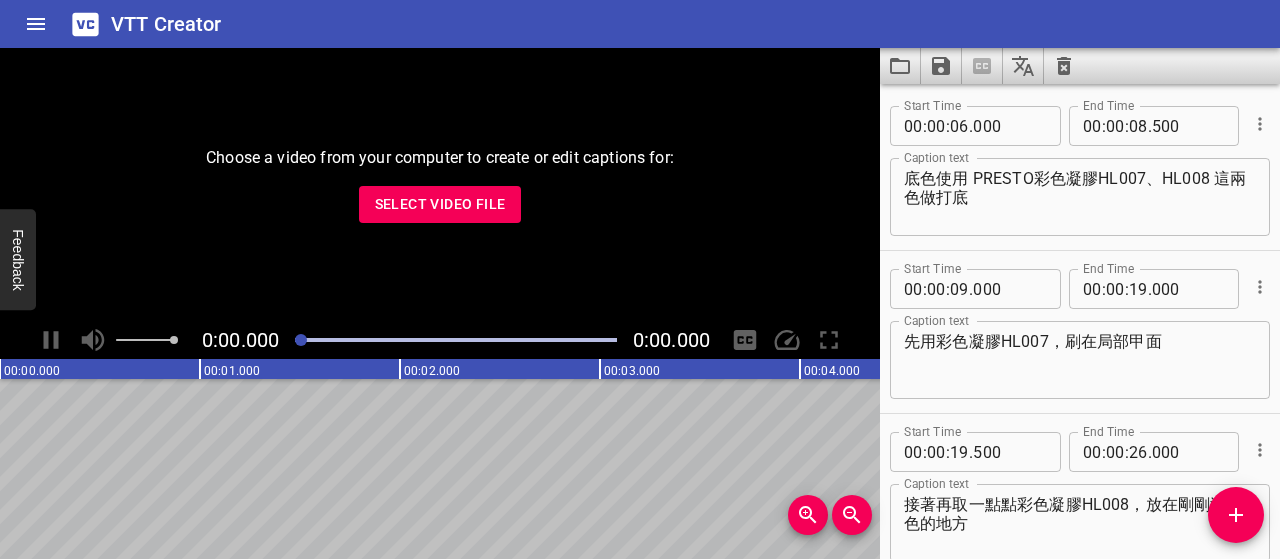 scroll, scrollTop: 0, scrollLeft: 0, axis: both 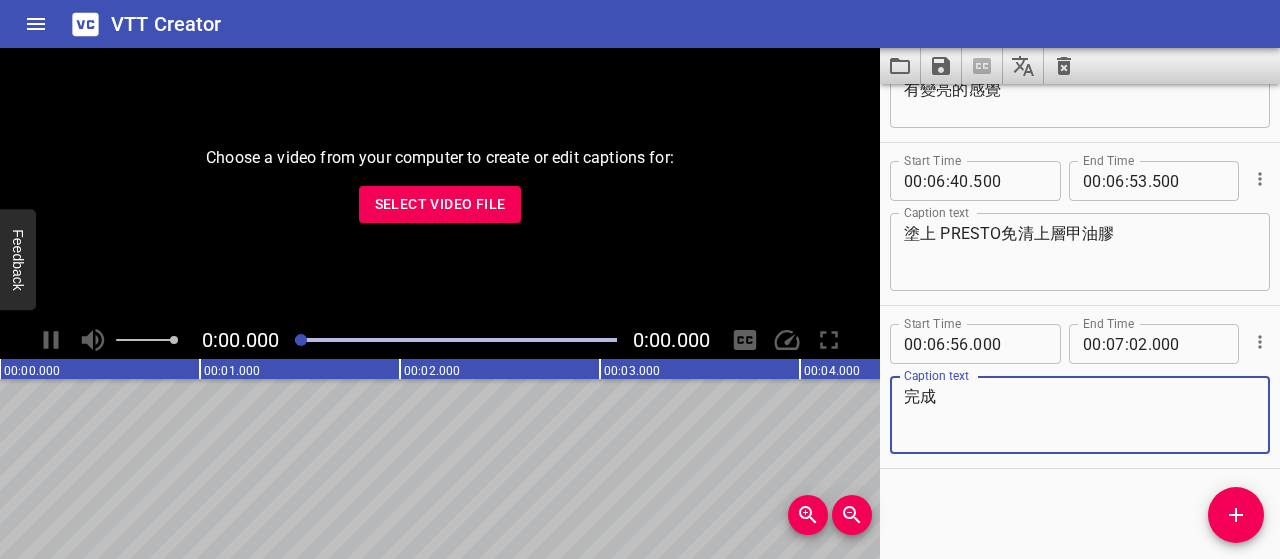 click on "Select Video File" at bounding box center (440, 204) 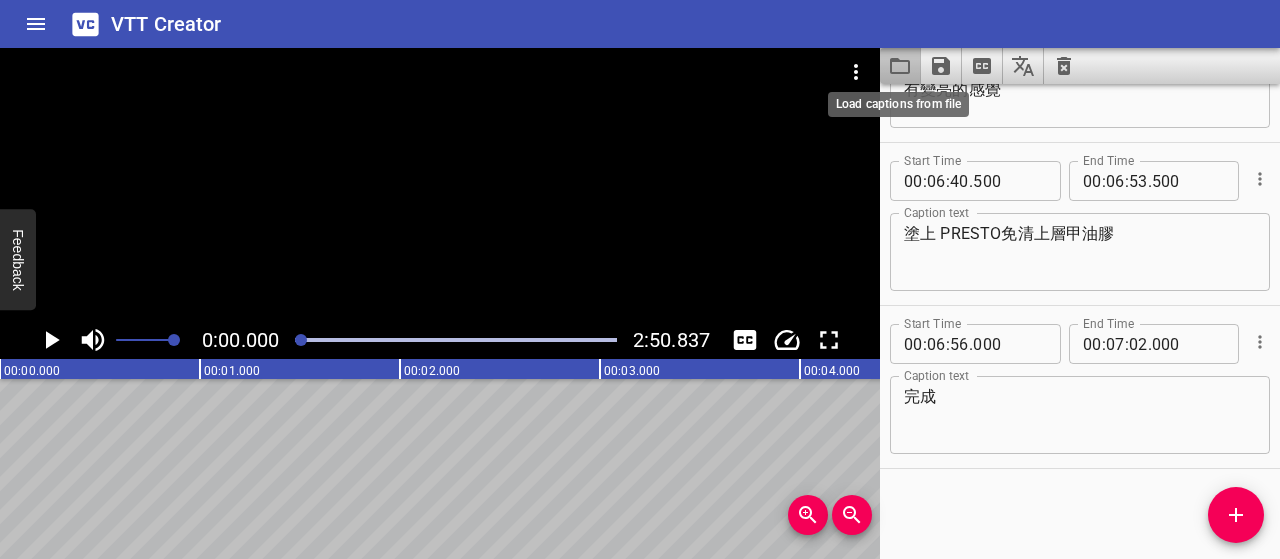 click 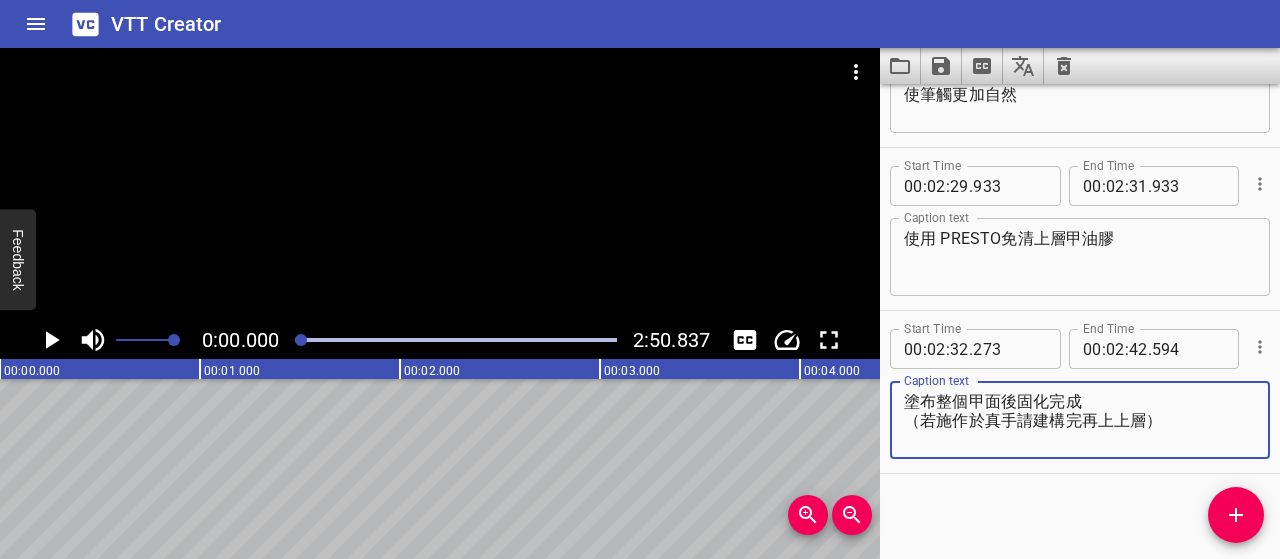scroll, scrollTop: 3204, scrollLeft: 0, axis: vertical 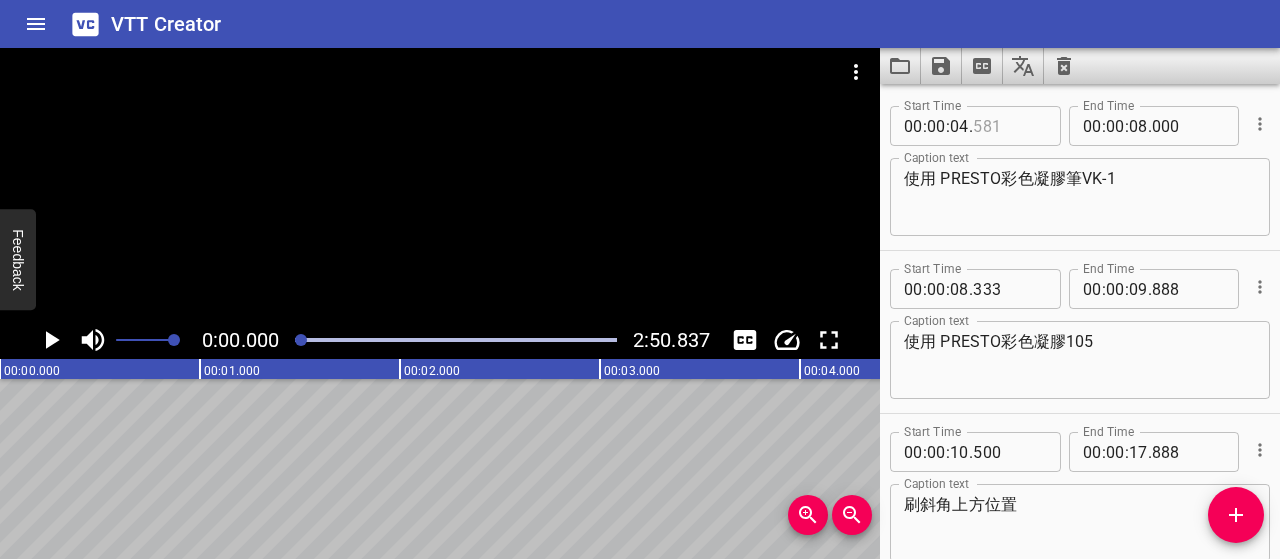 click at bounding box center [1009, 126] 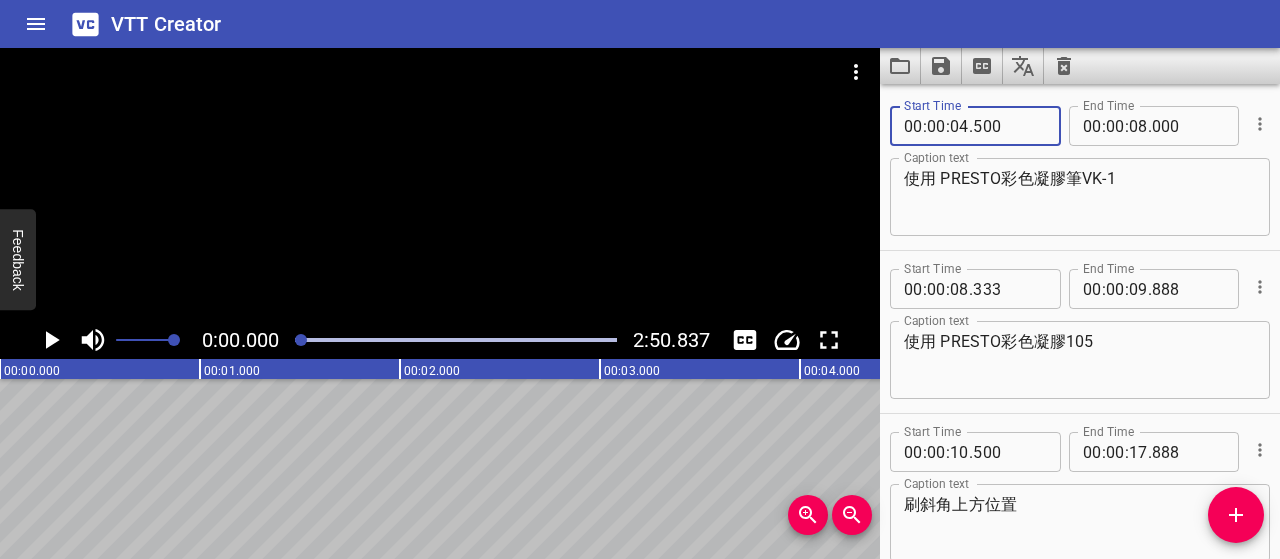 type on "500" 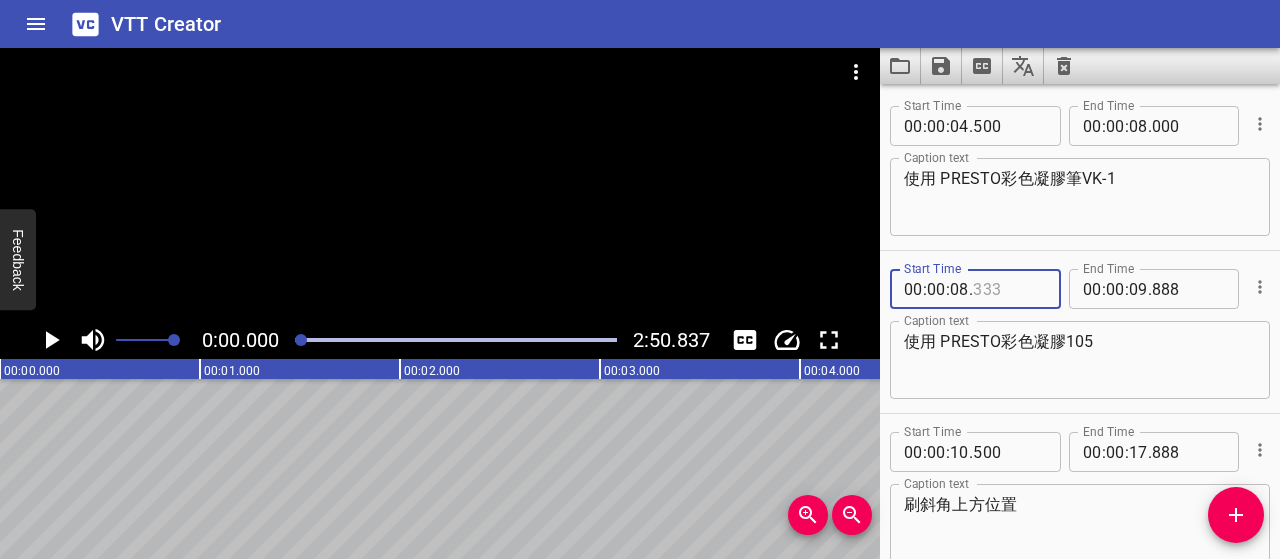 click at bounding box center (1009, 289) 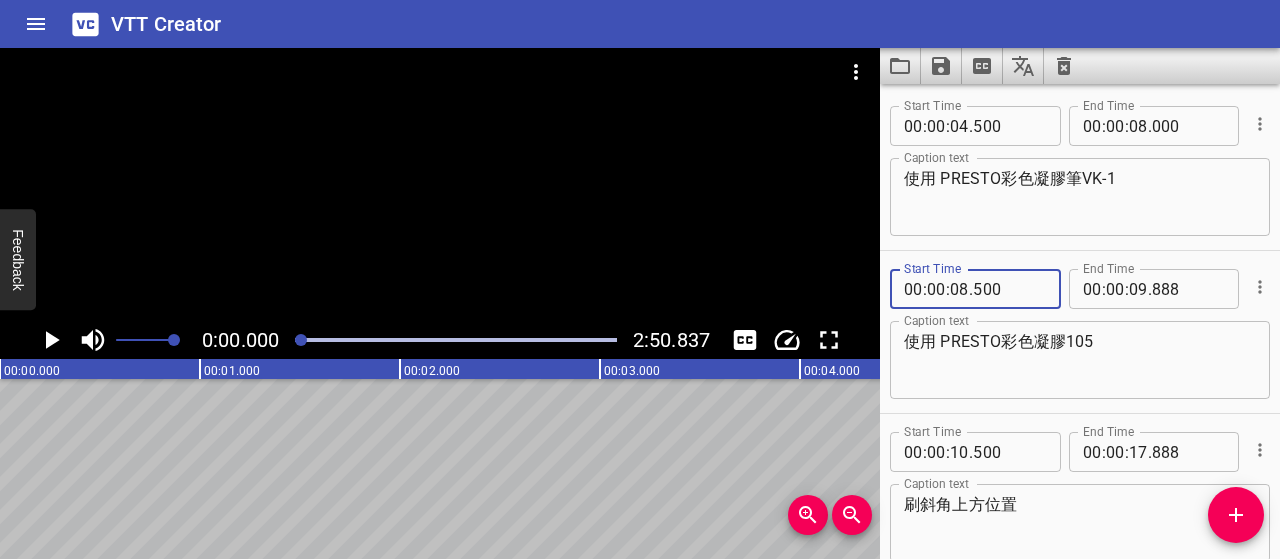 type on "500" 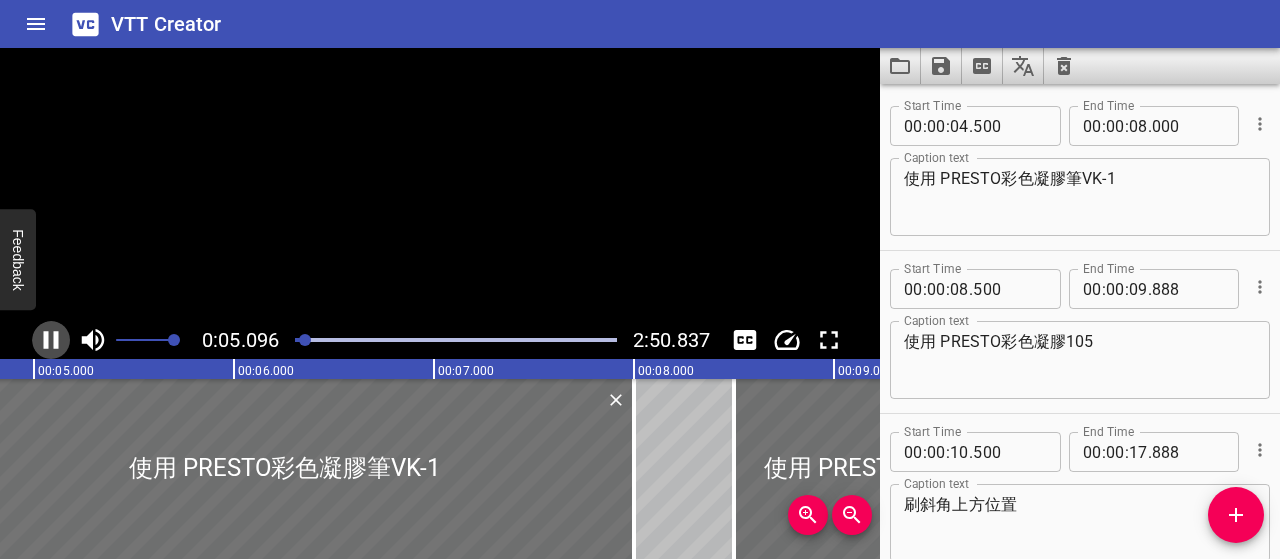click 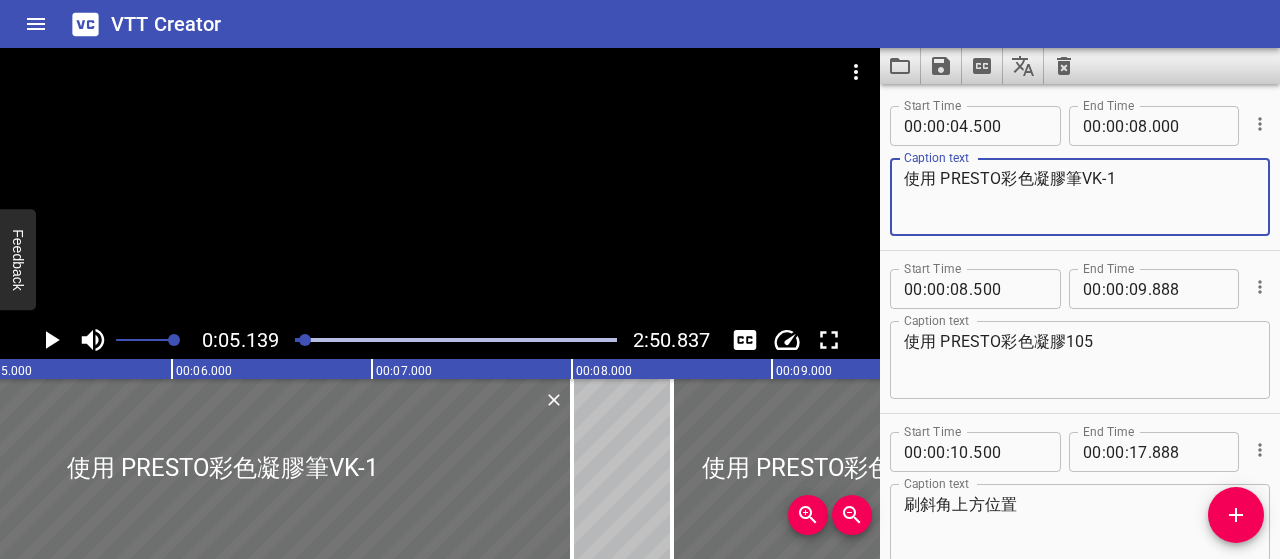 drag, startPoint x: 940, startPoint y: 181, endPoint x: 890, endPoint y: 185, distance: 50.159744 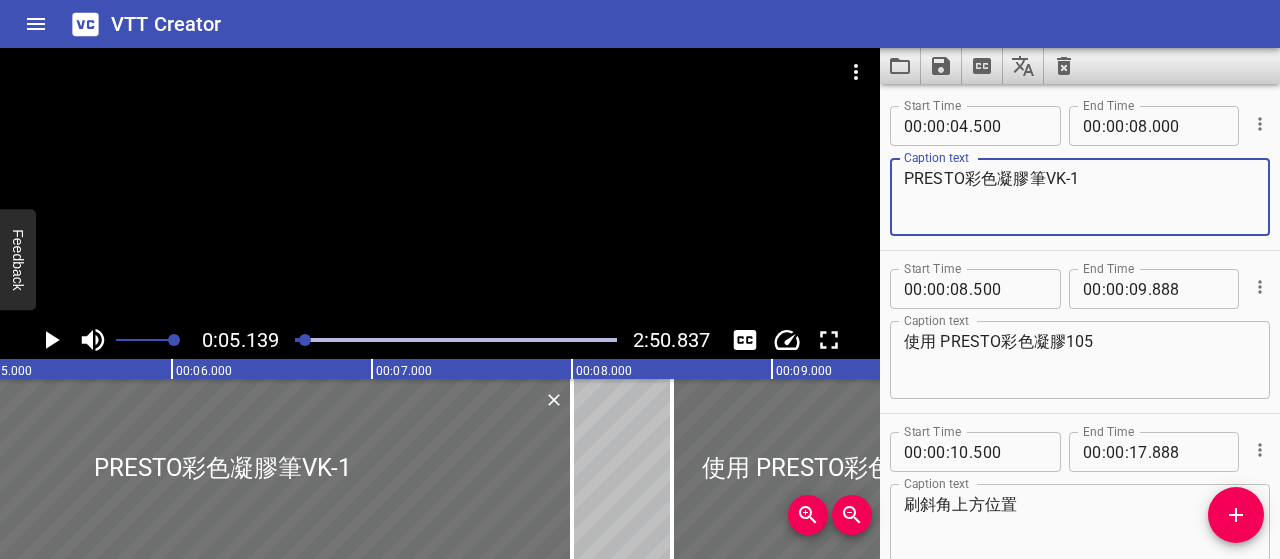 click on "PRESTO彩色凝膠筆VK-1" at bounding box center (1080, 197) 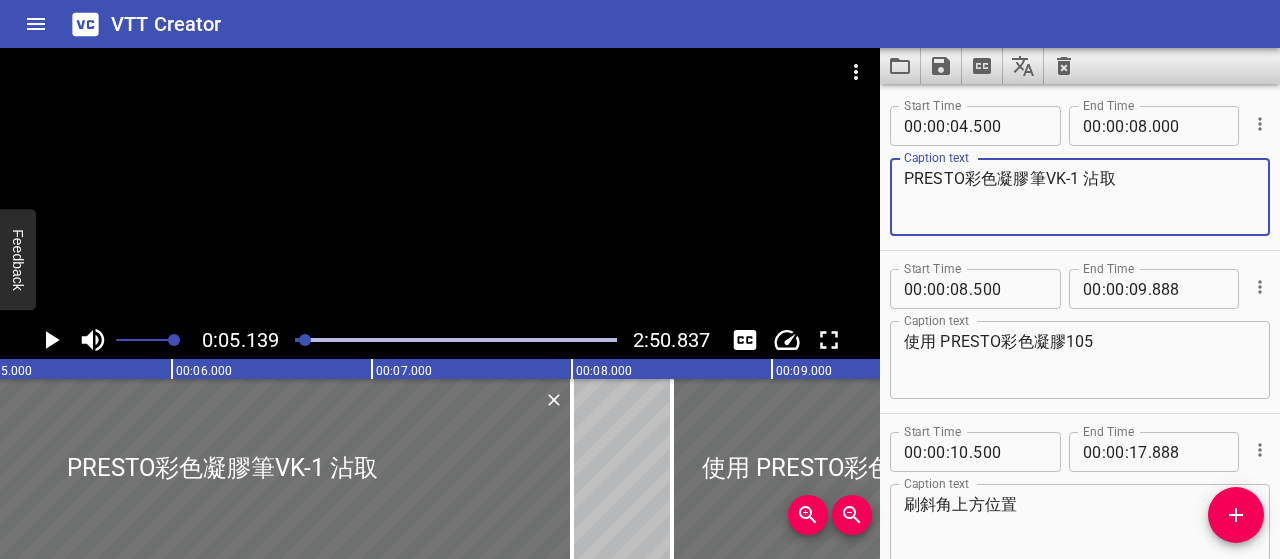 type on "PRESTO彩色凝膠筆VK-1 沾取" 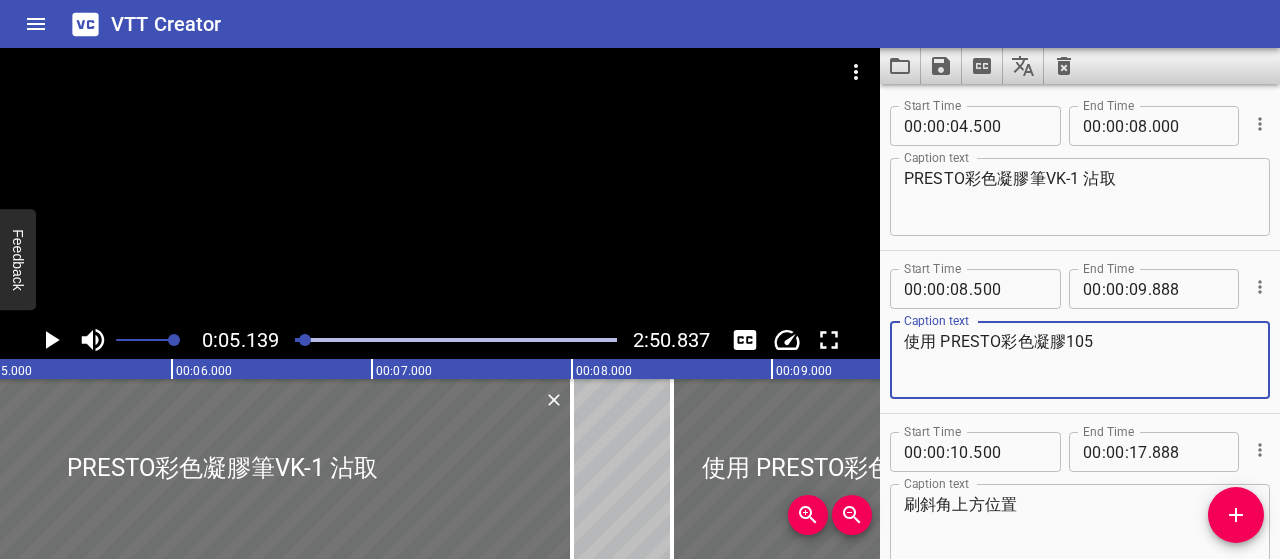 drag, startPoint x: 941, startPoint y: 335, endPoint x: 1103, endPoint y: 335, distance: 162 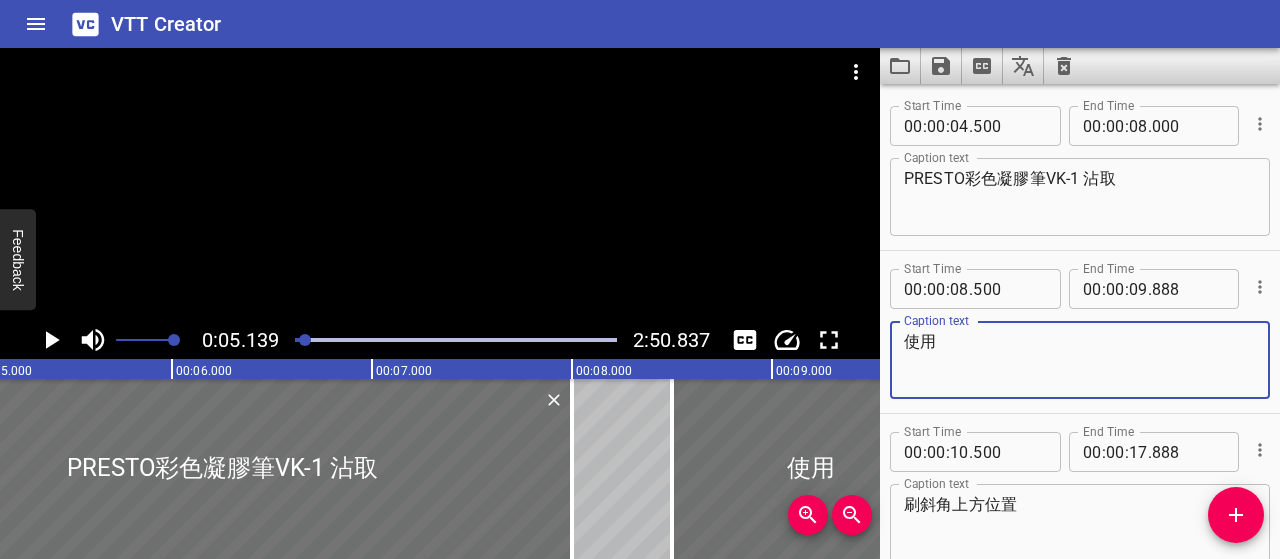 type on "使用" 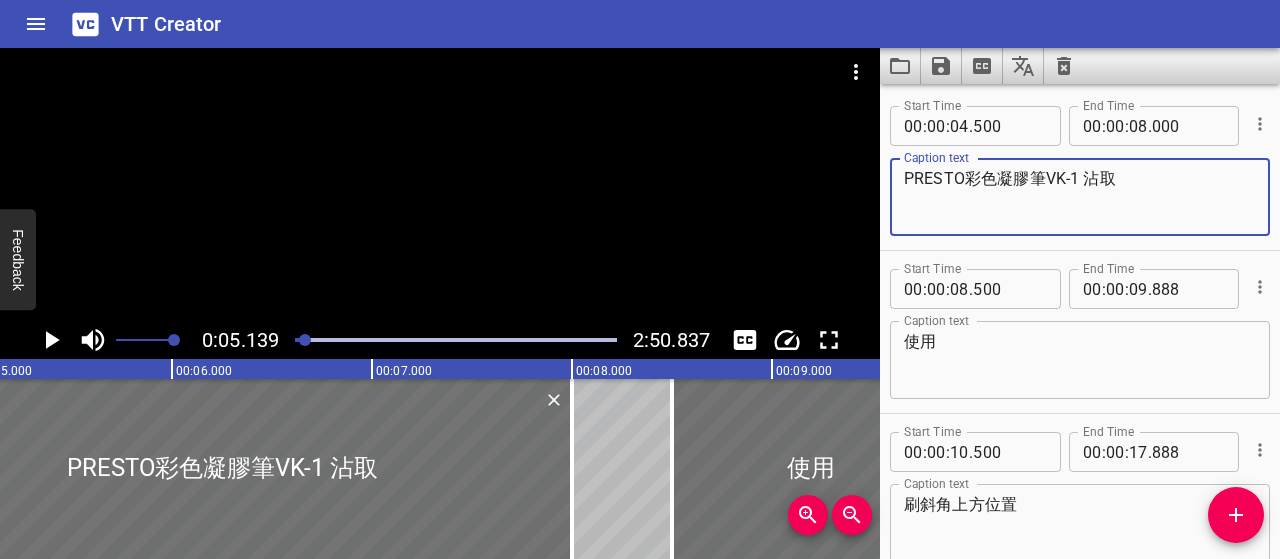 click on "PRESTO彩色凝膠筆VK-1 沾取" at bounding box center [1080, 197] 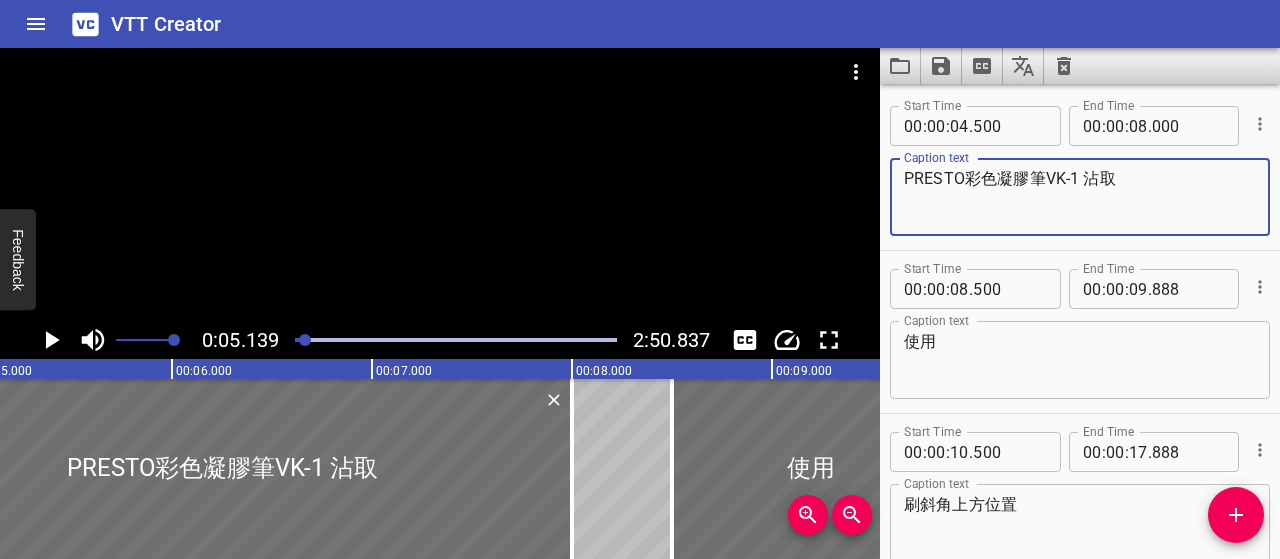 paste on "PRESTO彩色凝膠105" 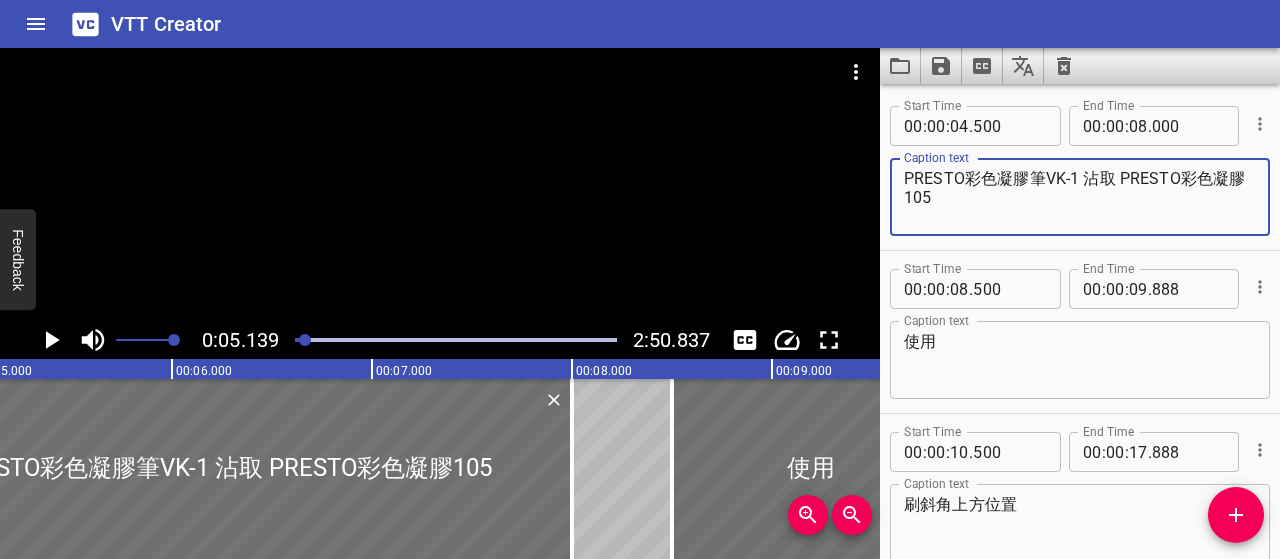 type on "PRESTO彩色凝膠筆VK-1 沾取 PRESTO彩色凝膠105" 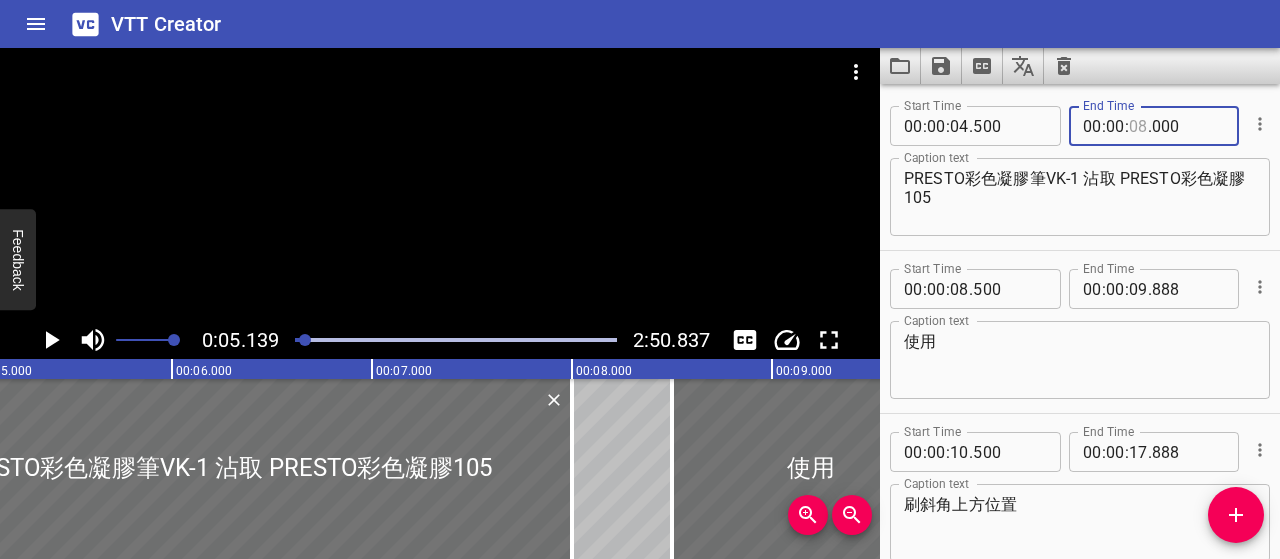 click at bounding box center [1138, 126] 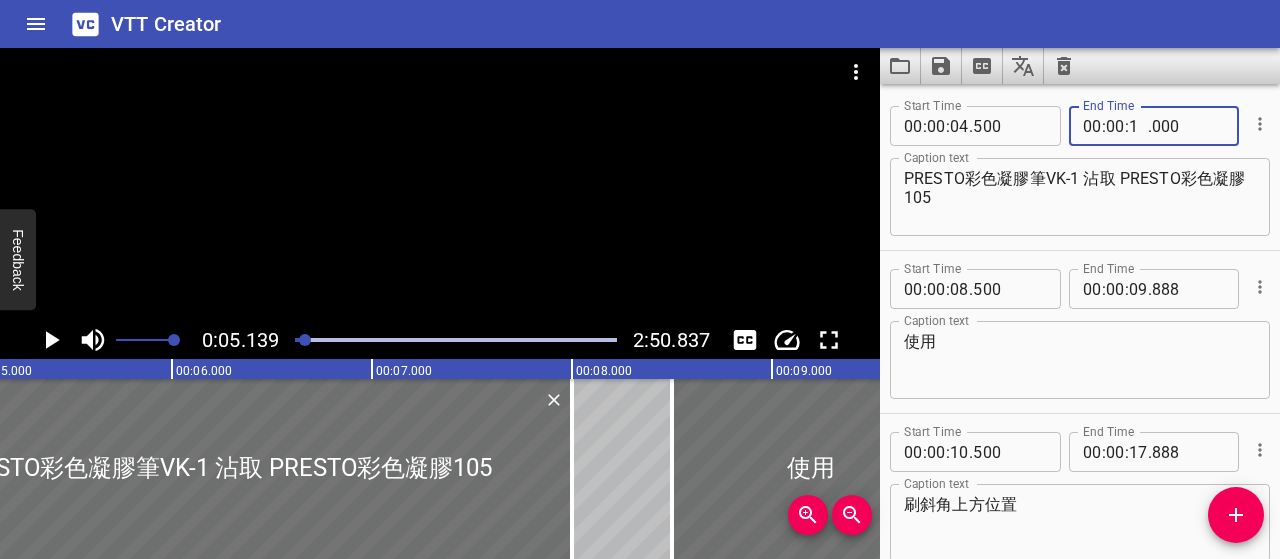type on "10" 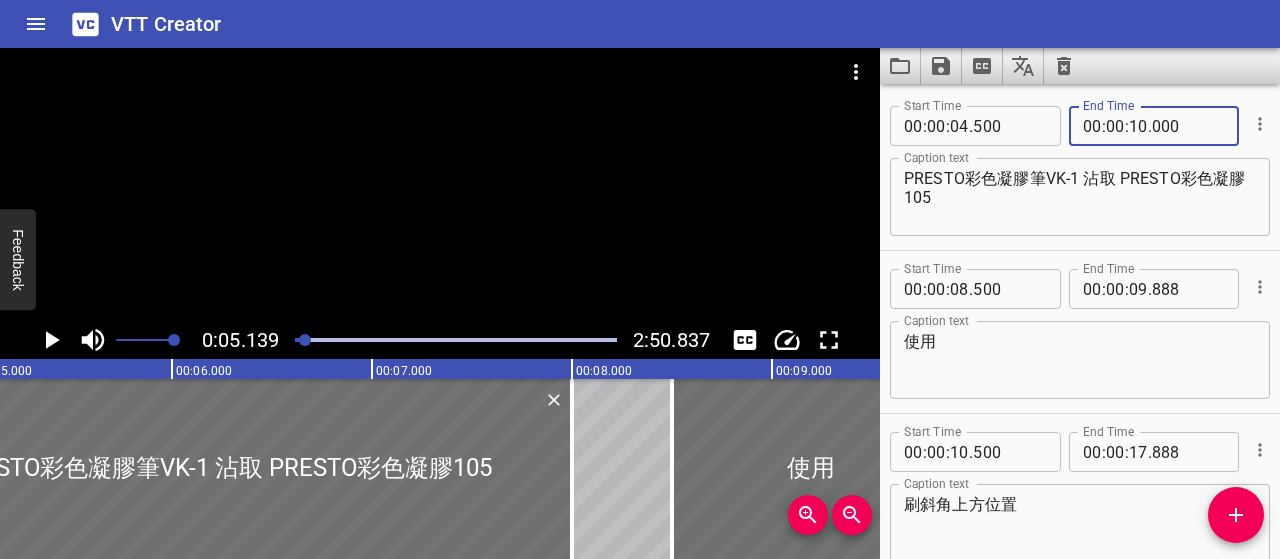 type on "000" 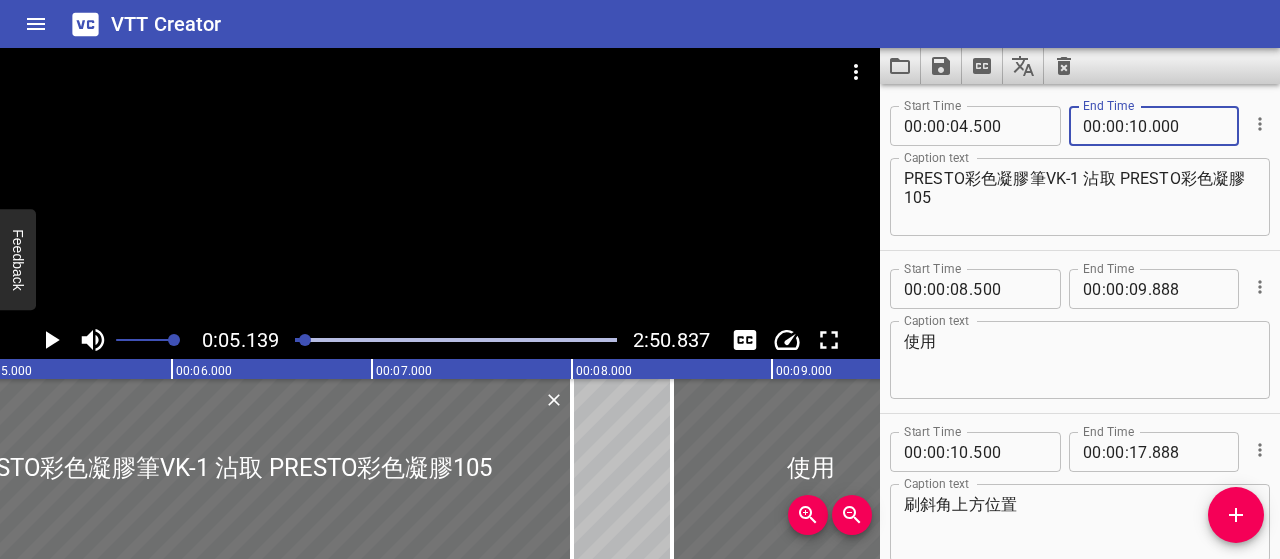 click 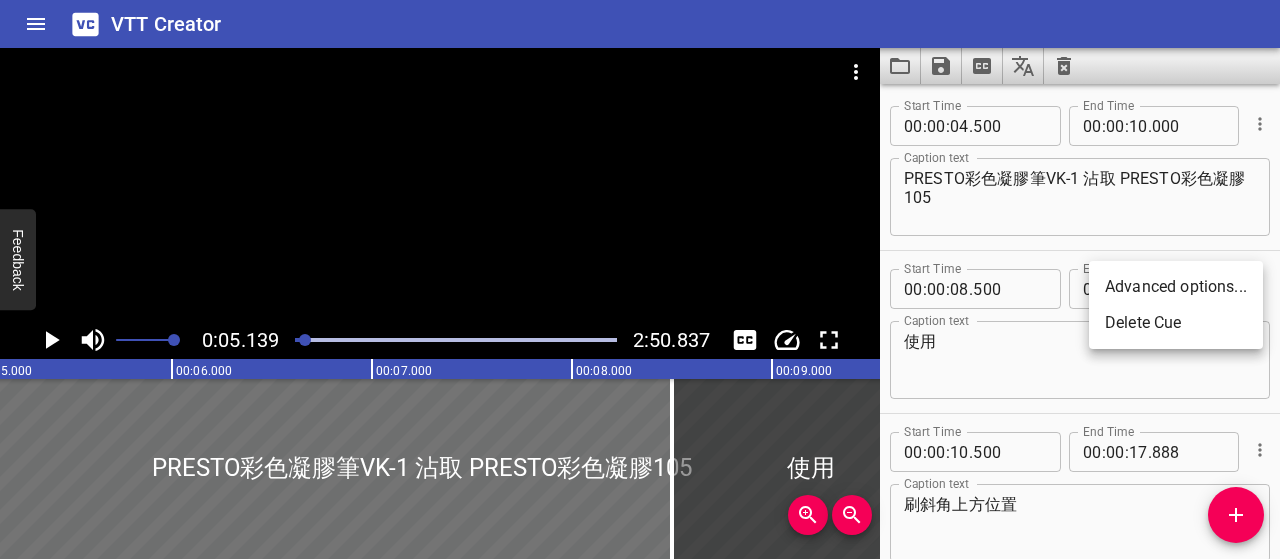 click on "Delete Cue" at bounding box center (1176, 323) 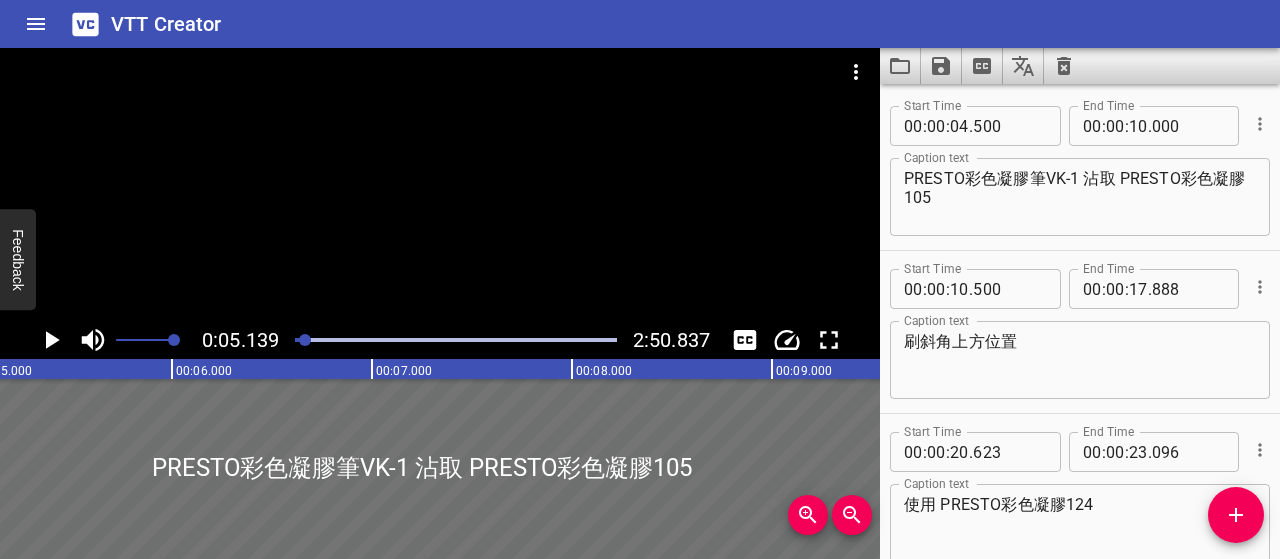 click 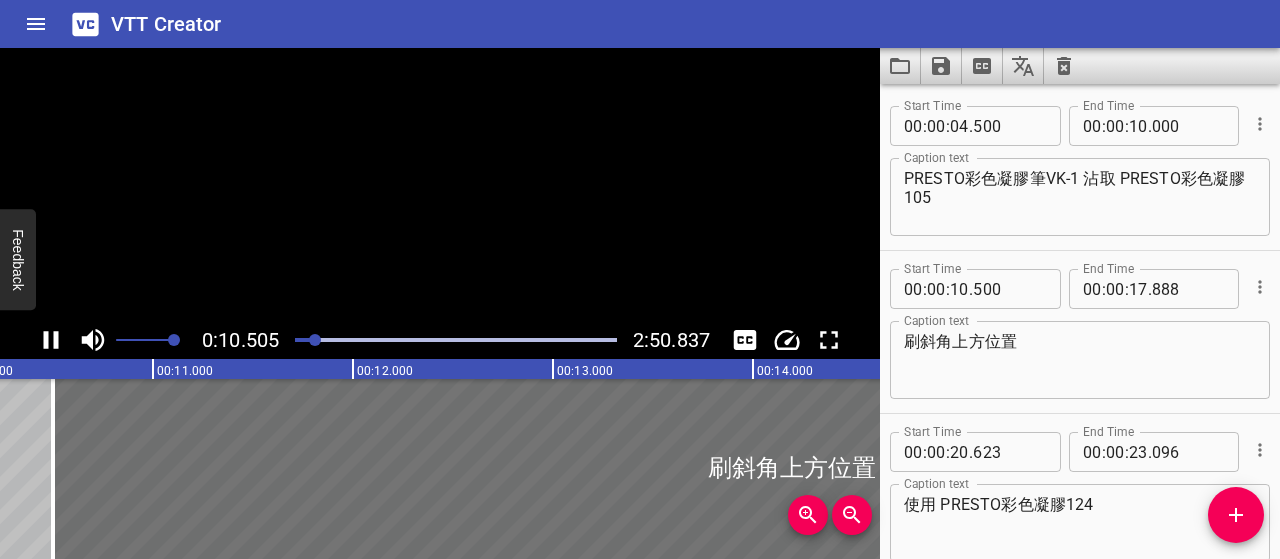 scroll, scrollTop: 0, scrollLeft: 2100, axis: horizontal 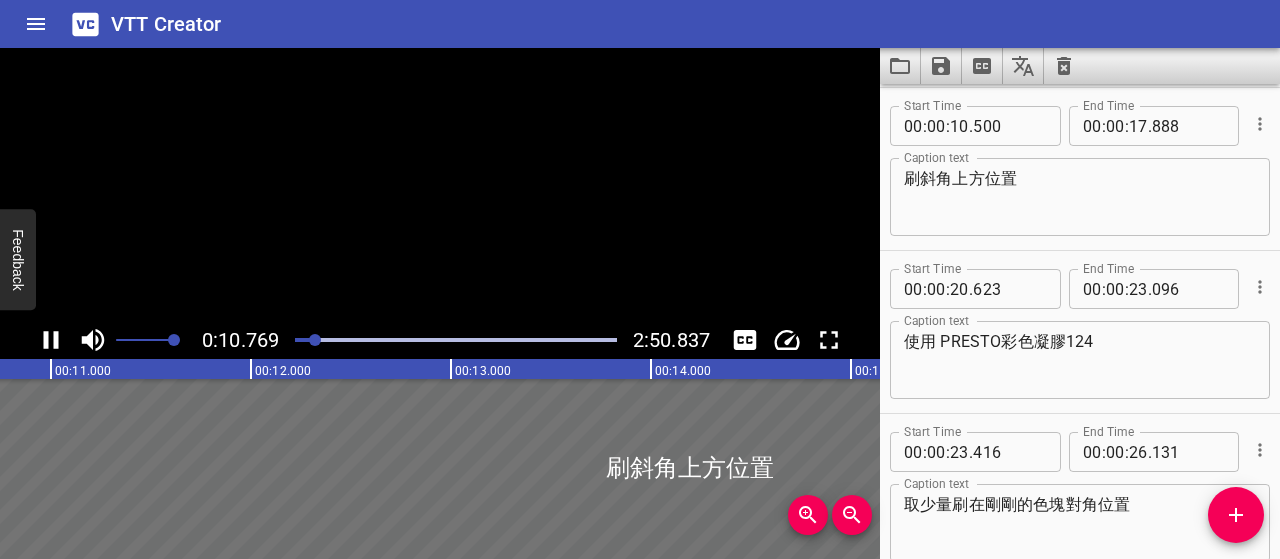 click 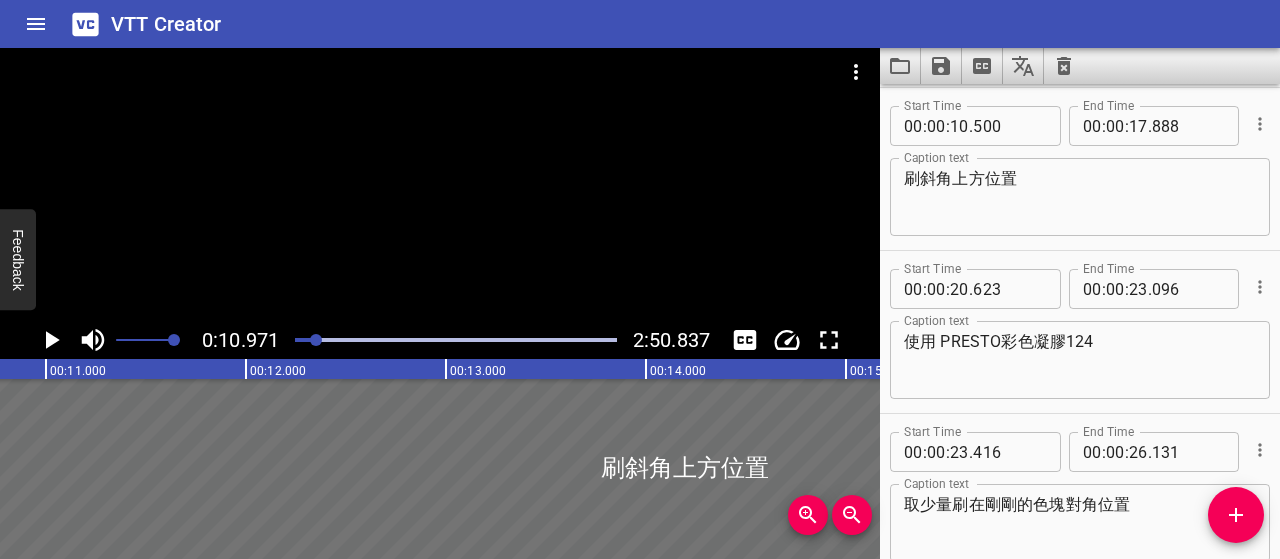 scroll, scrollTop: 0, scrollLeft: 2194, axis: horizontal 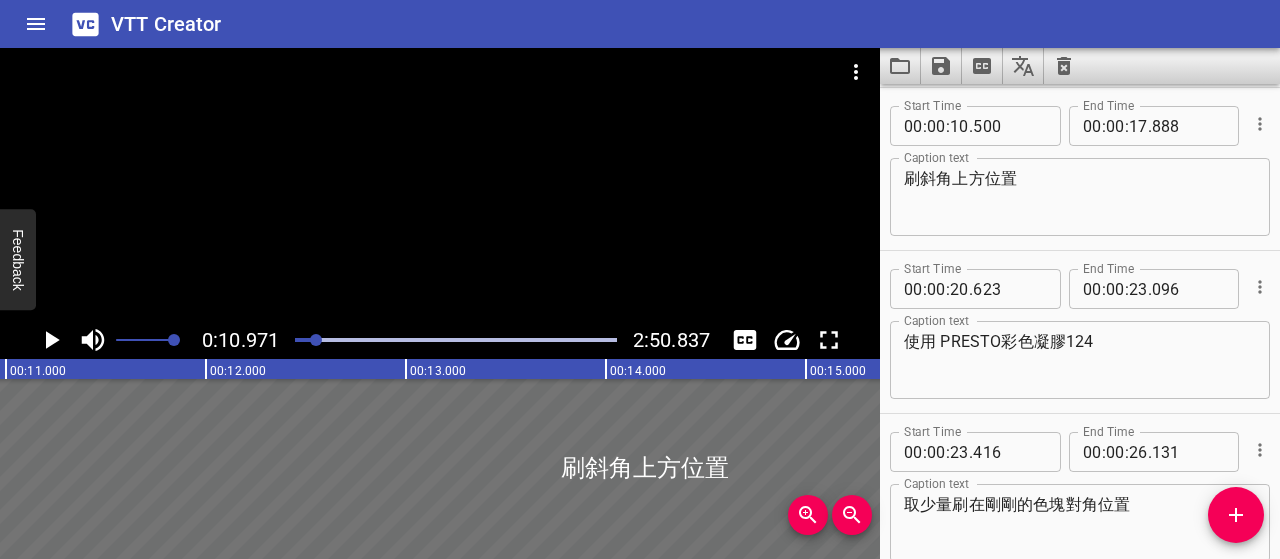 click on "刷斜角上方位置" at bounding box center (1080, 197) 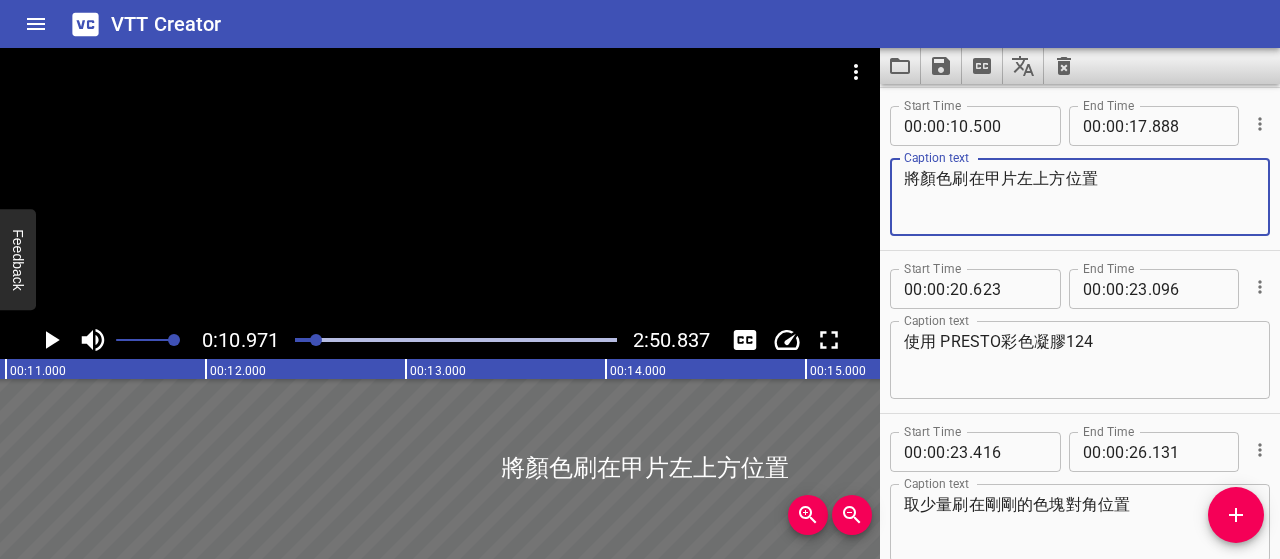 type on "將顏色刷在甲片左上方位置" 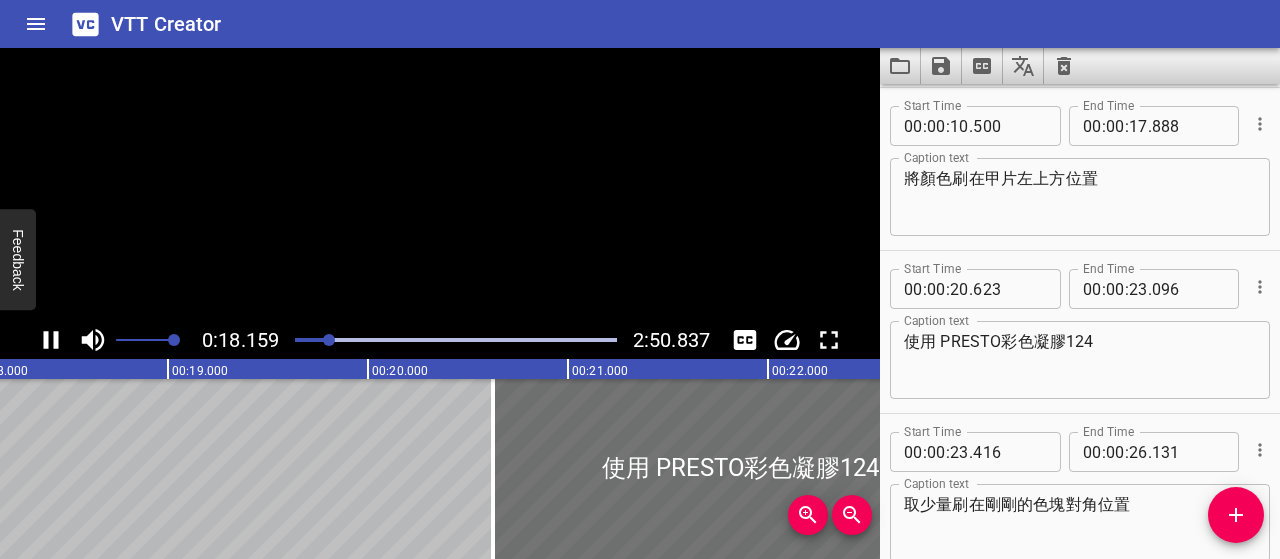 click 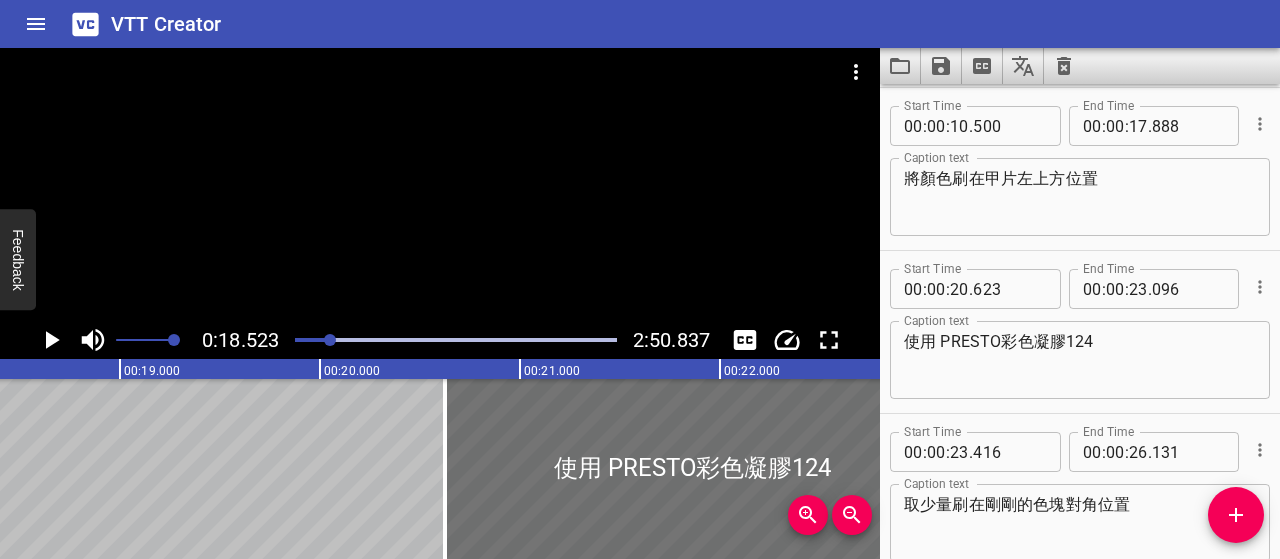 scroll, scrollTop: 0, scrollLeft: 3704, axis: horizontal 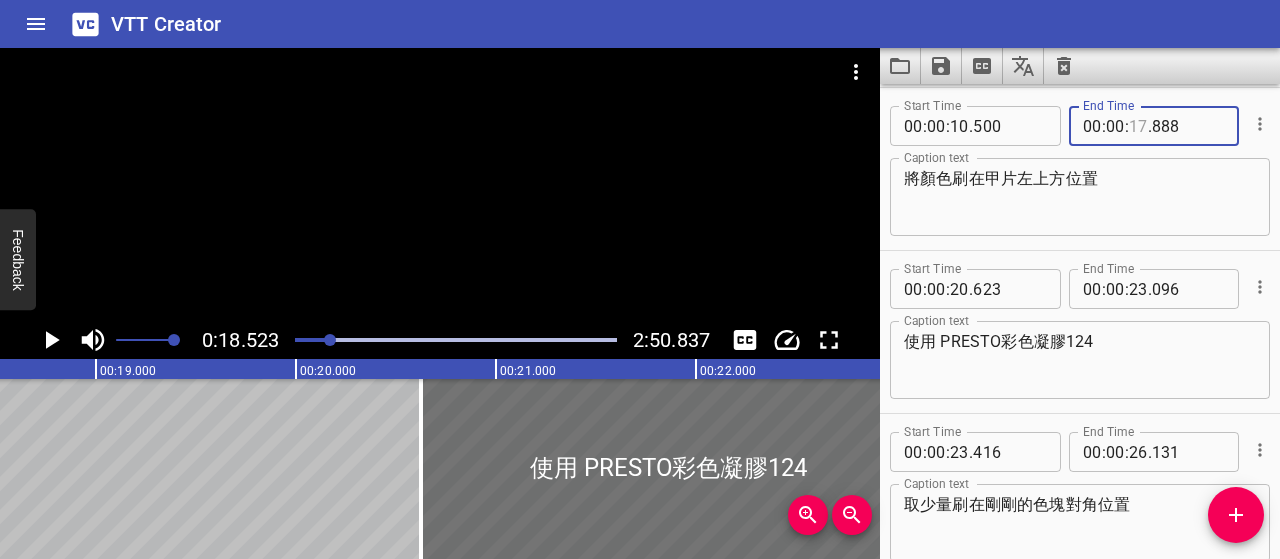 click at bounding box center (1138, 126) 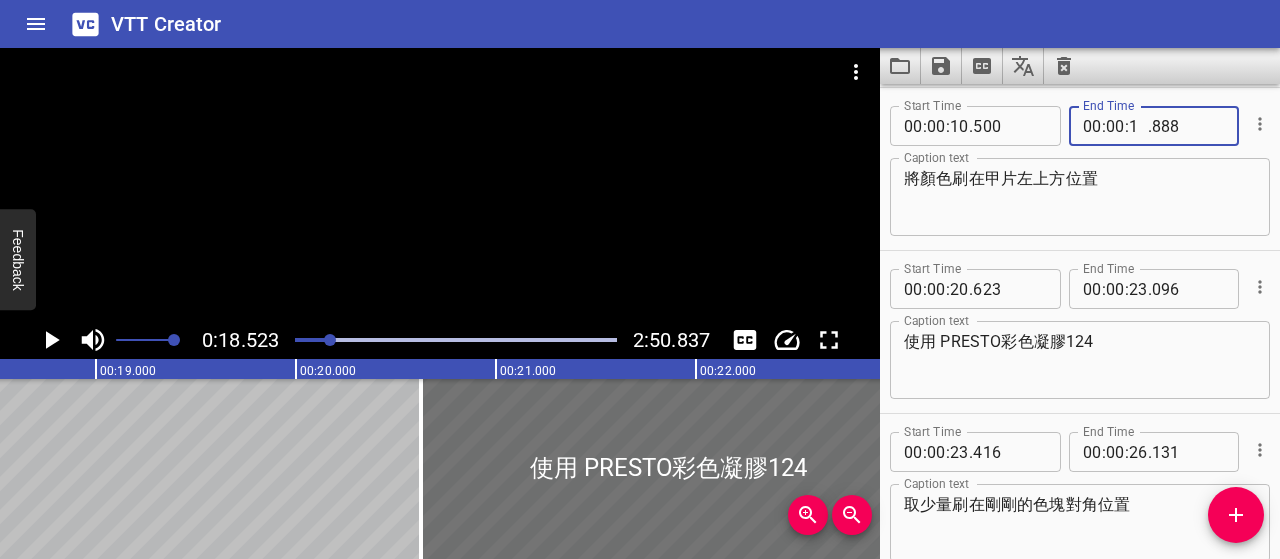 type on "18" 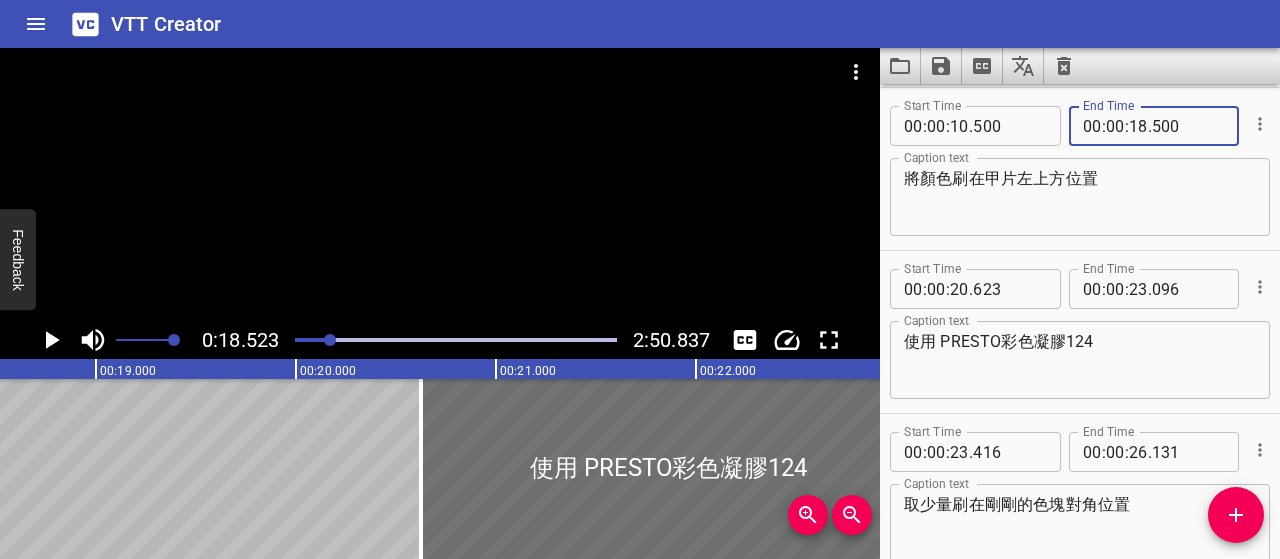 type on "500" 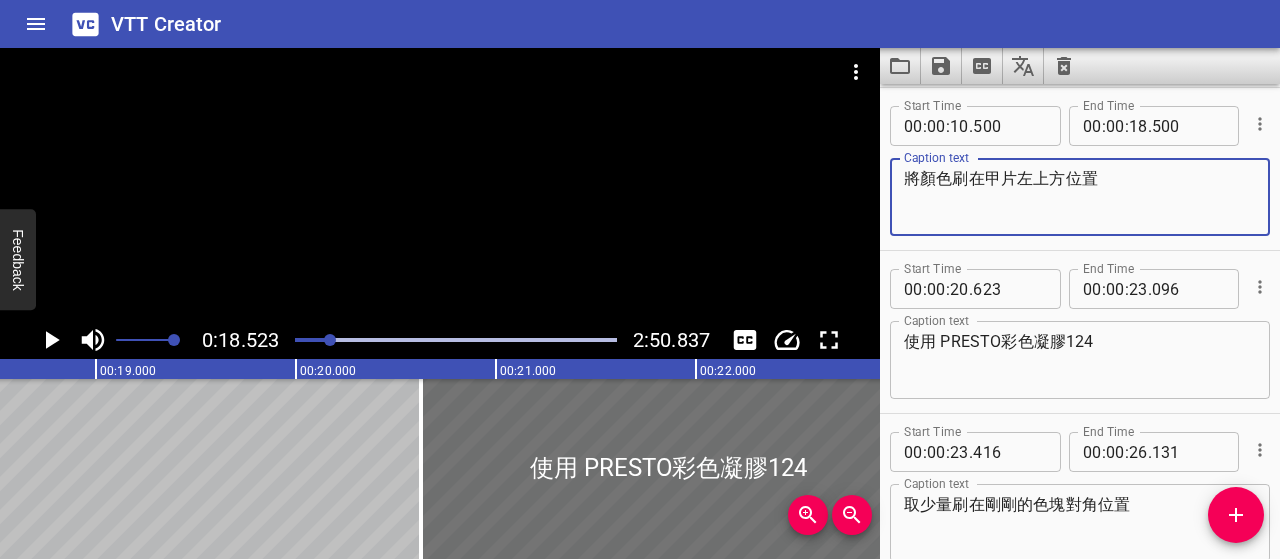 click on "將顏色刷在甲片左上方位置" at bounding box center (1080, 197) 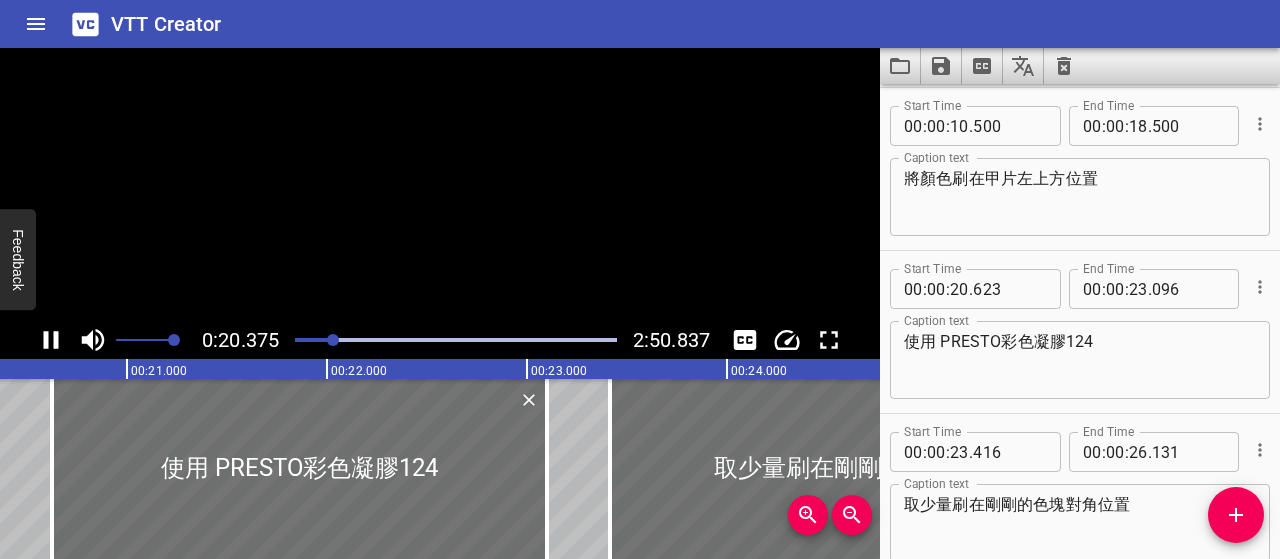 click 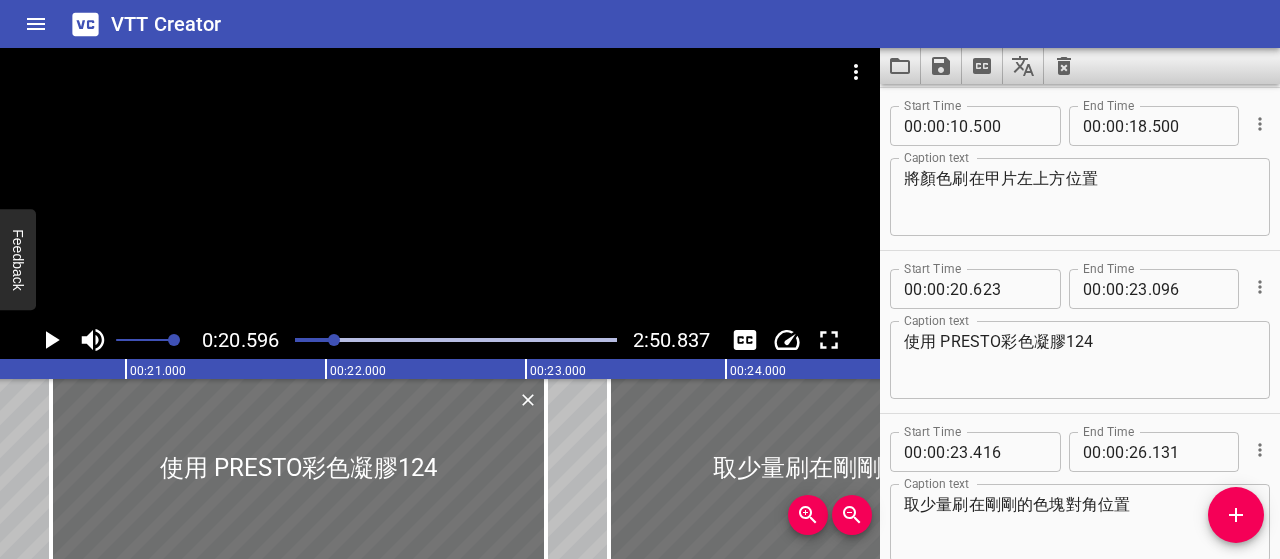 scroll, scrollTop: 0, scrollLeft: 4119, axis: horizontal 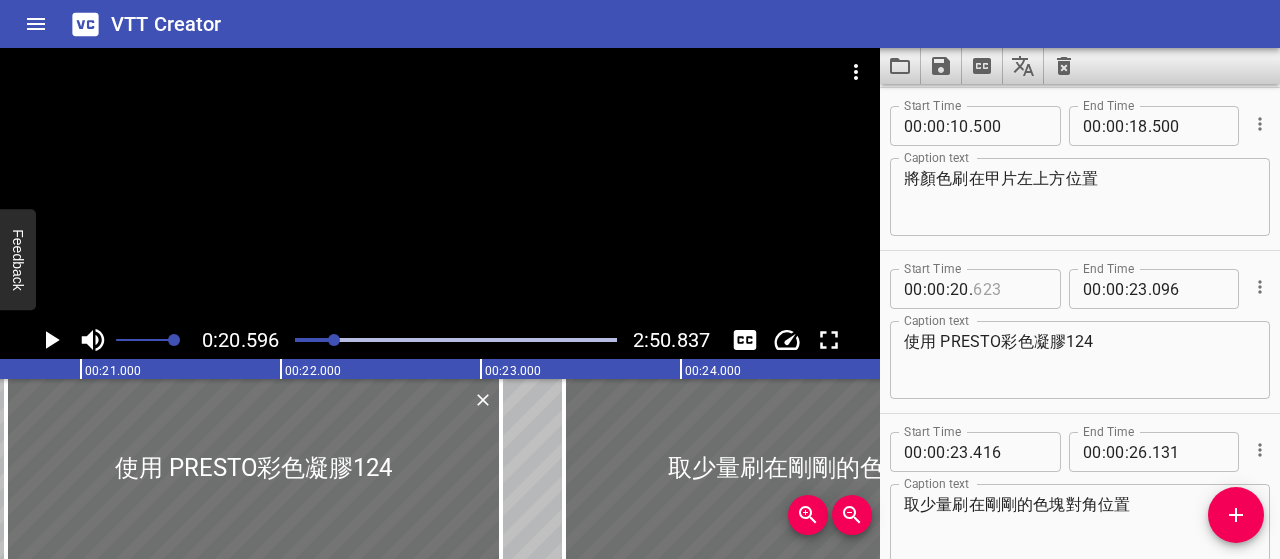 click at bounding box center [1009, 289] 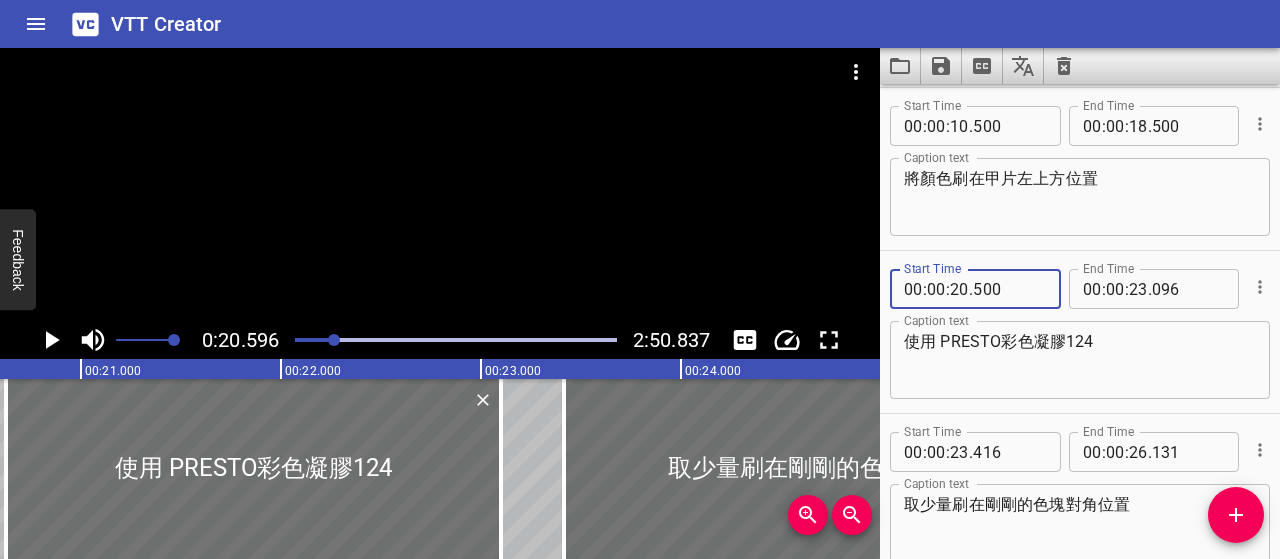 type on "500" 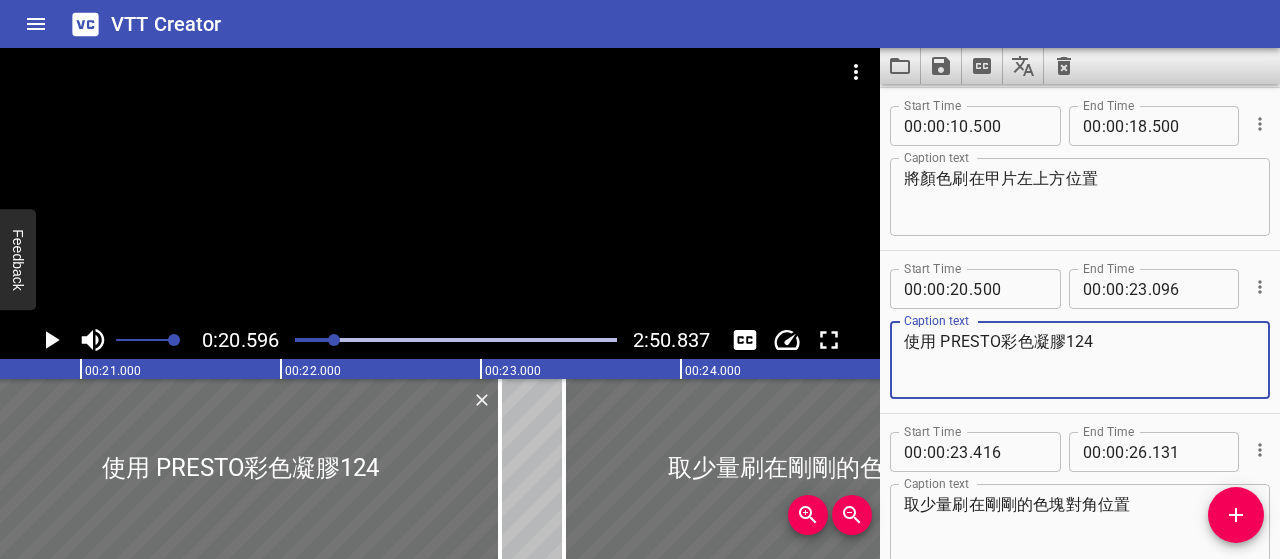 drag, startPoint x: 940, startPoint y: 341, endPoint x: 862, endPoint y: 341, distance: 78 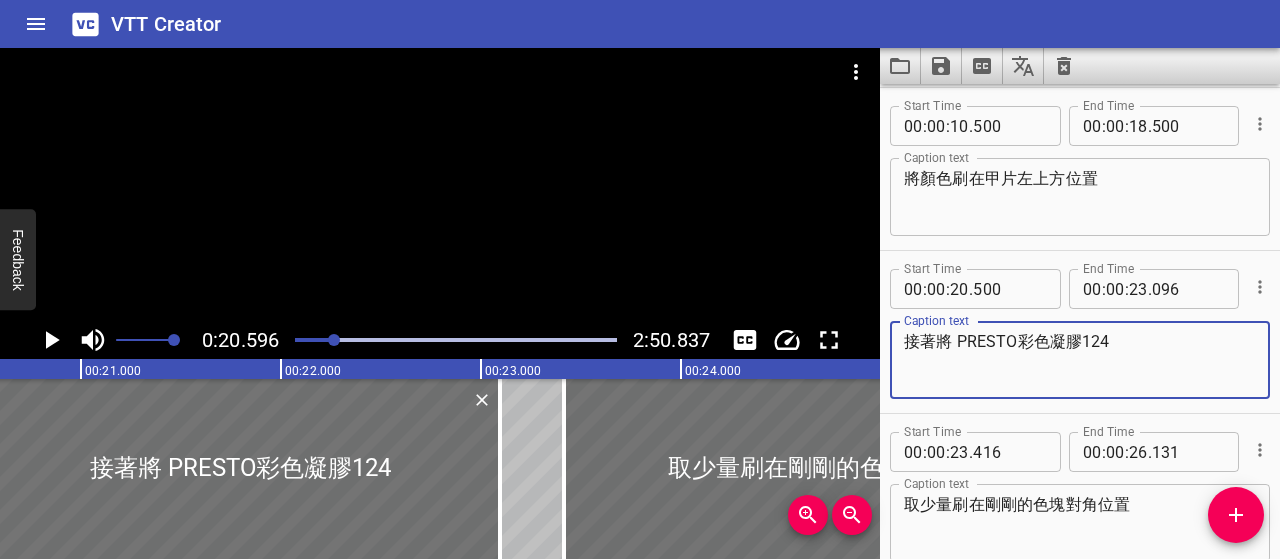 click on "接著將 PRESTO彩色凝膠124" at bounding box center (1080, 360) 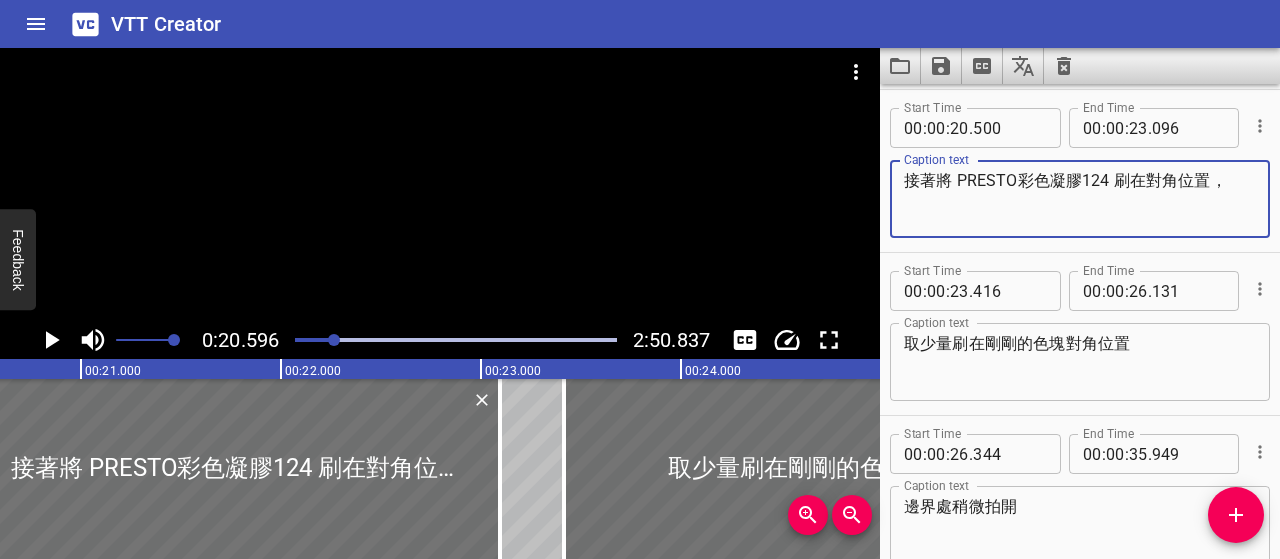 scroll, scrollTop: 263, scrollLeft: 0, axis: vertical 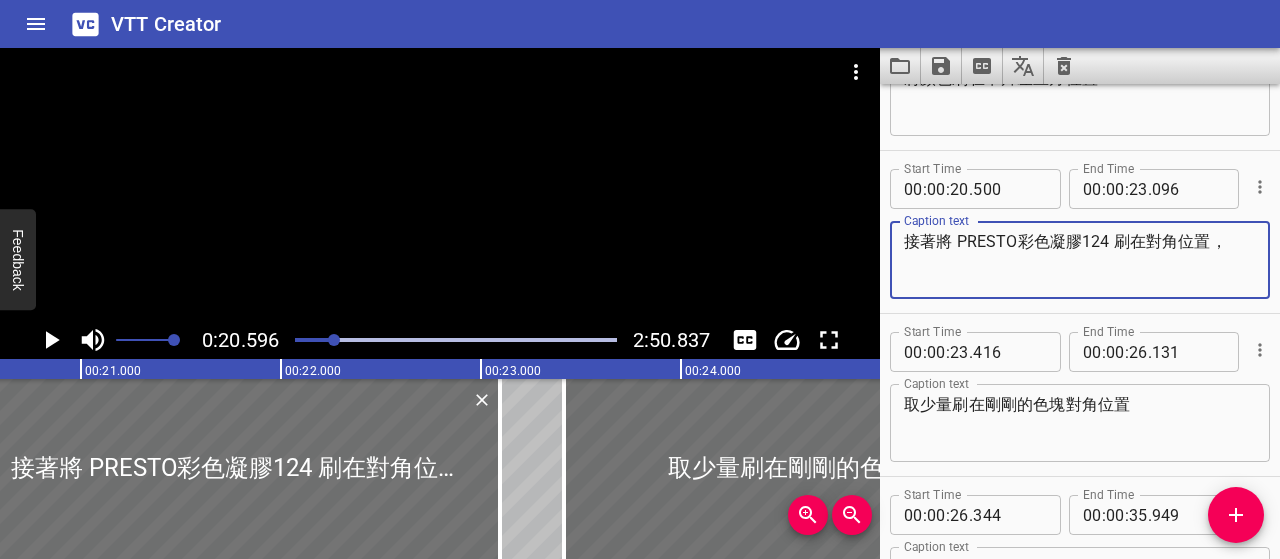 type on "接著將 PRESTO彩色凝膠124 刷在對角位置，" 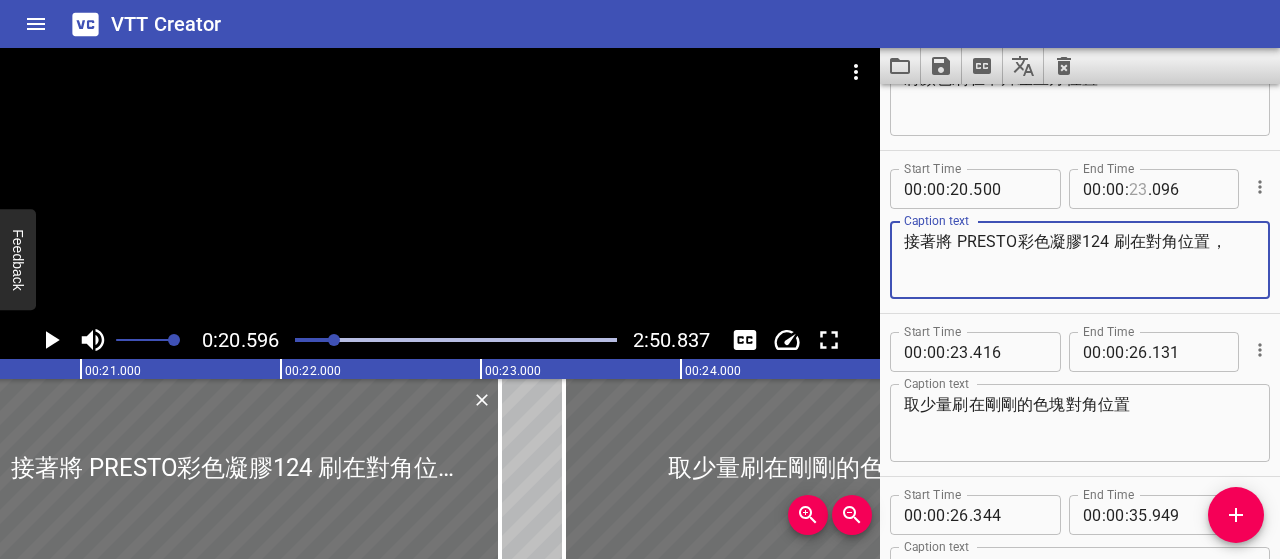 click at bounding box center (1138, 189) 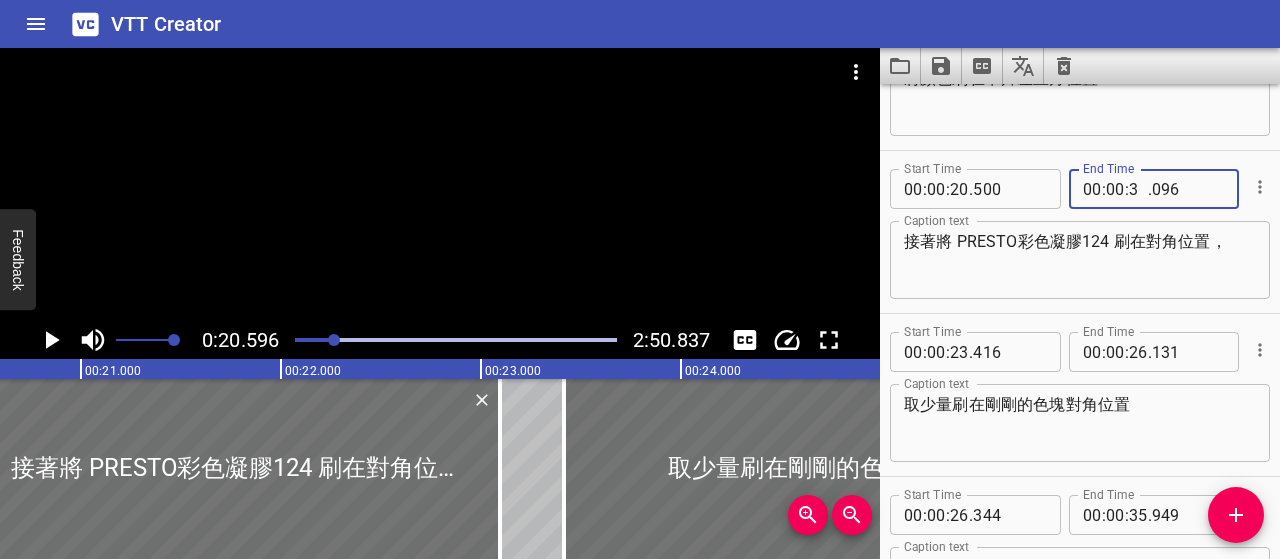 type on "37" 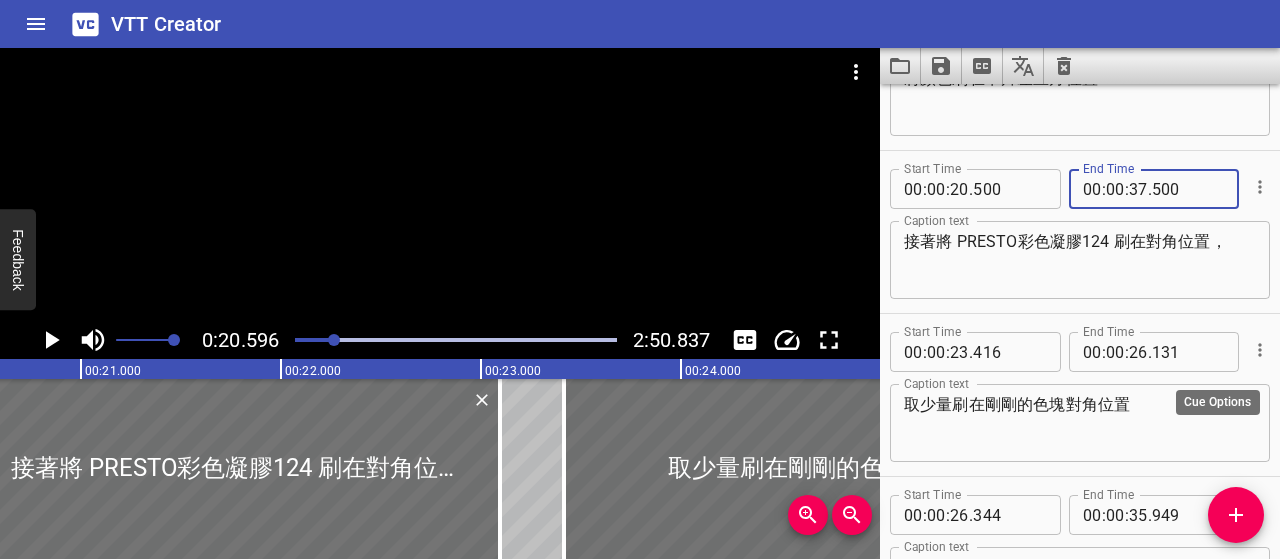 type on "500" 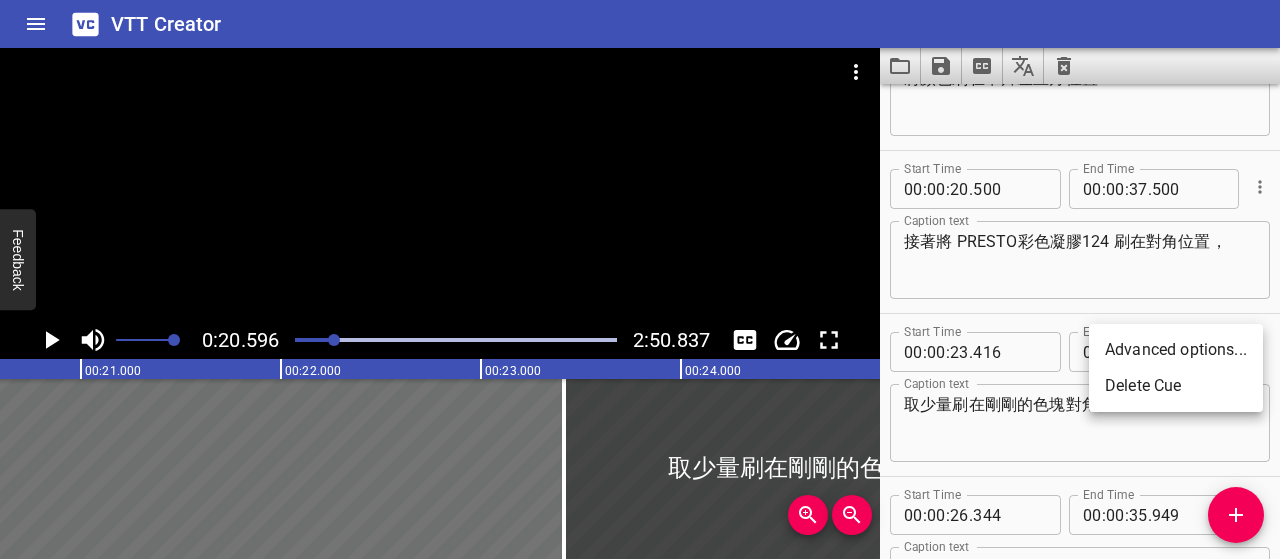 click on "Delete Cue" at bounding box center (1176, 386) 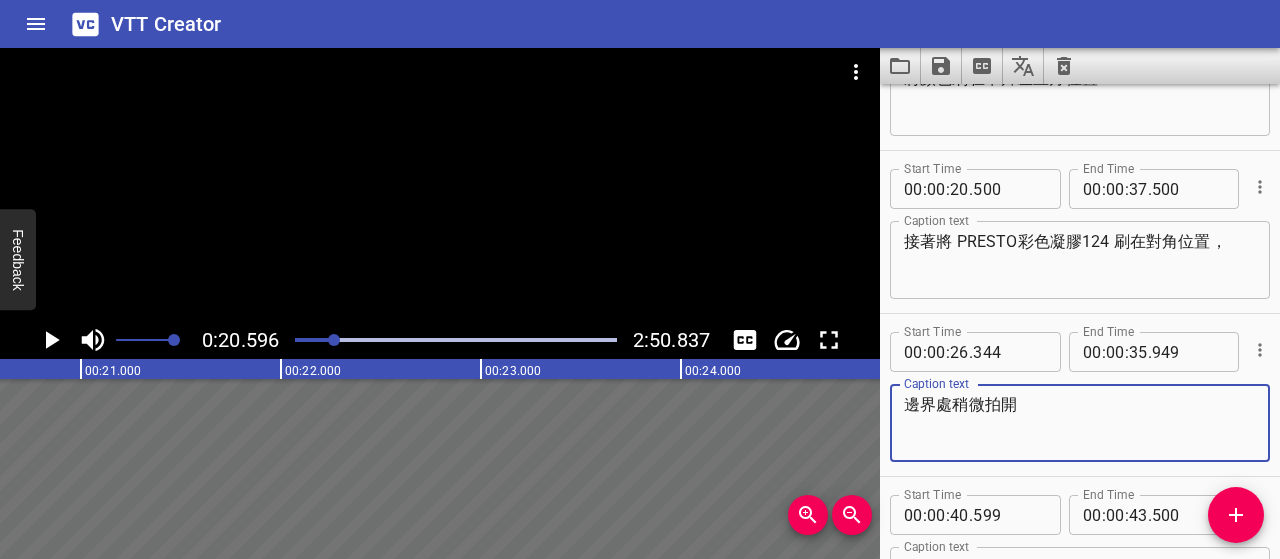 drag, startPoint x: 912, startPoint y: 400, endPoint x: 1014, endPoint y: 399, distance: 102.0049 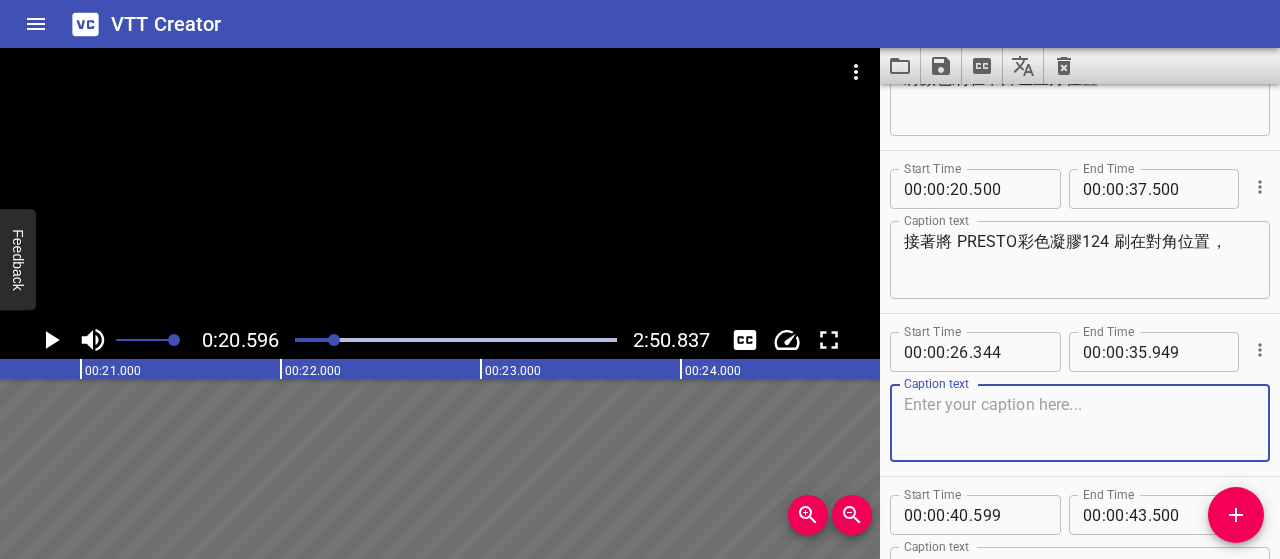 type 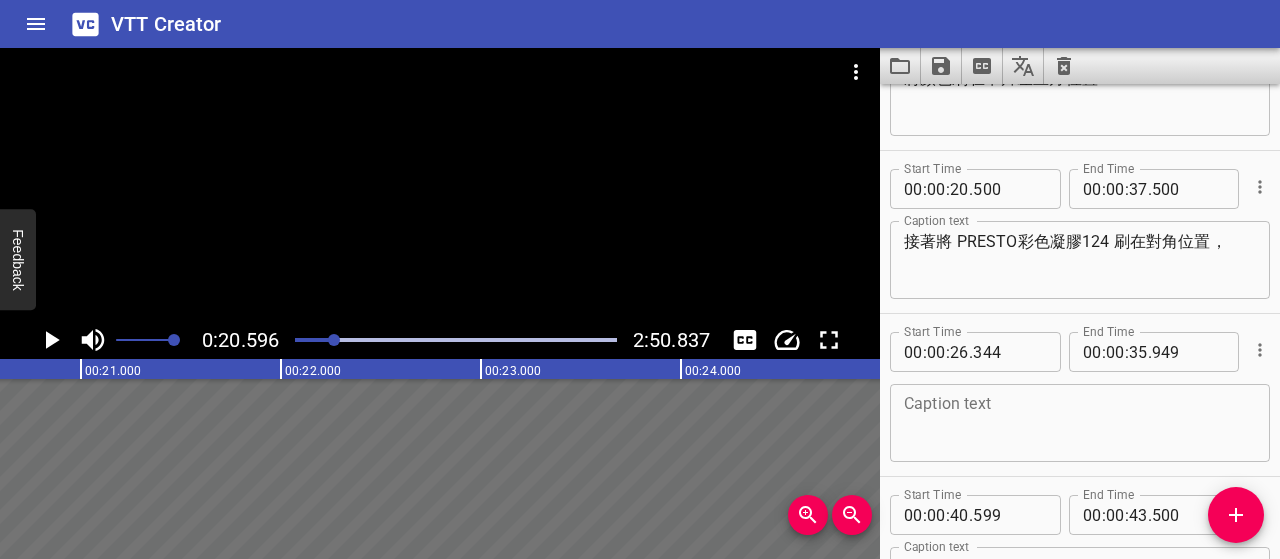 drag, startPoint x: 1245, startPoint y: 243, endPoint x: 931, endPoint y: 275, distance: 315.62637 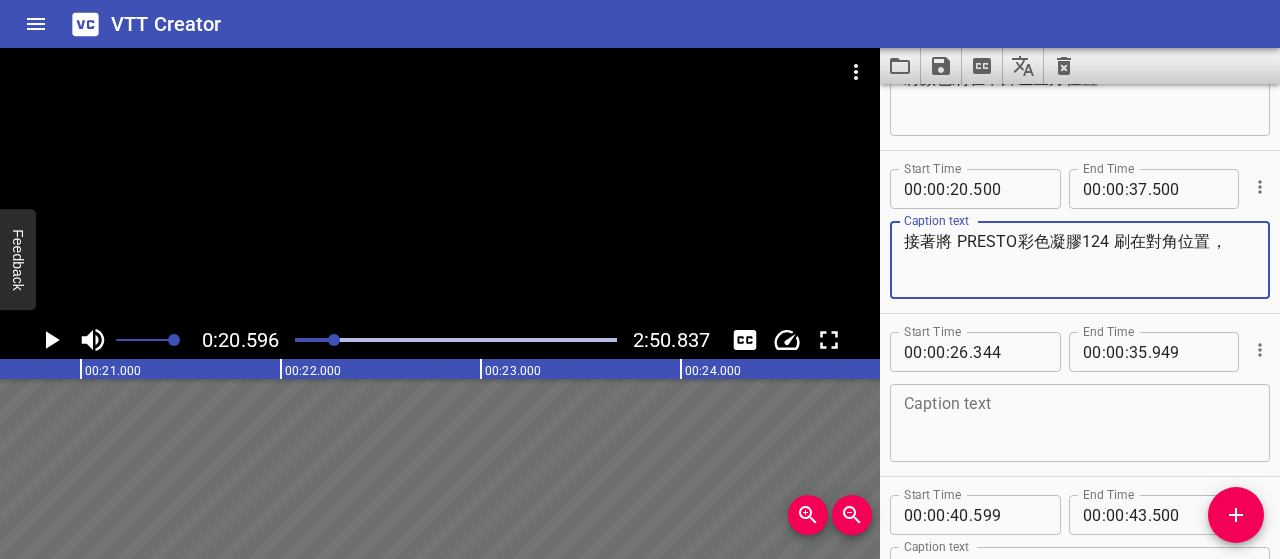 click on "接著將 PRESTO彩色凝膠124 刷在對角位置，" at bounding box center (1080, 260) 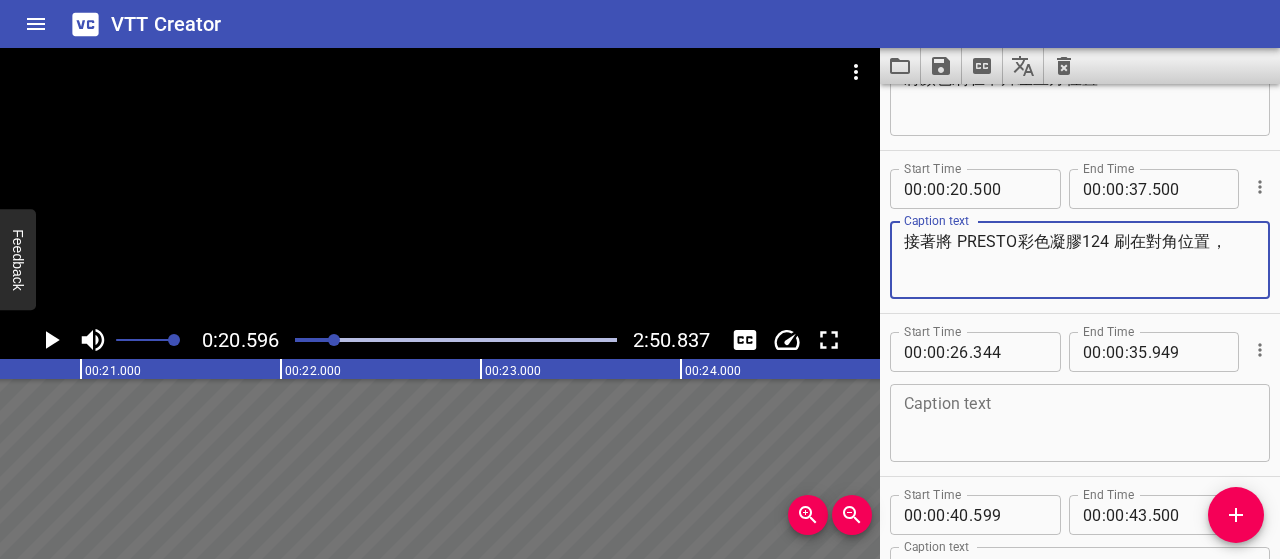 paste on "邊界處稍微拍開" 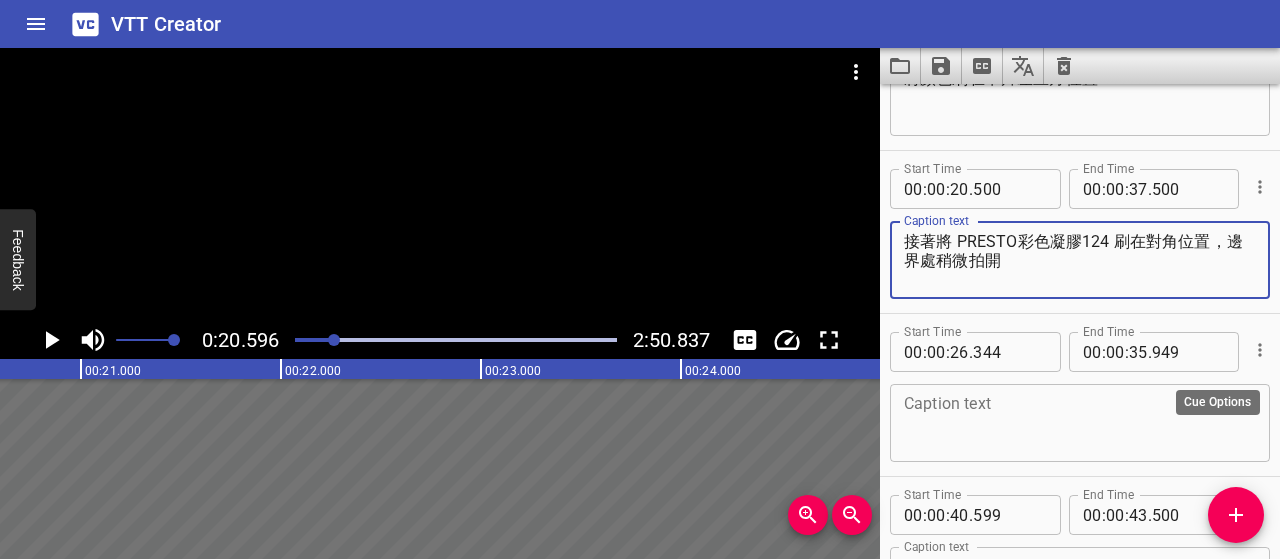 type on "接著將 PRESTO彩色凝膠124 刷在對角位置，邊界處稍微拍開" 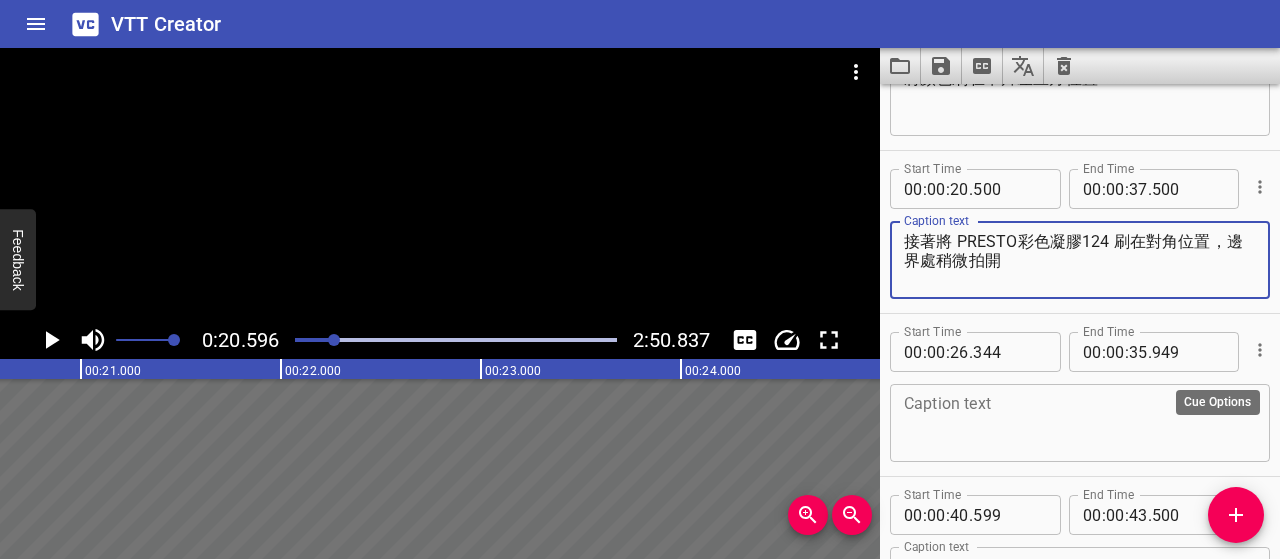 click 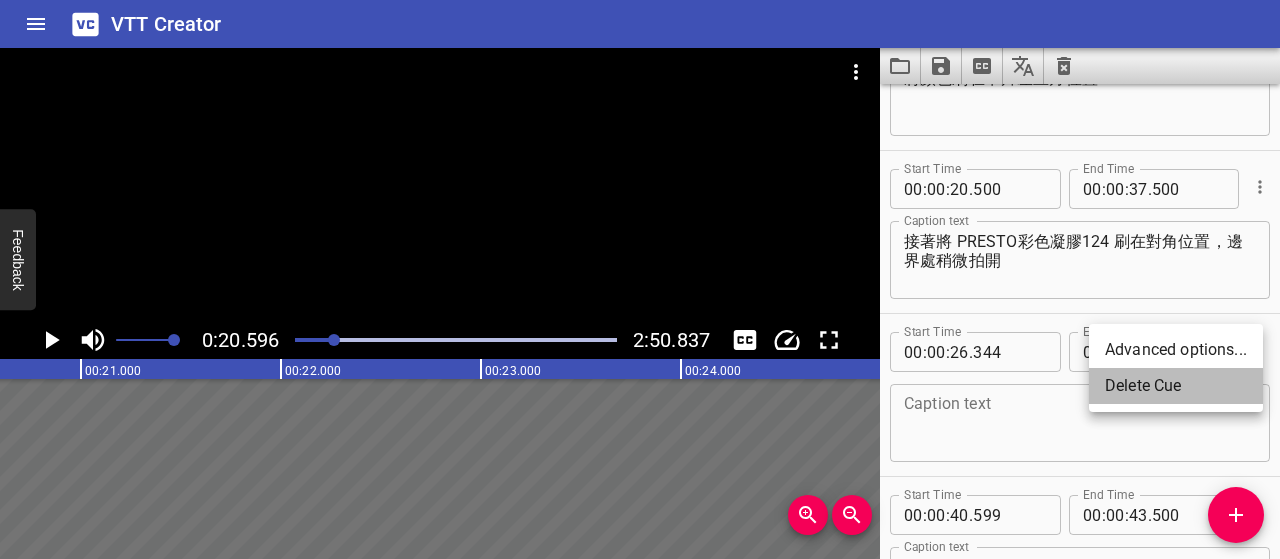 click on "Delete Cue" at bounding box center [1176, 386] 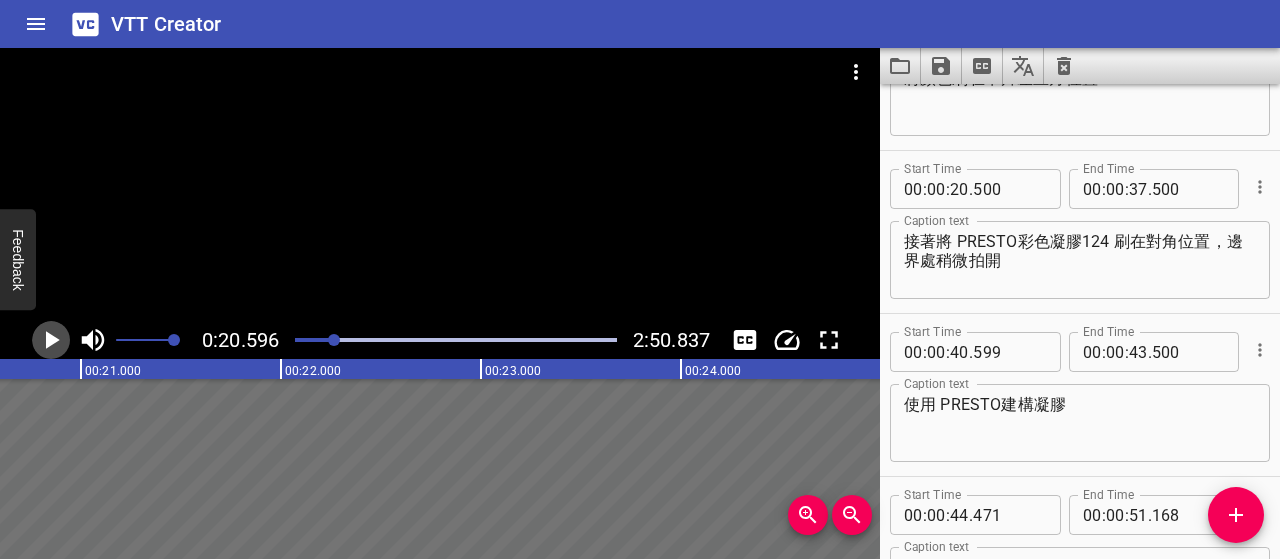 click 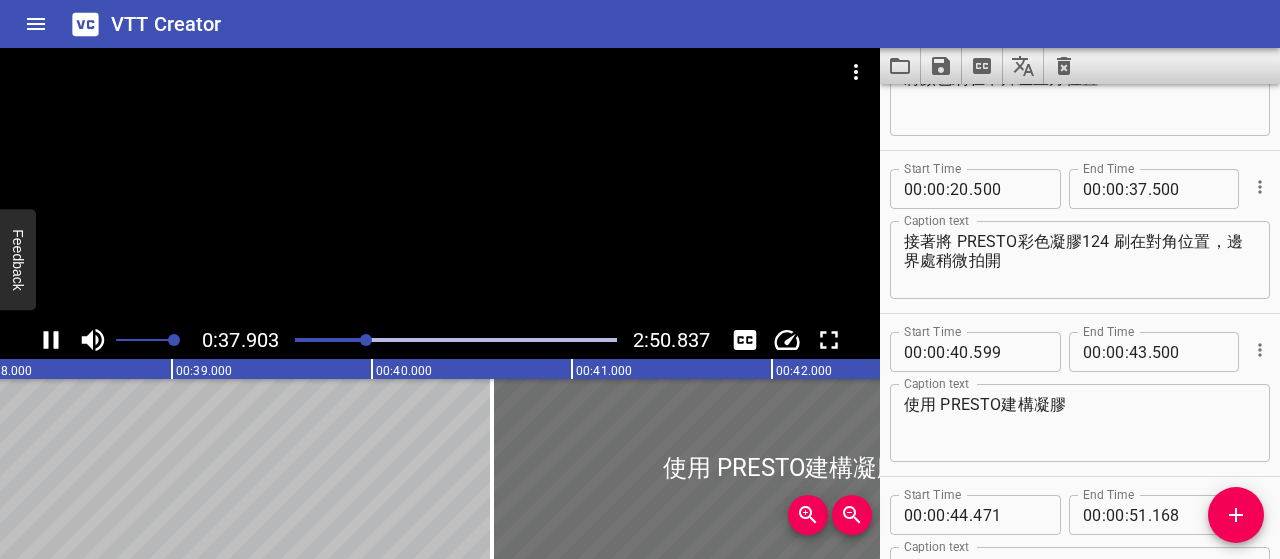 click 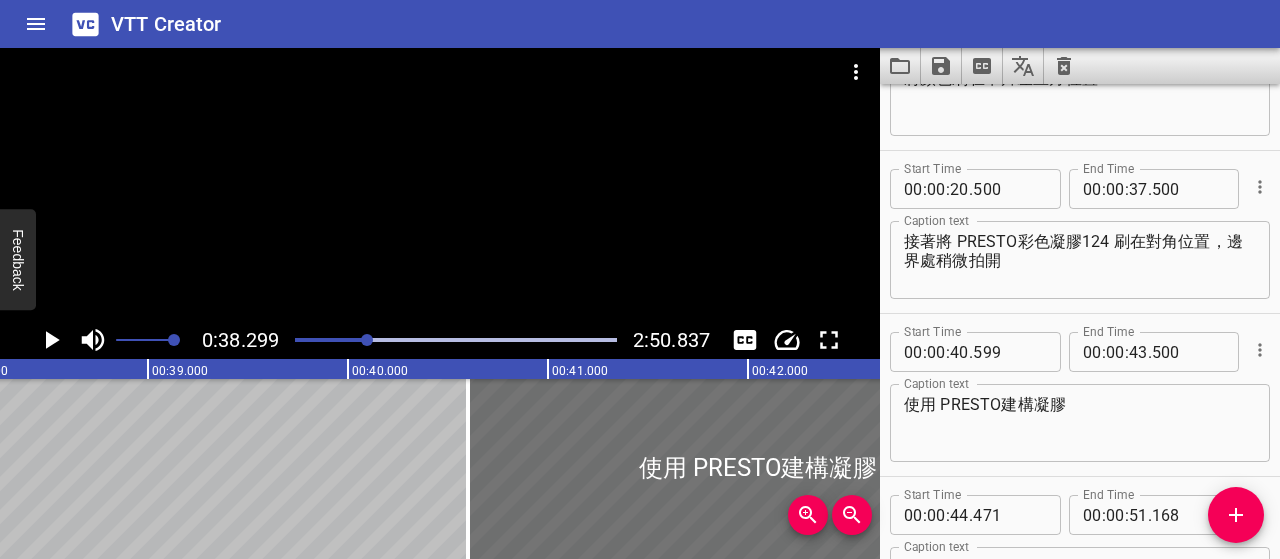 scroll, scrollTop: 0, scrollLeft: 7660, axis: horizontal 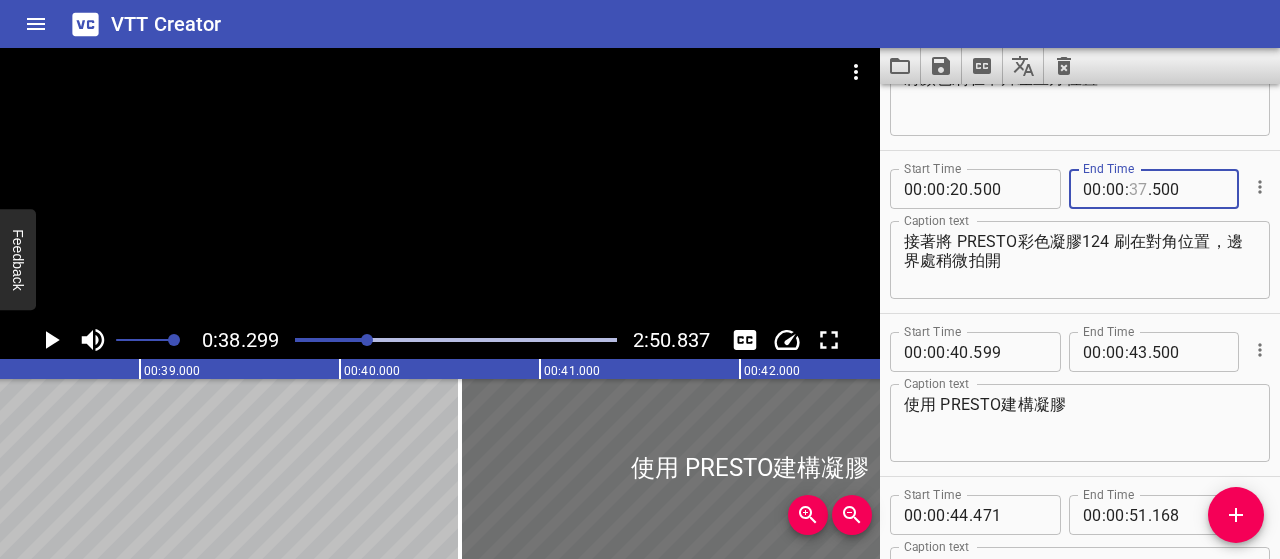 click at bounding box center (1138, 189) 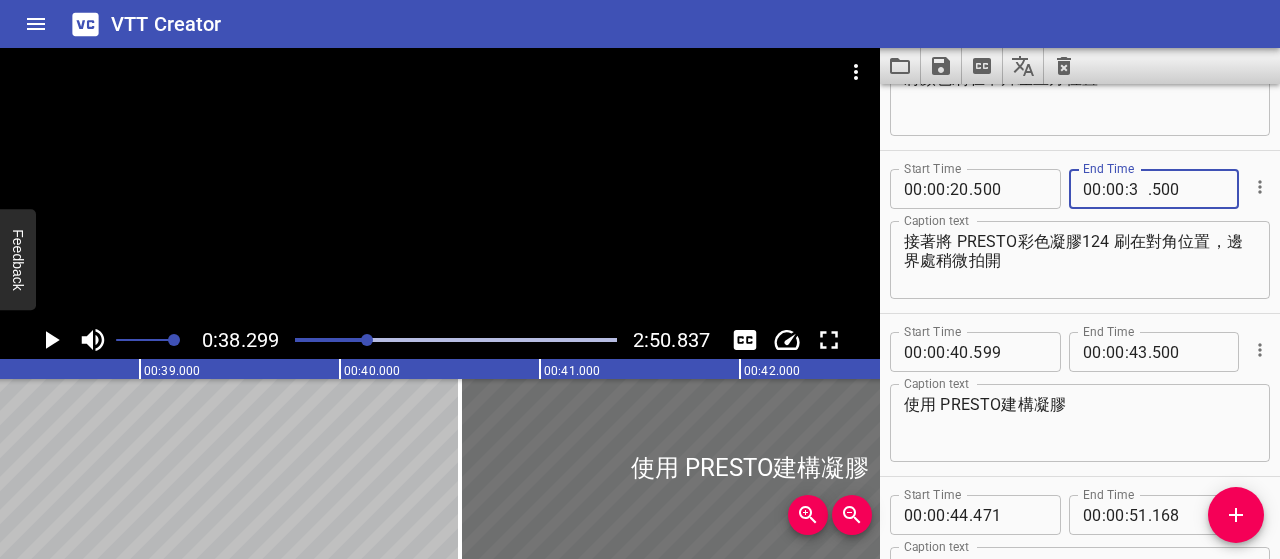 type on "38" 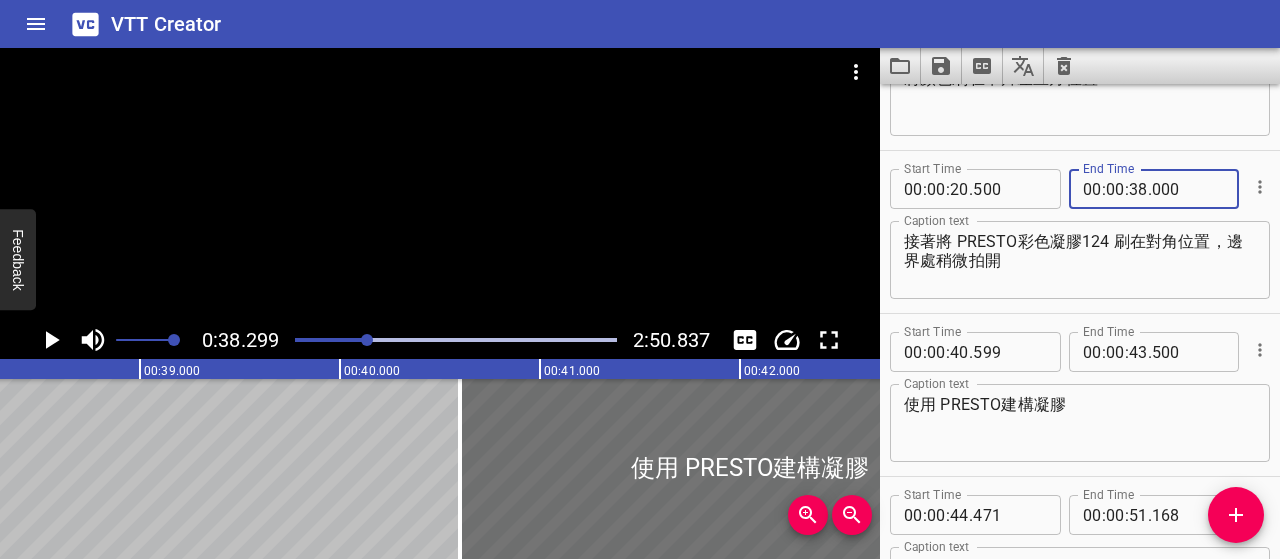 type on "000" 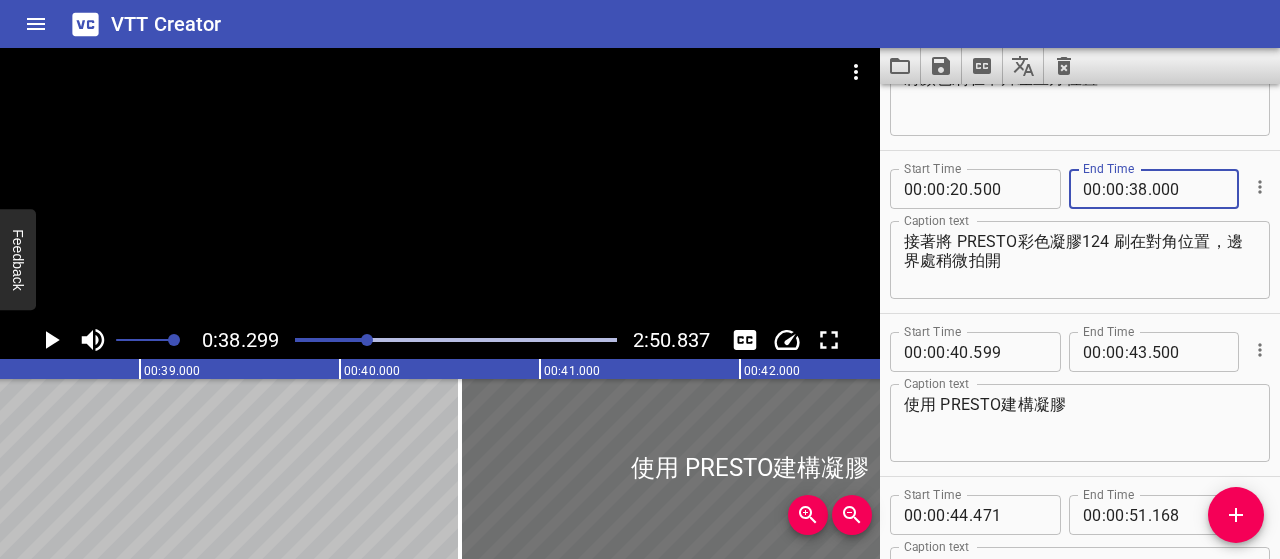 click on "使用 PRESTO建構凝膠" at bounding box center [1080, 423] 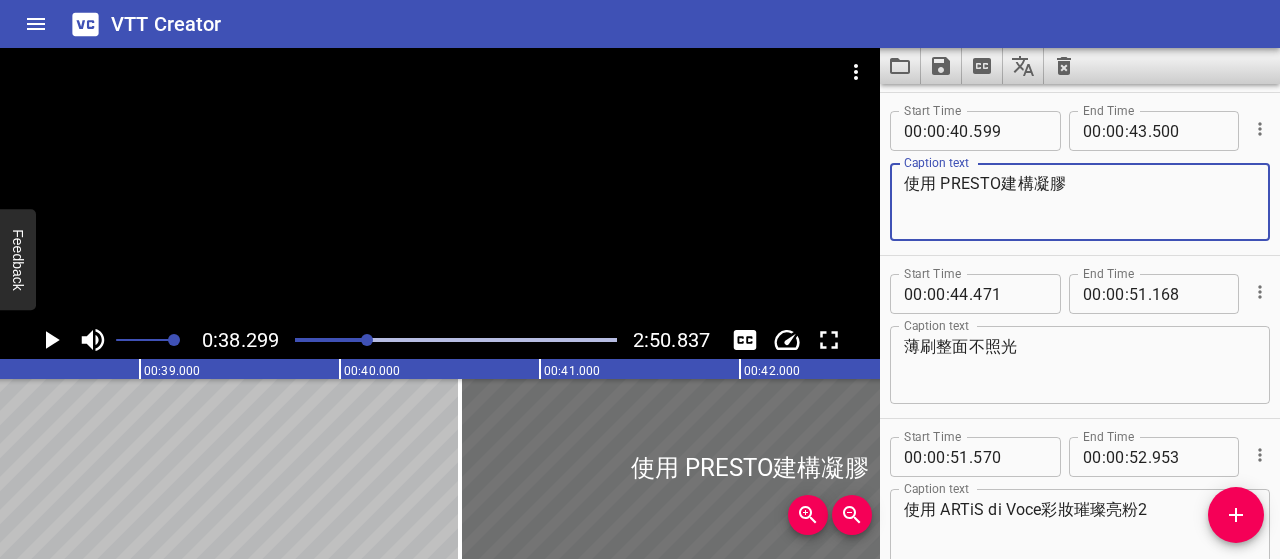 scroll, scrollTop: 563, scrollLeft: 0, axis: vertical 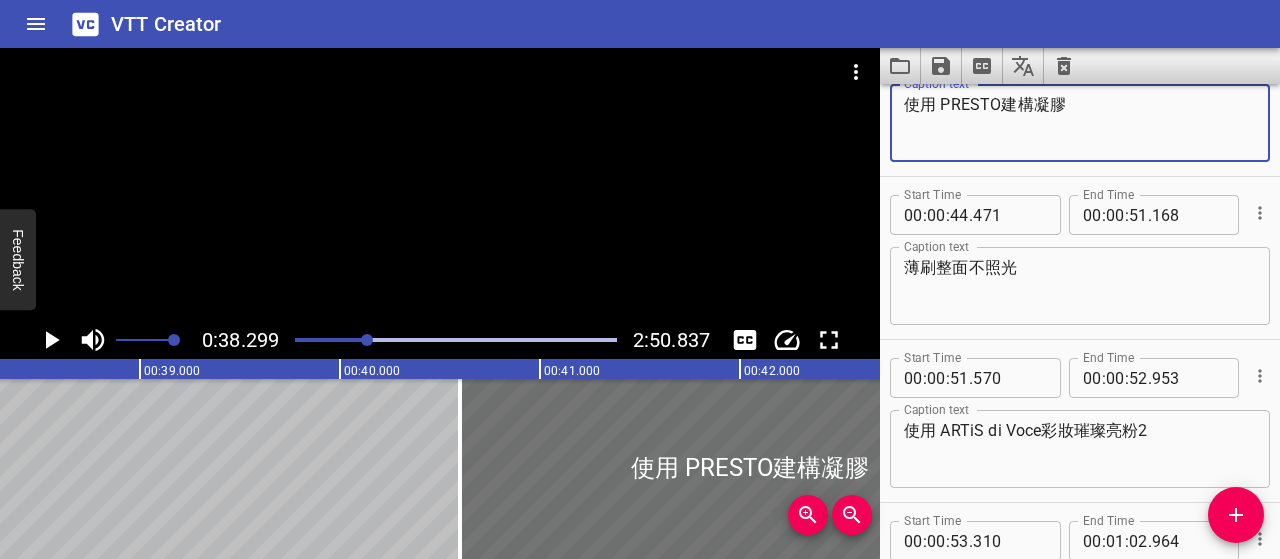 click 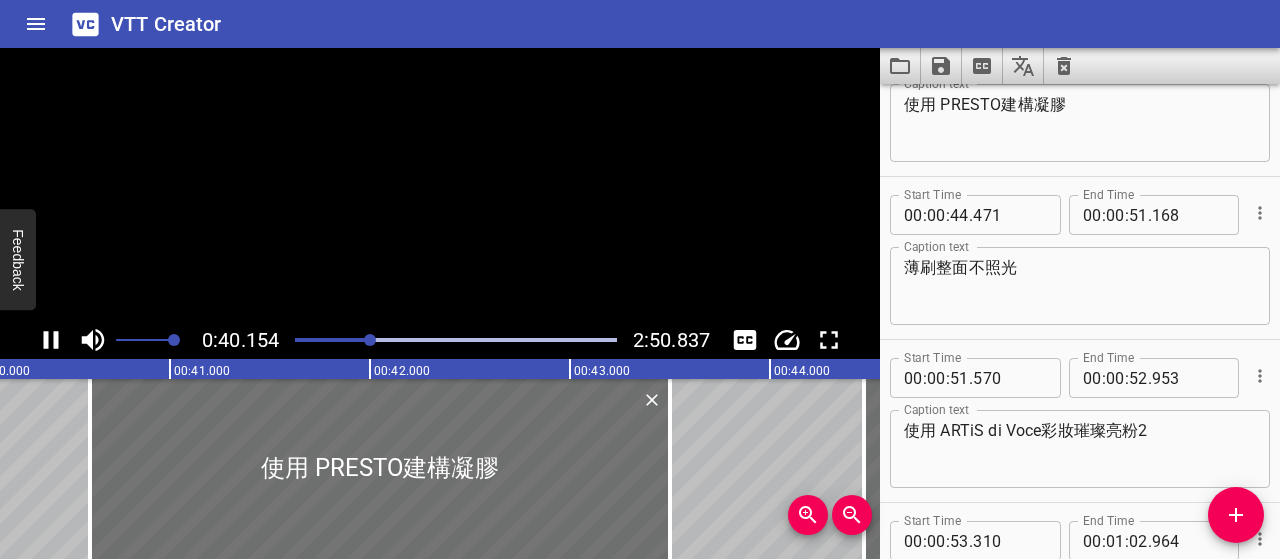 click 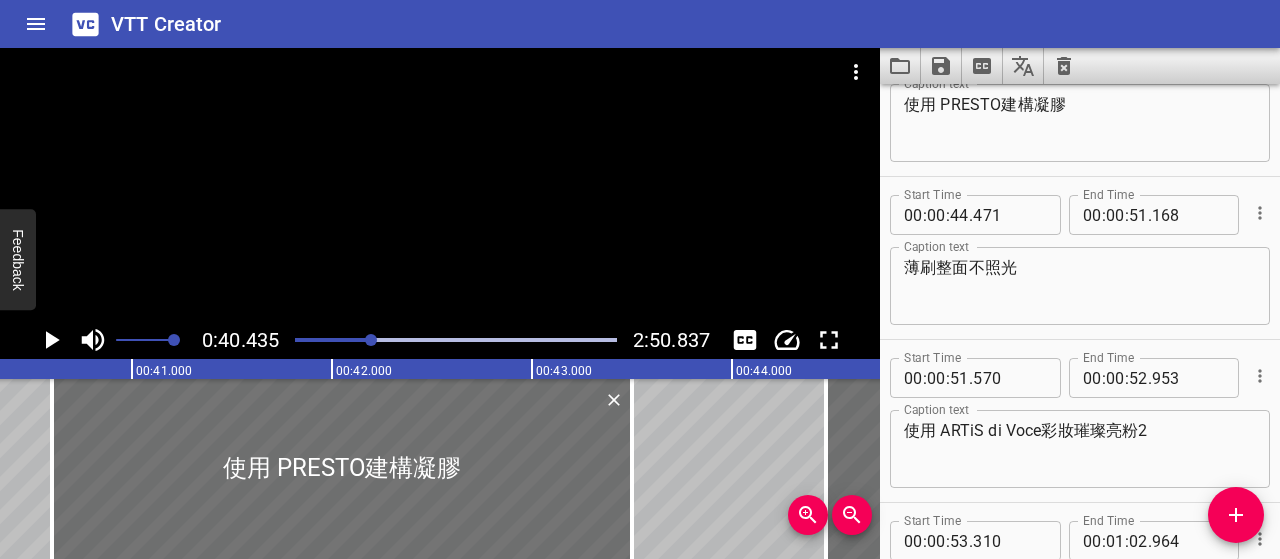 scroll, scrollTop: 0, scrollLeft: 8086, axis: horizontal 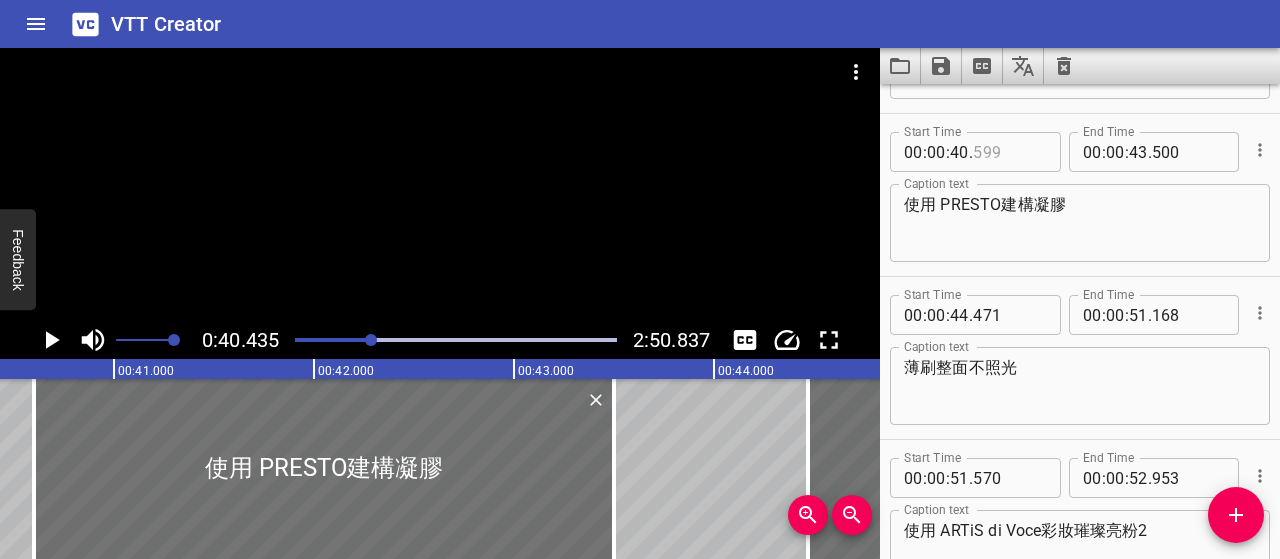 drag, startPoint x: 999, startPoint y: 150, endPoint x: 992, endPoint y: 161, distance: 13.038404 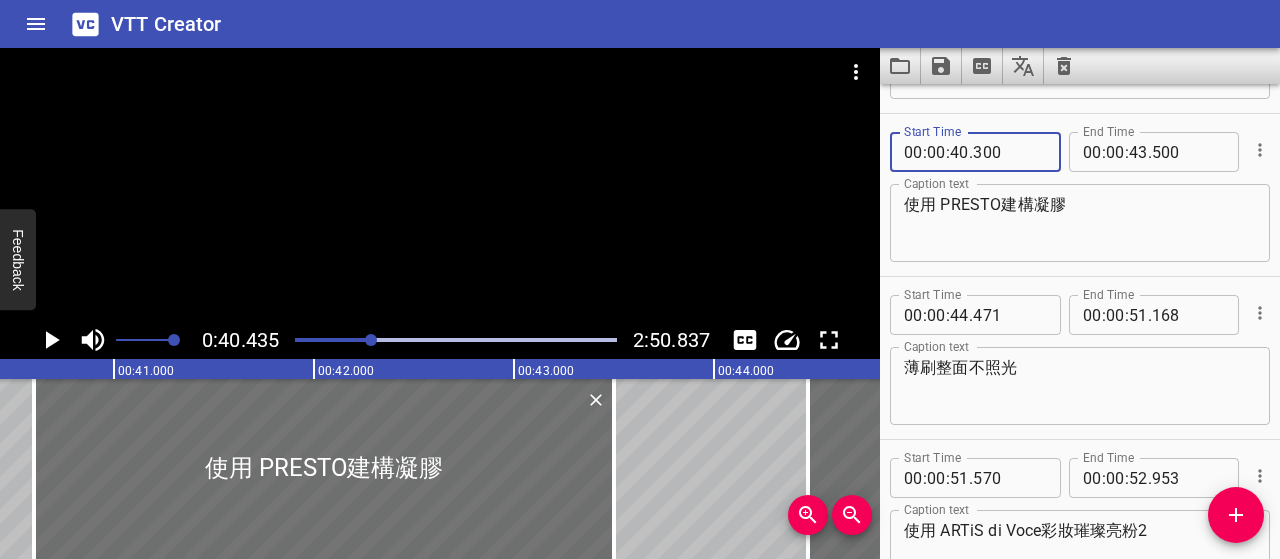 type on "300" 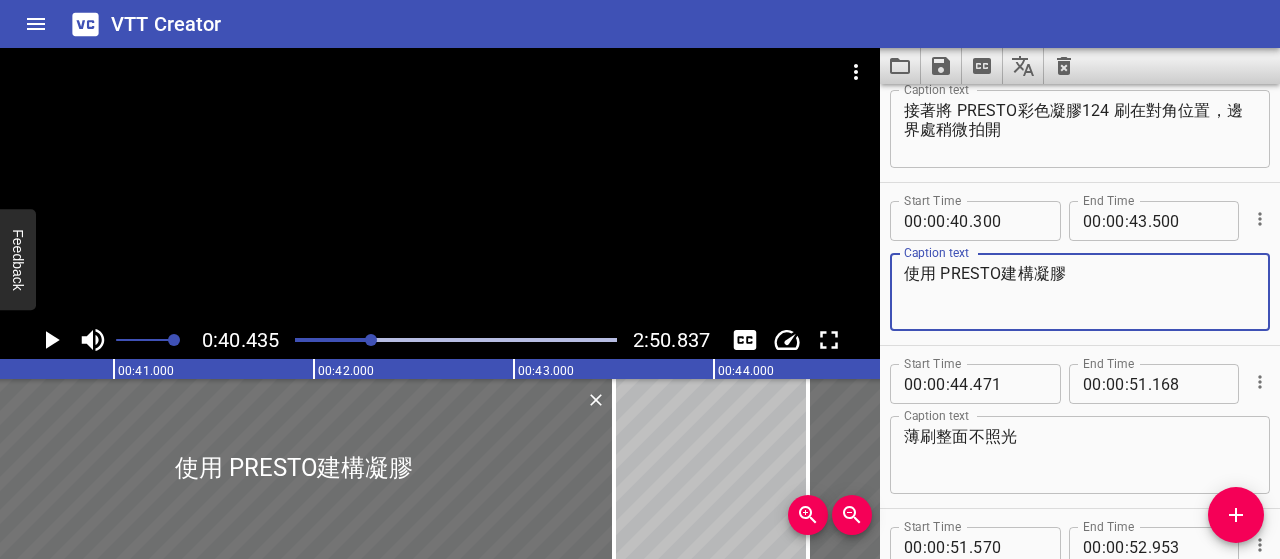 scroll, scrollTop: 363, scrollLeft: 0, axis: vertical 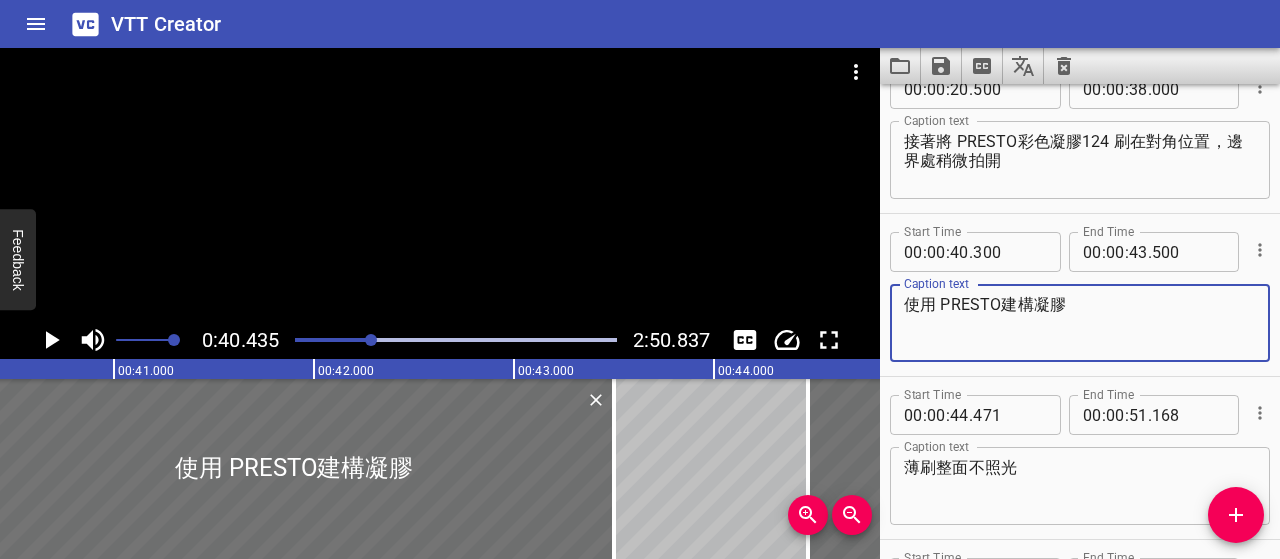 click on "使用 PRESTO建構凝膠" at bounding box center (1080, 323) 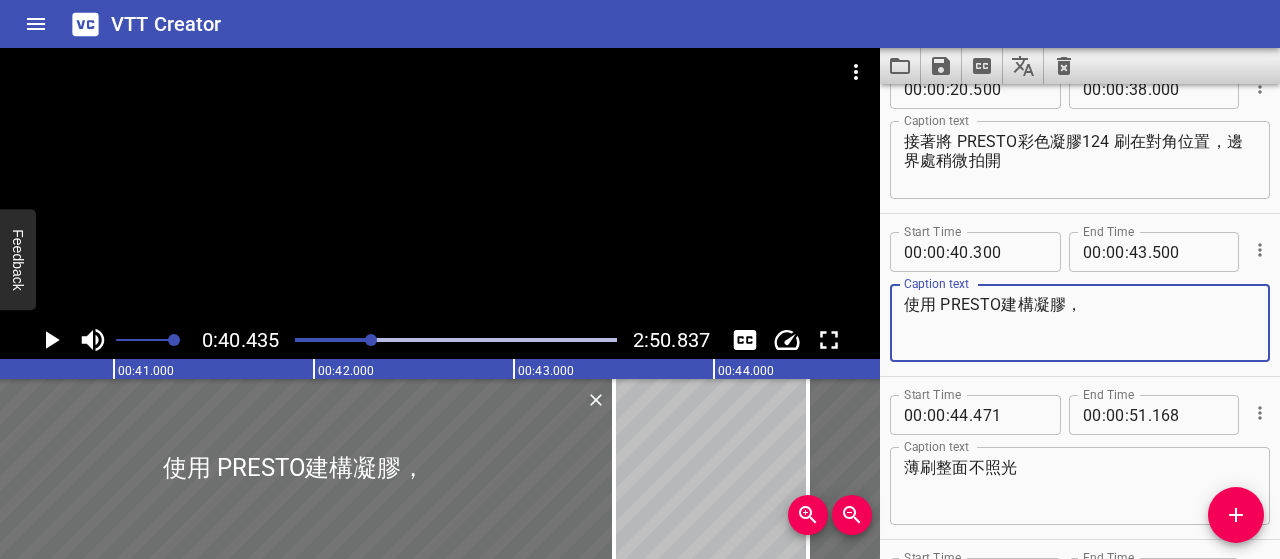 type on "使用 PRESTO建構凝膠，" 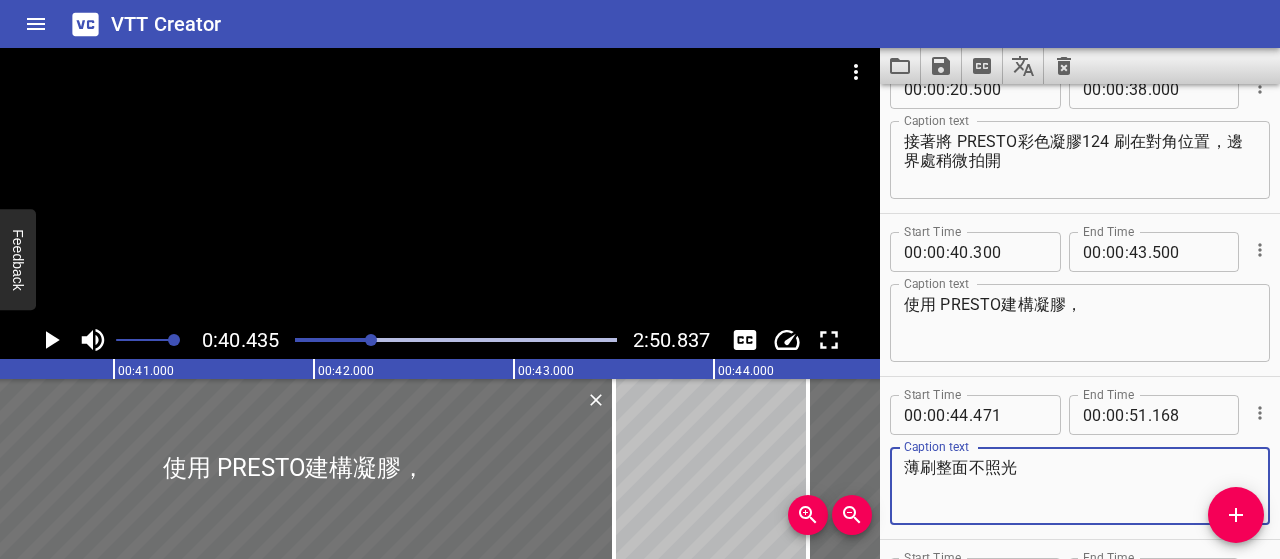 drag, startPoint x: 1019, startPoint y: 478, endPoint x: 904, endPoint y: 476, distance: 115.01739 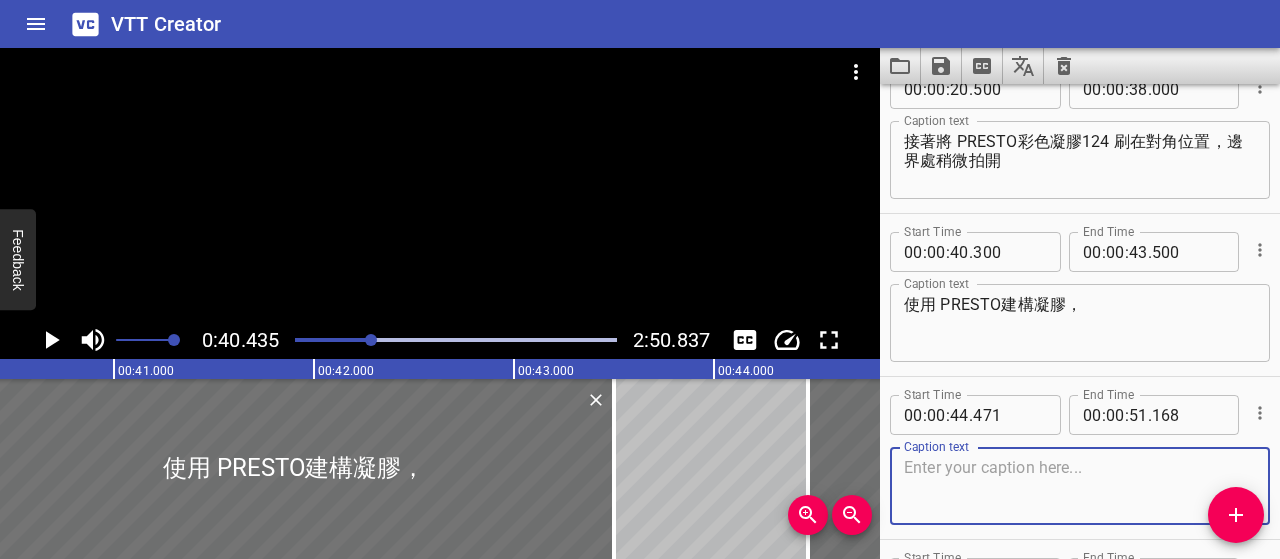 type 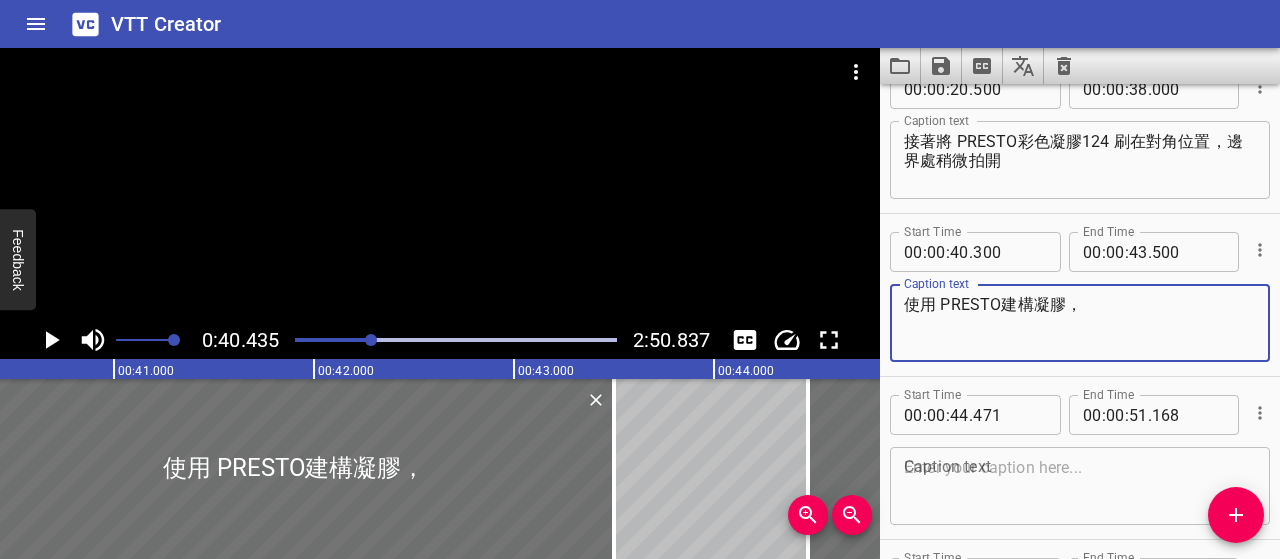 click on "使用 PRESTO建構凝膠，" at bounding box center (1080, 323) 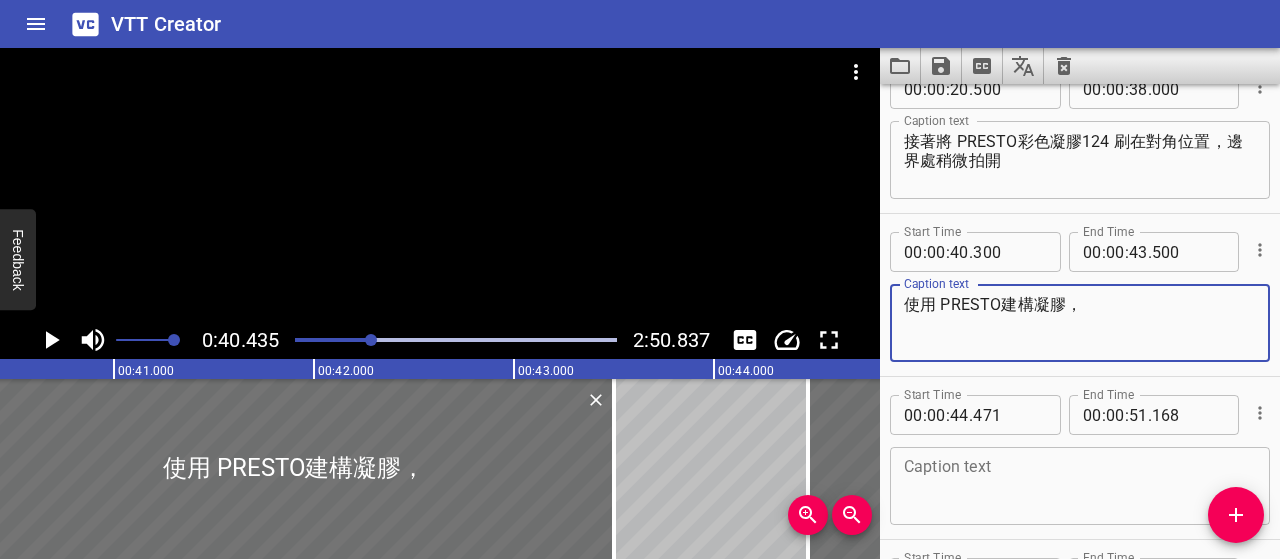 paste on "薄刷整面不照光" 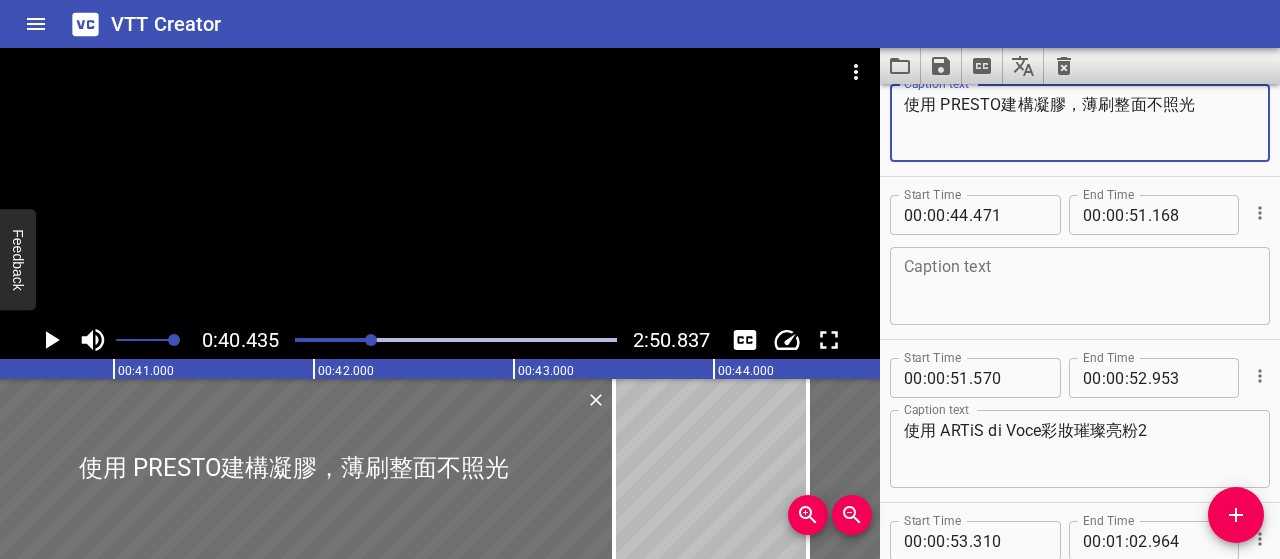 scroll, scrollTop: 463, scrollLeft: 0, axis: vertical 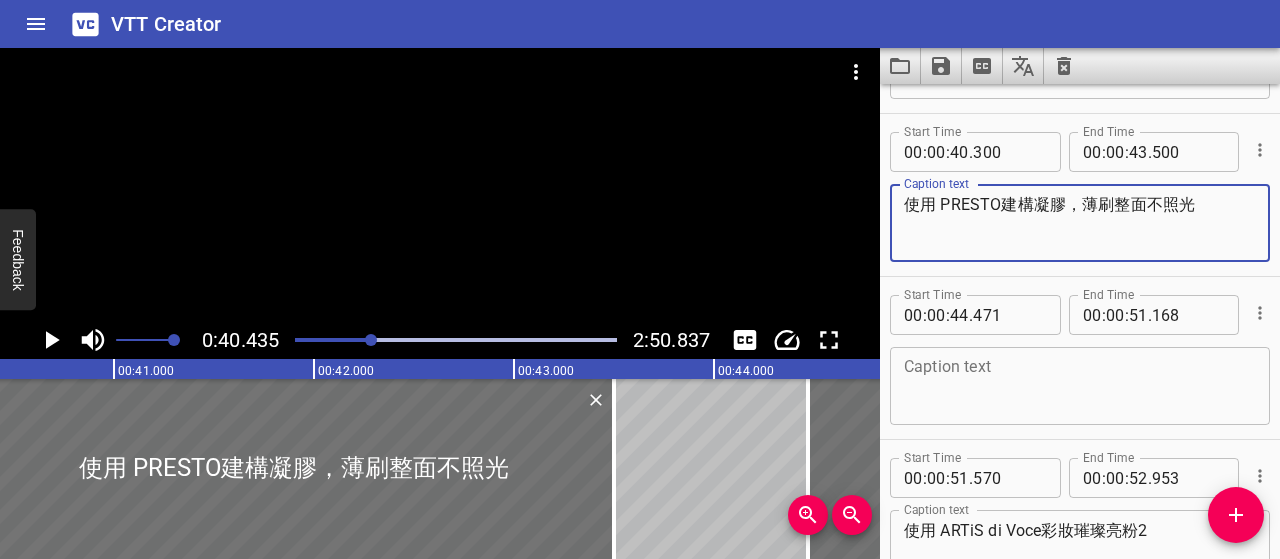 type on "使用 PRESTO建構凝膠，薄刷整面不照光" 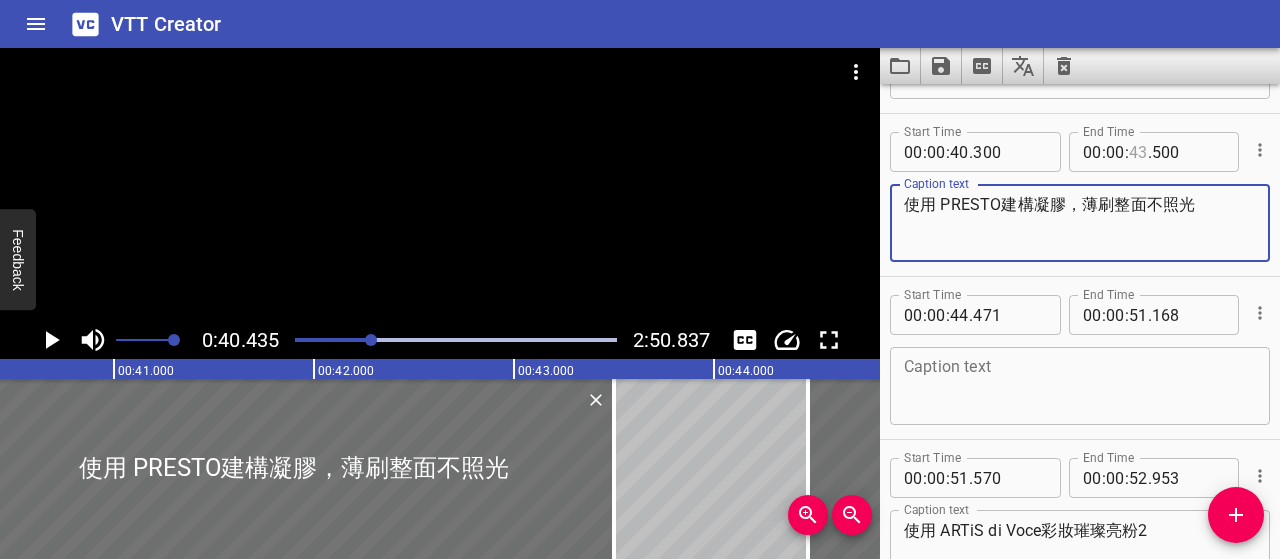 click at bounding box center [1138, 152] 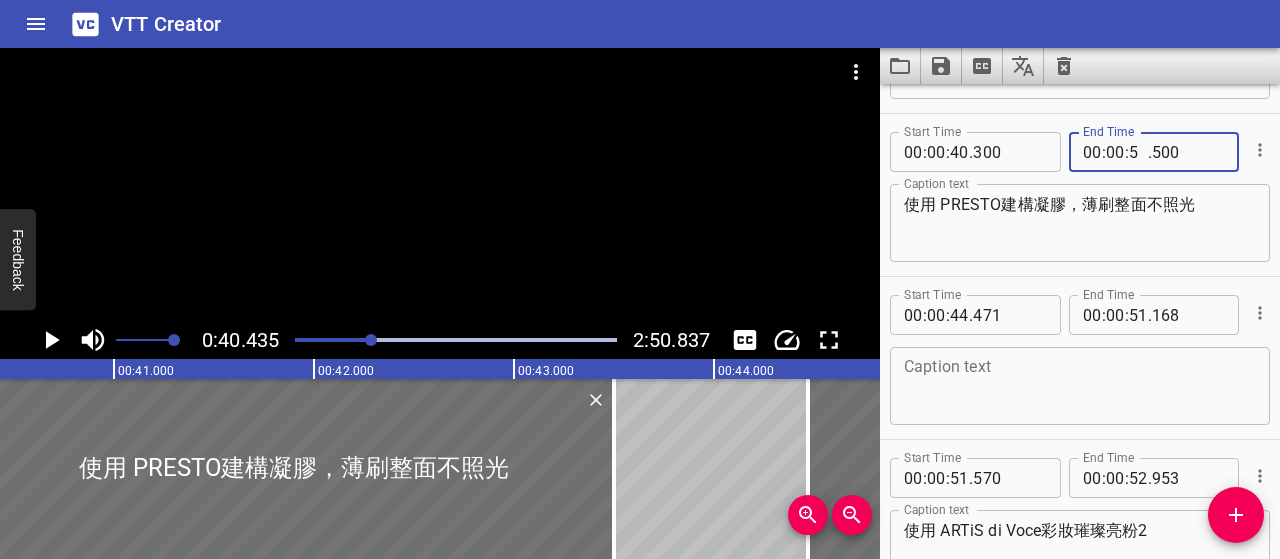 type on "51" 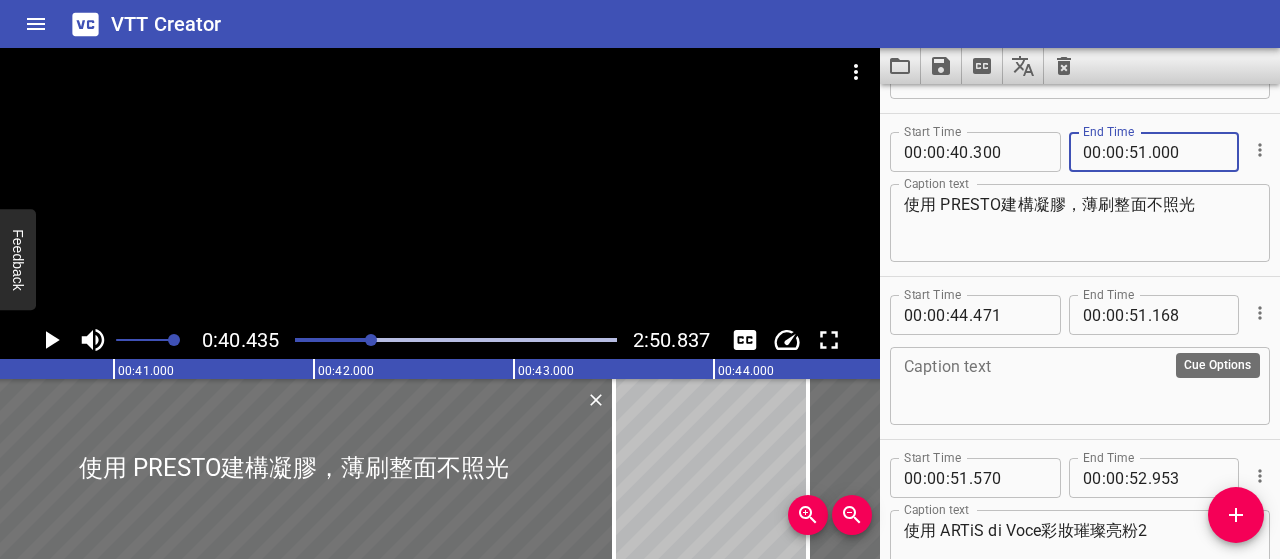 type on "000" 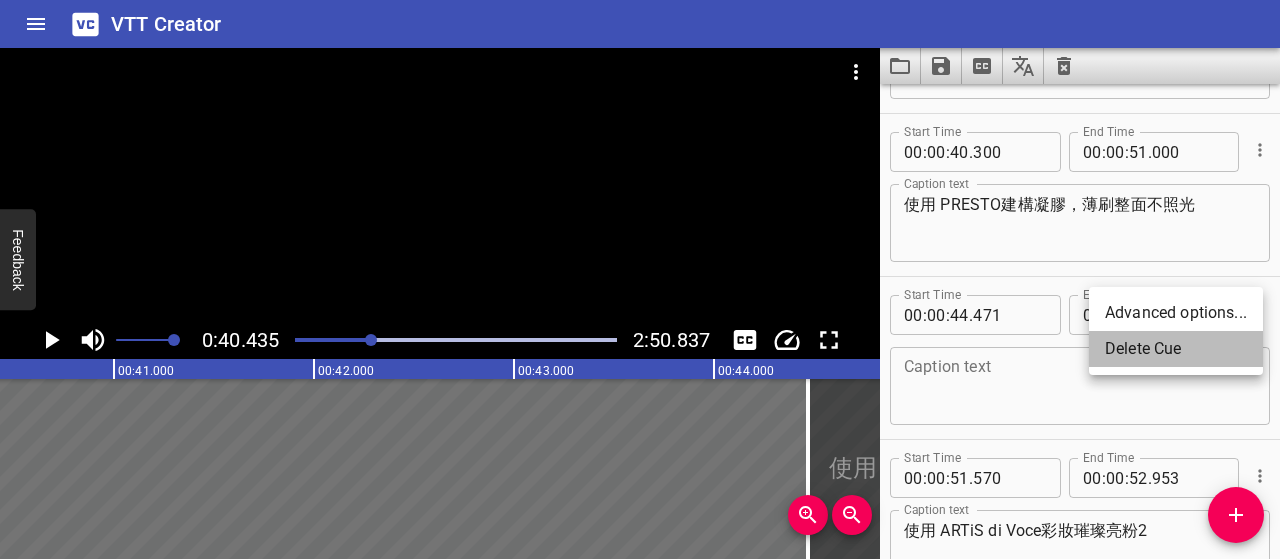 click on "Delete Cue" at bounding box center [1176, 349] 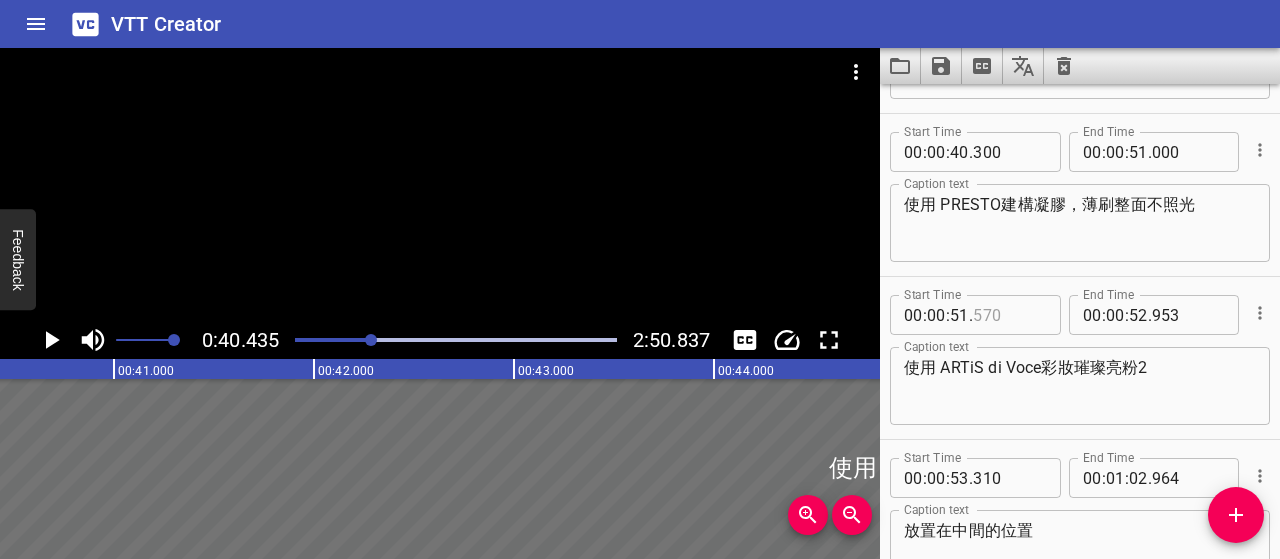 click at bounding box center (1009, 315) 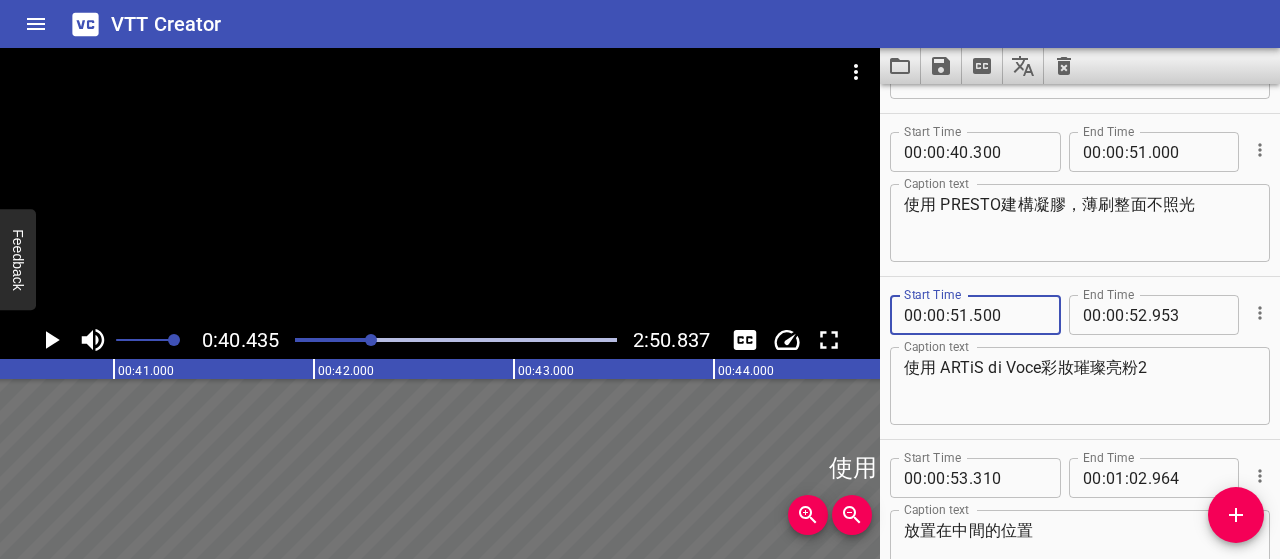 type on "500" 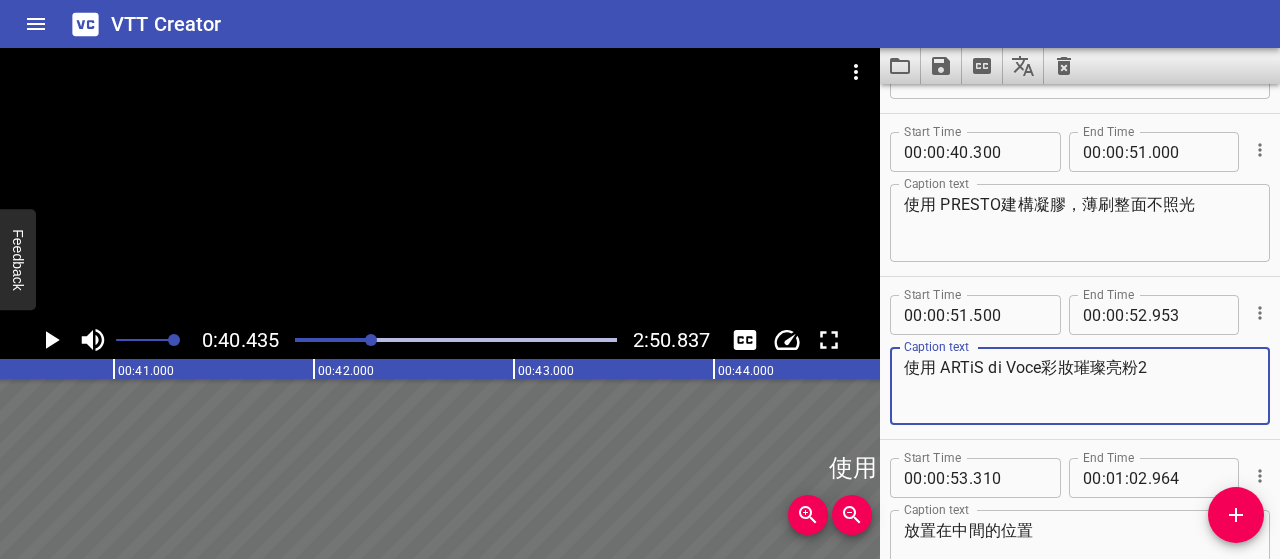 click on "使用 ARTiS di Voce彩妝璀璨亮粉2" at bounding box center (1080, 386) 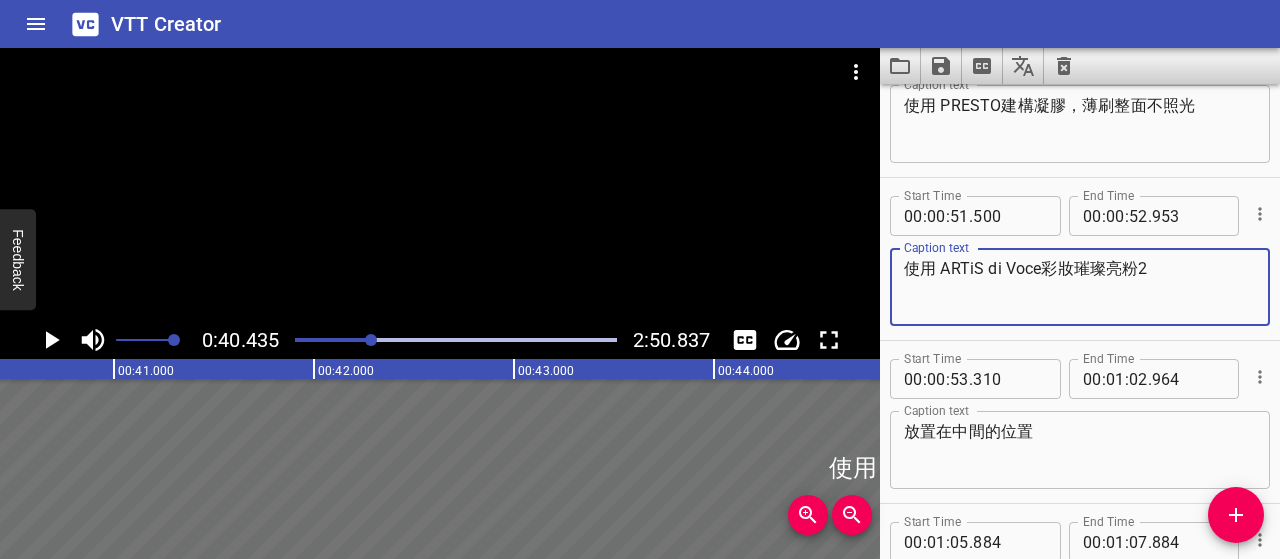 scroll, scrollTop: 563, scrollLeft: 0, axis: vertical 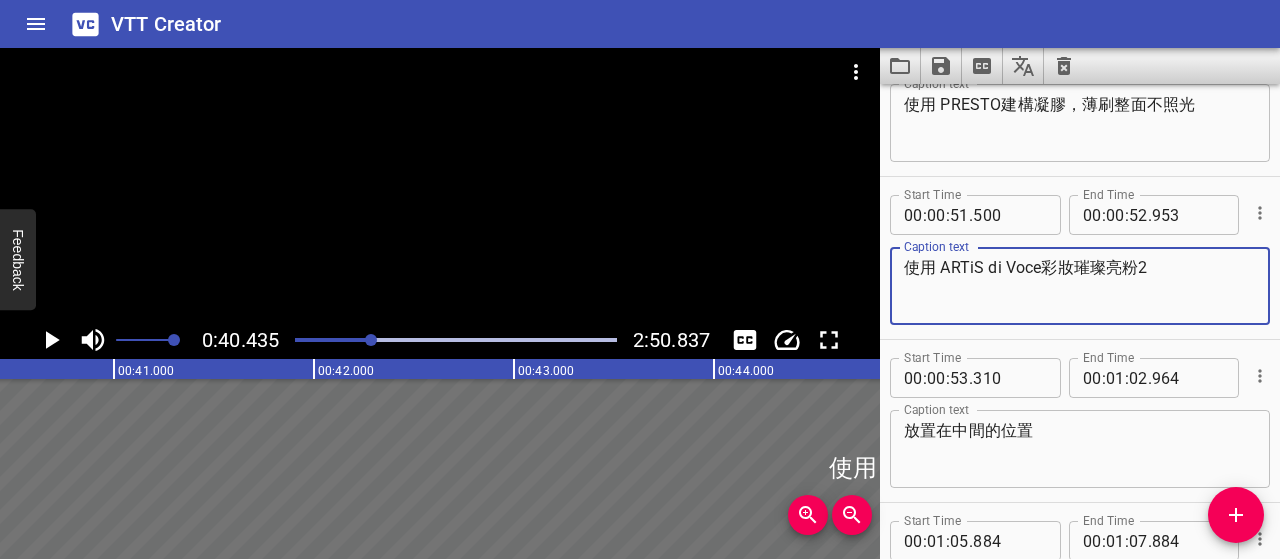 click on "使用 ARTiS di Voce彩妝璀璨亮粉2" at bounding box center [1080, 286] 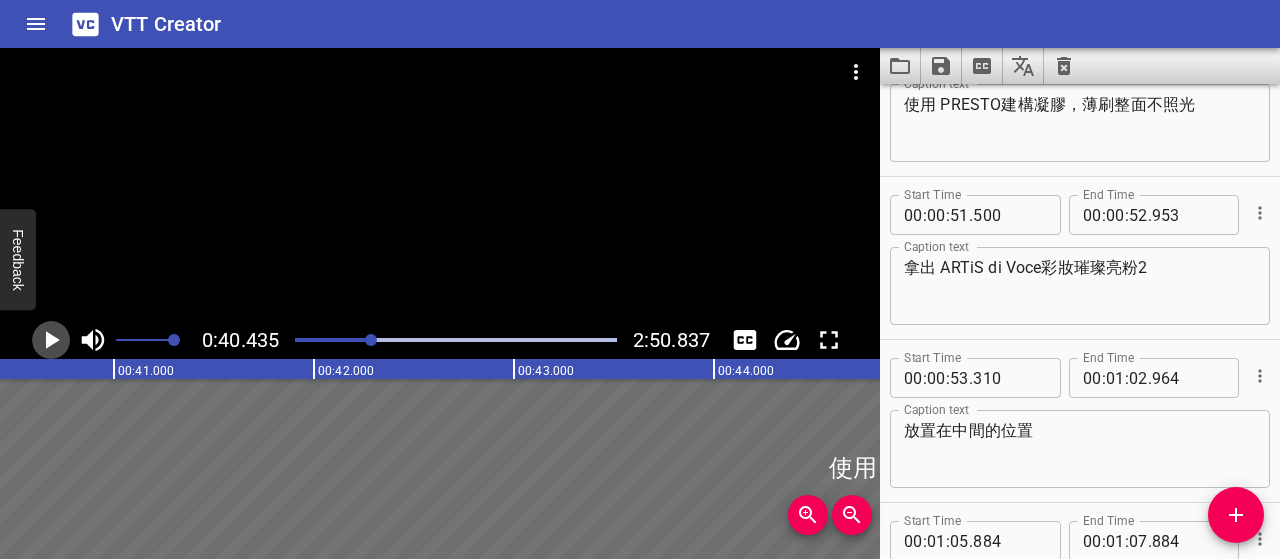 click 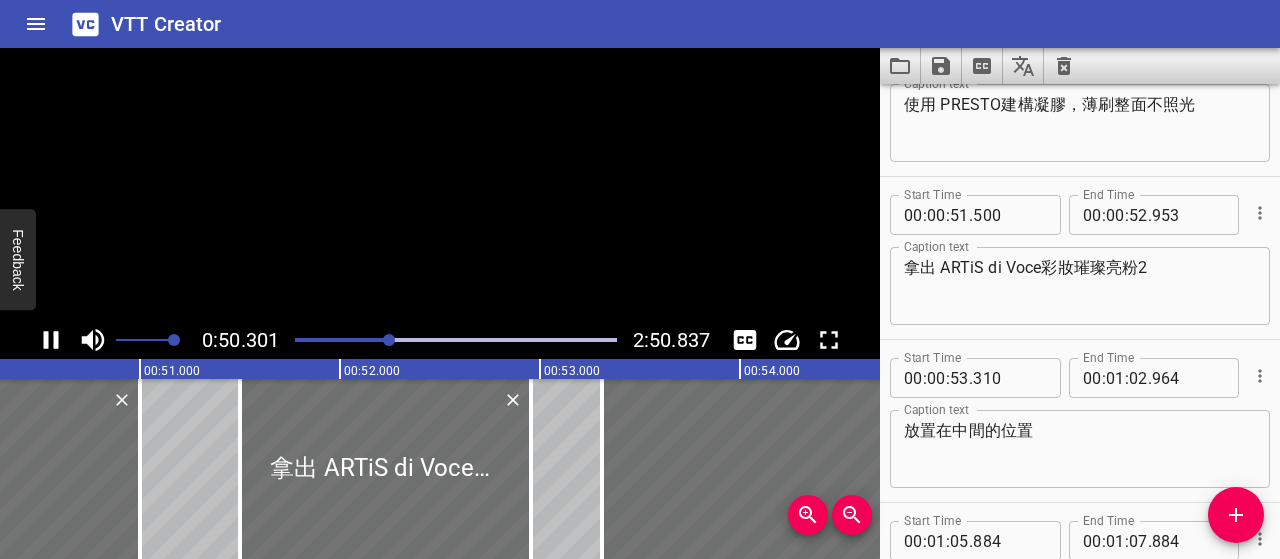 click 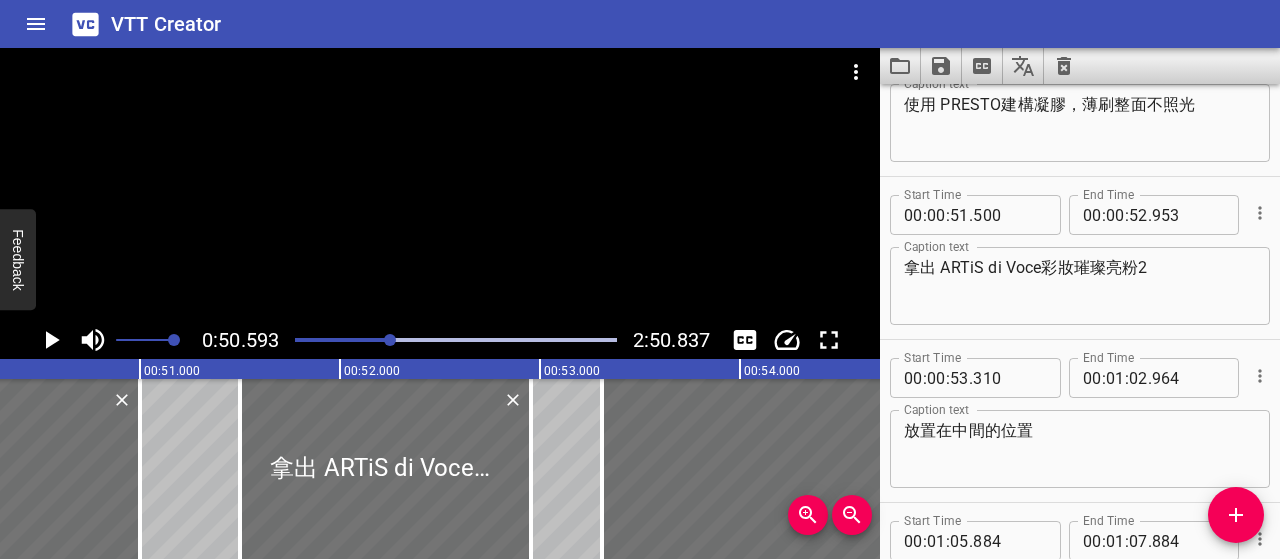 scroll, scrollTop: 0, scrollLeft: 10118, axis: horizontal 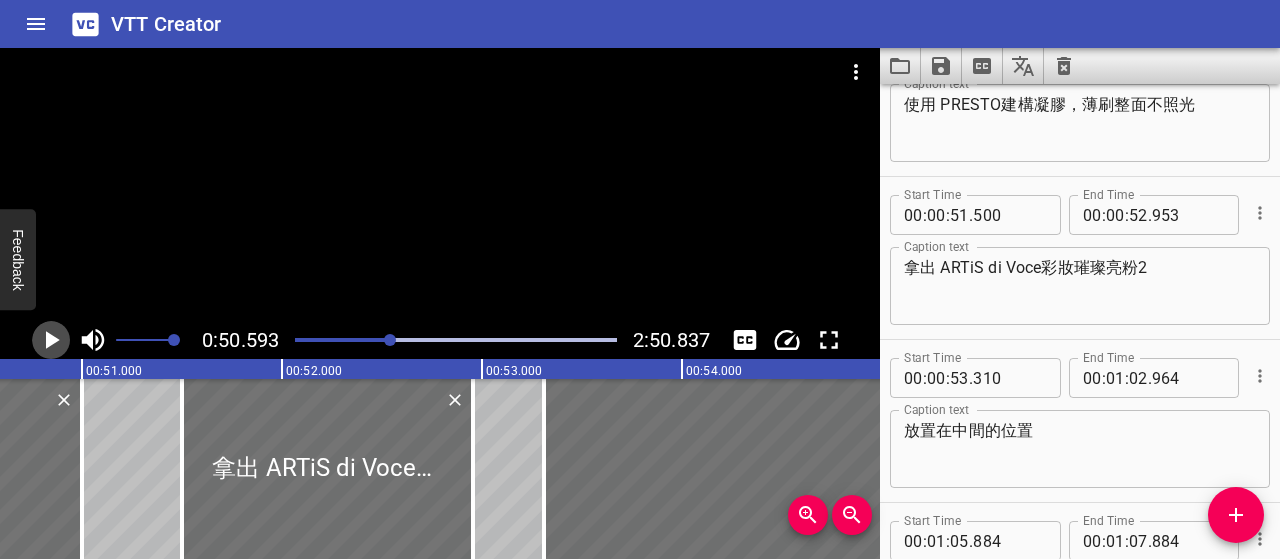 click 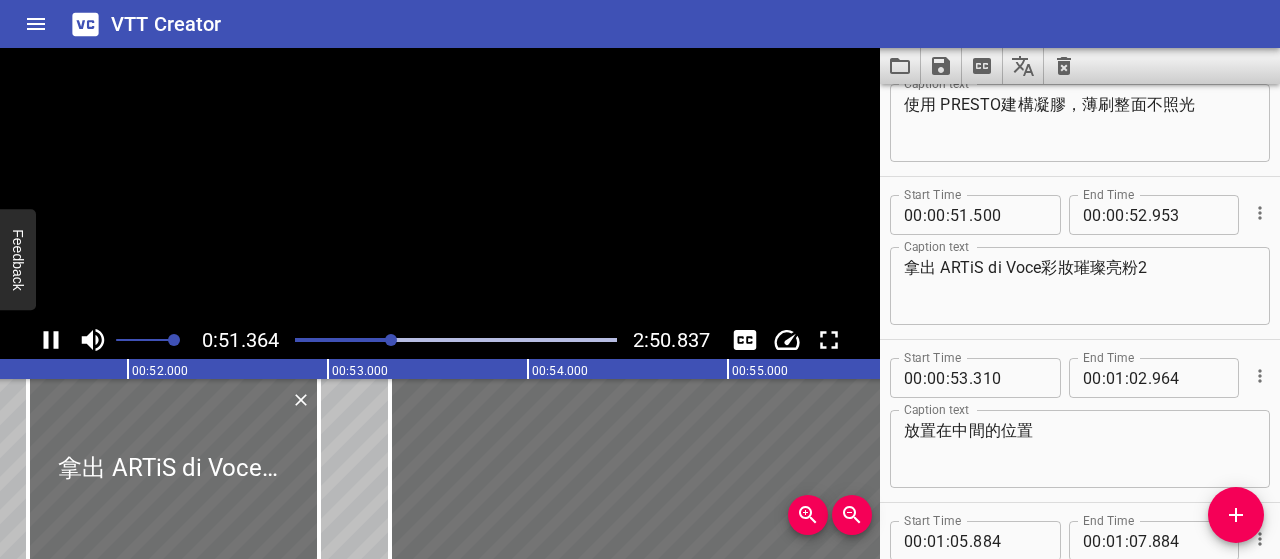 click 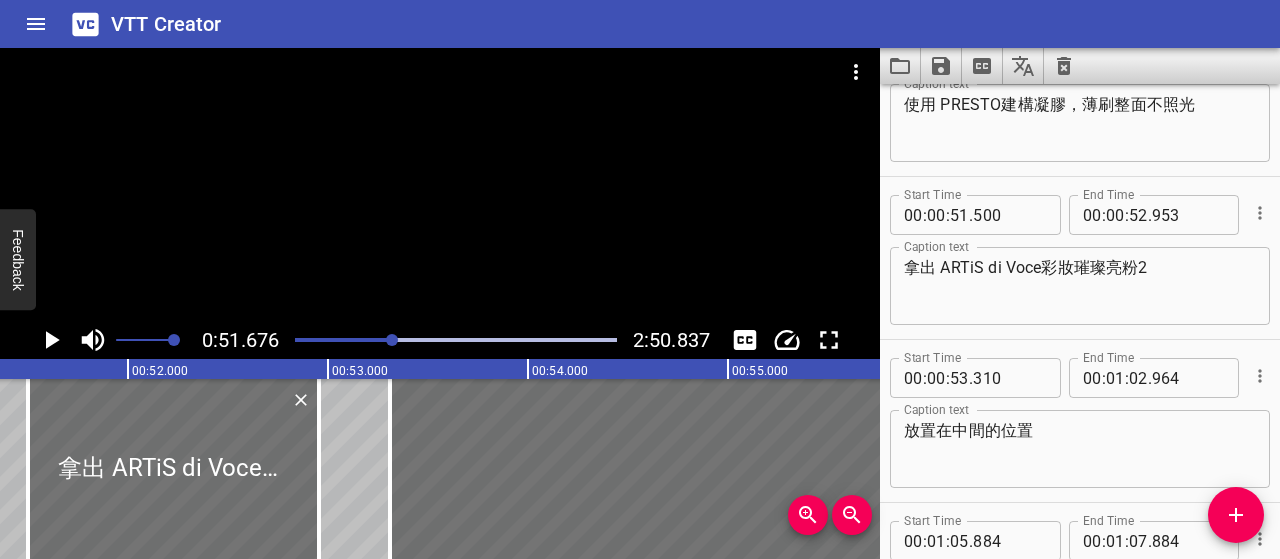 scroll, scrollTop: 0, scrollLeft: 10335, axis: horizontal 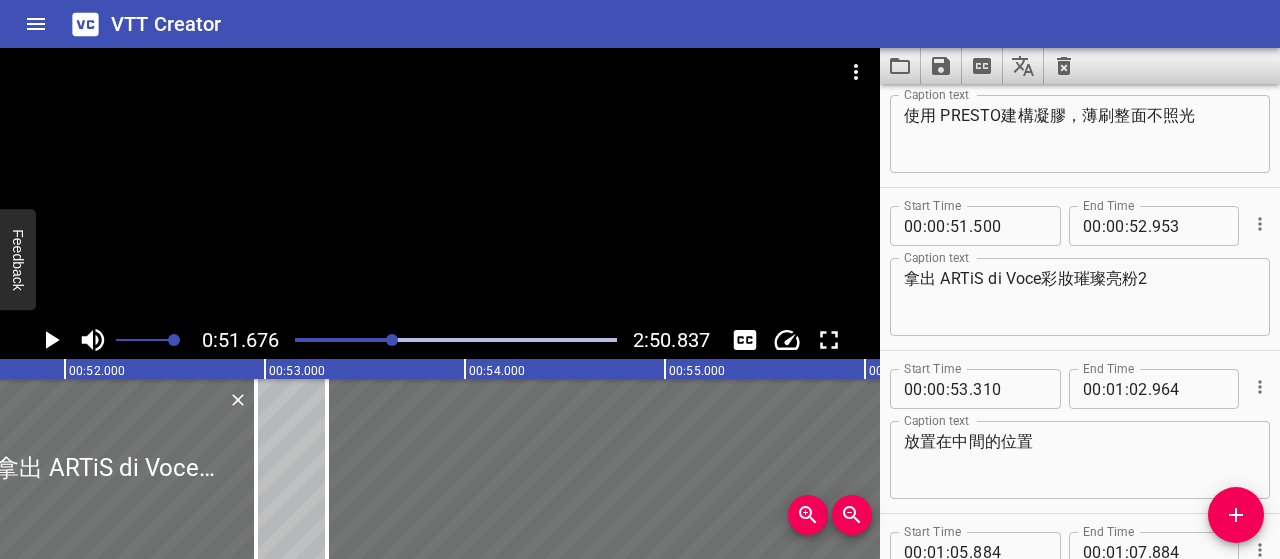 click on "拿出 ARTiS di Voce彩妝璀璨亮粉2" at bounding box center [1080, 297] 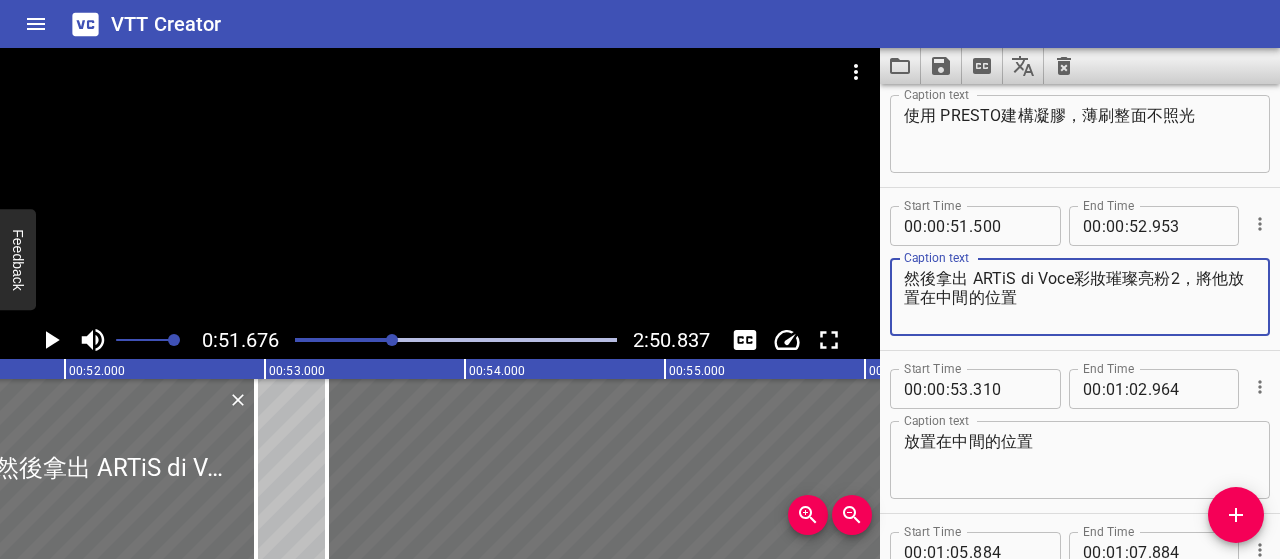type on "然後拿出 ARTiS di Voce彩妝璀璨亮粉2，將他放置在中間的位置" 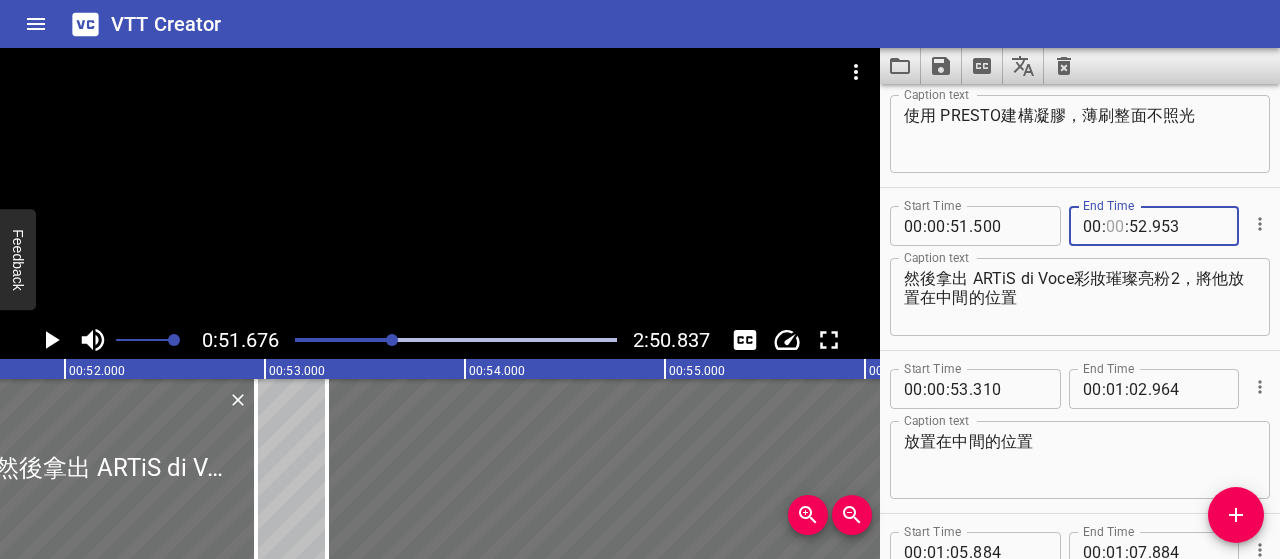 click at bounding box center (1115, 226) 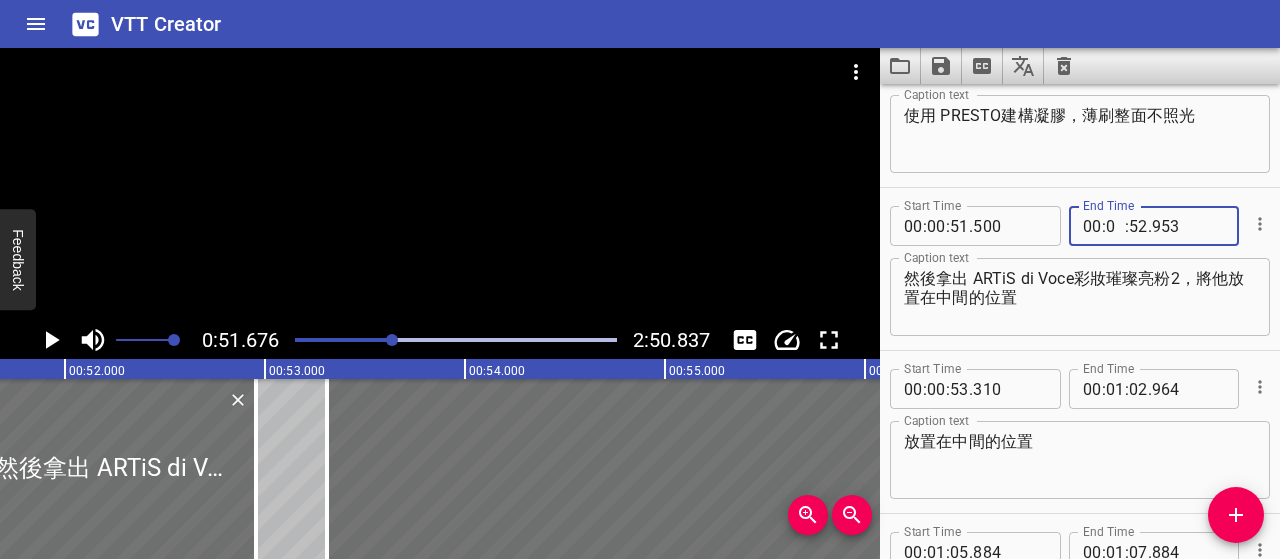 type on "01" 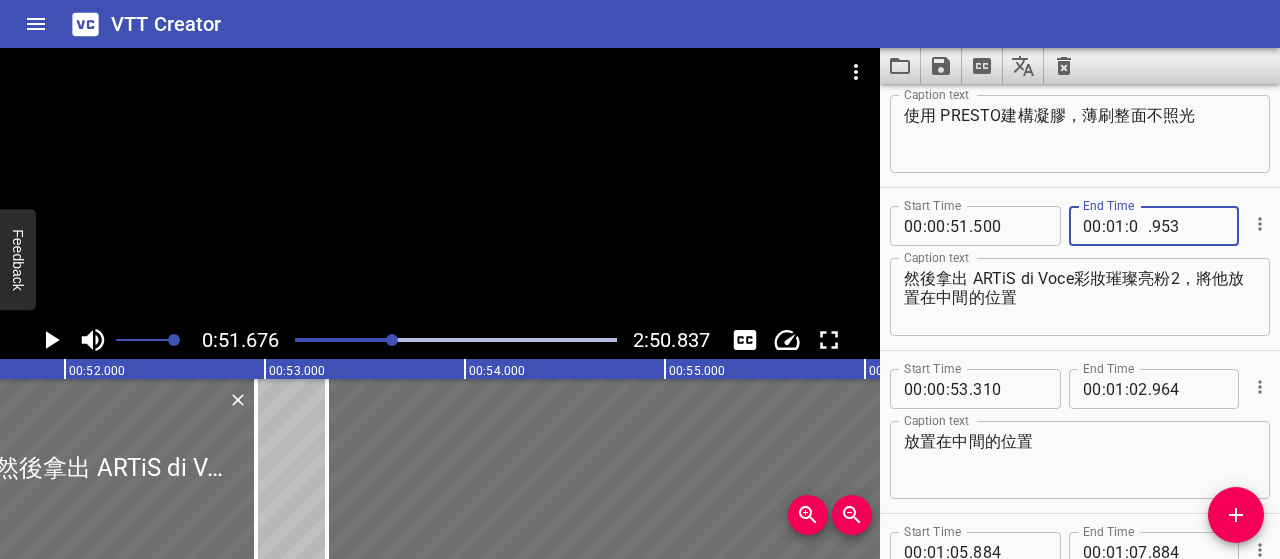 type on "02" 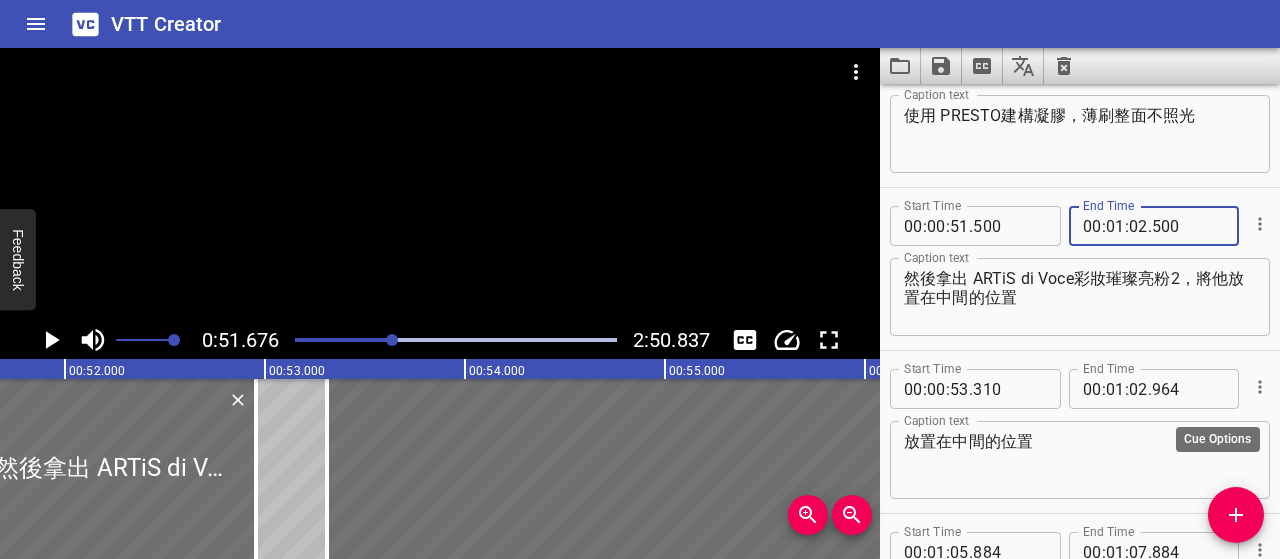 type on "500" 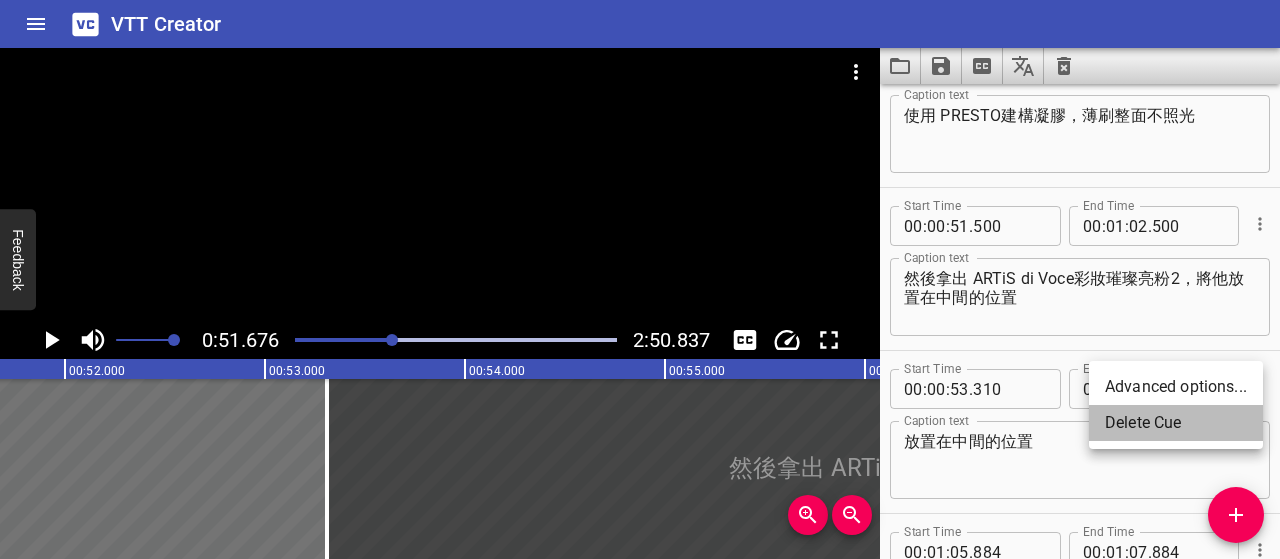 click on "Delete Cue" at bounding box center (1176, 423) 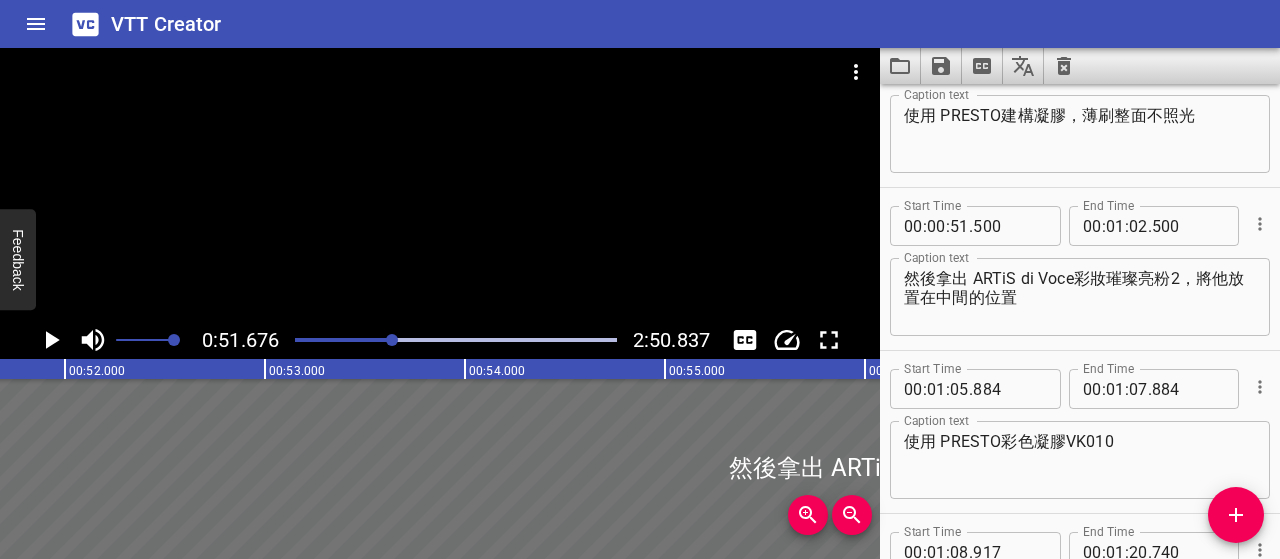 click on "然後拿出 ARTiS di Voce彩妝璀璨亮粉2，將他放置在中間的位置" at bounding box center [1080, 297] 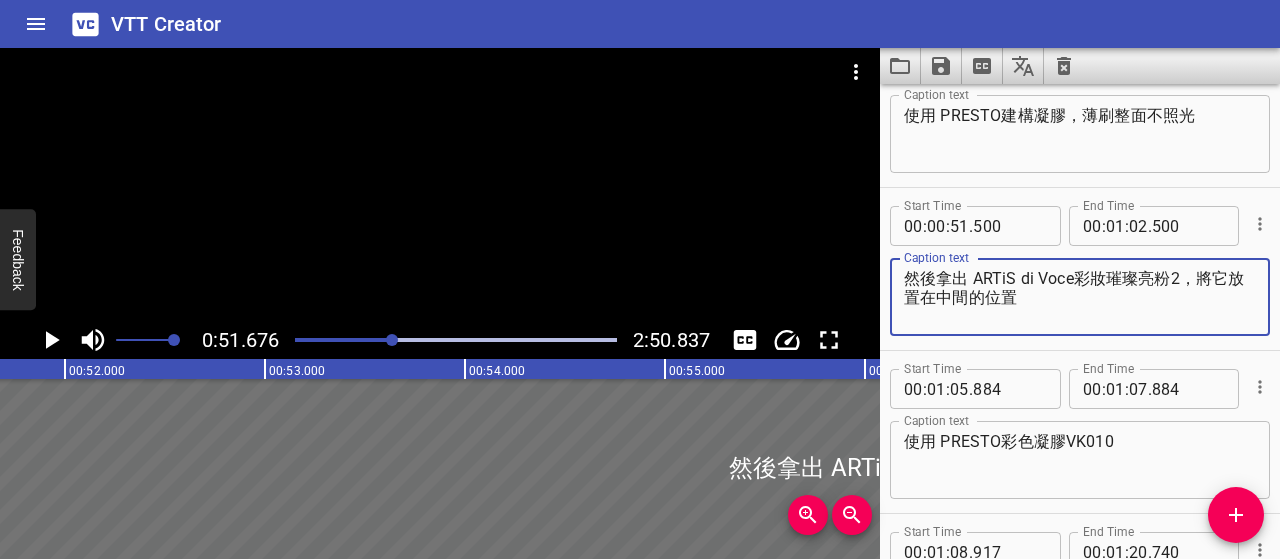 click on "然後拿出 ARTiS di Voce彩妝璀璨亮粉2，將它放置在中間的位置" at bounding box center [1080, 297] 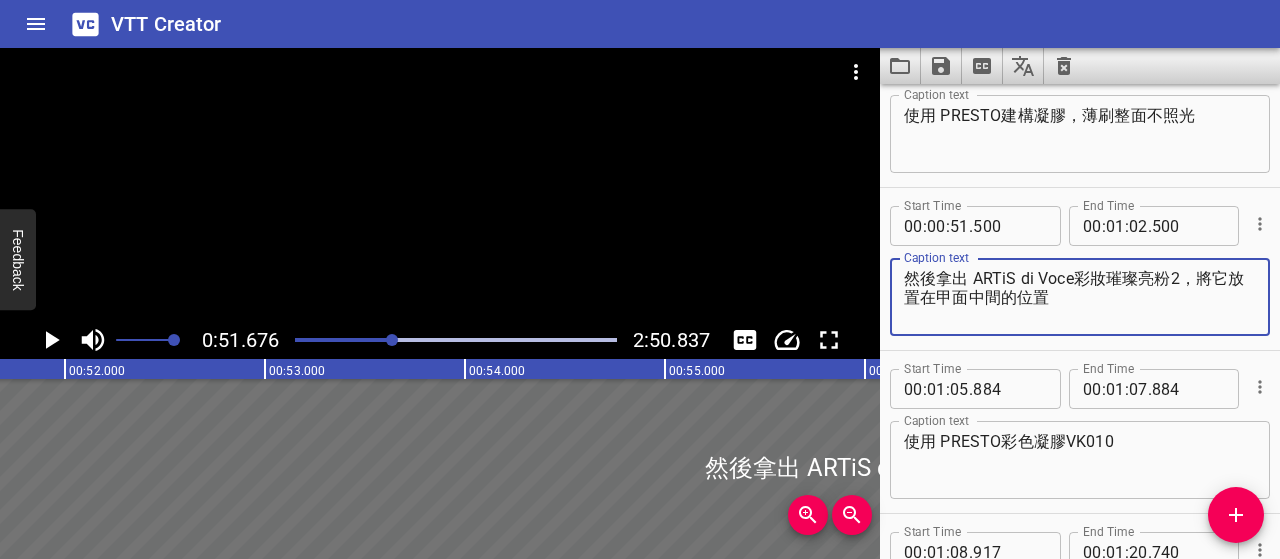 type on "然後拿出 ARTiS di Voce彩妝璀璨亮粉2，將它放置在甲面中間的位置" 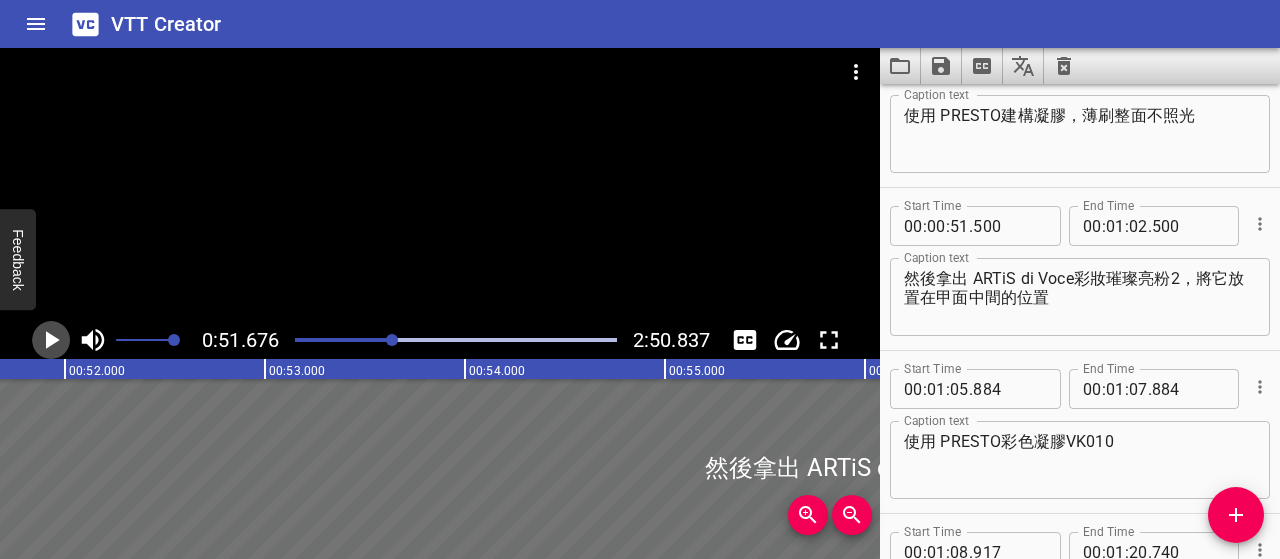 click 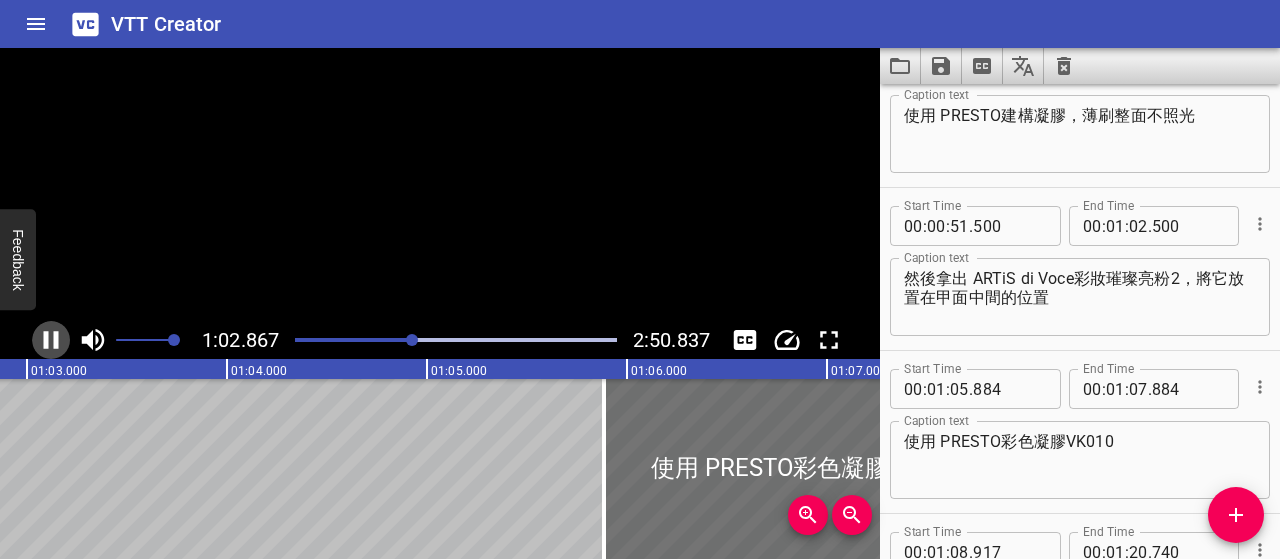 click 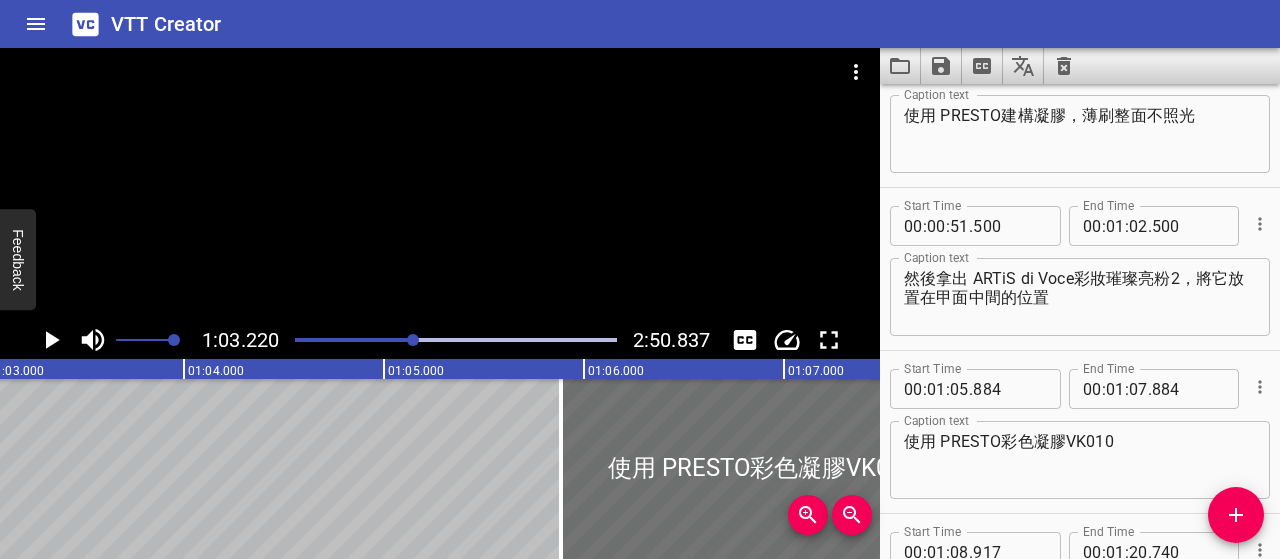 scroll, scrollTop: 0, scrollLeft: 12644, axis: horizontal 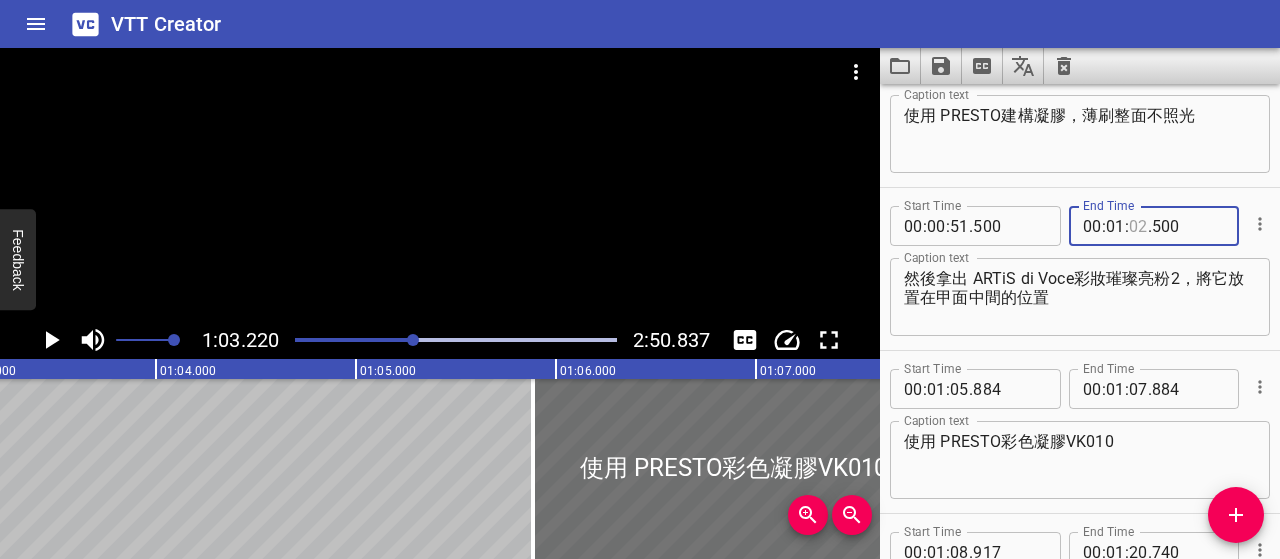 click at bounding box center (1138, 226) 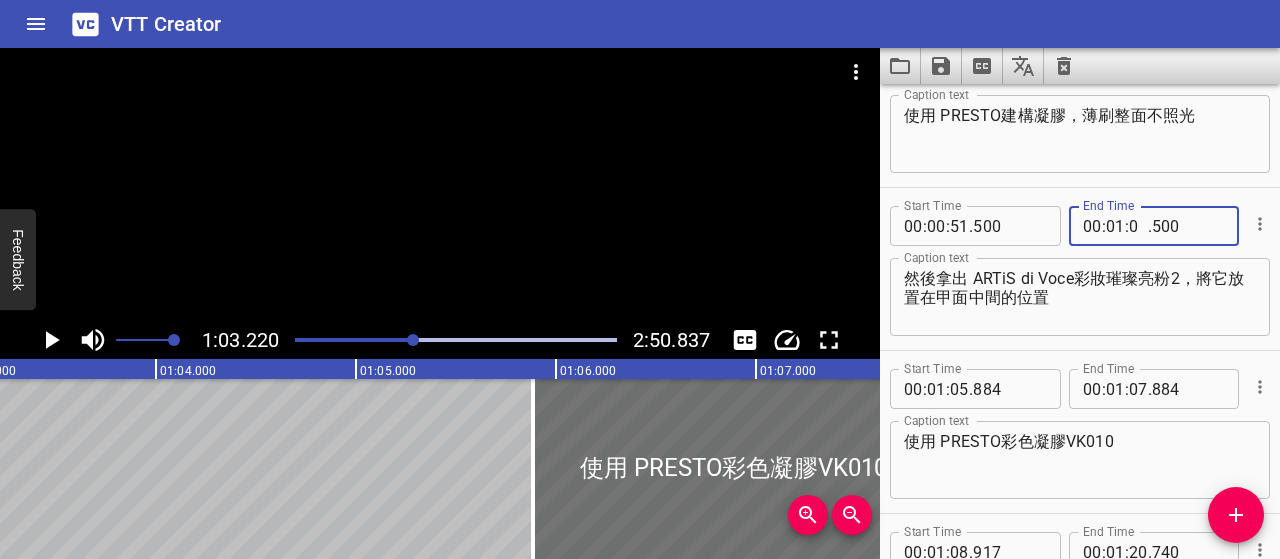 type on "03" 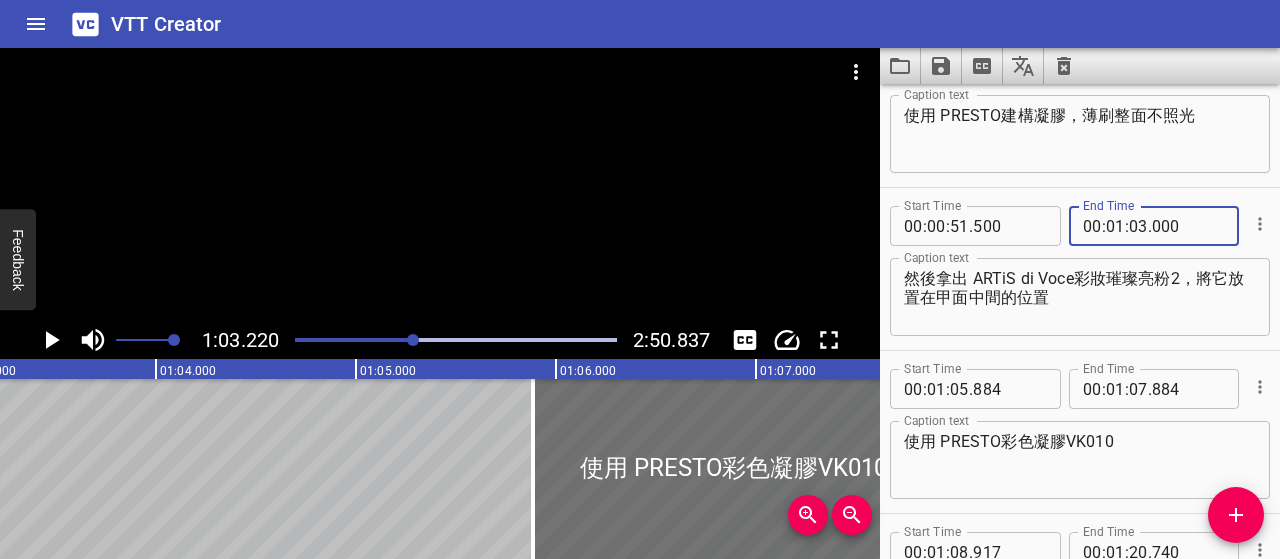 type on "000" 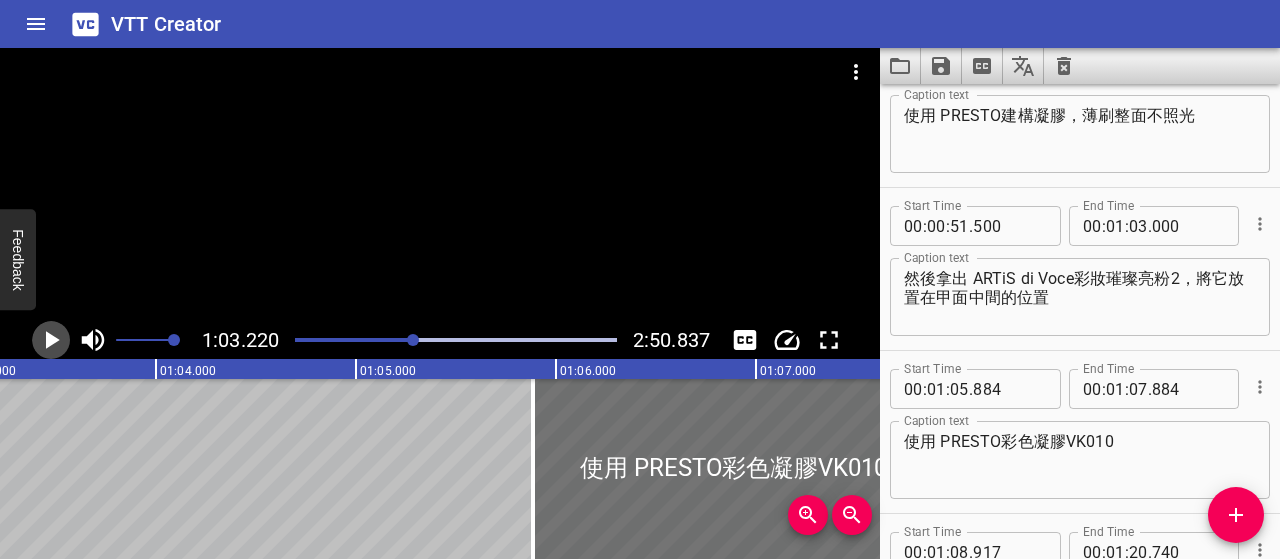 click 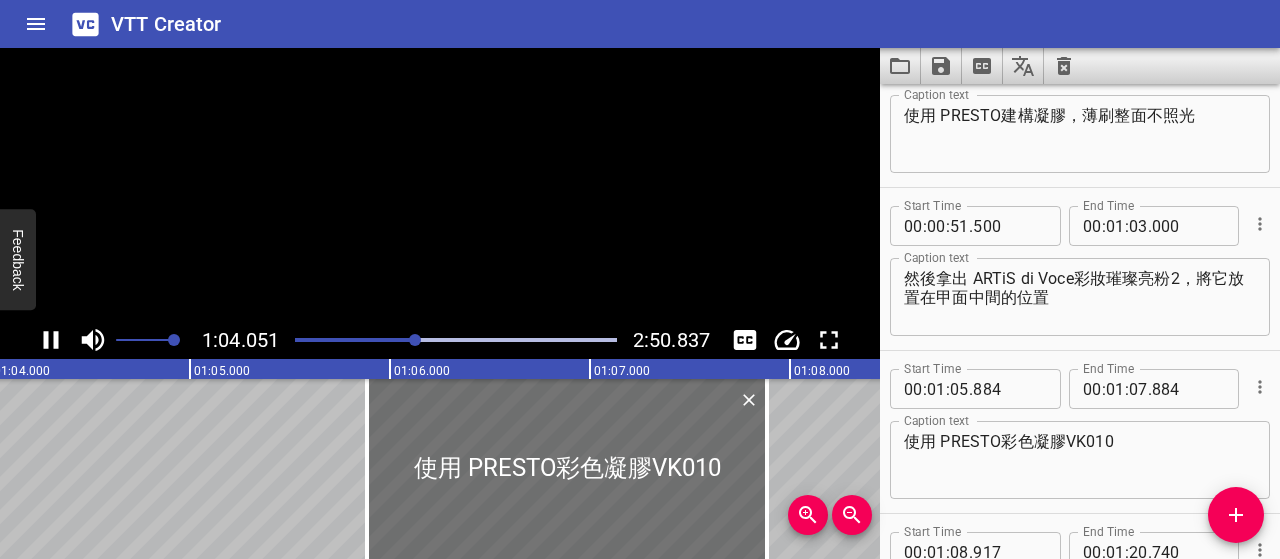 click 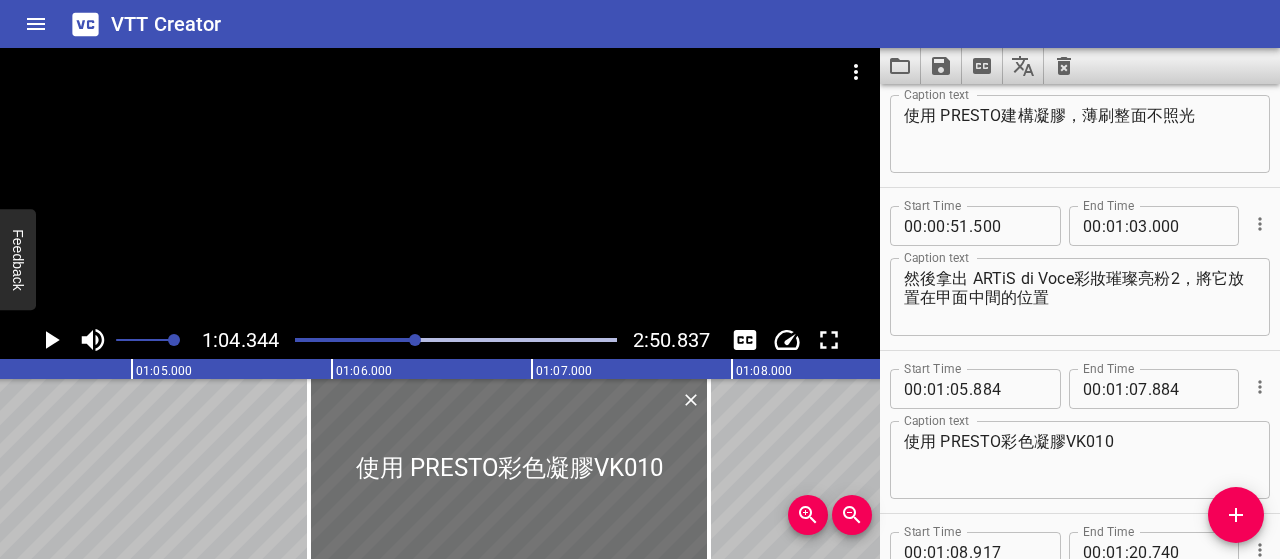 click 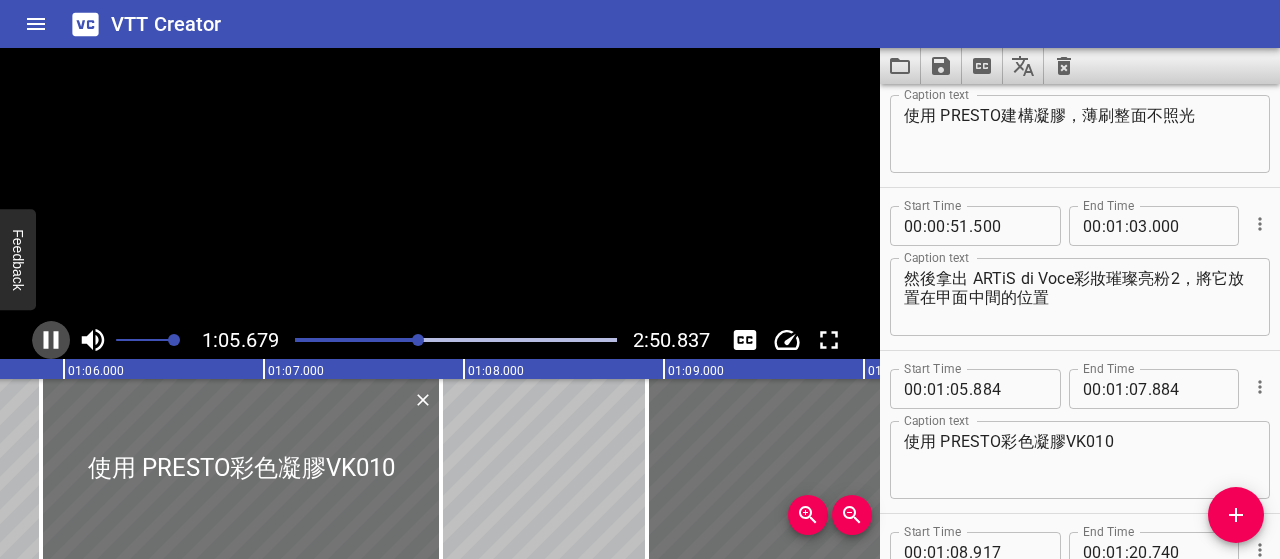 click 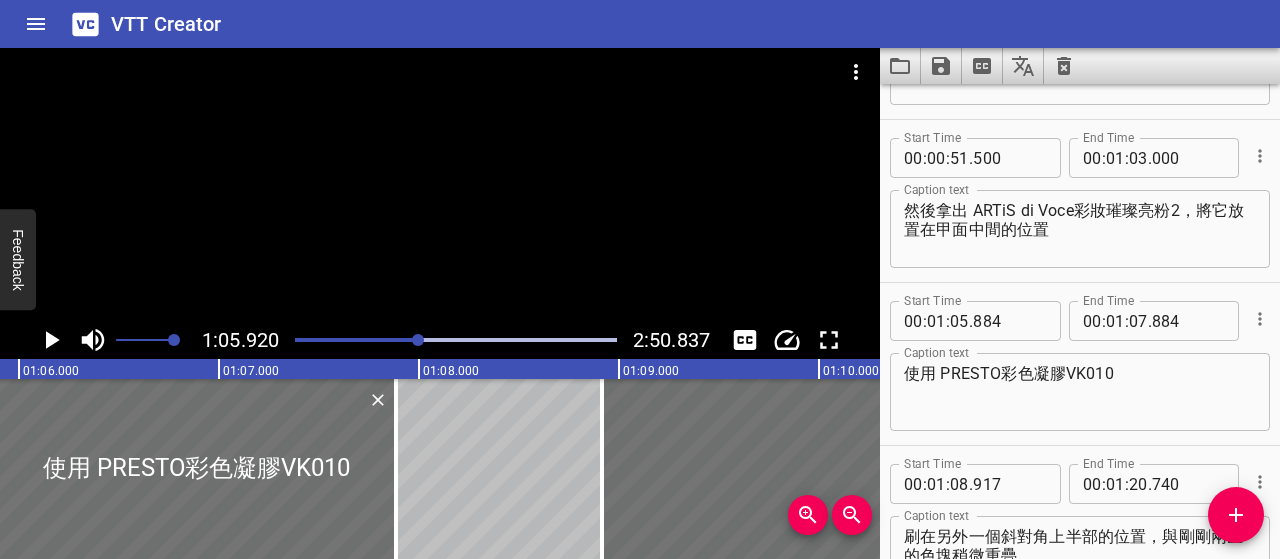 scroll, scrollTop: 0, scrollLeft: 13184, axis: horizontal 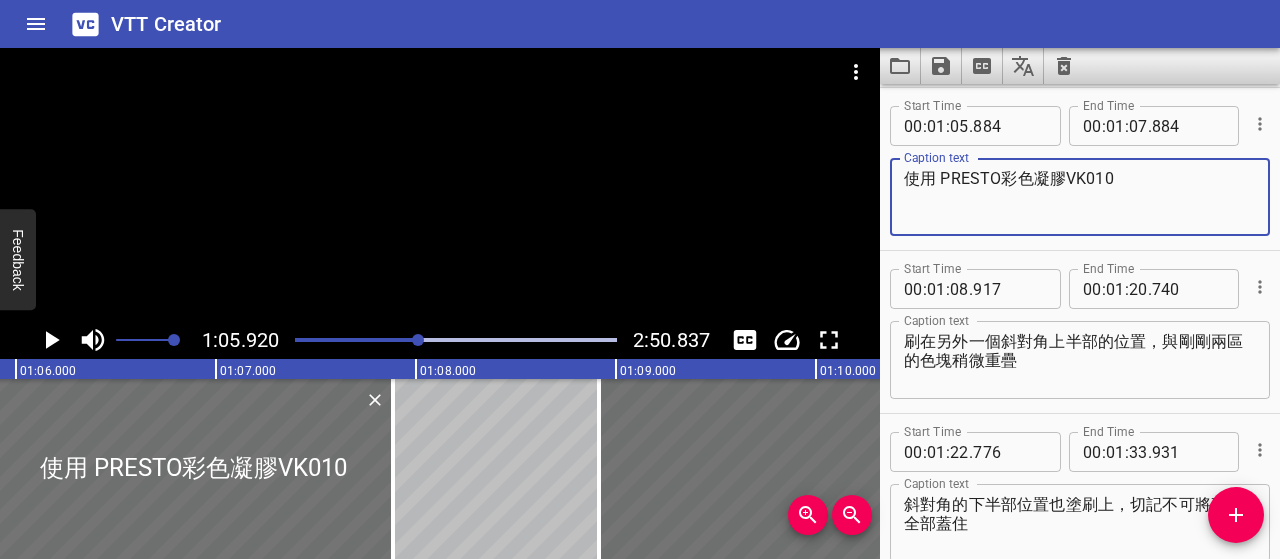 drag, startPoint x: 942, startPoint y: 179, endPoint x: 881, endPoint y: 176, distance: 61.073727 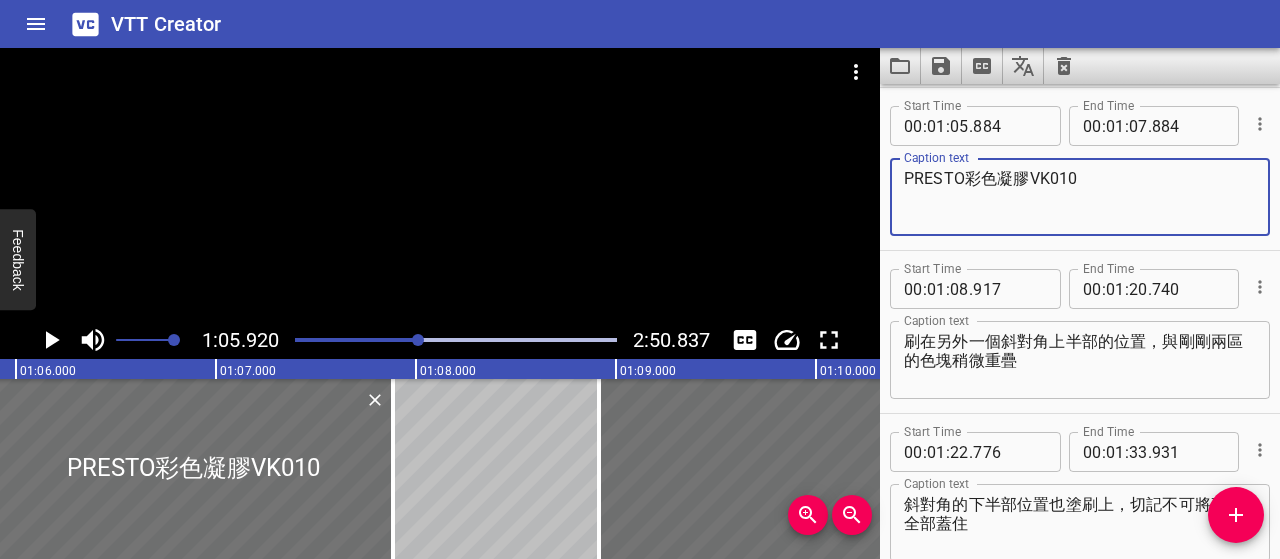 type on "PRESTO彩色凝膠VK010" 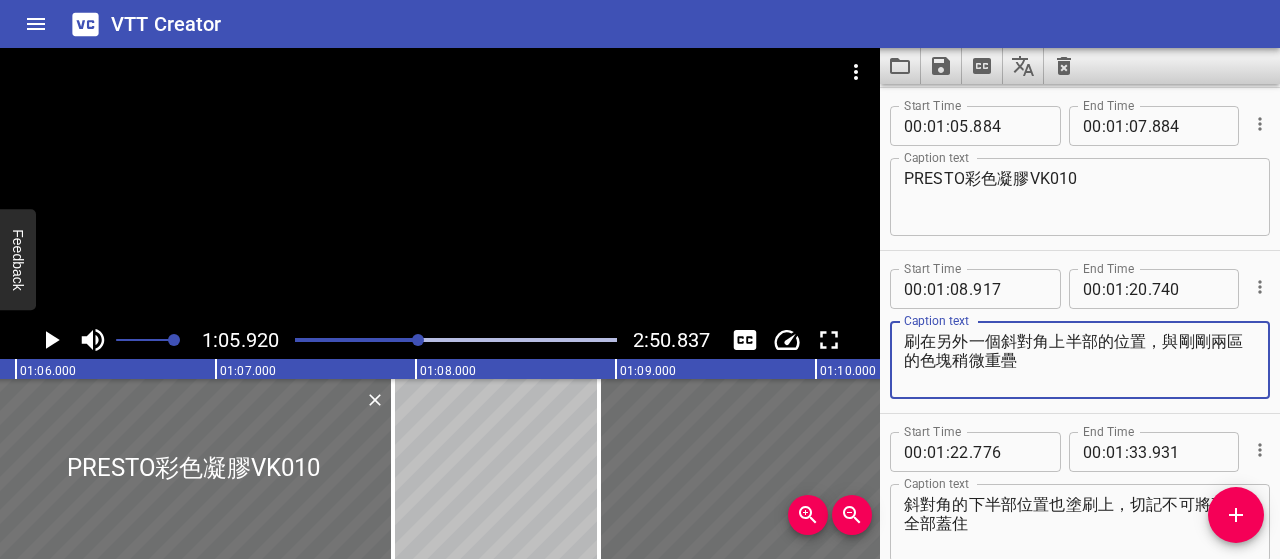 drag, startPoint x: 906, startPoint y: 339, endPoint x: 1096, endPoint y: 357, distance: 190.85072 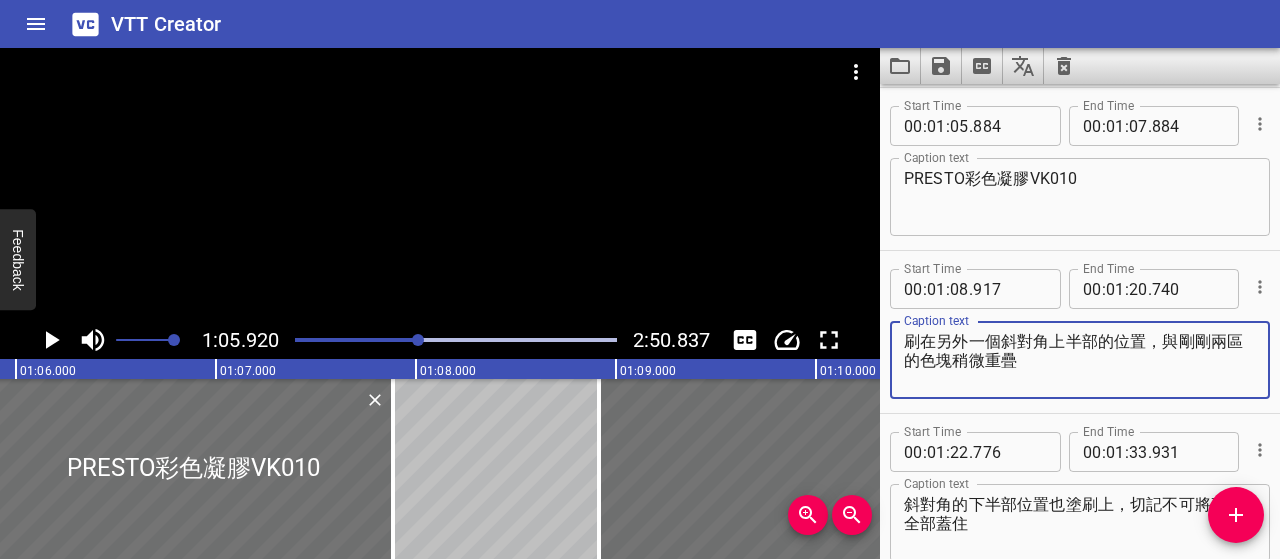 click on "刷在另外一個斜對角上半部的位置，與剛剛兩區的色塊稍微重疊" at bounding box center (1080, 360) 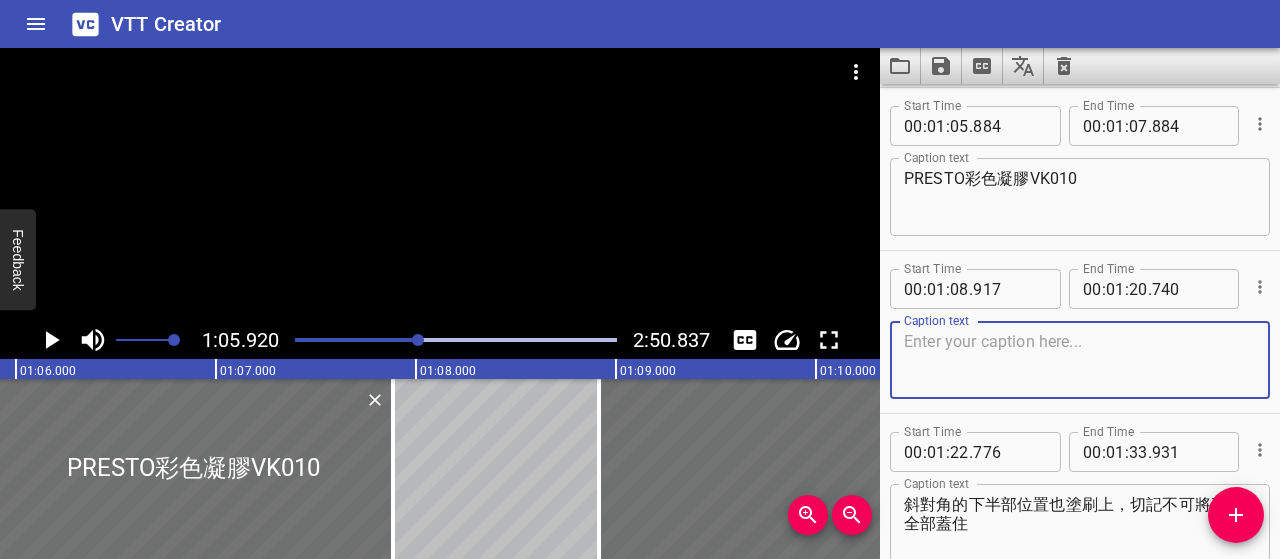 type 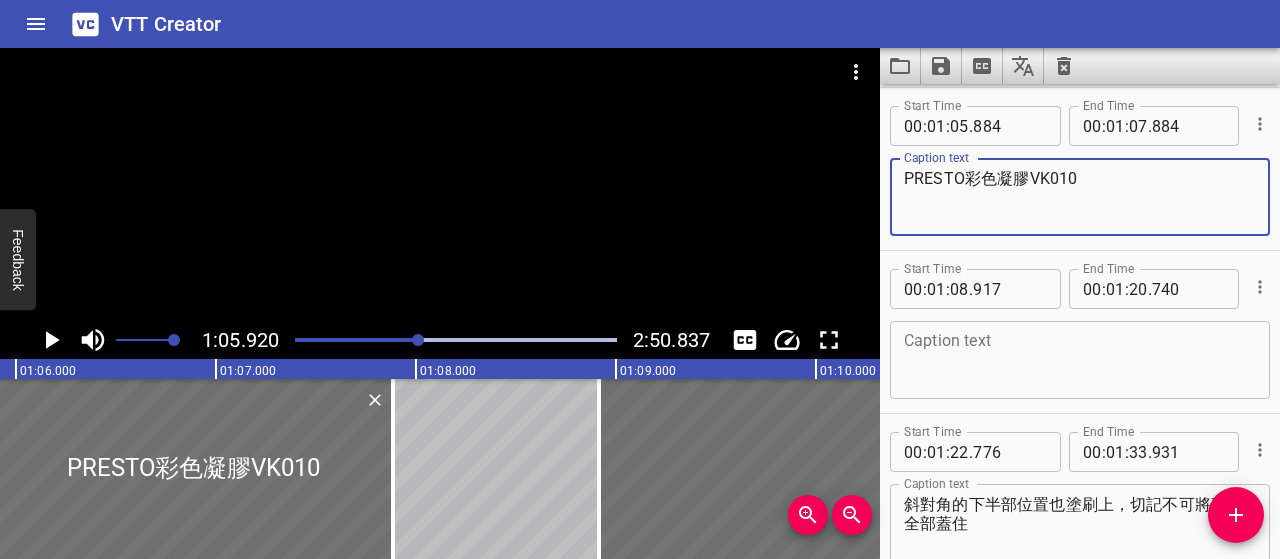 paste on "刷在另外一個斜對角上半部的位置，與剛剛兩區的色塊稍微重疊" 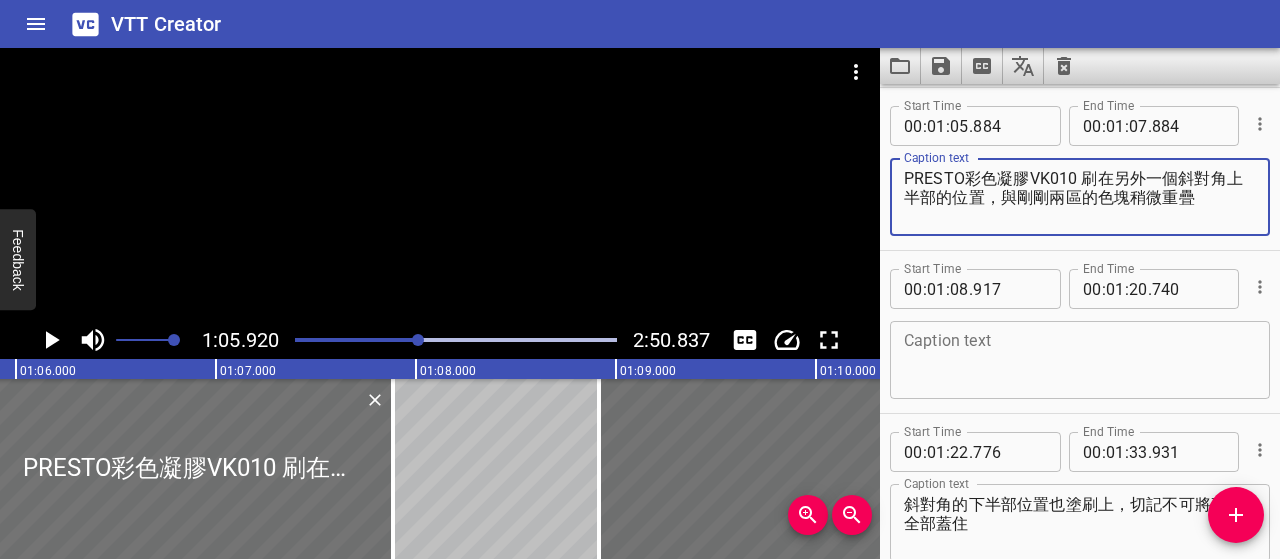click 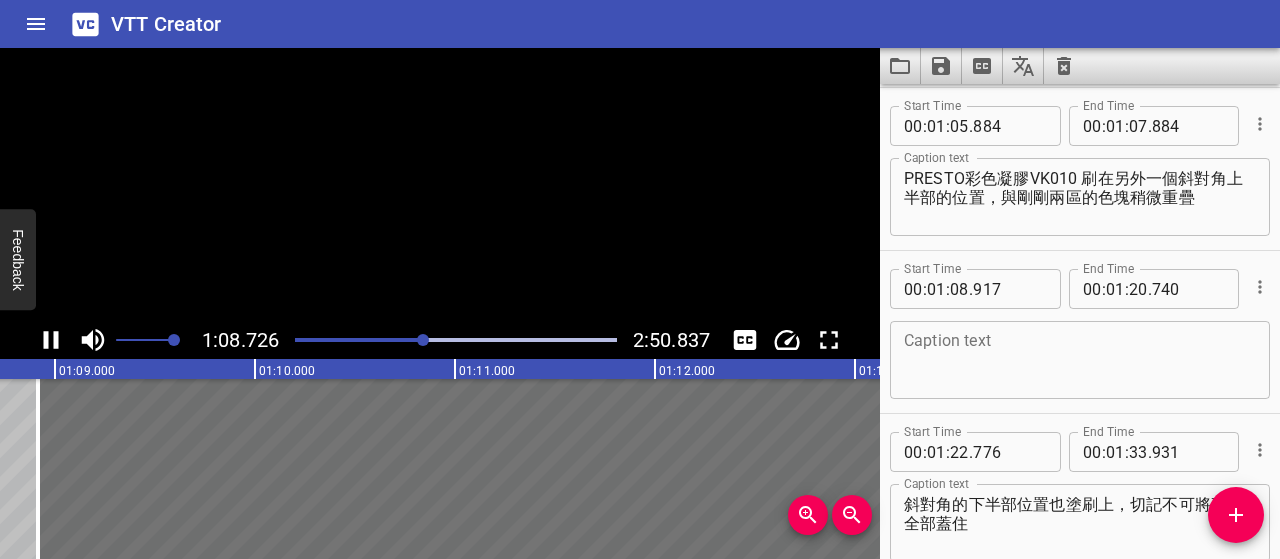 scroll, scrollTop: 0, scrollLeft: 13793, axis: horizontal 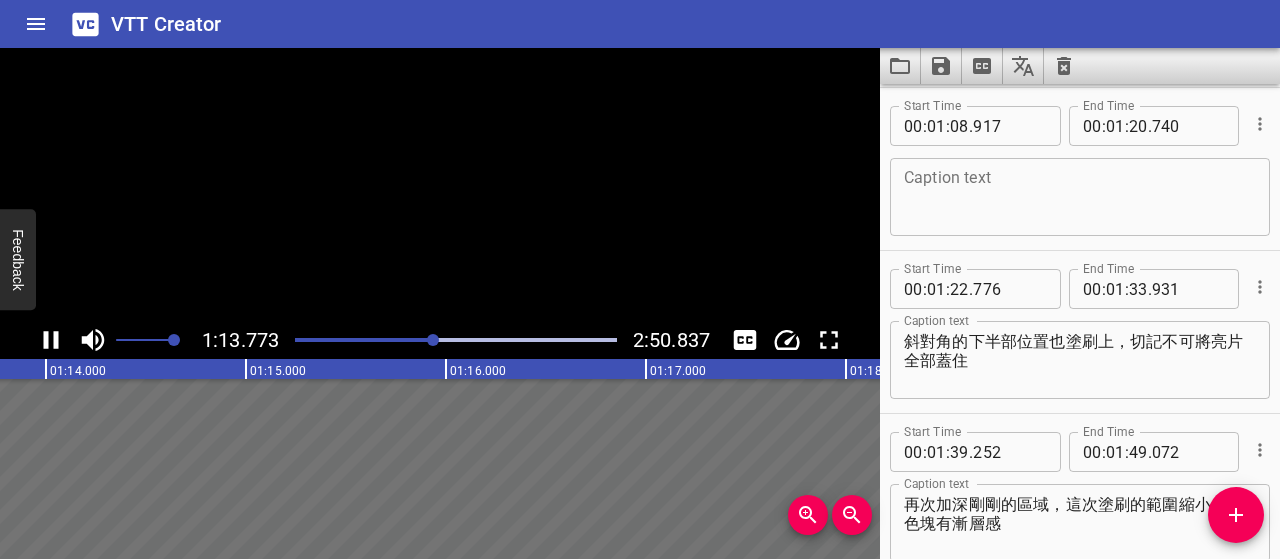 click 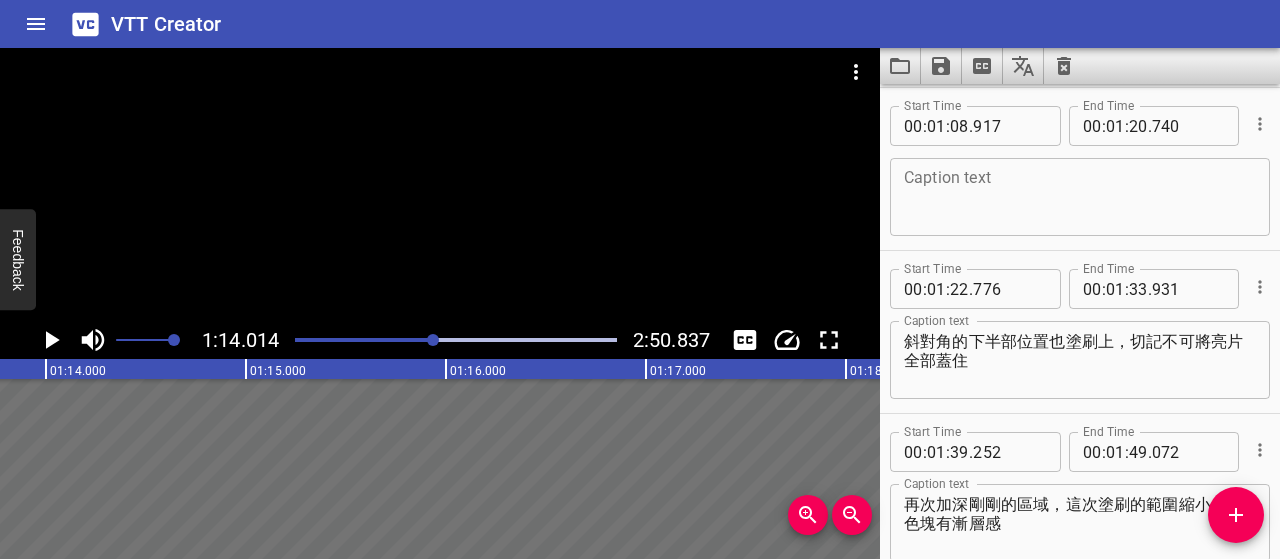 scroll, scrollTop: 0, scrollLeft: 14802, axis: horizontal 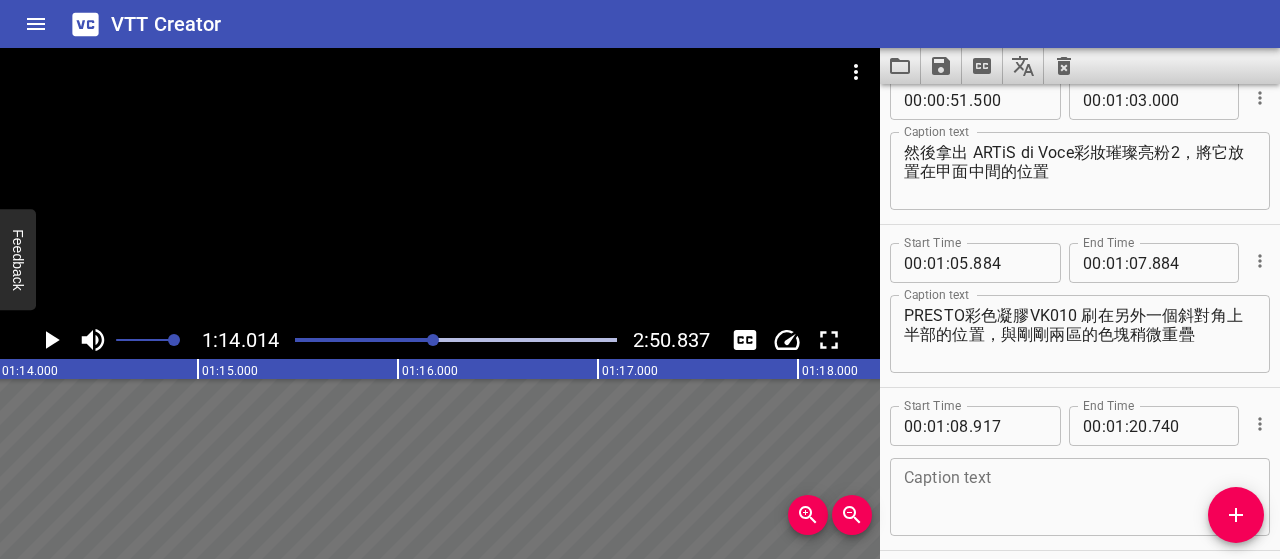 click on "PRESTO彩色凝膠VK010 刷在另外一個斜對角上半部的位置，與剛剛兩區的色塊稍微重疊" at bounding box center [1080, 334] 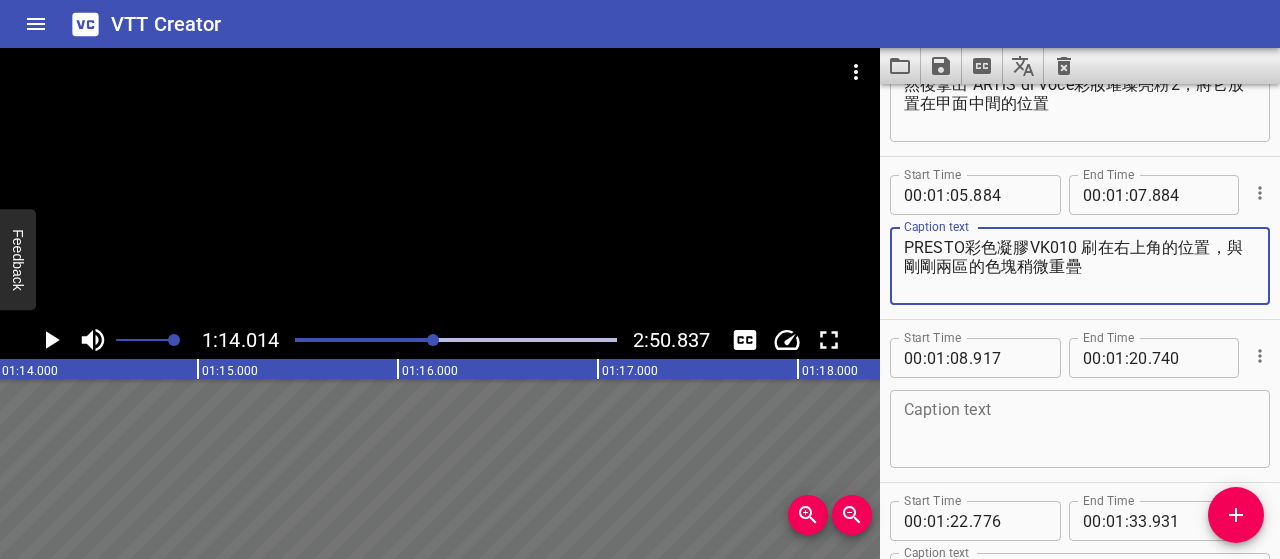 scroll, scrollTop: 778, scrollLeft: 0, axis: vertical 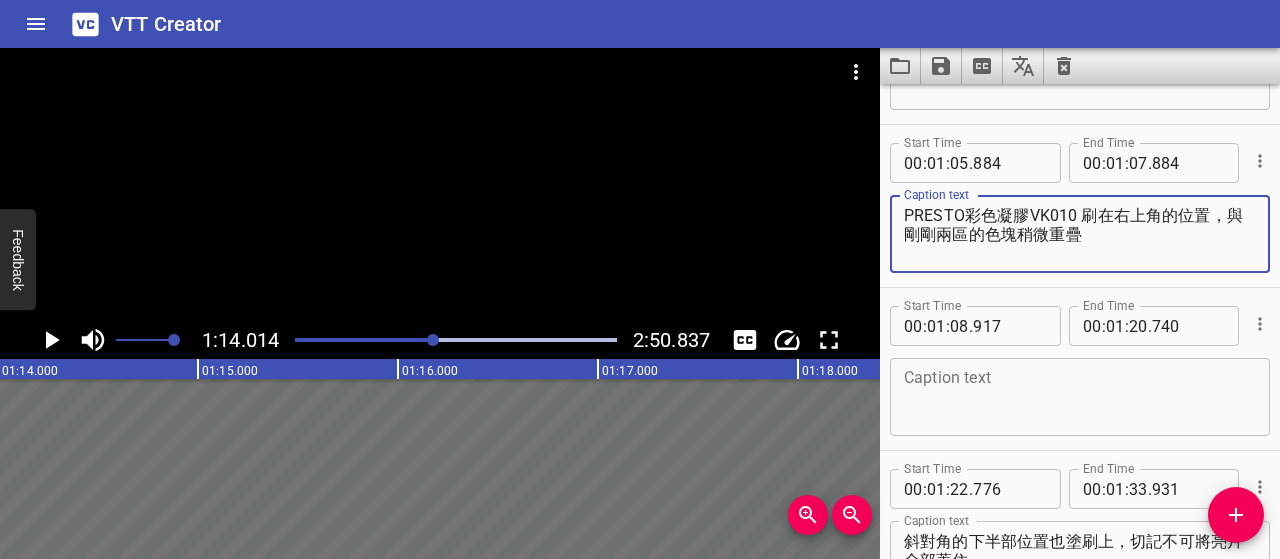 type on "PRESTO彩色凝膠VK010 刷在右上角的位置，與剛剛兩區的色塊稍微重疊" 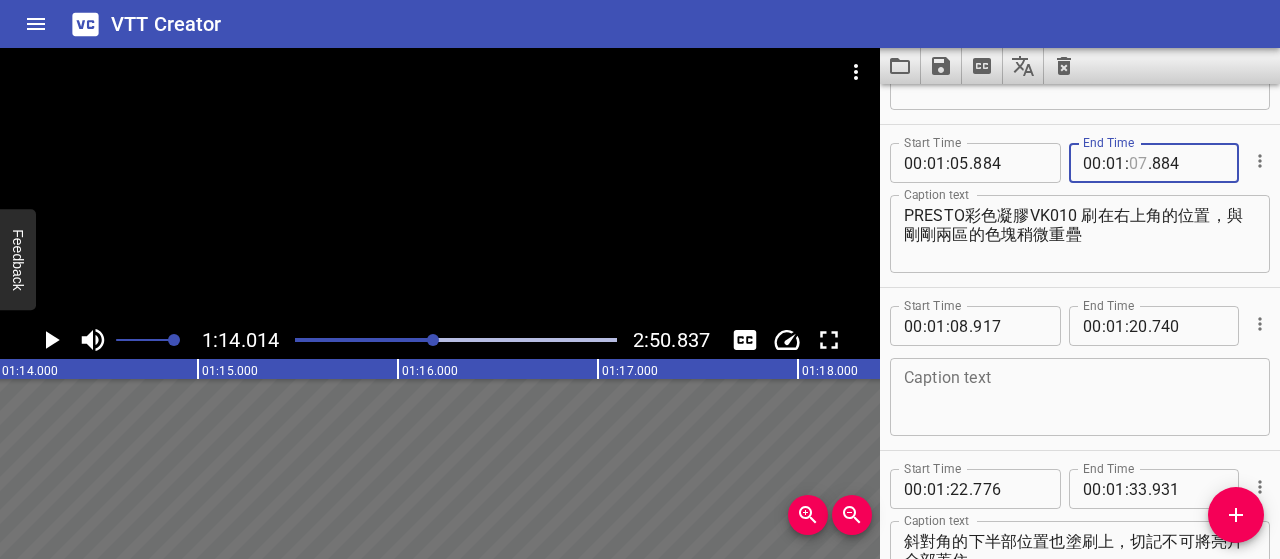 click at bounding box center (1138, 163) 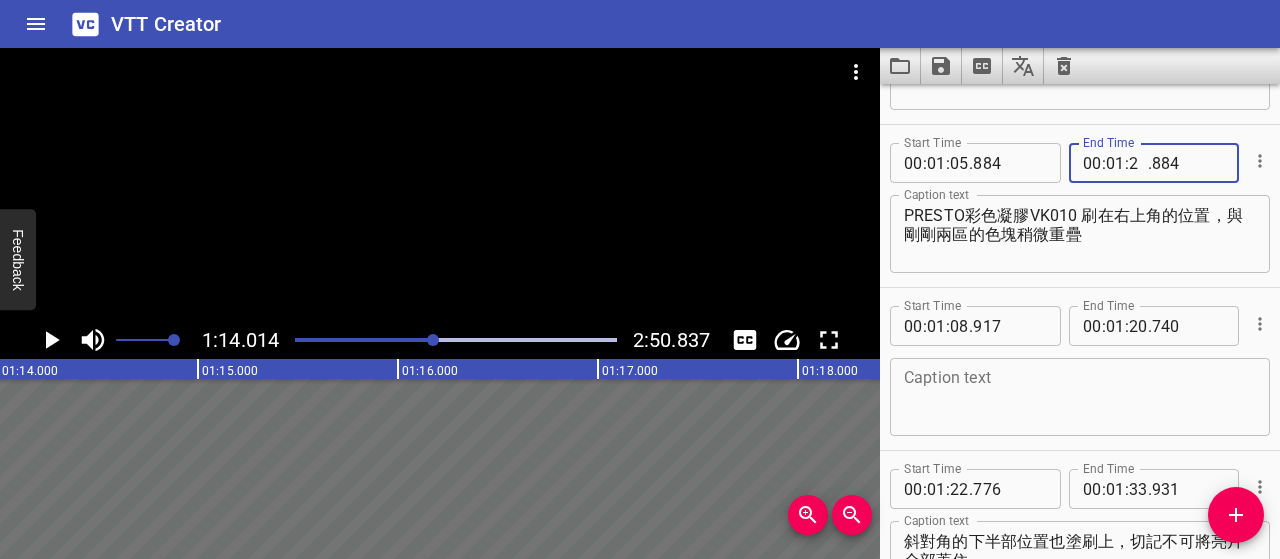 type on "20" 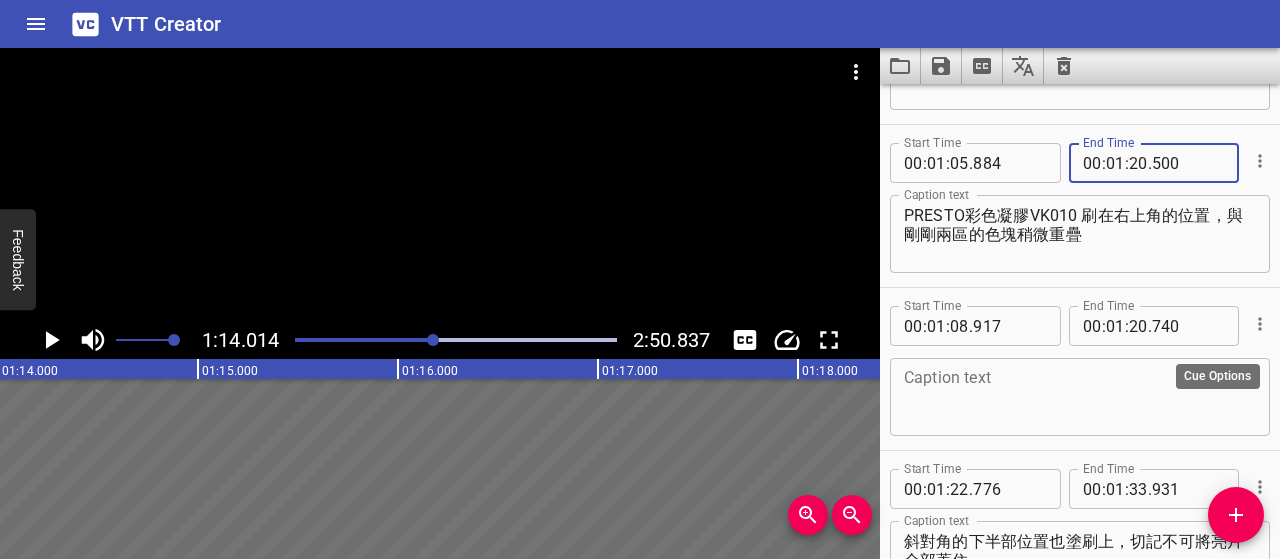 type on "500" 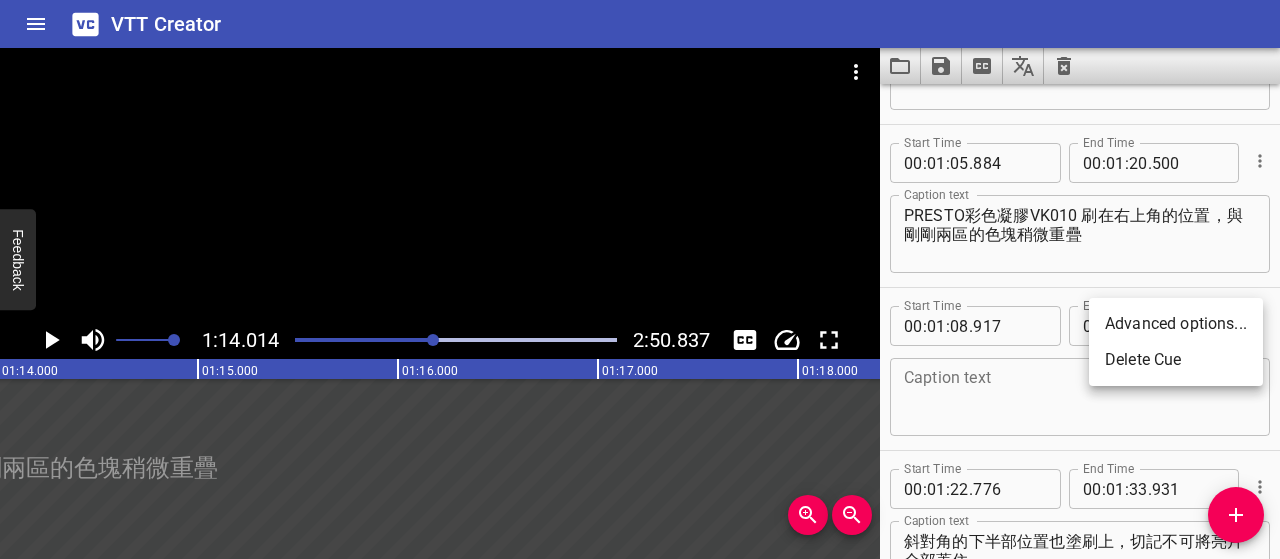 click on "Delete Cue" at bounding box center [1176, 360] 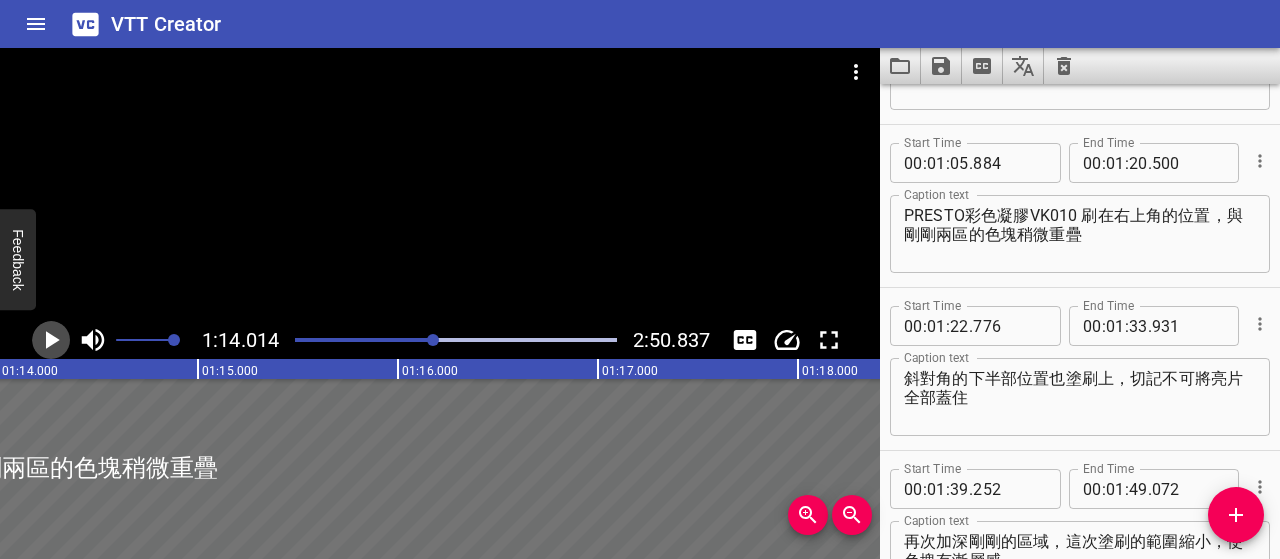 click 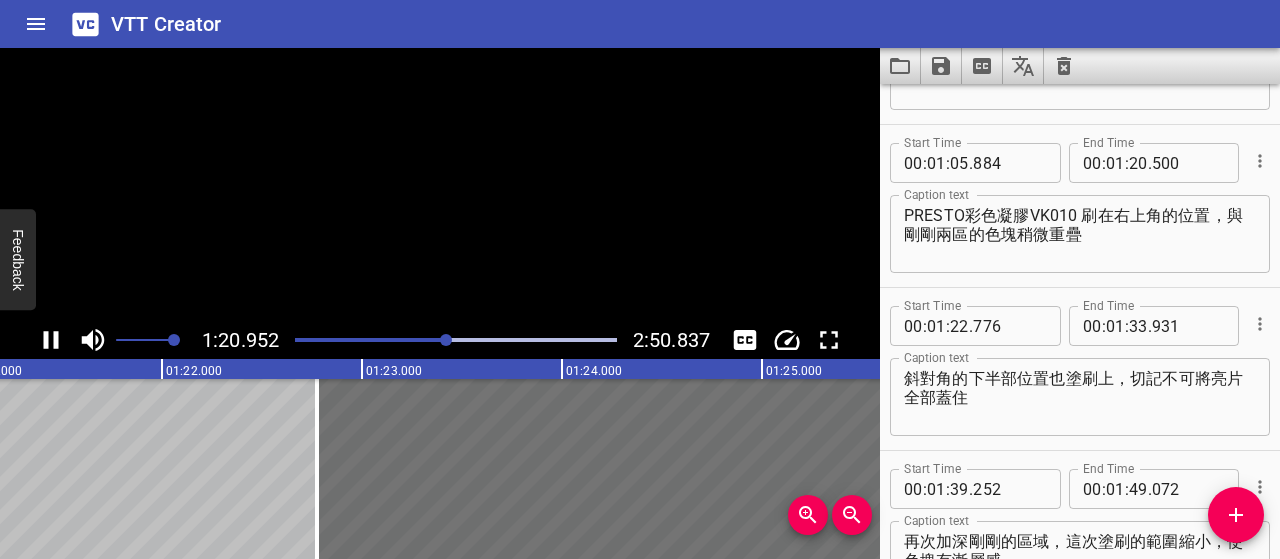 click 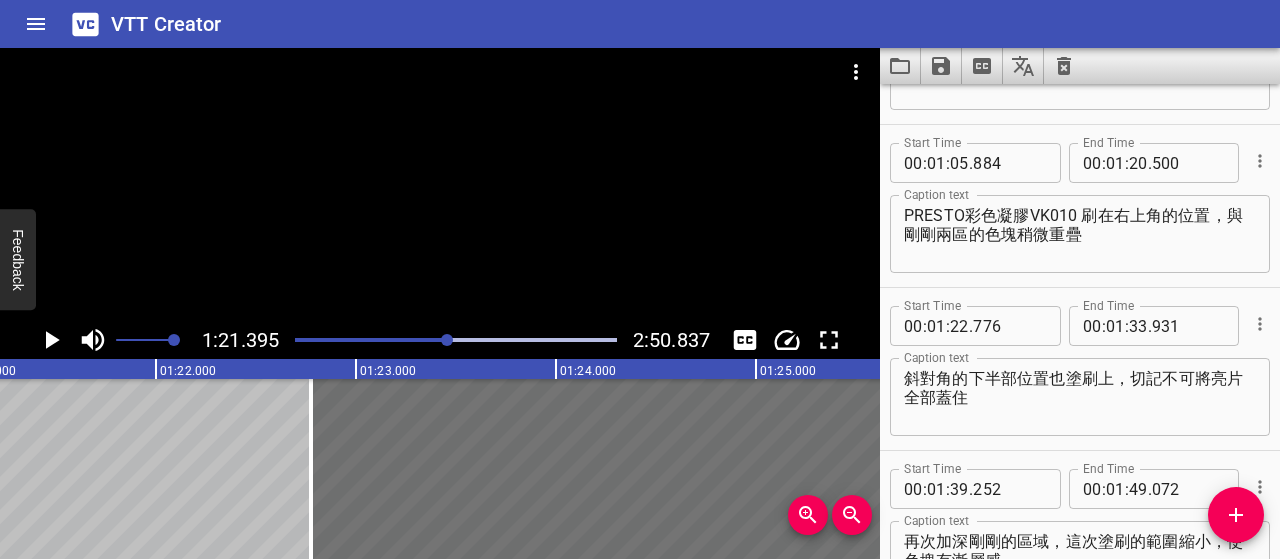 scroll, scrollTop: 0, scrollLeft: 16279, axis: horizontal 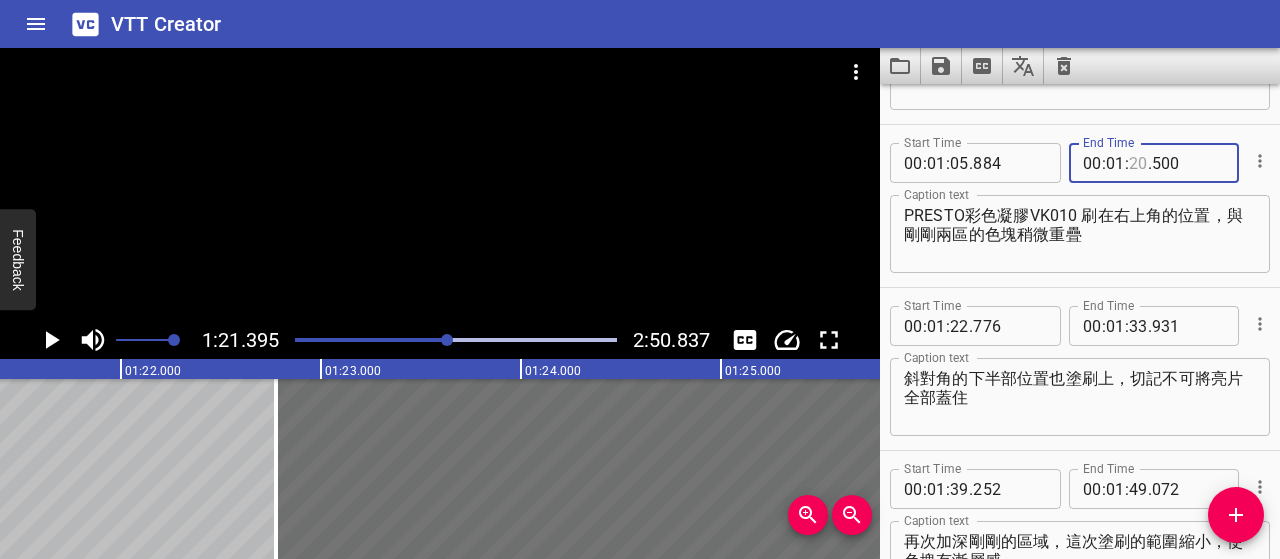 click at bounding box center [1138, 163] 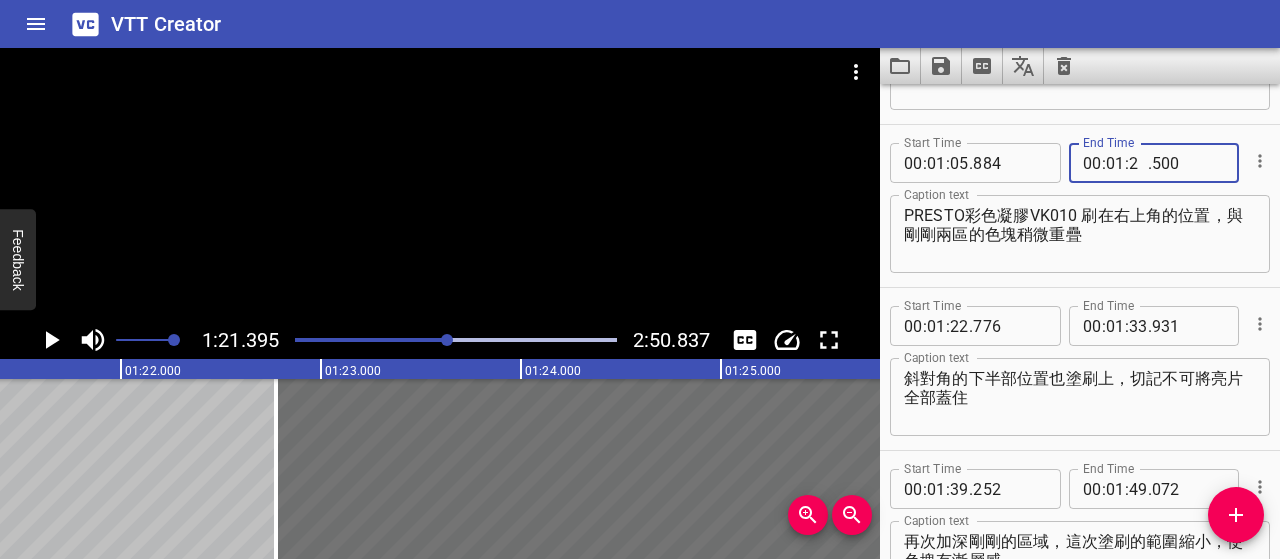 type on "21" 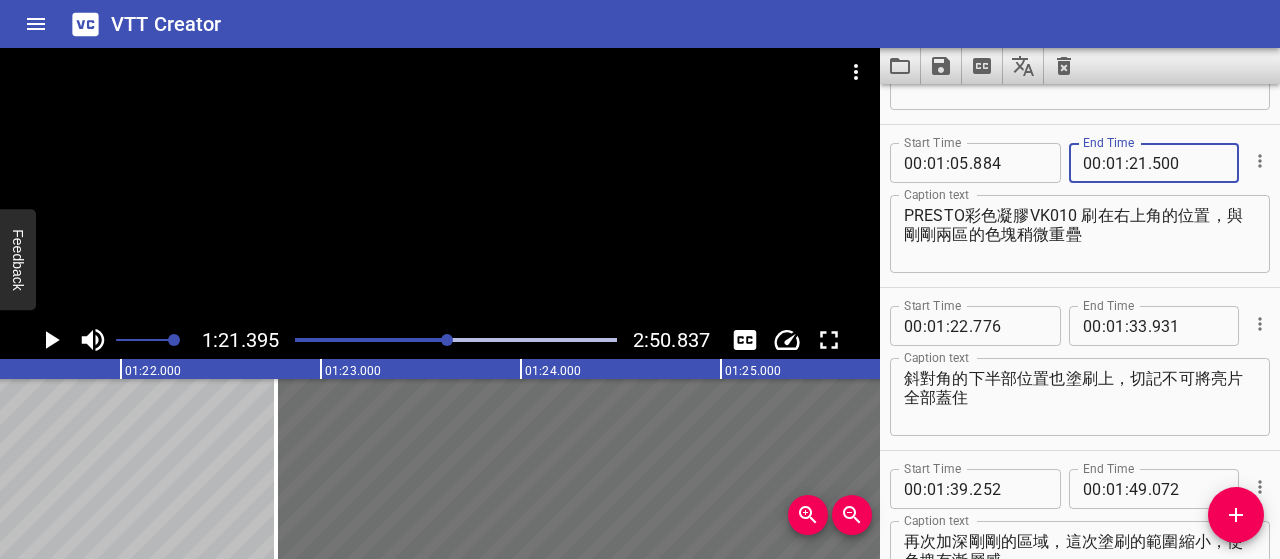 type on "500" 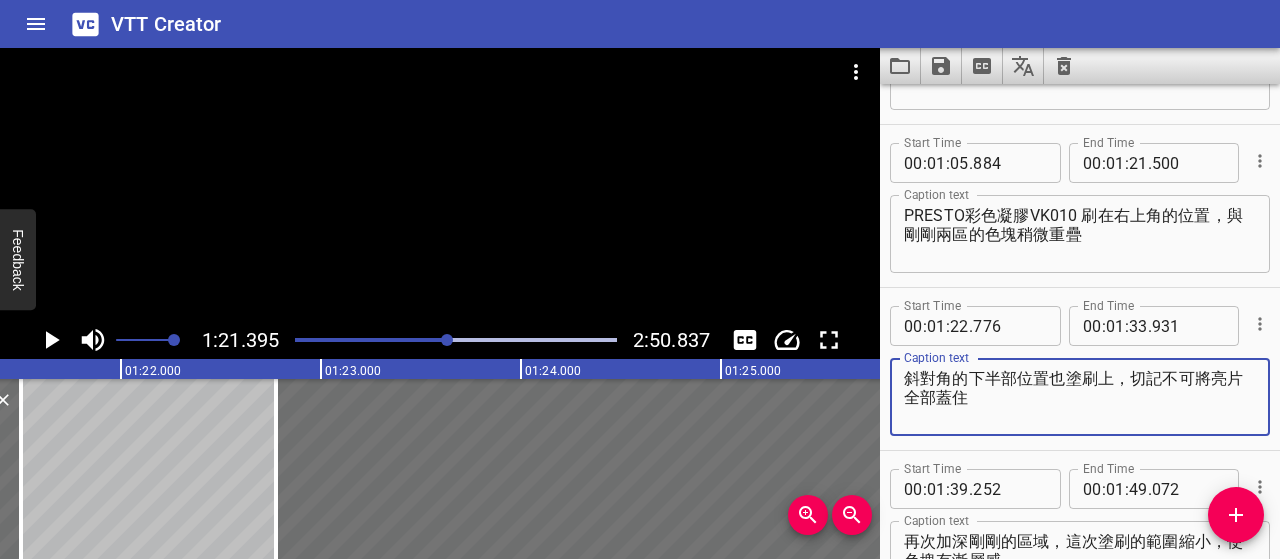 click on "斜對角的下半部位置也塗刷上，切記不可將亮片全部蓋住" at bounding box center [1080, 397] 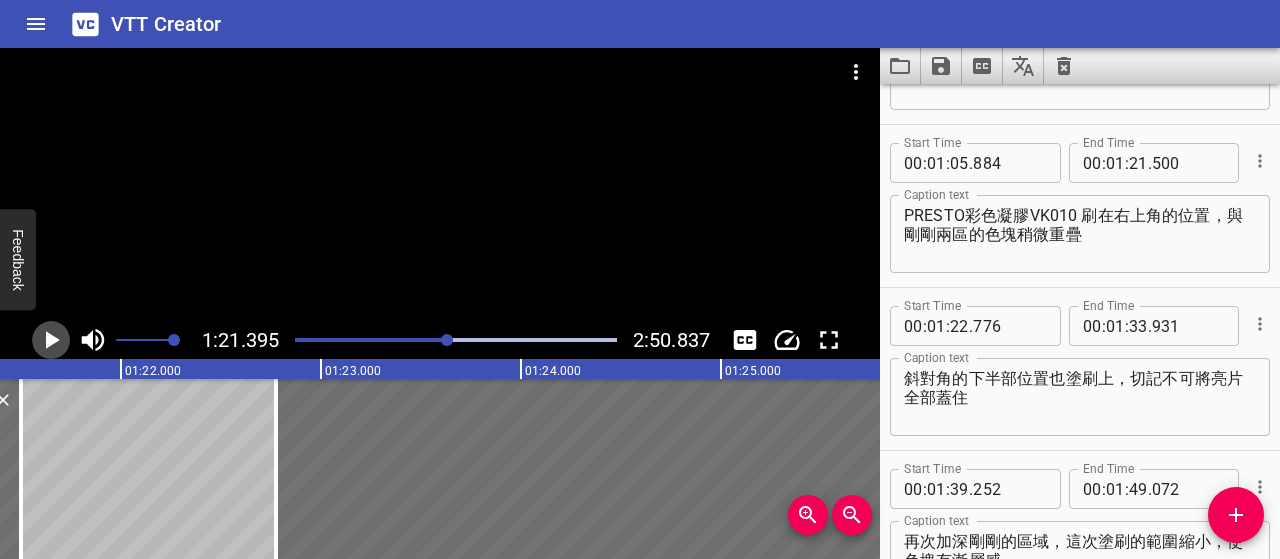 click 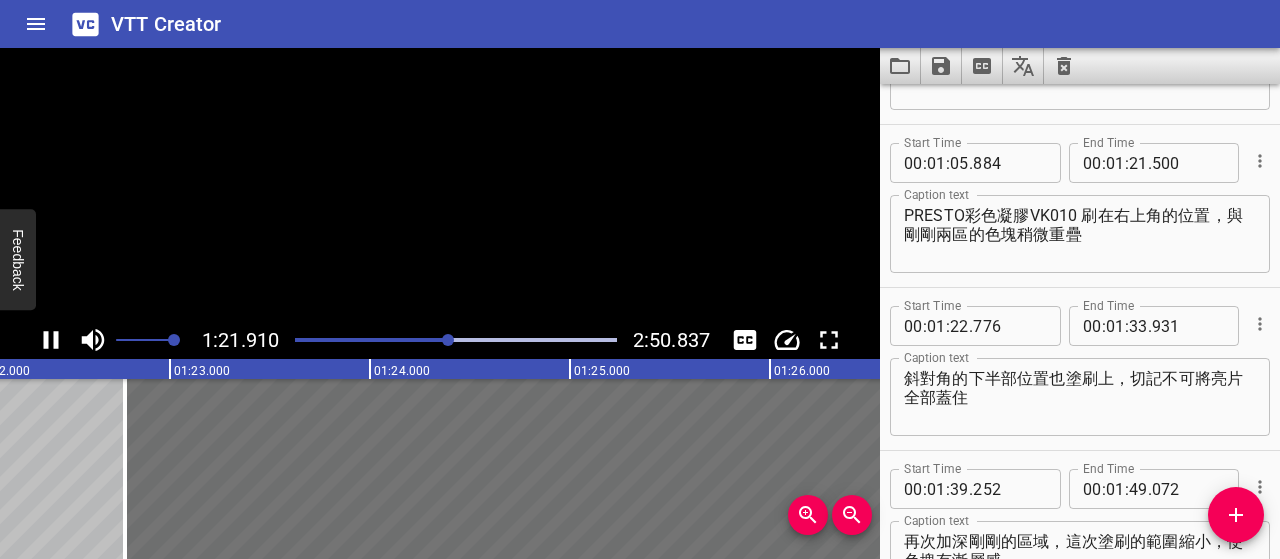 click 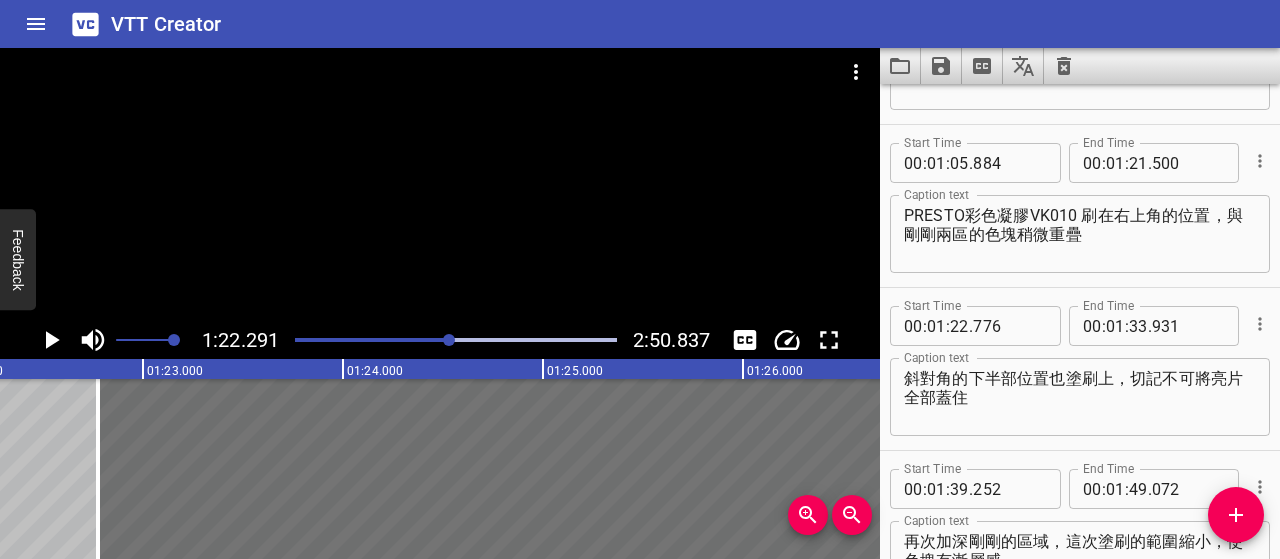 scroll, scrollTop: 0, scrollLeft: 16458, axis: horizontal 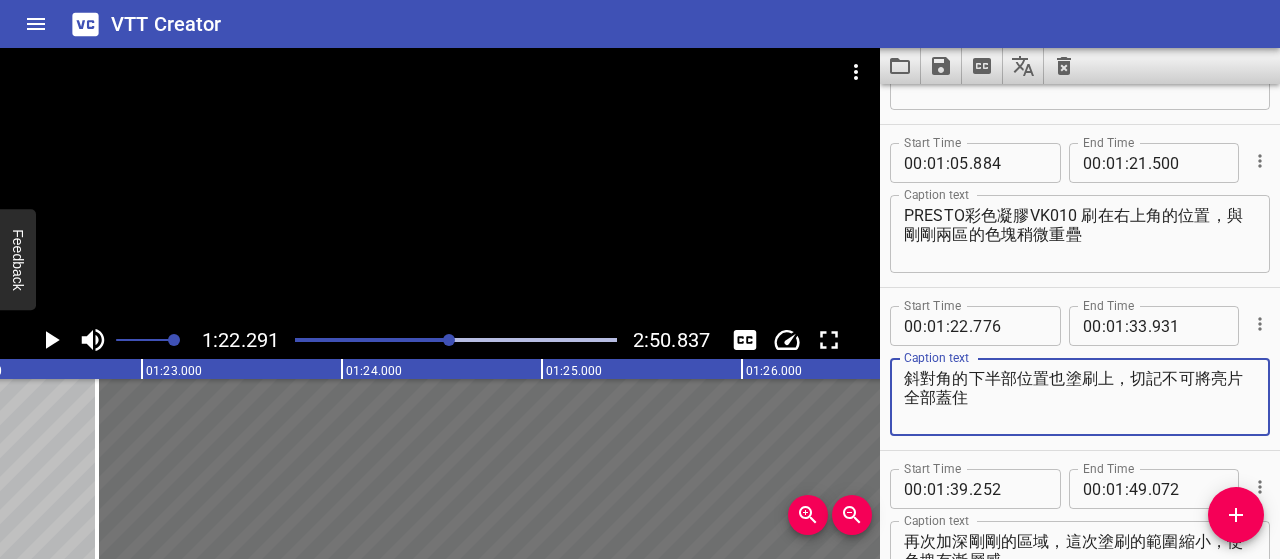 click on "斜對角的下半部位置也塗刷上，切記不可將亮片全部蓋住" at bounding box center [1080, 397] 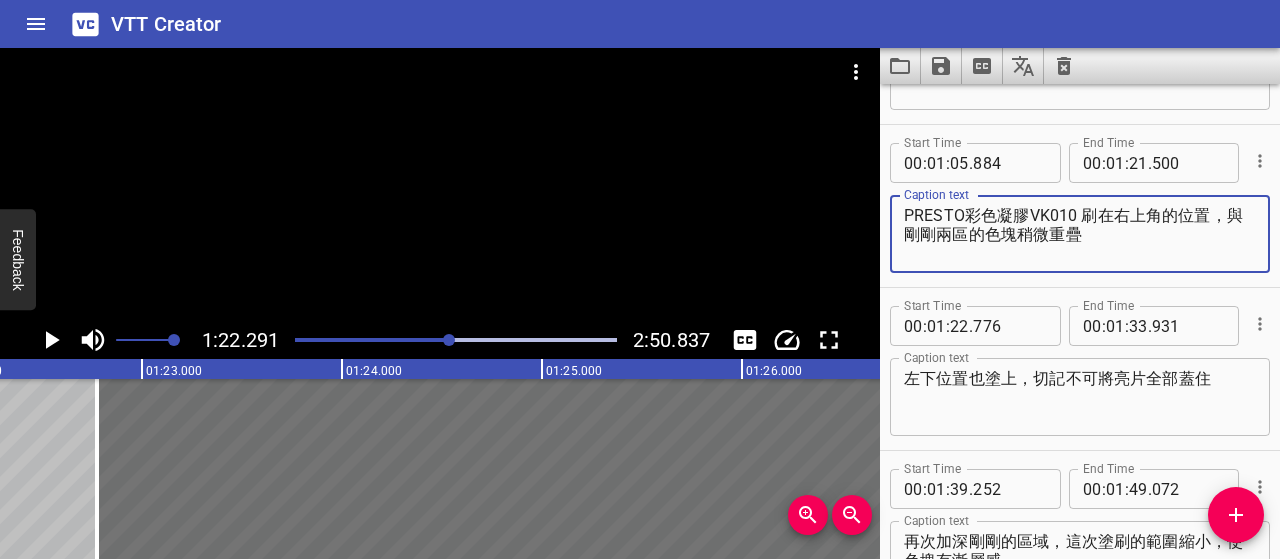 drag, startPoint x: 1029, startPoint y: 221, endPoint x: 1098, endPoint y: 220, distance: 69.00725 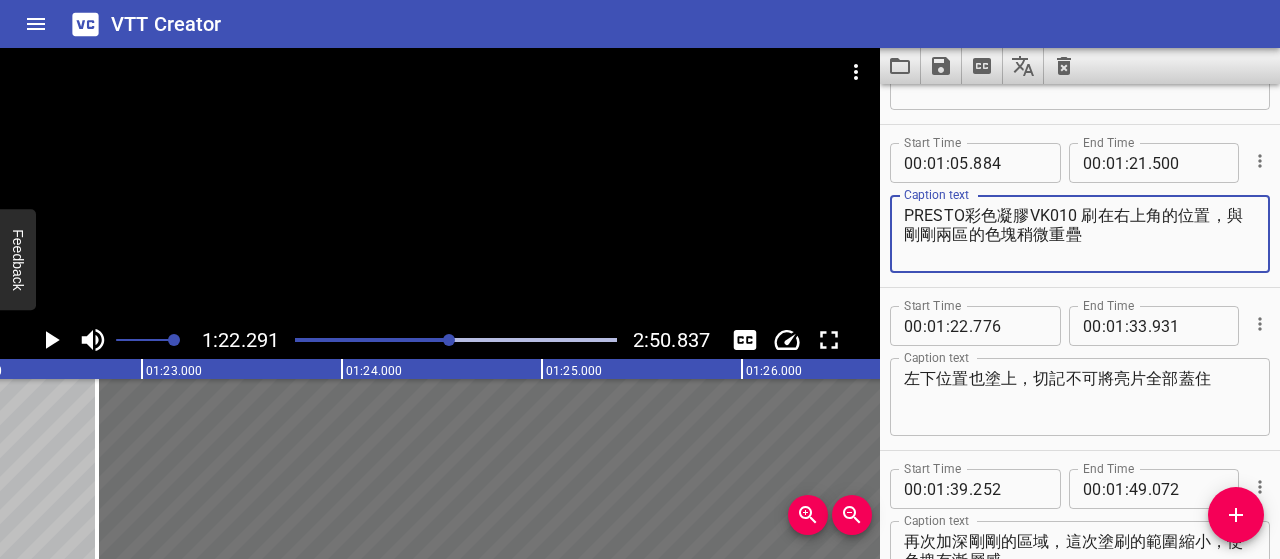 click on "左下位置也塗上，切記不可將亮片全部蓋住" at bounding box center (1080, 397) 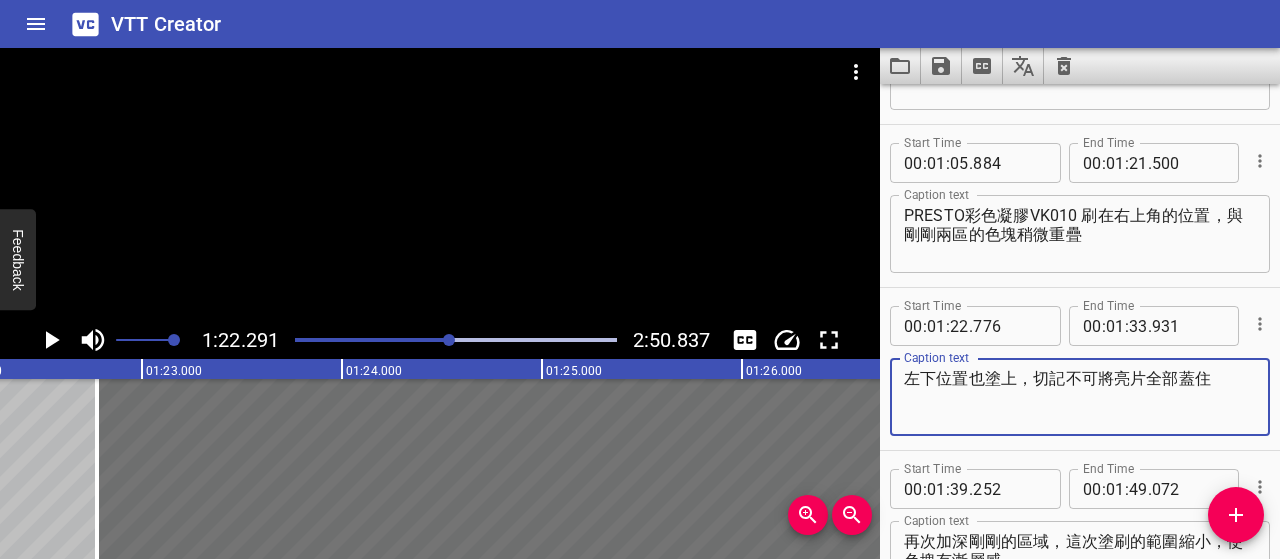 paste on "VK010" 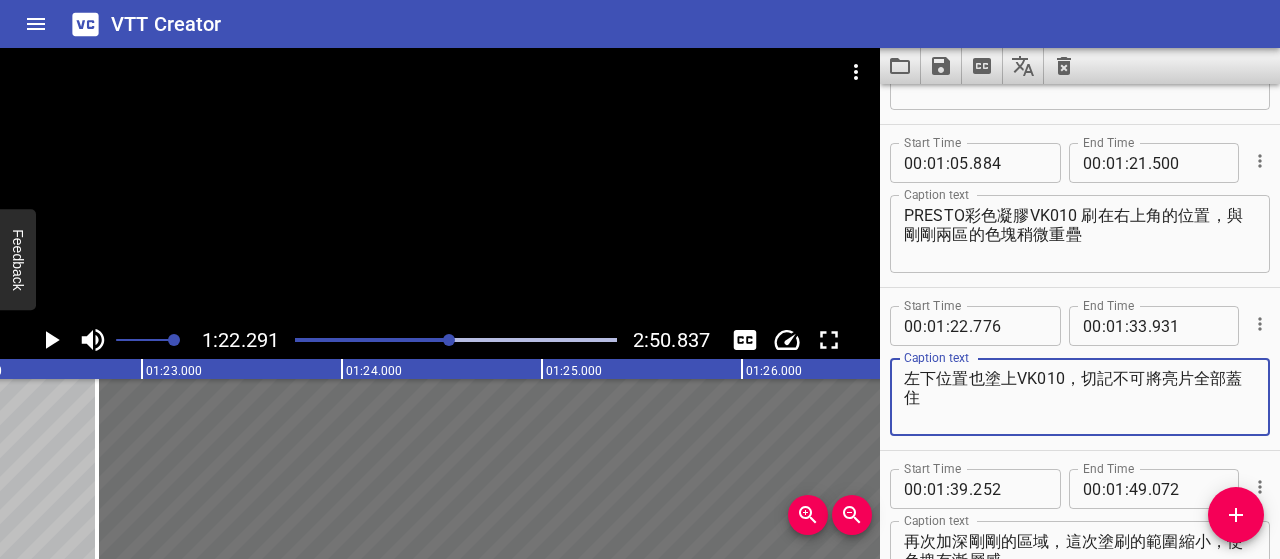 click on "左下位置也塗上VK010，切記不可將亮片全部蓋住" at bounding box center (1080, 397) 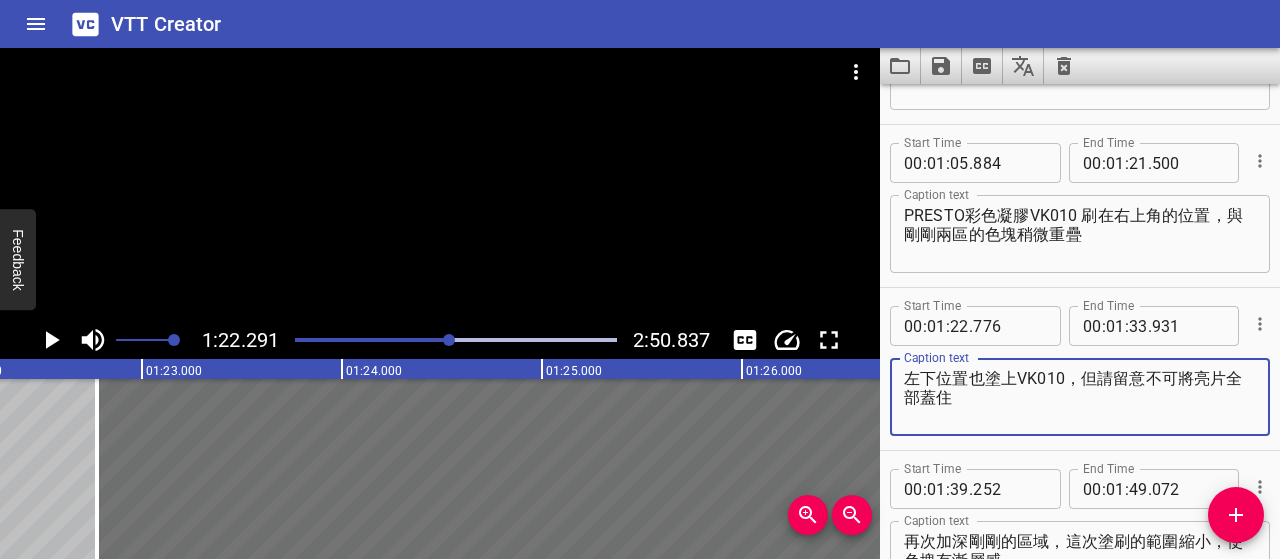 click on "左下位置也塗上VK010，但請留意不可將亮片全部蓋住" at bounding box center (1080, 397) 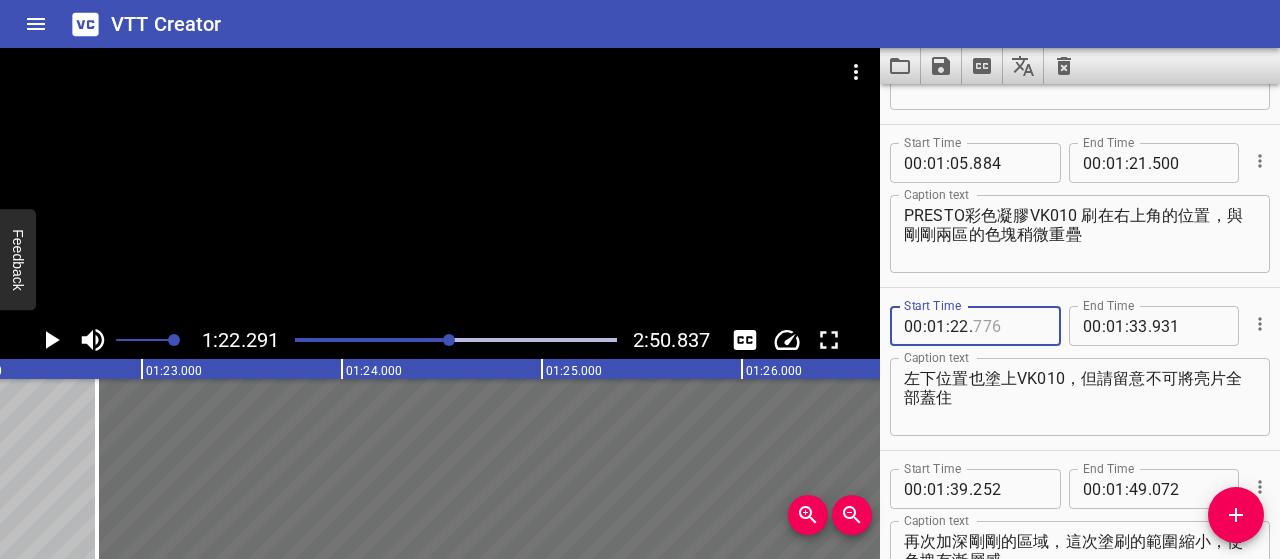 click at bounding box center [1009, 326] 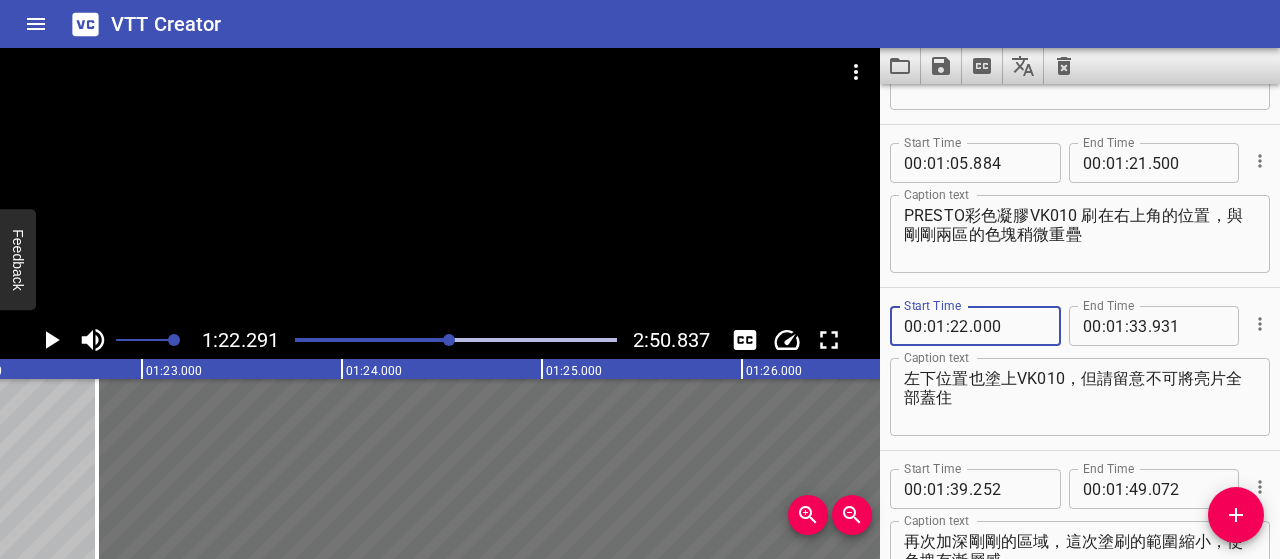 type on "000" 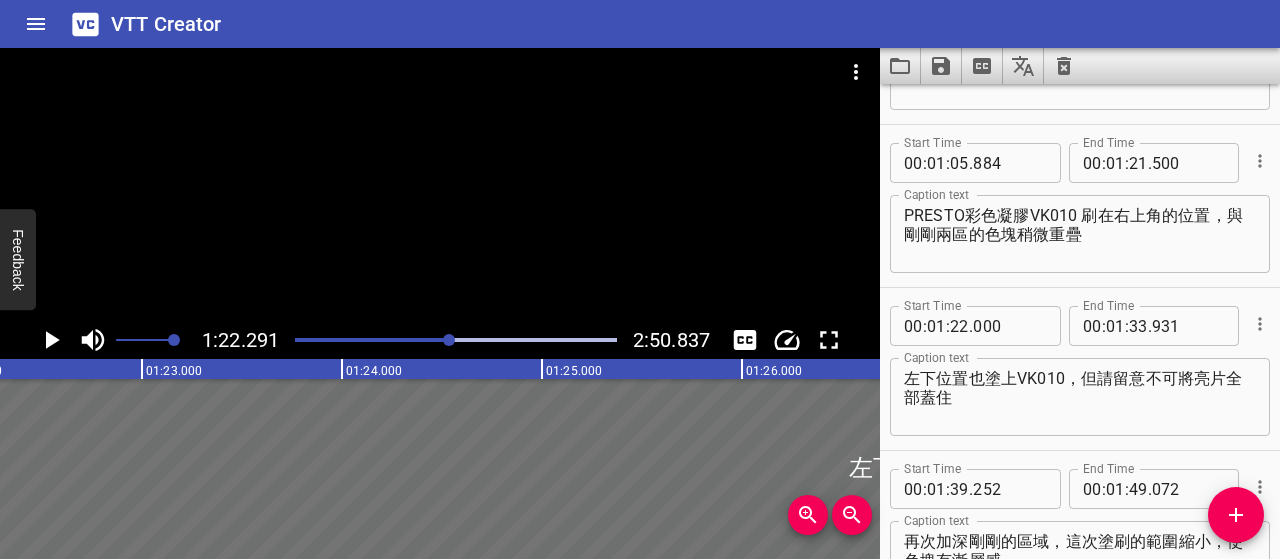click on "左下位置也塗上VK010，但請留意不可將亮片全部蓋住 Caption text" at bounding box center [1080, 397] 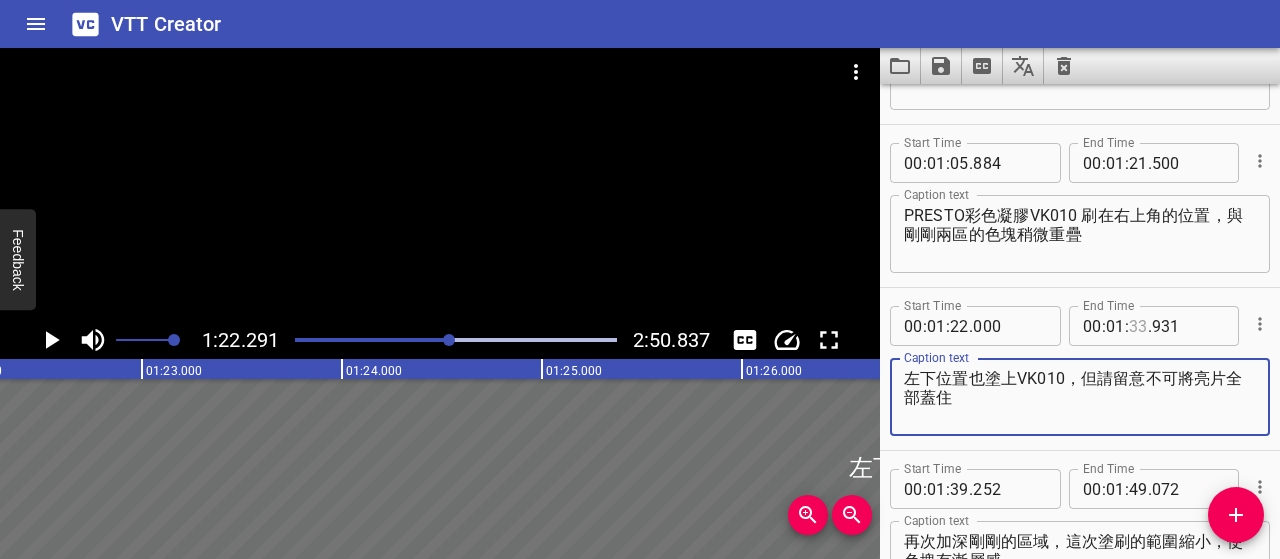 click at bounding box center (1138, 326) 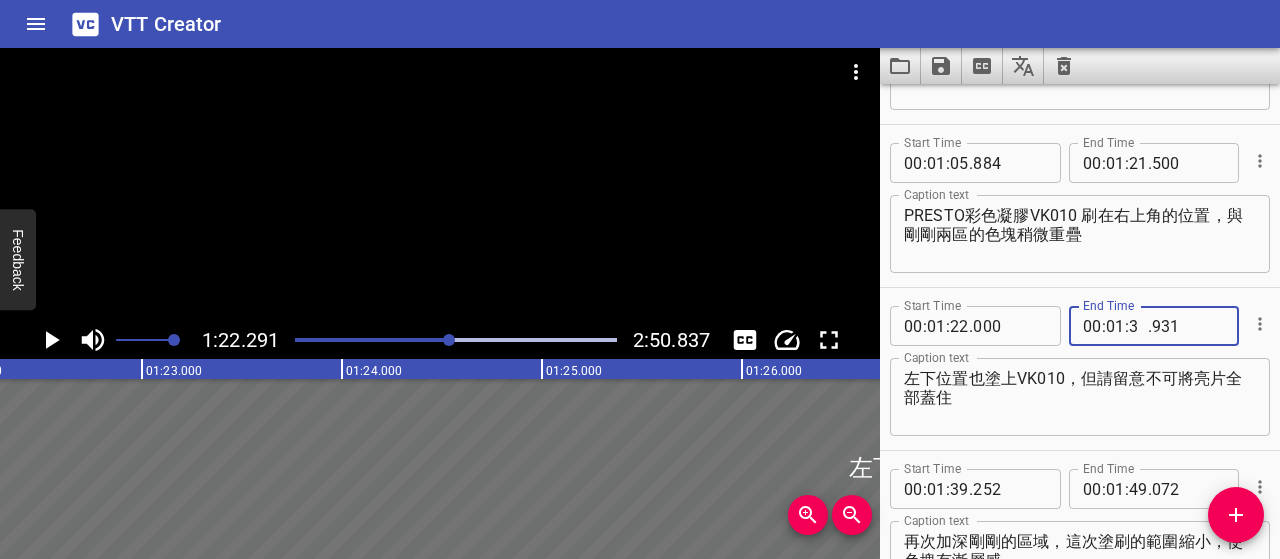 type on "37" 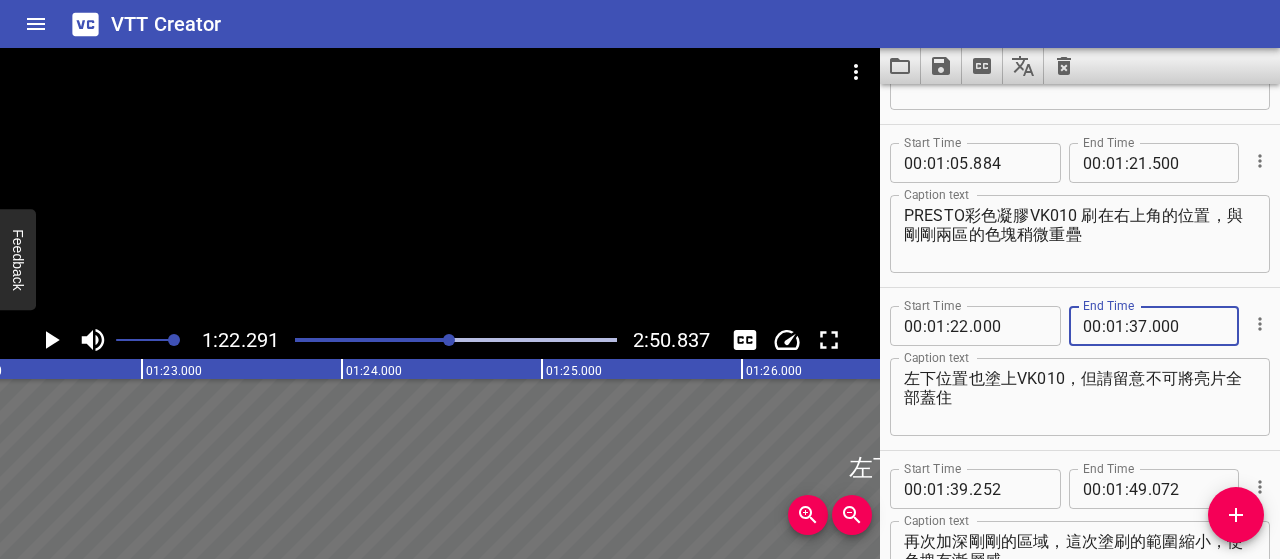 type on "000" 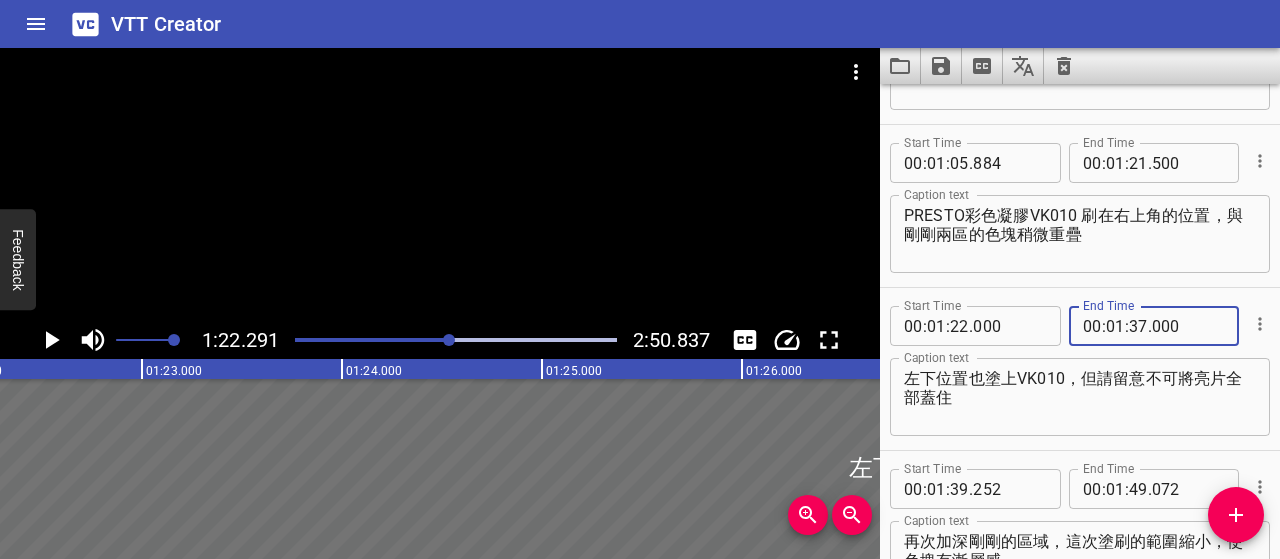 click on "左下位置也塗上VK010，但請留意不可將亮片全部蓋住" at bounding box center [1080, 397] 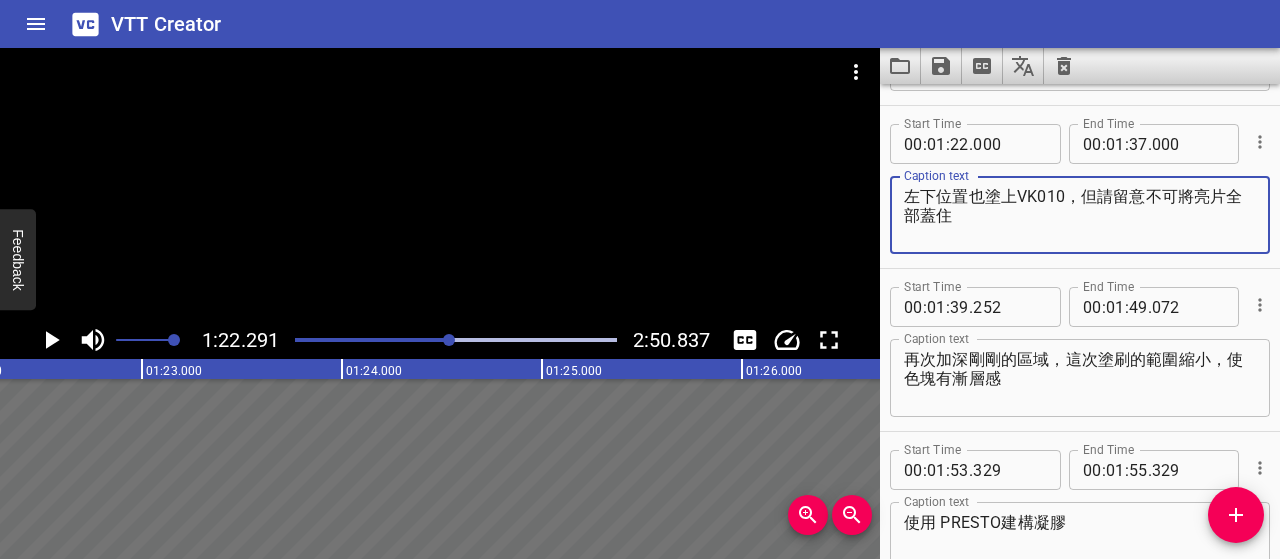 scroll, scrollTop: 978, scrollLeft: 0, axis: vertical 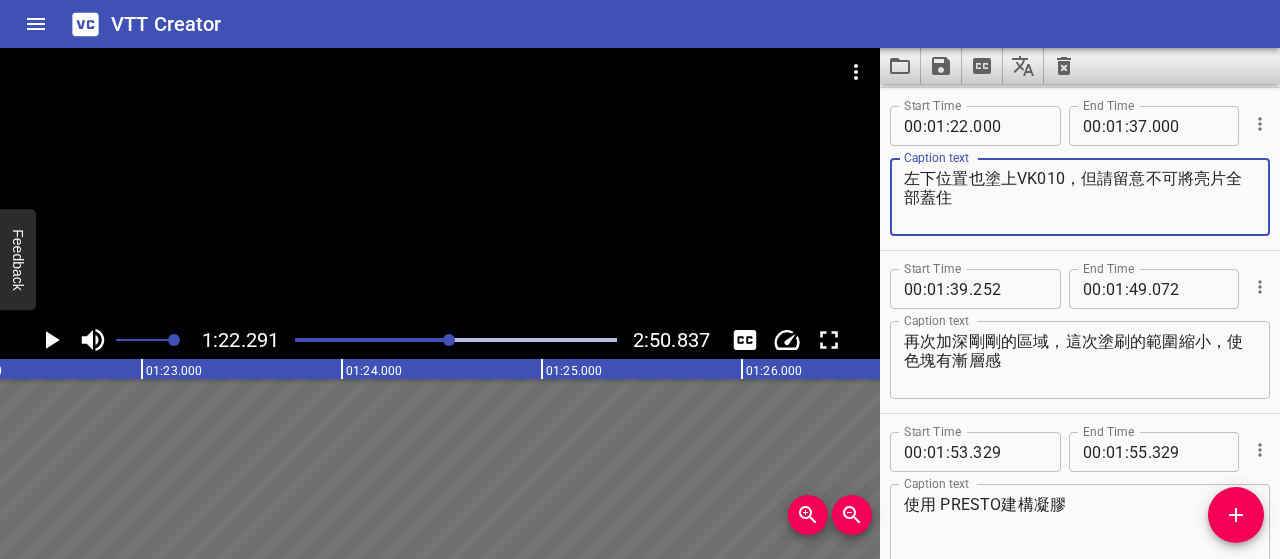 click 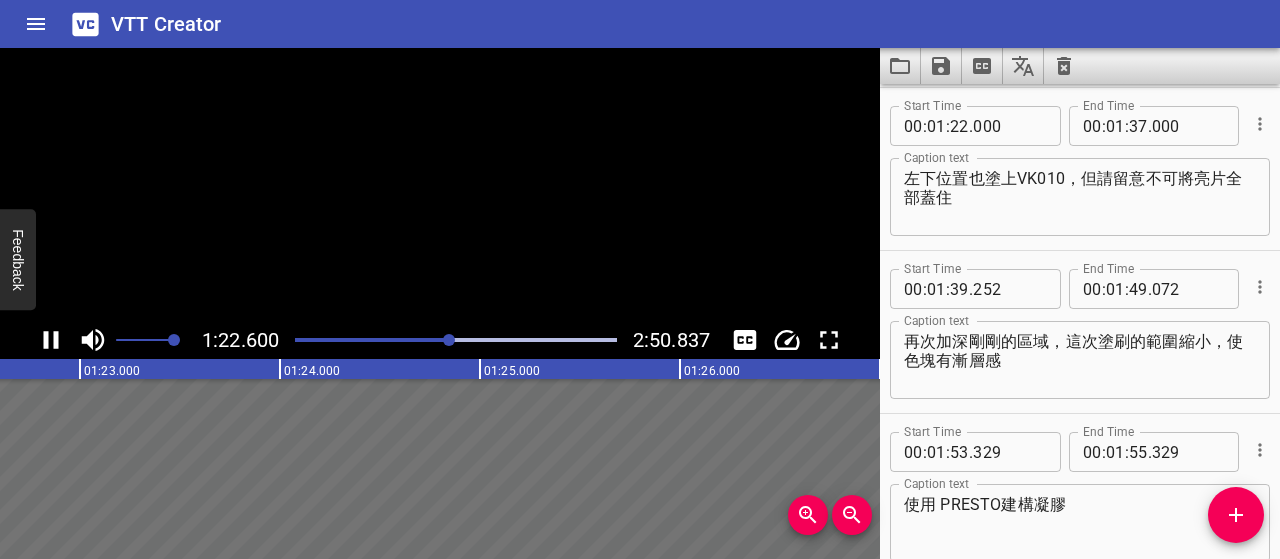 click 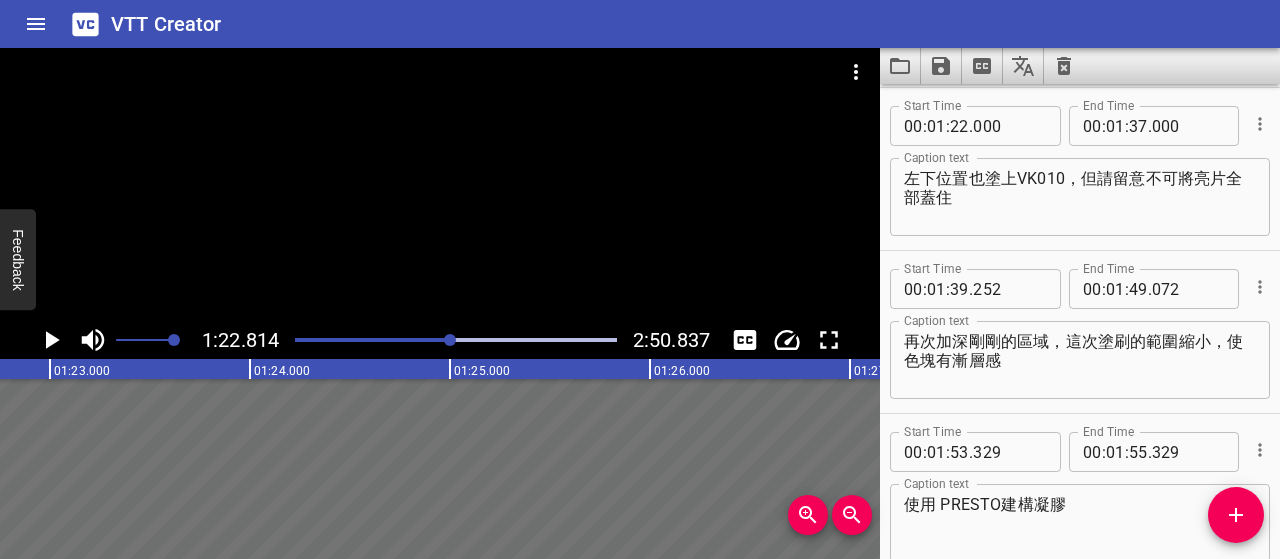 scroll, scrollTop: 0, scrollLeft: 16562, axis: horizontal 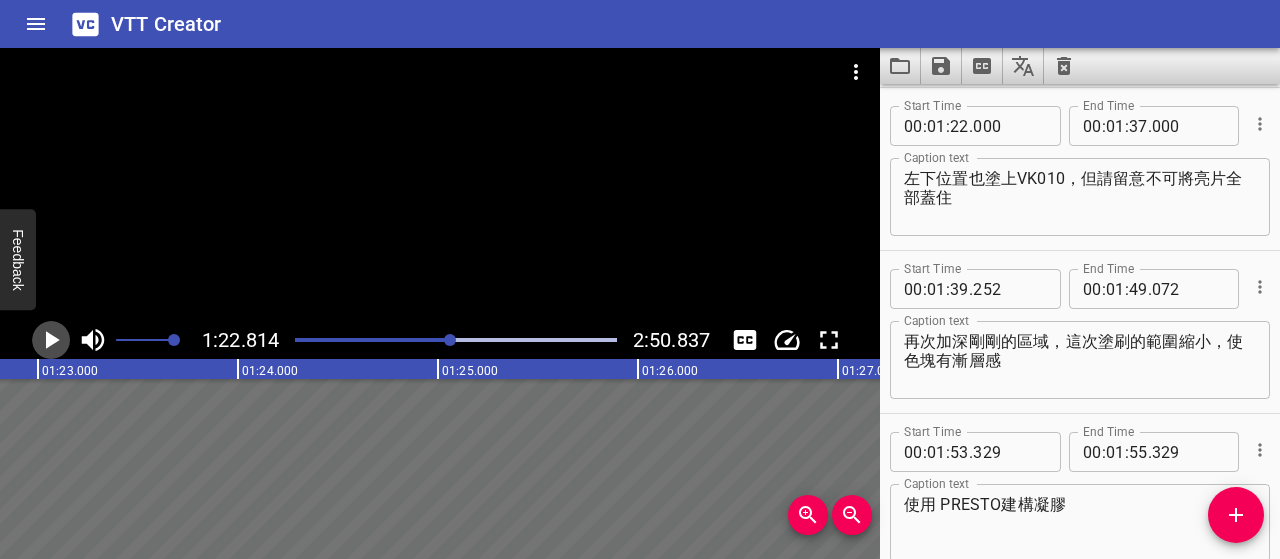 click 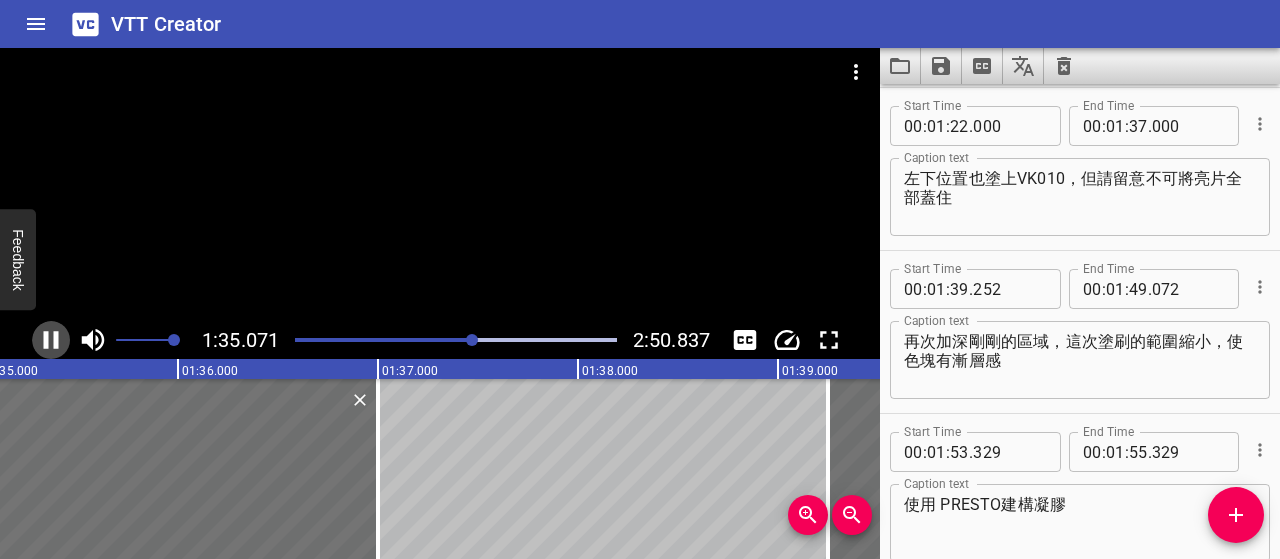 click 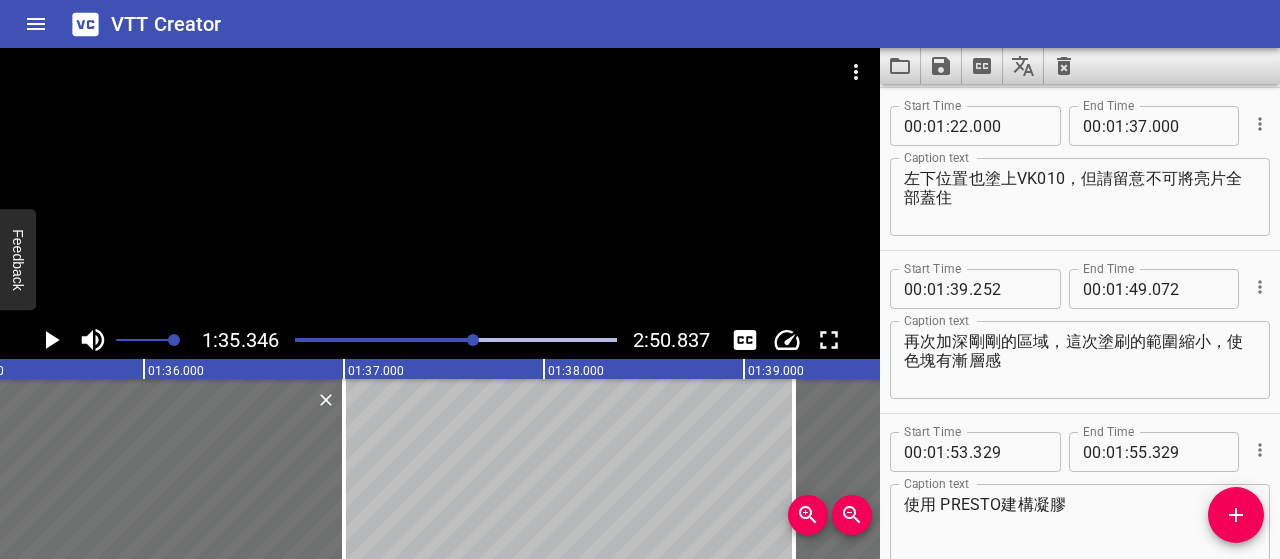 scroll, scrollTop: 0, scrollLeft: 19069, axis: horizontal 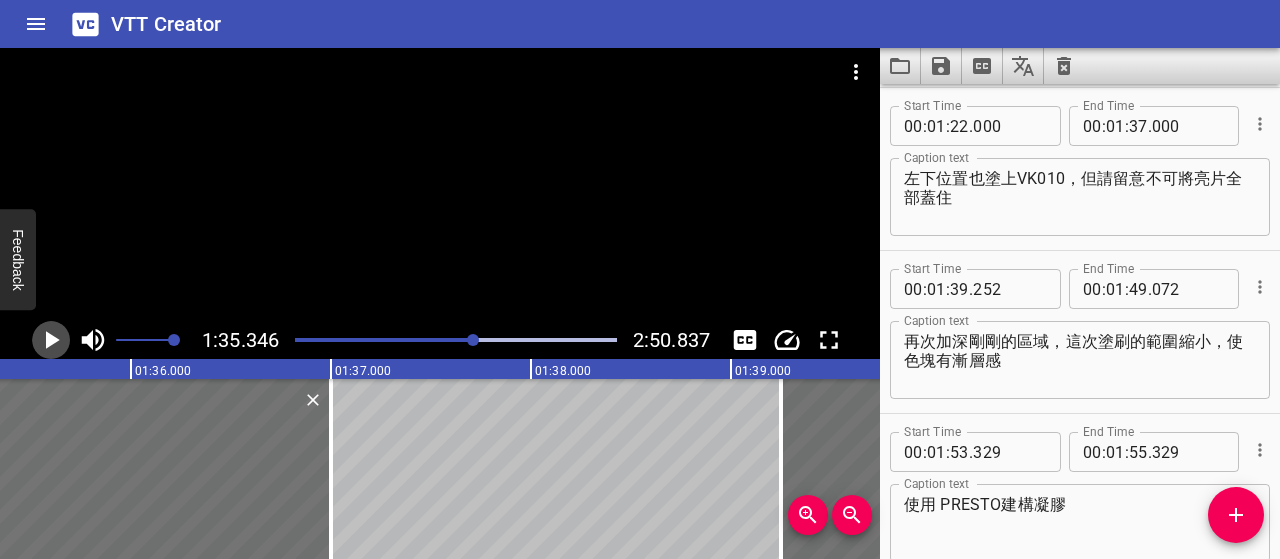 click 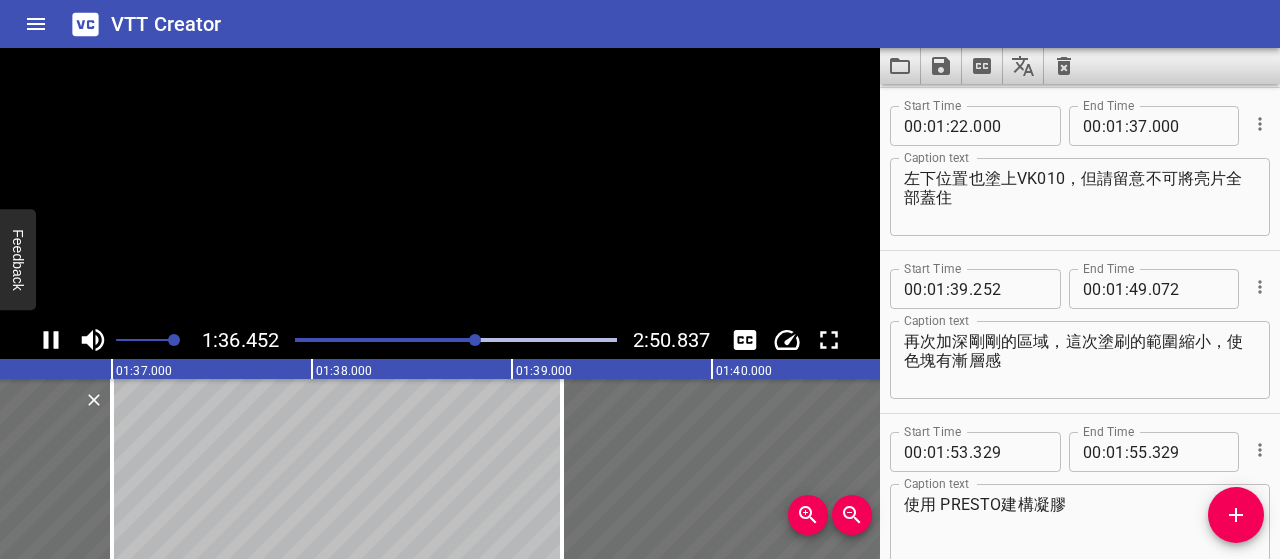 click 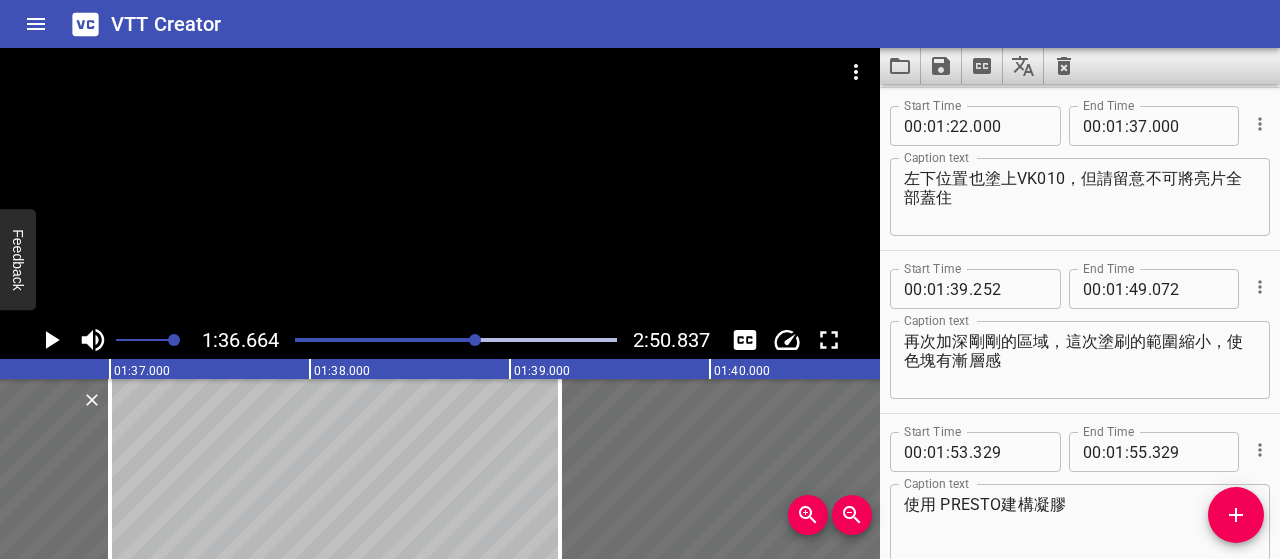 scroll, scrollTop: 0, scrollLeft: 19332, axis: horizontal 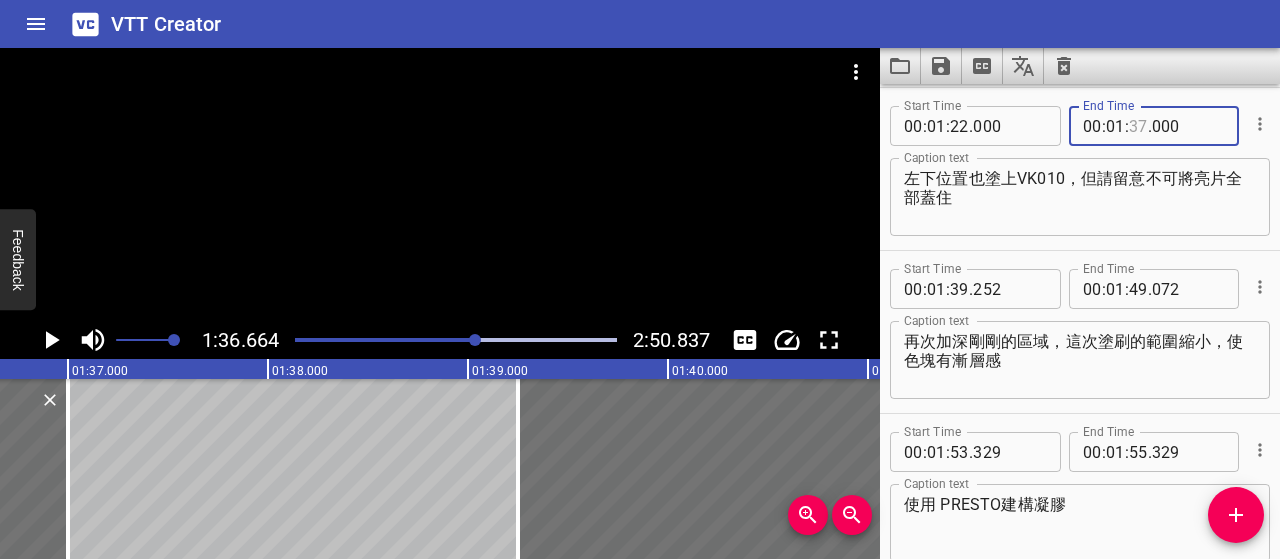 click at bounding box center (1138, 126) 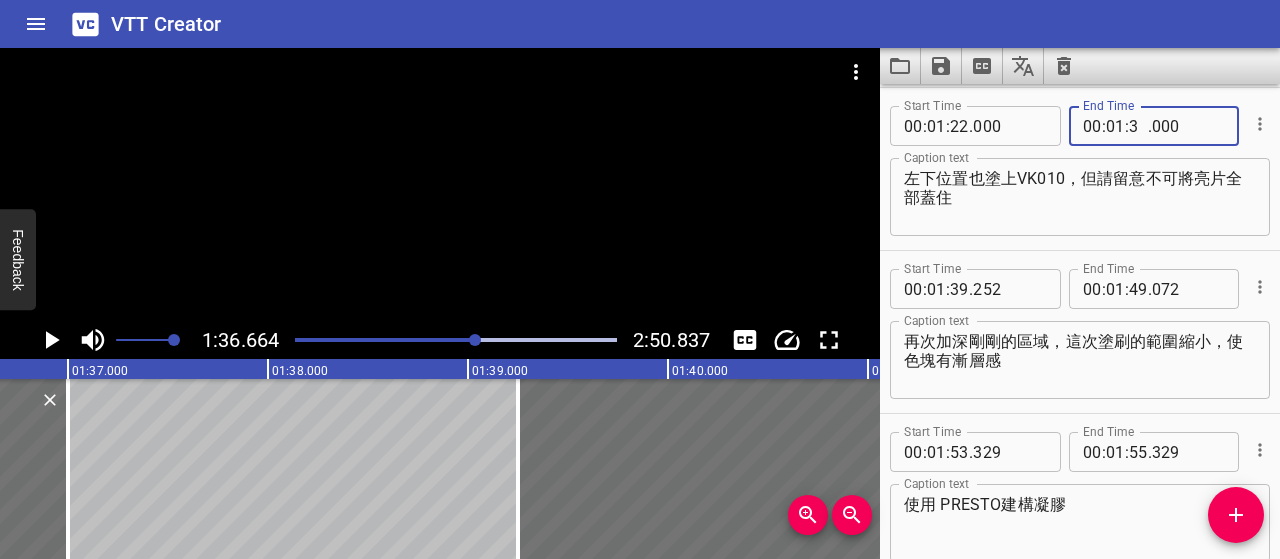 type on "36" 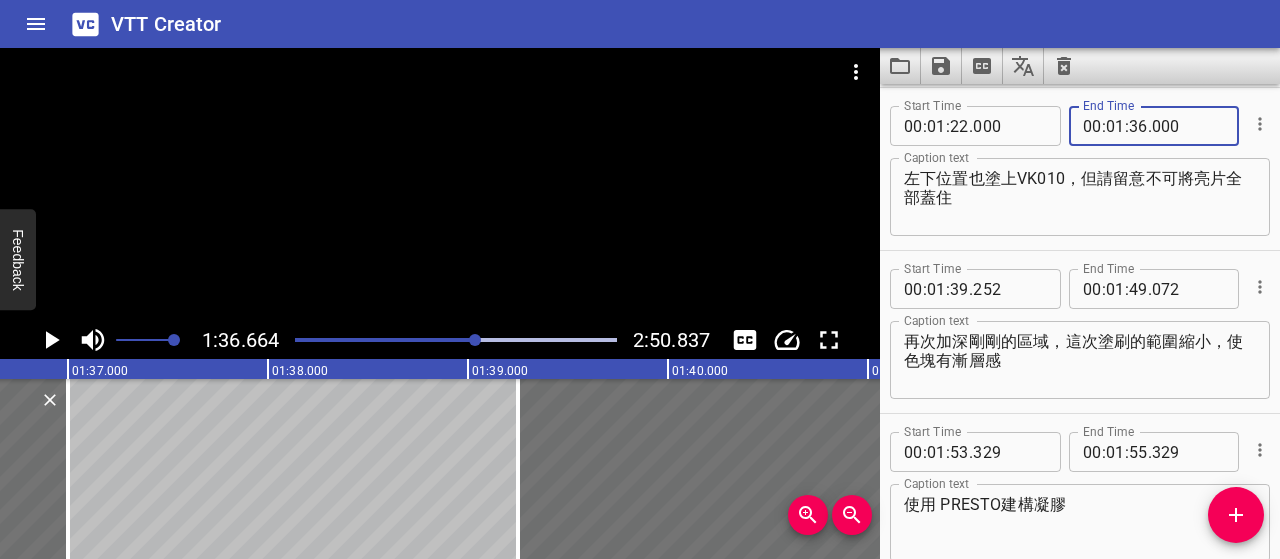 type on "000" 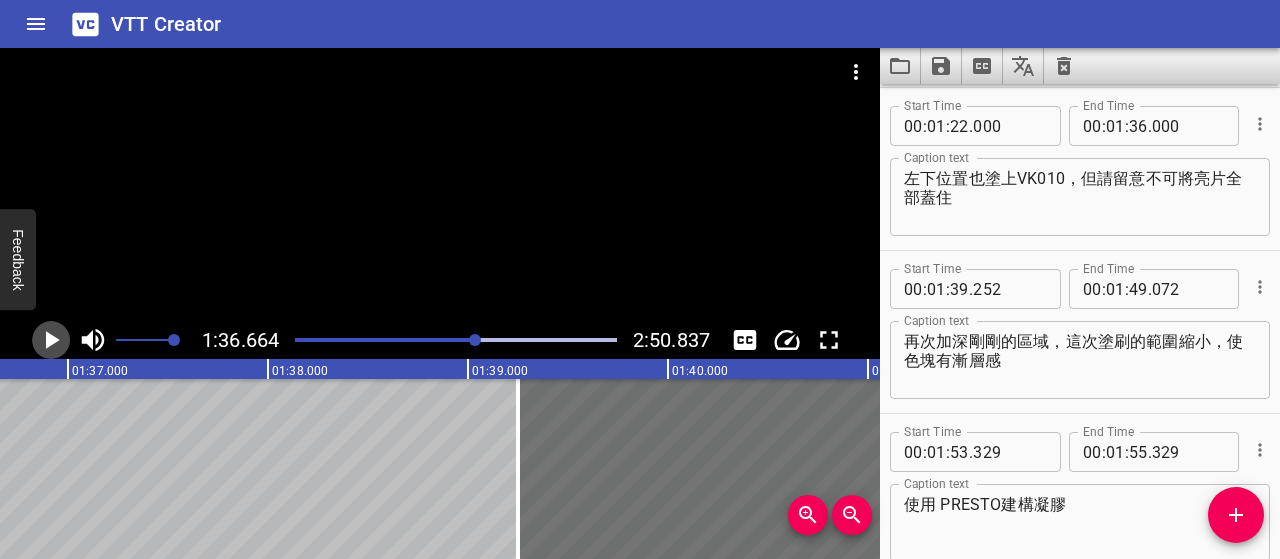 click 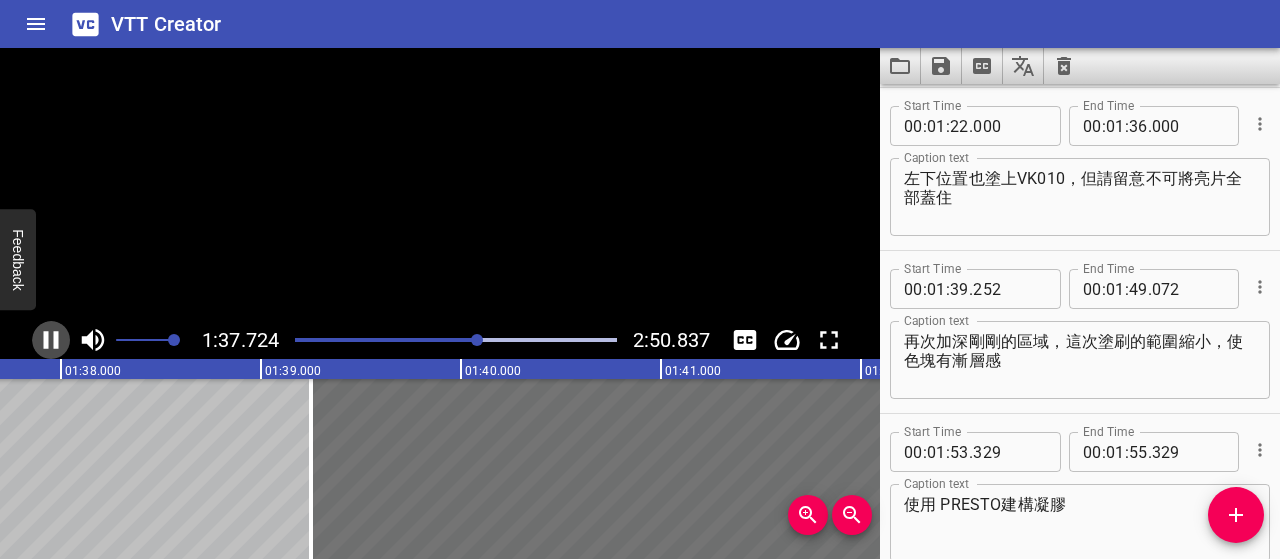 click 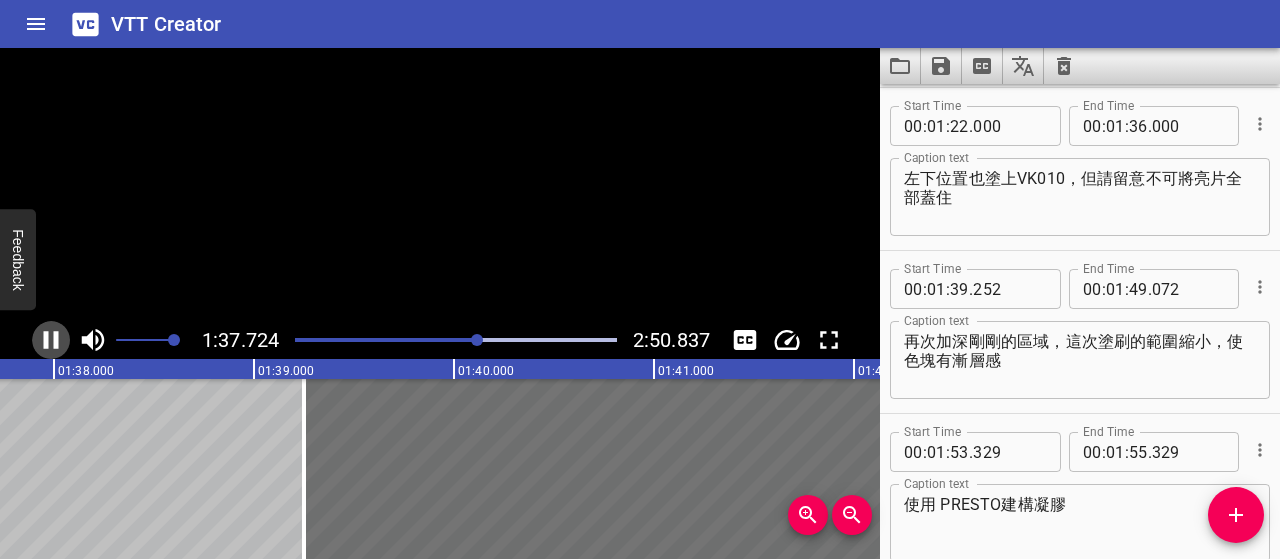 scroll, scrollTop: 0, scrollLeft: 19574, axis: horizontal 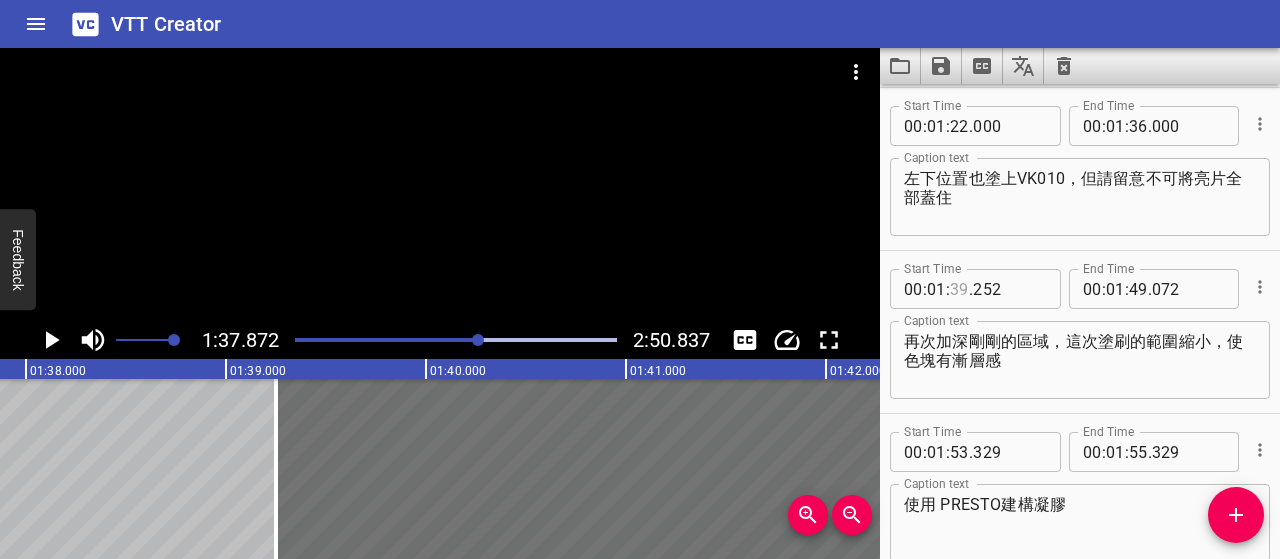 click at bounding box center (959, 289) 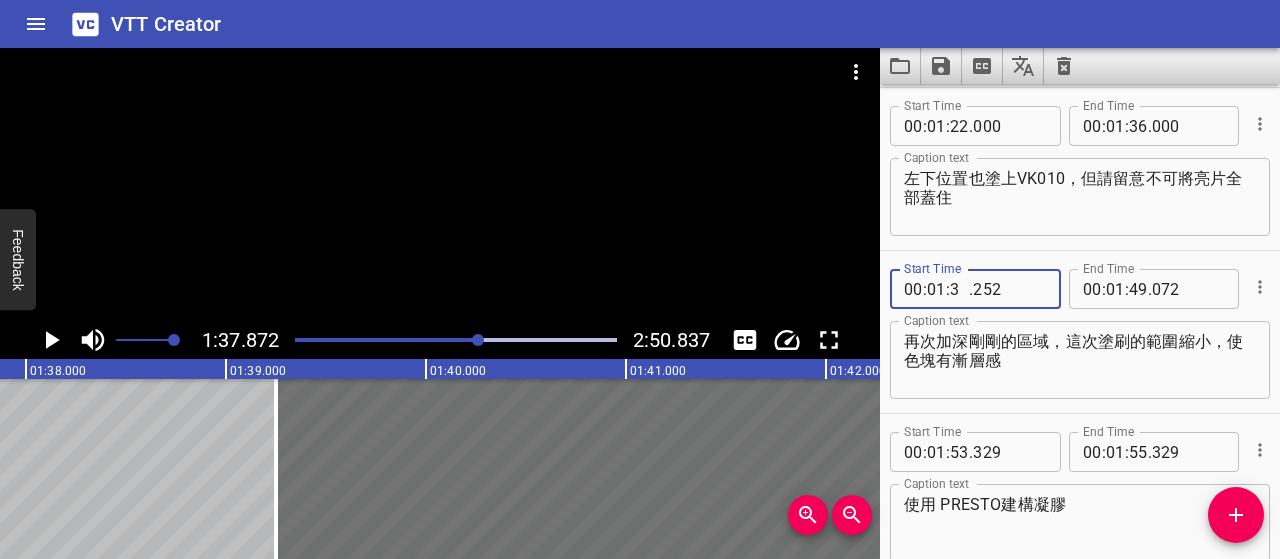 type on "37" 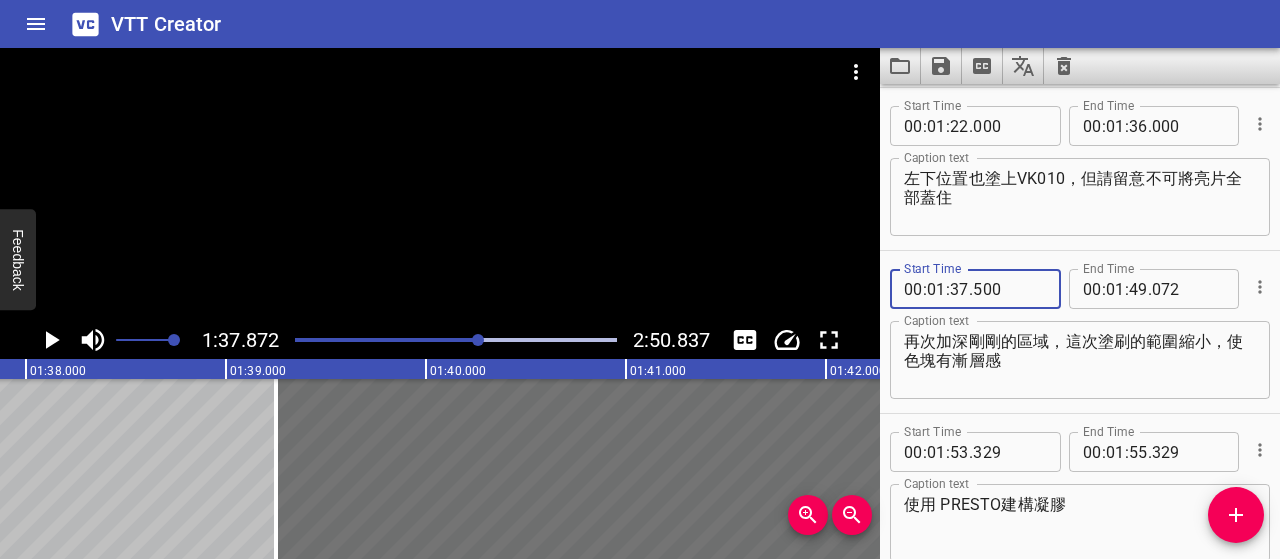 type on "500" 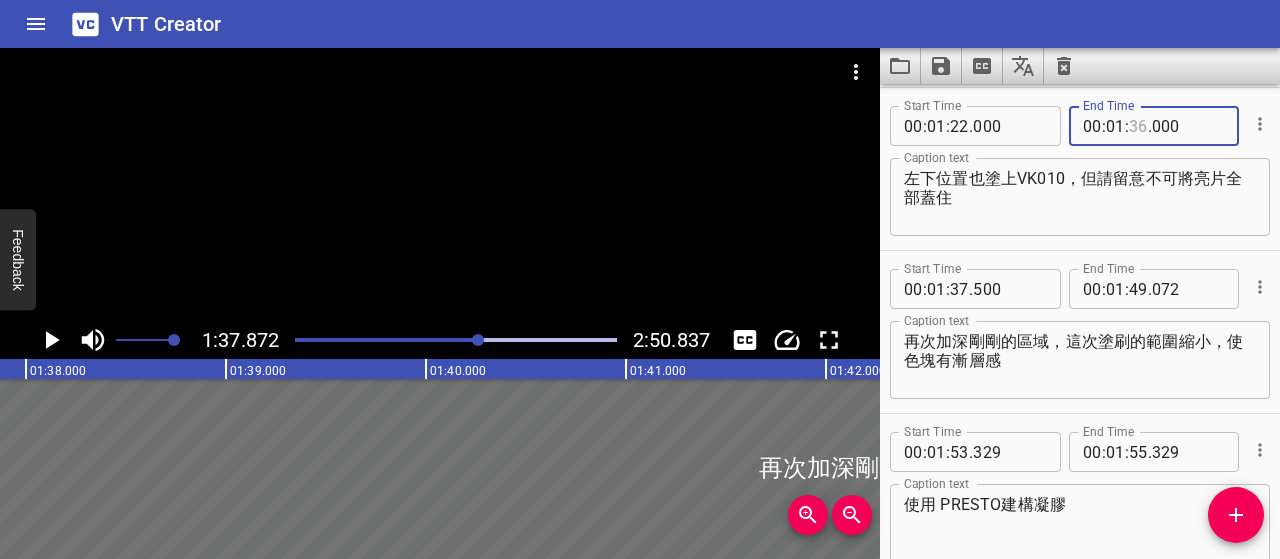 click at bounding box center (1138, 126) 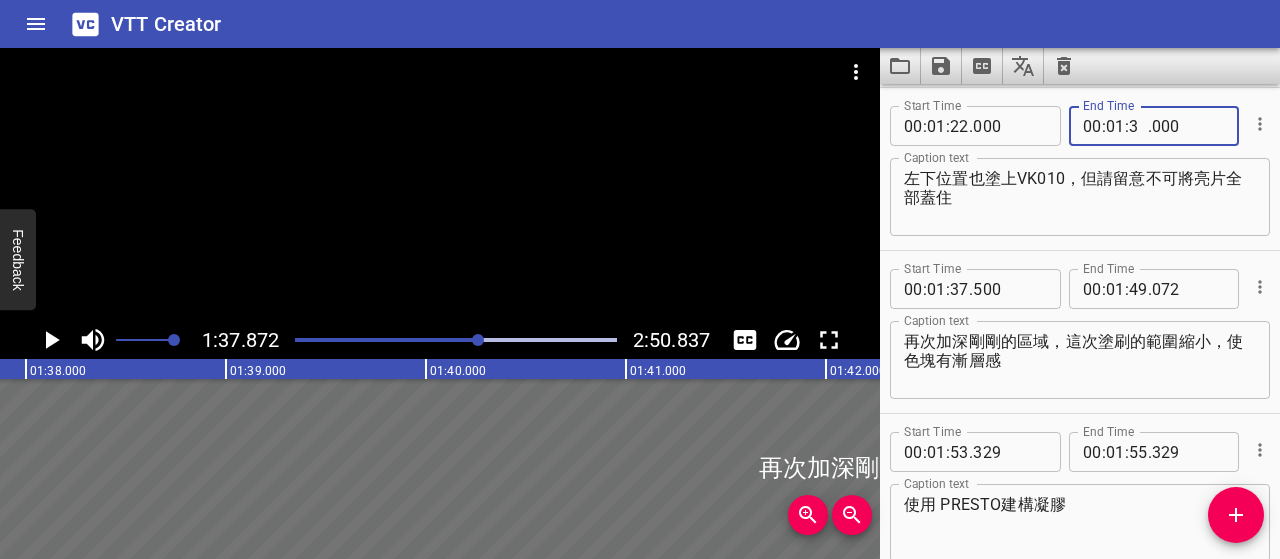 type on "35" 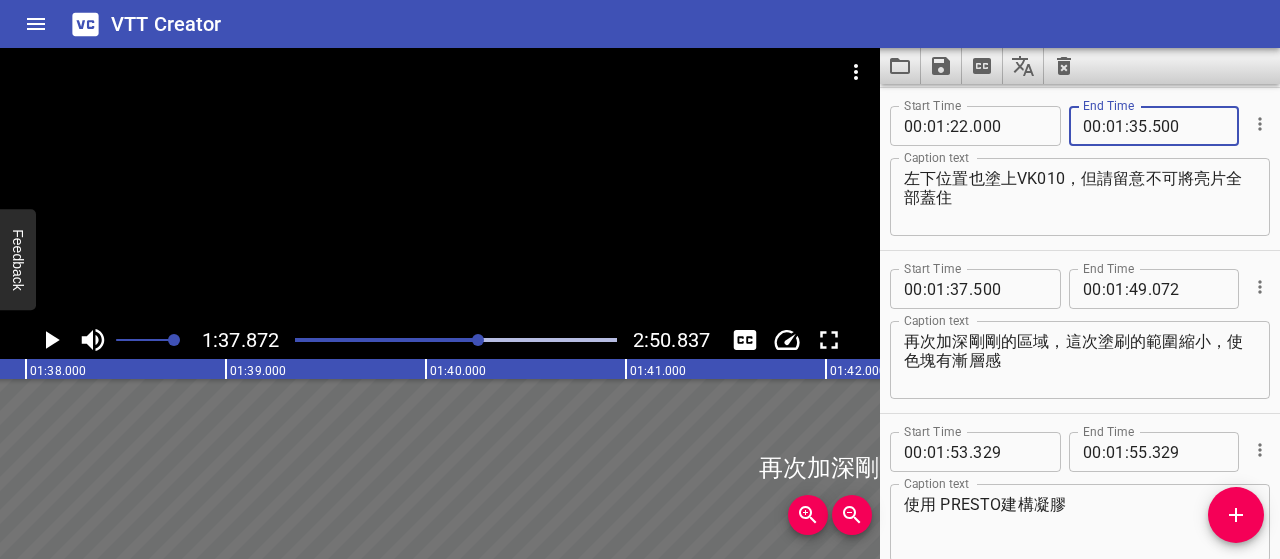 type on "500" 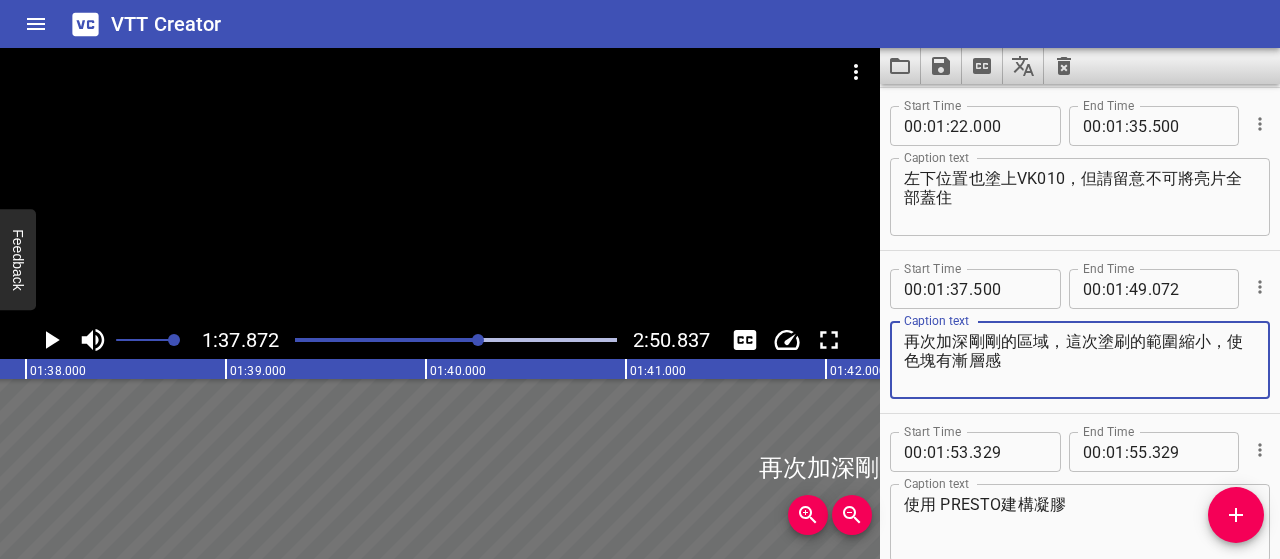 click 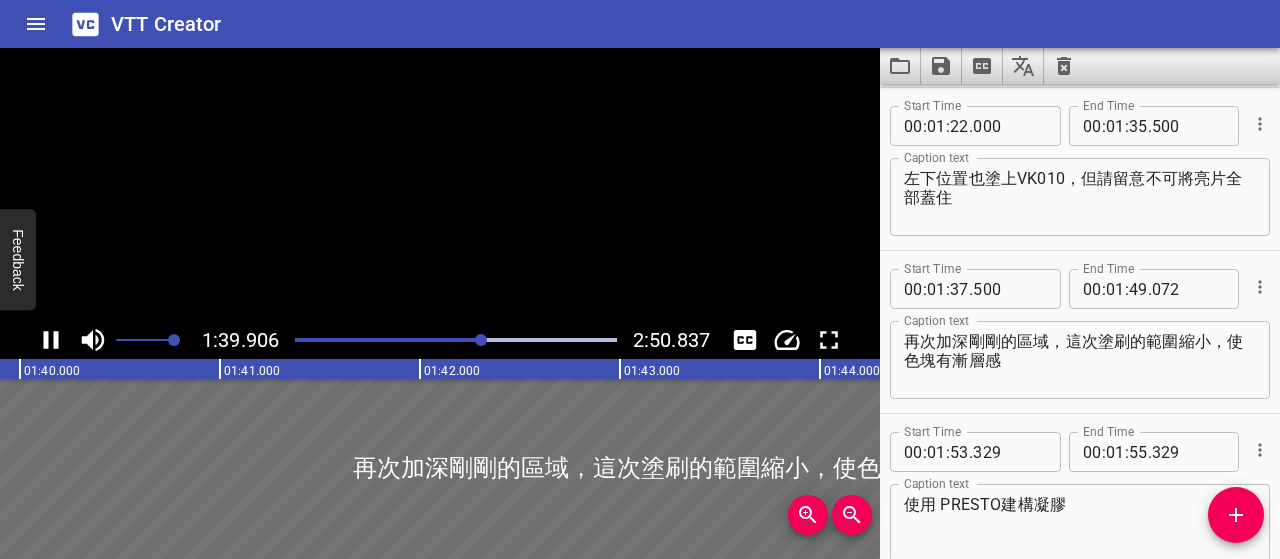 click 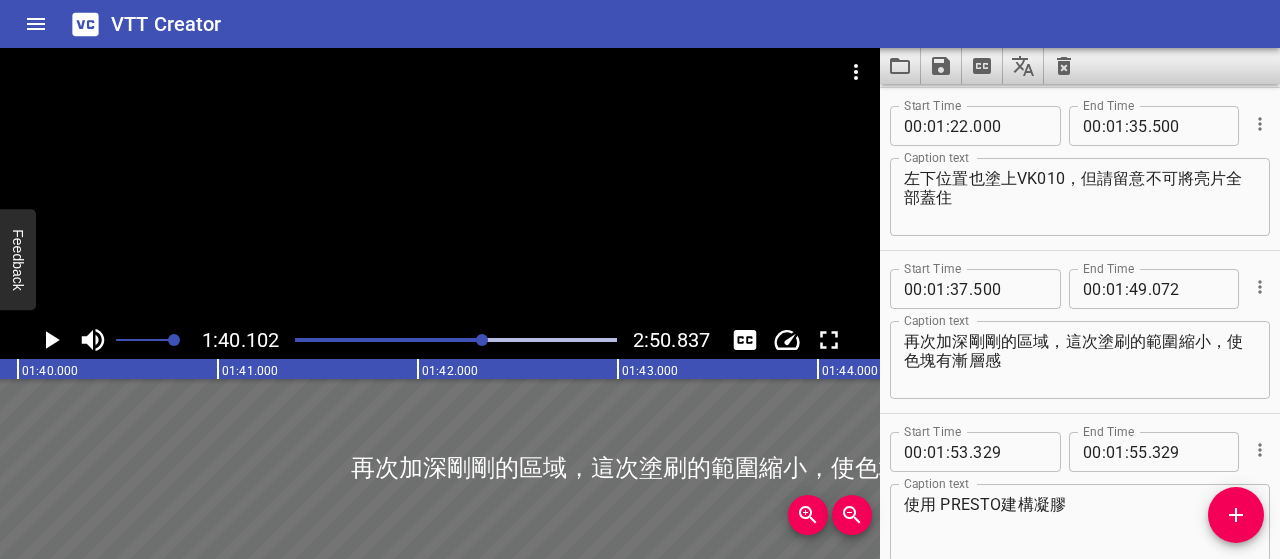 scroll, scrollTop: 0, scrollLeft: 20020, axis: horizontal 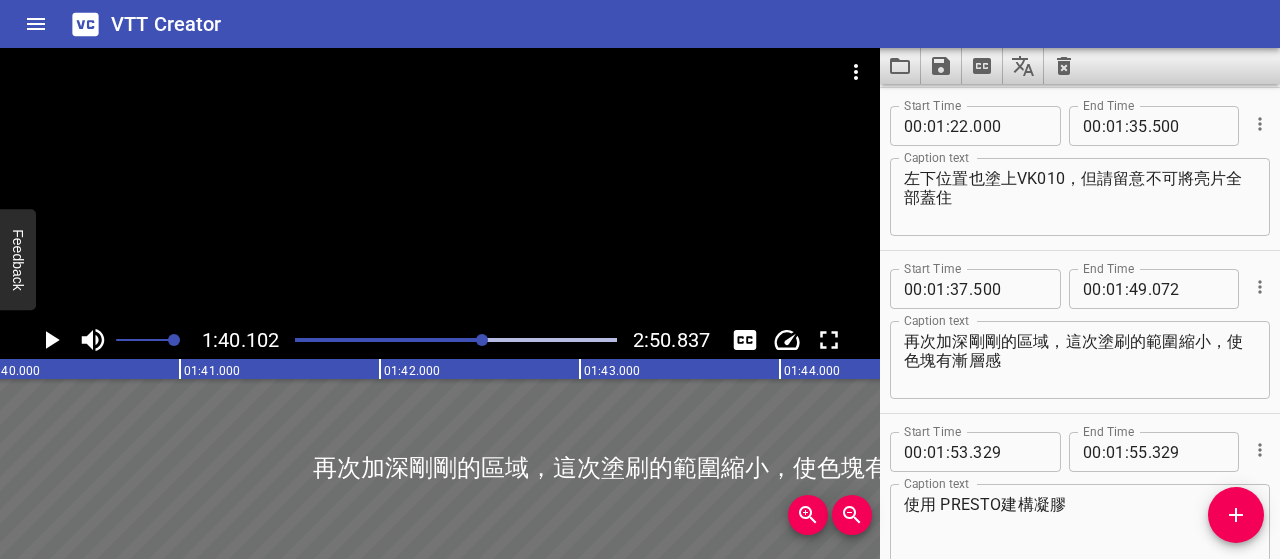 click on "再次加深剛剛的區域，這次塗刷的範圍縮小，使色塊有漸層感" at bounding box center (1080, 360) 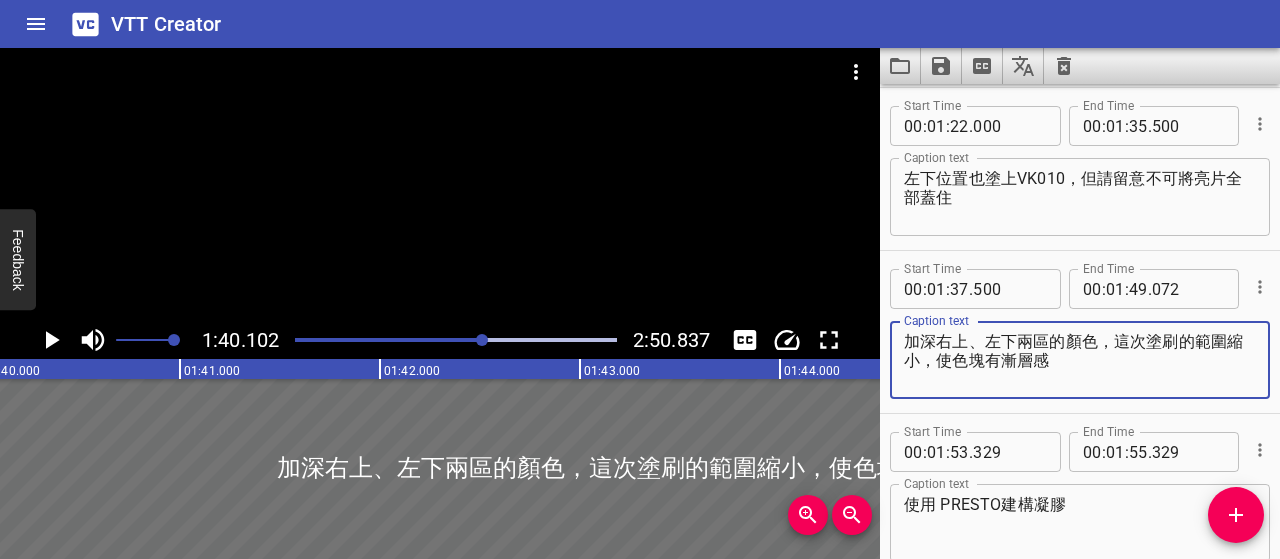 type on "加深右上、左下兩區的顏色，這次塗刷的範圍縮小，使色塊有漸層感" 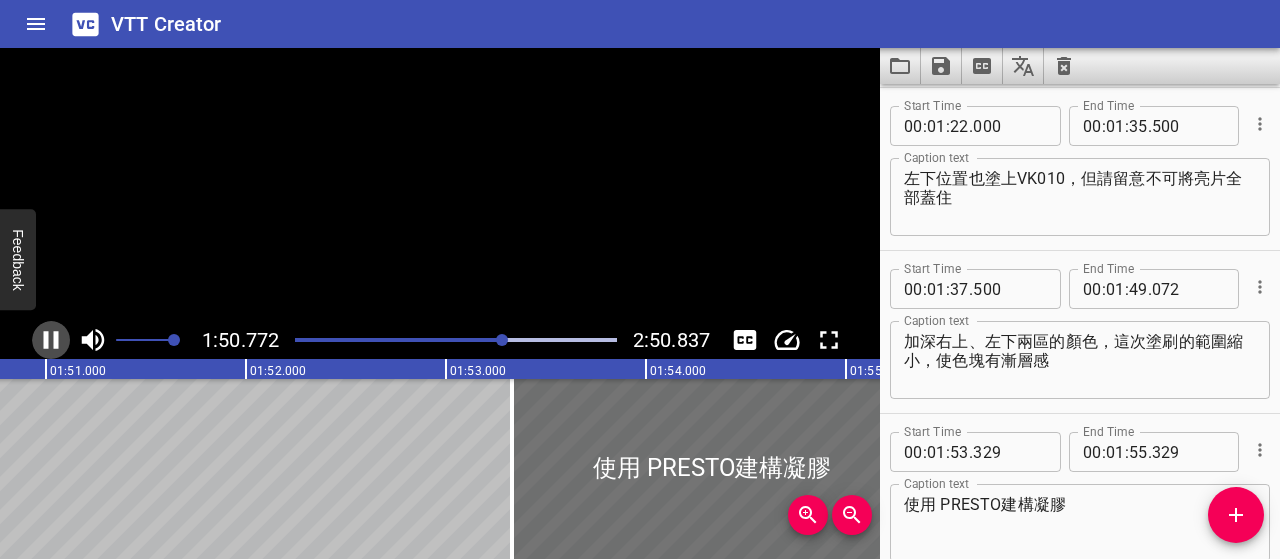 click 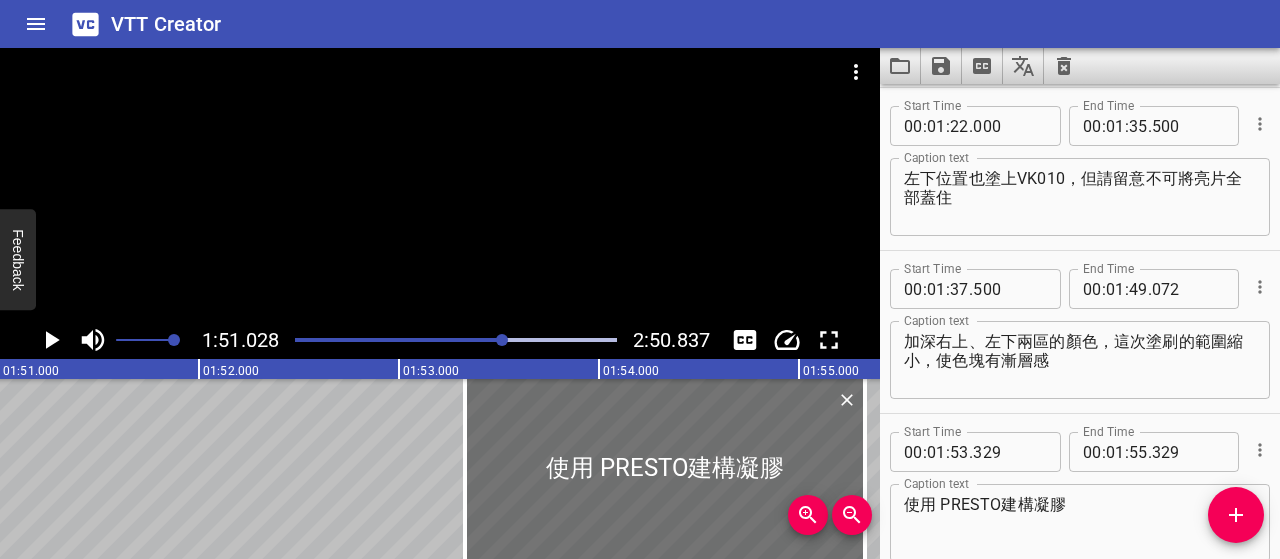 scroll, scrollTop: 0, scrollLeft: 22206, axis: horizontal 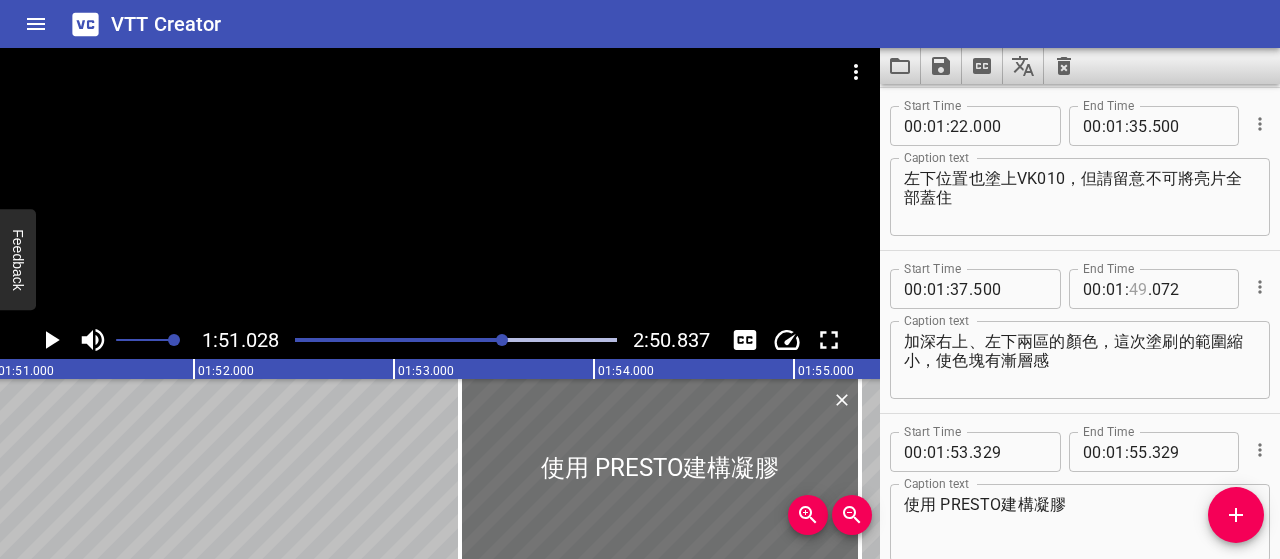 click at bounding box center [1138, 289] 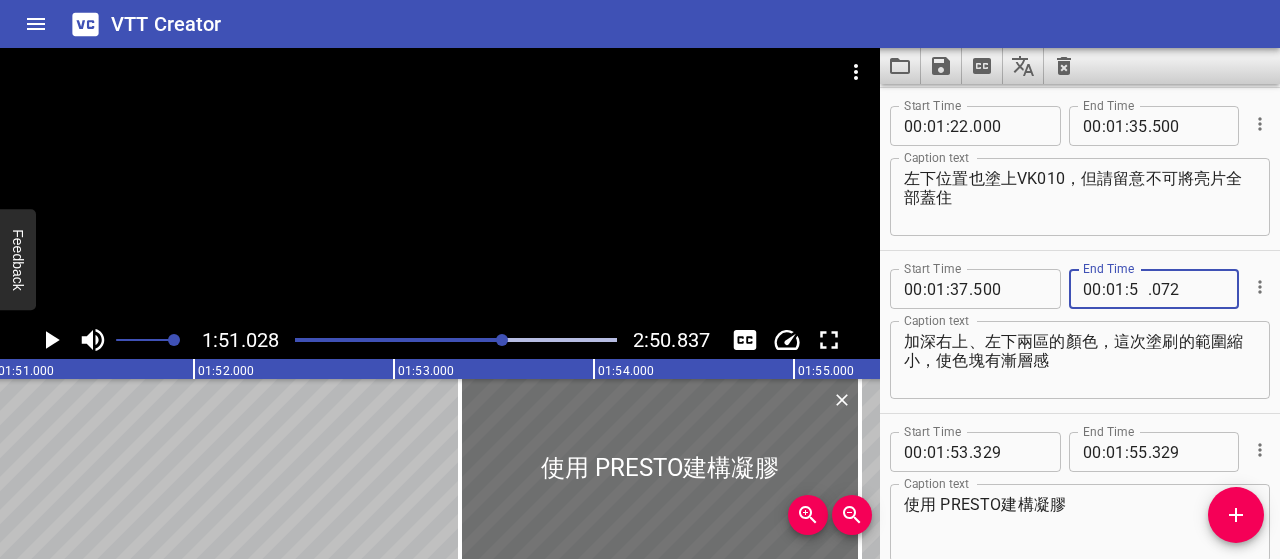 type on "50" 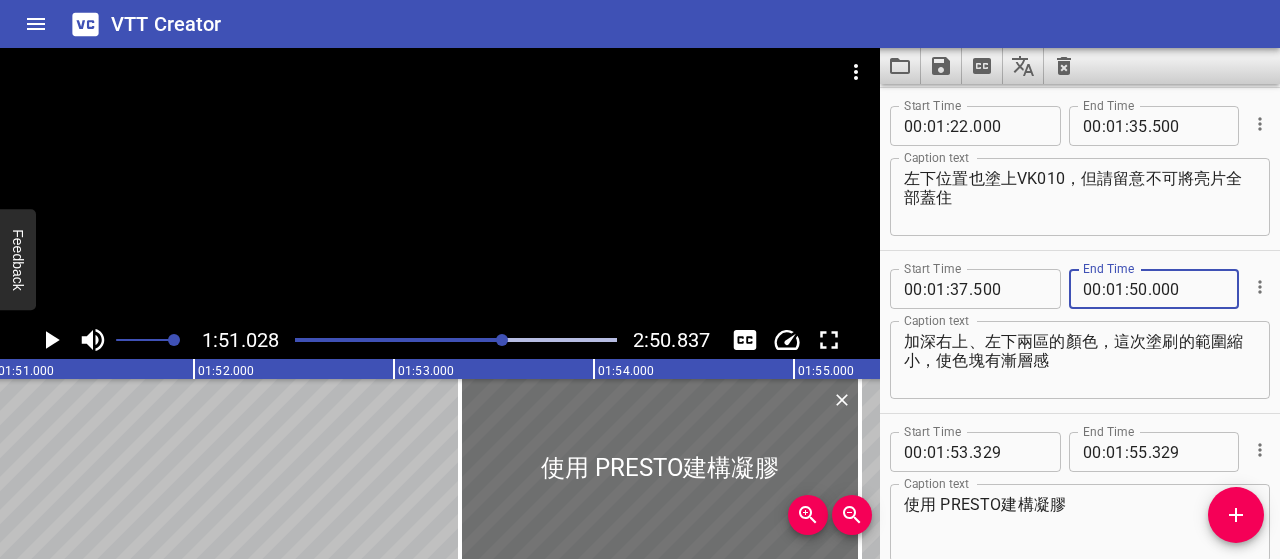 type on "000" 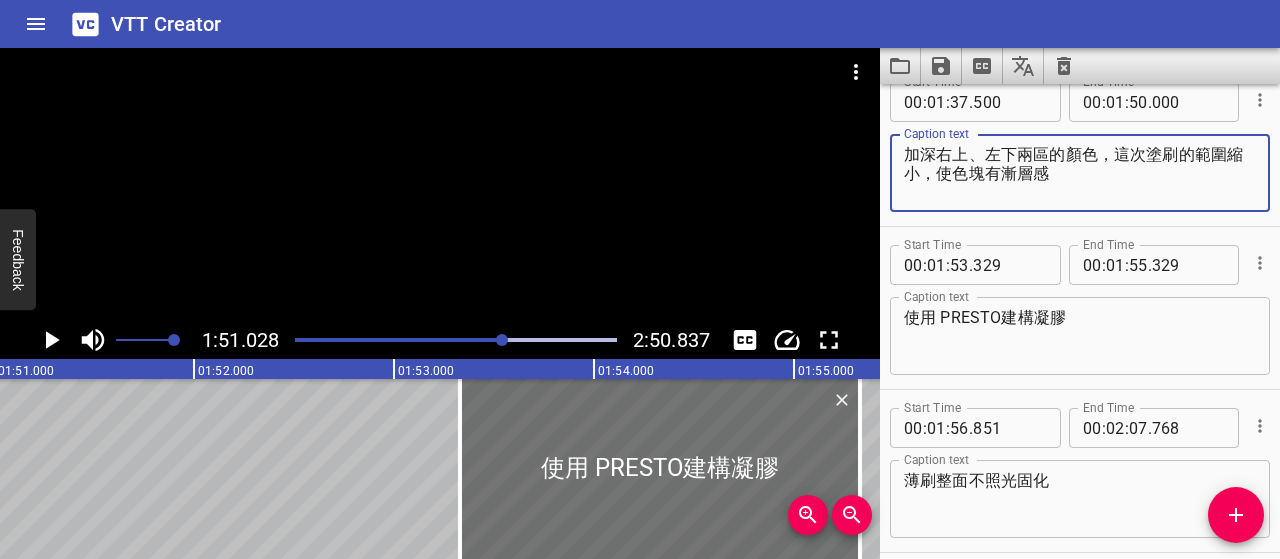 scroll, scrollTop: 1178, scrollLeft: 0, axis: vertical 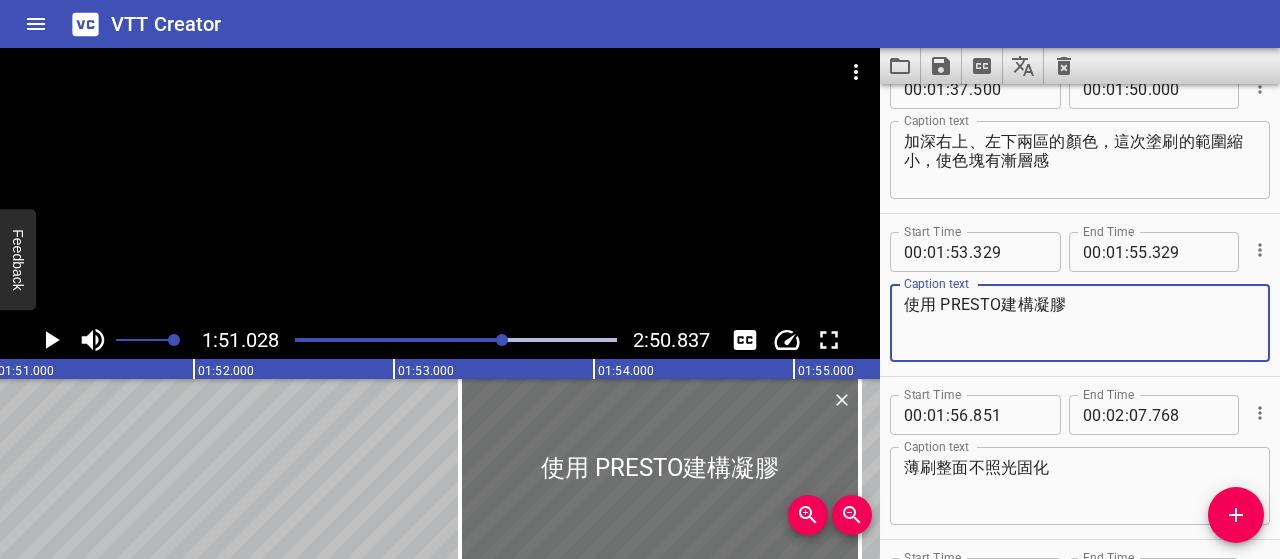 drag, startPoint x: 940, startPoint y: 302, endPoint x: 878, endPoint y: 303, distance: 62.008064 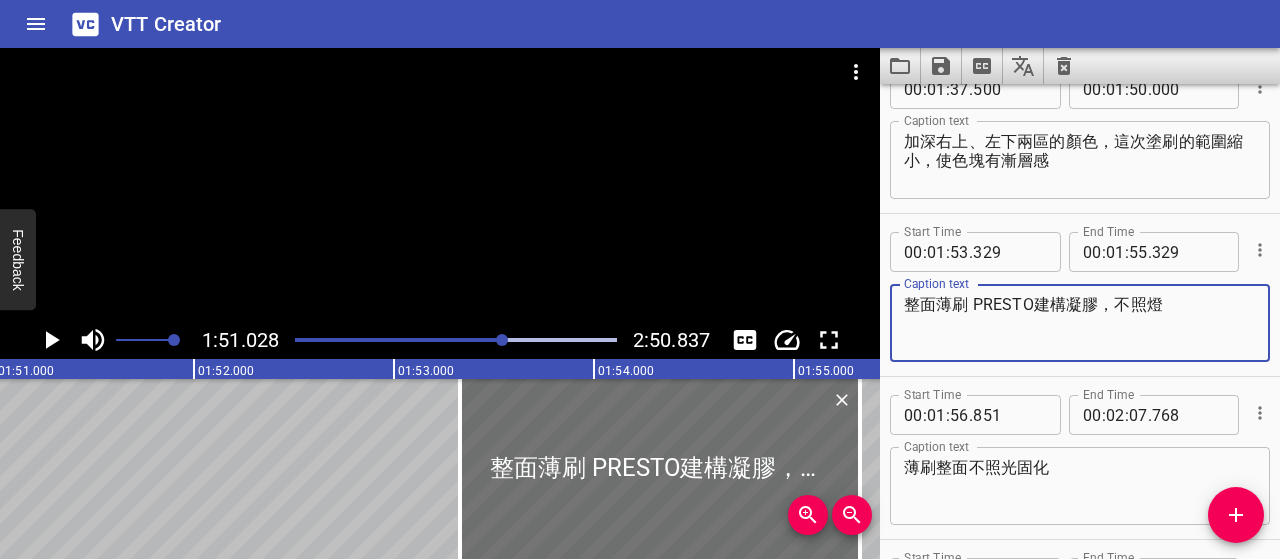 scroll, scrollTop: 1278, scrollLeft: 0, axis: vertical 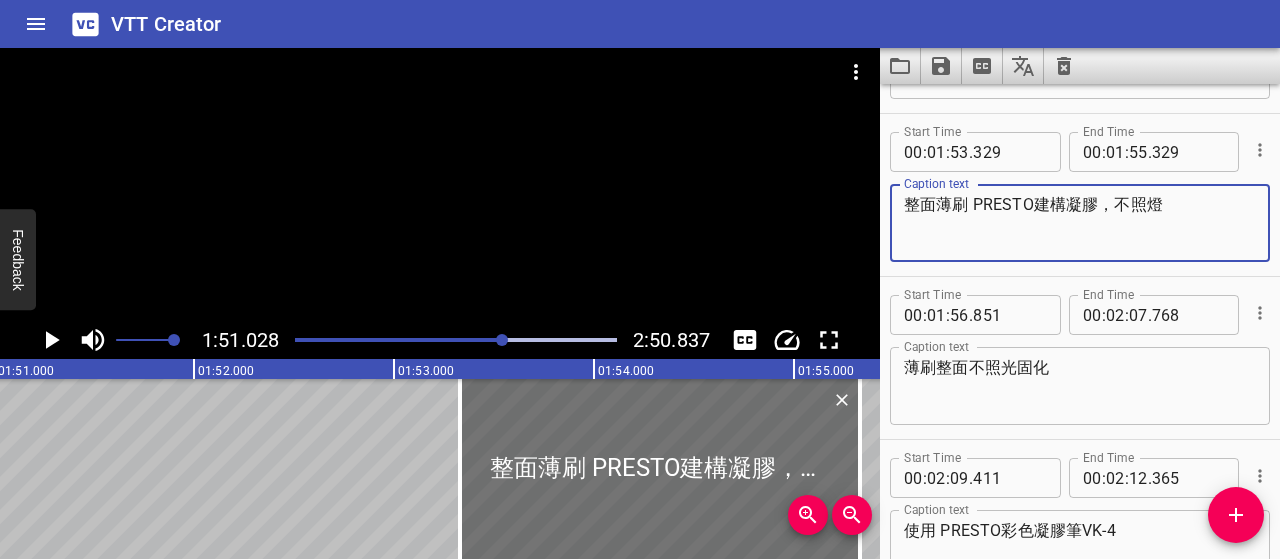 type on "整面薄刷 PRESTO建構凝膠，不照燈" 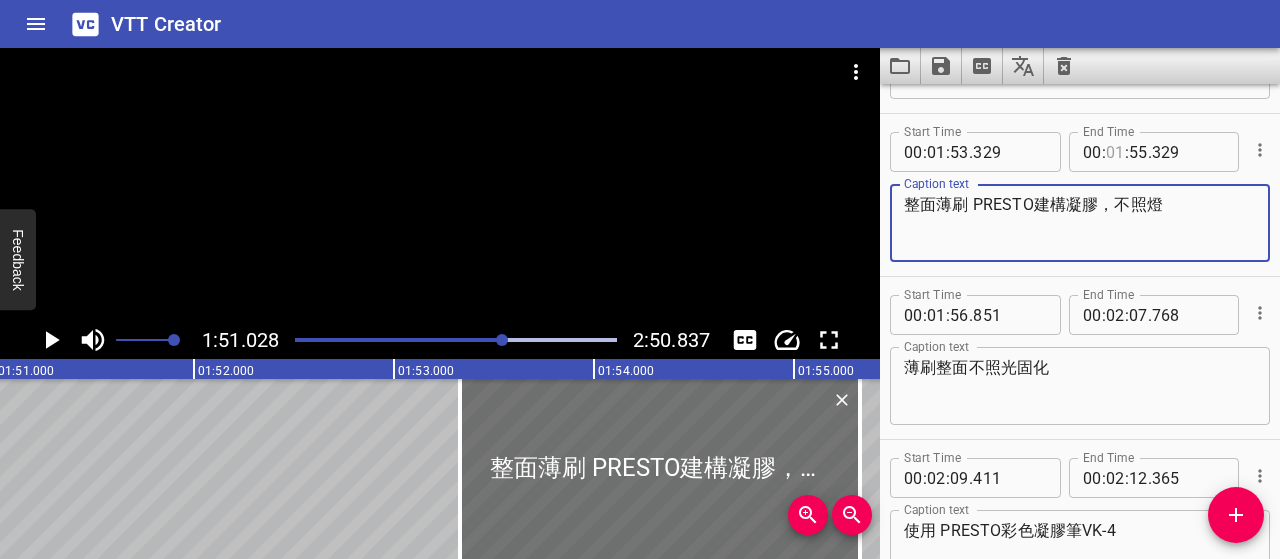 click at bounding box center (1115, 152) 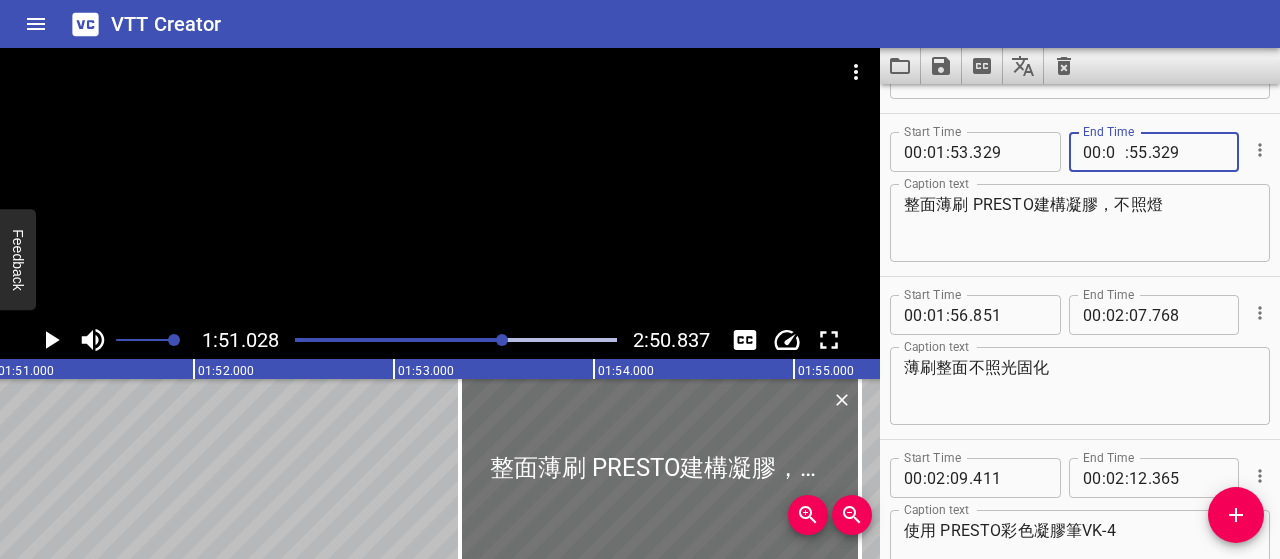 type on "02" 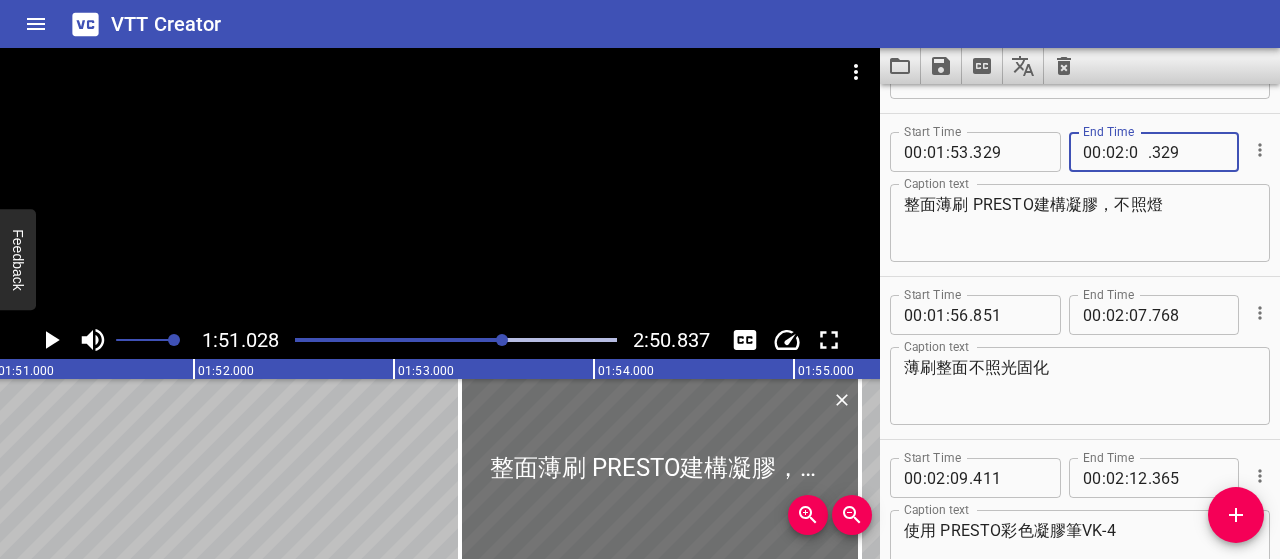 type on "07" 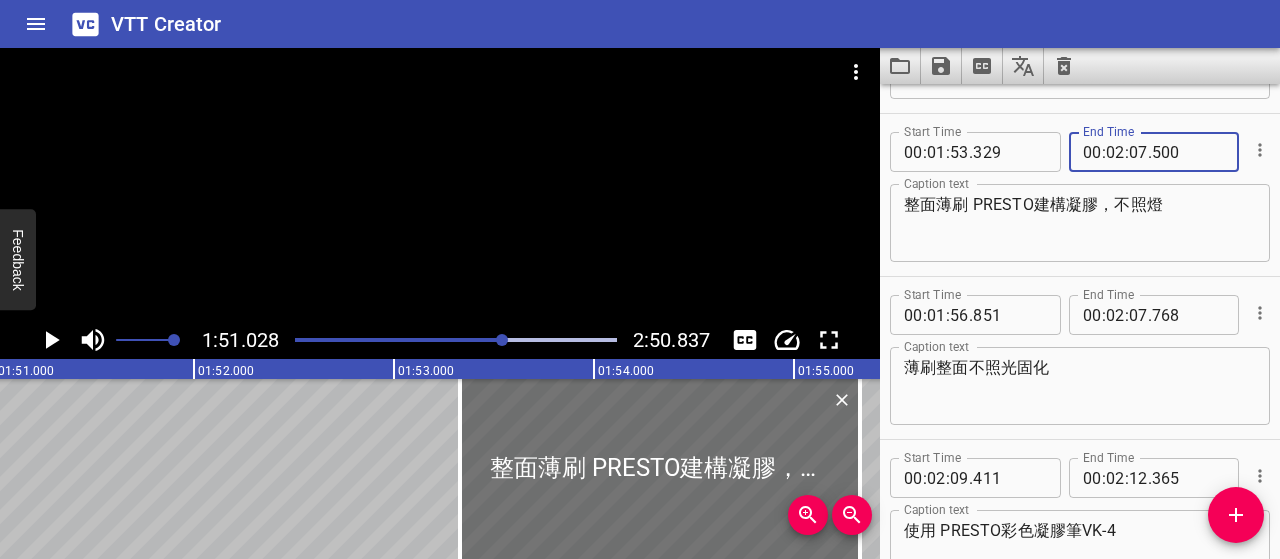 type on "500" 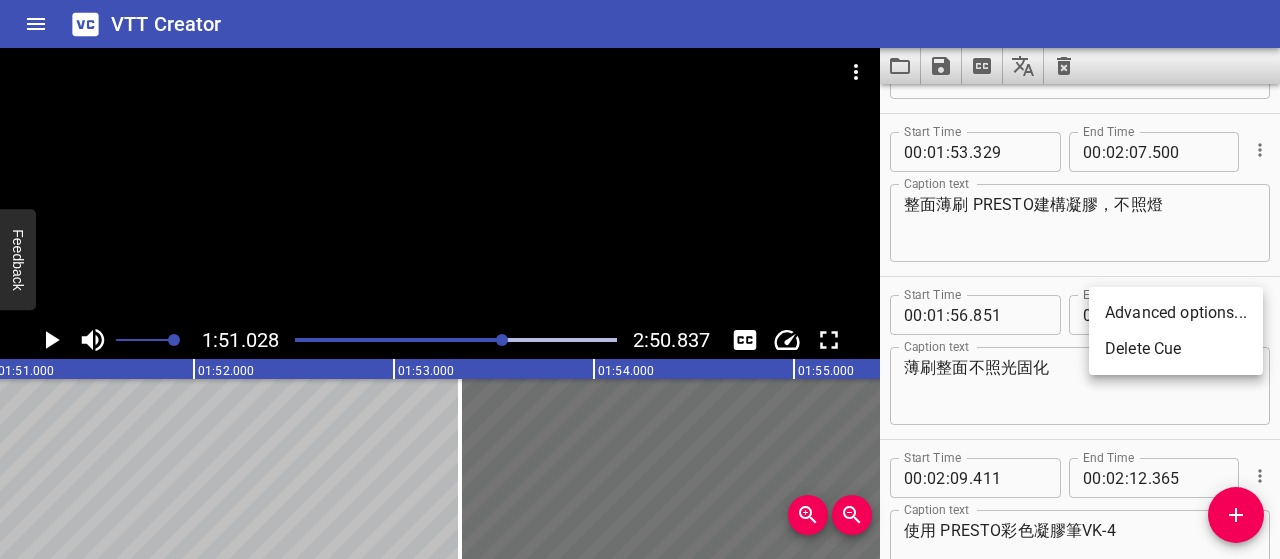 click on "Delete Cue" at bounding box center (1176, 349) 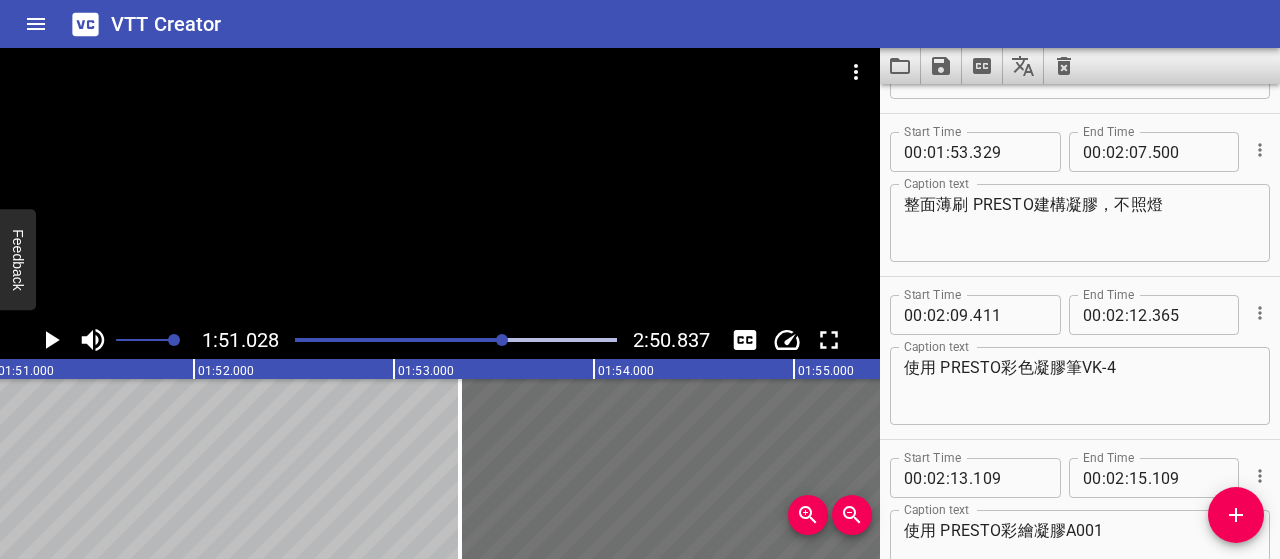 click 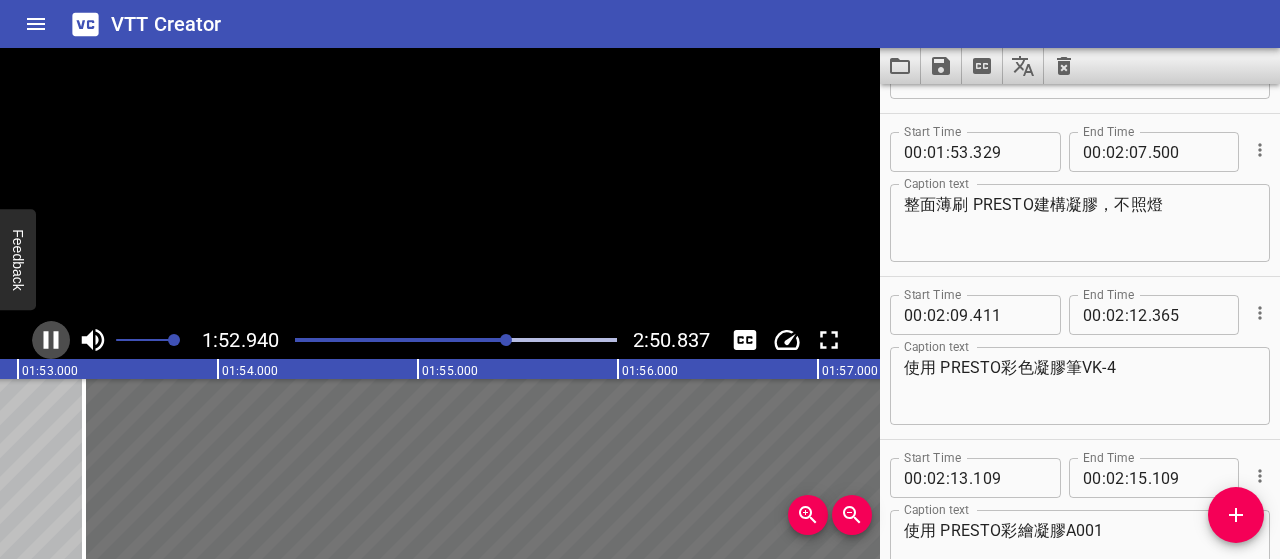 click 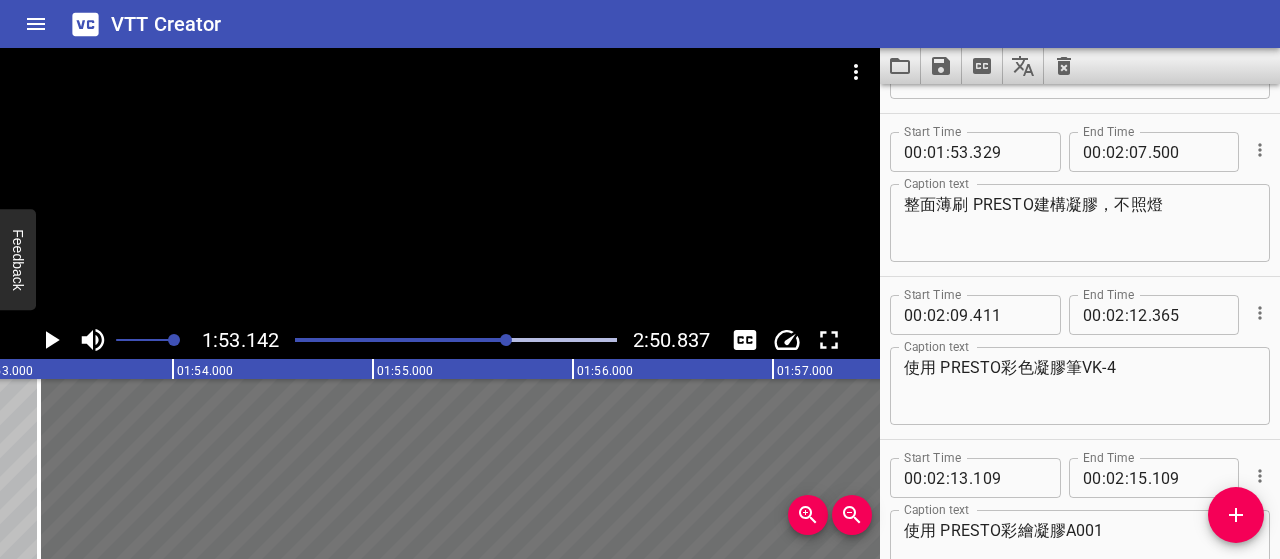 scroll, scrollTop: 0, scrollLeft: 22628, axis: horizontal 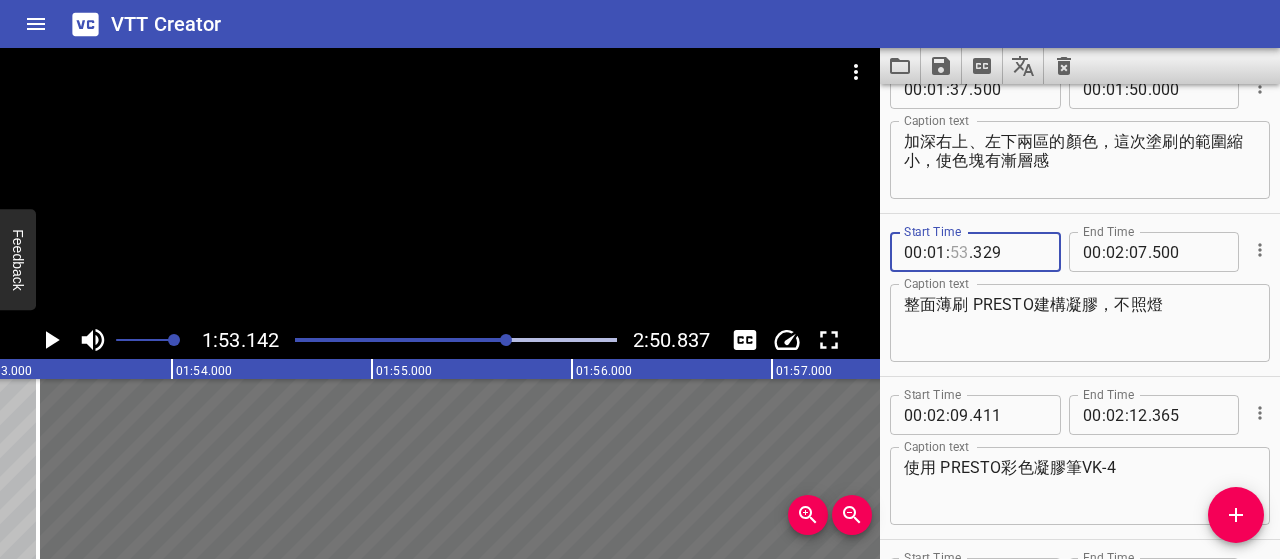 click at bounding box center (959, 252) 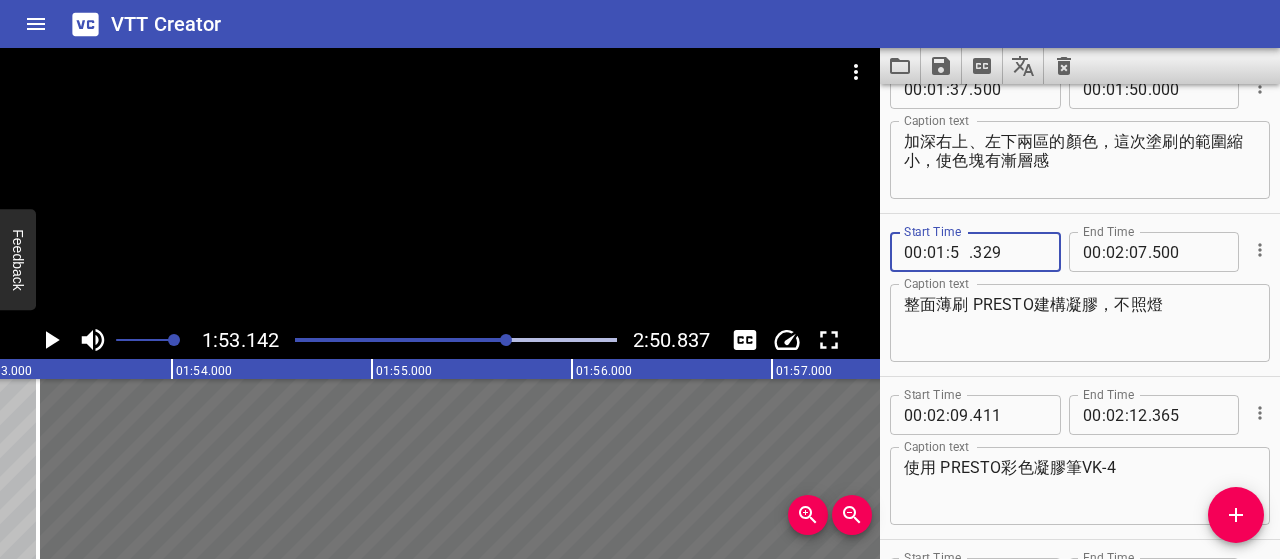 type on "52" 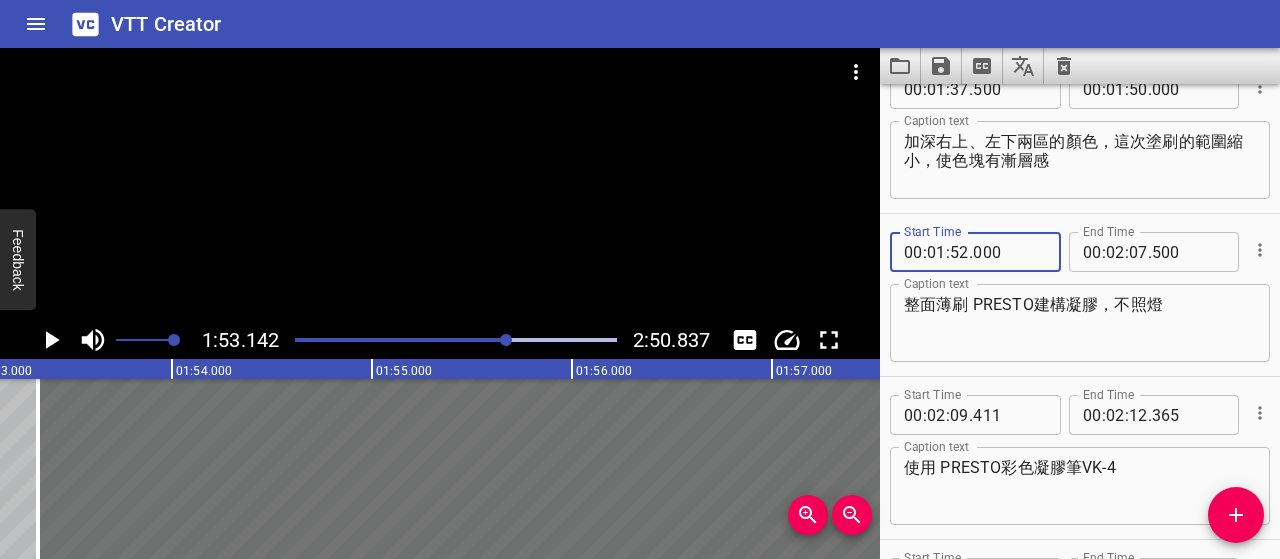 type on "000" 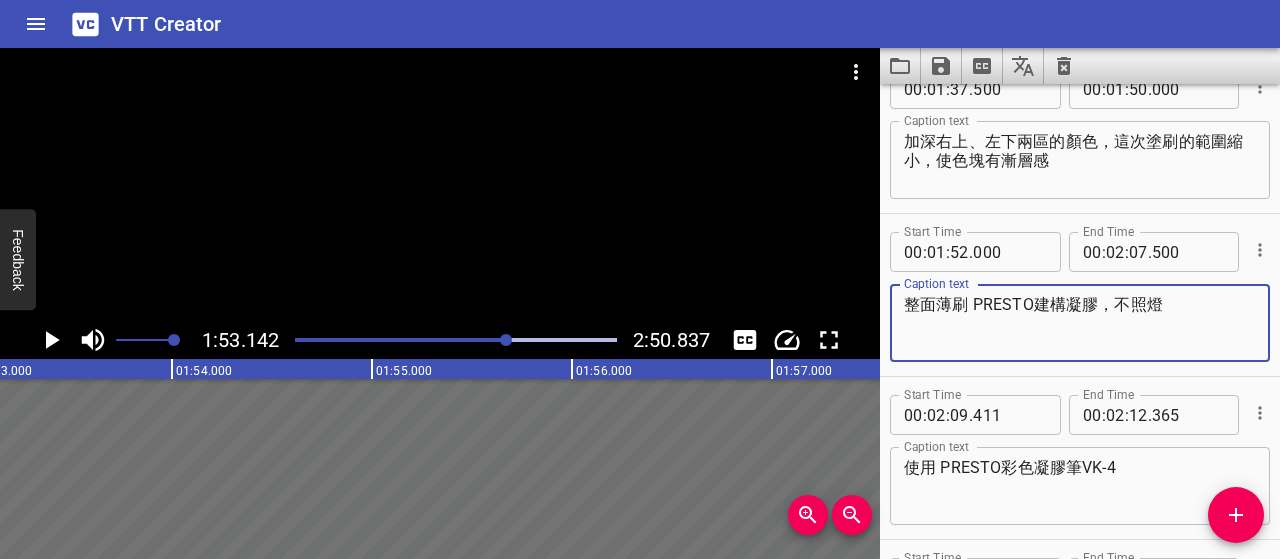 click 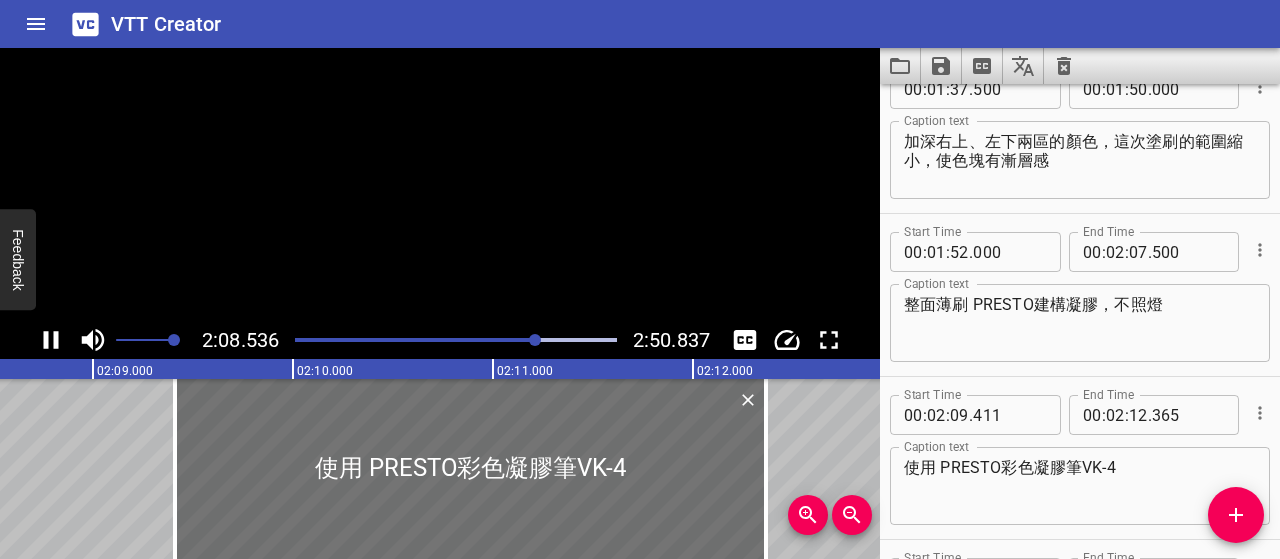 click 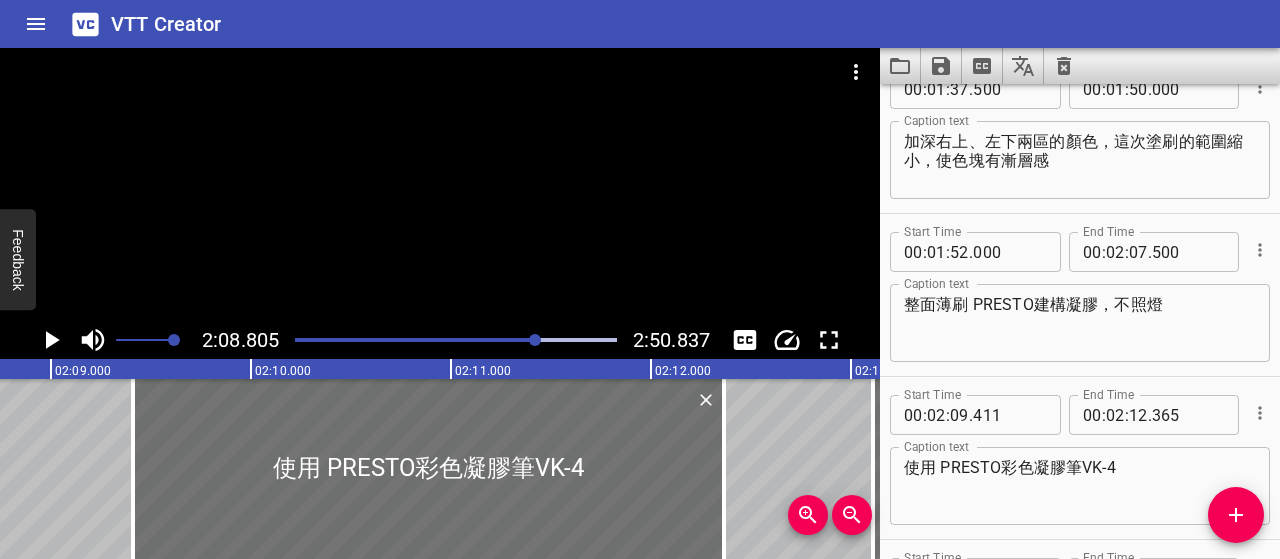 scroll, scrollTop: 0, scrollLeft: 25760, axis: horizontal 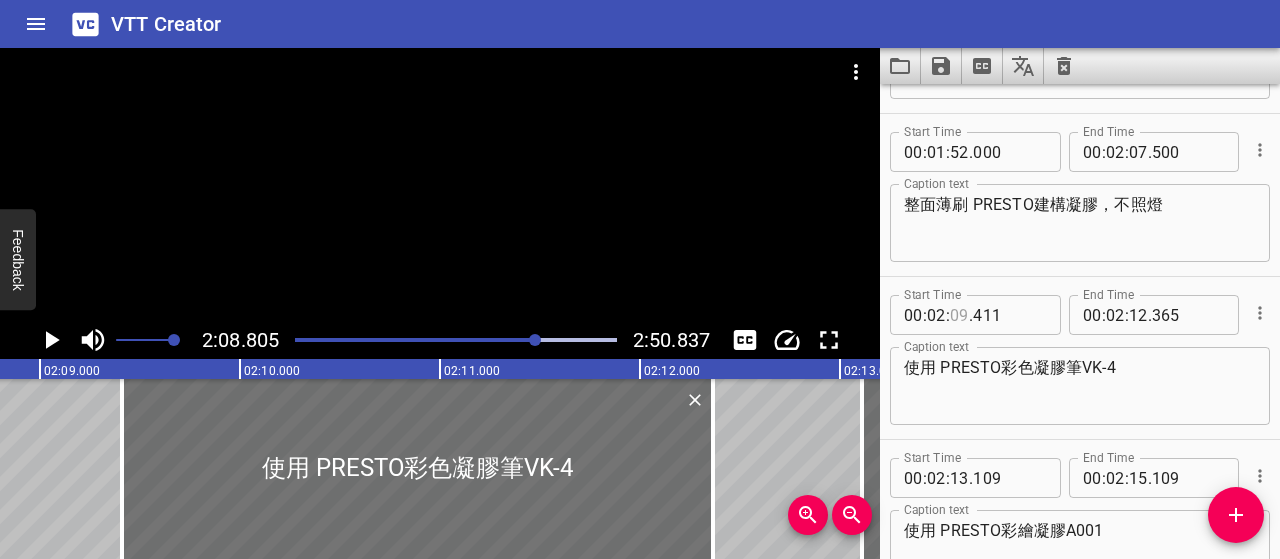 click at bounding box center [959, 315] 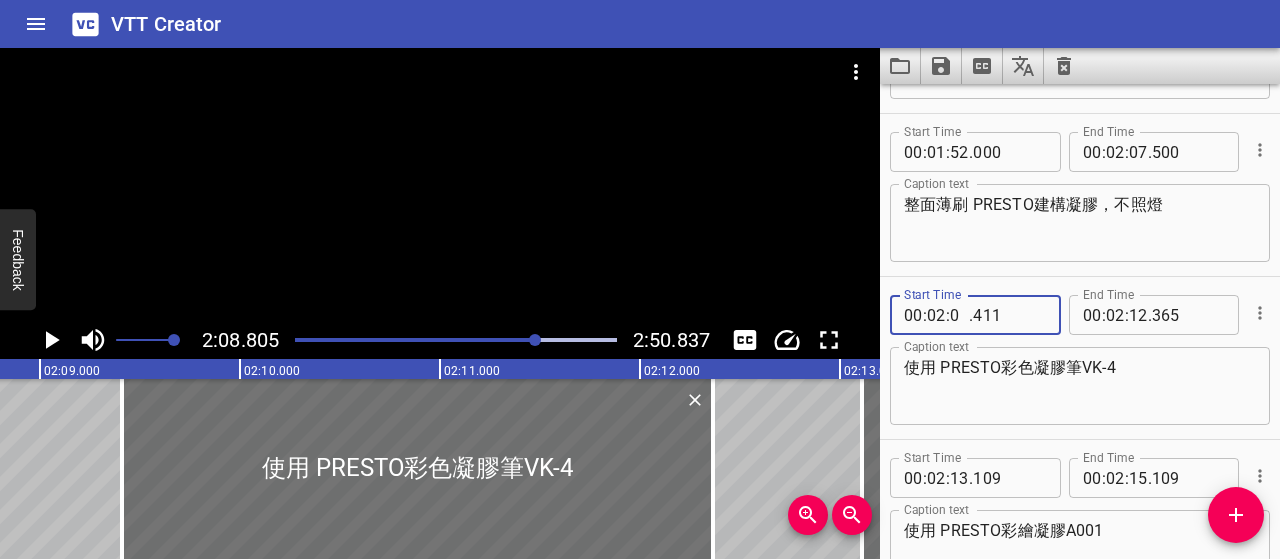 type on "08" 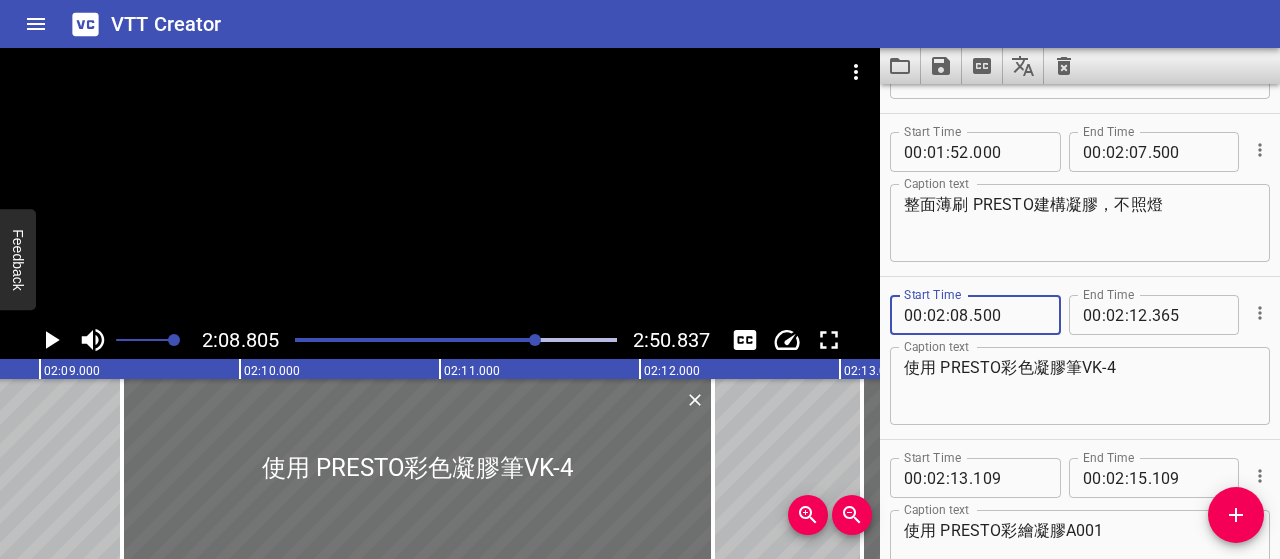 type on "500" 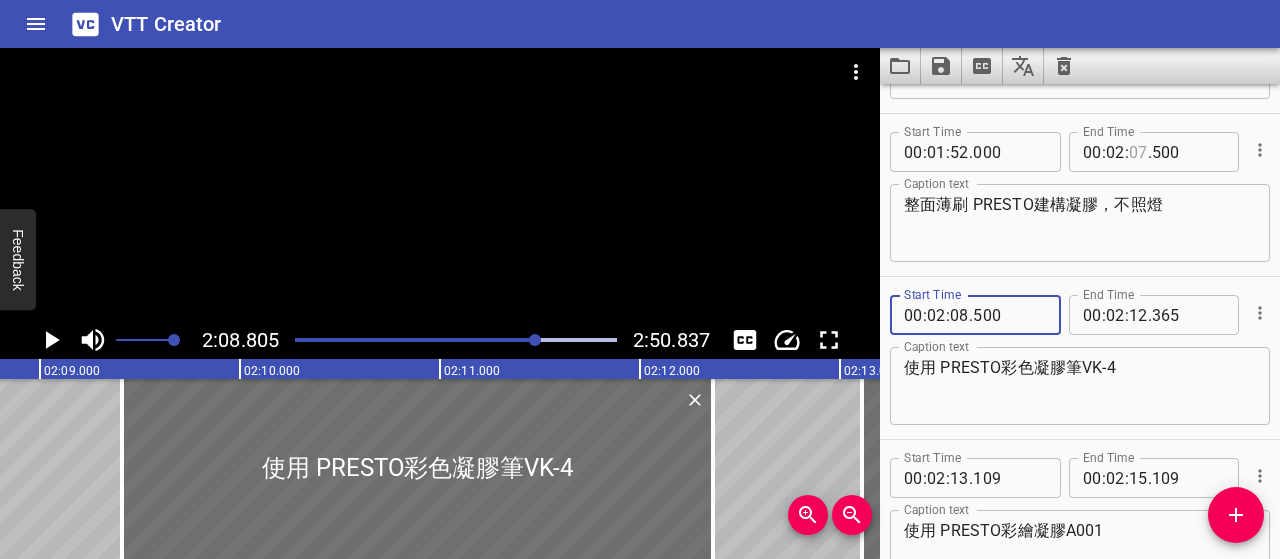 click at bounding box center (1138, 152) 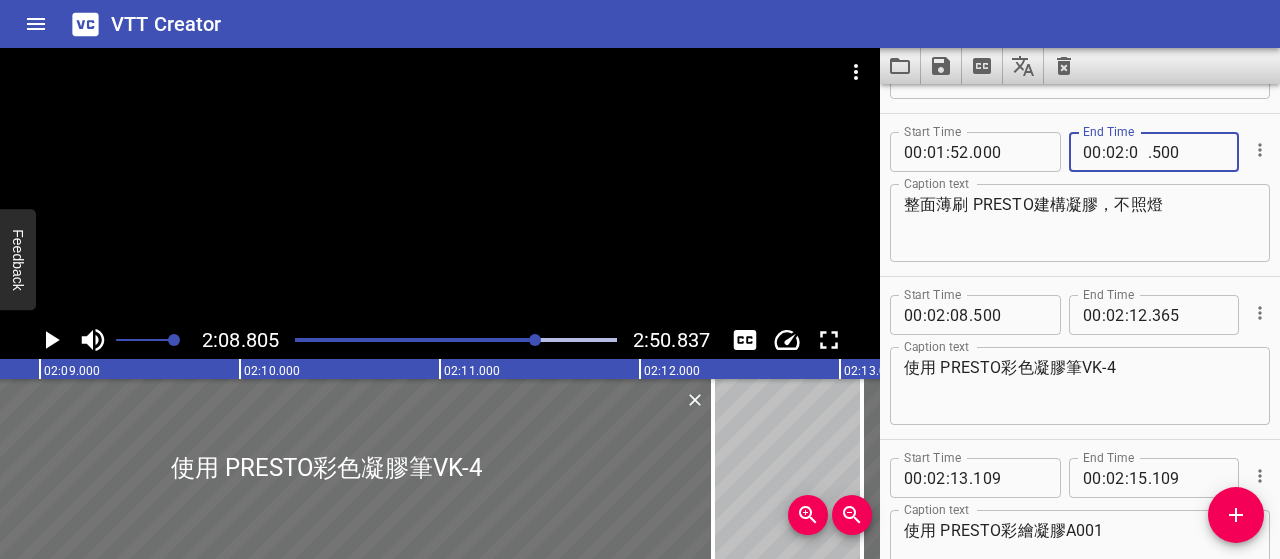 type on "08" 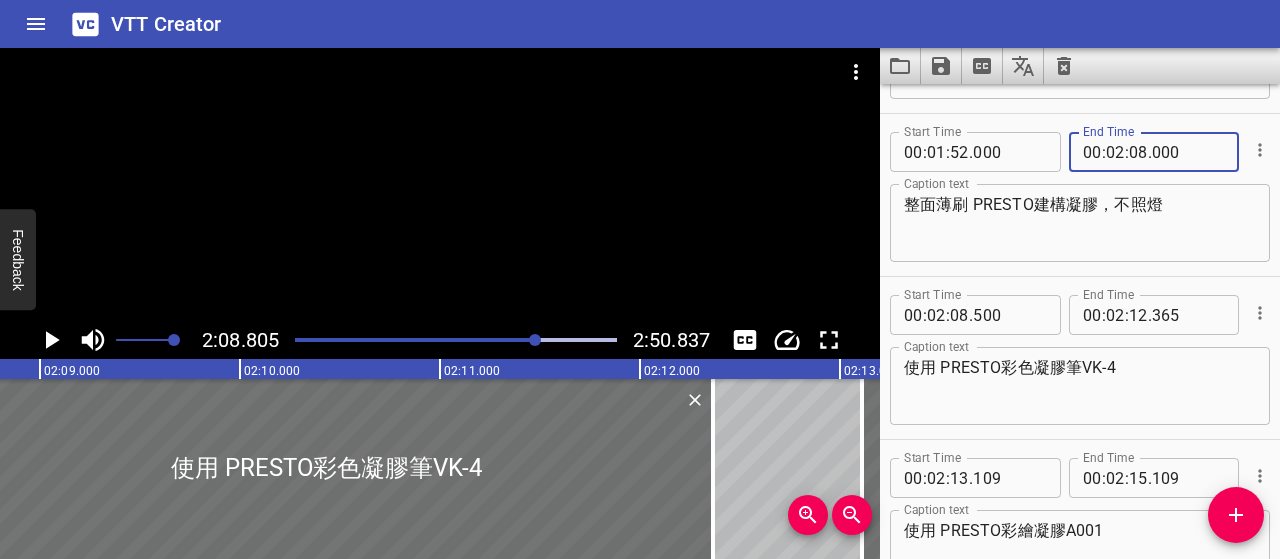 type on "000" 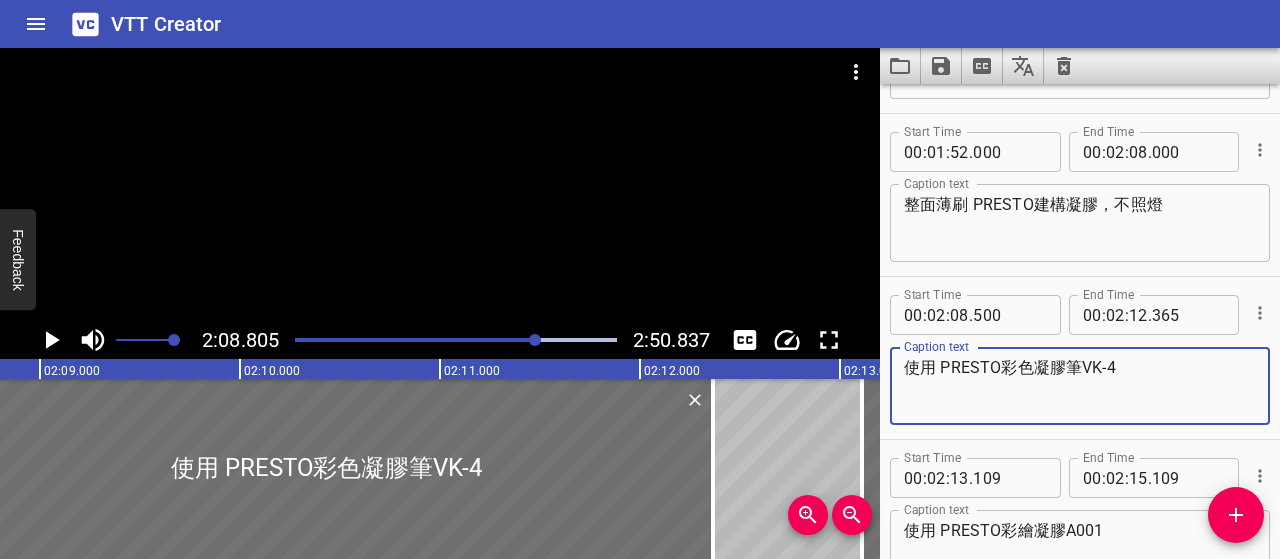 click on "使用 PRESTO彩色凝膠筆VK-4" at bounding box center [1080, 386] 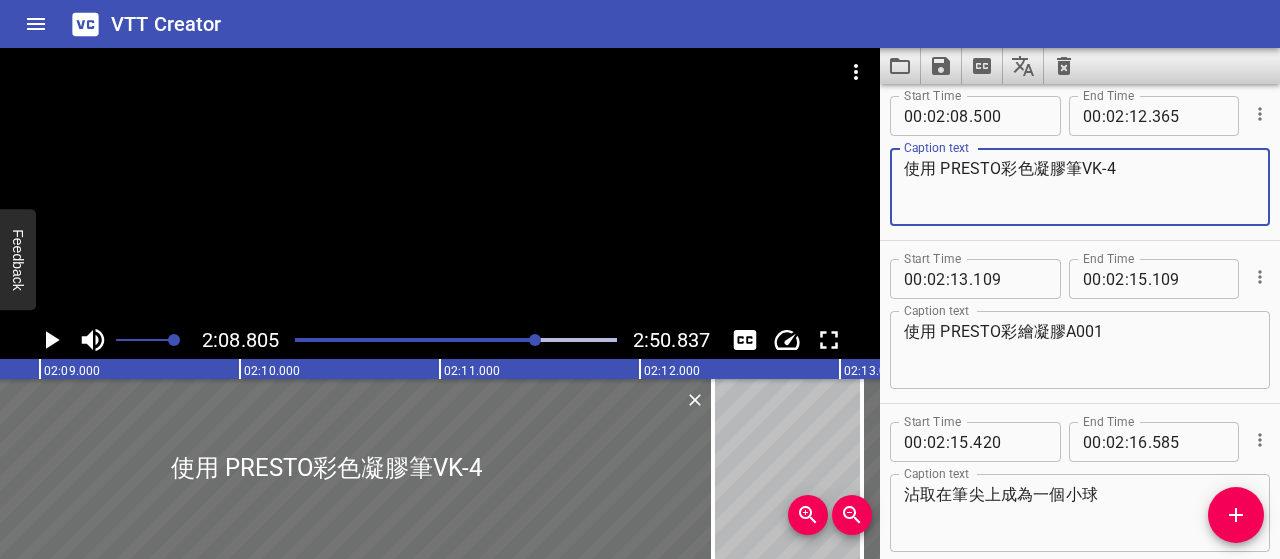 scroll, scrollTop: 1478, scrollLeft: 0, axis: vertical 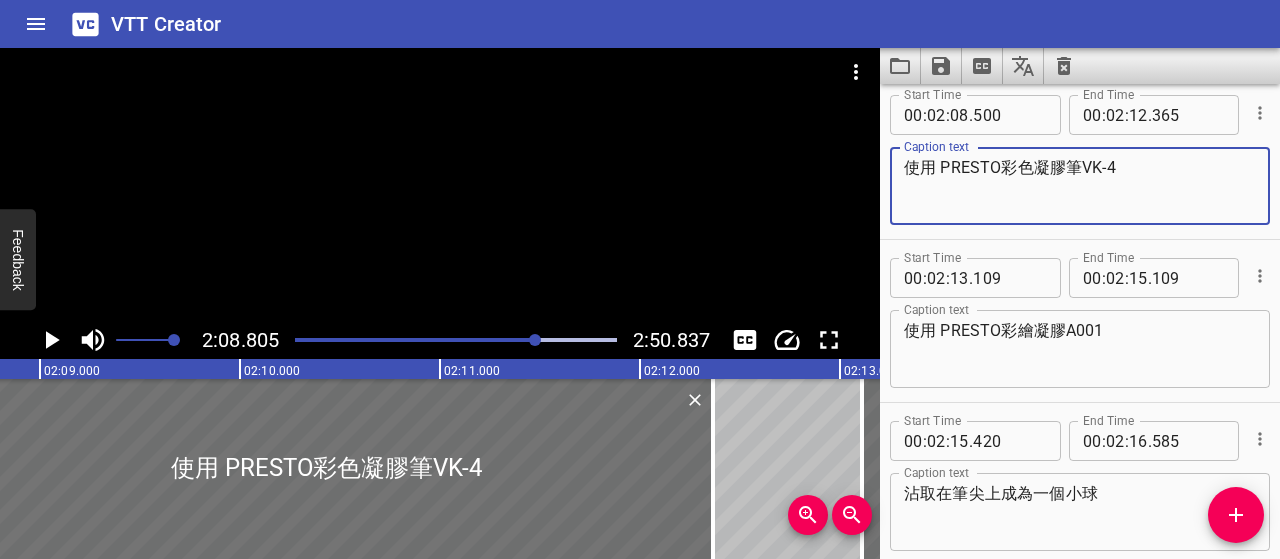 drag, startPoint x: 940, startPoint y: 161, endPoint x: 896, endPoint y: 169, distance: 44.72136 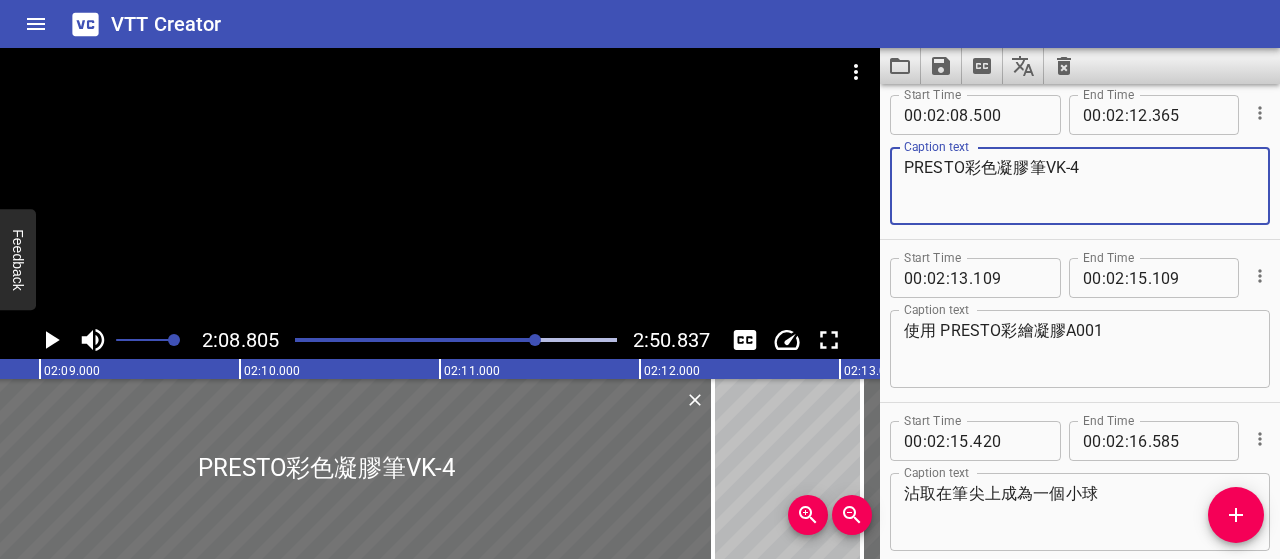 click on "PRESTO彩色凝膠筆VK-4" at bounding box center [1080, 186] 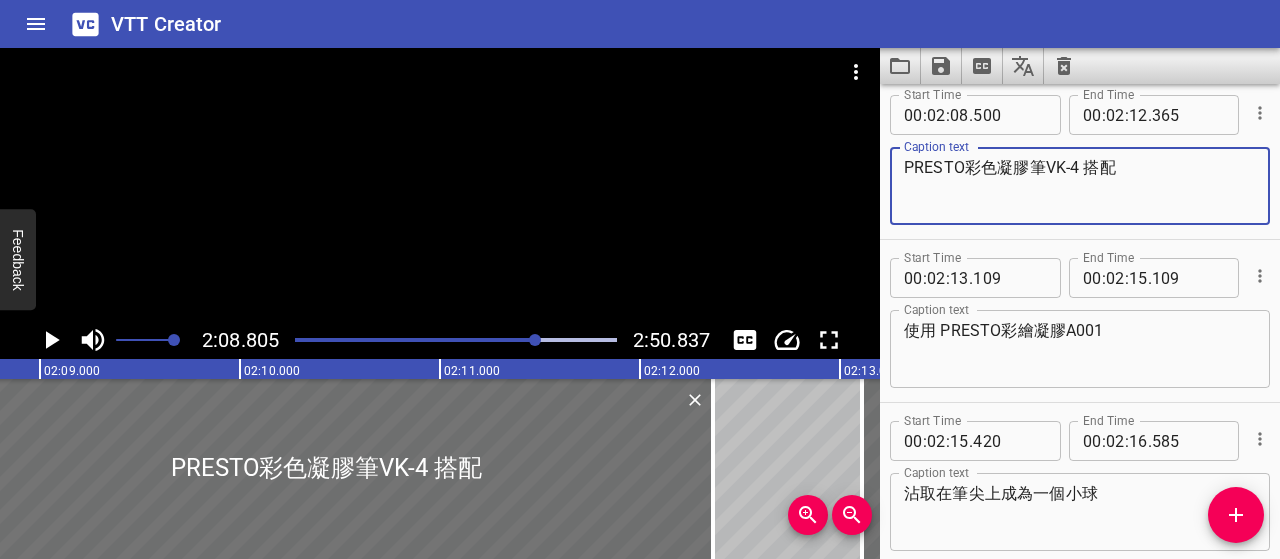 type on "PRESTO彩色凝膠筆VK-4 搭配" 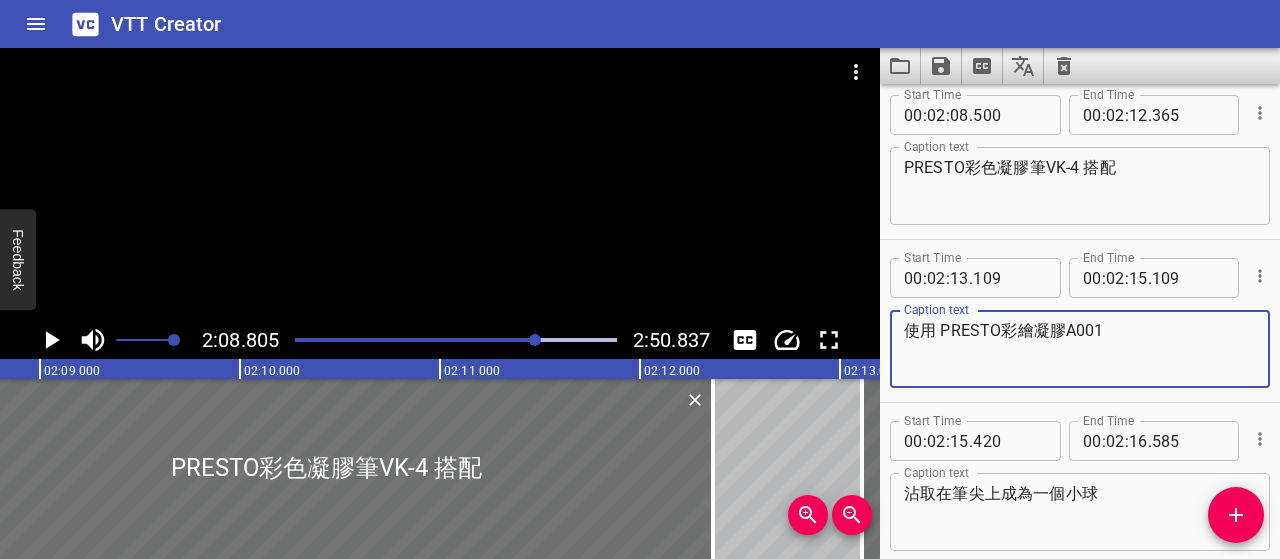 click on "使用 PRESTO彩繪凝膠A001" at bounding box center (1080, 349) 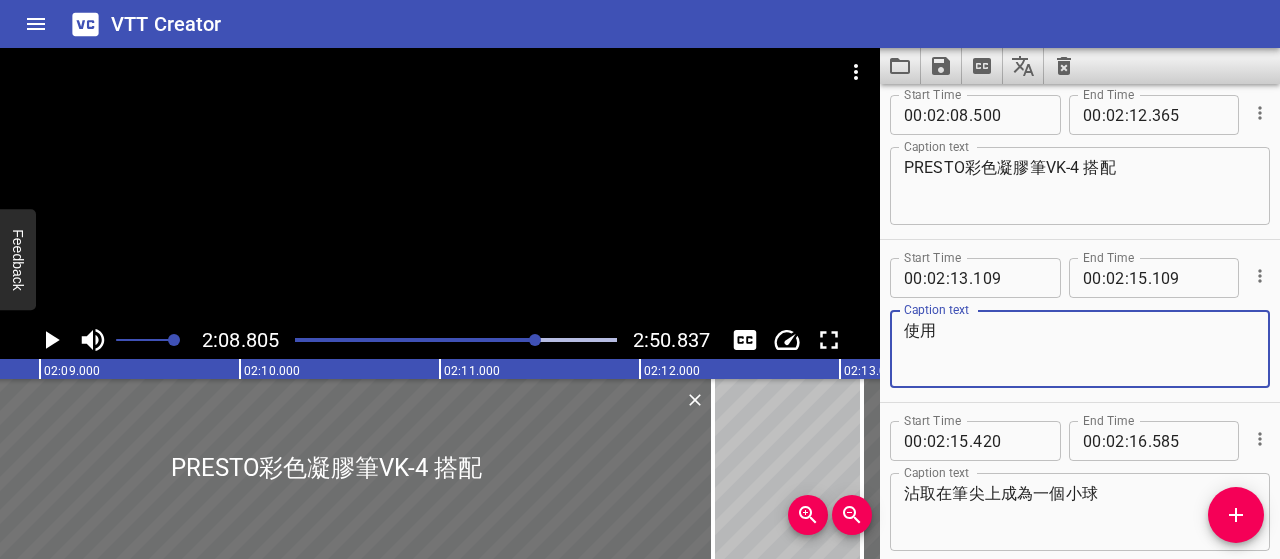 type on "使用" 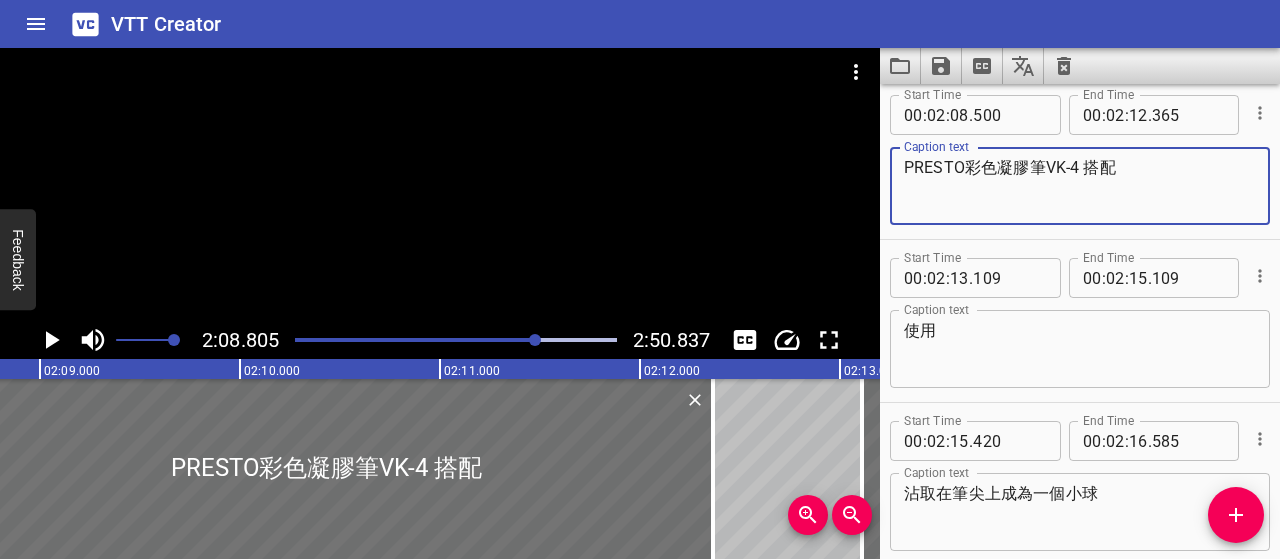 paste on "PRESTO彩繪凝膠A001" 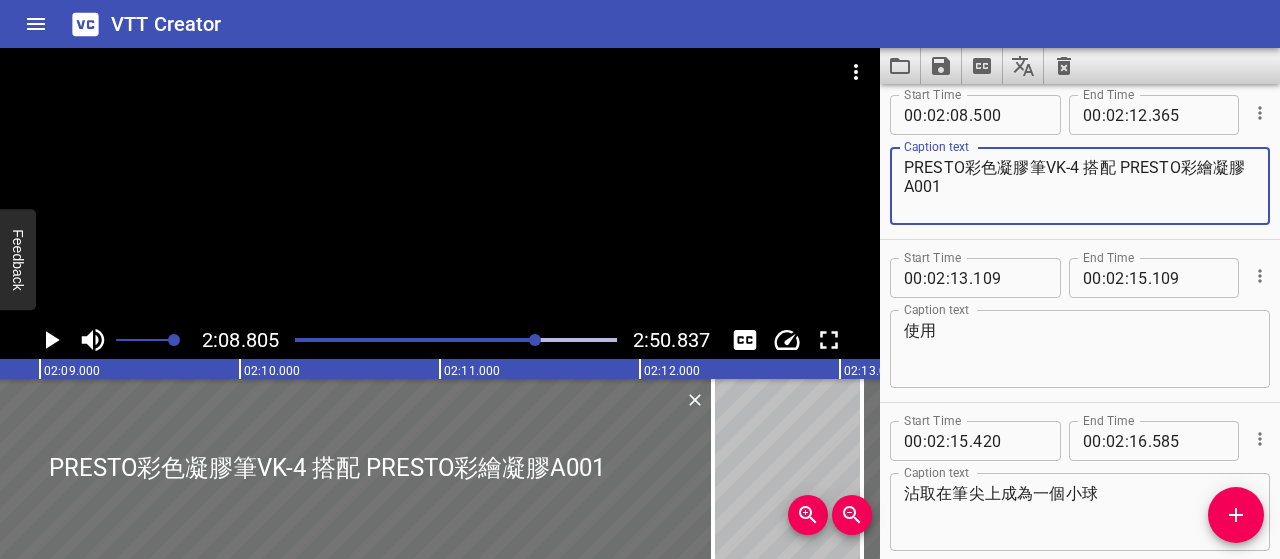 type on "PRESTO彩色凝膠筆VK-4 搭配 PRESTO彩繪凝膠A001" 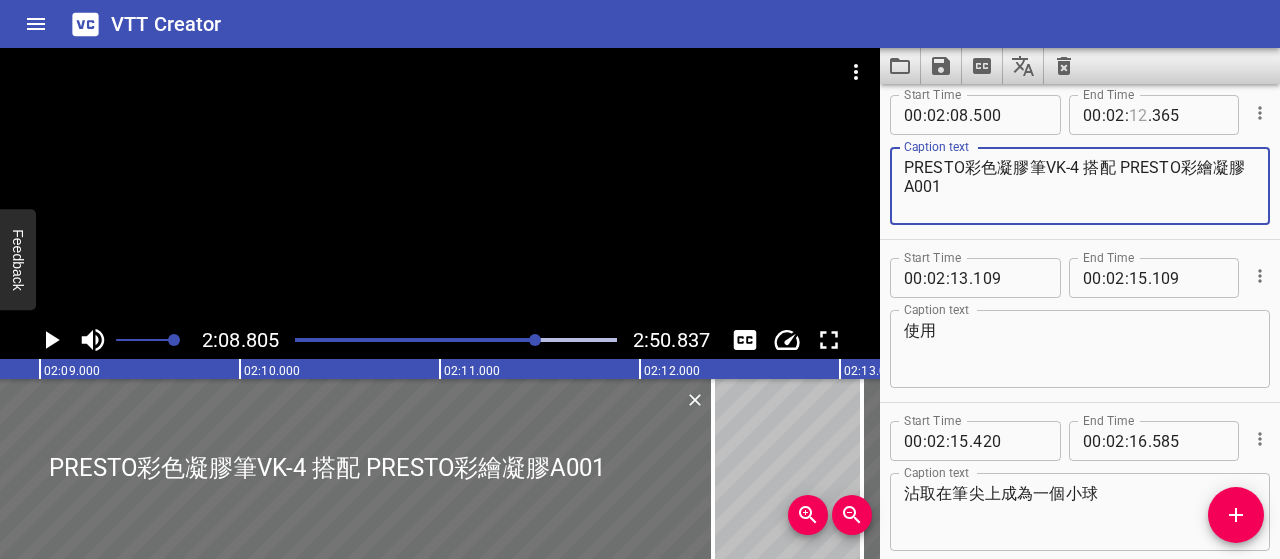 click at bounding box center [1138, 115] 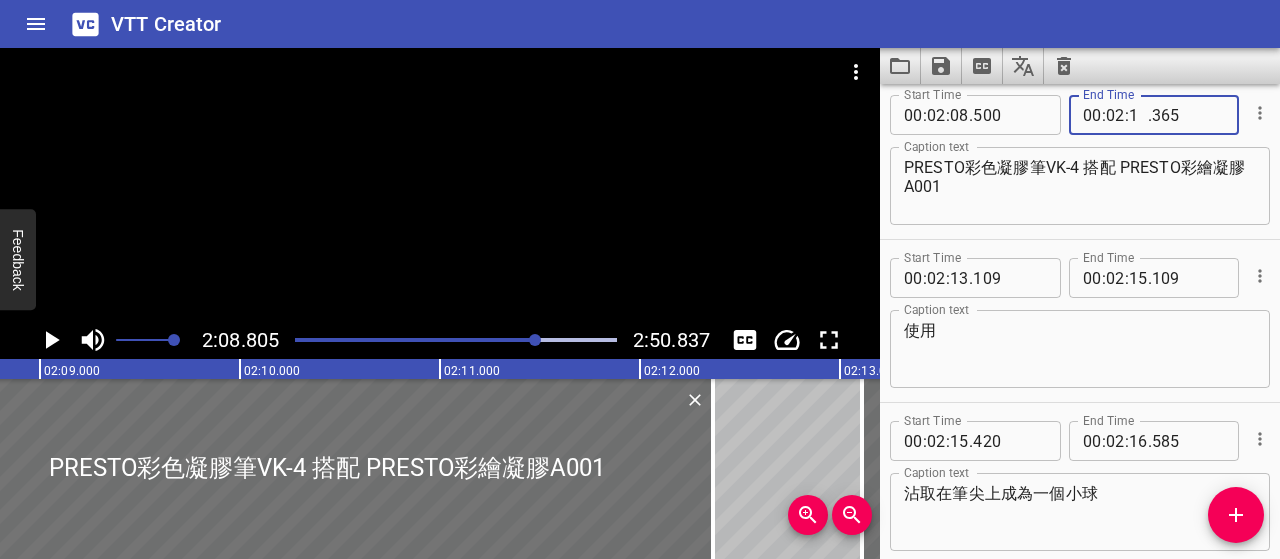 type on "15" 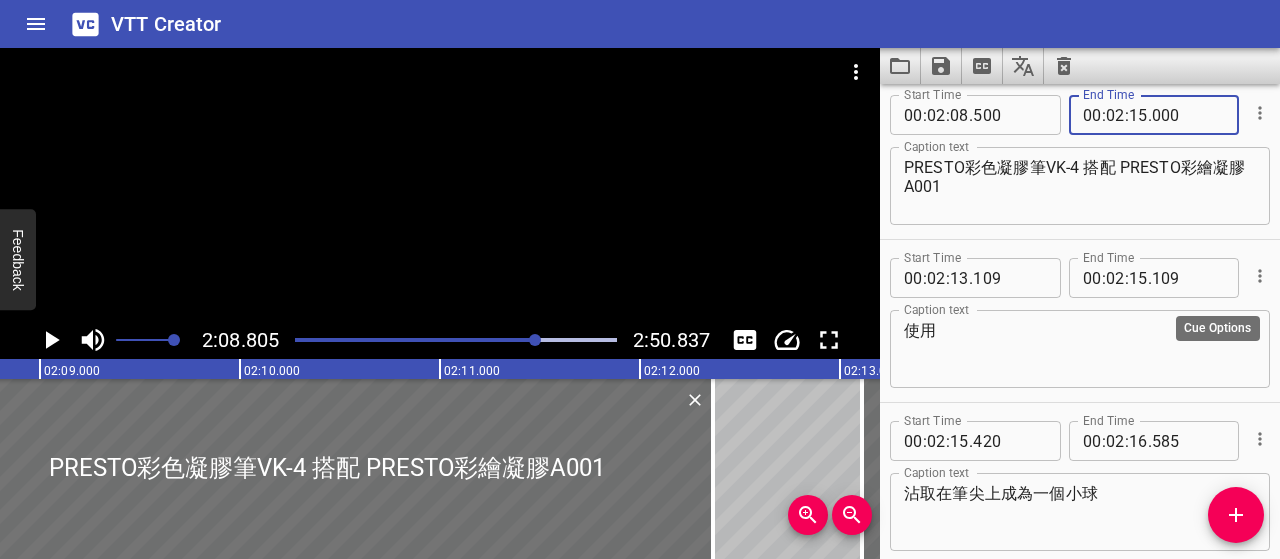 type on "000" 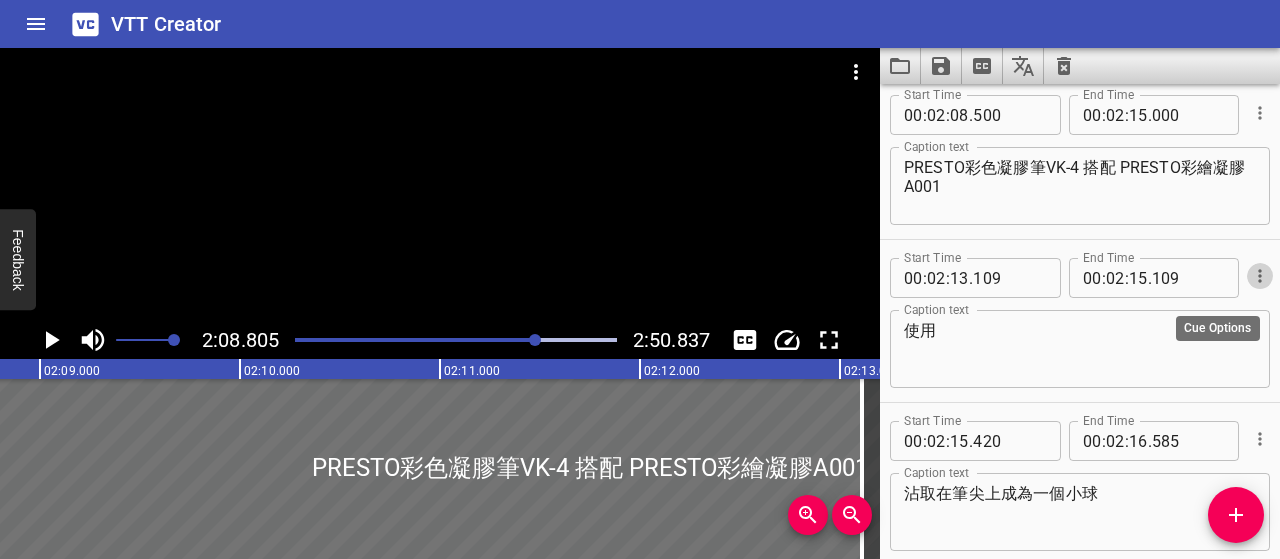 click 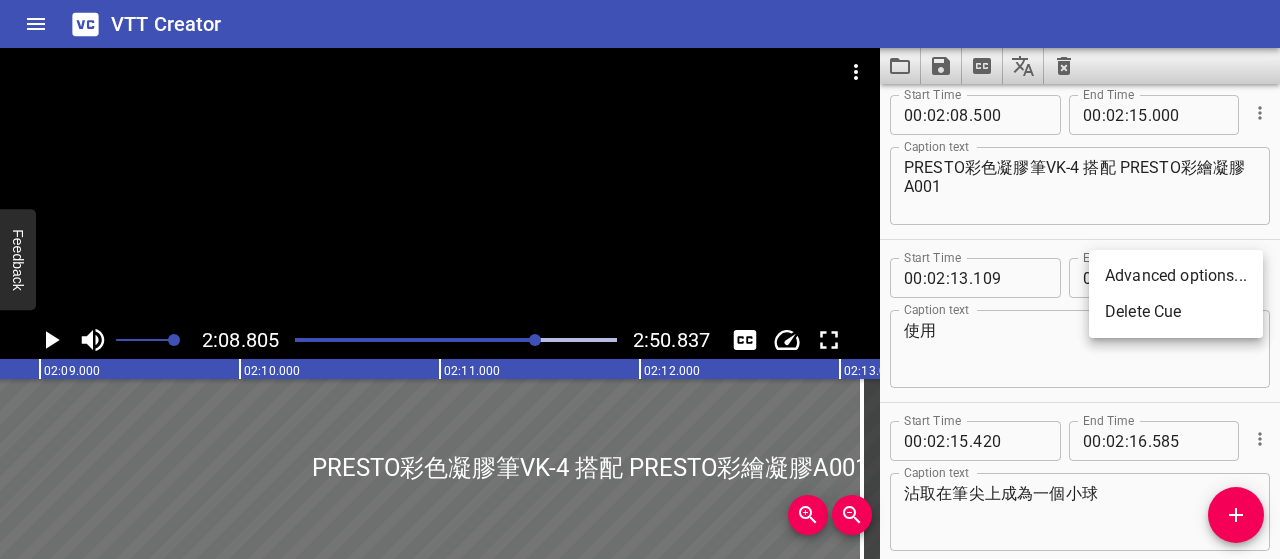 click on "Delete Cue" at bounding box center (1176, 312) 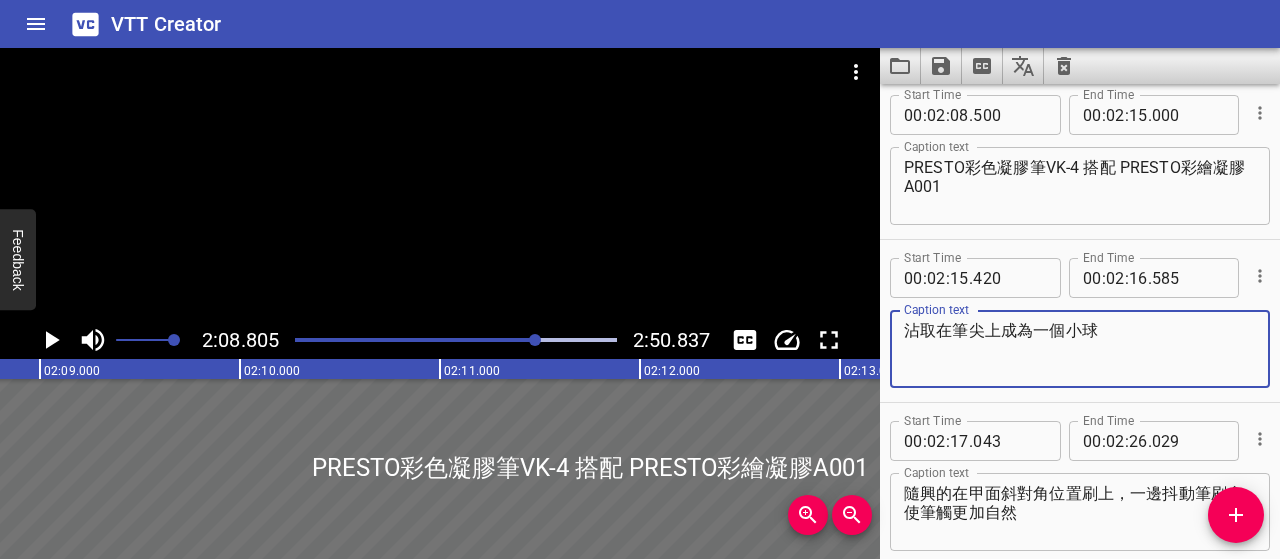 drag, startPoint x: 947, startPoint y: 326, endPoint x: 895, endPoint y: 325, distance: 52.009613 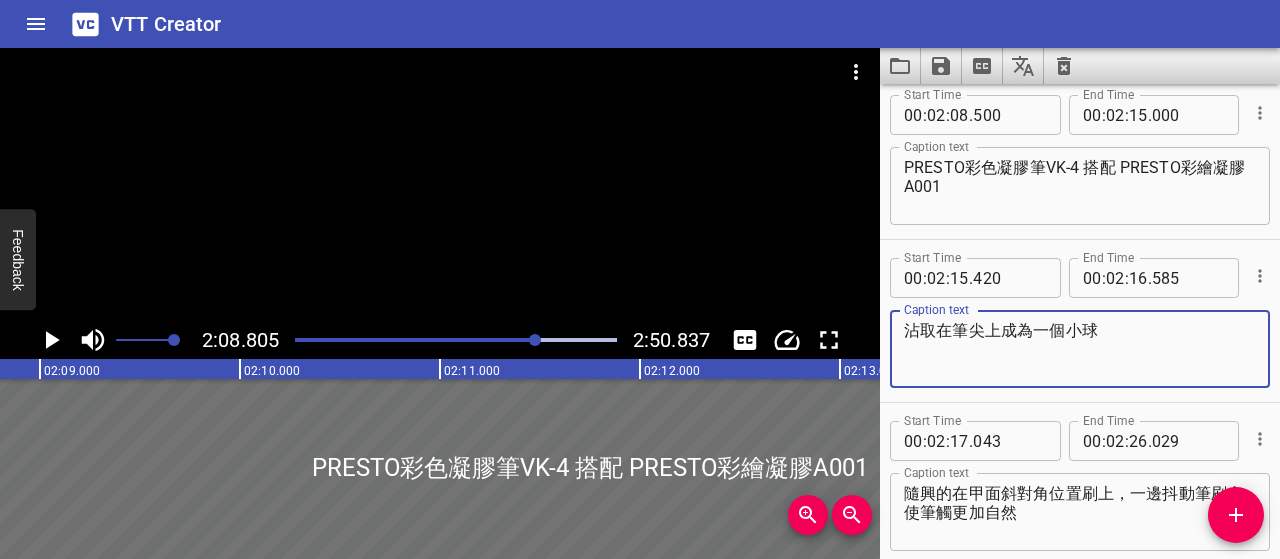 click on "沾取在筆尖上成為一個小球 Caption text" at bounding box center (1080, 349) 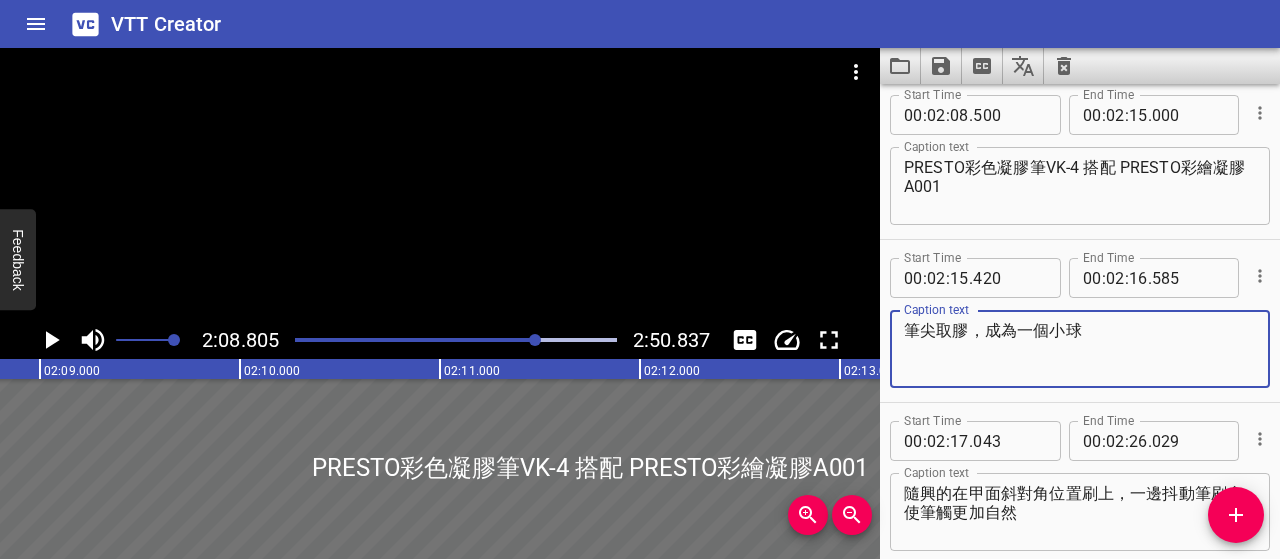 type on "筆尖取膠，成為一個小球" 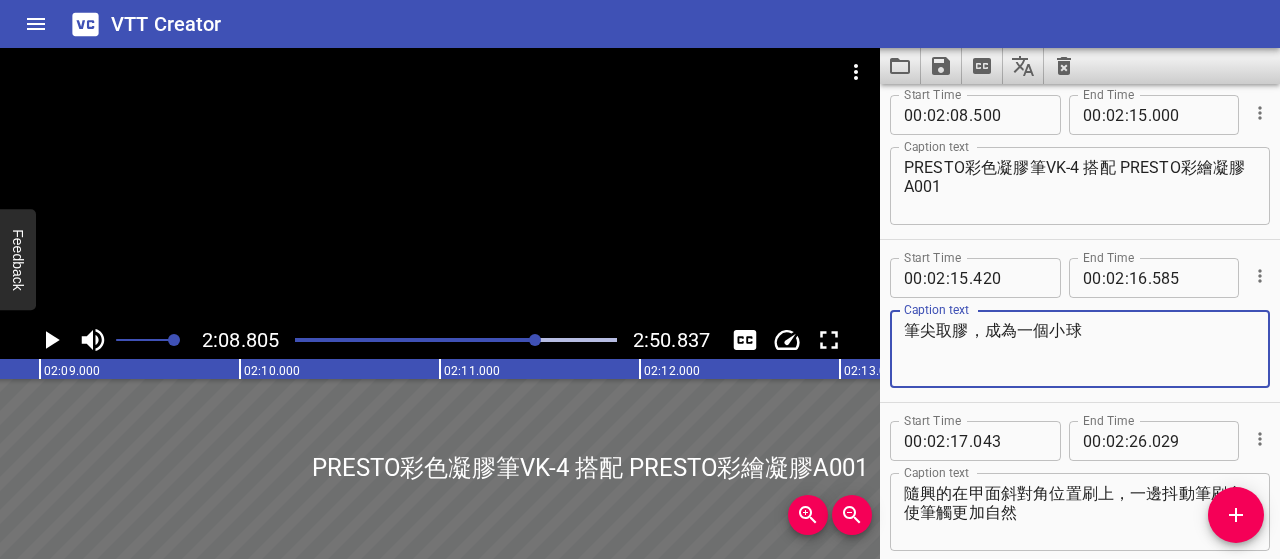 click 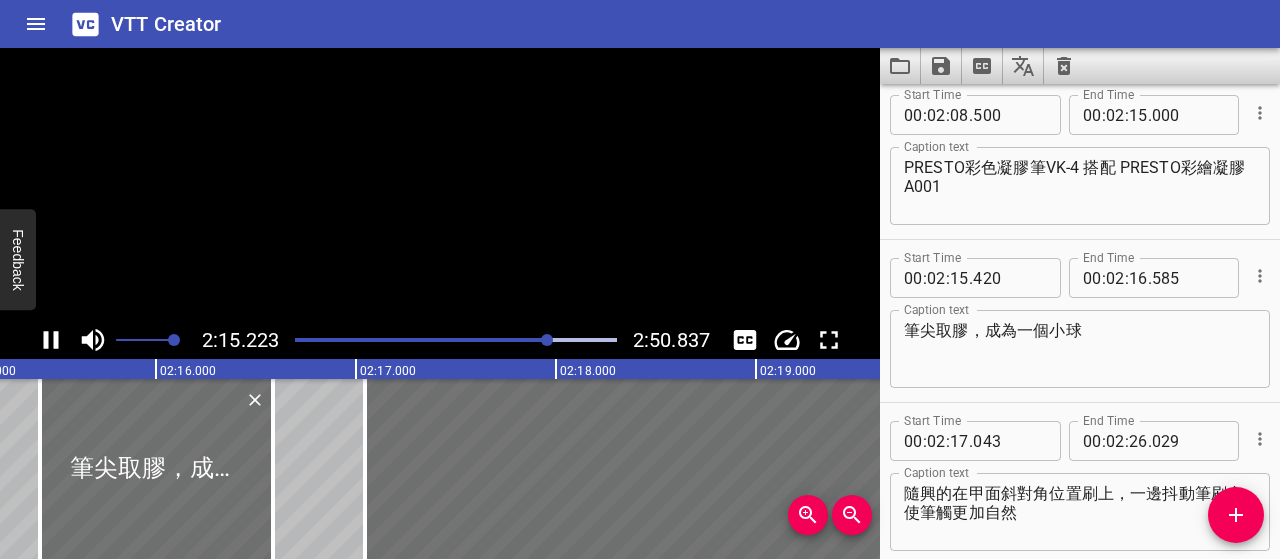 scroll, scrollTop: 0, scrollLeft: 27092, axis: horizontal 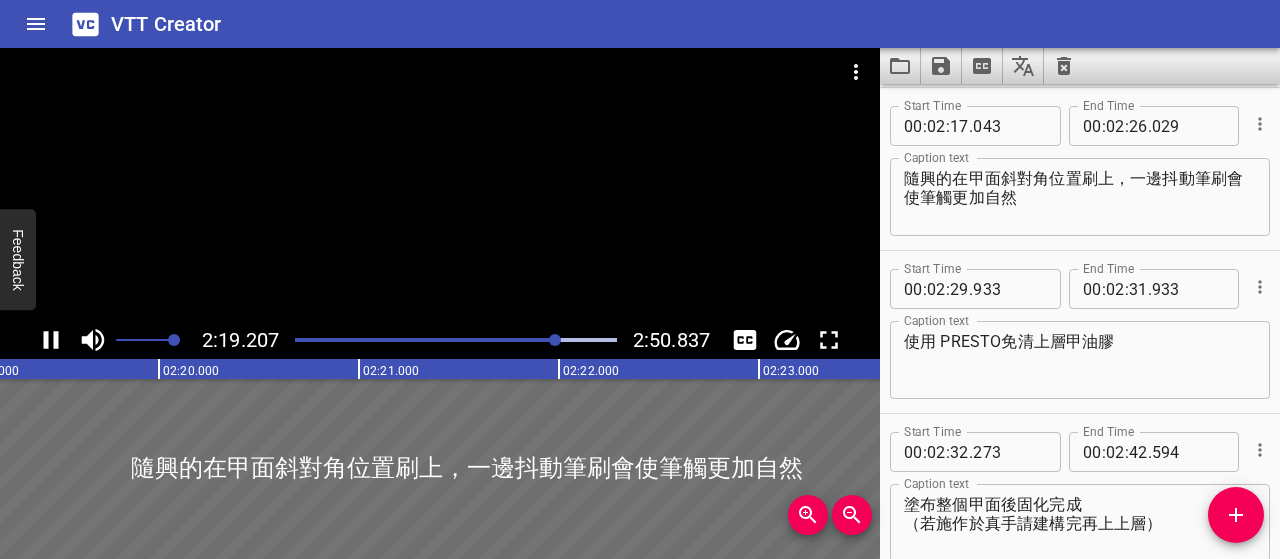 click 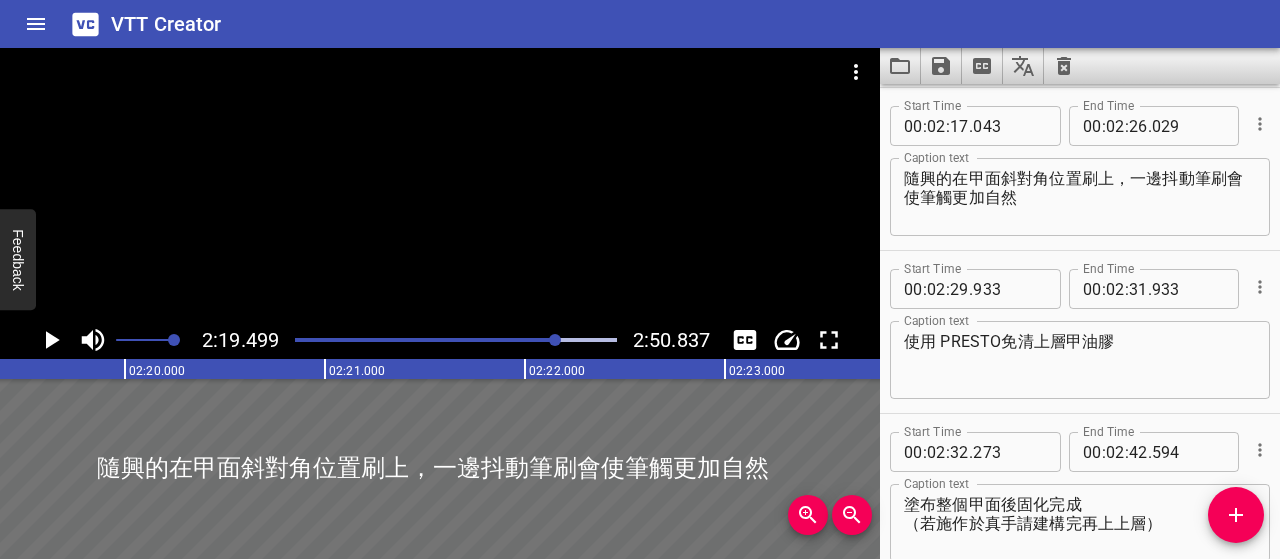 scroll, scrollTop: 0, scrollLeft: 27900, axis: horizontal 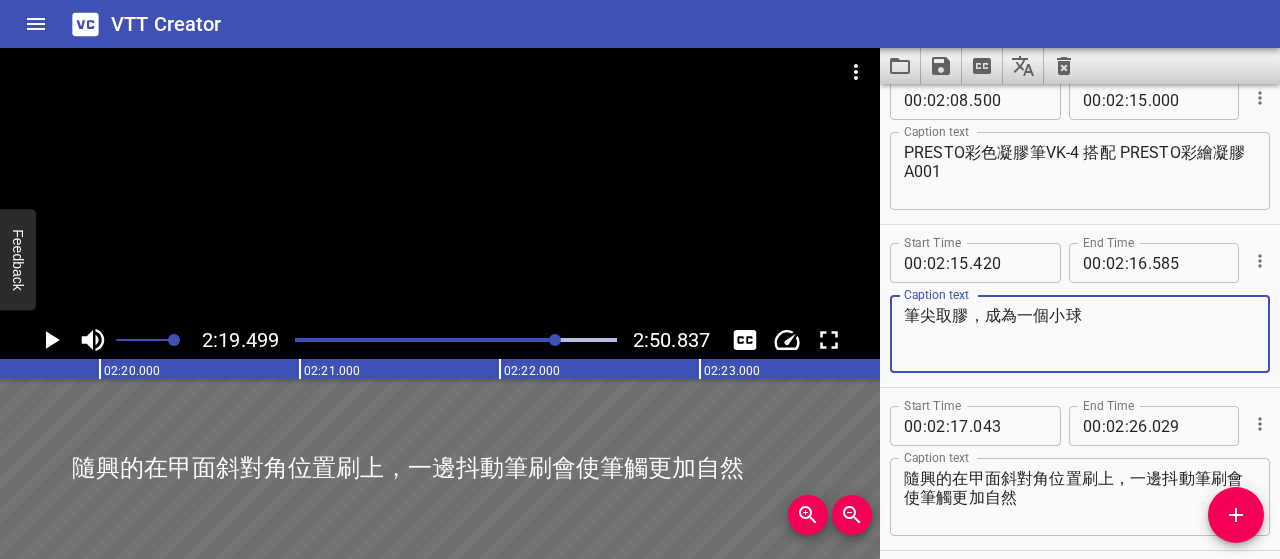 drag, startPoint x: 1085, startPoint y: 311, endPoint x: 868, endPoint y: 317, distance: 217.08293 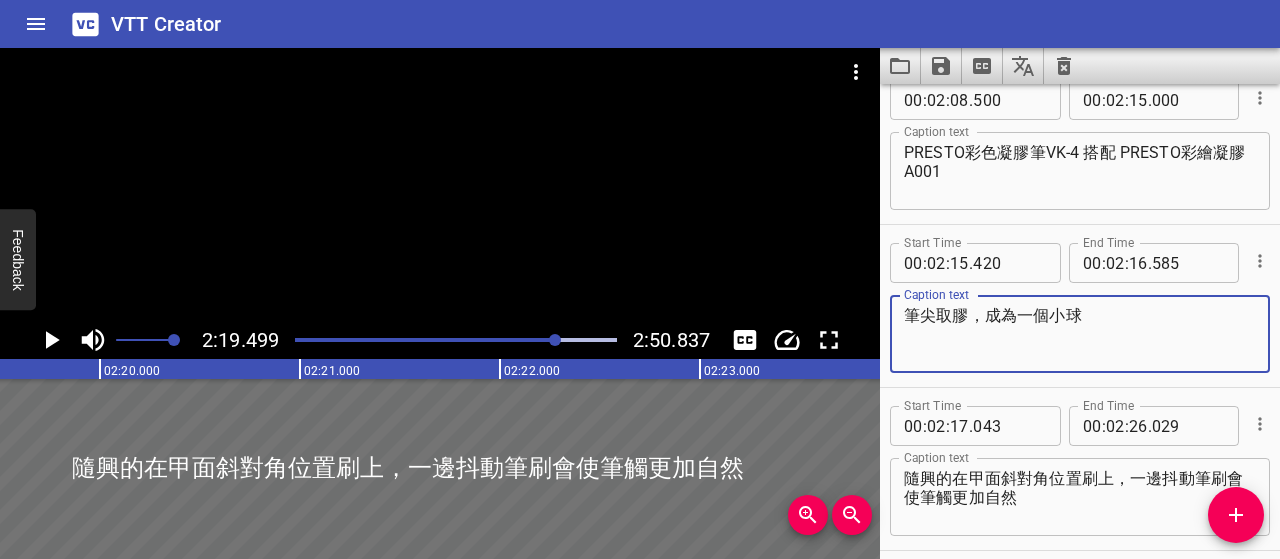 click on "2:19.499 2:50.837 00:00.000 00:01.000 00:02.000 00:03.000 00:04.000 00:05.000 00:06.000 00:07.000 00:08.000 00:09.000 00:10.000 00:11.000 00:12.000 00:13.000 00:14.000 00:15.000 00:16.000 00:17.000 00:18.000 00:19.000 00:20.000 00:21.000 00:22.000 00:23.000 00:24.000 00:25.000 00:25.000 00:26.000 00:27.000 00:28.000 00:29.000 00:30.000 00:31.000 00:32.000 00:33.000 00:34.000 00:35.000 00:36.000 00:37.000 00:38.000 00:39.000 00:40.000 00:41.000 00:42.000 00:43.000 00:44.000 00:45.000 00:46.000 00:47.000 00:48.000 00:49.000 00:50.000 00:50.000 00:51.000 00:52.000 00:53.000 00:54.000 00:55.000 00:56.000 00:57.000 00:58.000 00:59.000 01:00.000 01:01.000 01:02.000 01:03.000 01:04.000 01:05.000 01:06.000 01:07.000 01:08.000 01:09.000 01:10.000 01:11.000 01:12.000 01:13.000 01:14.000 01:15.000 01:15.000 01:16.000 01:17.000 01:18.000 01:19.000 01:20.000 01:21.000 01:22.000 01:23.000 01:24.000 01:25.000 01:26.000 01:27.000 01:28.000 01:29.000 01:30.000 01:31.000 01:32.000 01:33.000 01:34.000 01:35.000 01:36.000 00 : :" at bounding box center [640, 303] 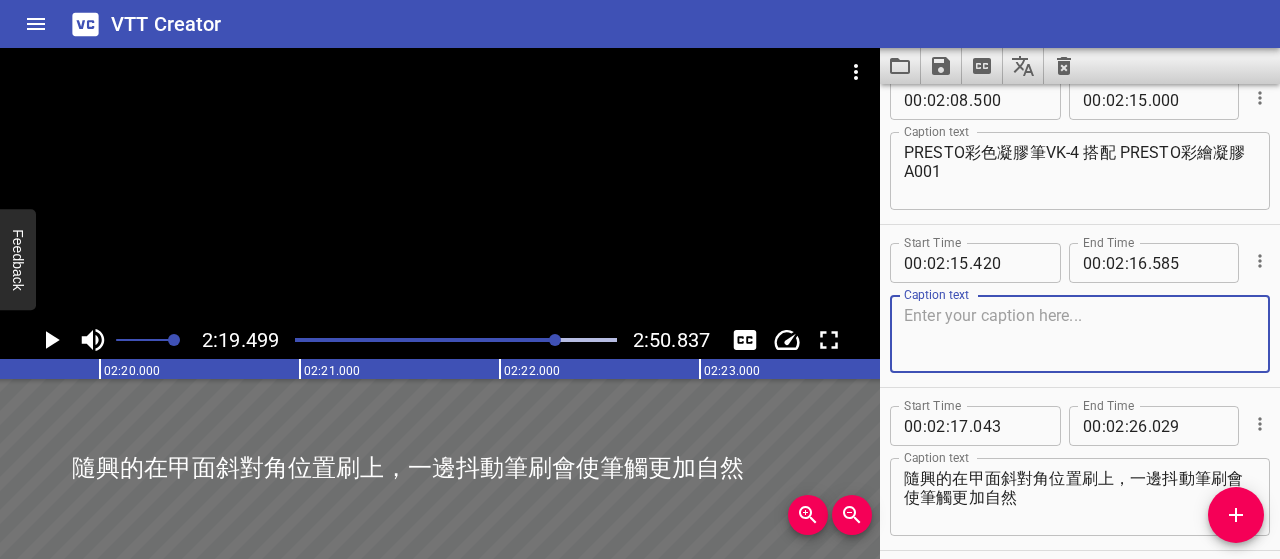 type 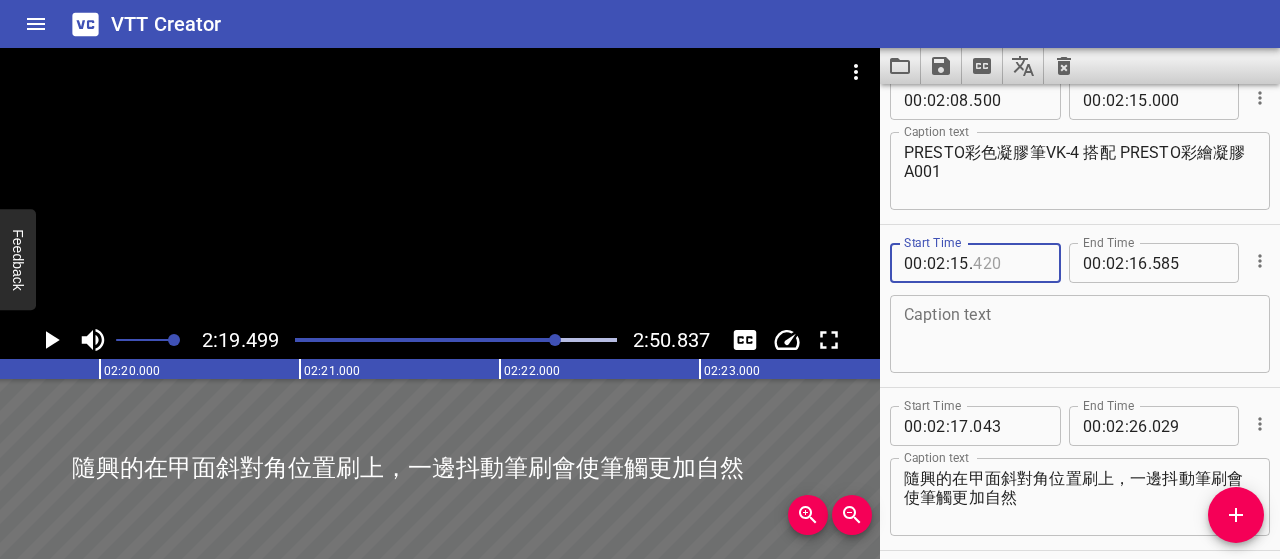 click at bounding box center [1009, 263] 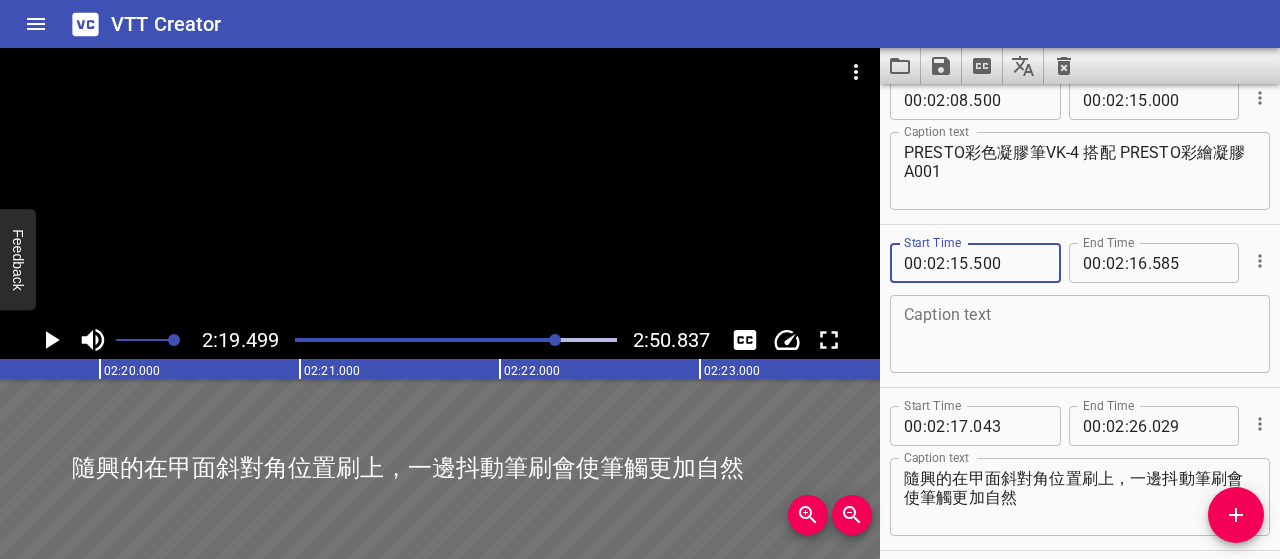 type on "500" 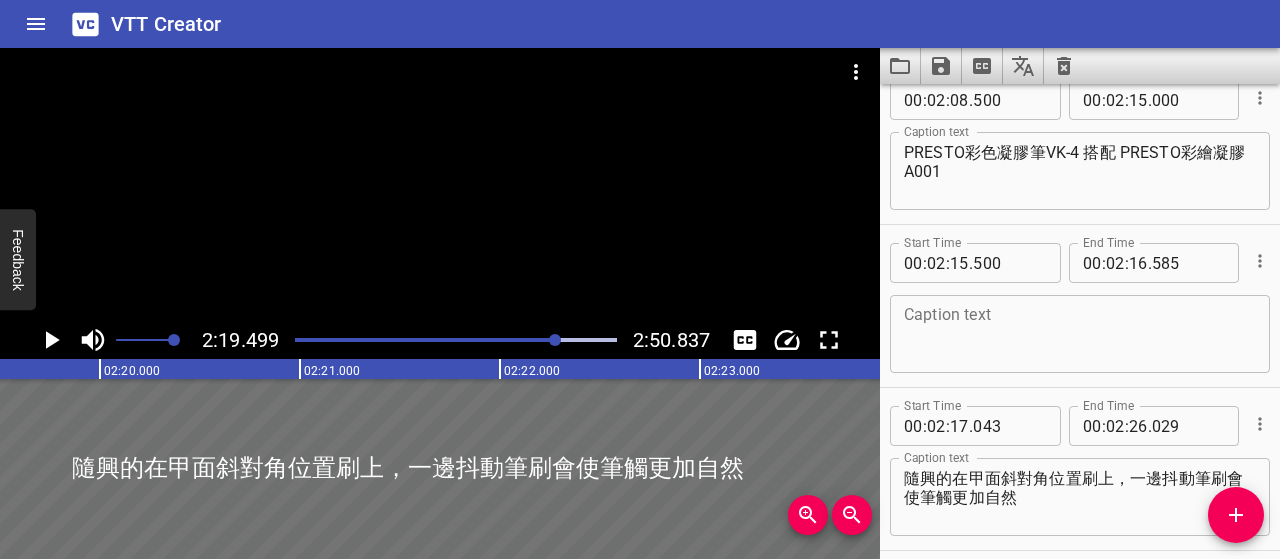 drag, startPoint x: 902, startPoint y: 480, endPoint x: 1050, endPoint y: 492, distance: 148.48569 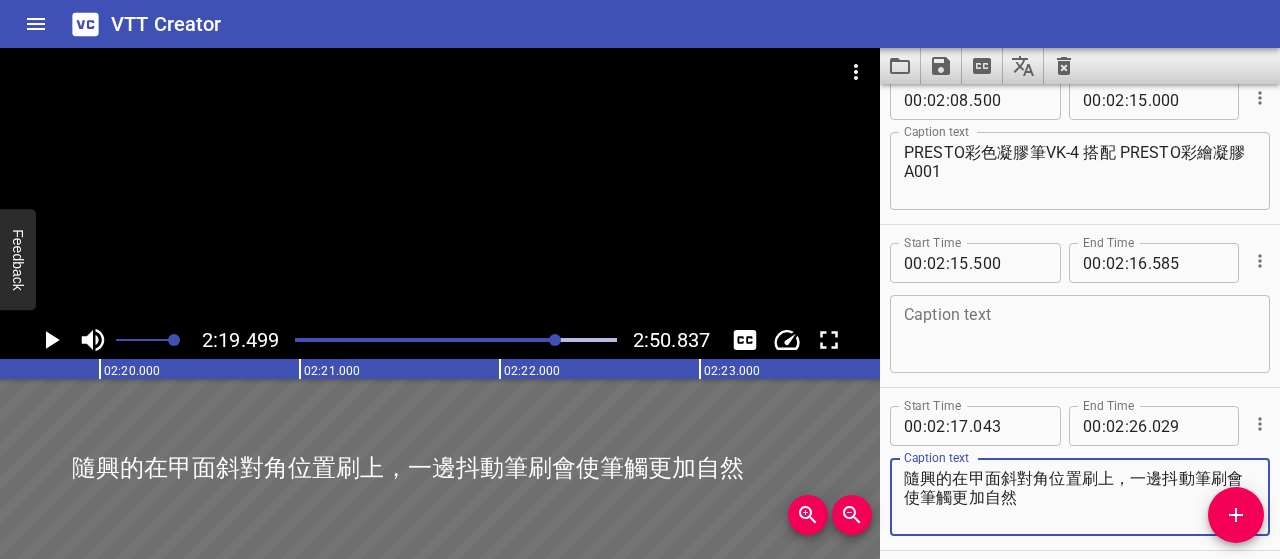 drag, startPoint x: 1044, startPoint y: 498, endPoint x: 891, endPoint y: 483, distance: 153.73354 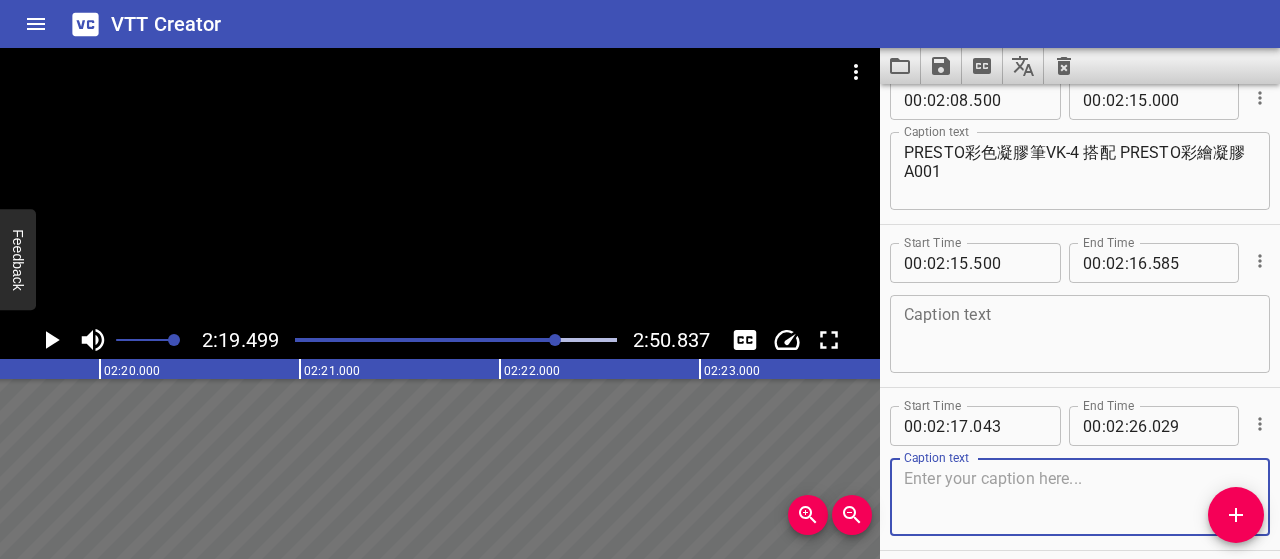 type 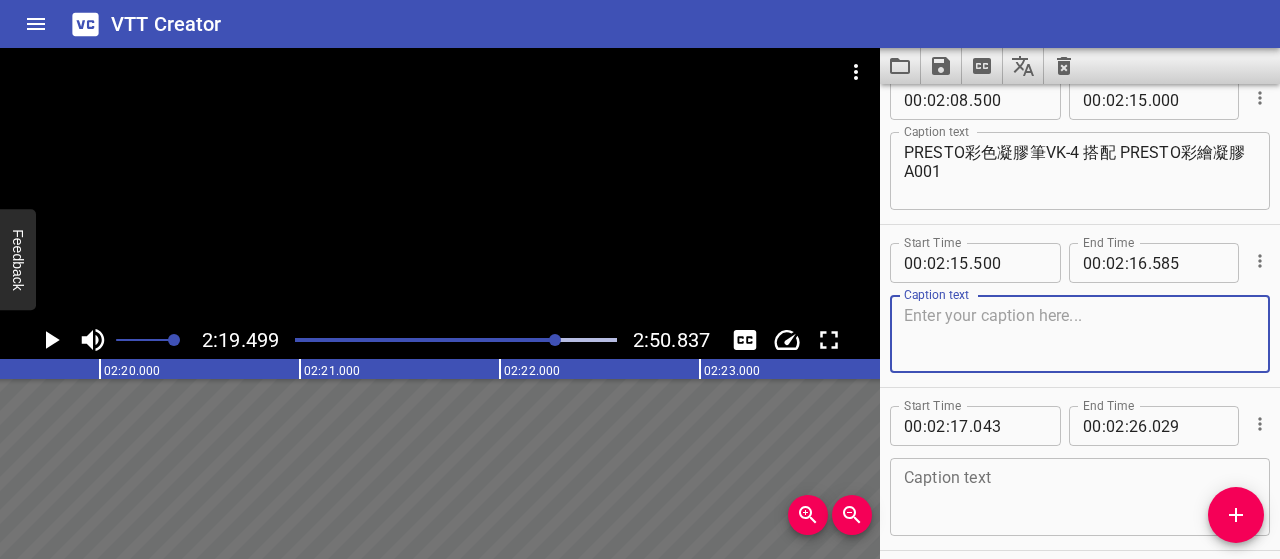 paste on "隨興的在甲面斜對角位置刷上，一邊抖動筆刷會使筆觸更加自然" 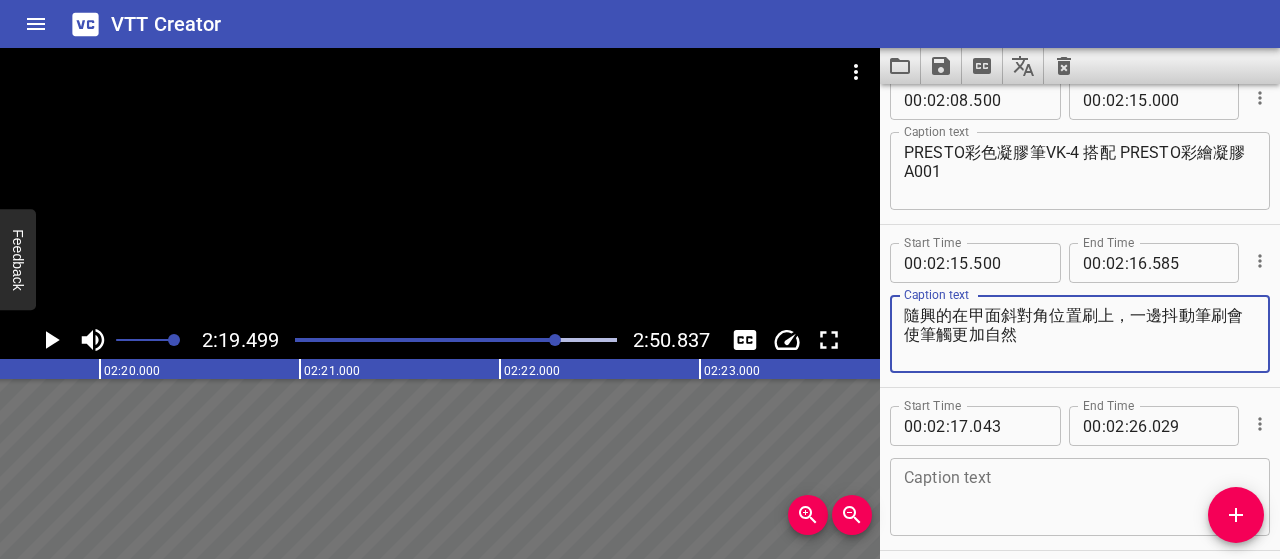 scroll, scrollTop: 1593, scrollLeft: 0, axis: vertical 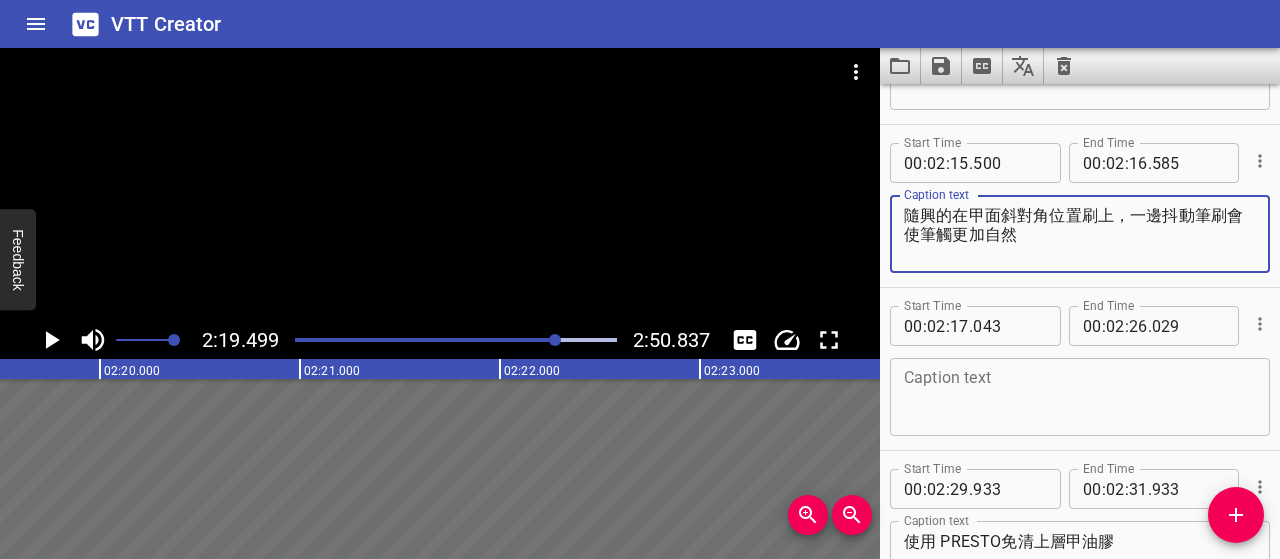 type on "隨興的在甲面斜對角位置刷上，一邊抖動筆刷會使筆觸更加自然" 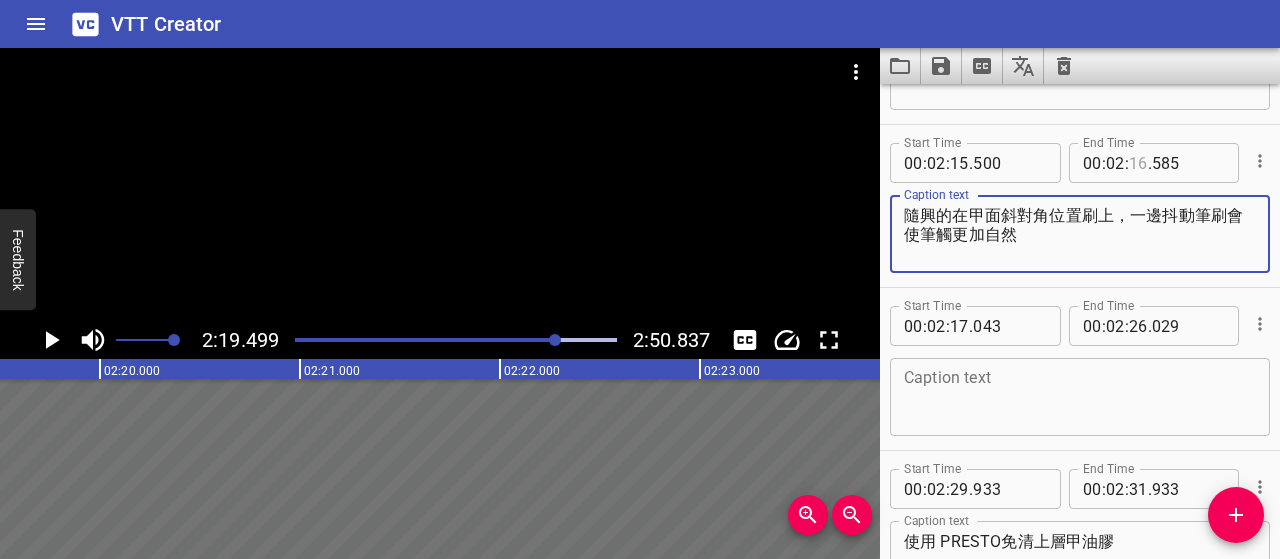 click at bounding box center (1138, 163) 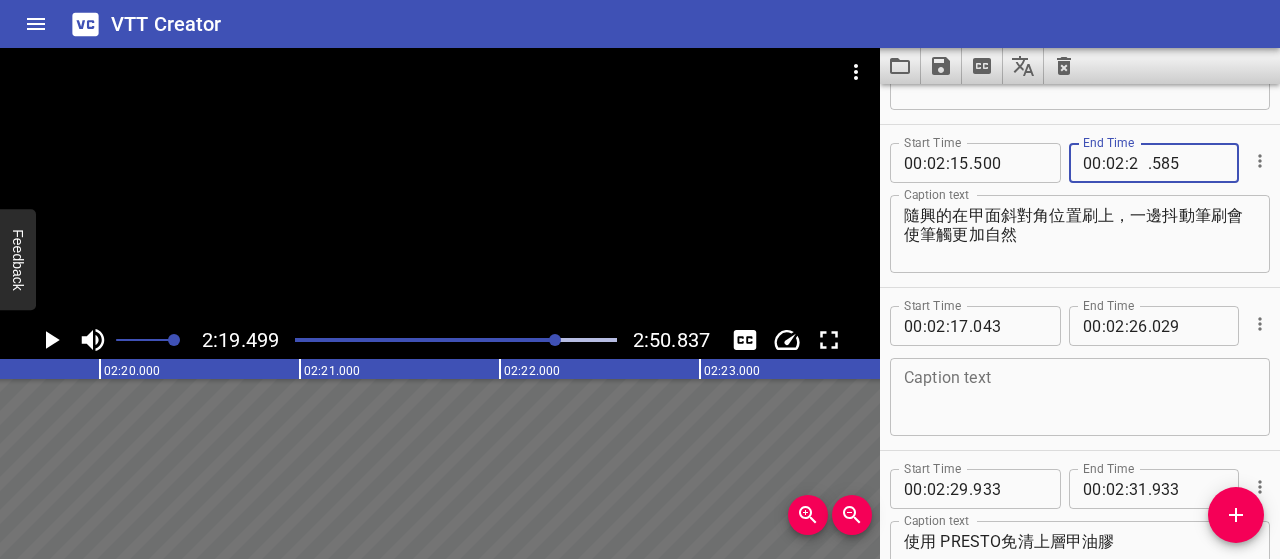 type on "26" 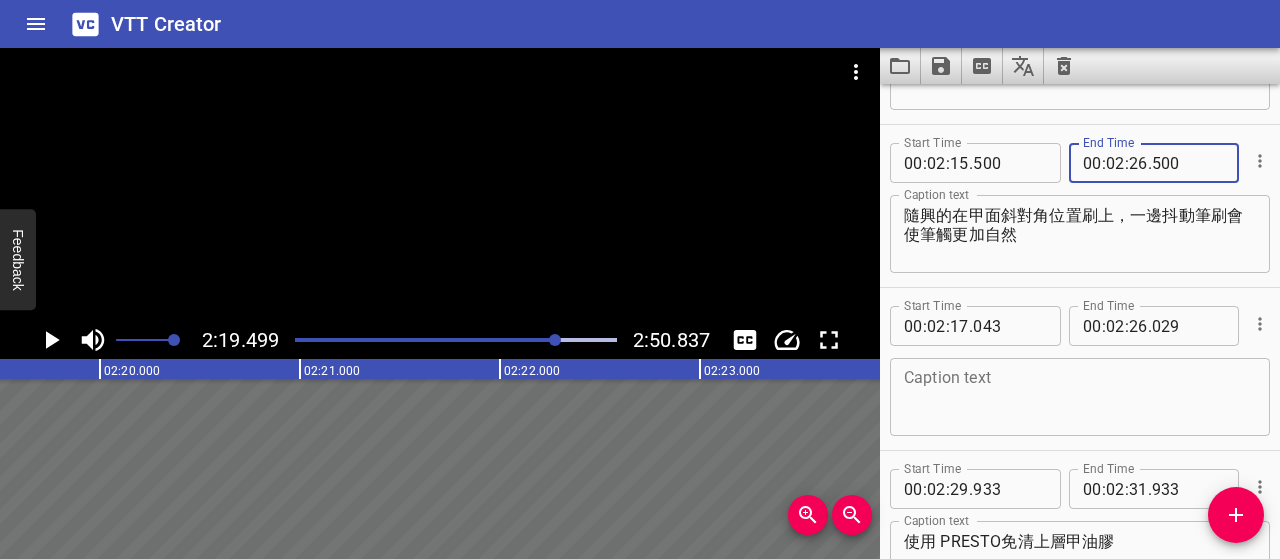 type on "500" 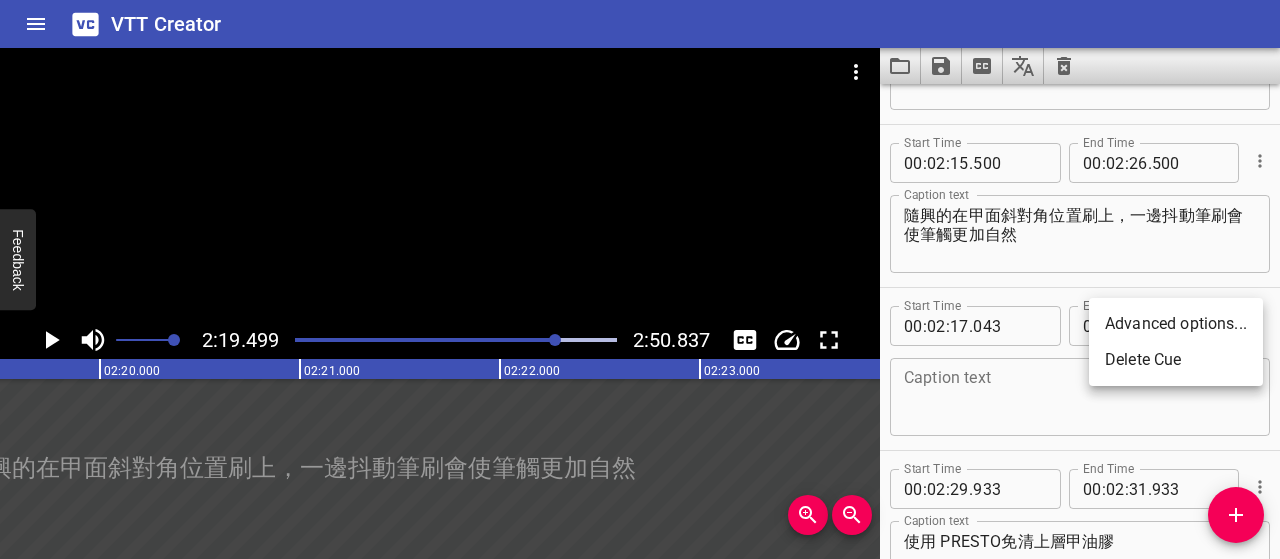 click on "Delete Cue" at bounding box center (1176, 360) 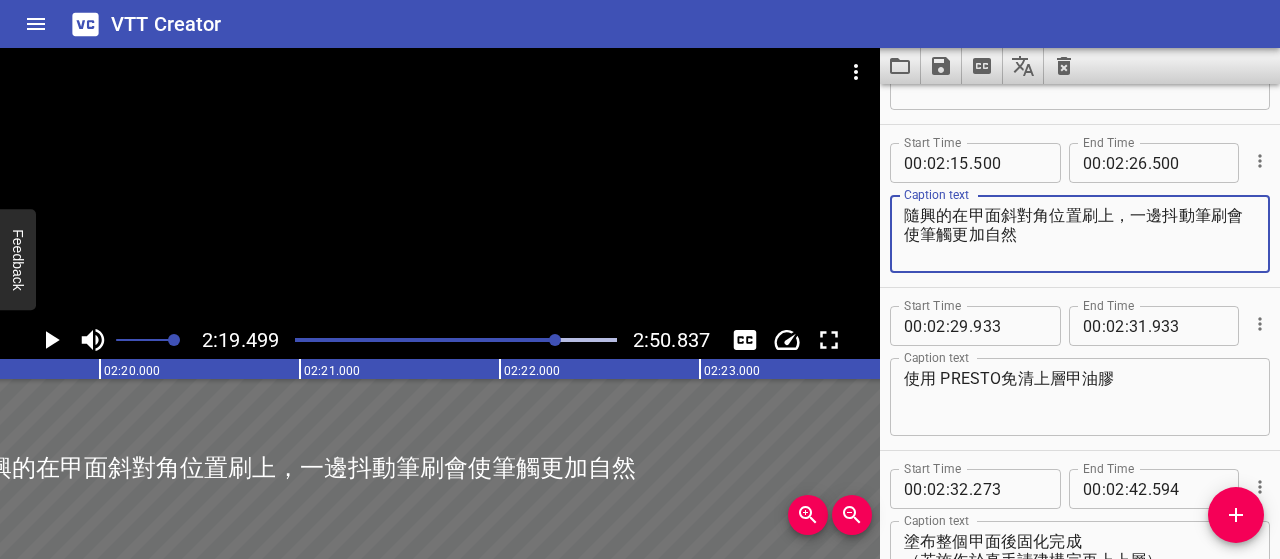 click on "隨興的在甲面斜對角位置刷上，一邊抖動筆刷會使筆觸更加自然" at bounding box center (1080, 234) 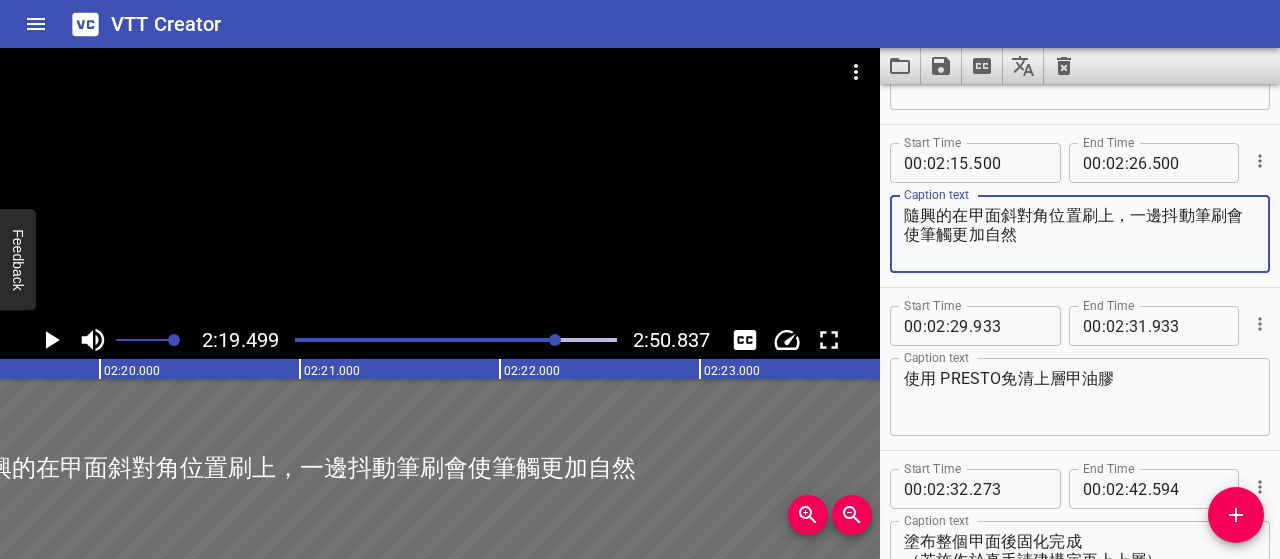 drag, startPoint x: 1163, startPoint y: 215, endPoint x: 1230, endPoint y: 215, distance: 67 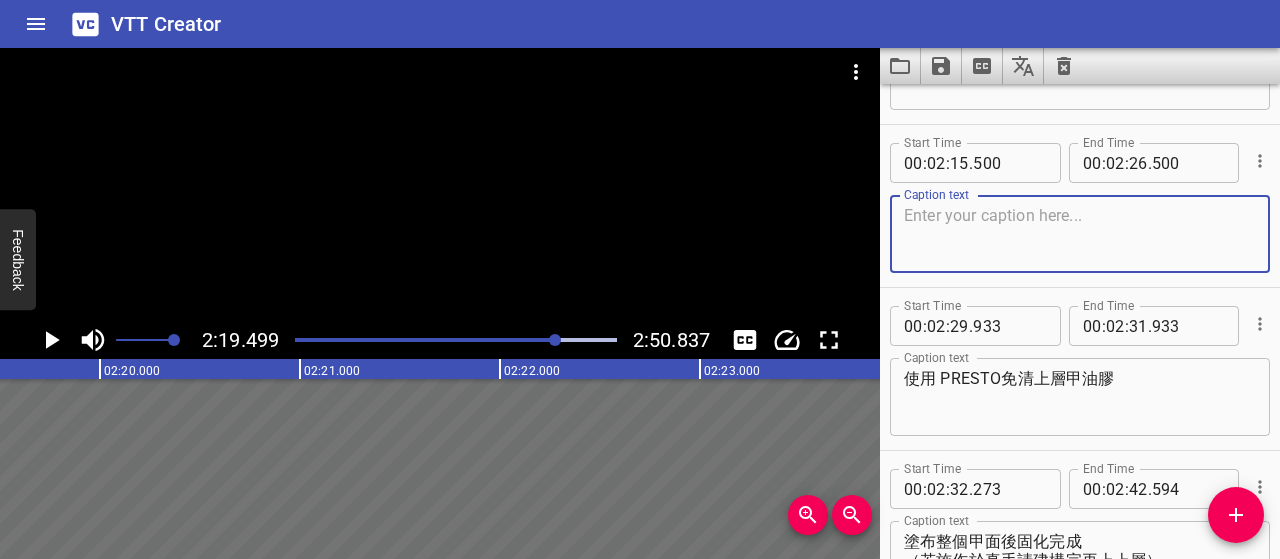 paste on "隨興描繪，搭配筆刷微微抖動，能營造出更自然、隨性的筆觸效果" 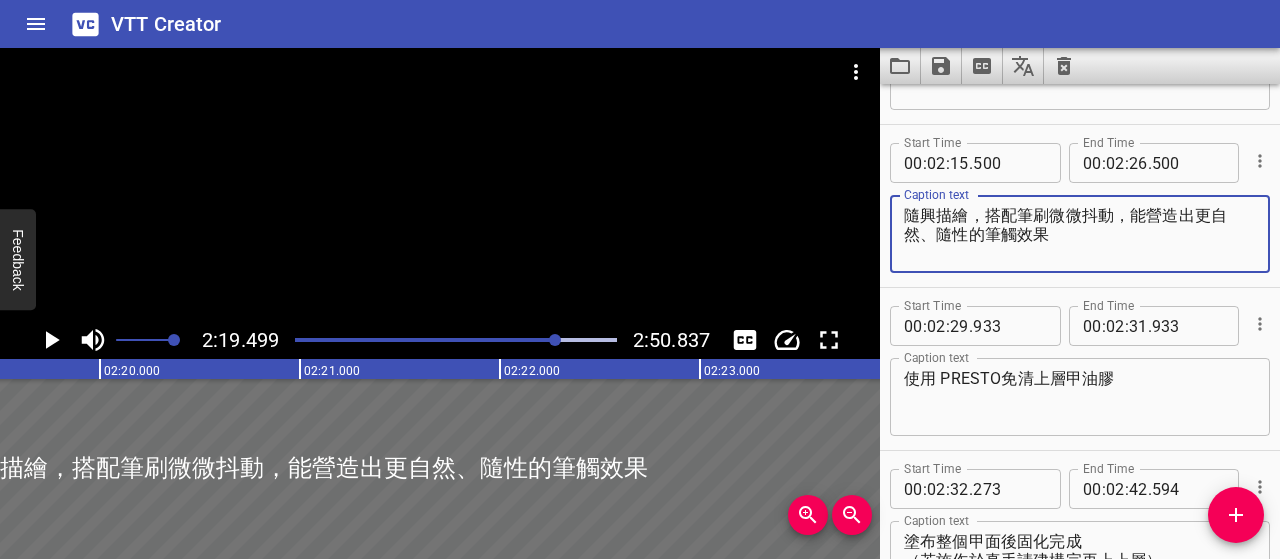 click on "隨興描繪，搭配筆刷微微抖動，能營造出更自然、隨性的筆觸效果" at bounding box center (1080, 234) 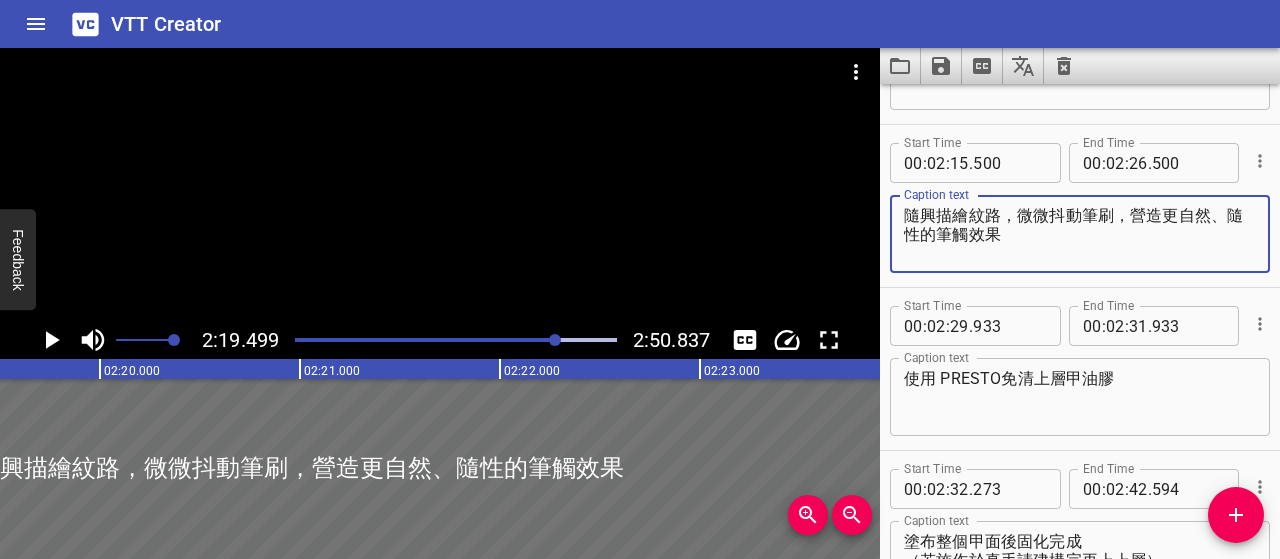 type on "隨興描繪紋路，微微抖動筆刷，營造更自然、隨性的筆觸效果" 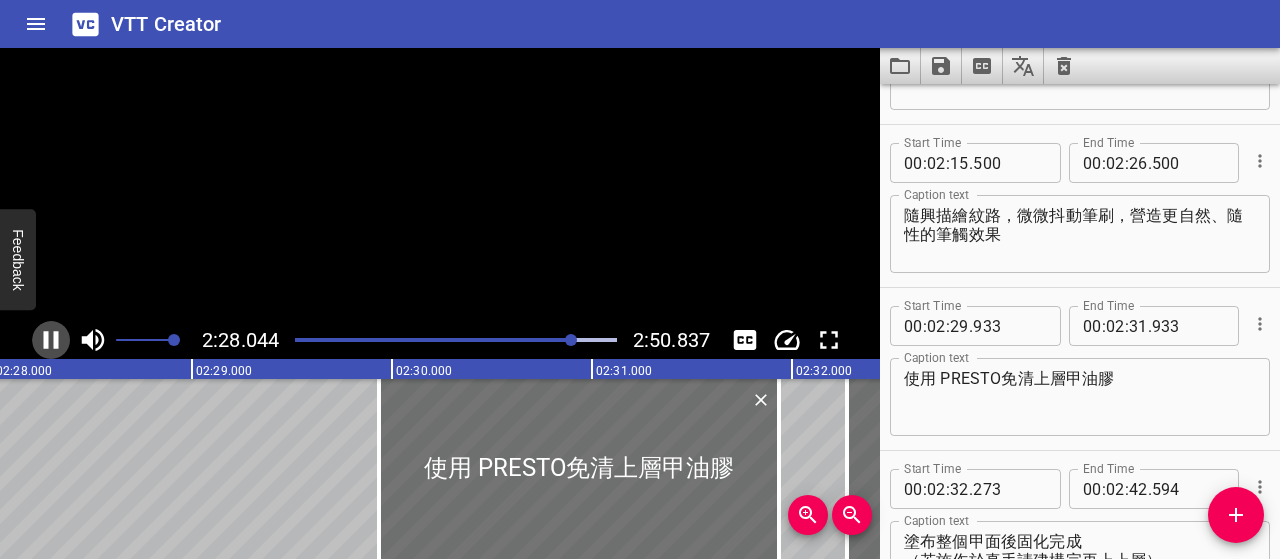 click 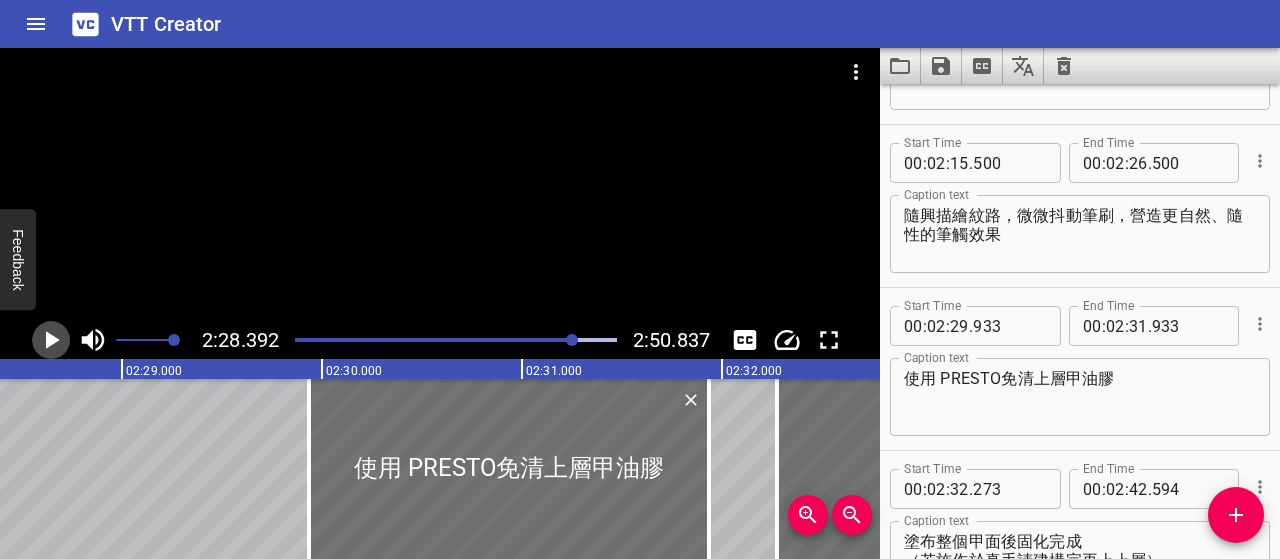 click 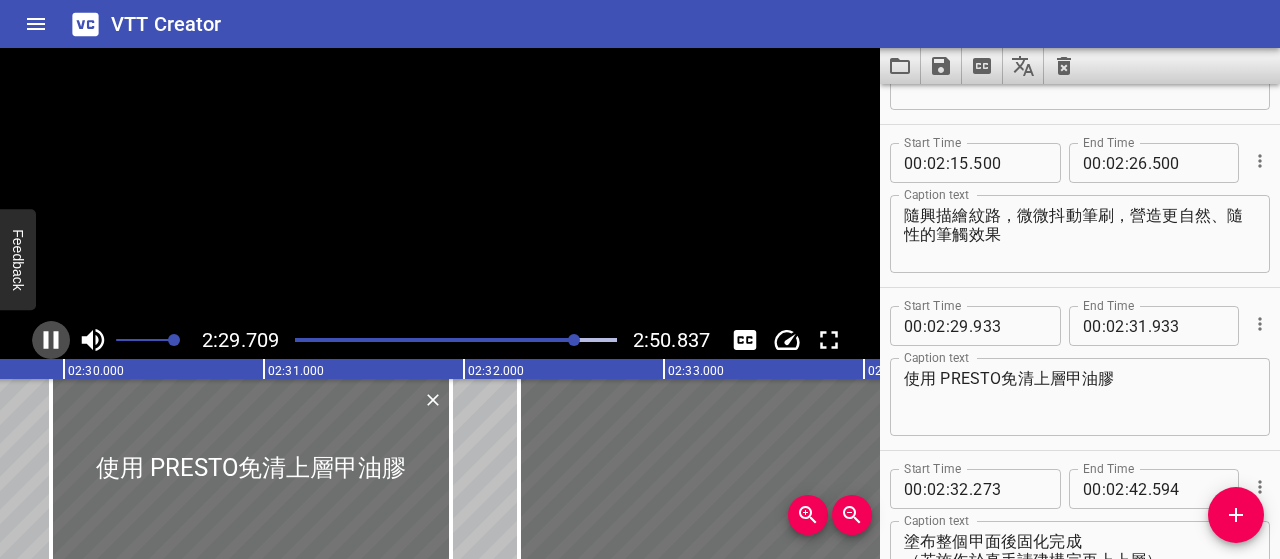 click 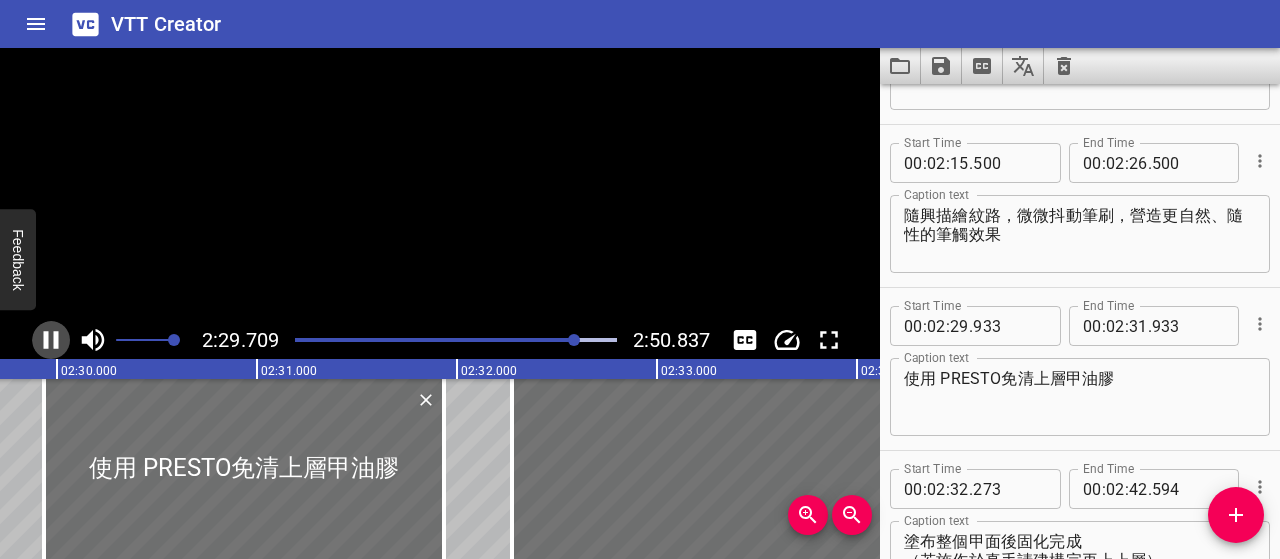 scroll, scrollTop: 0, scrollLeft: 29979, axis: horizontal 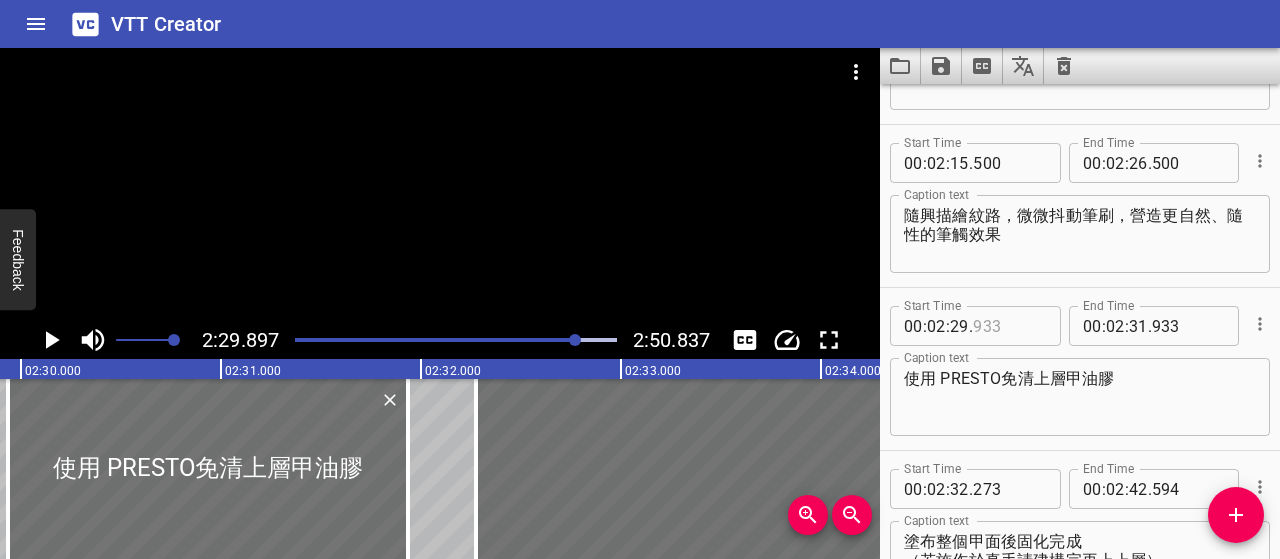 click at bounding box center [1009, 326] 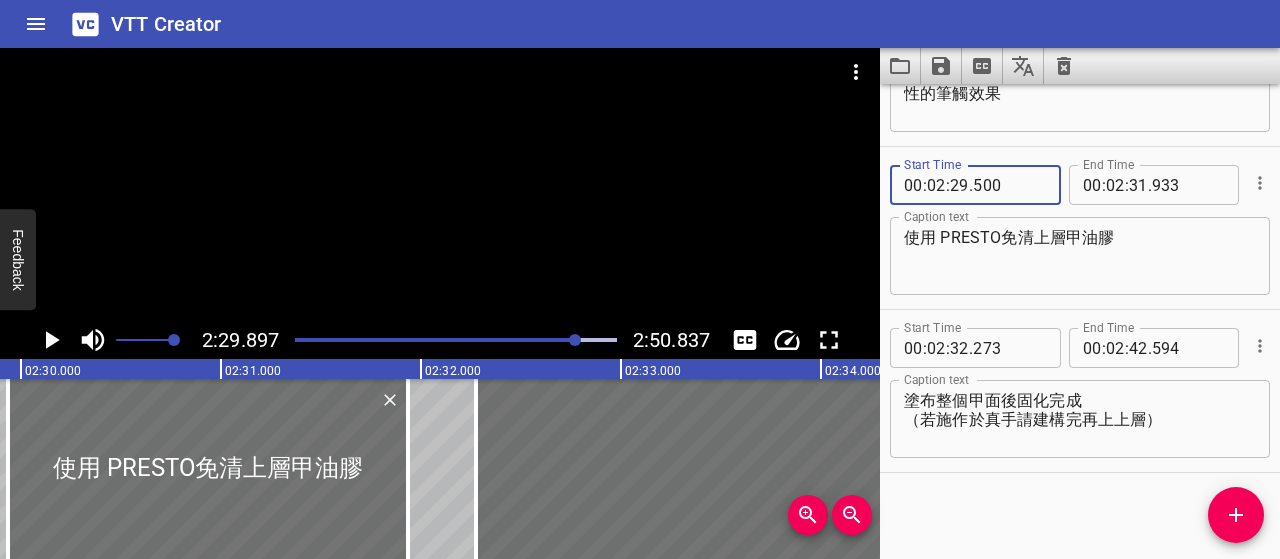 scroll, scrollTop: 1738, scrollLeft: 0, axis: vertical 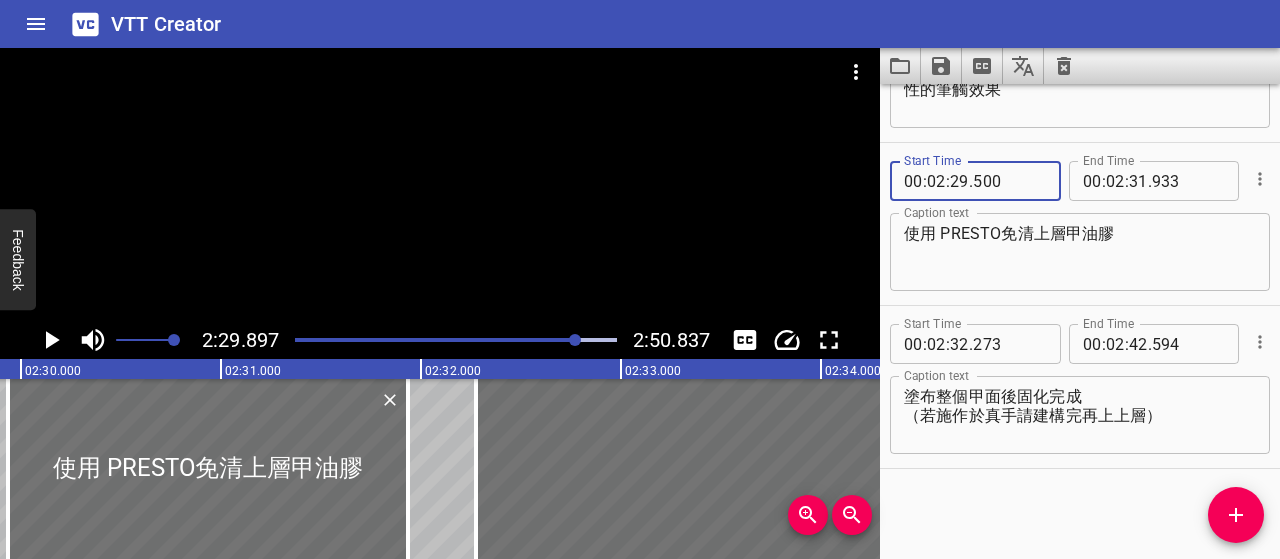 type on "500" 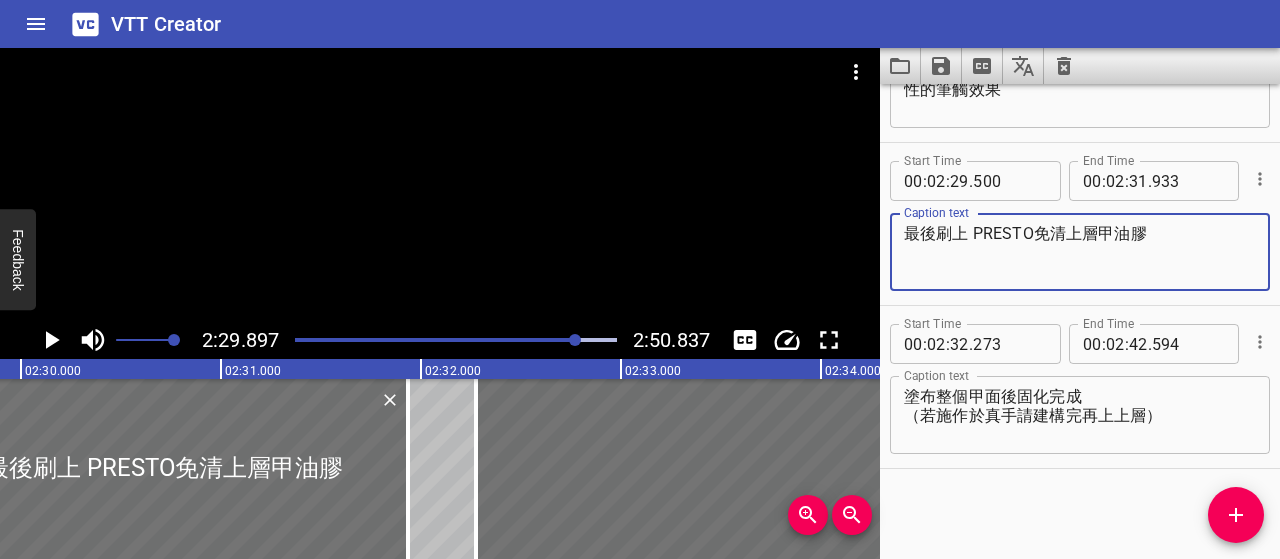 click 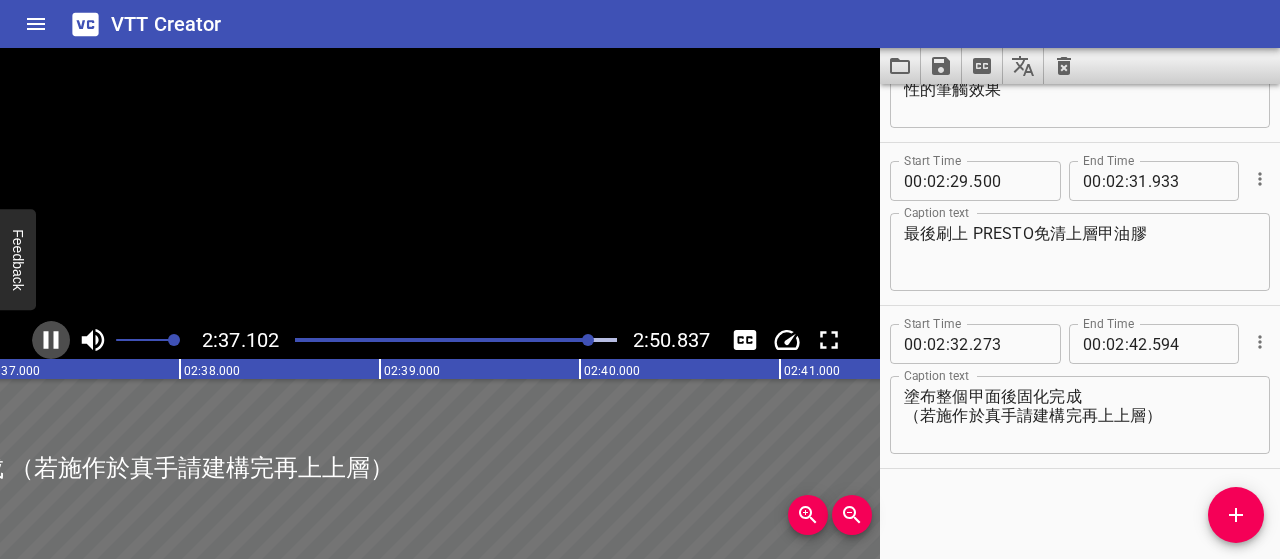 click 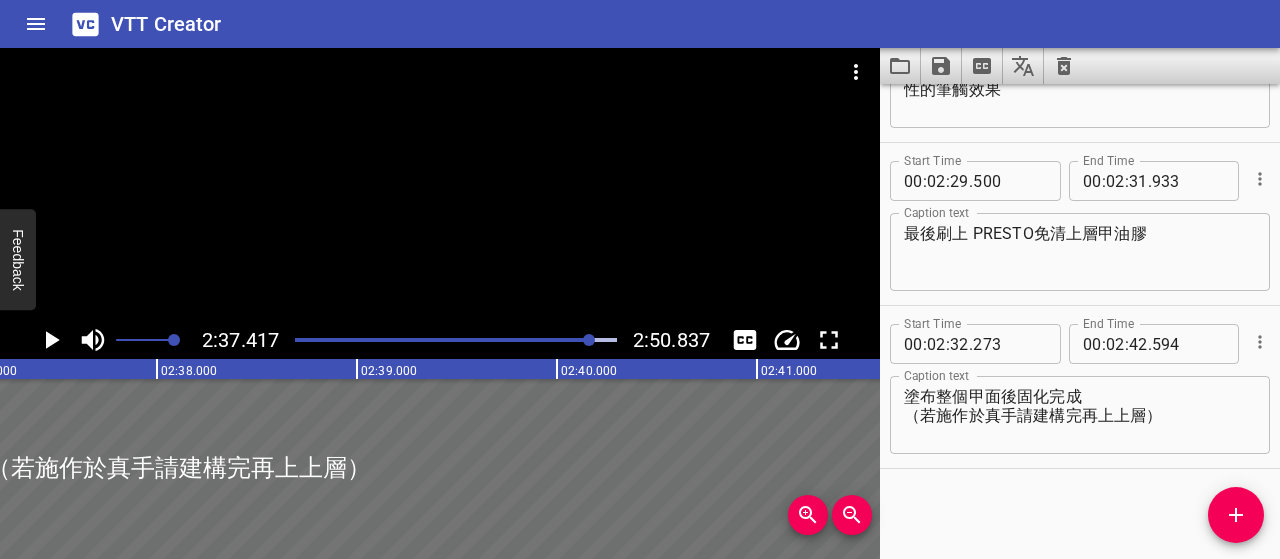 scroll, scrollTop: 0, scrollLeft: 31483, axis: horizontal 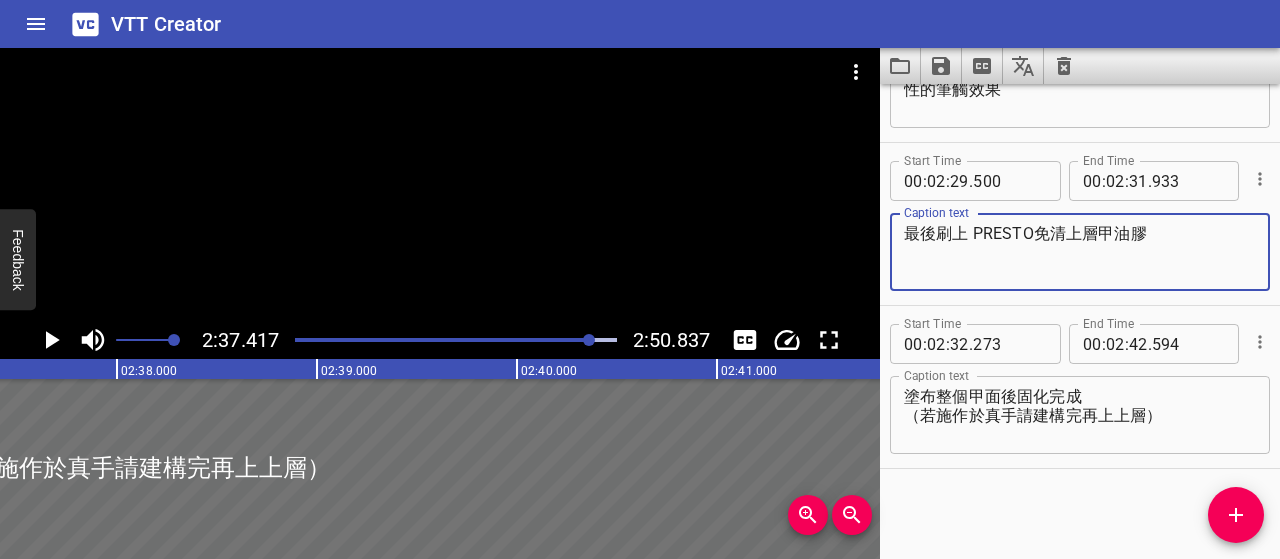 click on "最後刷上 PRESTO免清上層甲油膠" at bounding box center (1080, 252) 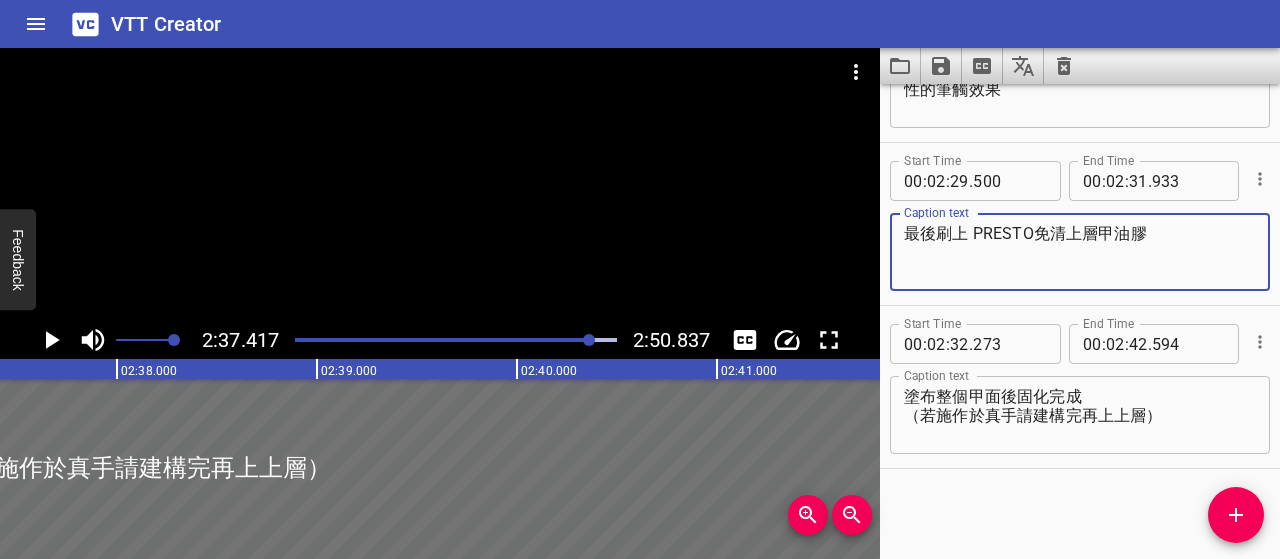 type on "最後刷上 PRESTO免清上層甲油膠" 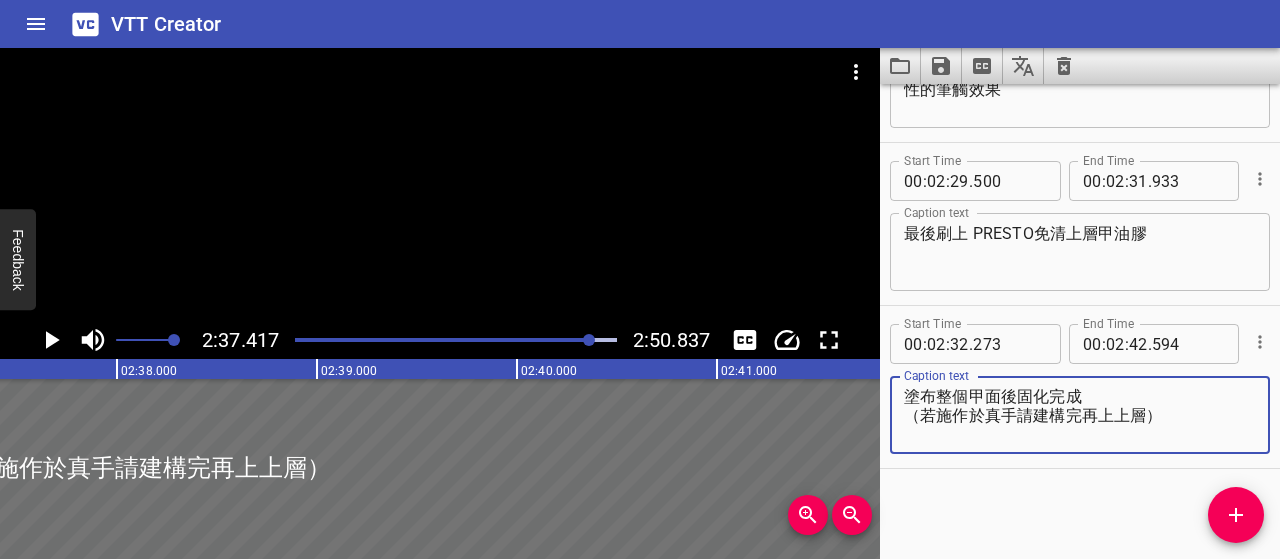 drag, startPoint x: 1167, startPoint y: 415, endPoint x: 899, endPoint y: 426, distance: 268.22565 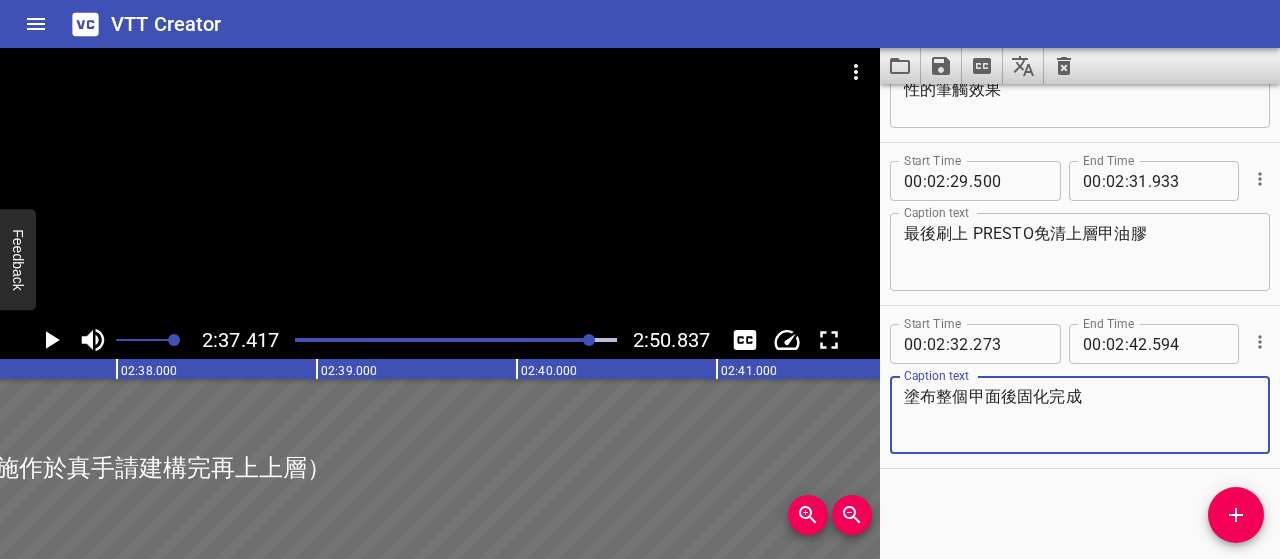 type on "塗布整個甲面後固化完成" 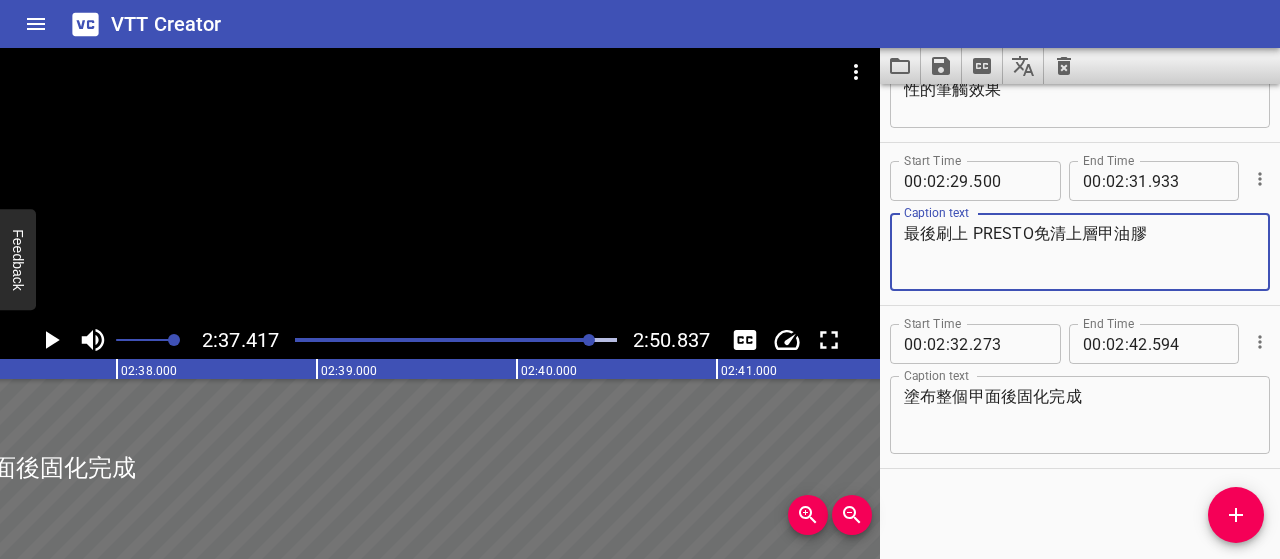 paste on "（若施作於真手請建構完再上上層）" 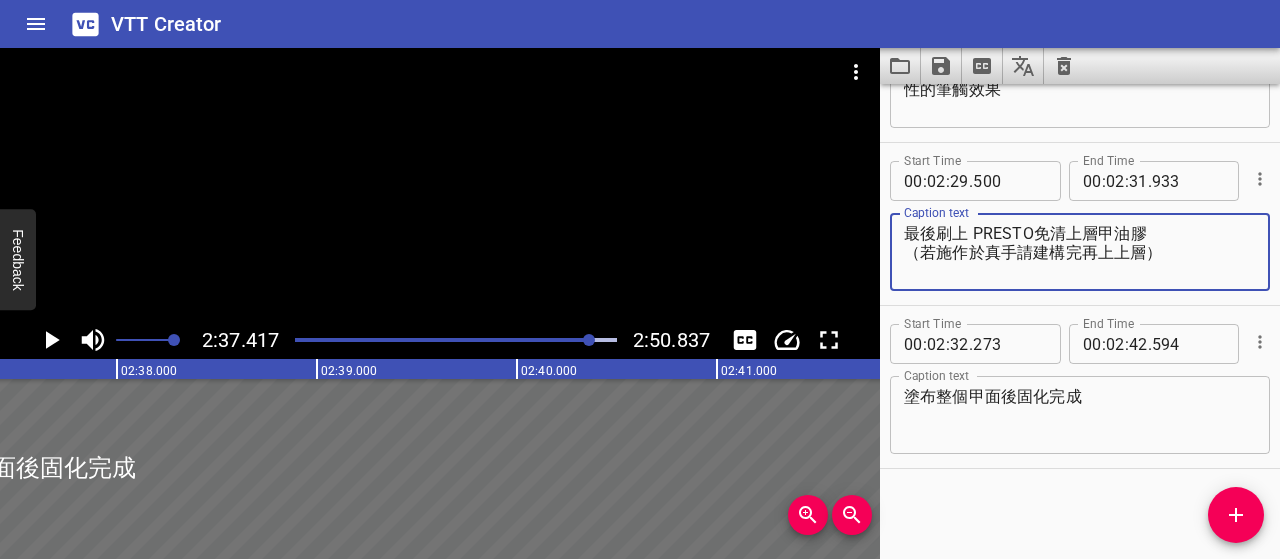 click on "最後刷上 PRESTO免清上層甲油膠
（若施作於真手請建構完再上上層）" at bounding box center [1080, 252] 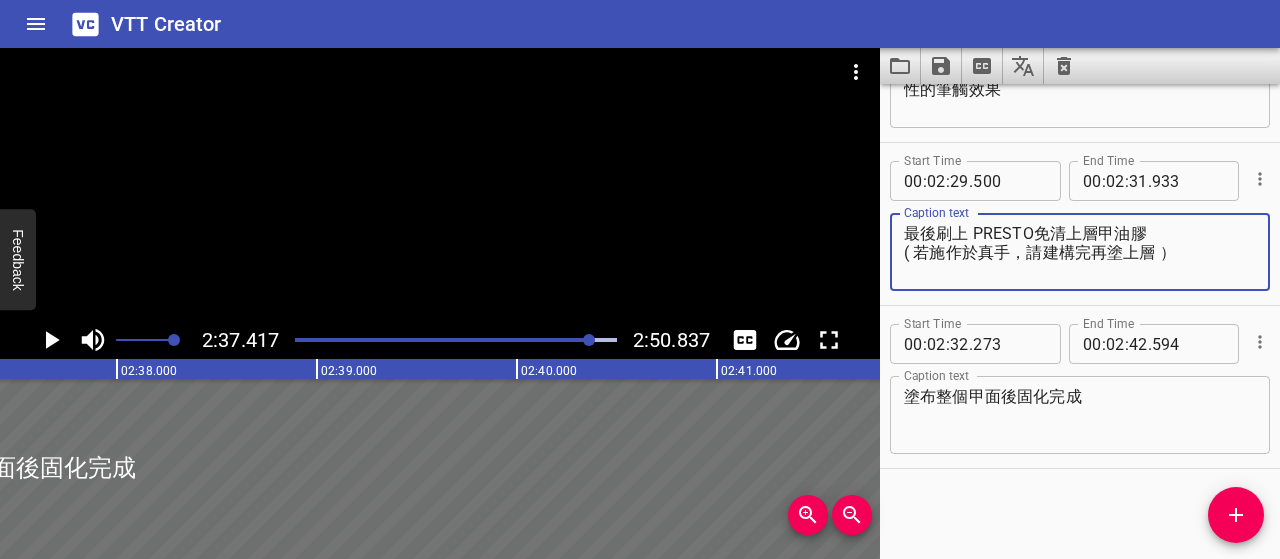 type on "最後刷上 PRESTO免清上層甲油膠
( 若施作於真手，請建構完再塗上層 ）" 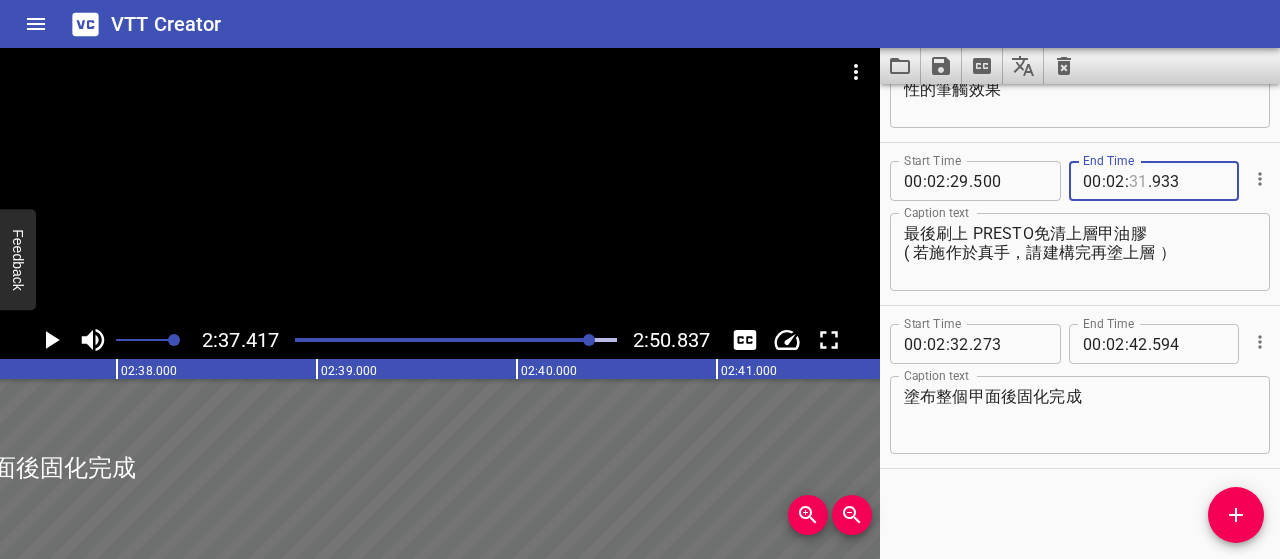 click at bounding box center [1138, 181] 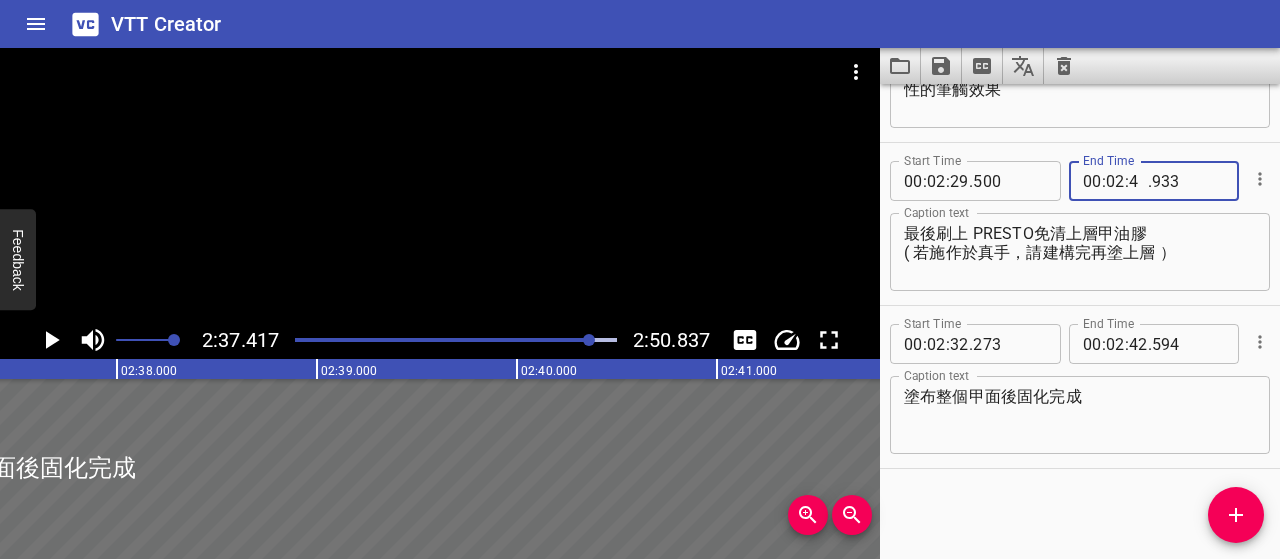 type on "42" 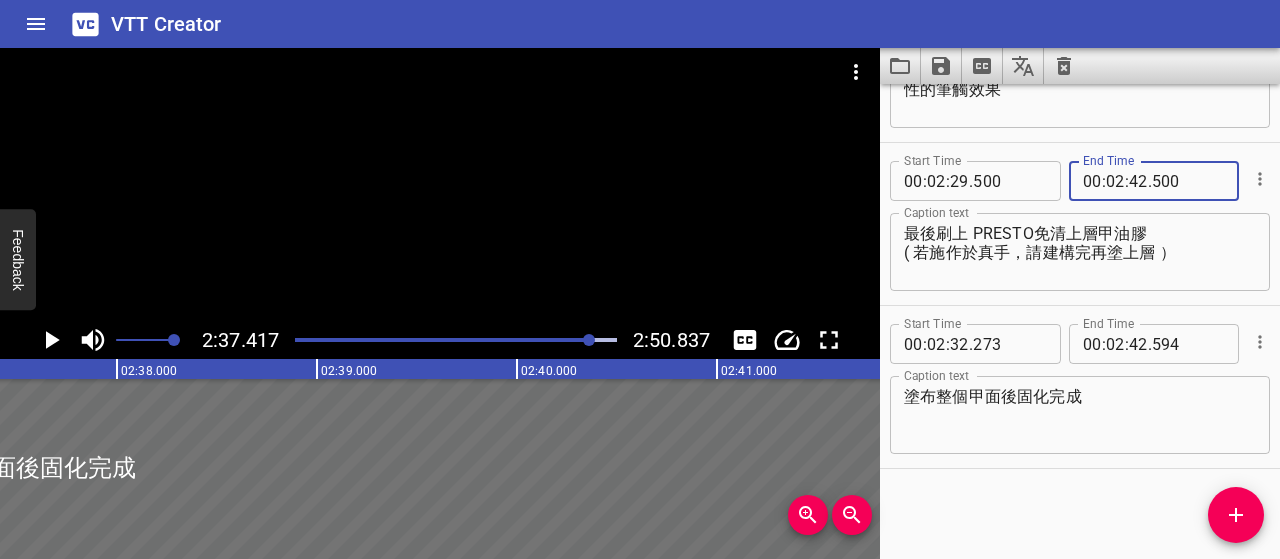 type on "500" 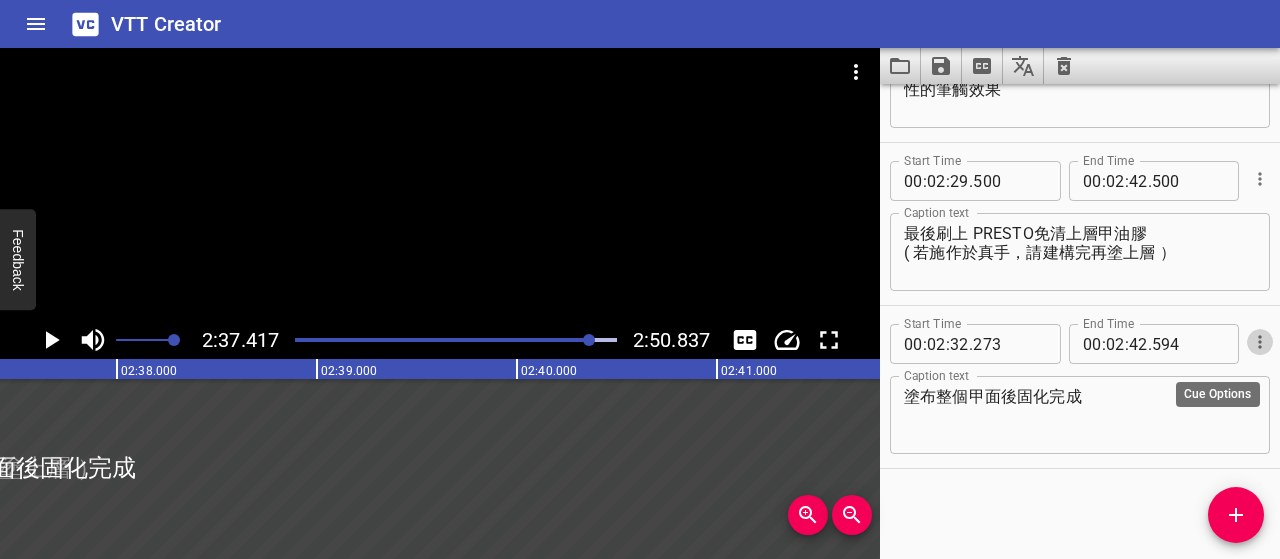 click 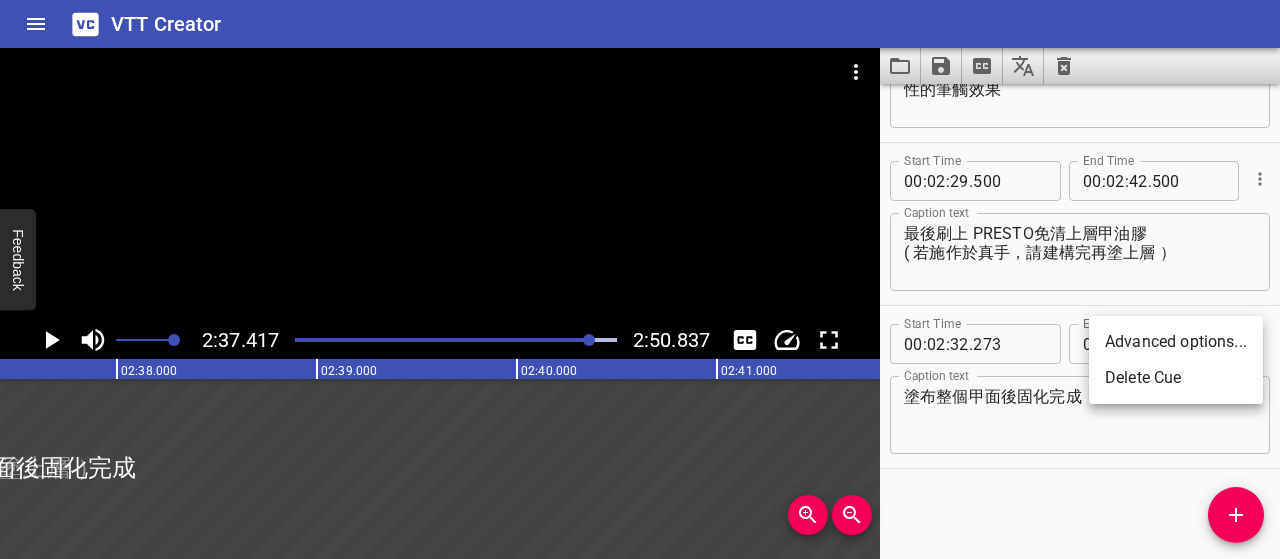 click on "Delete Cue" at bounding box center (1176, 378) 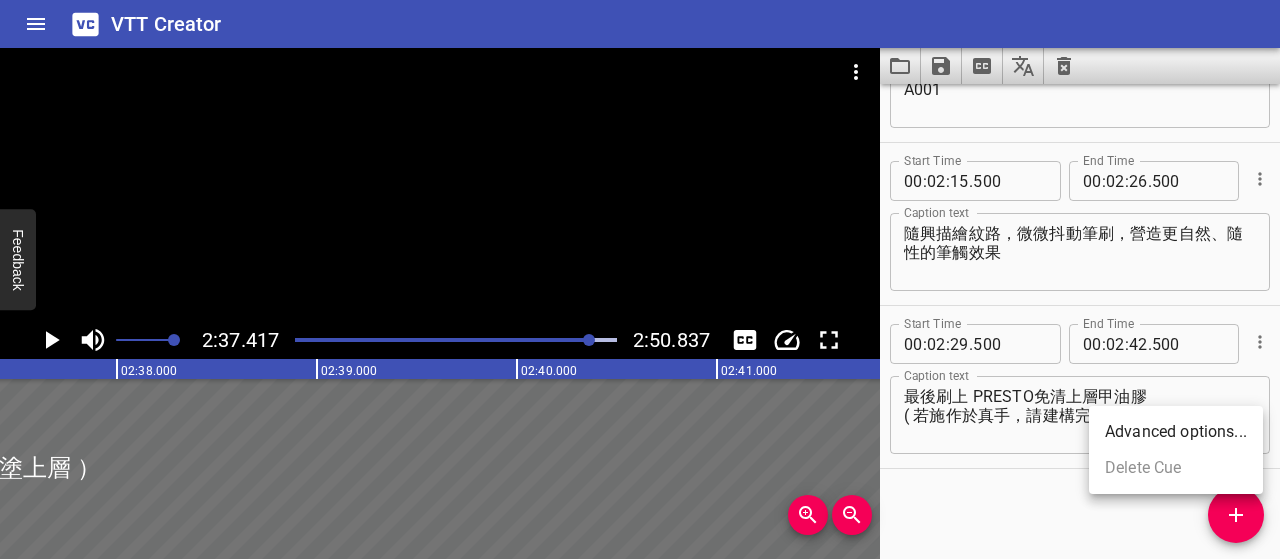 scroll, scrollTop: 1574, scrollLeft: 0, axis: vertical 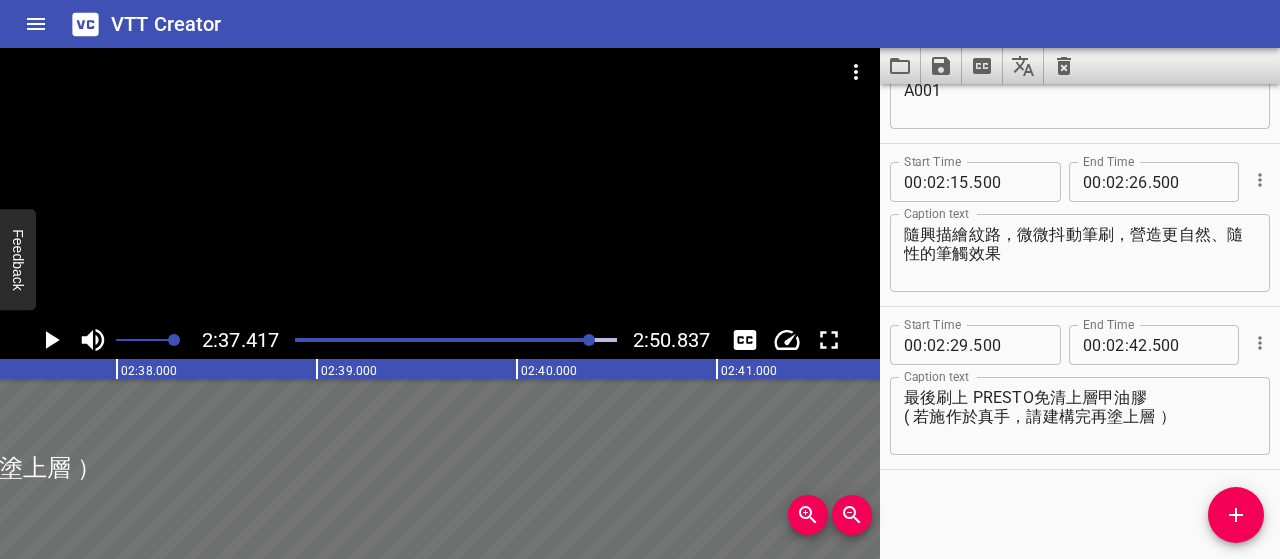 click 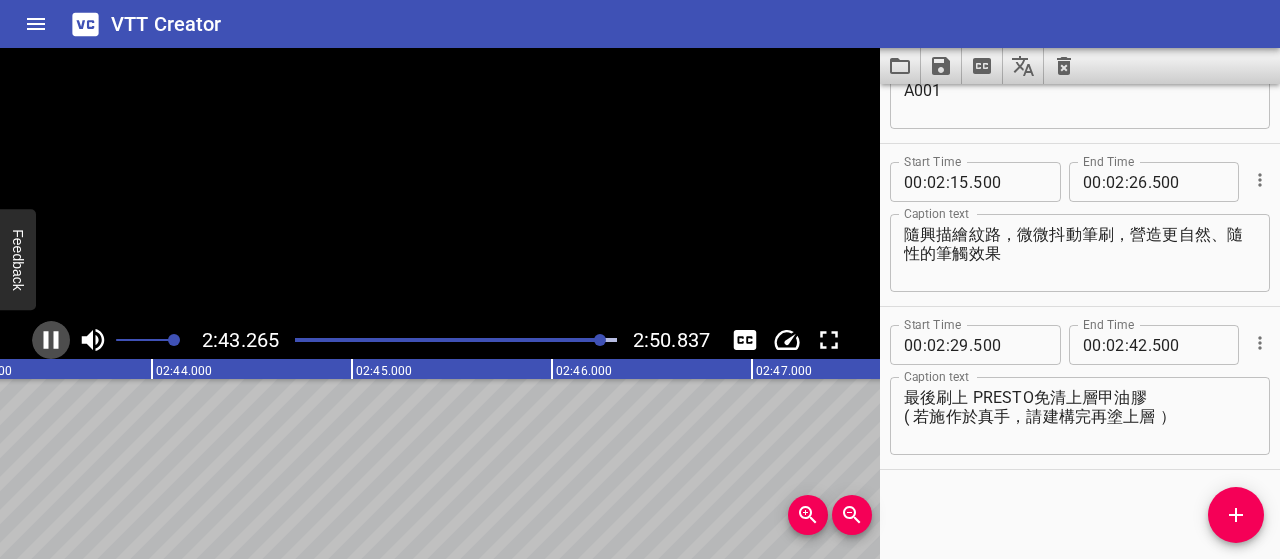 click 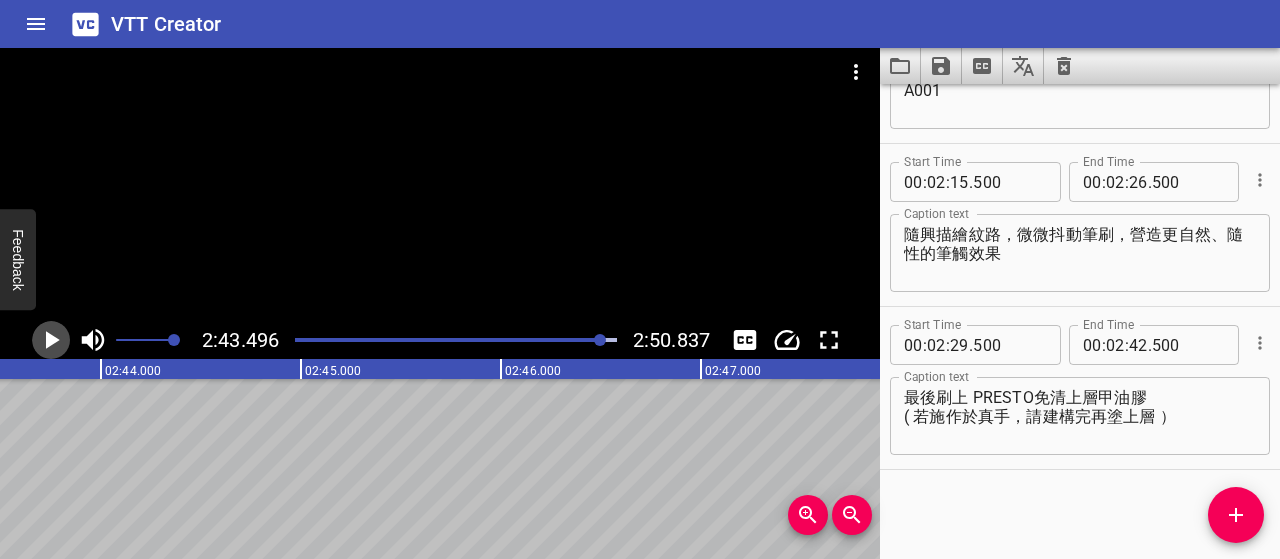 click 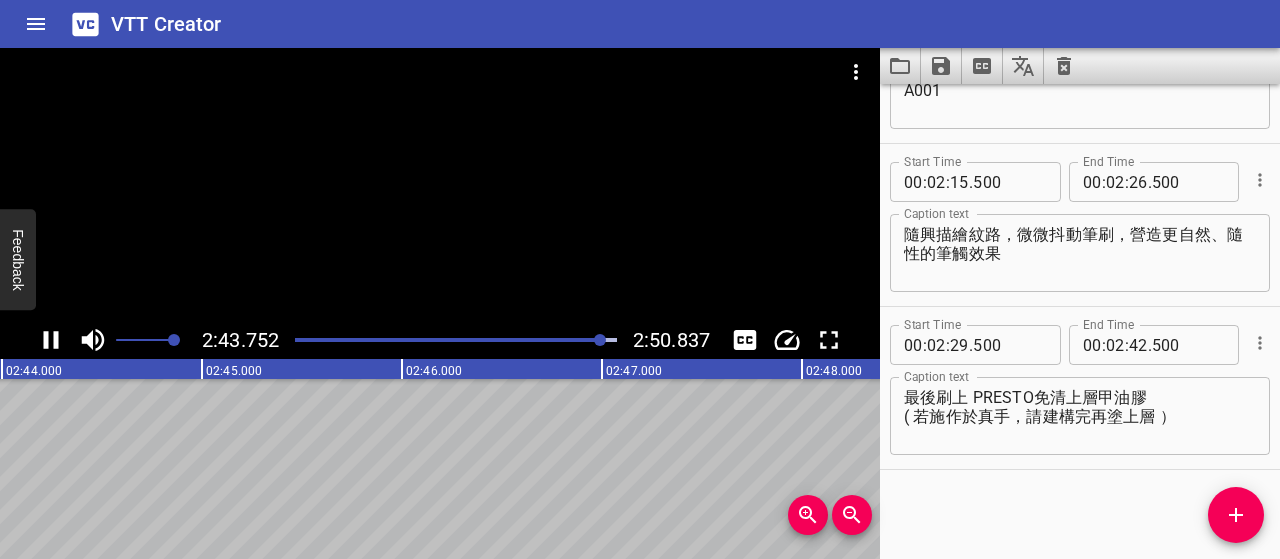 click 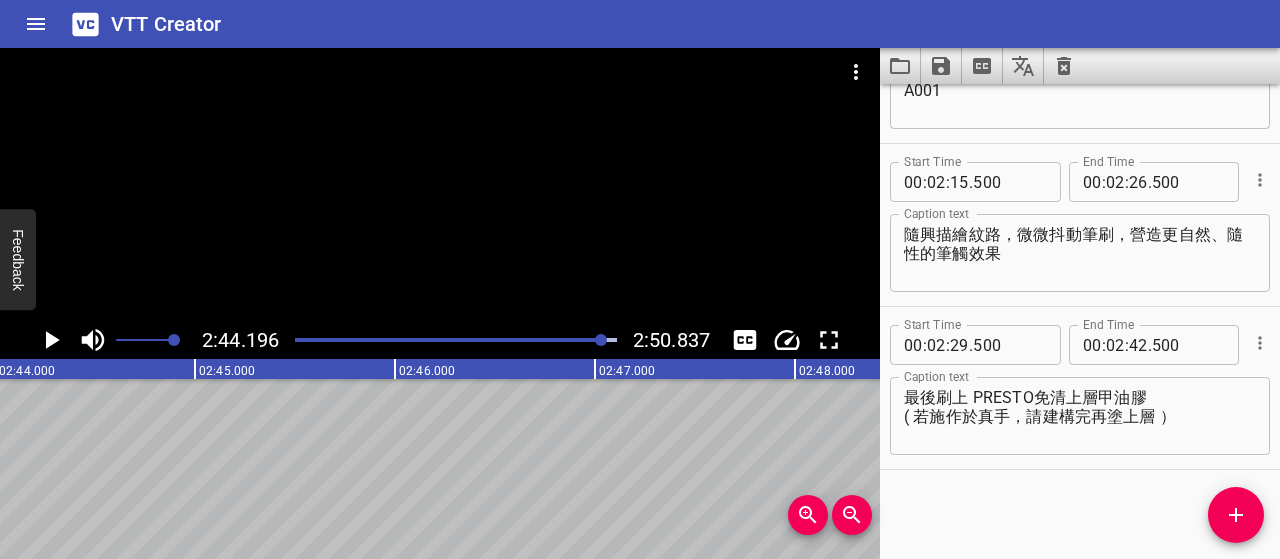 scroll, scrollTop: 0, scrollLeft: 32839, axis: horizontal 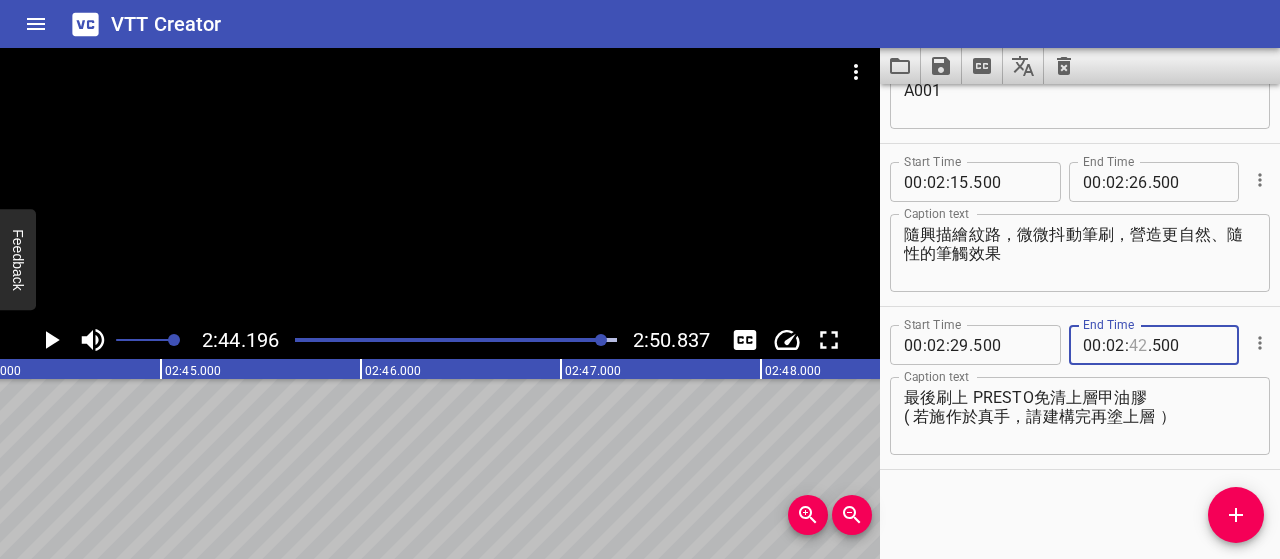 click at bounding box center [1138, 345] 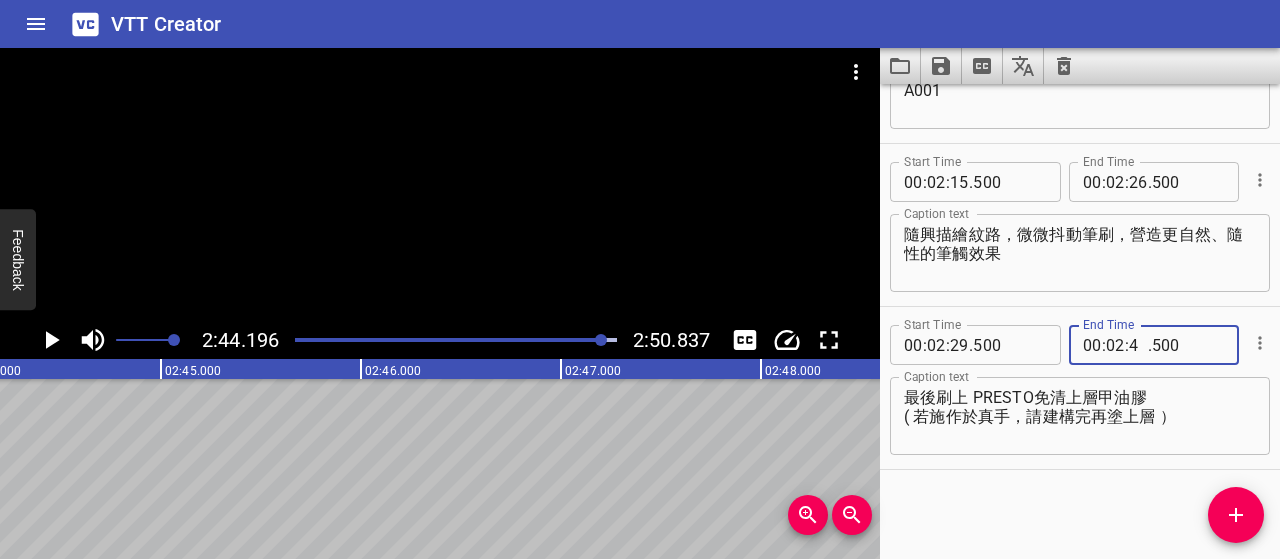 type on "43" 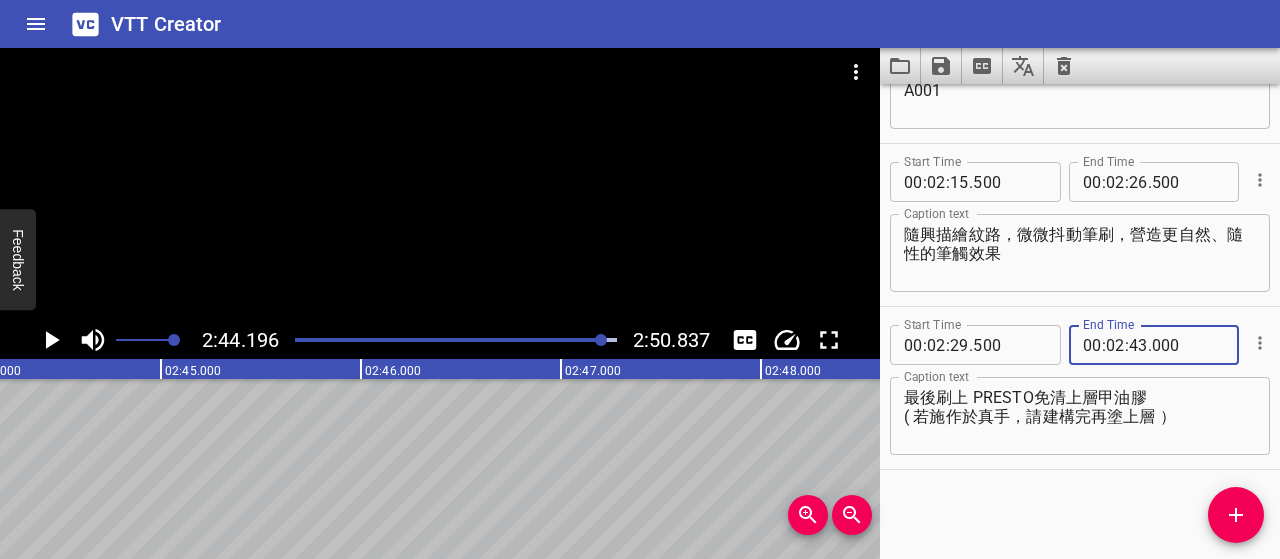 type on "000" 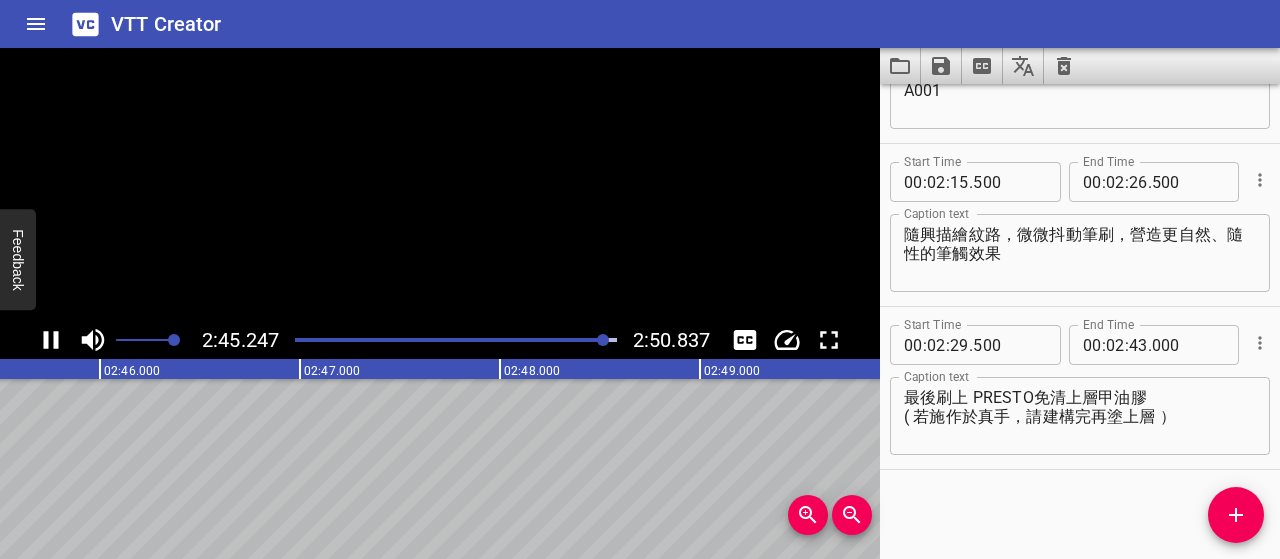 click 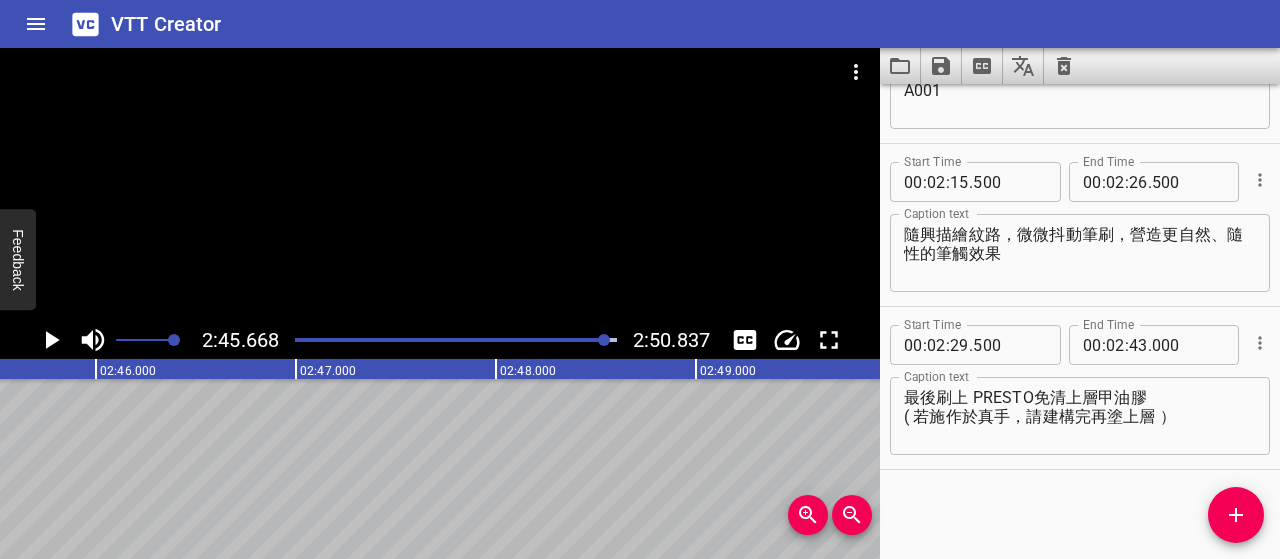 scroll, scrollTop: 0, scrollLeft: 33133, axis: horizontal 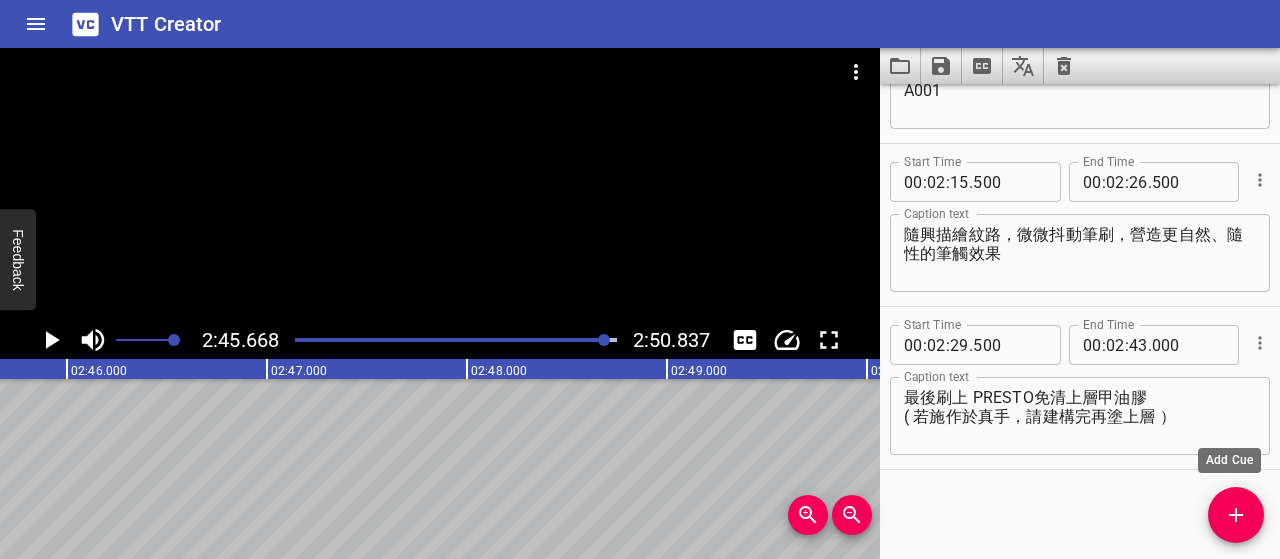 click 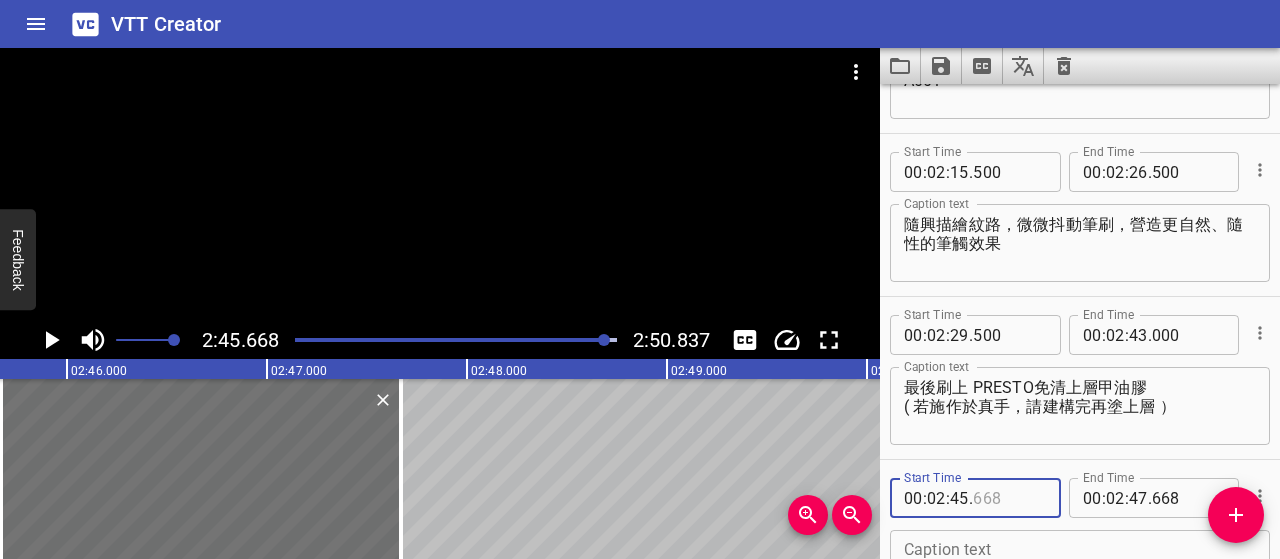 click at bounding box center [1009, 498] 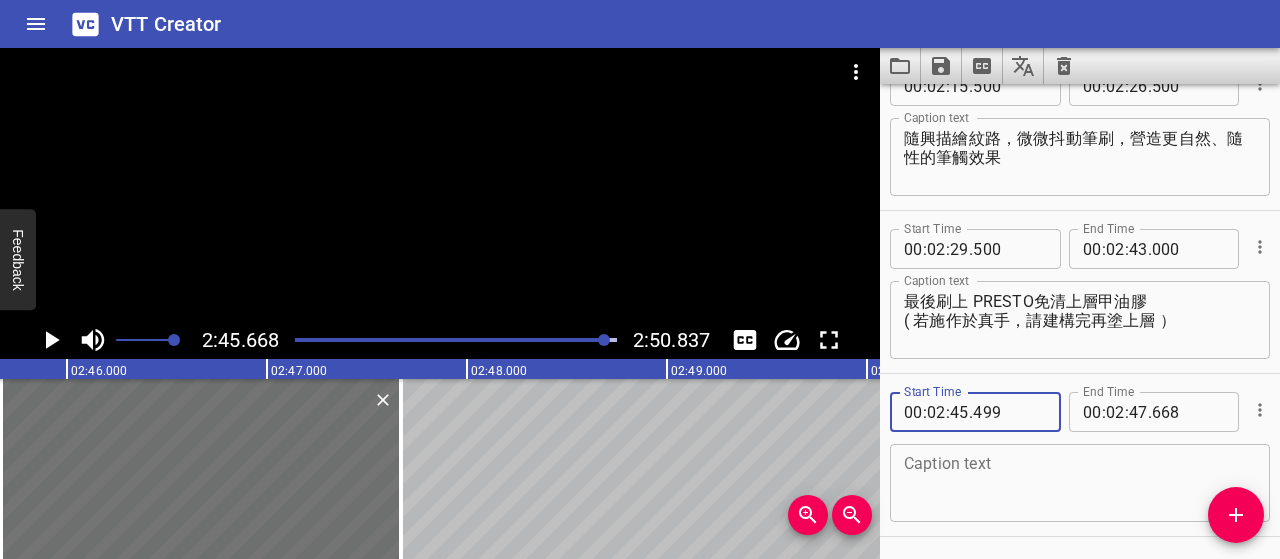 scroll, scrollTop: 1738, scrollLeft: 0, axis: vertical 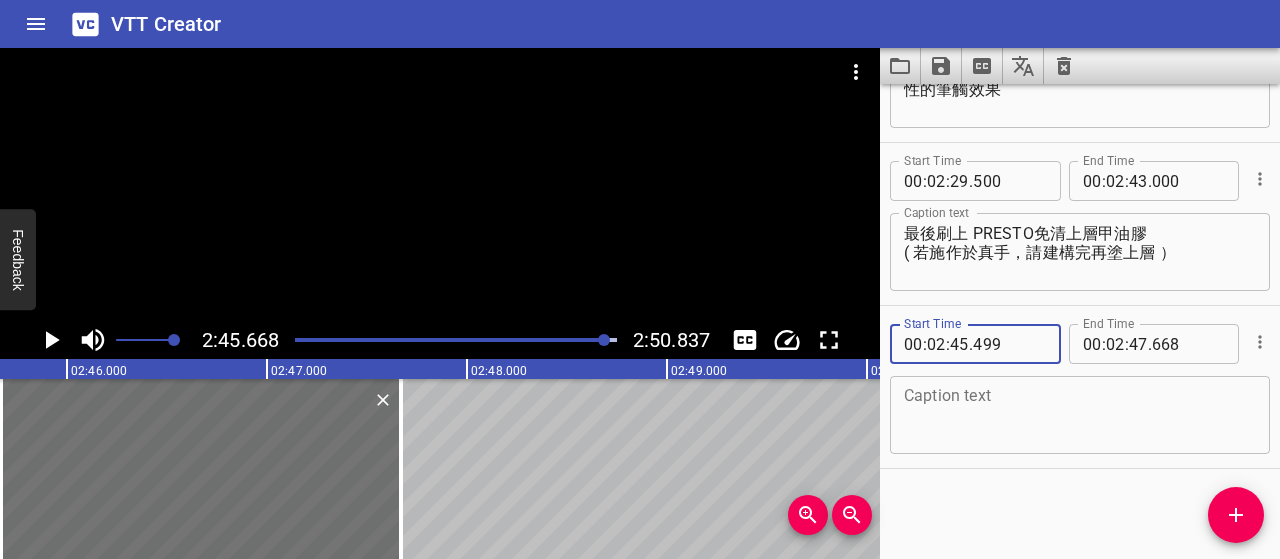 type on "499" 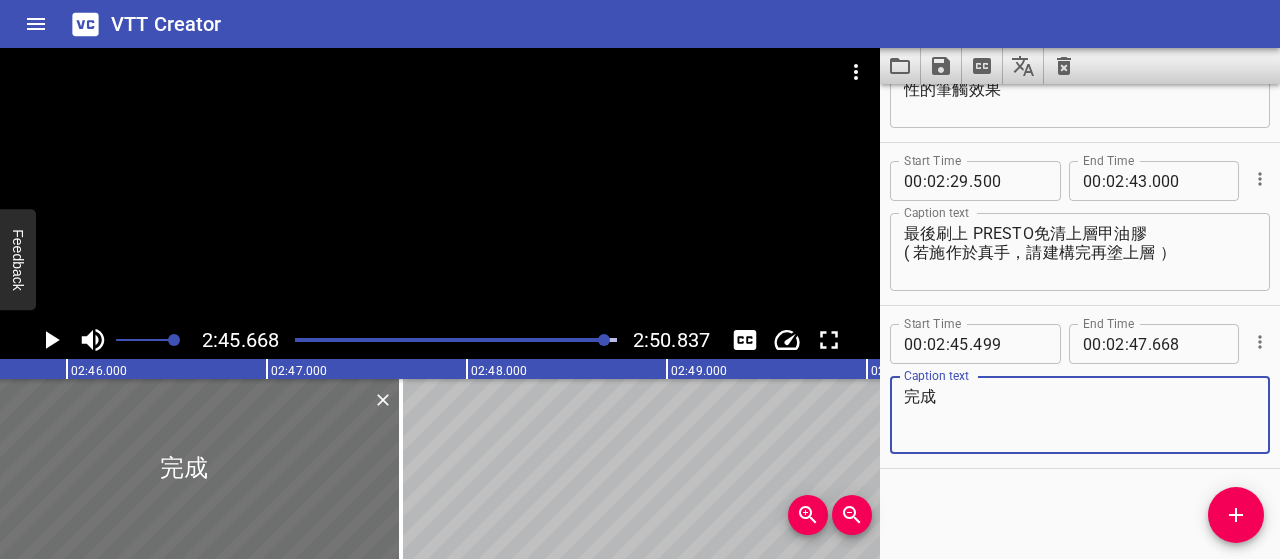 type on "完成" 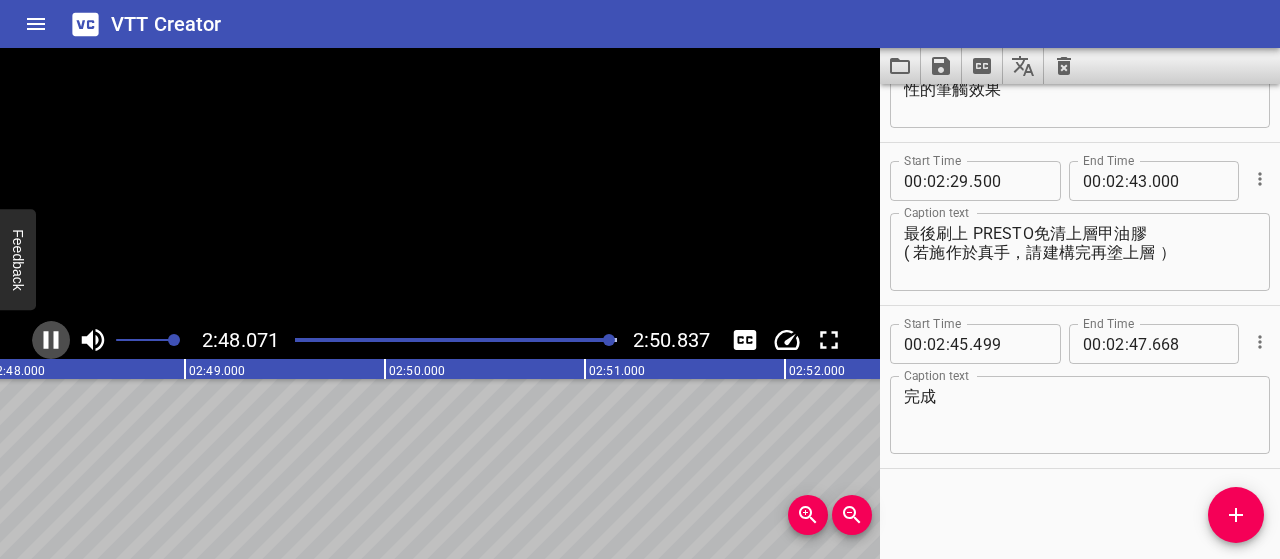 click 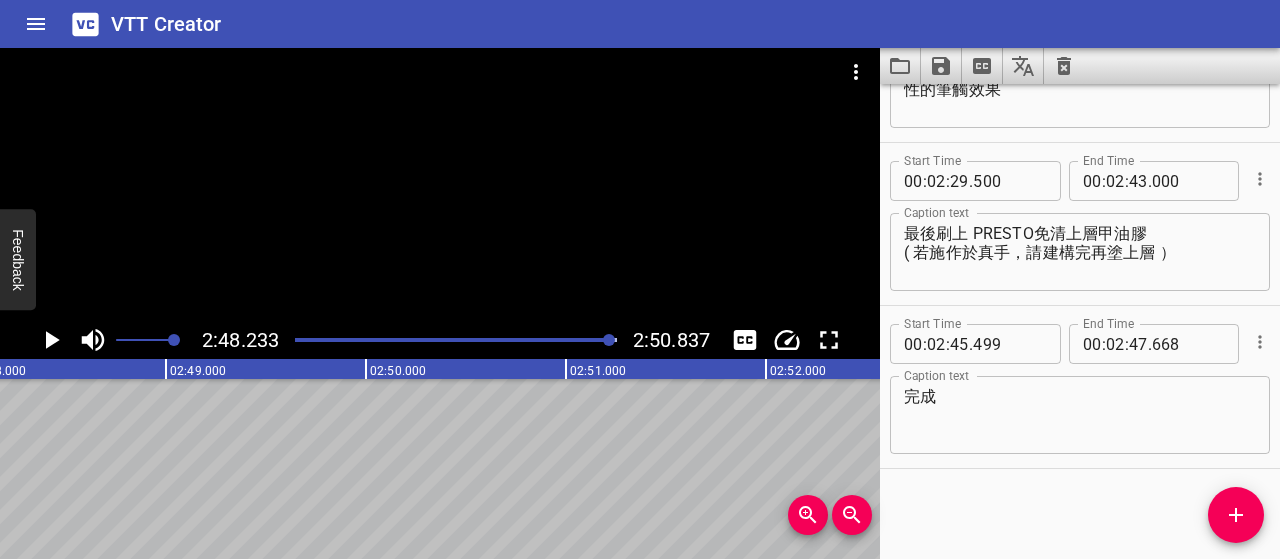 scroll, scrollTop: 0, scrollLeft: 33646, axis: horizontal 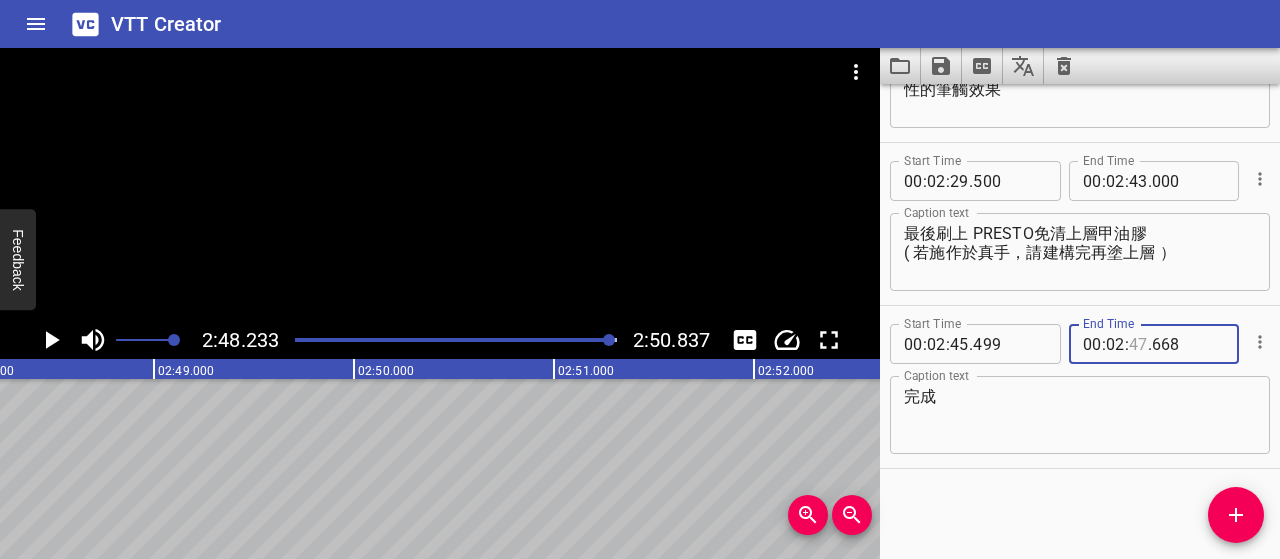 click at bounding box center [1138, 344] 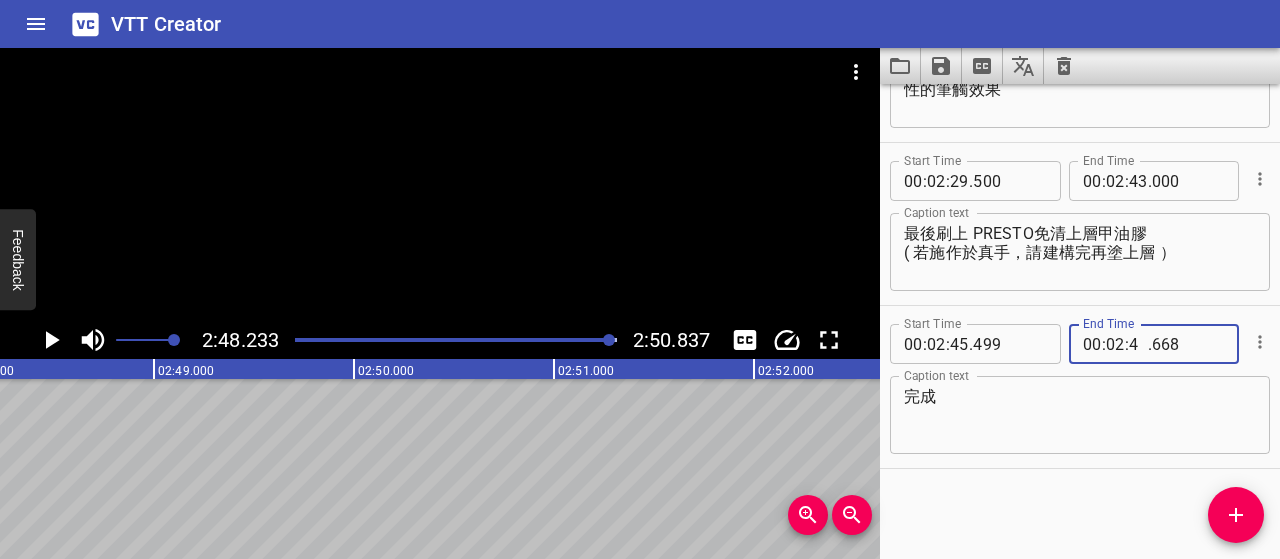 type on "49" 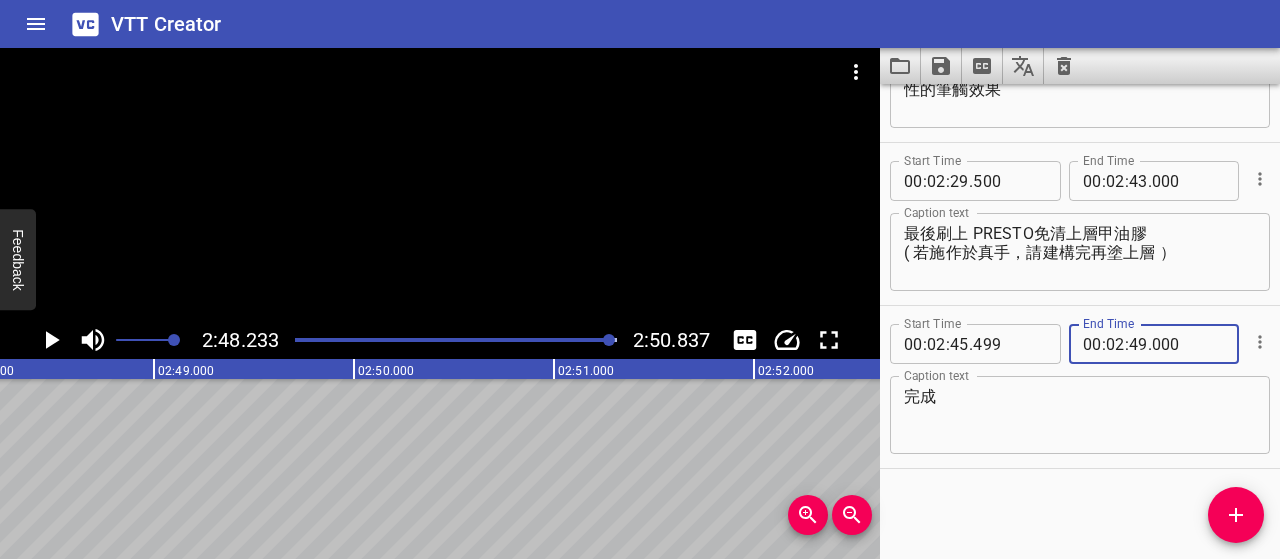 click on "000" at bounding box center [1188, 344] 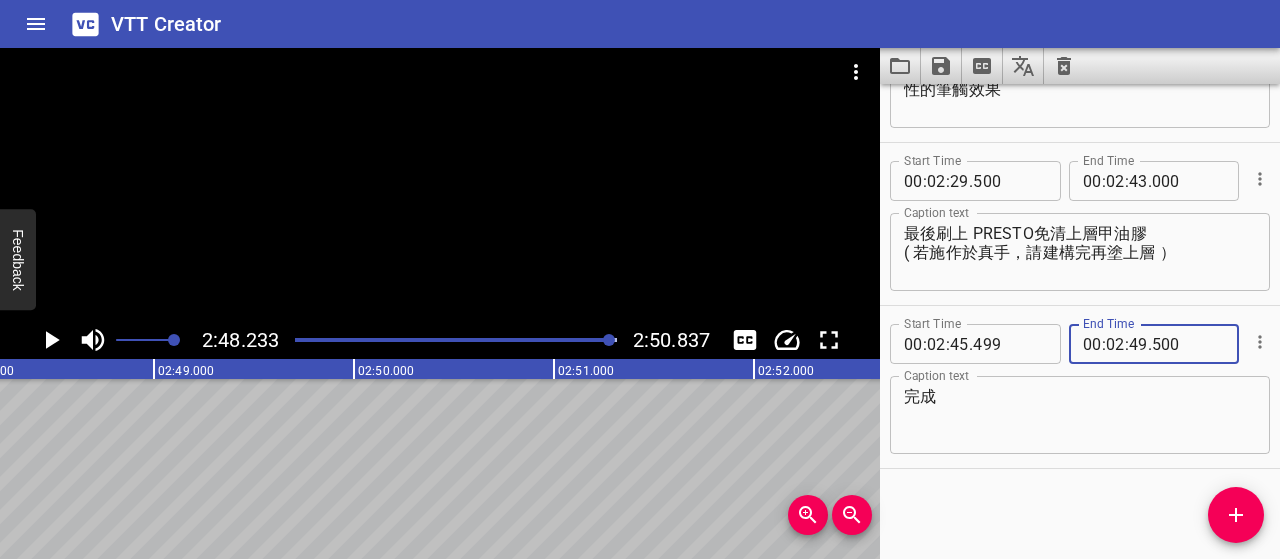 type on "500" 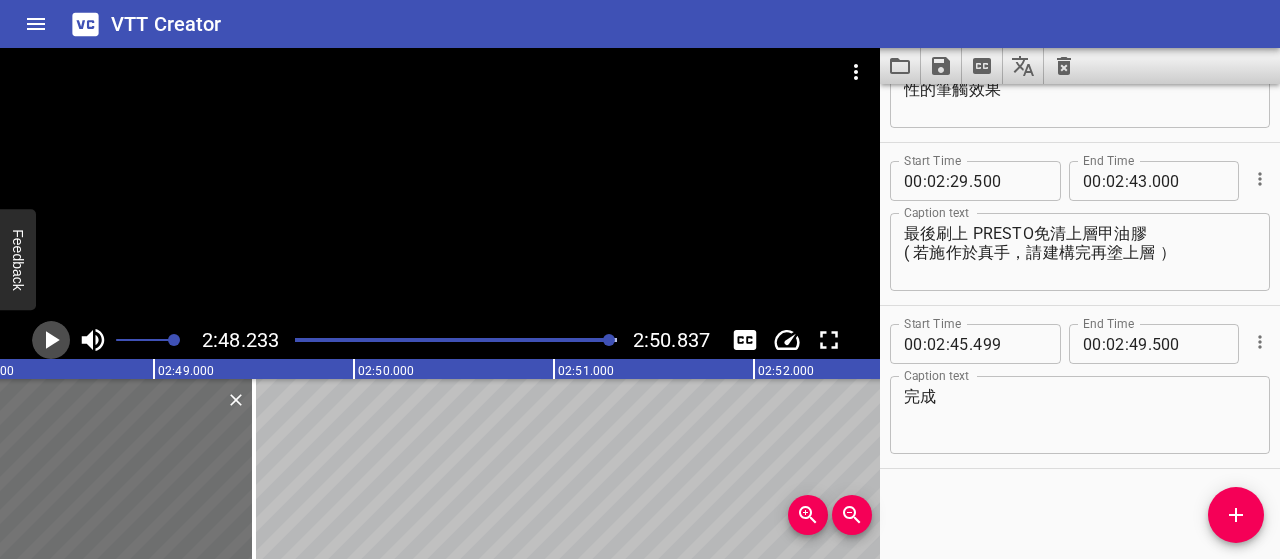 click 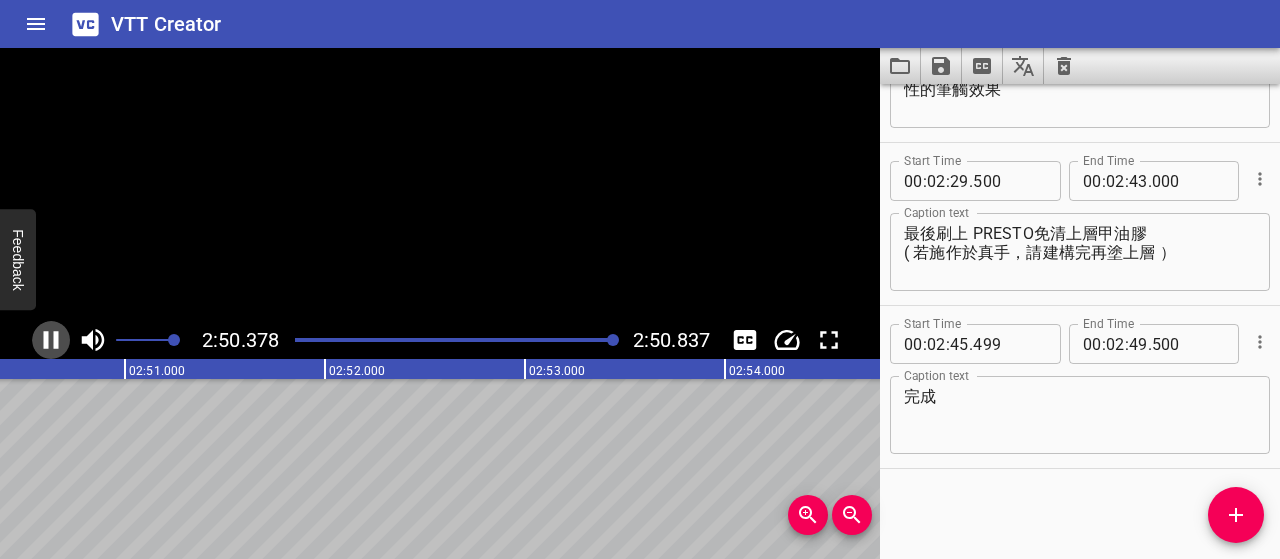click 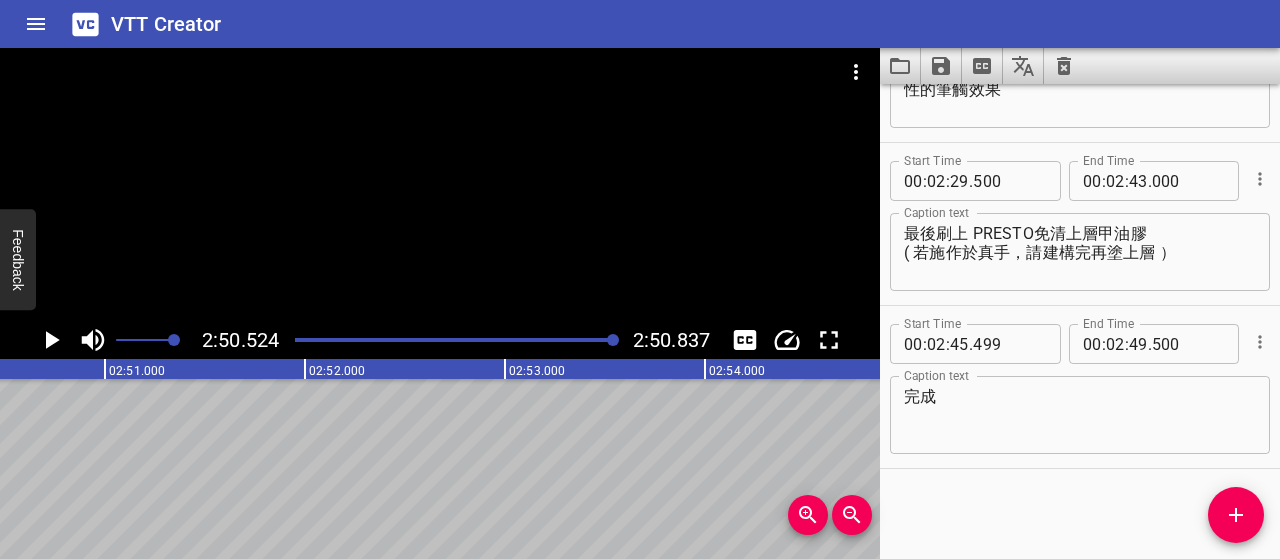 scroll, scrollTop: 0, scrollLeft: 34104, axis: horizontal 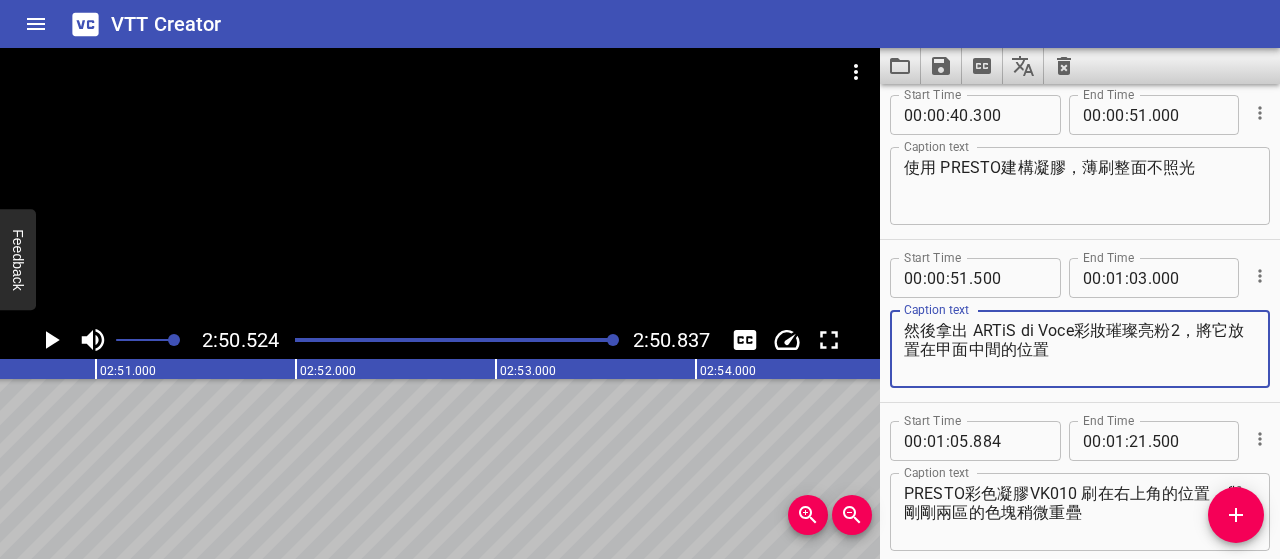 drag, startPoint x: 1080, startPoint y: 328, endPoint x: 1181, endPoint y: 321, distance: 101.24229 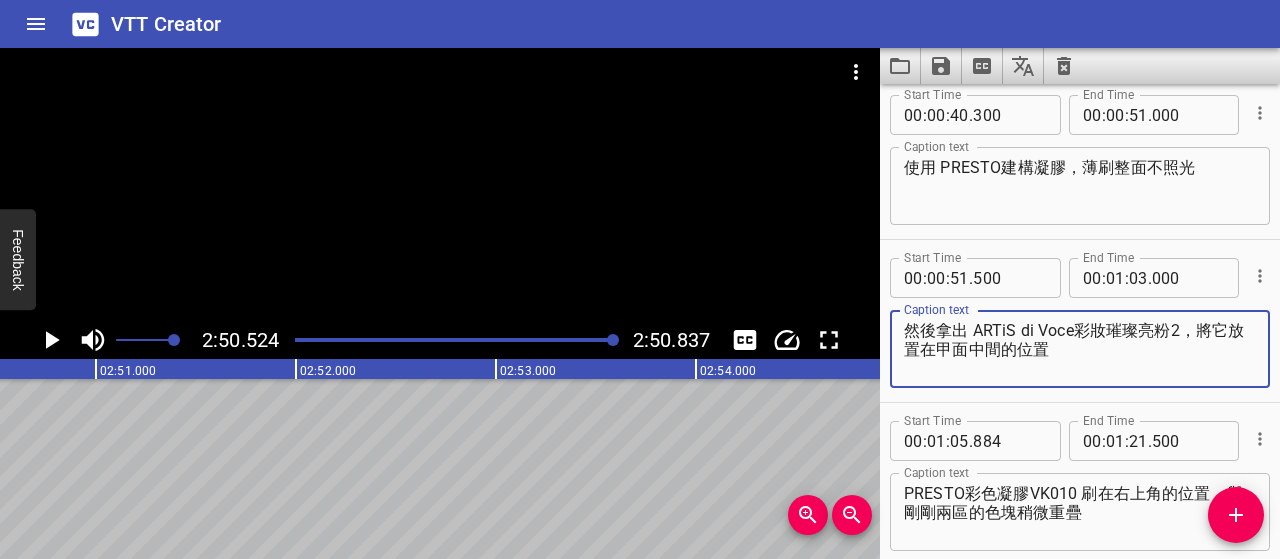 click on "然後拿出 ARTiS di Voce彩妝璀璨亮粉2，將它放置在甲面中間的位置" at bounding box center [1080, 349] 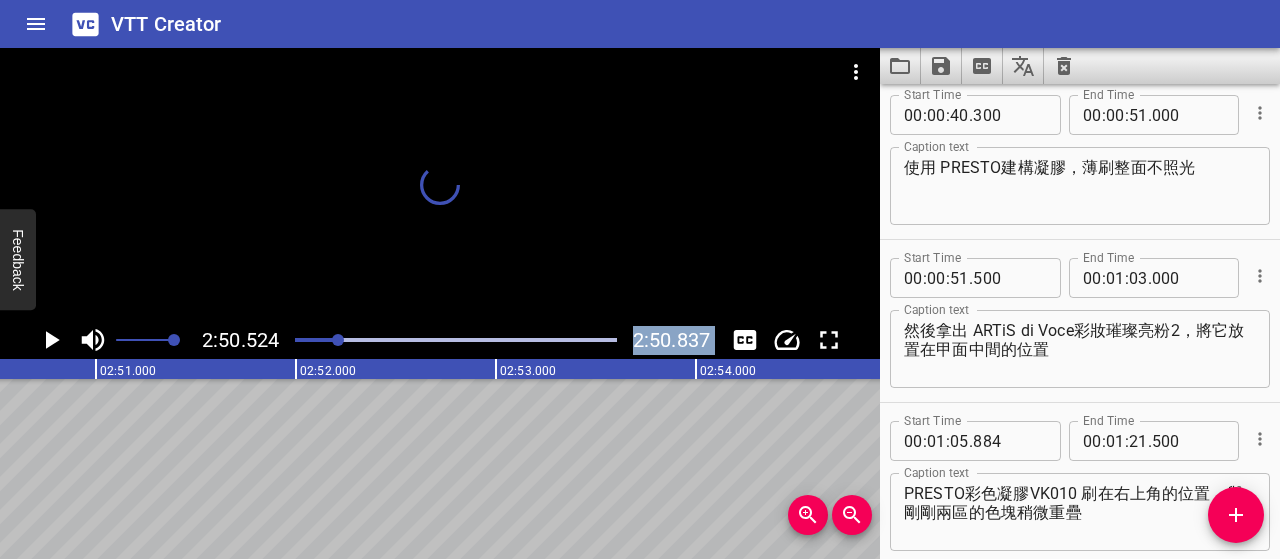 scroll, scrollTop: 0, scrollLeft: 32677, axis: horizontal 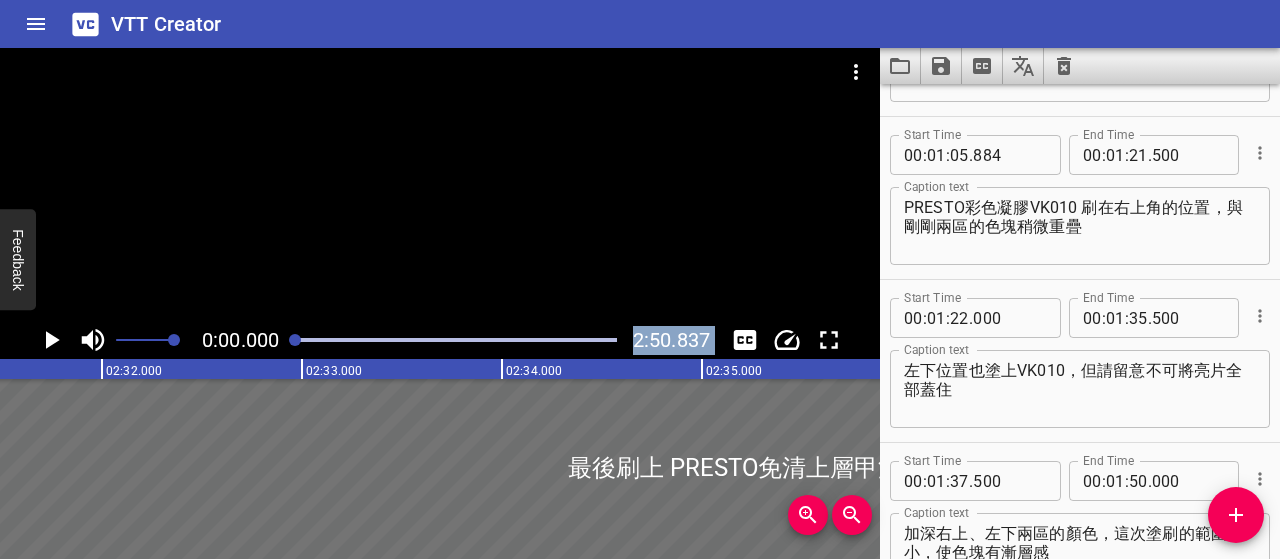 drag, startPoint x: 613, startPoint y: 339, endPoint x: 57, endPoint y: 365, distance: 556.6076 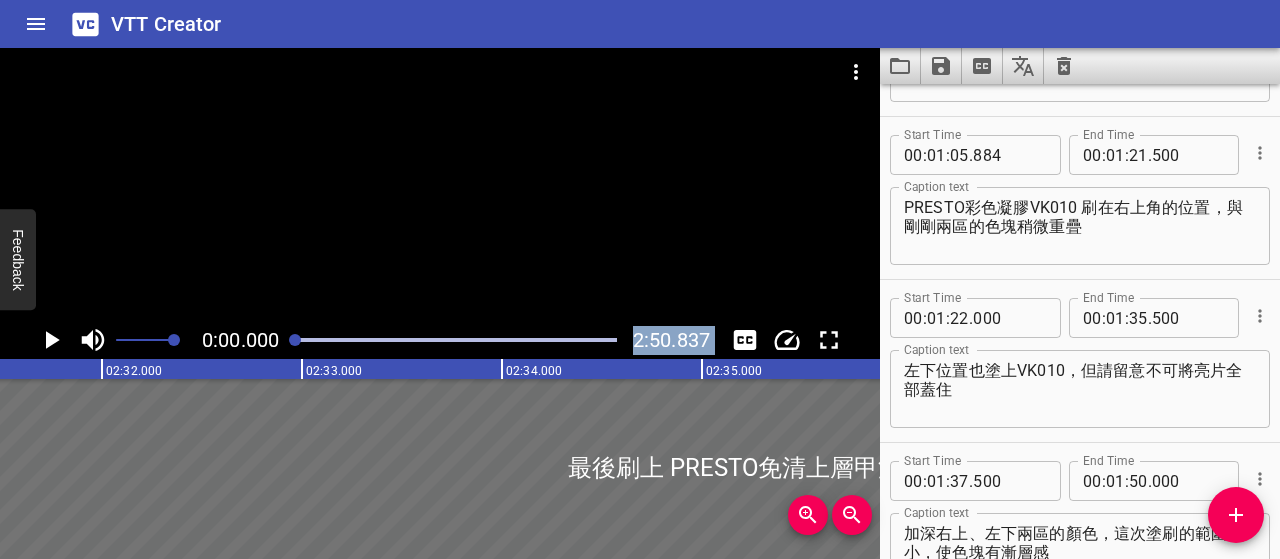 click on "0:00.000 2:50.837 00:00.000 00:01.000 00:02.000 00:03.000 00:04.000 00:05.000 00:06.000 00:07.000 00:08.000 00:09.000 00:10.000 00:11.000 00:12.000 00:13.000 00:14.000 00:15.000 00:16.000 00:17.000 00:18.000 00:19.000 00:20.000 00:21.000 00:22.000 00:23.000 00:24.000 00:25.000 00:25.000 00:26.000 00:27.000 00:28.000 00:29.000 00:30.000 00:31.000 00:32.000 00:33.000 00:34.000 00:35.000 00:36.000 00:37.000 00:38.000 00:39.000 00:40.000 00:41.000 00:42.000 00:43.000 00:44.000 00:45.000 00:46.000 00:47.000 00:48.000 00:49.000 00:50.000 00:50.000 00:51.000 00:52.000 00:53.000 00:54.000 00:55.000 00:56.000 00:57.000 00:58.000 00:59.000 01:00.000 01:01.000 01:02.000 01:03.000 01:04.000 01:05.000 01:06.000 01:07.000 01:08.000 01:09.000 01:10.000 01:11.000 01:12.000 01:13.000 01:14.000 01:15.000 01:15.000 01:16.000 01:17.000 01:18.000 01:19.000 01:20.000 01:21.000 01:22.000 01:23.000 01:24.000 01:25.000 01:26.000 01:27.000 01:28.000 01:29.000 01:30.000 01:31.000 01:32.000 01:33.000 01:34.000 01:35.000 01:36.000 完成" at bounding box center (440, 303) 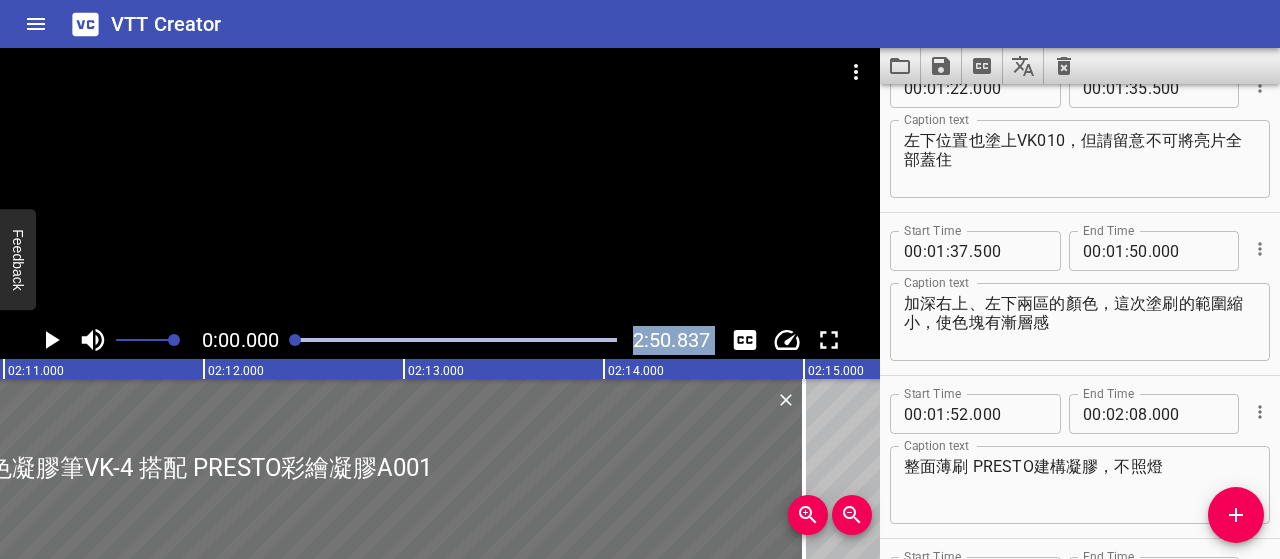 scroll, scrollTop: 0, scrollLeft: 19044, axis: horizontal 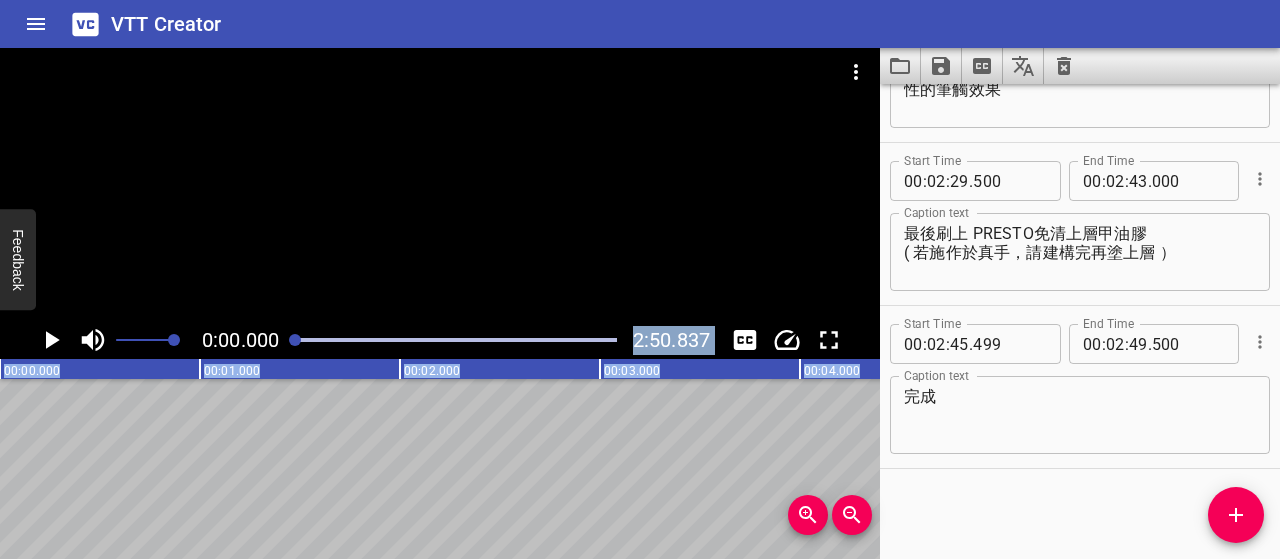 click 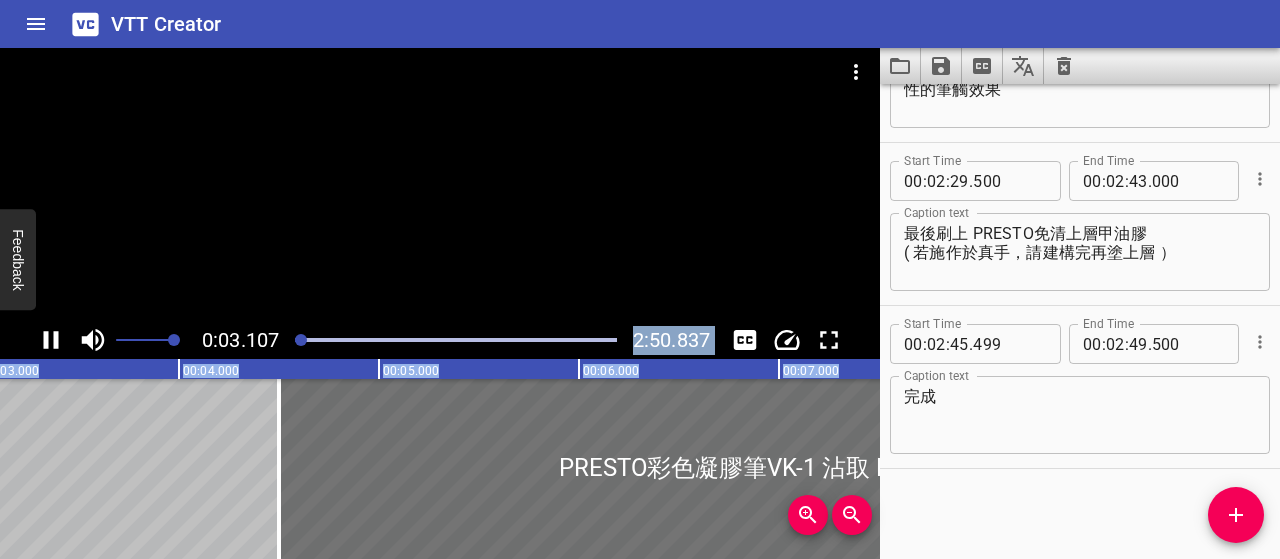 click 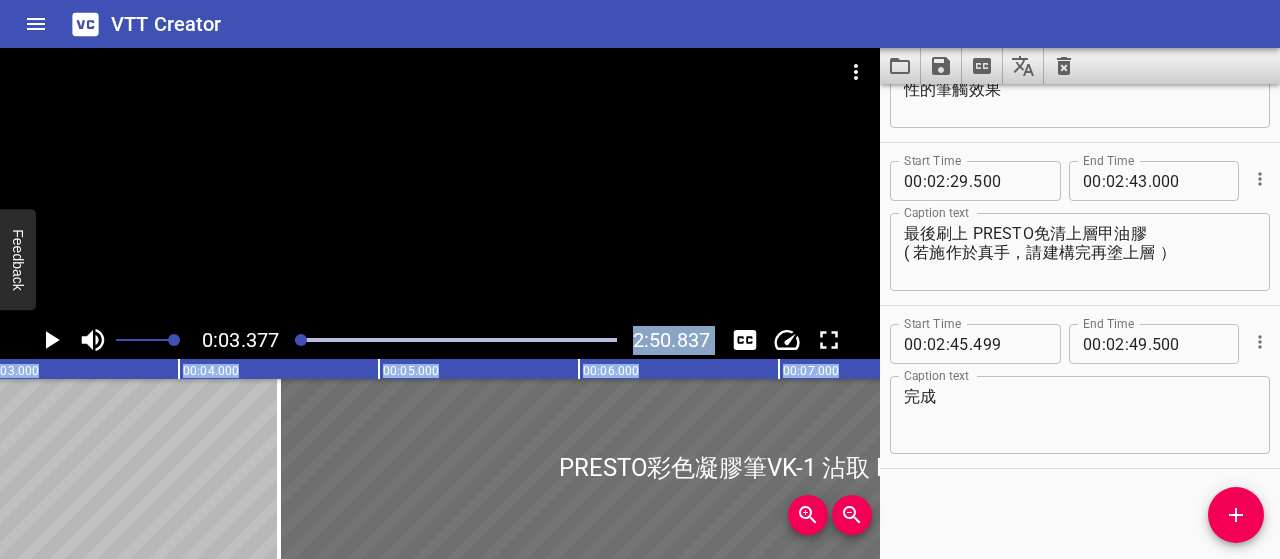 scroll, scrollTop: 0, scrollLeft: 675, axis: horizontal 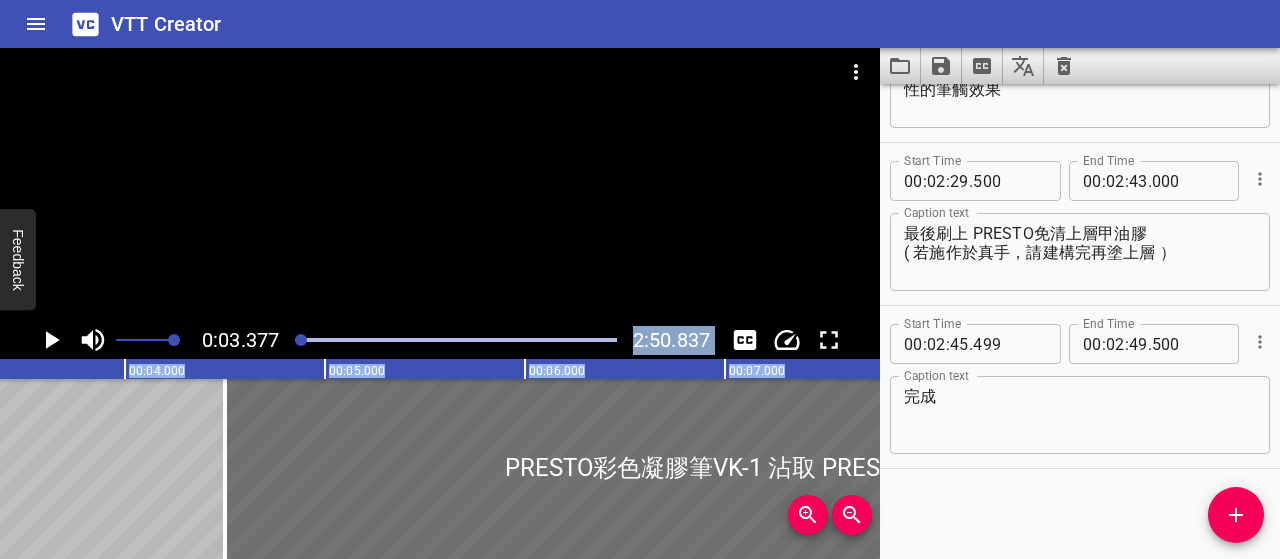 click 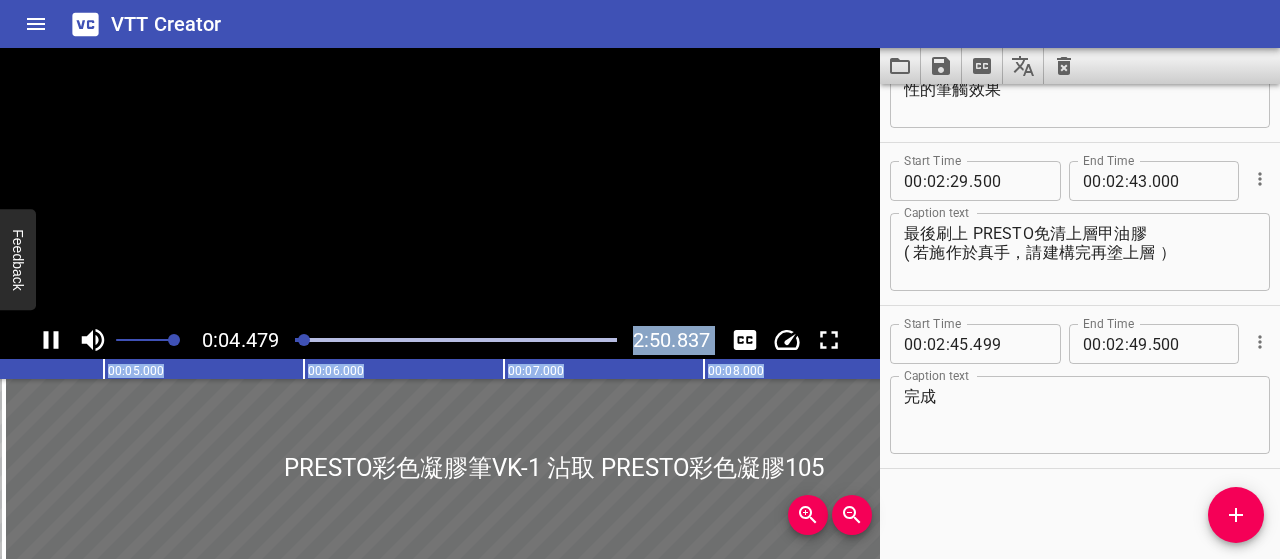 scroll, scrollTop: 0, scrollLeft: 944, axis: horizontal 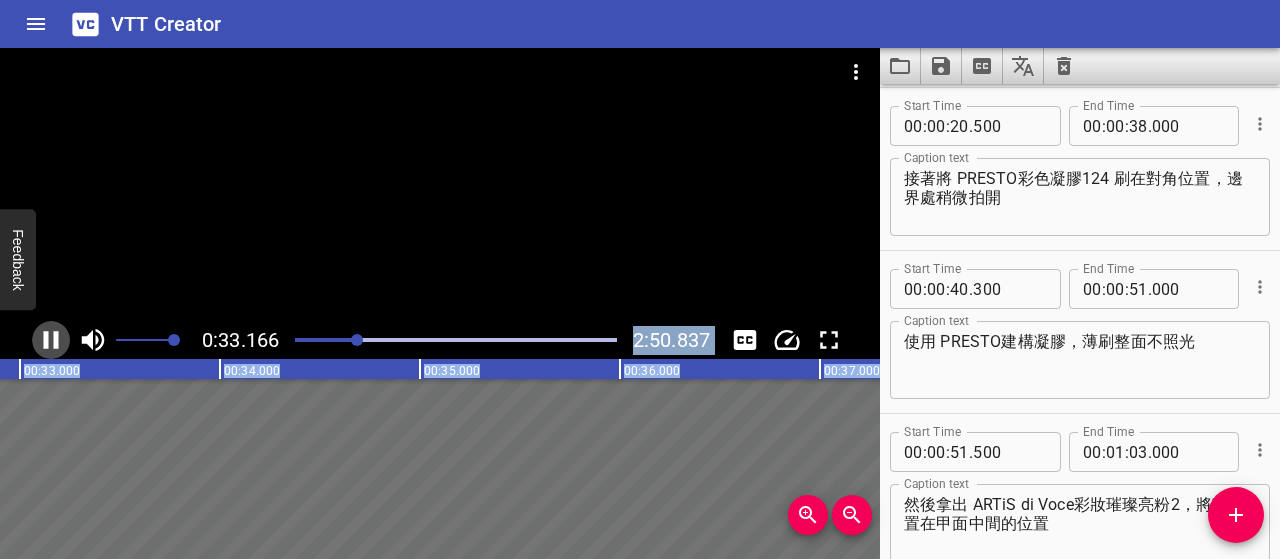 click 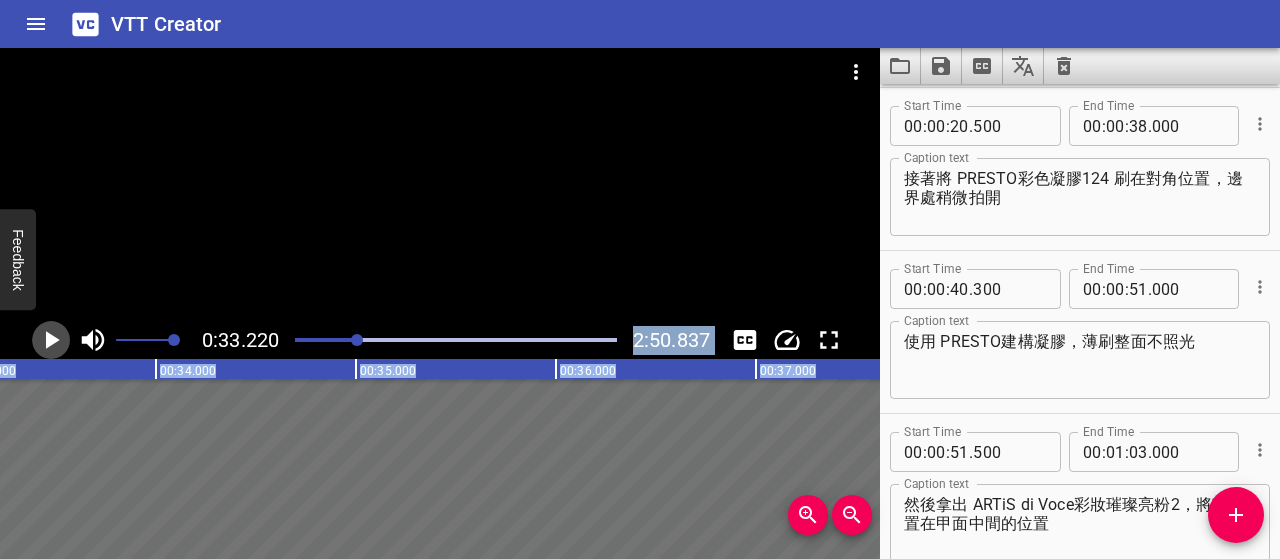 click 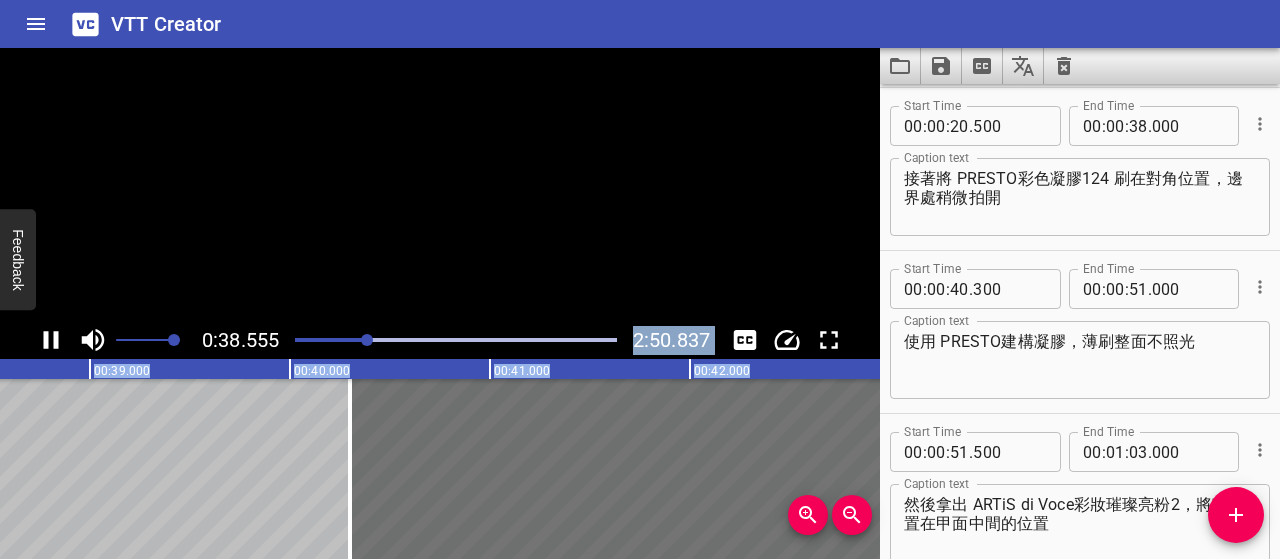 click 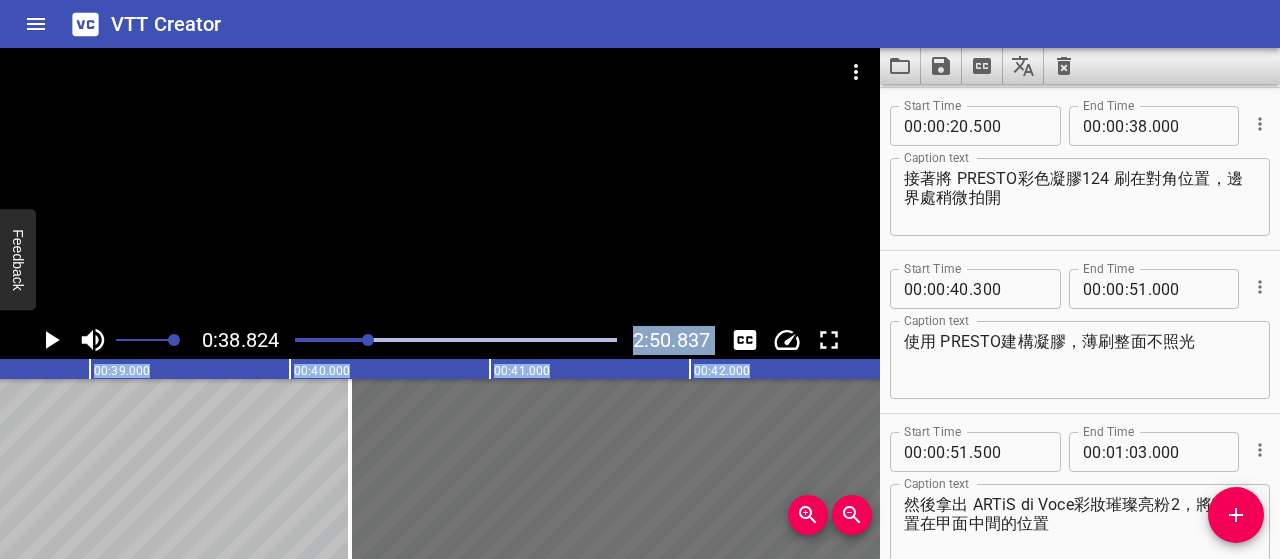 scroll, scrollTop: 0, scrollLeft: 7764, axis: horizontal 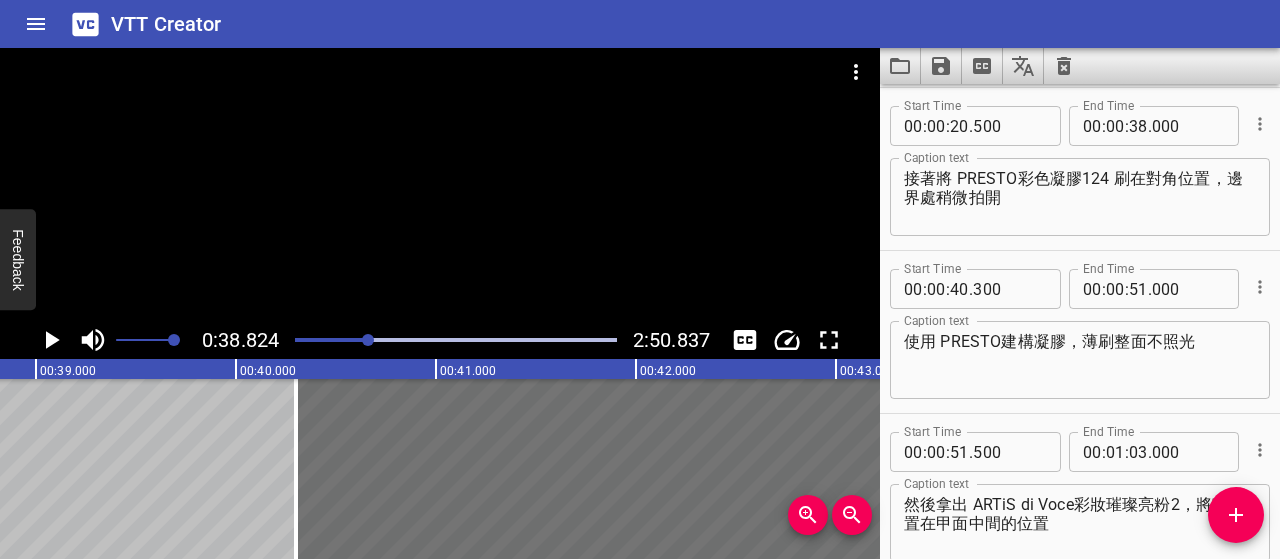 click at bounding box center (208, 340) 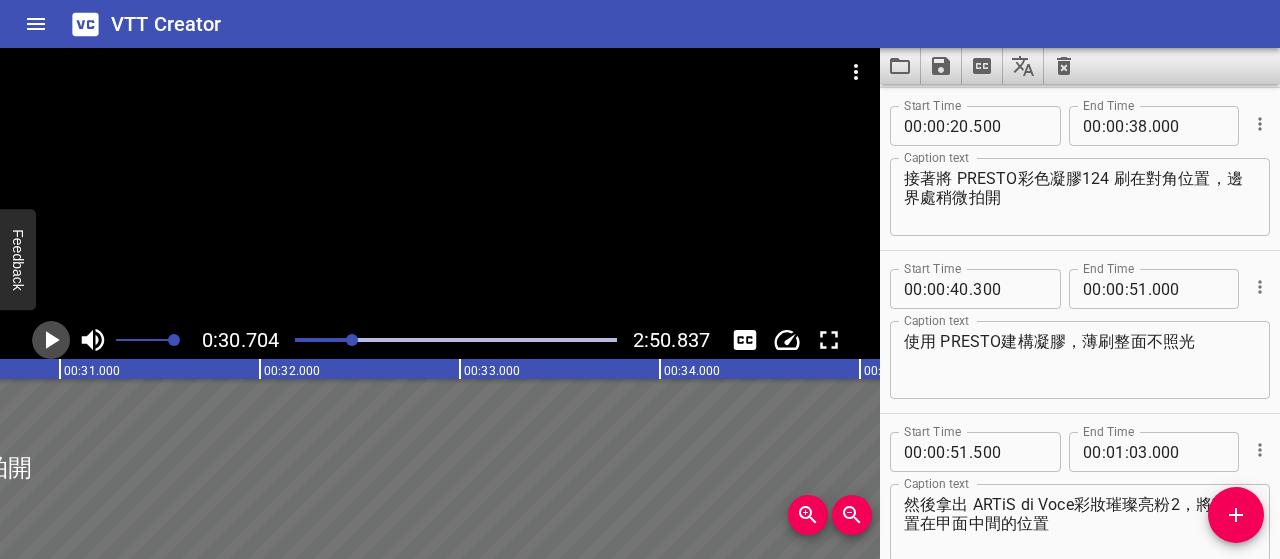 click 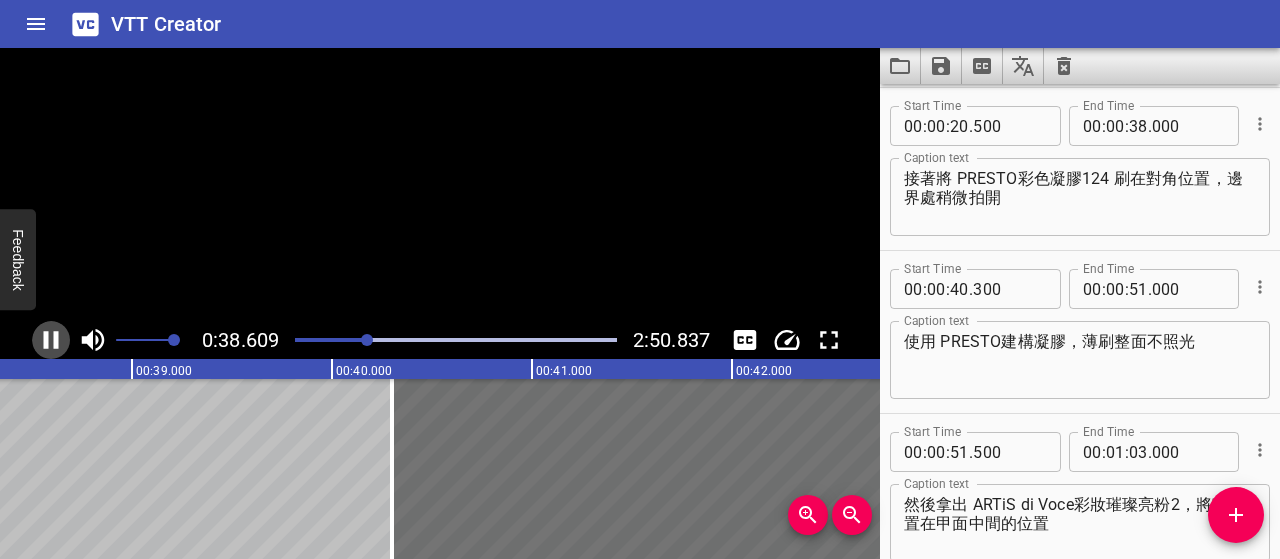 click 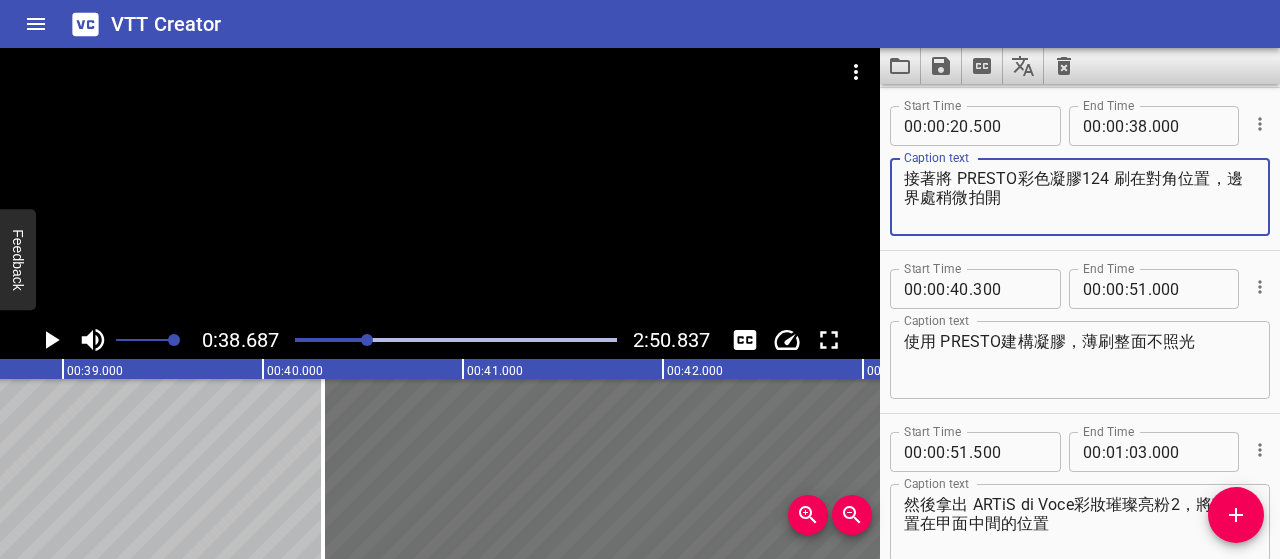 click on "接著將 PRESTO彩色凝膠124 刷在對角位置，邊界處稍微拍開" at bounding box center (1080, 197) 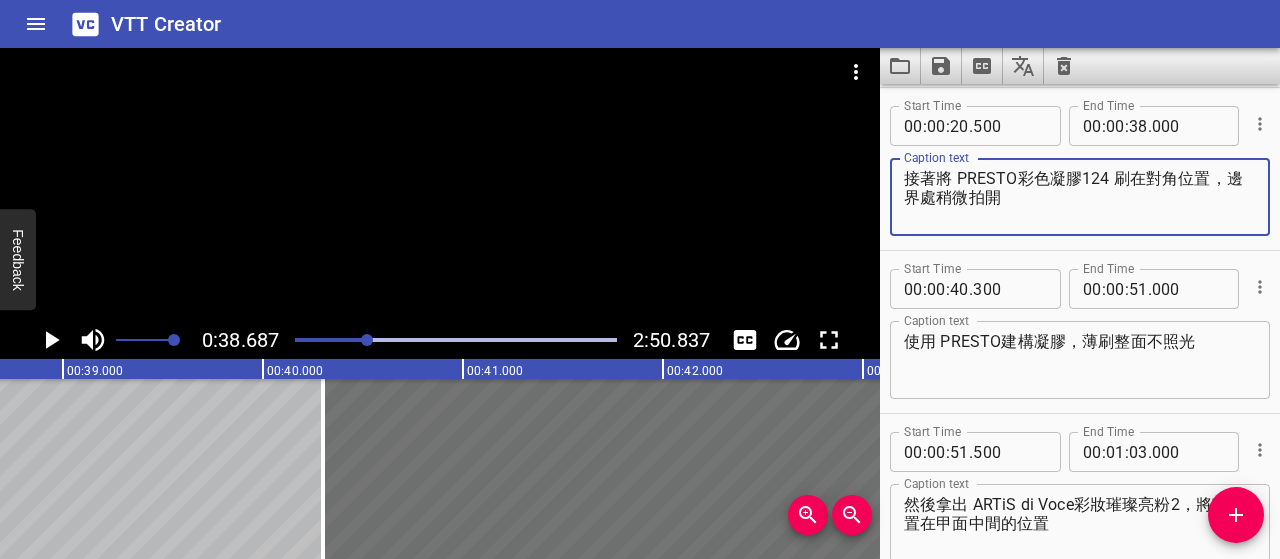 click on "接著將 PRESTO彩色凝膠124 刷在對角位置，邊界處稍微拍開" at bounding box center (1080, 197) 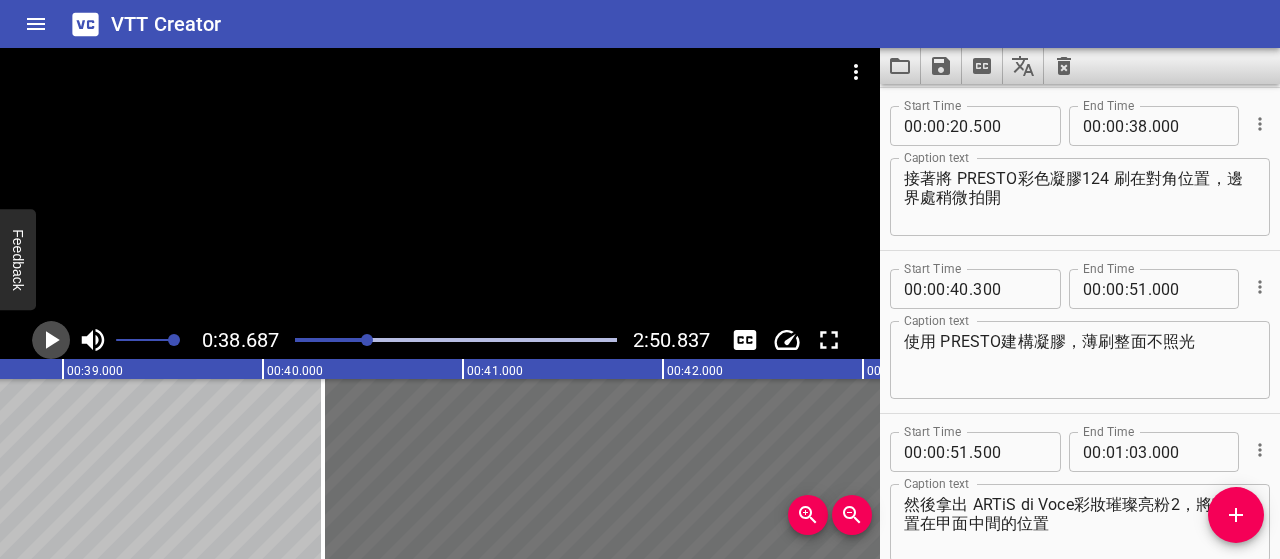 click 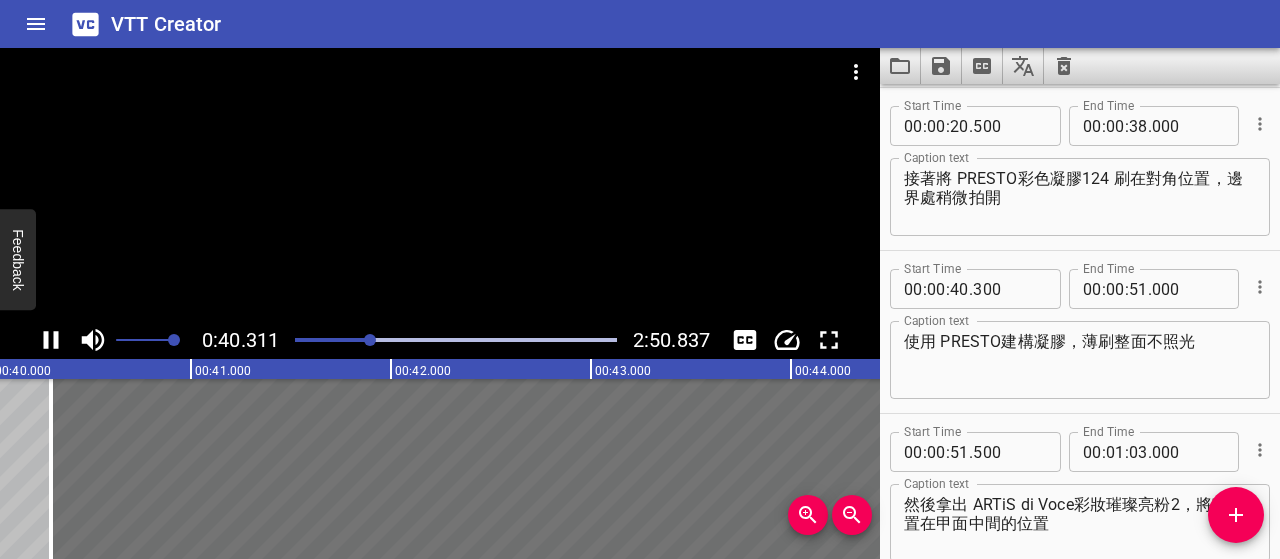 scroll, scrollTop: 0, scrollLeft: 8062, axis: horizontal 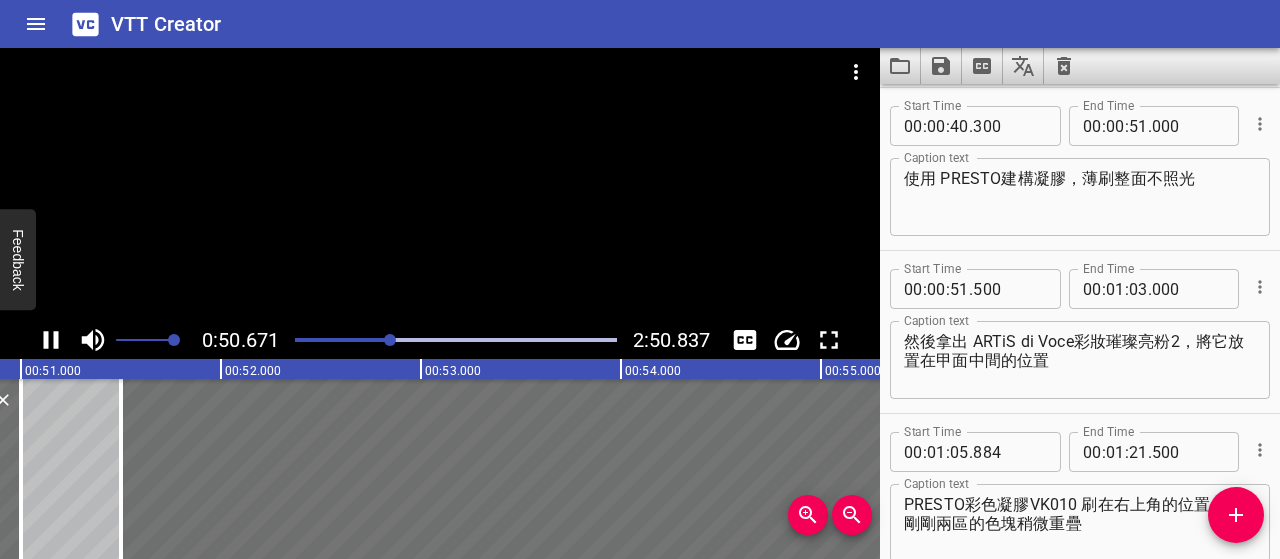 click 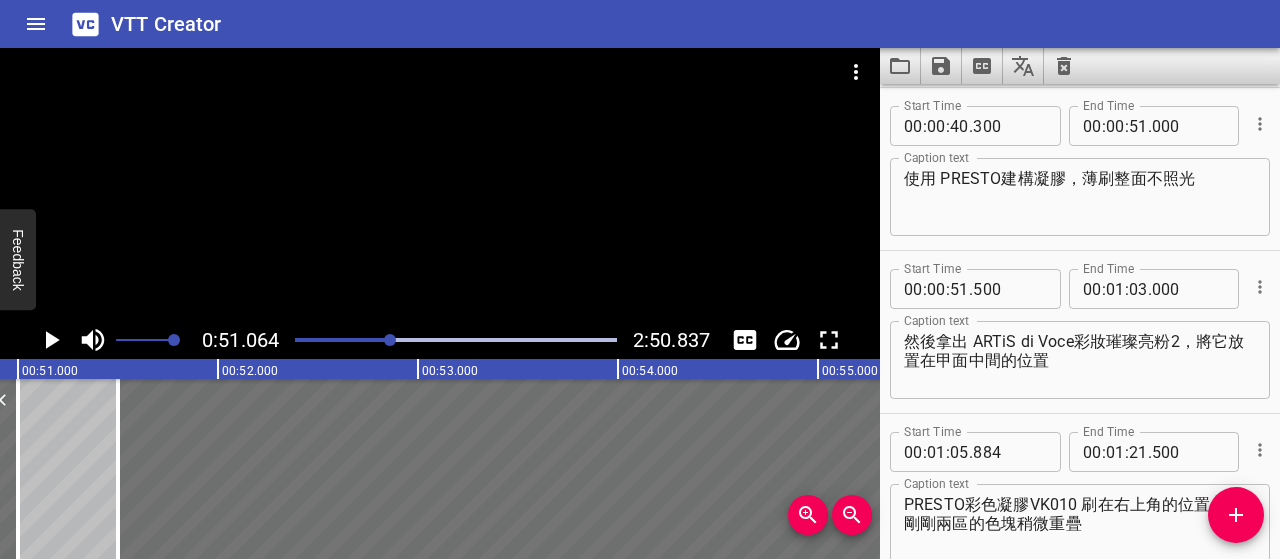 scroll, scrollTop: 0, scrollLeft: 10212, axis: horizontal 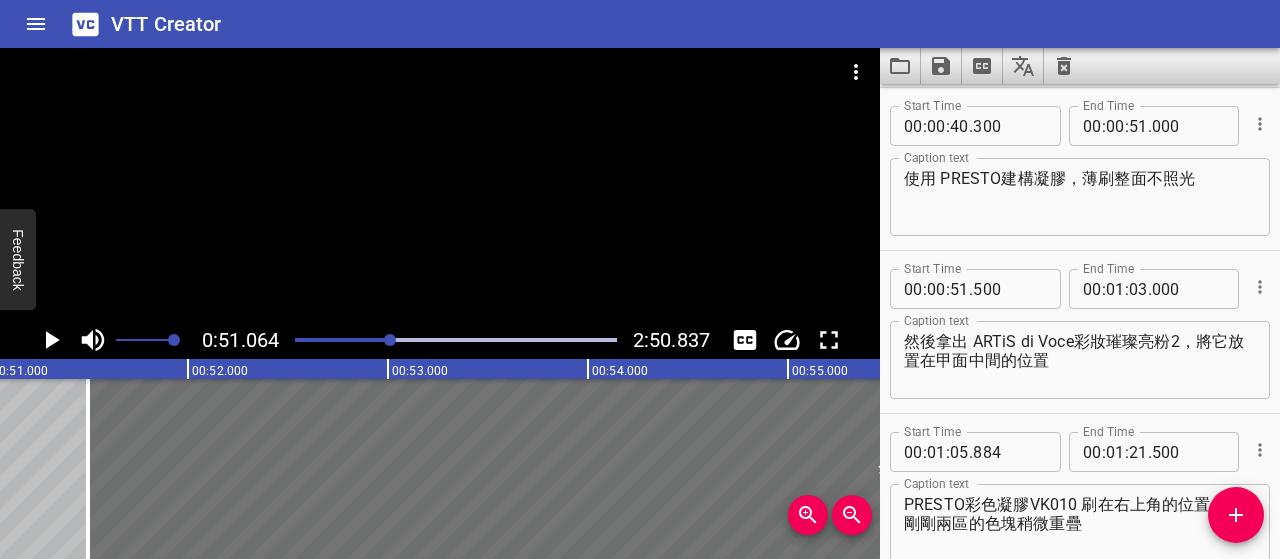 click on "使用 PRESTO建構凝膠，薄刷整面不照光" at bounding box center (1080, 197) 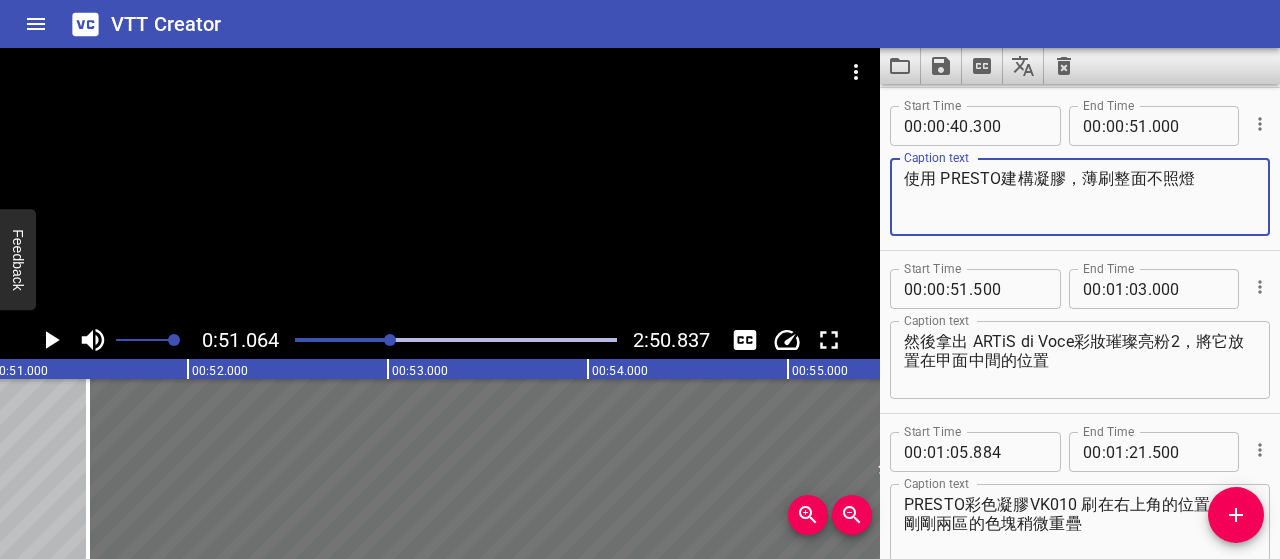 type on "使用 PRESTO建構凝膠，薄刷整面不照燈" 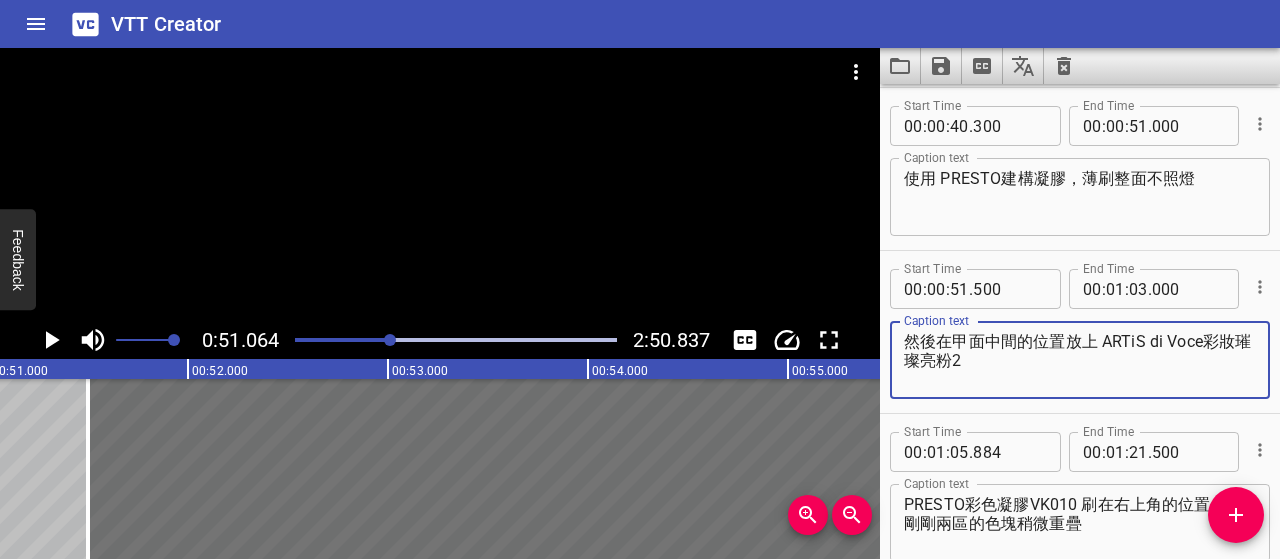 type on "然後在甲面中間的位置放上 ARTiS di Voce彩妝璀璨亮粉2" 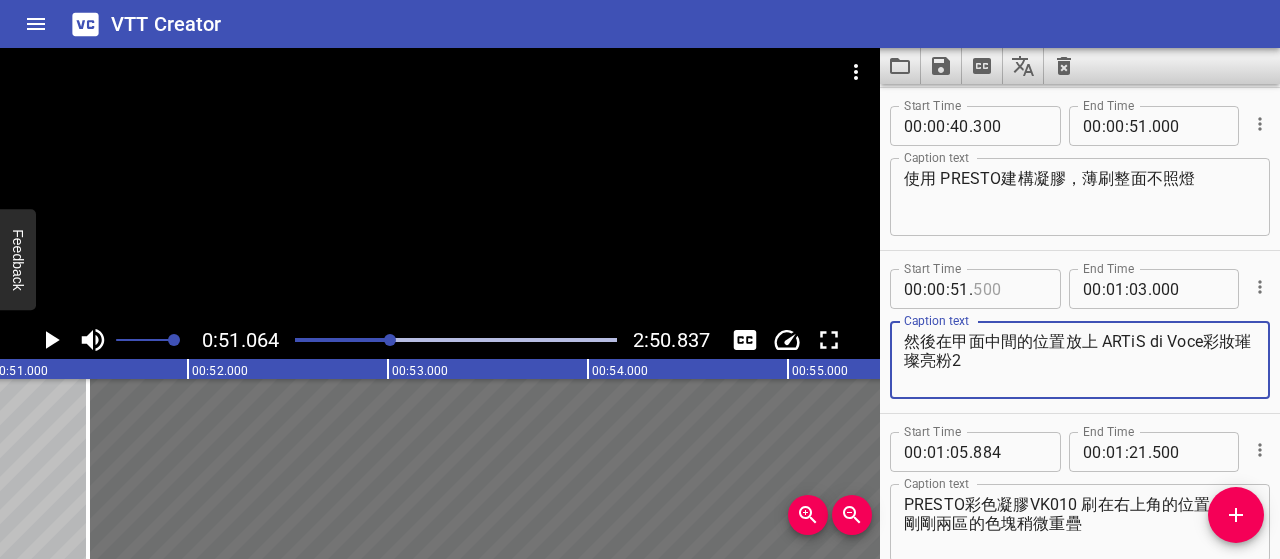 click at bounding box center [1009, 289] 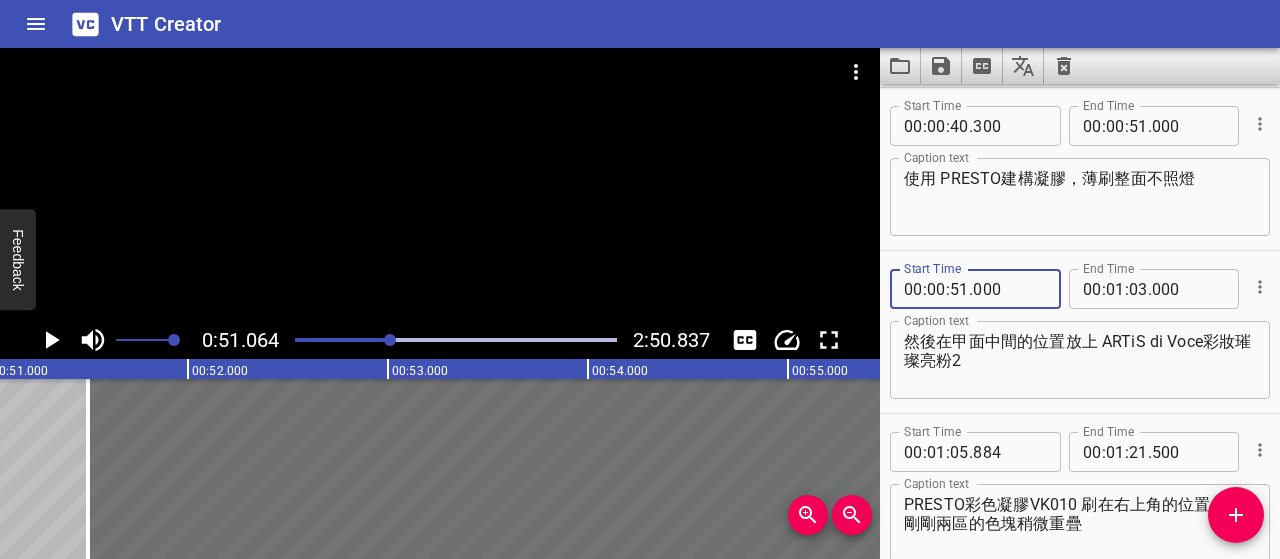 type on "000" 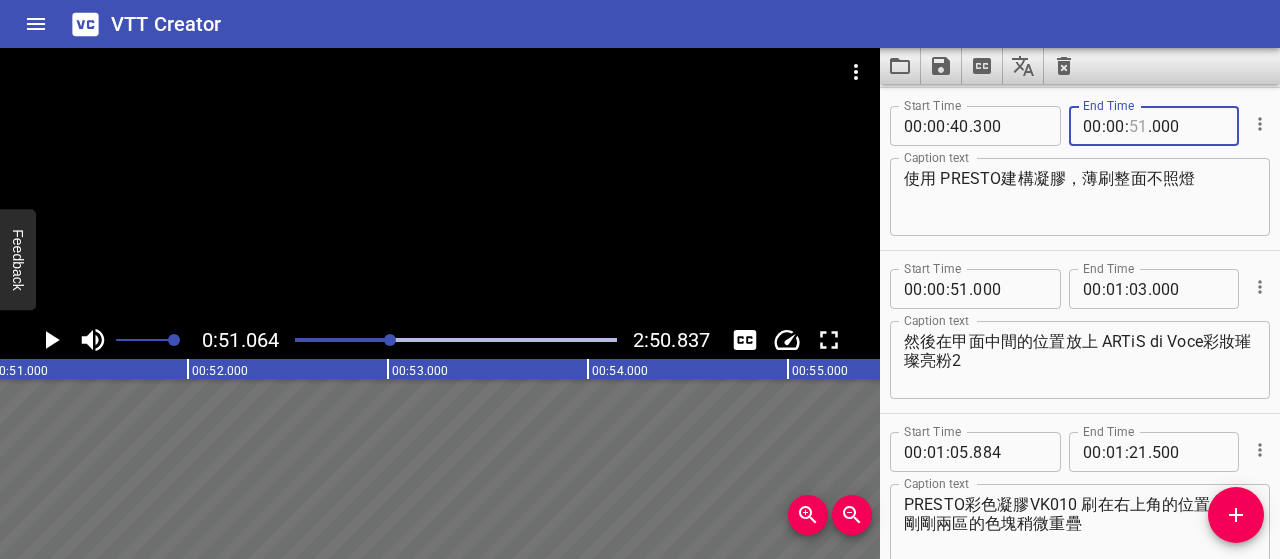 click at bounding box center [1138, 126] 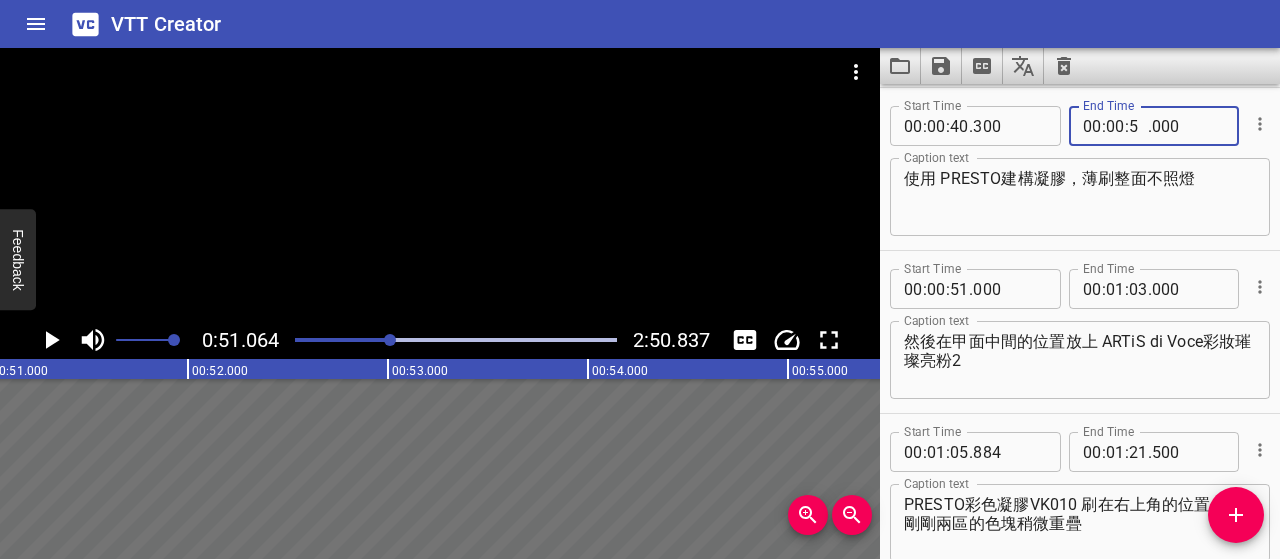 type on "50" 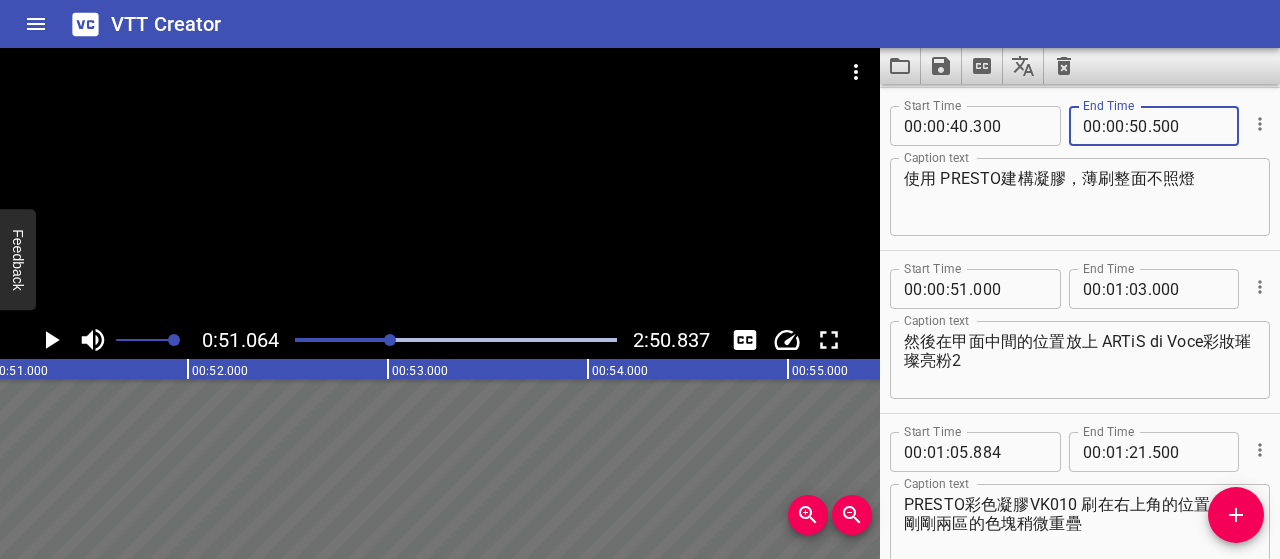 type on "500" 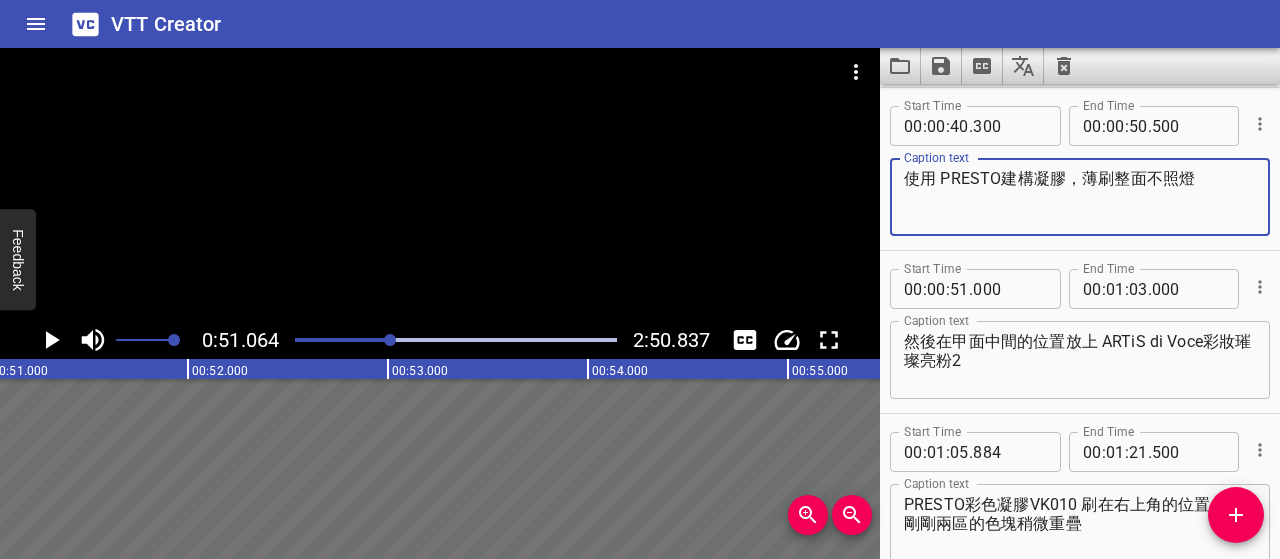 click at bounding box center [390, 340] 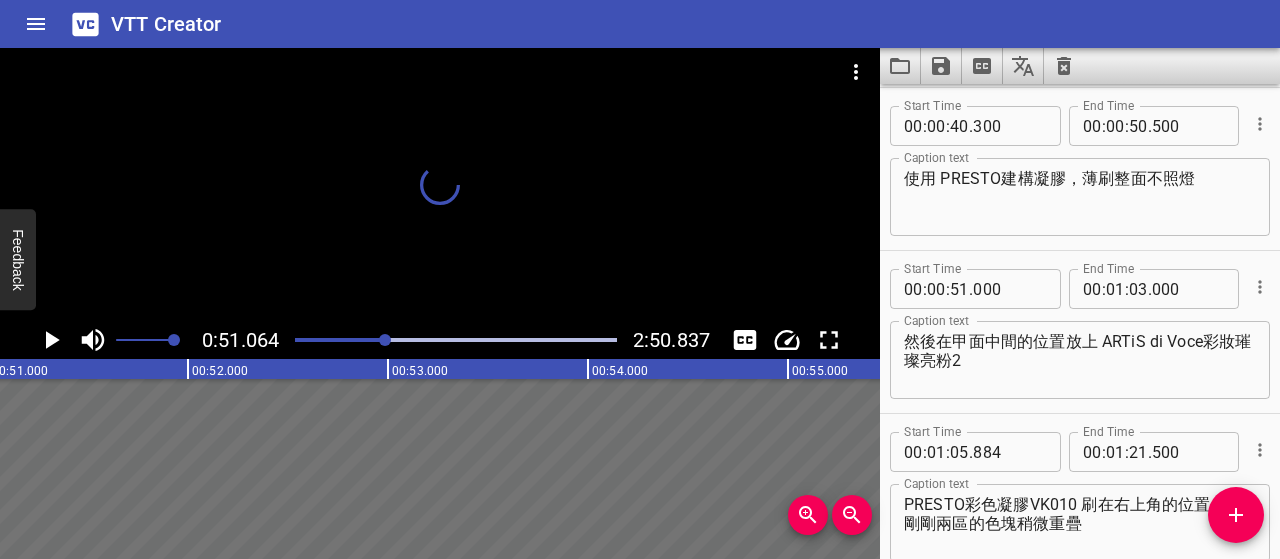 scroll, scrollTop: 0, scrollLeft: 10144, axis: horizontal 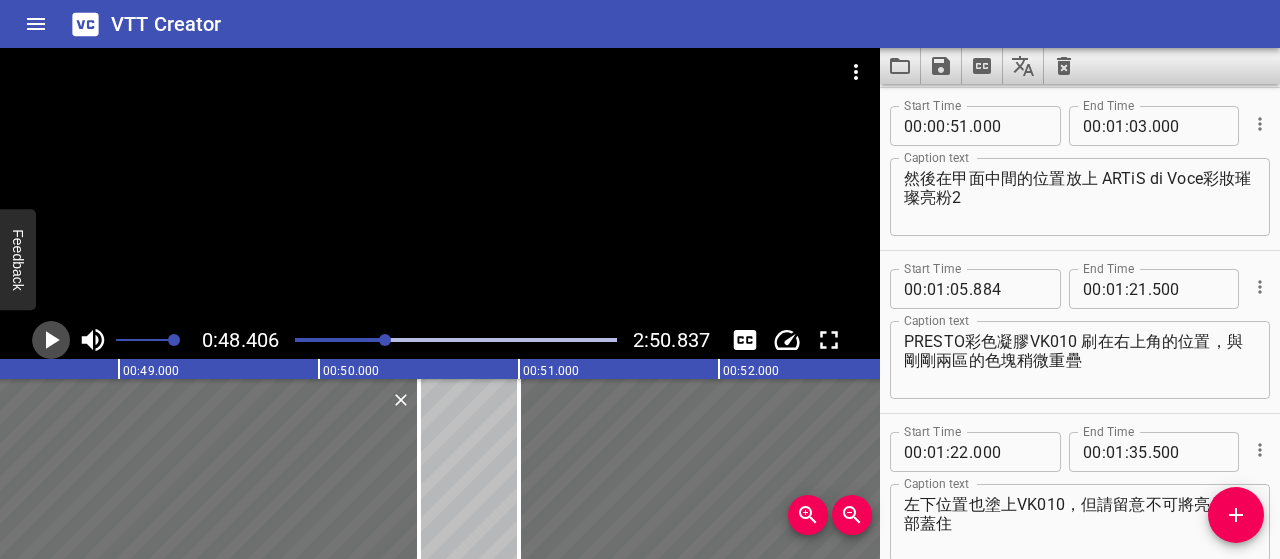 click 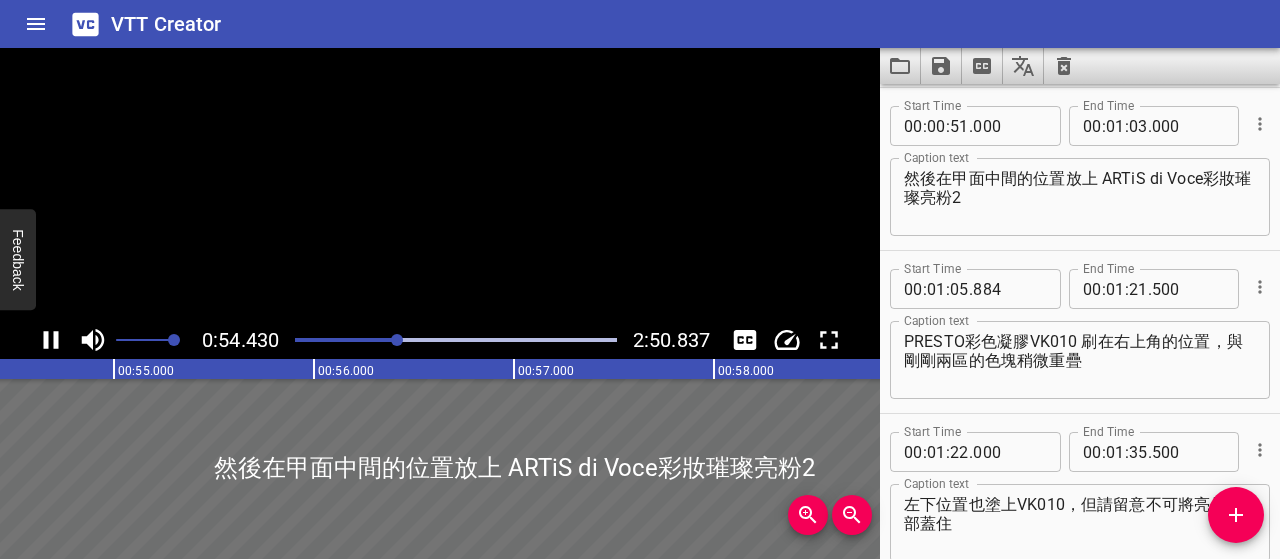 click 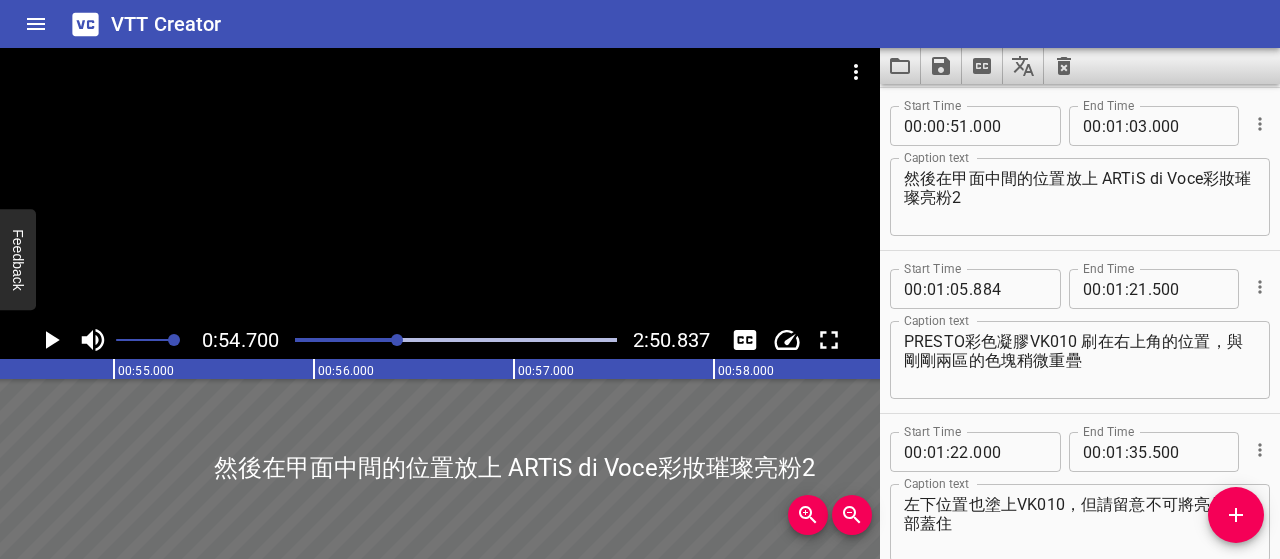 scroll, scrollTop: 0, scrollLeft: 10940, axis: horizontal 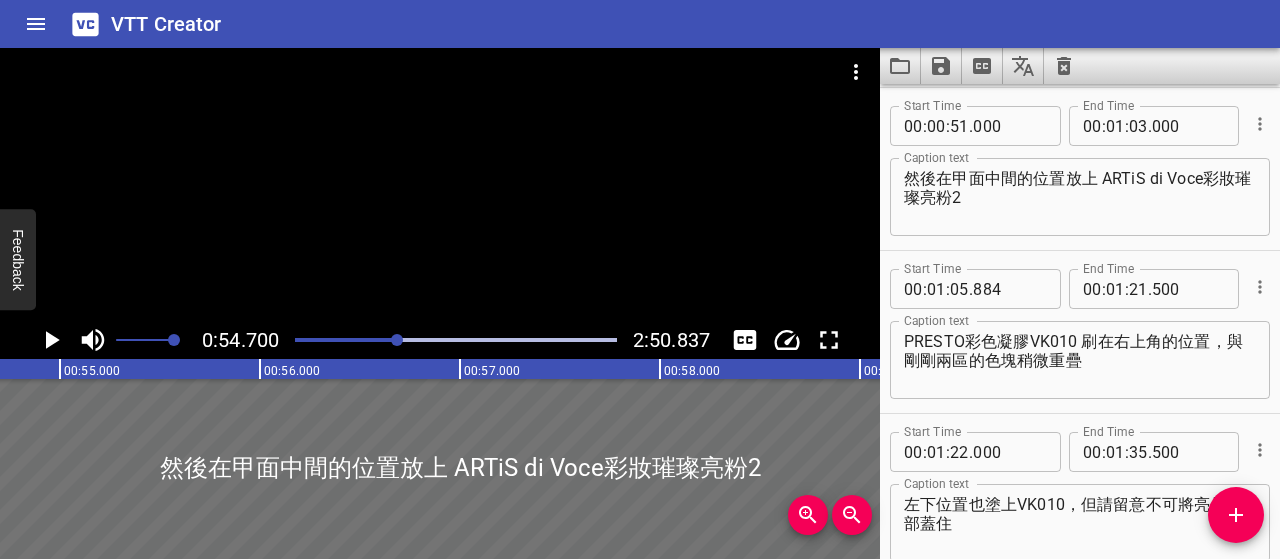 click 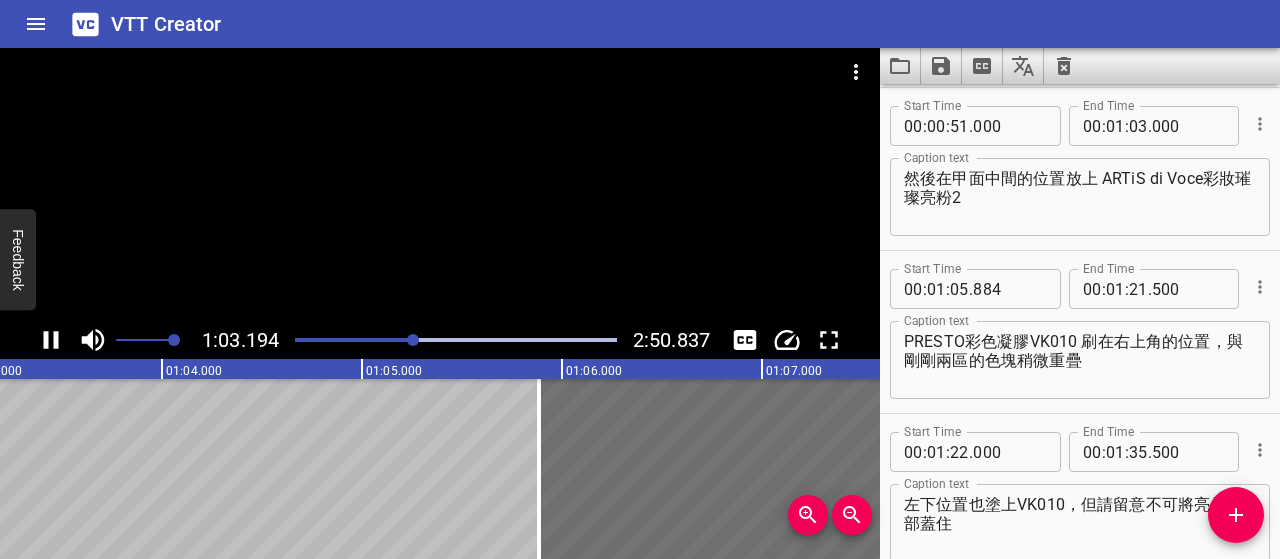 click 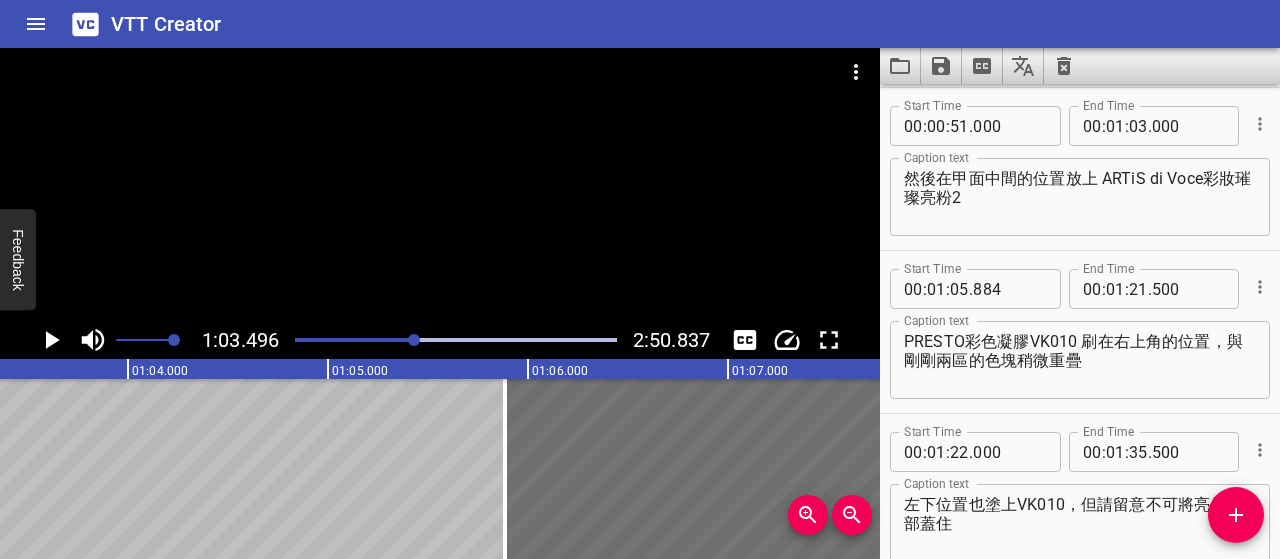 scroll, scrollTop: 0, scrollLeft: 12699, axis: horizontal 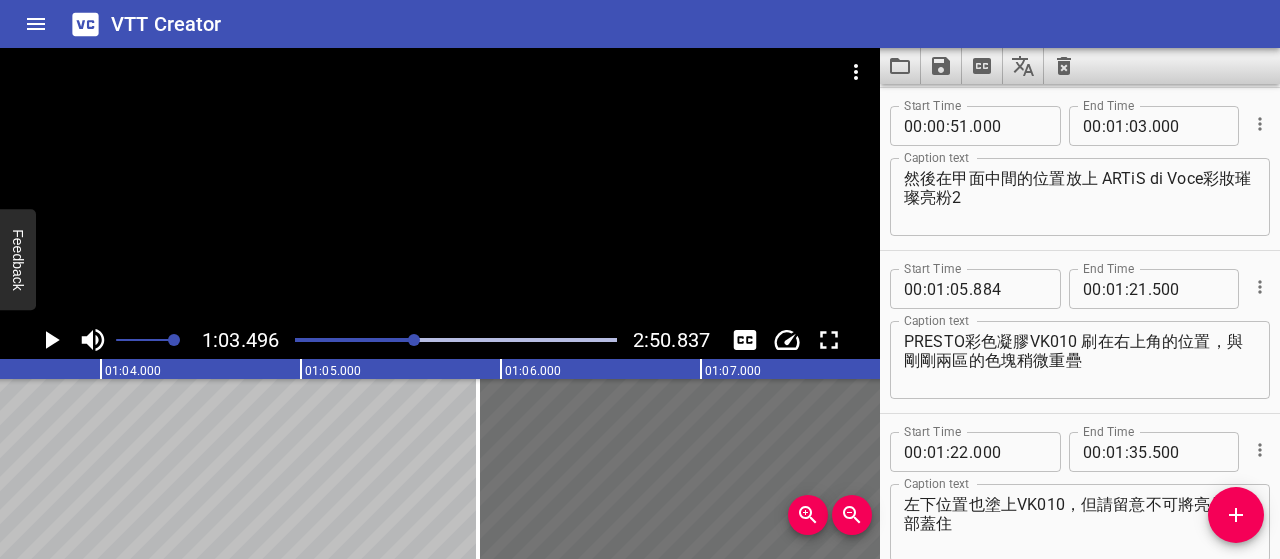 click 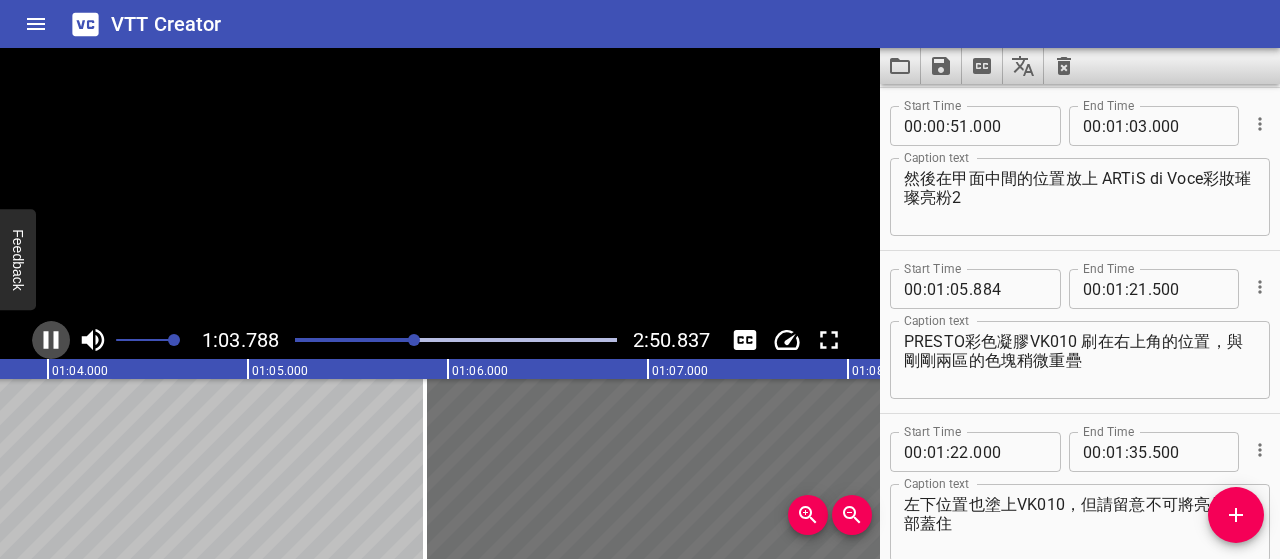 click 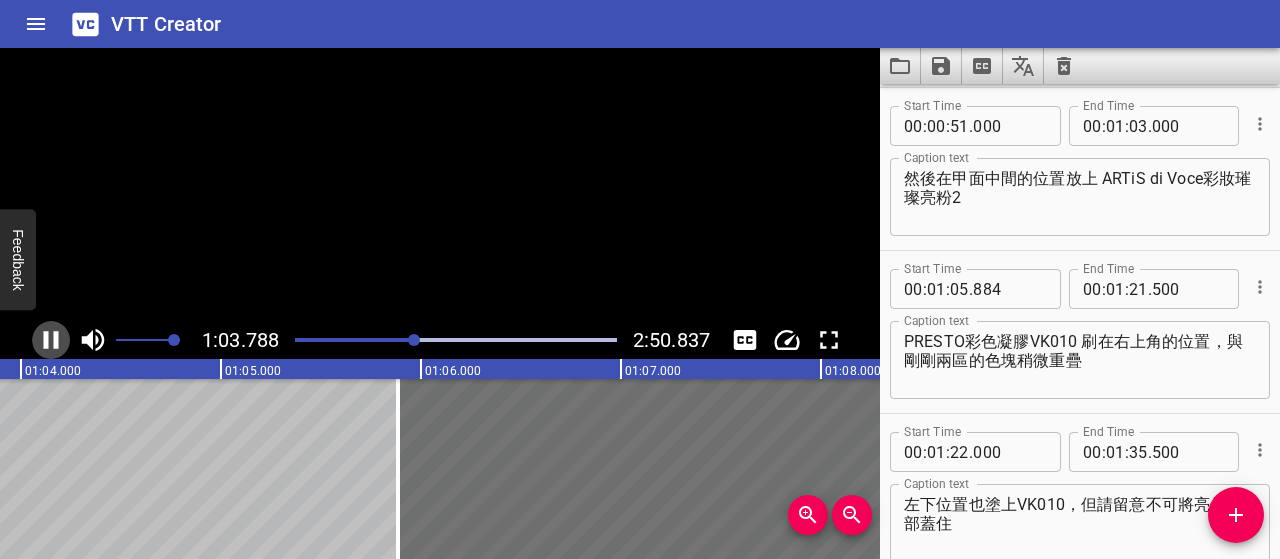 scroll, scrollTop: 0, scrollLeft: 12780, axis: horizontal 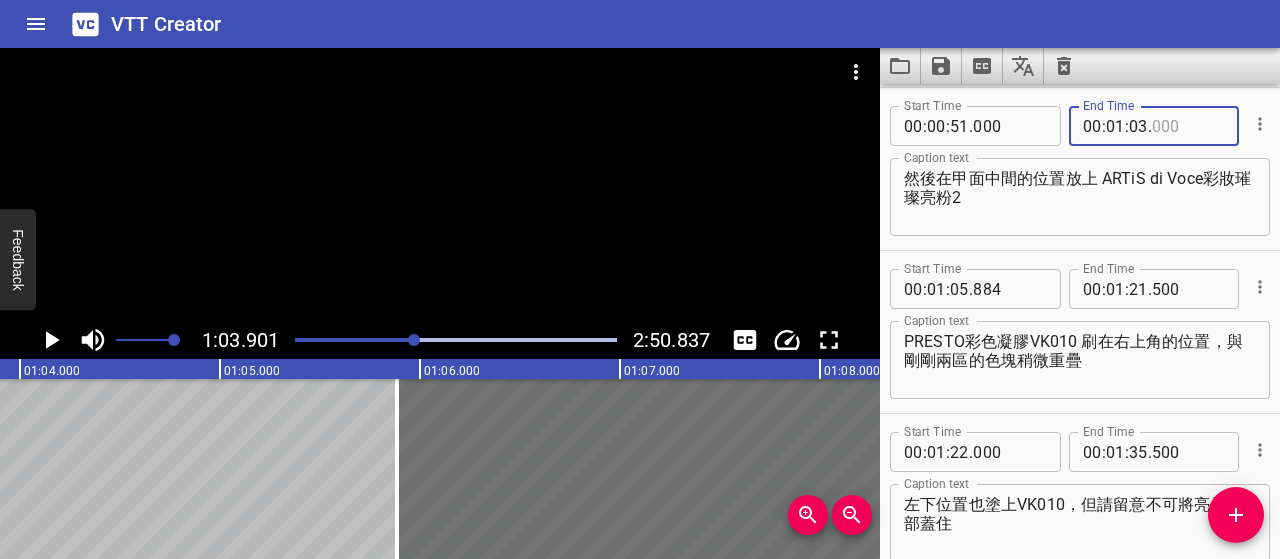 click at bounding box center [1188, 126] 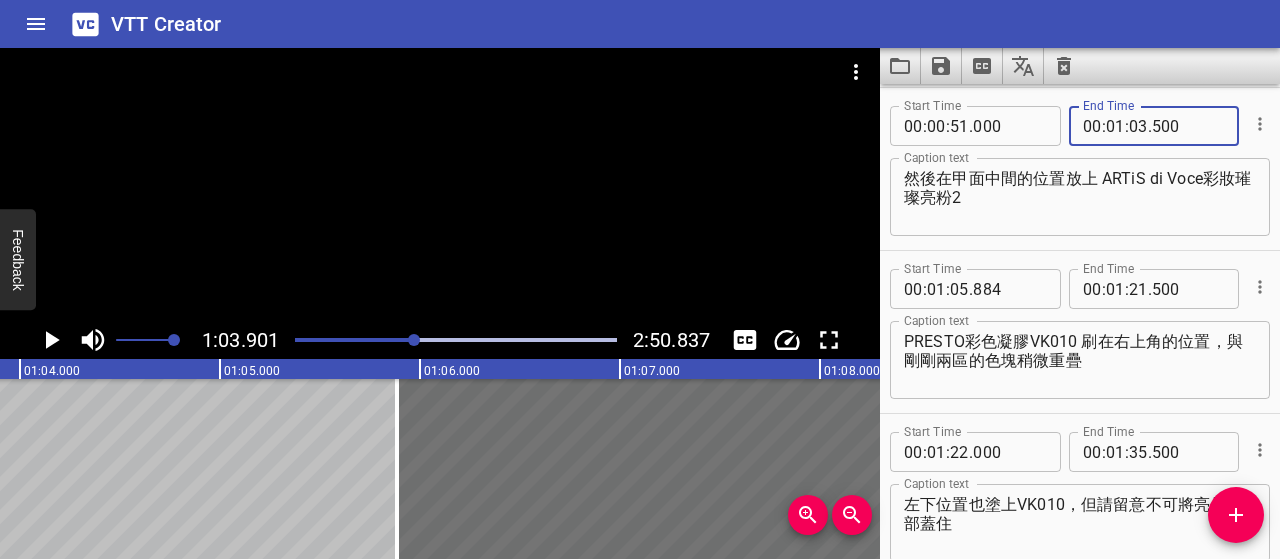 type on "500" 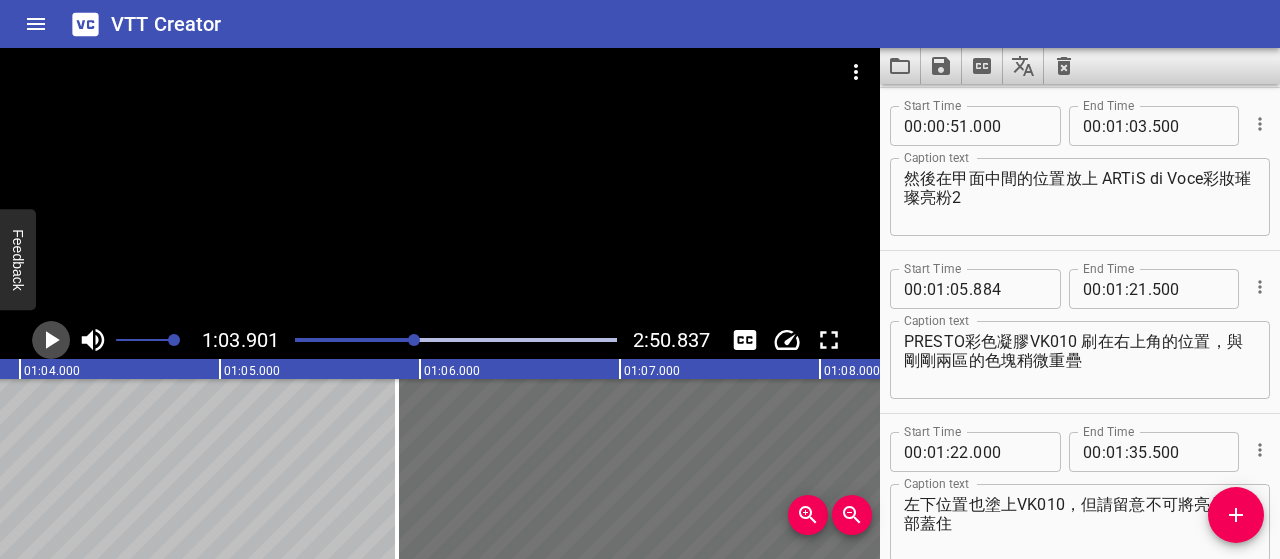 click 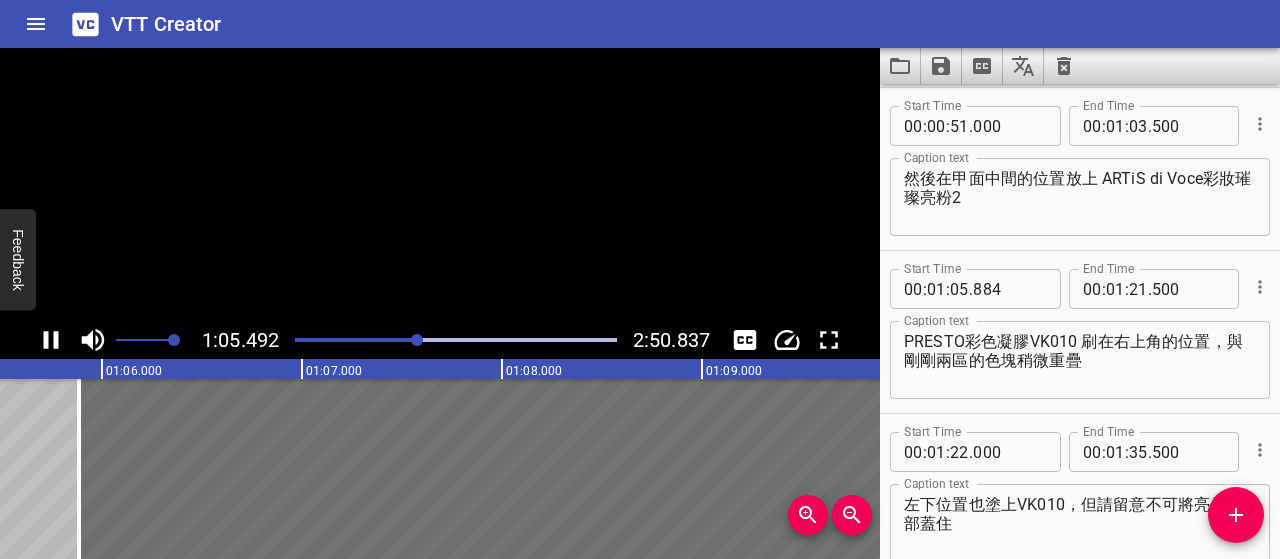 click at bounding box center (51, 340) 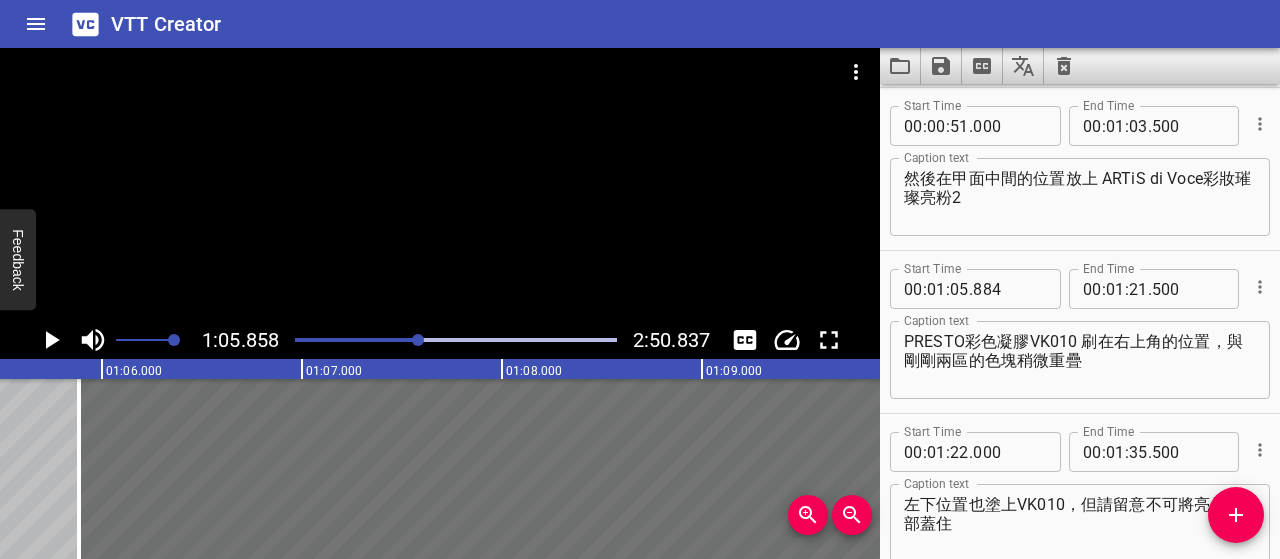 scroll, scrollTop: 0, scrollLeft: 13171, axis: horizontal 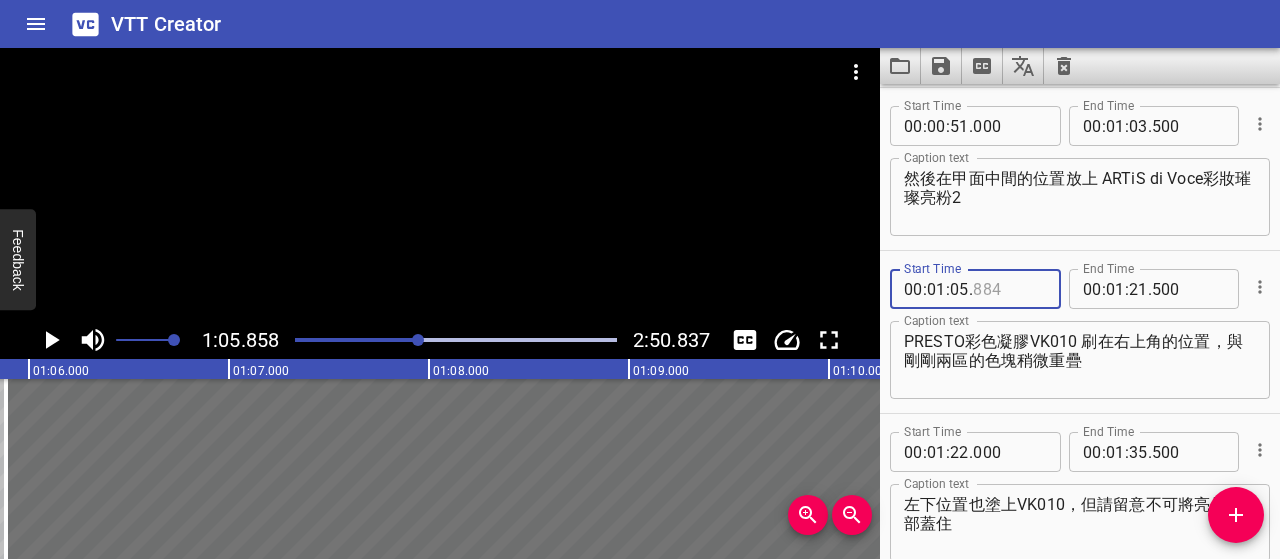 click at bounding box center [1009, 289] 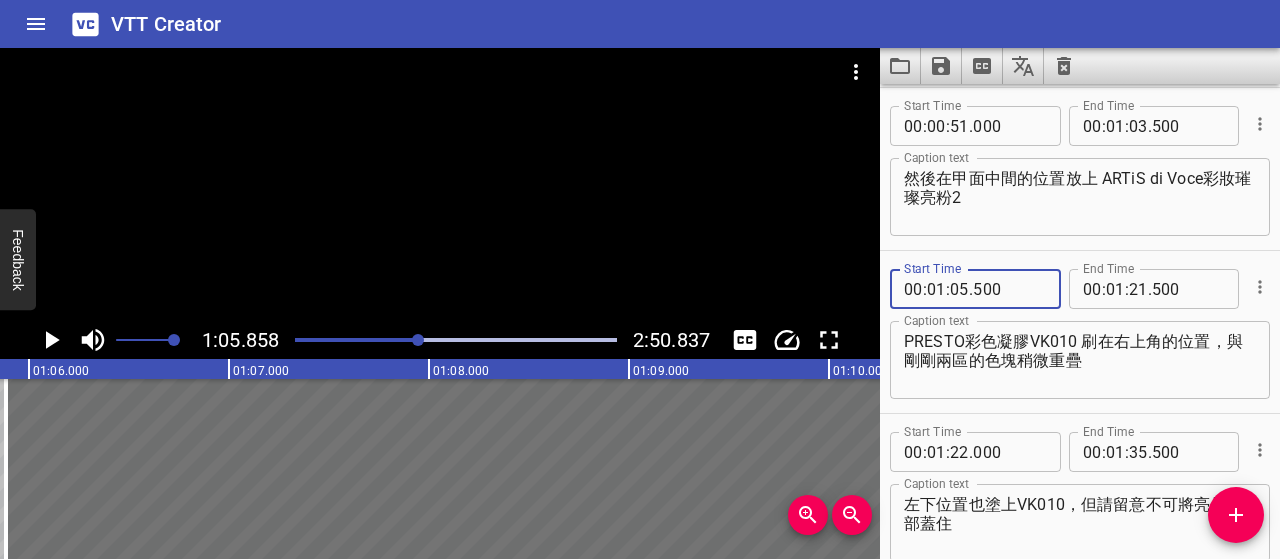 type on "500" 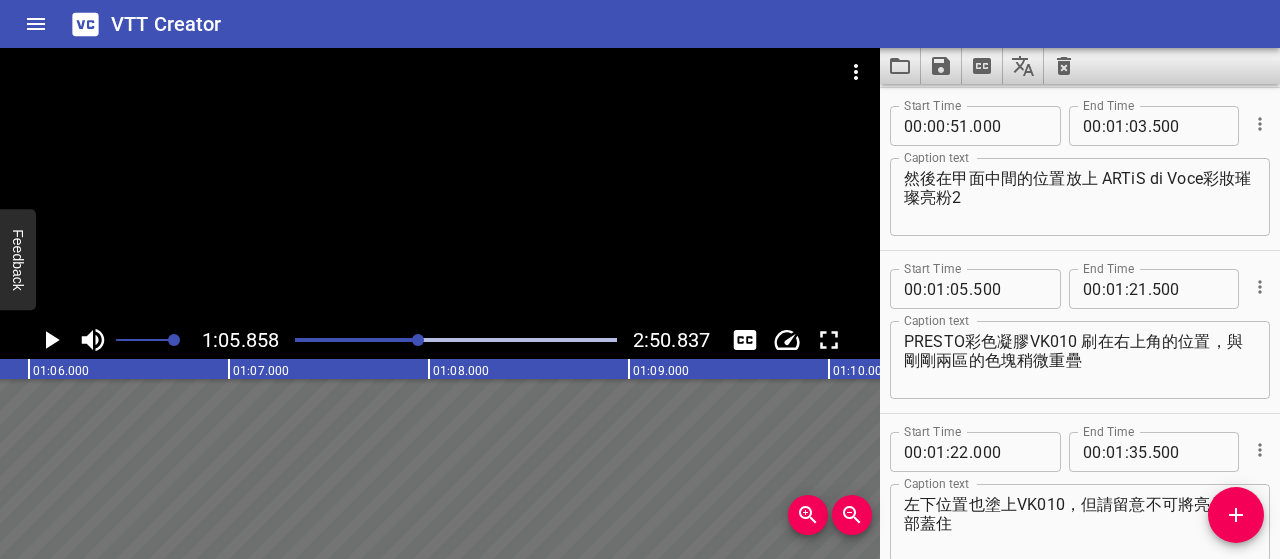 click at bounding box center [418, 340] 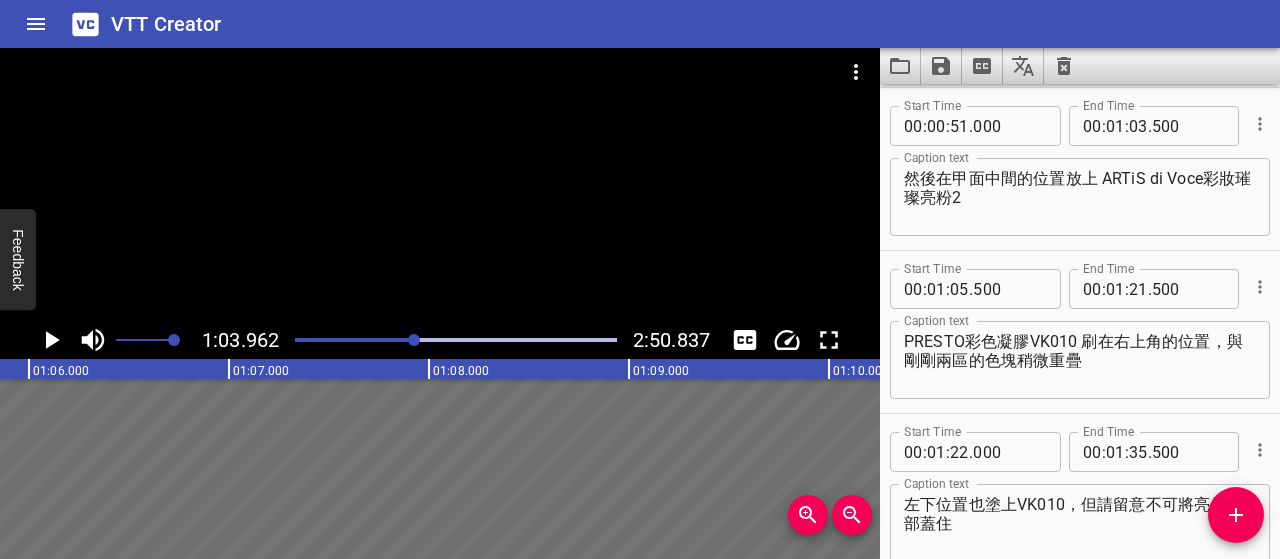 scroll, scrollTop: 0, scrollLeft: 13103, axis: horizontal 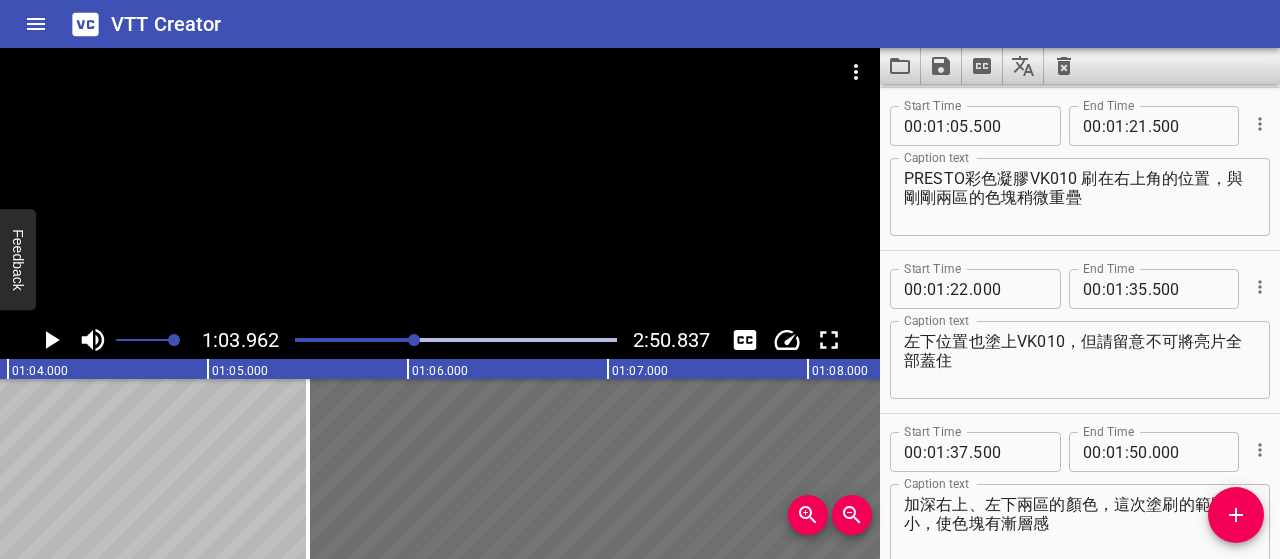 click at bounding box center (255, 340) 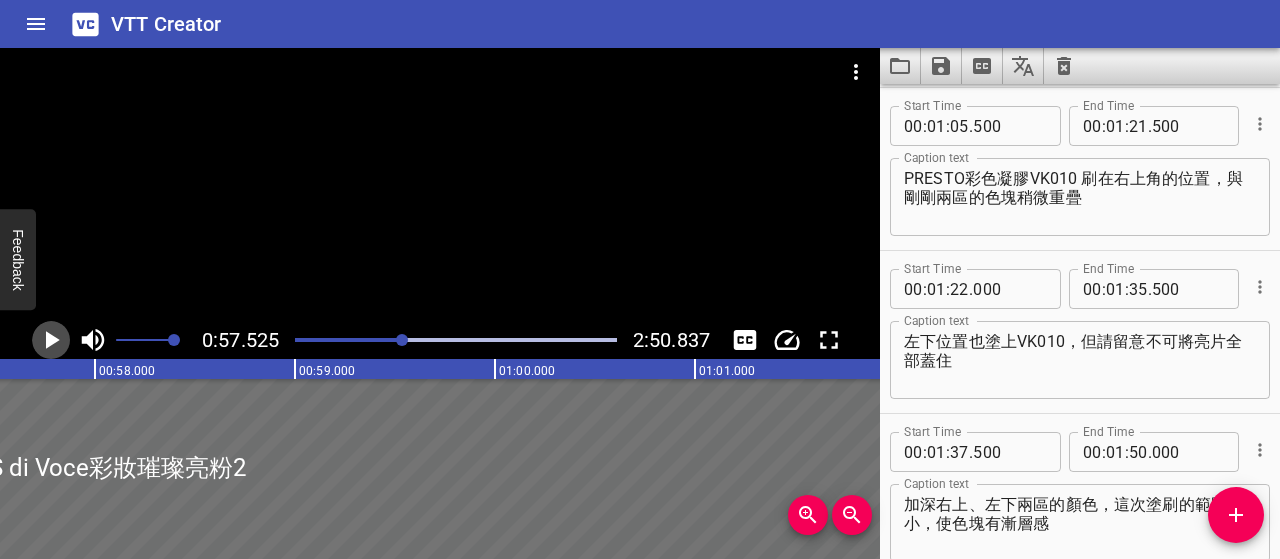 click 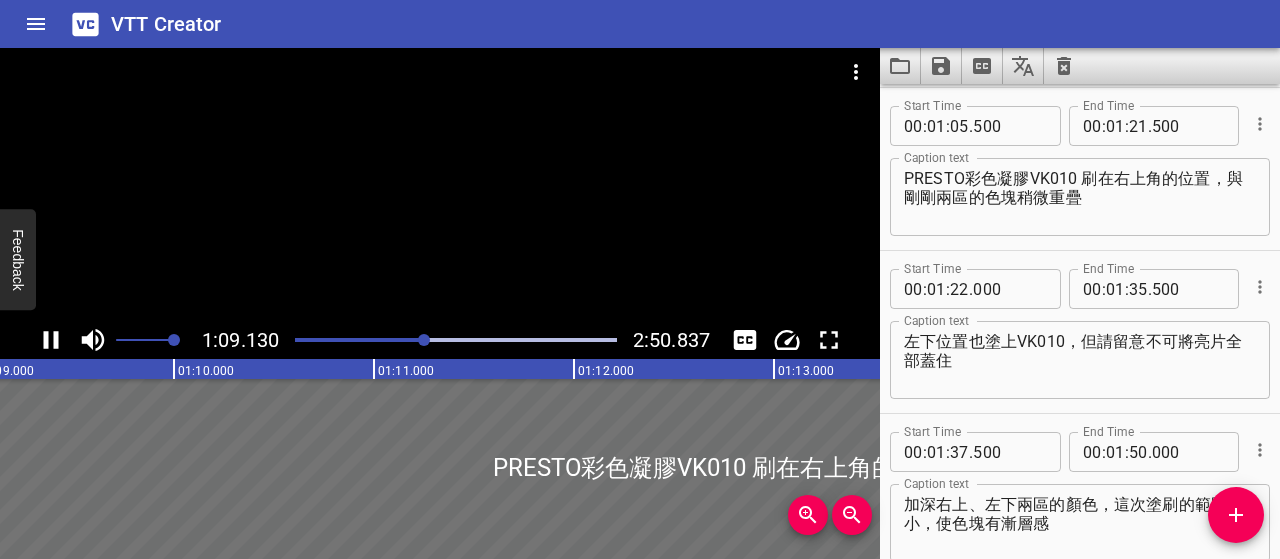 click 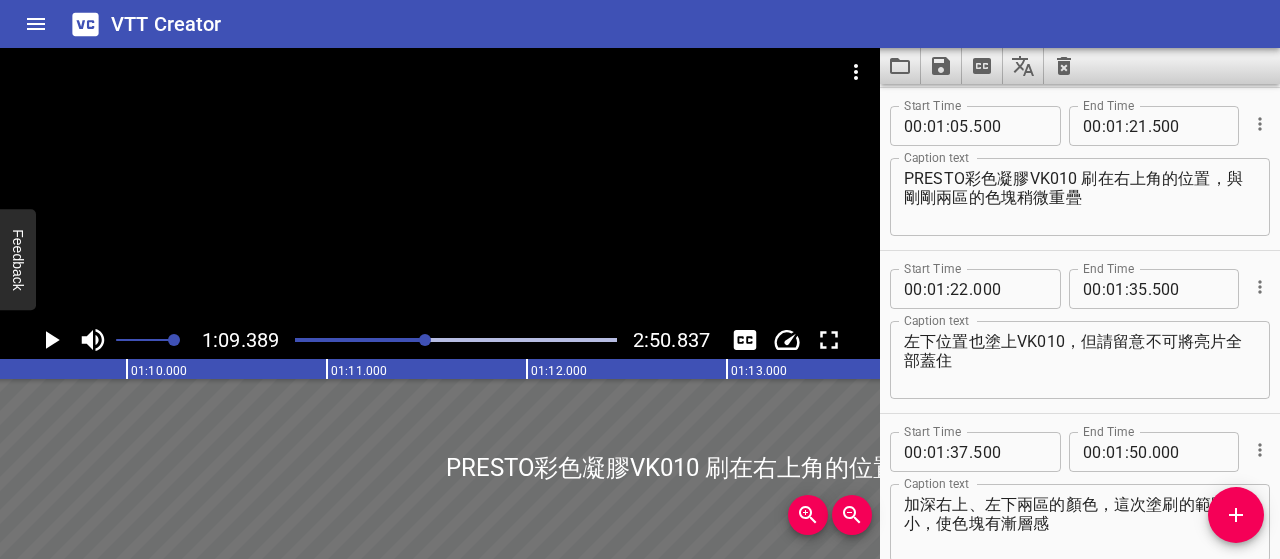scroll, scrollTop: 0, scrollLeft: 13878, axis: horizontal 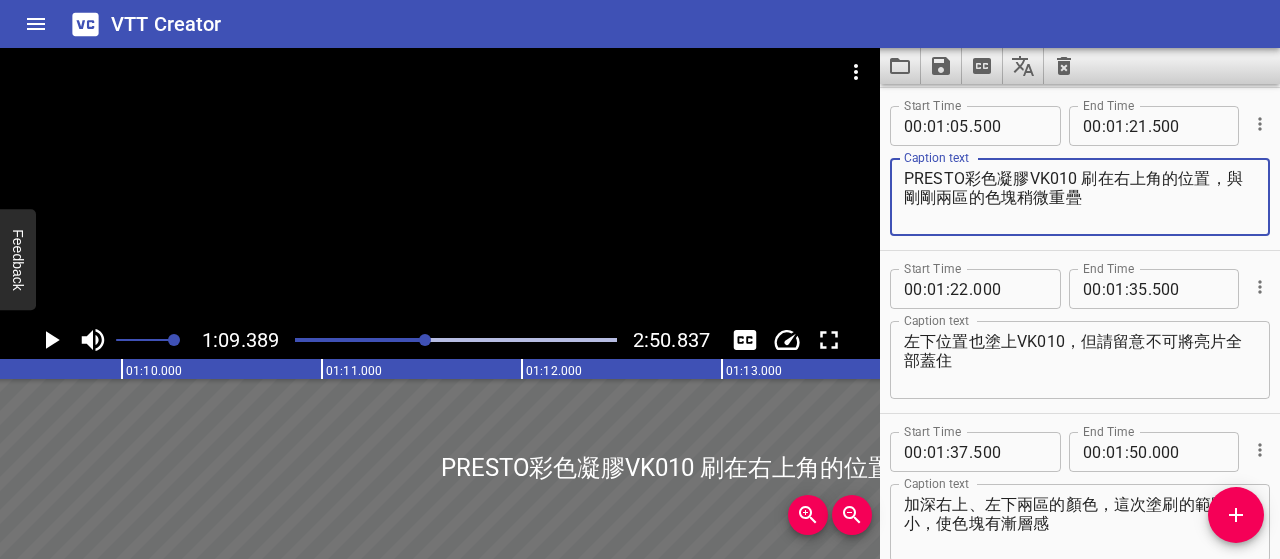 drag, startPoint x: 1117, startPoint y: 174, endPoint x: 1215, endPoint y: 171, distance: 98.045906 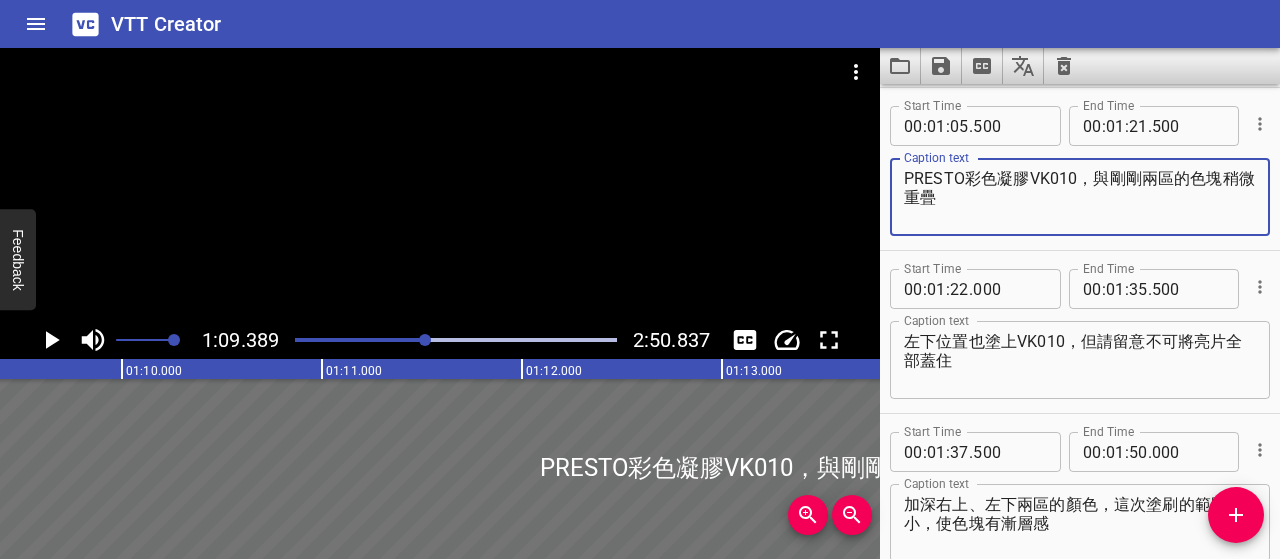 click on "PRESTO彩色凝膠VK010，與剛剛兩區的色塊稍微重疊 Caption text" at bounding box center (1080, 197) 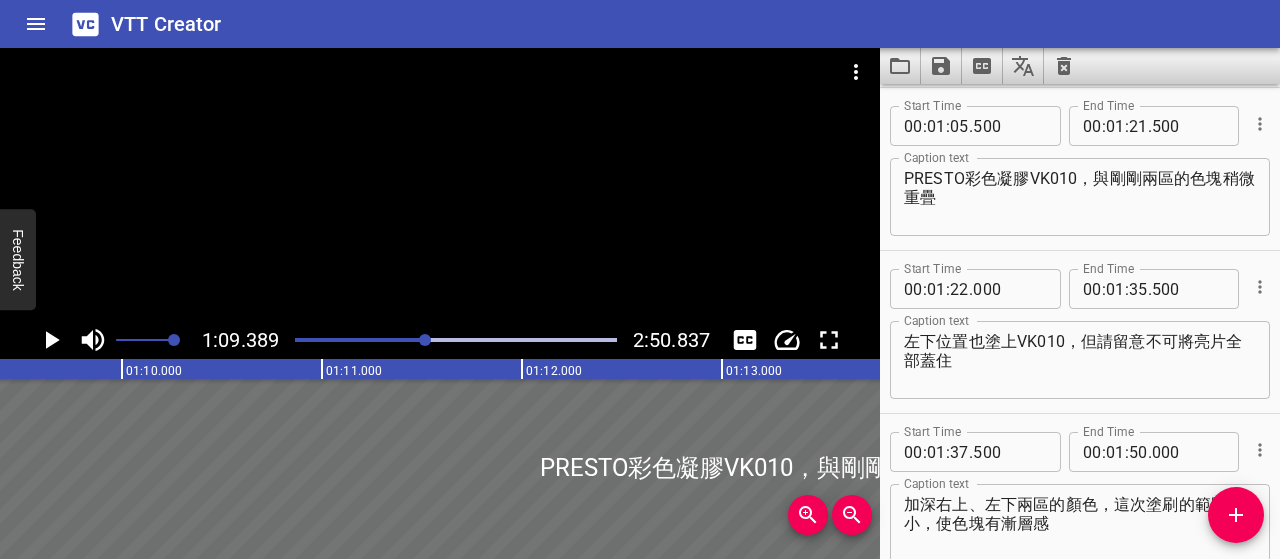 click on "PRESTO彩色凝膠VK010，與剛剛兩區的色塊稍微重疊 Caption text" at bounding box center [1080, 197] 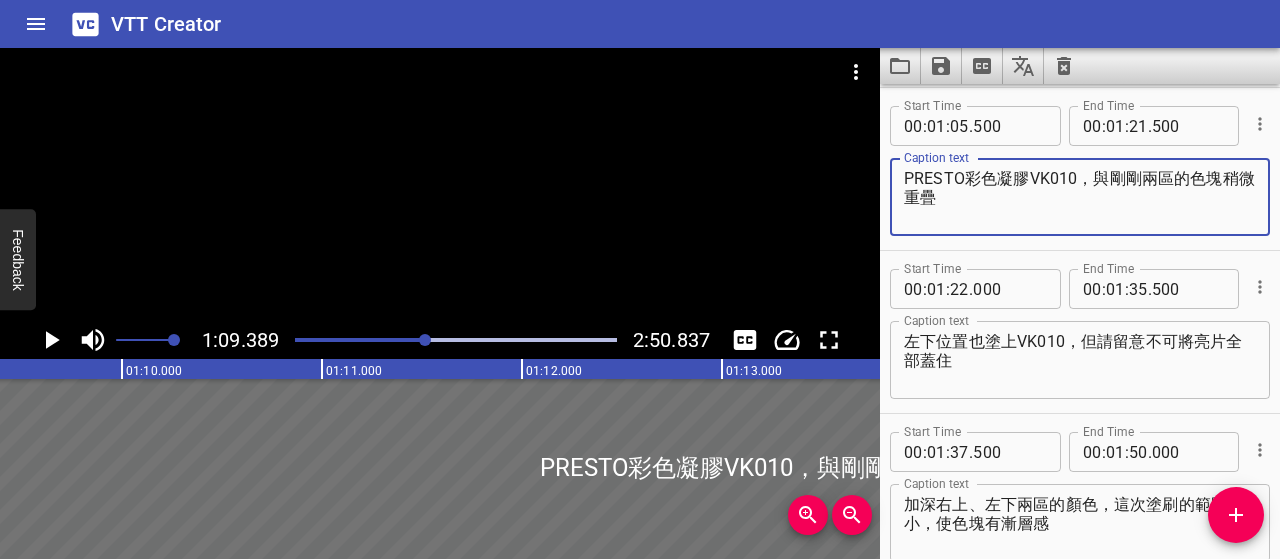 click on "PRESTO彩色凝膠VK010，與剛剛兩區的色塊稍微重疊" at bounding box center [1080, 197] 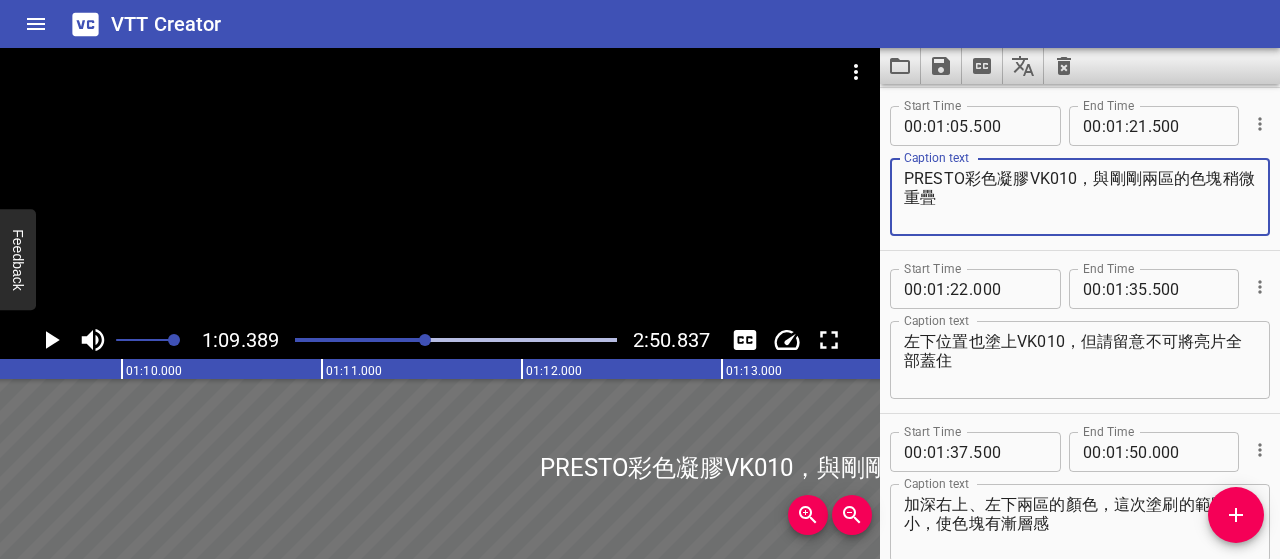 paste on "右上角的位置" 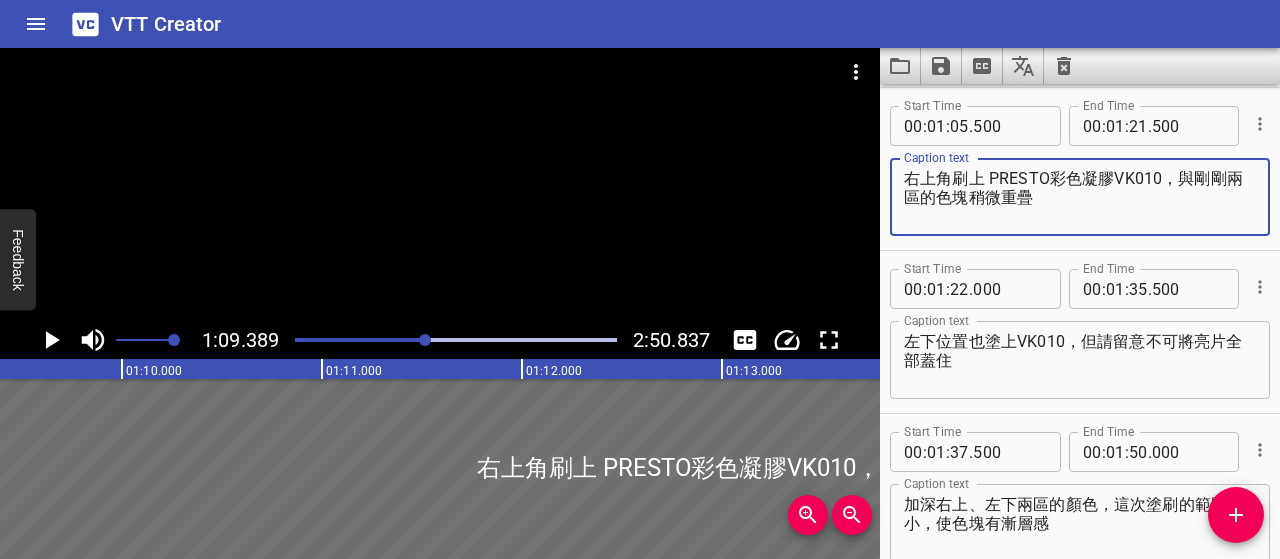 type on "右上角刷上 PRESTO彩色凝膠VK010，與剛剛兩區的色塊稍微重疊" 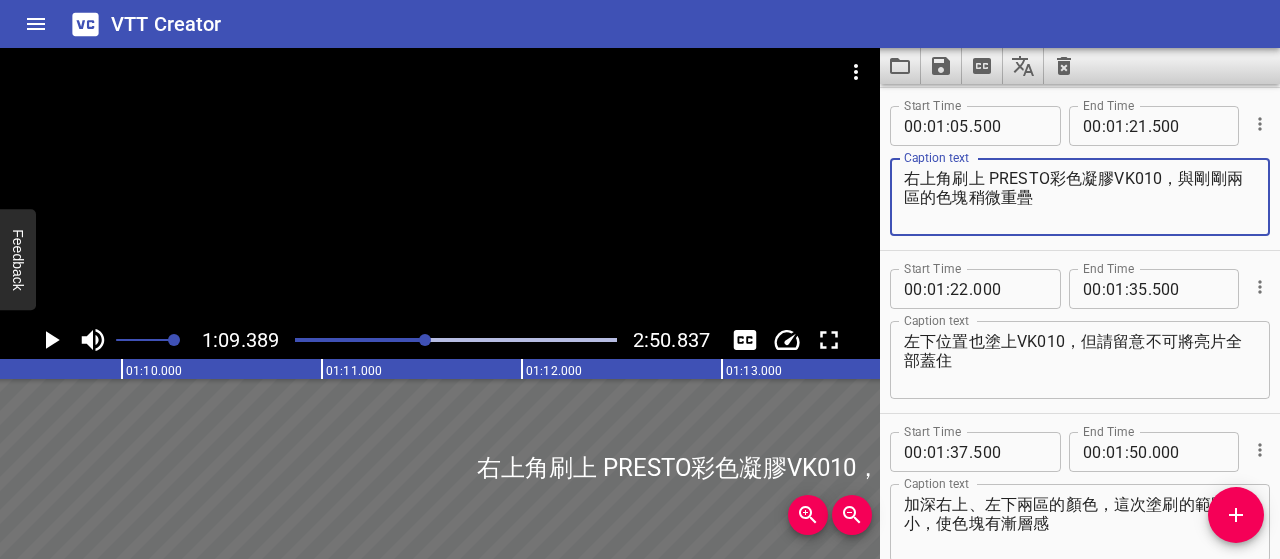 click at bounding box center (425, 340) 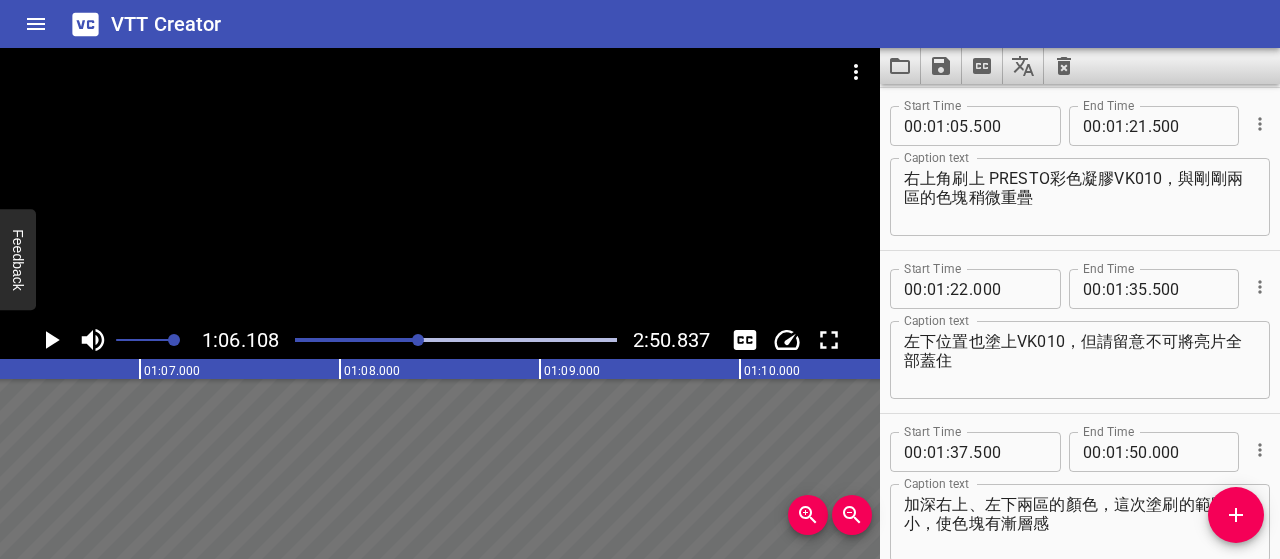 scroll, scrollTop: 0, scrollLeft: 13221, axis: horizontal 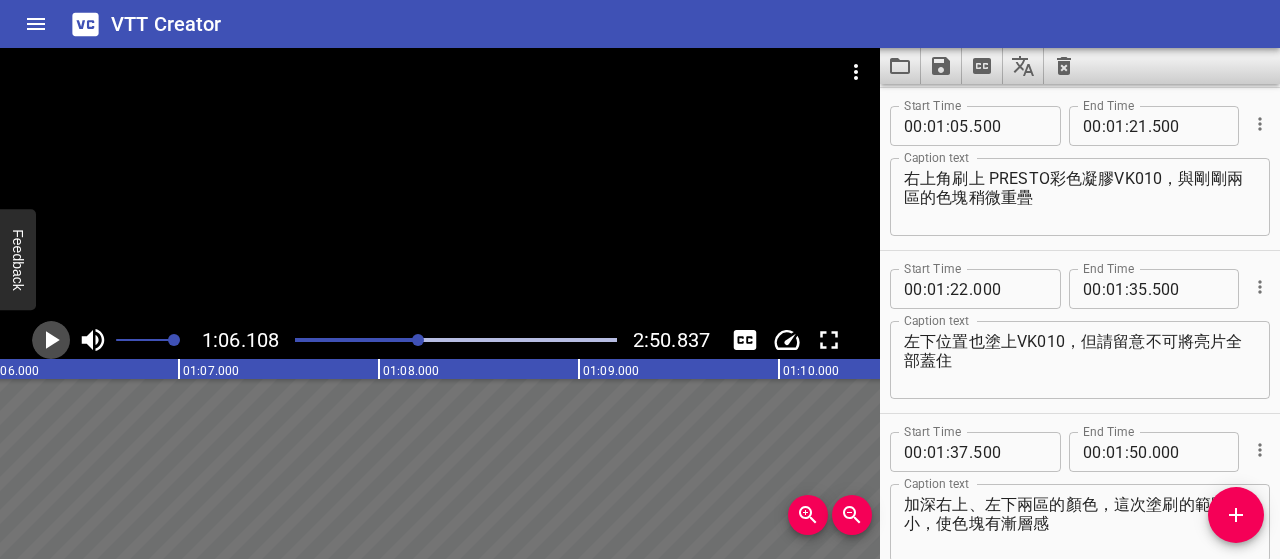 click 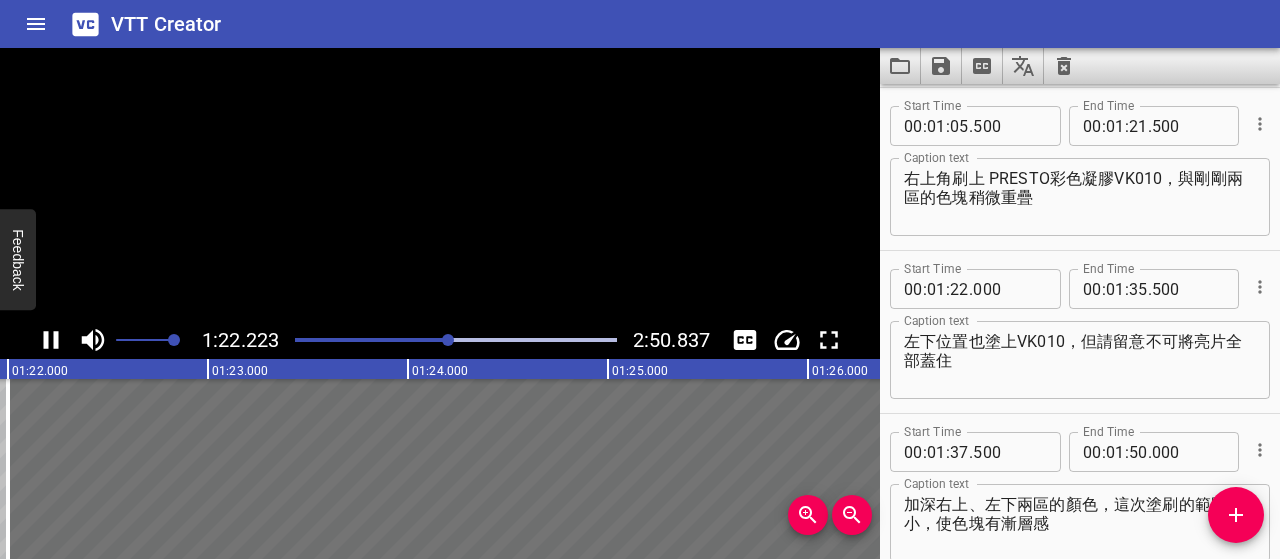 scroll, scrollTop: 0, scrollLeft: 16444, axis: horizontal 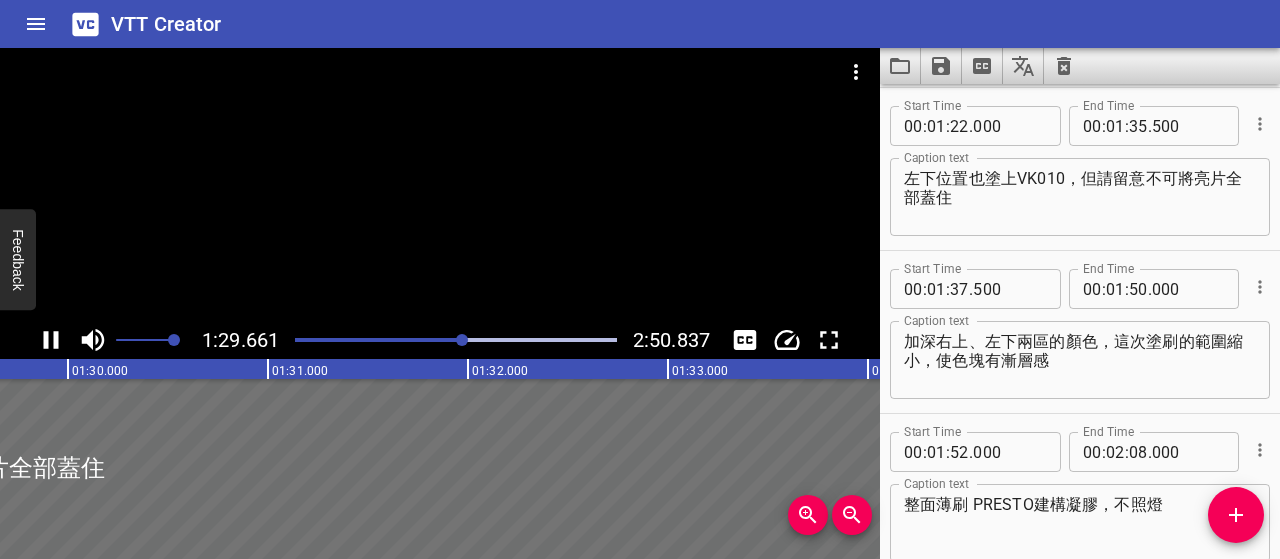 click 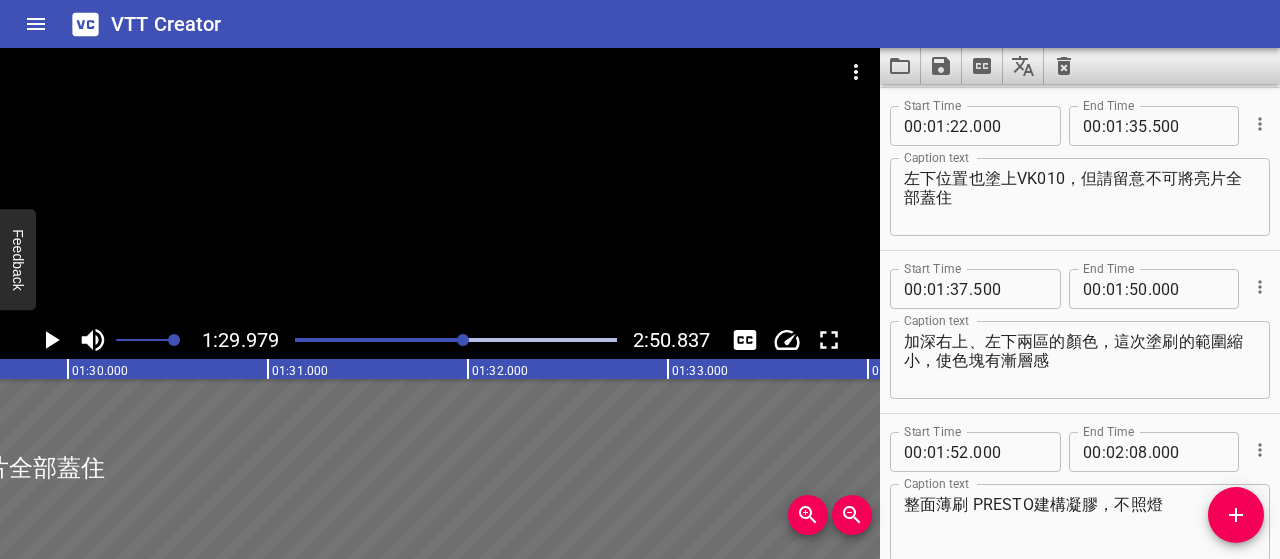 scroll, scrollTop: 0, scrollLeft: 17996, axis: horizontal 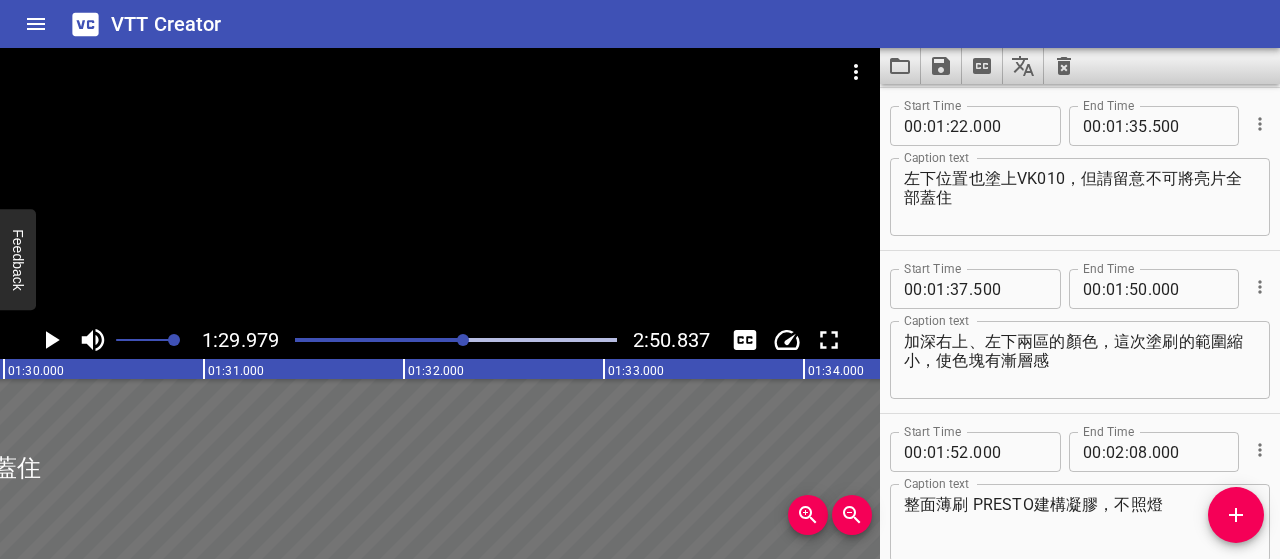 click at bounding box center (463, 340) 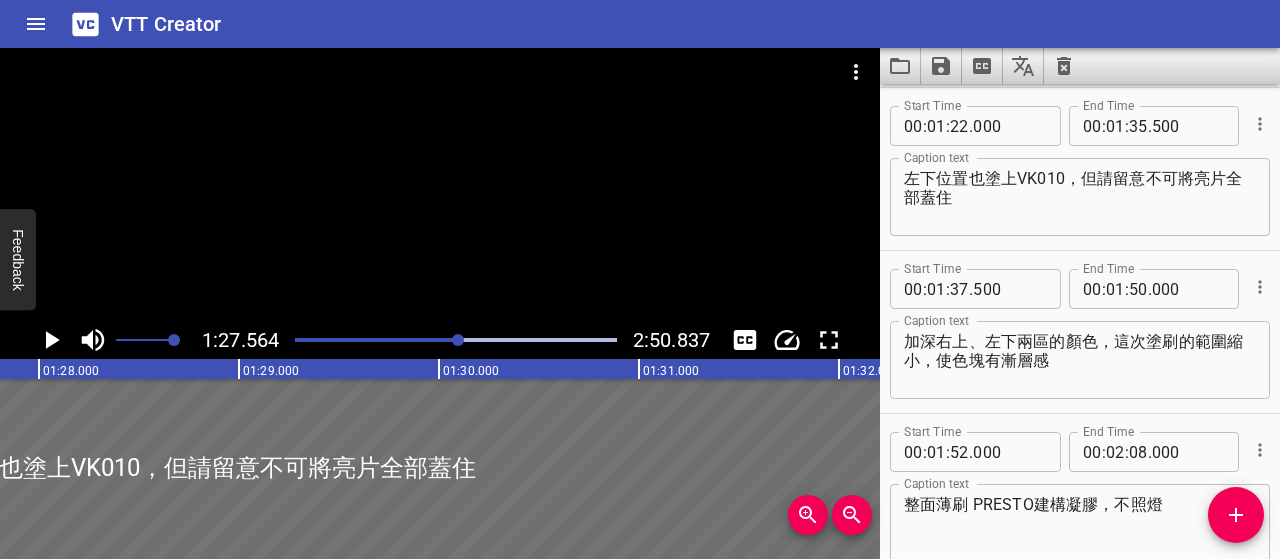 scroll, scrollTop: 0, scrollLeft: 17512, axis: horizontal 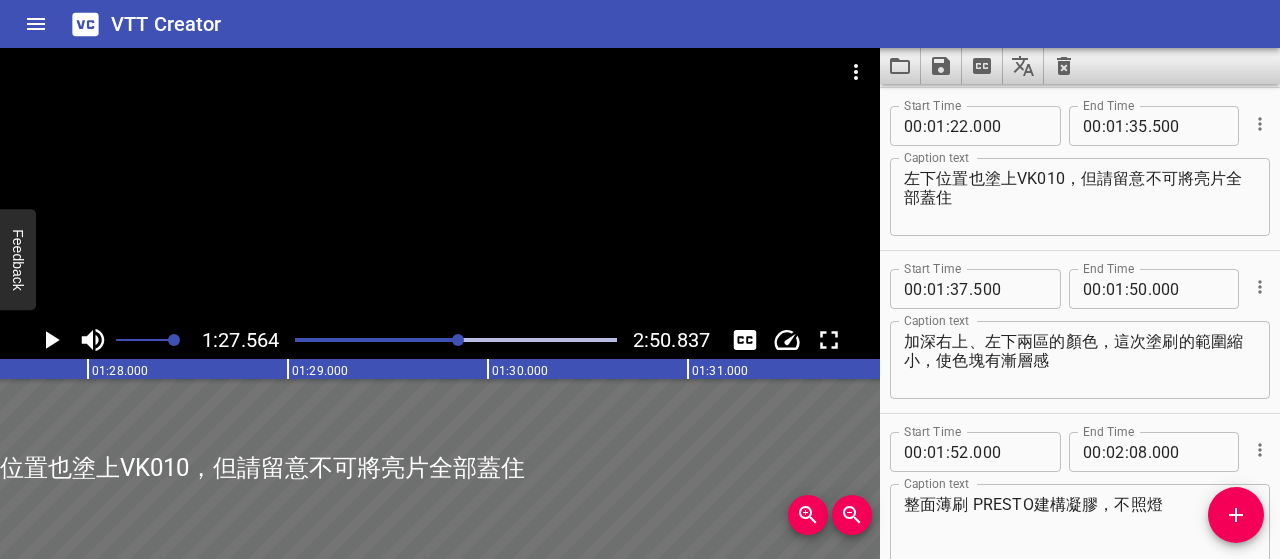 click at bounding box center (456, 340) 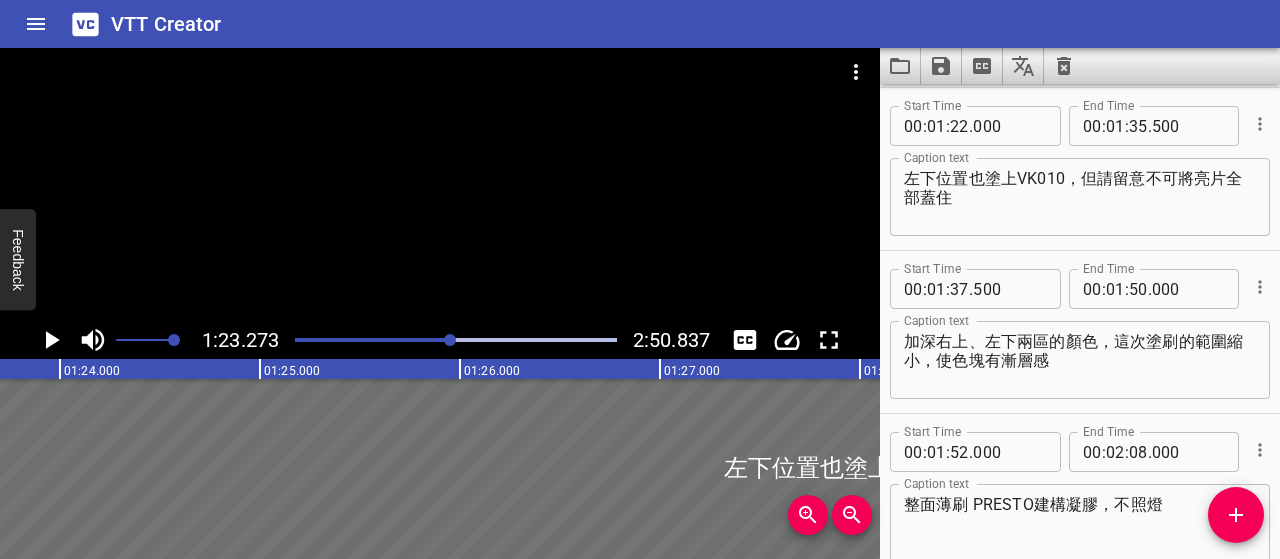 scroll, scrollTop: 0, scrollLeft: 16654, axis: horizontal 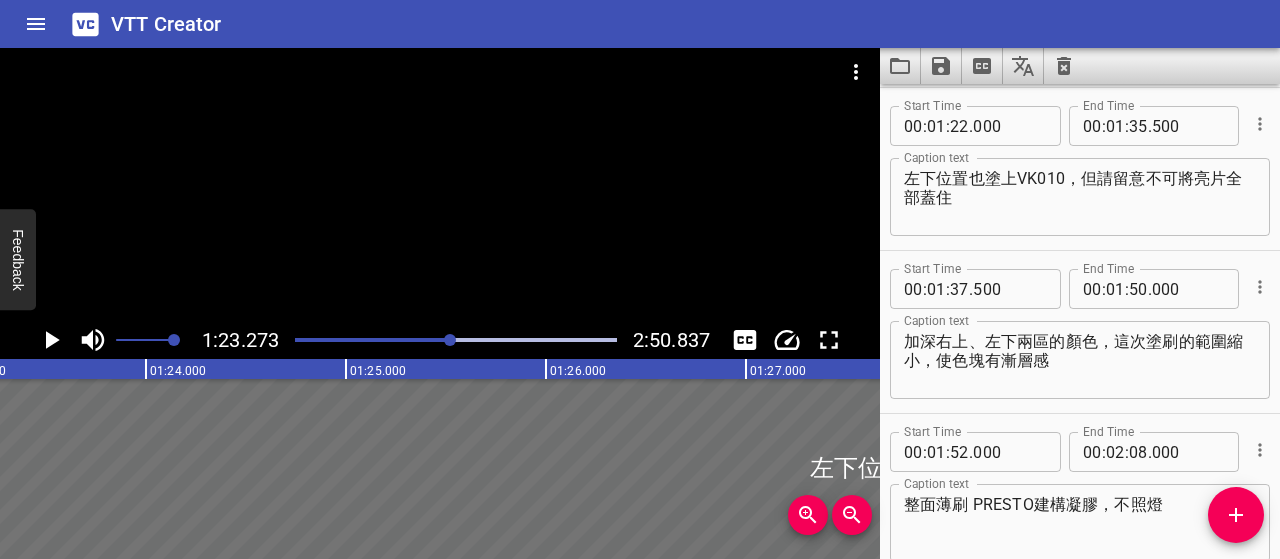 click 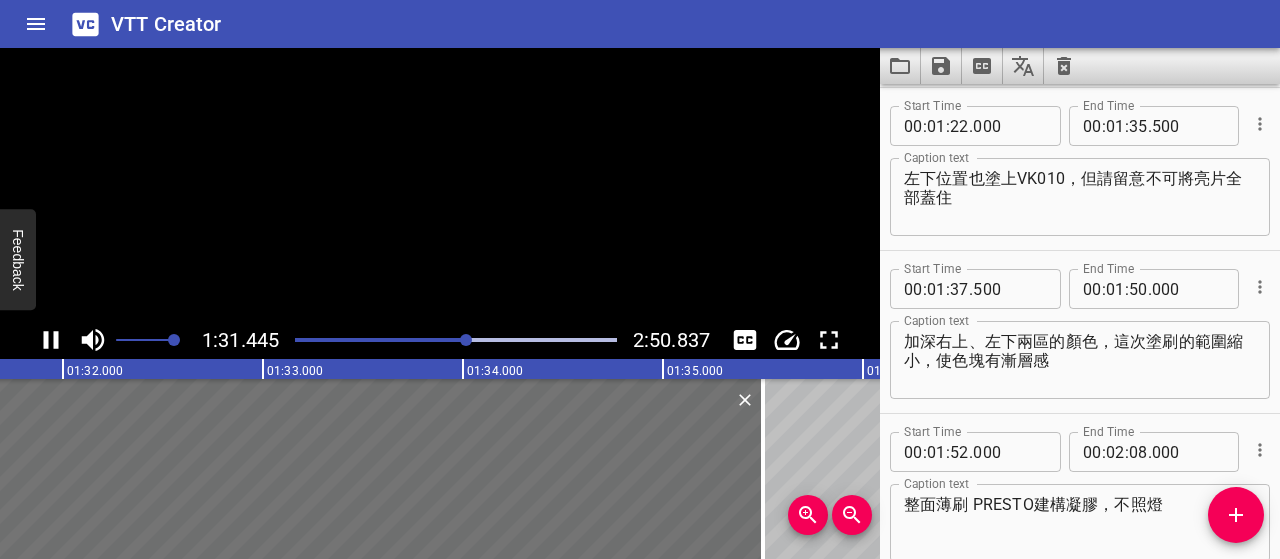 click 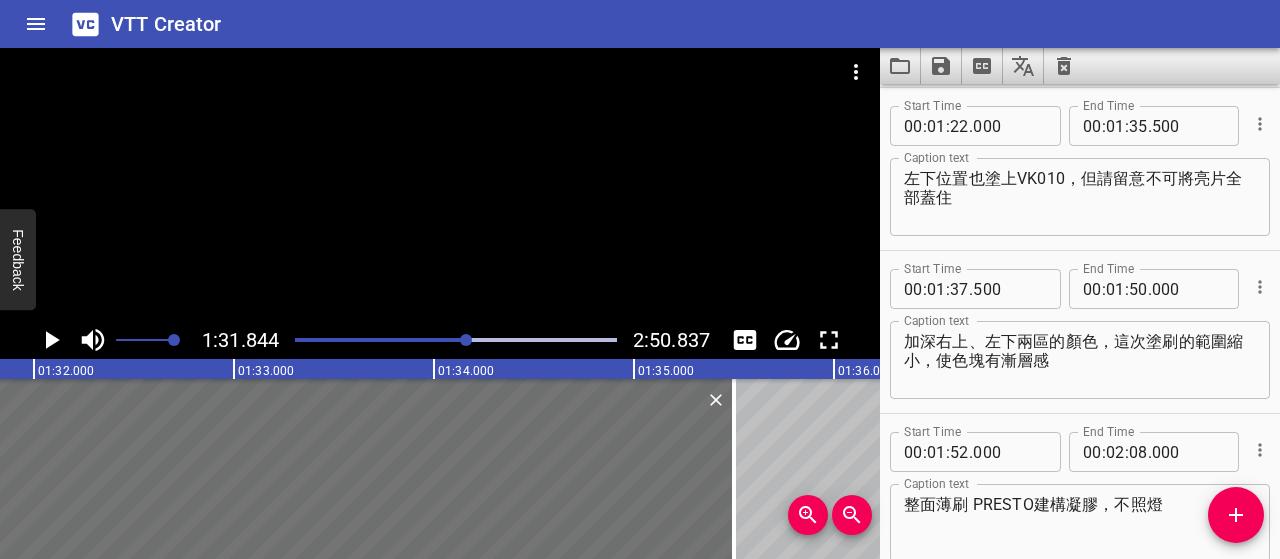 scroll, scrollTop: 0, scrollLeft: 18368, axis: horizontal 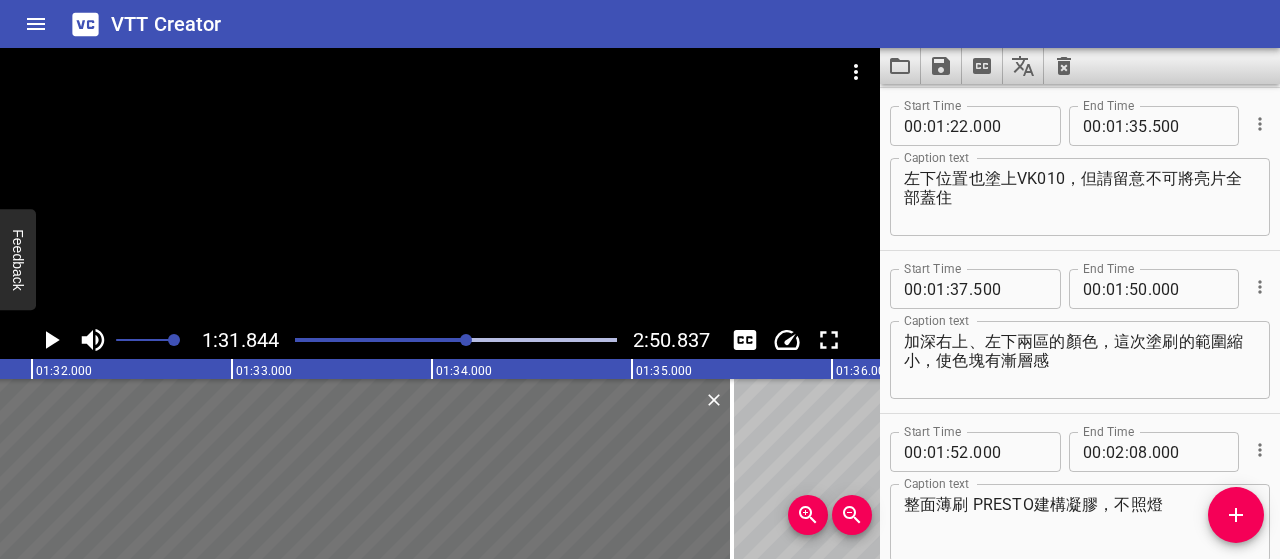 click at bounding box center [466, 340] 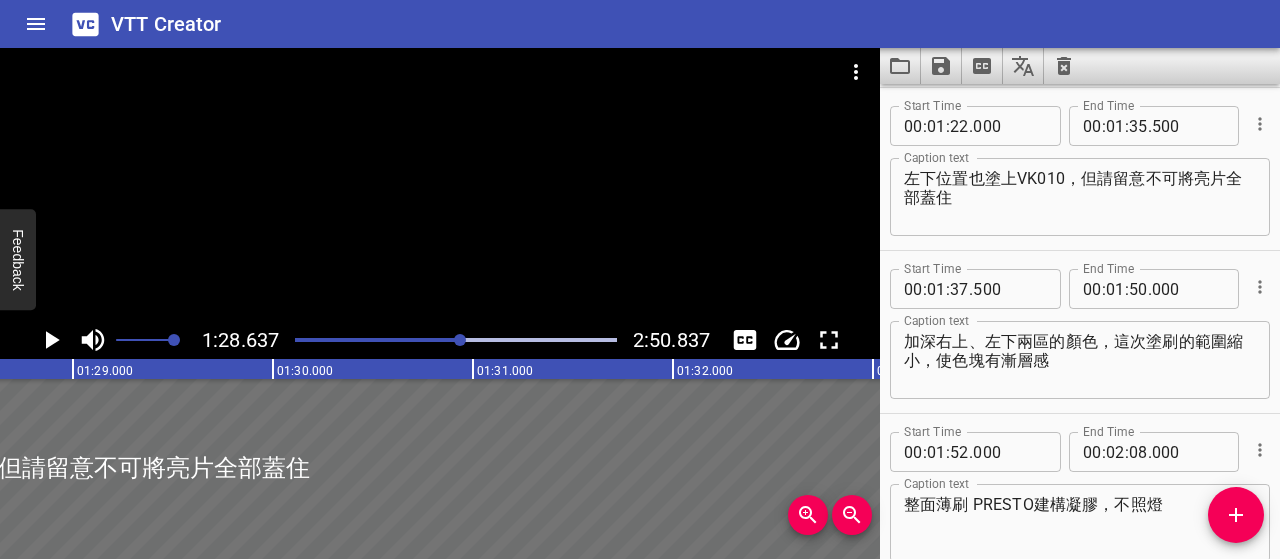 click at bounding box center (301, 340) 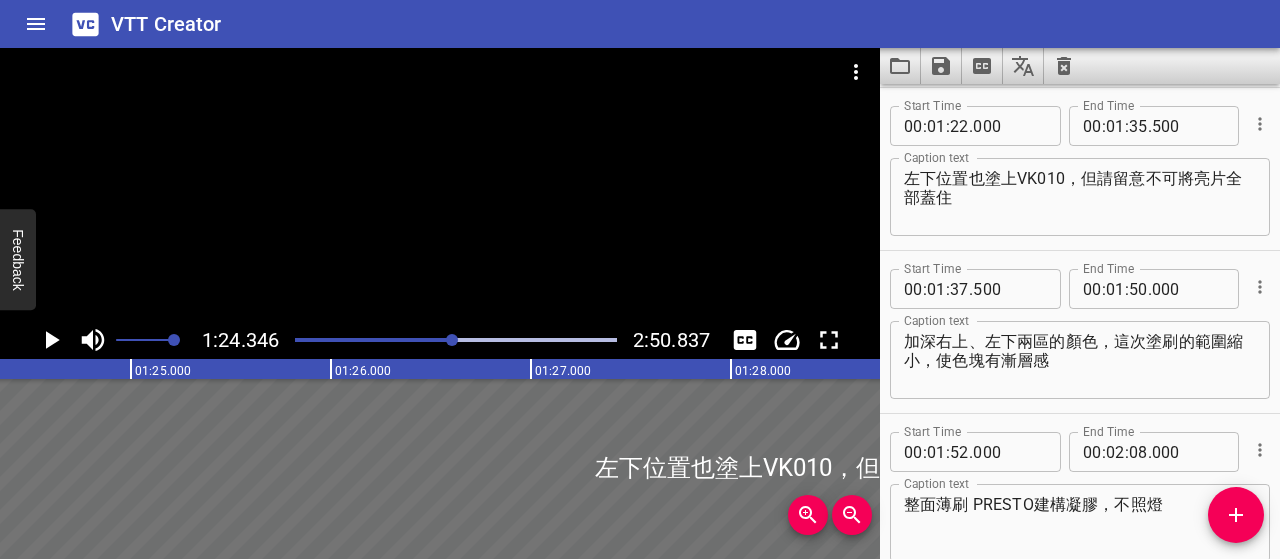 click at bounding box center (293, 340) 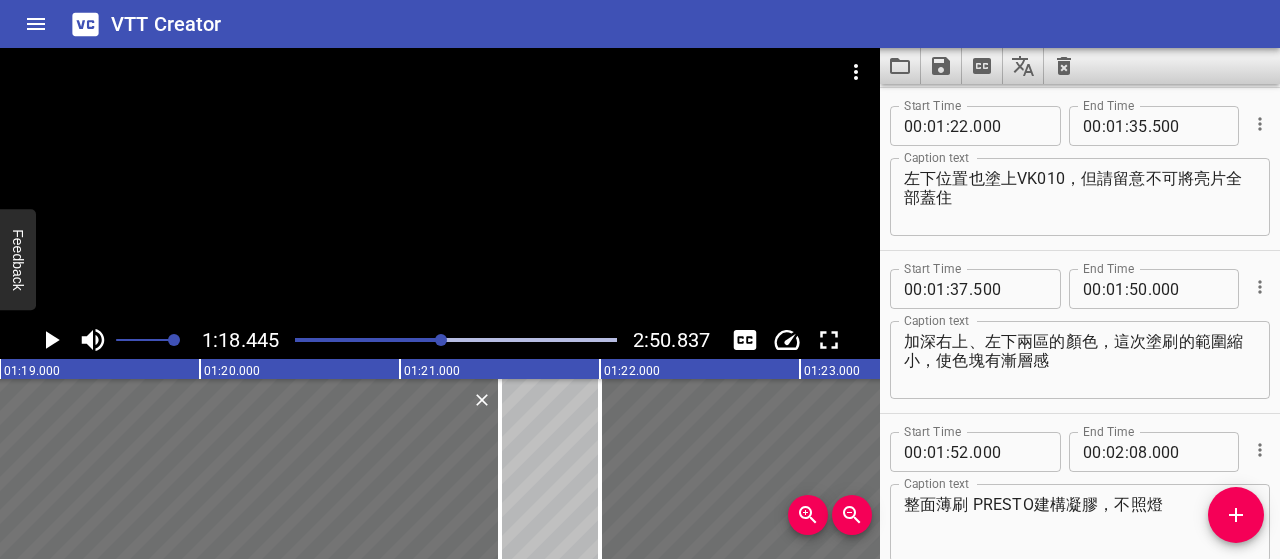 scroll, scrollTop: 0, scrollLeft: 15689, axis: horizontal 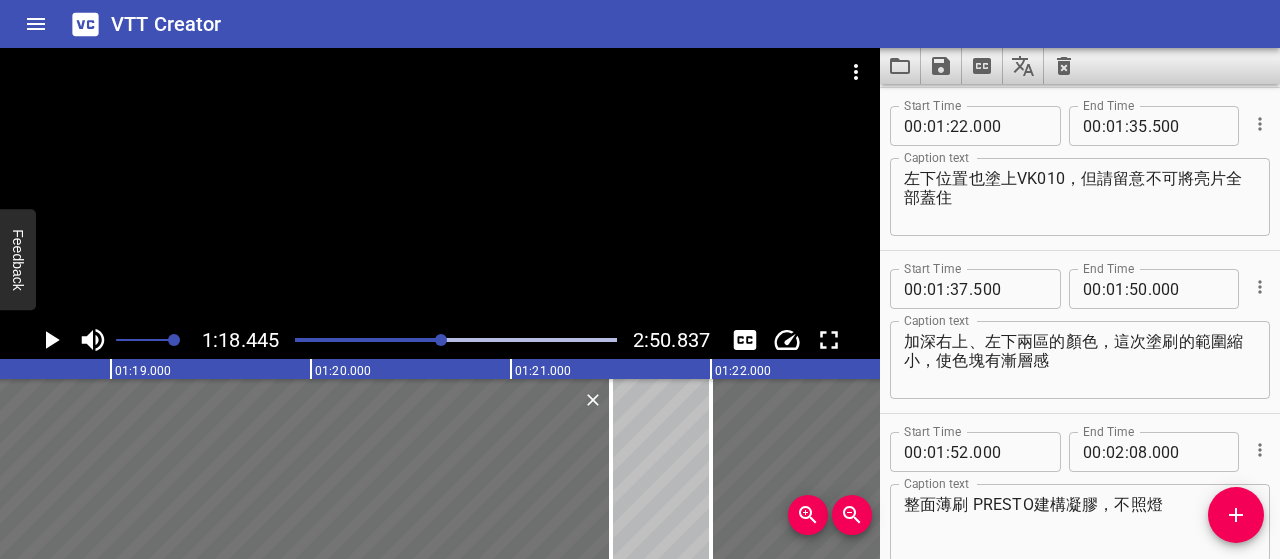 click 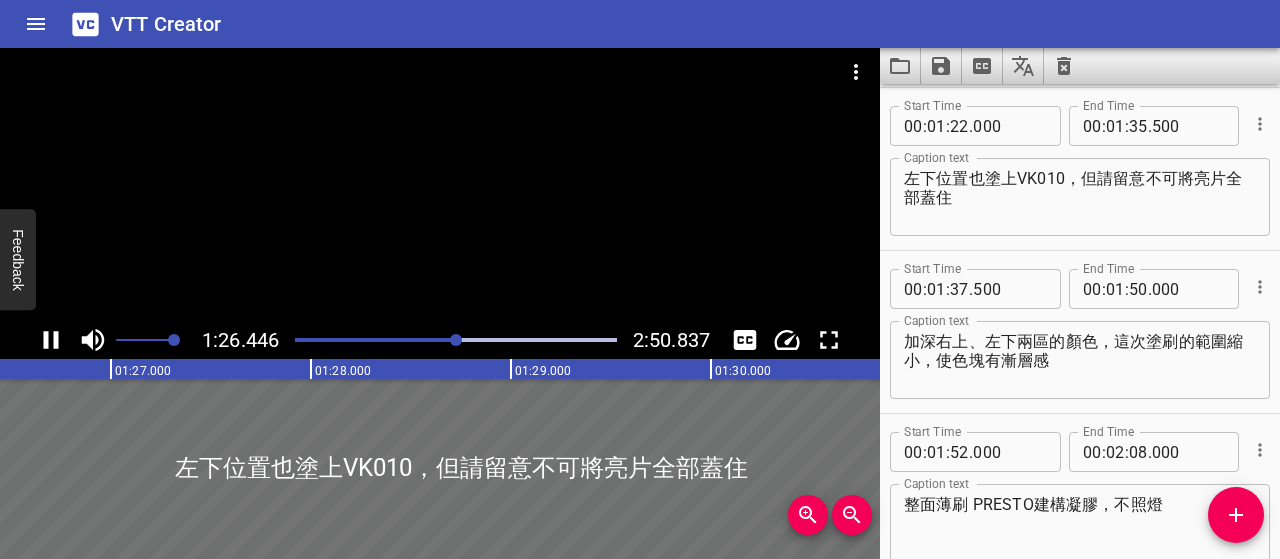 click 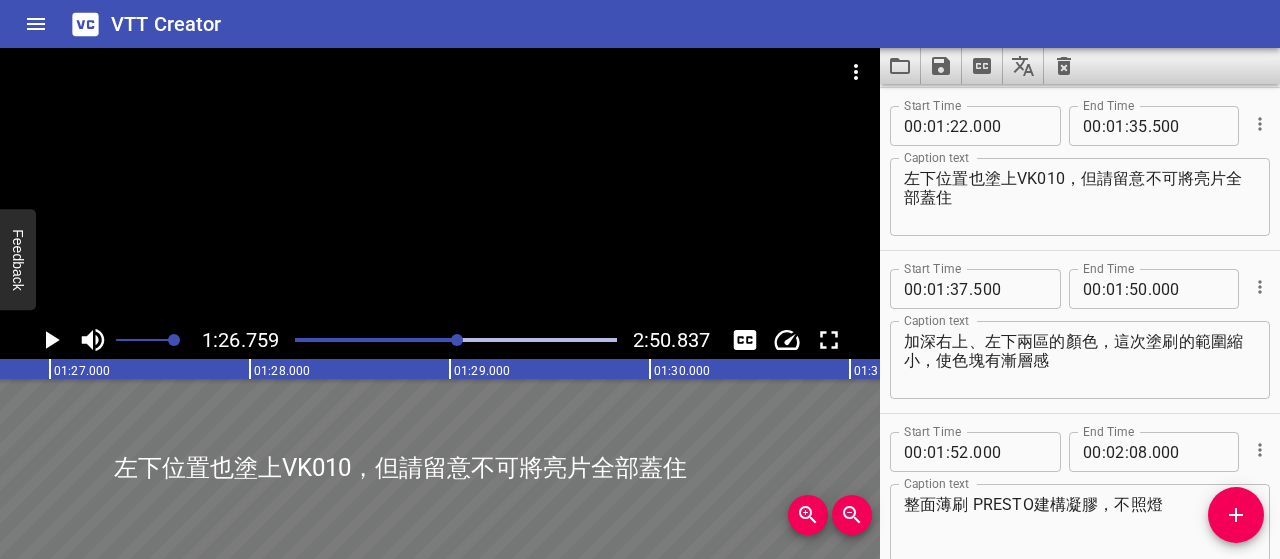 scroll, scrollTop: 0, scrollLeft: 17352, axis: horizontal 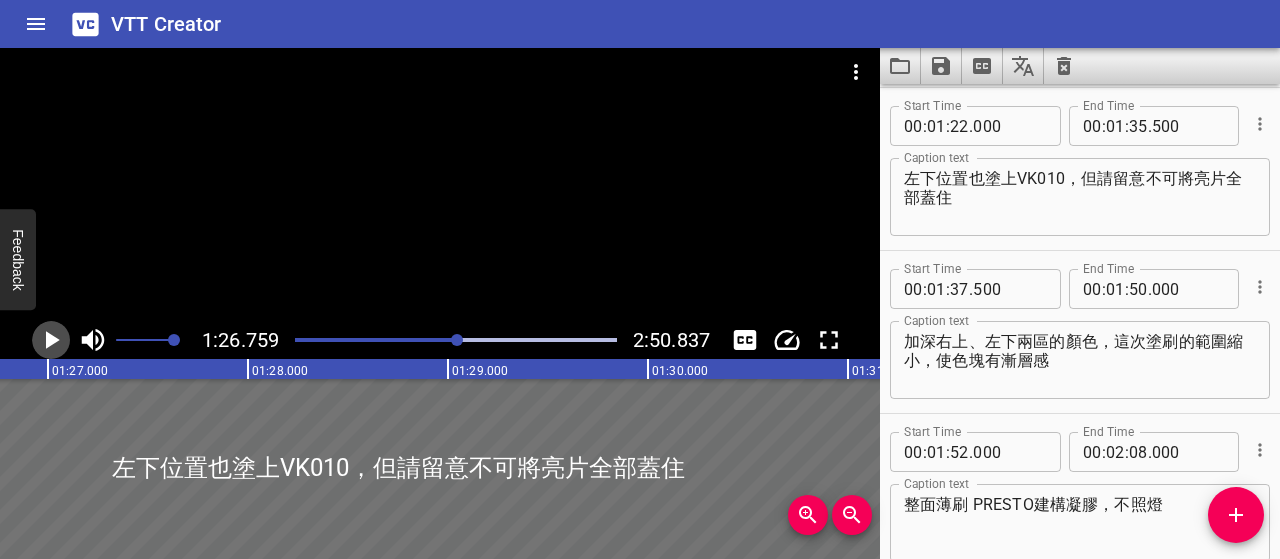 click 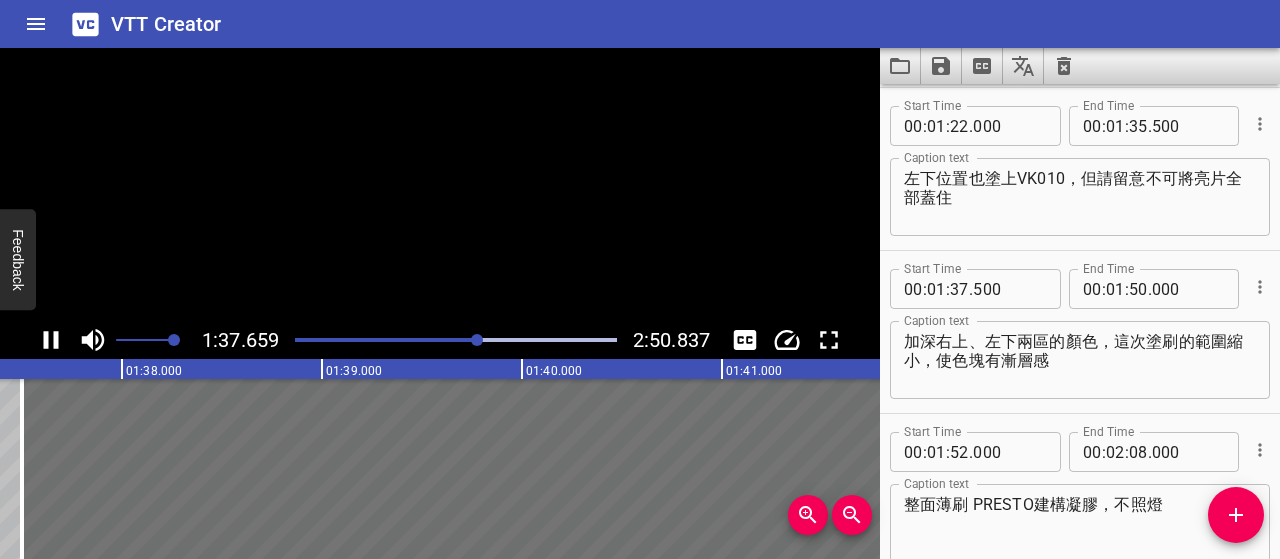 scroll, scrollTop: 0, scrollLeft: 19532, axis: horizontal 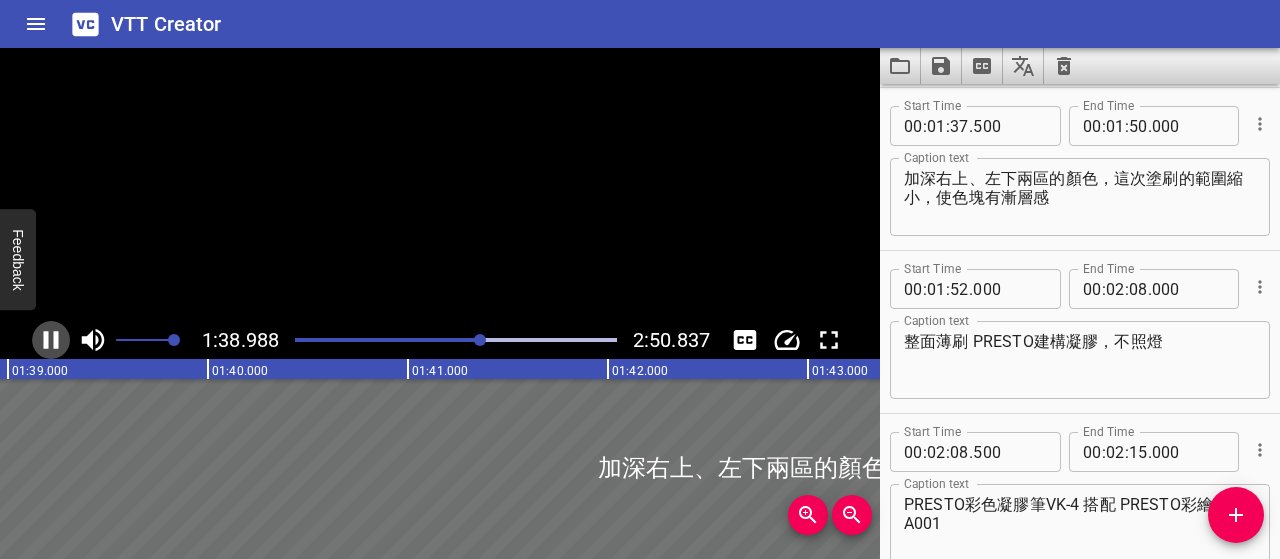 click 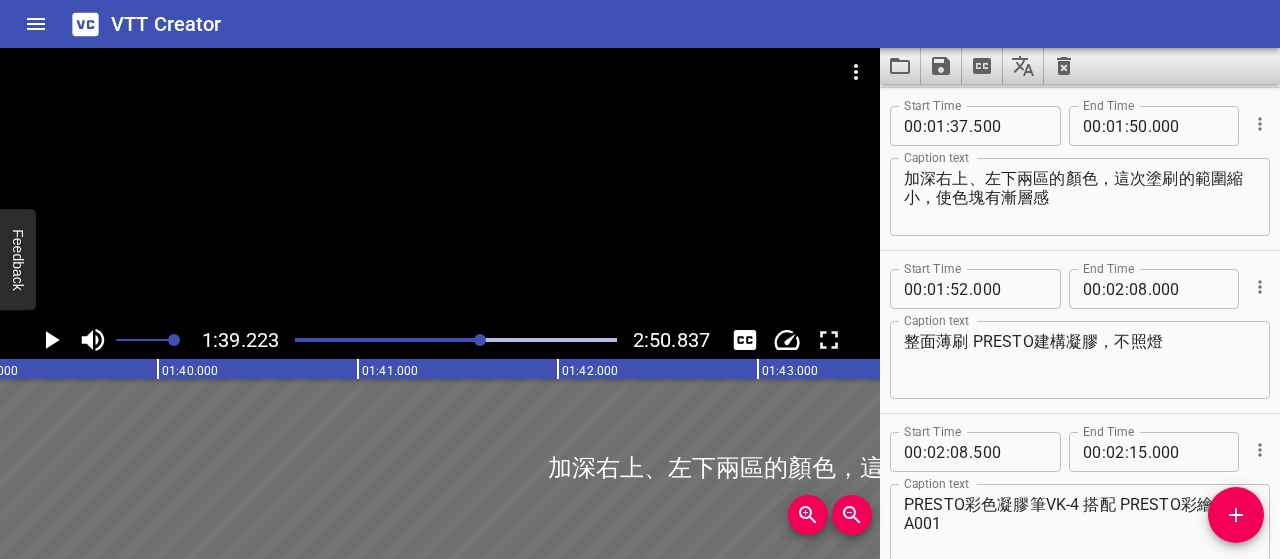 scroll, scrollTop: 0, scrollLeft: 19844, axis: horizontal 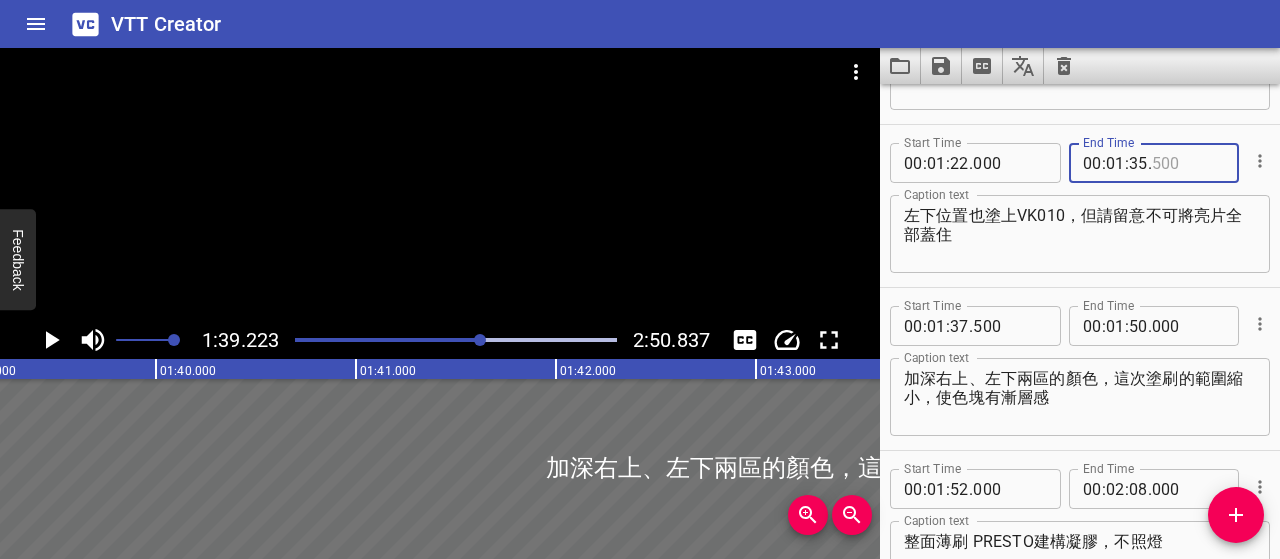 click at bounding box center [1188, 163] 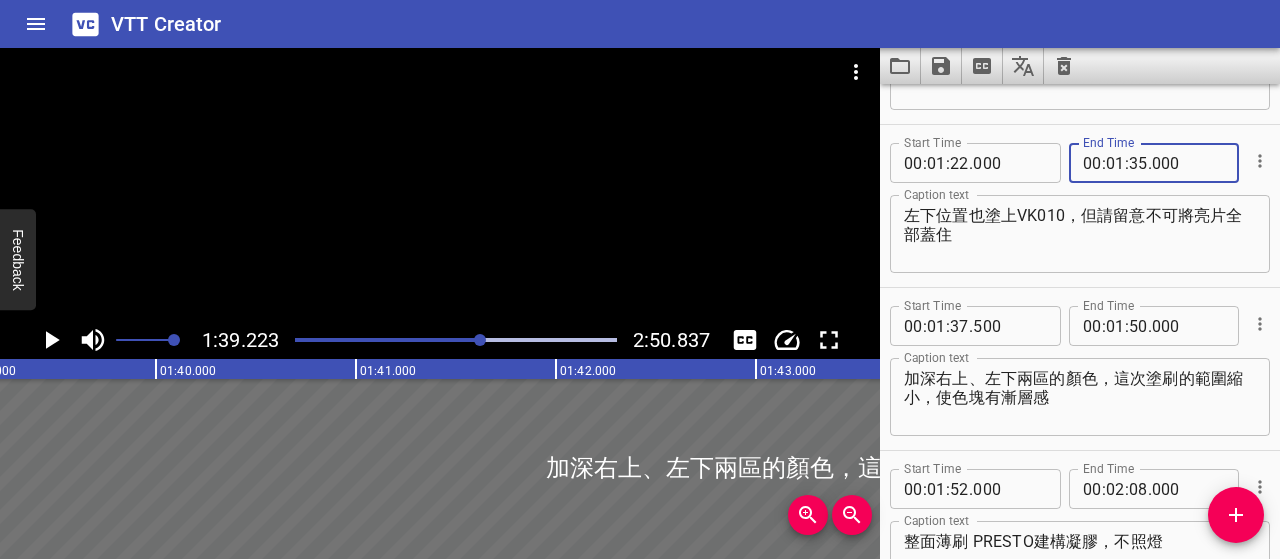 type on "000" 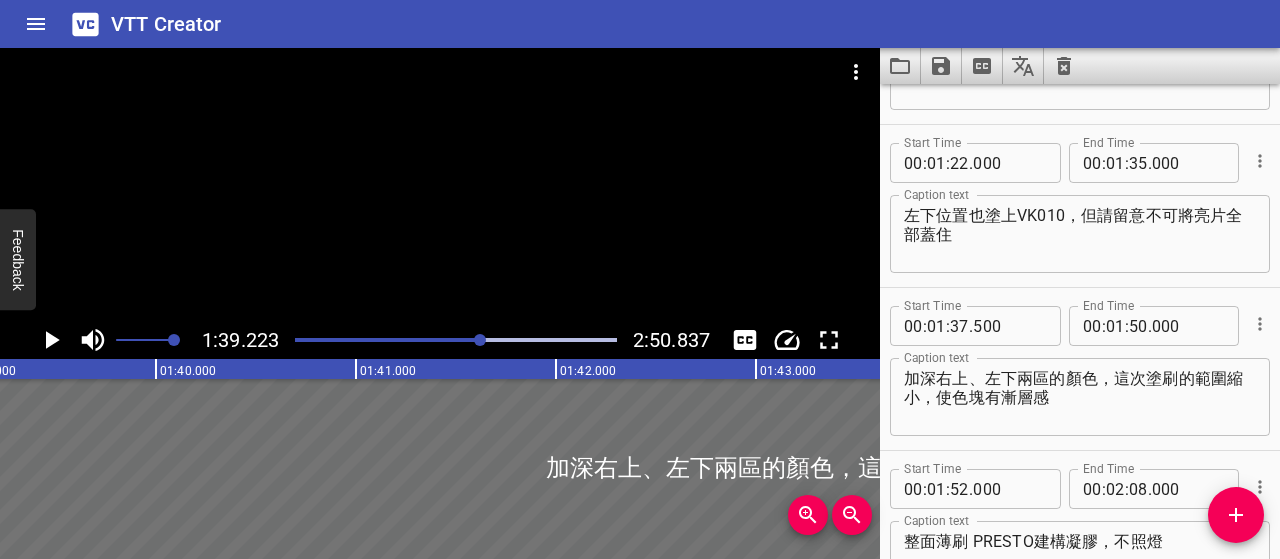 click at bounding box center (480, 340) 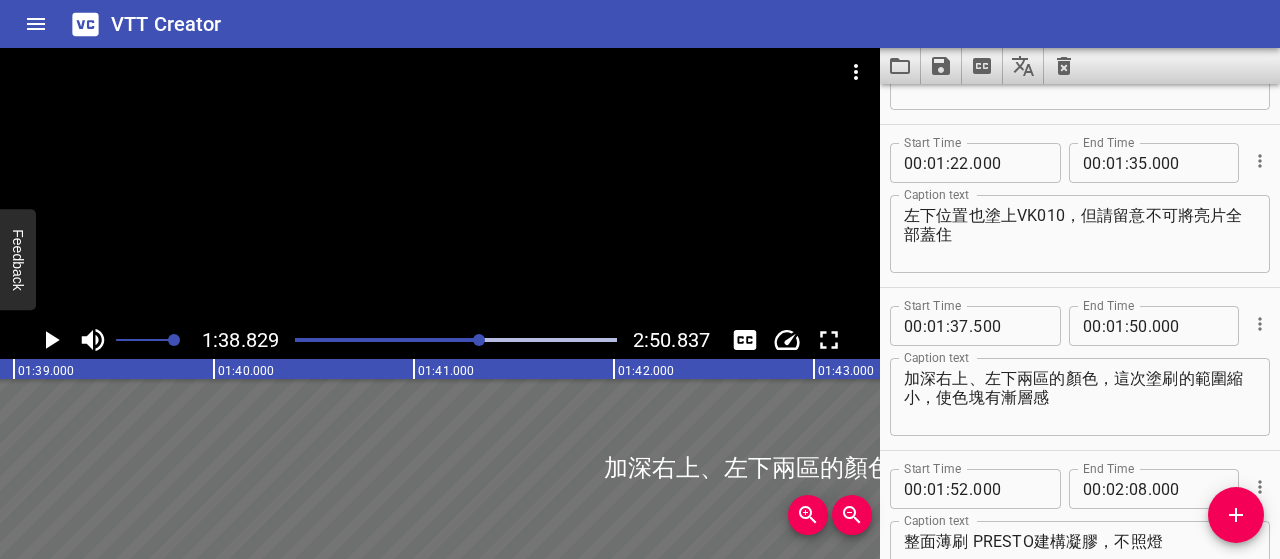 scroll, scrollTop: 0, scrollLeft: 19766, axis: horizontal 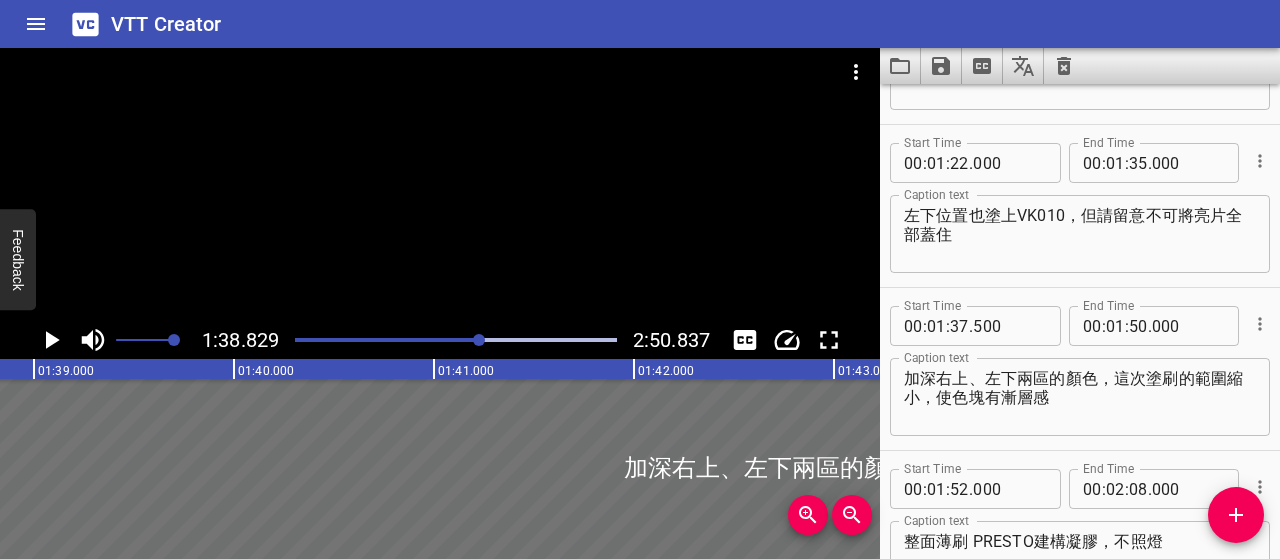 click at bounding box center [479, 340] 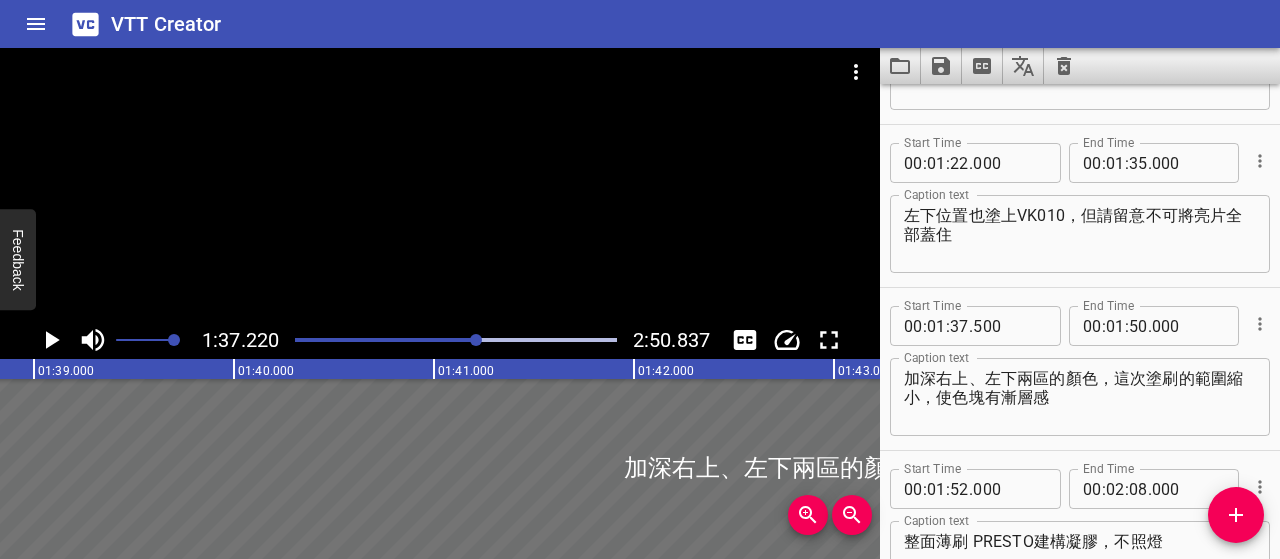 scroll, scrollTop: 0, scrollLeft: 19532, axis: horizontal 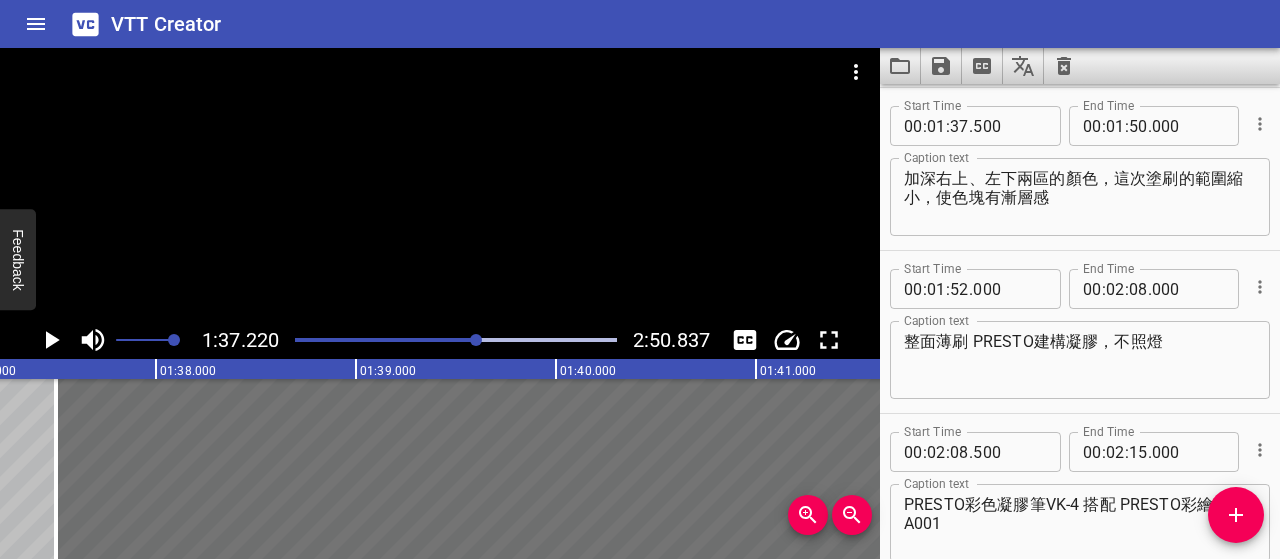 click at bounding box center [476, 340] 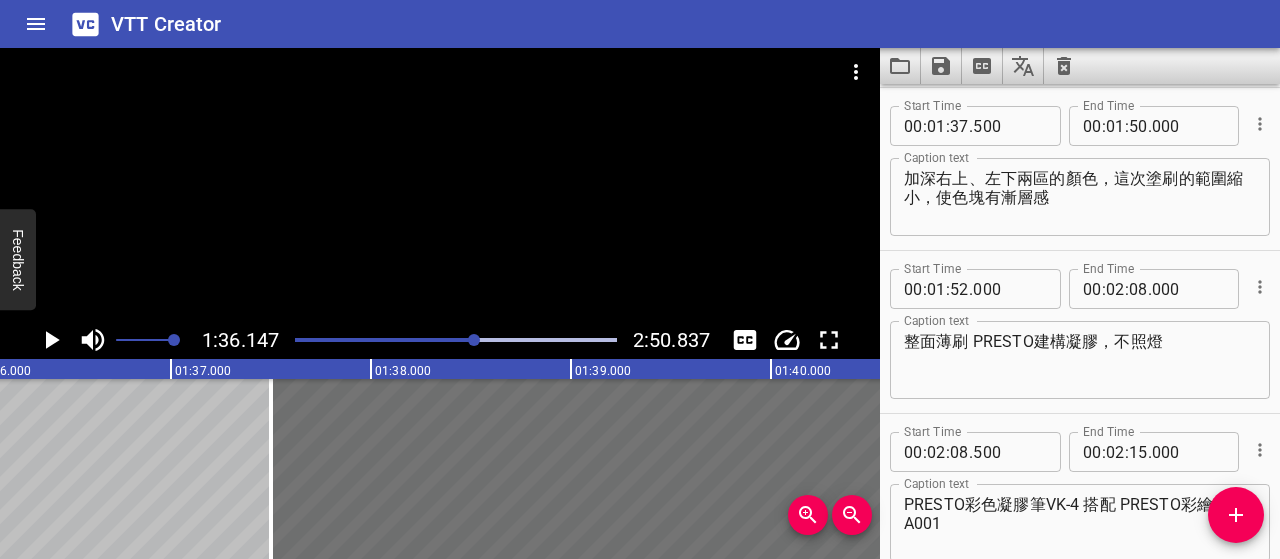 click at bounding box center (316, 340) 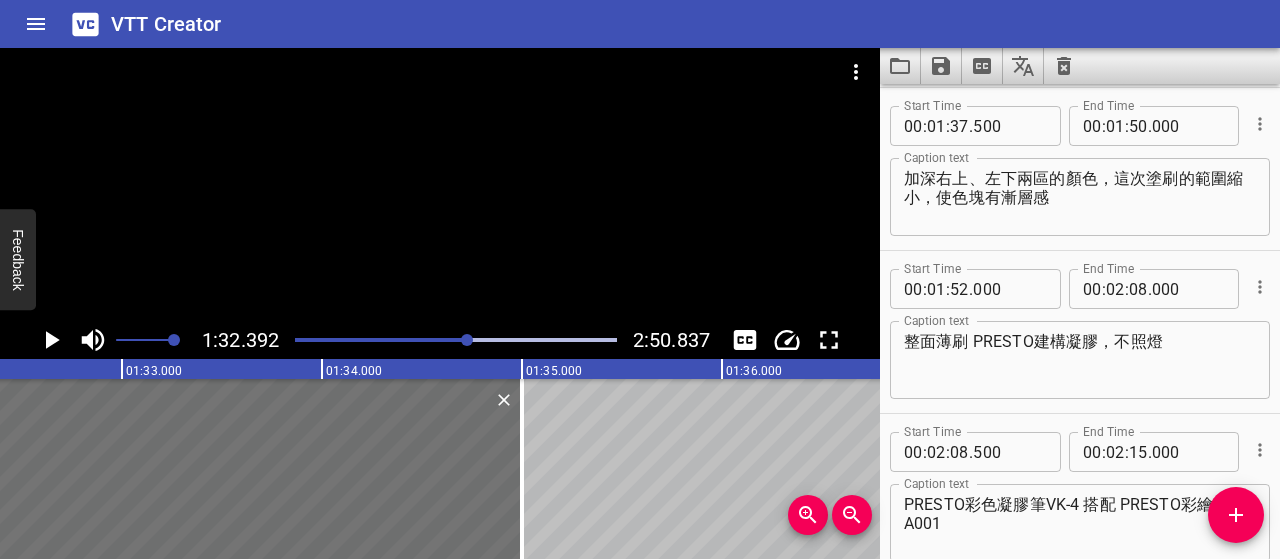 click 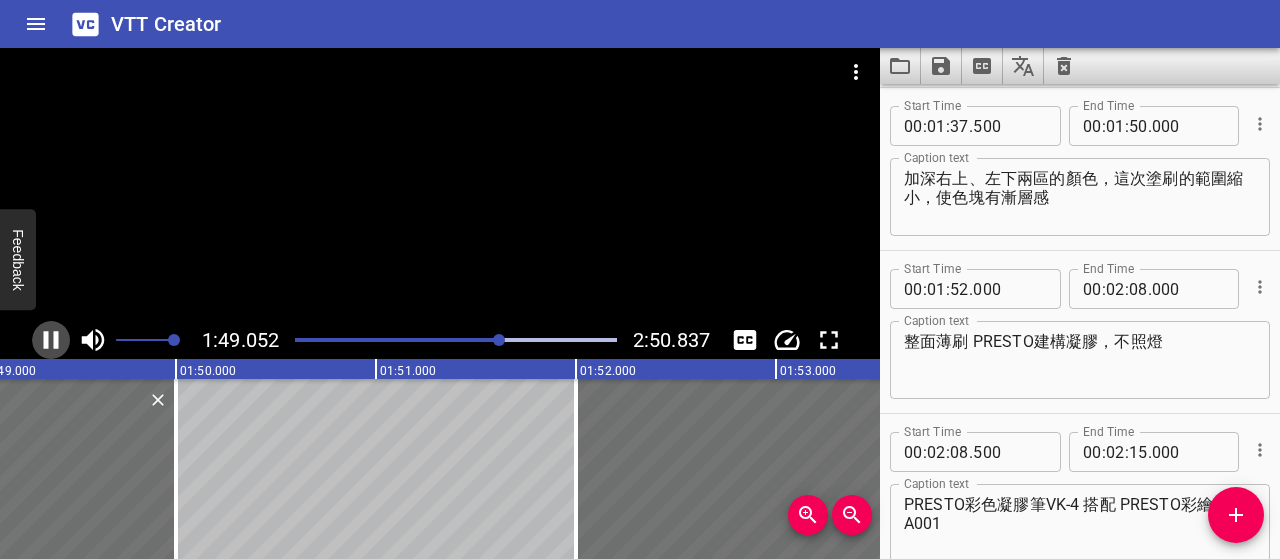 click 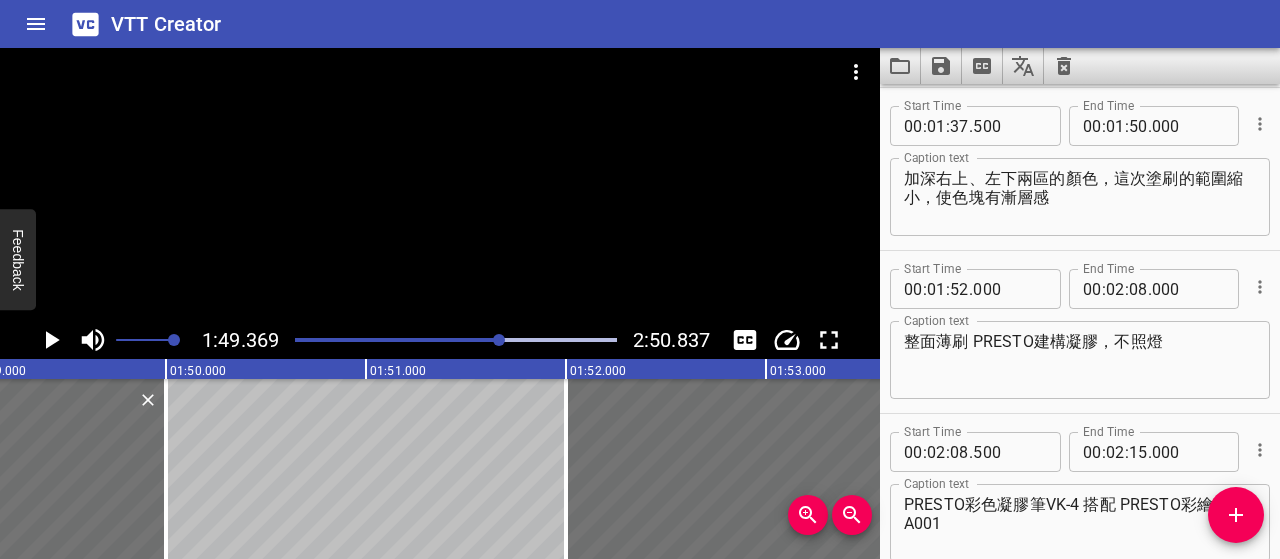 scroll, scrollTop: 0, scrollLeft: 21874, axis: horizontal 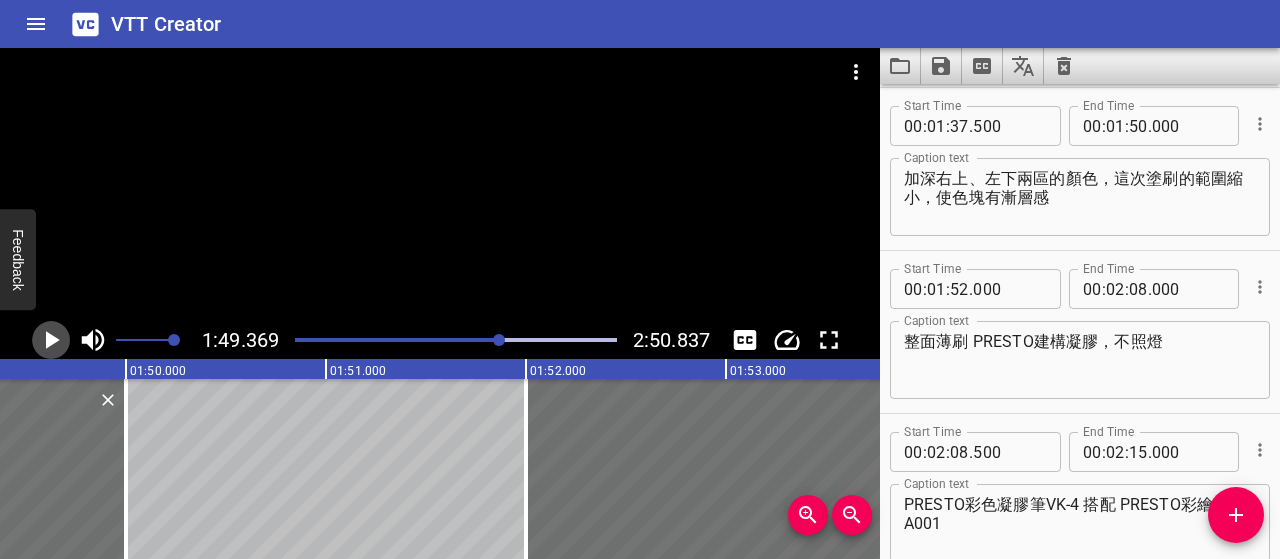 click 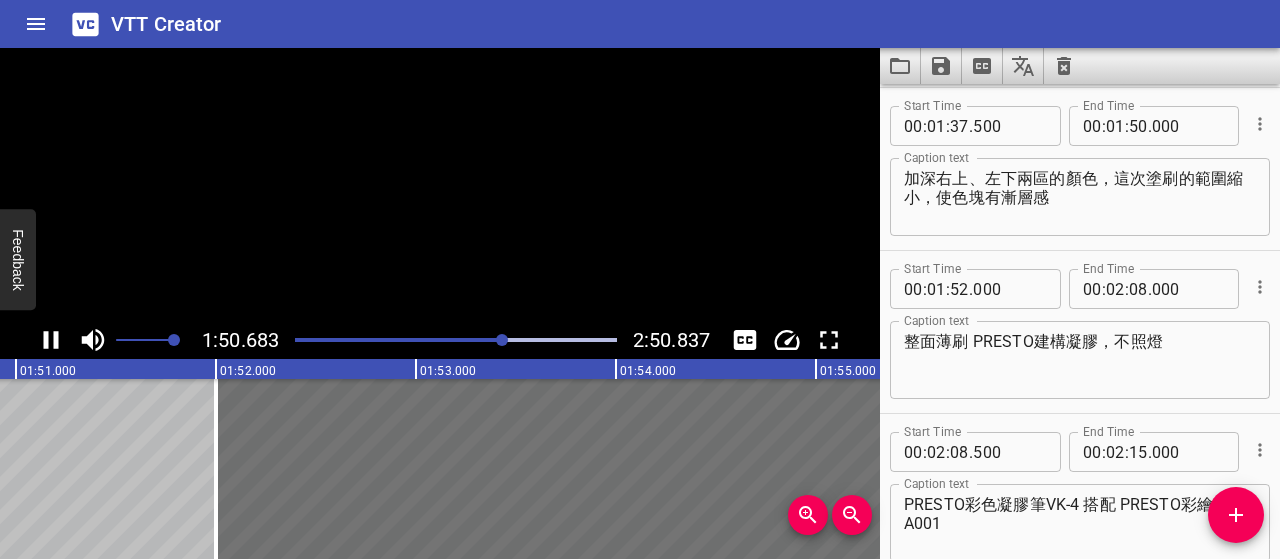click 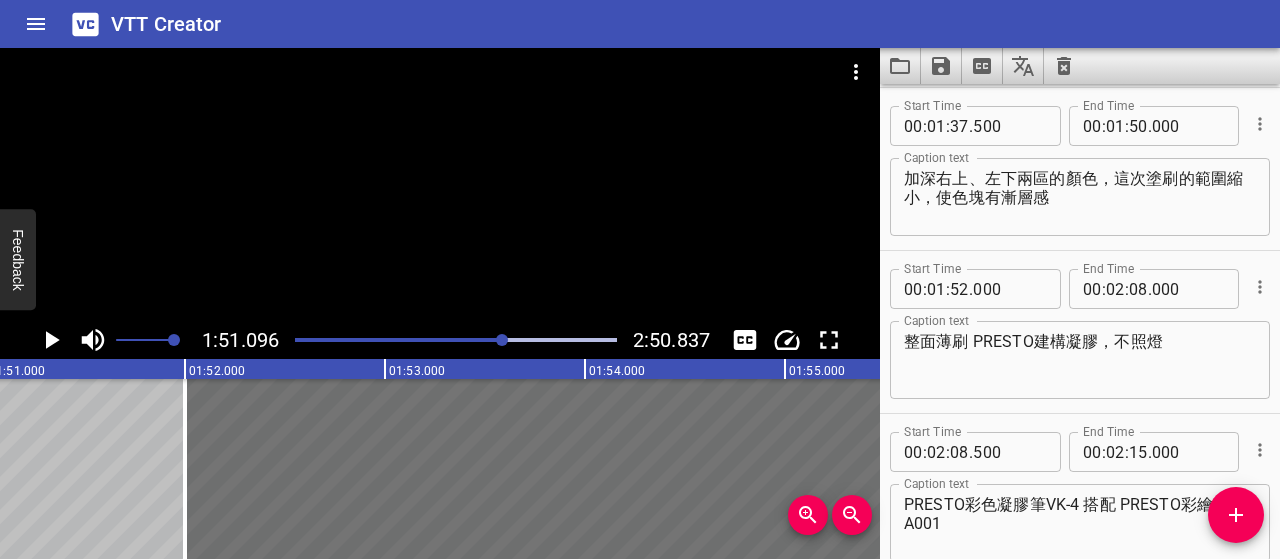 scroll, scrollTop: 0, scrollLeft: 22219, axis: horizontal 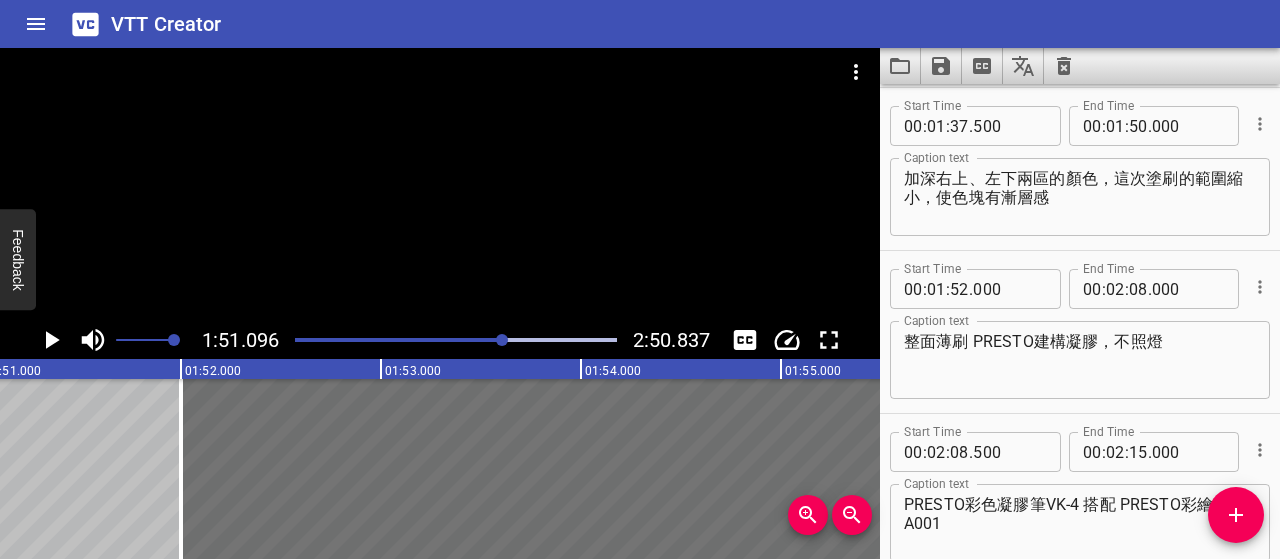 click 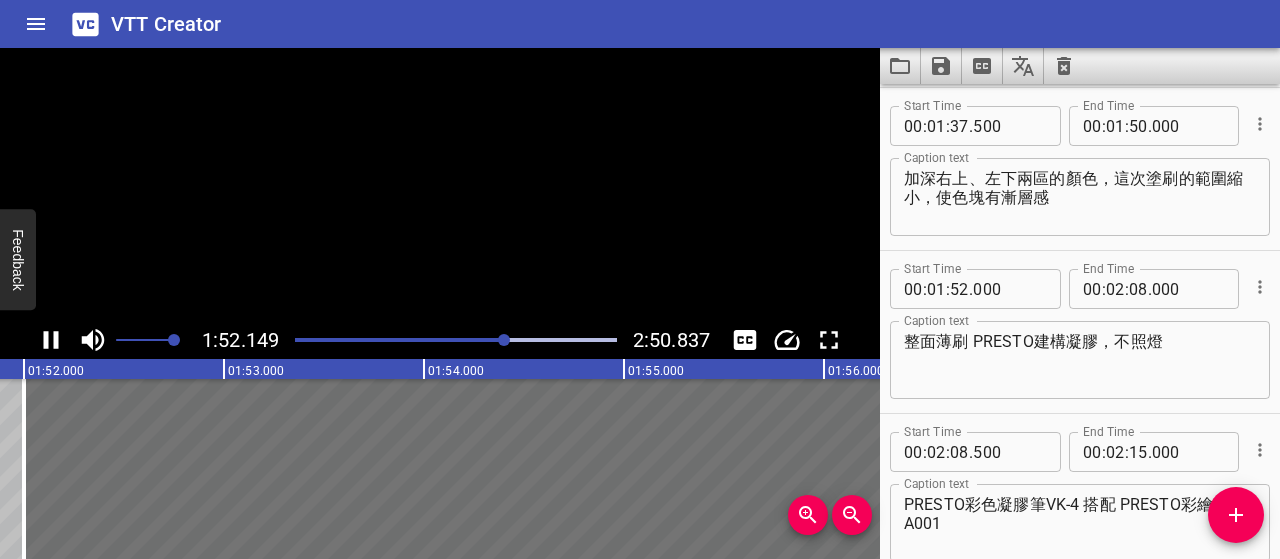 scroll, scrollTop: 0, scrollLeft: 22430, axis: horizontal 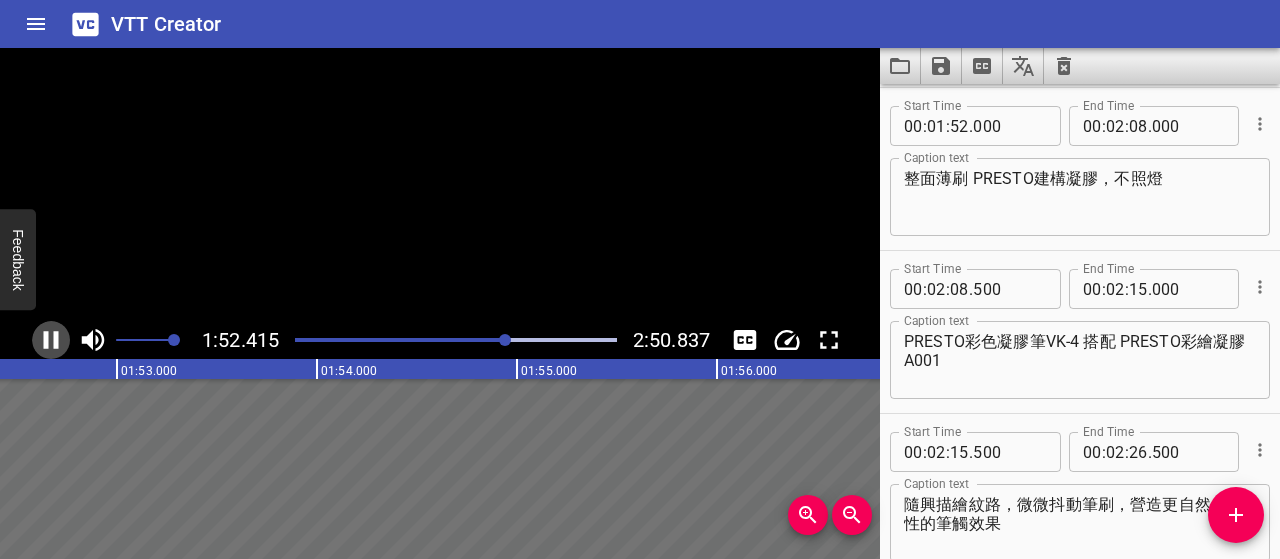 click 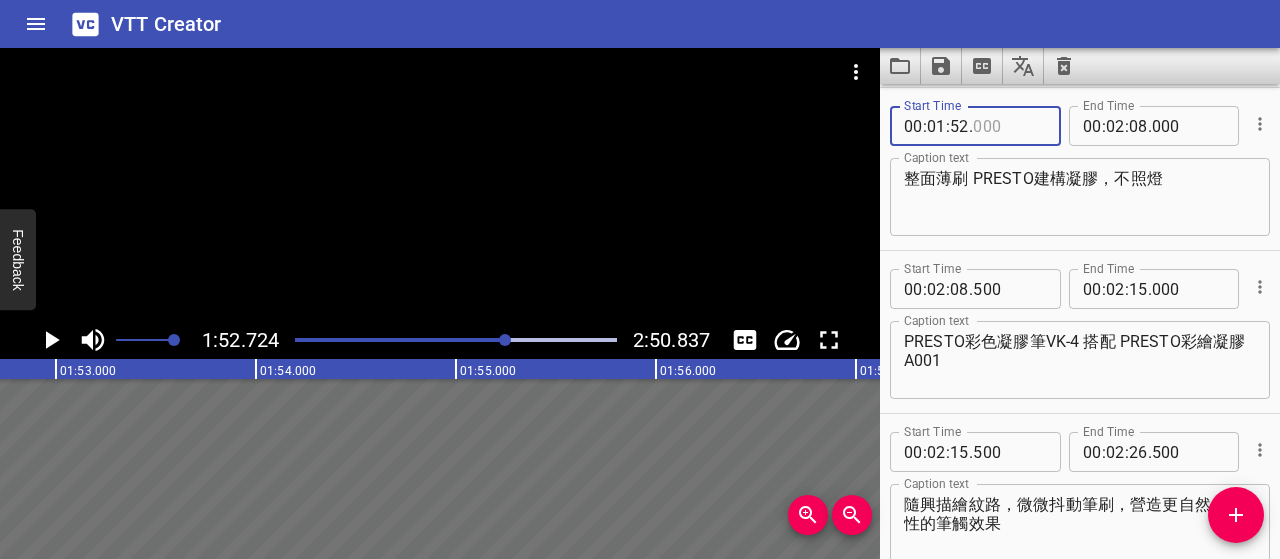 click at bounding box center (1009, 126) 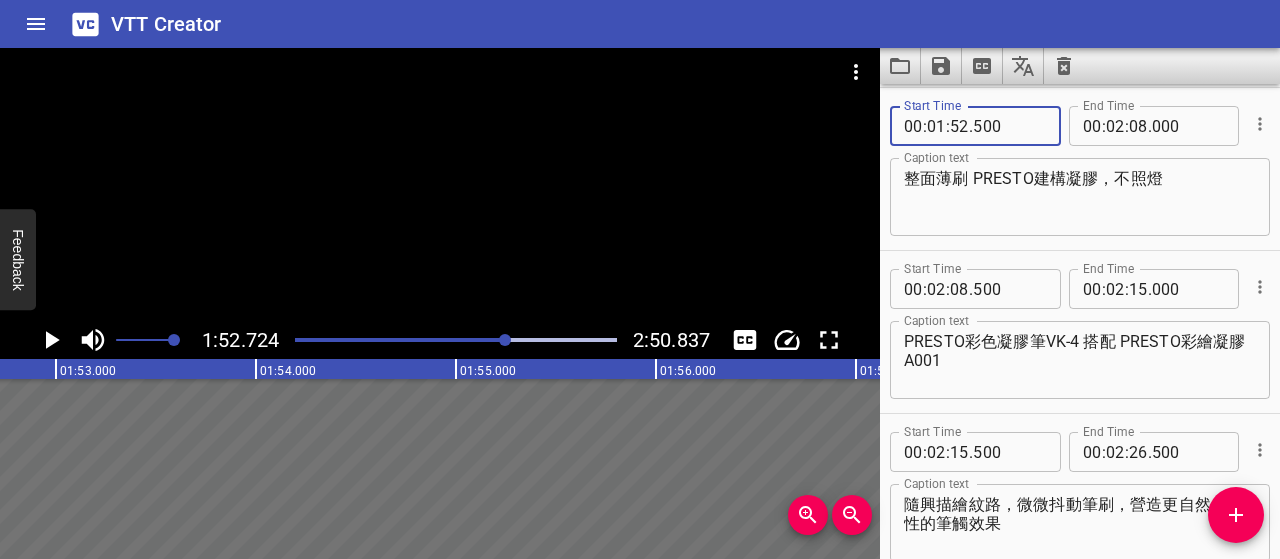 type on "500" 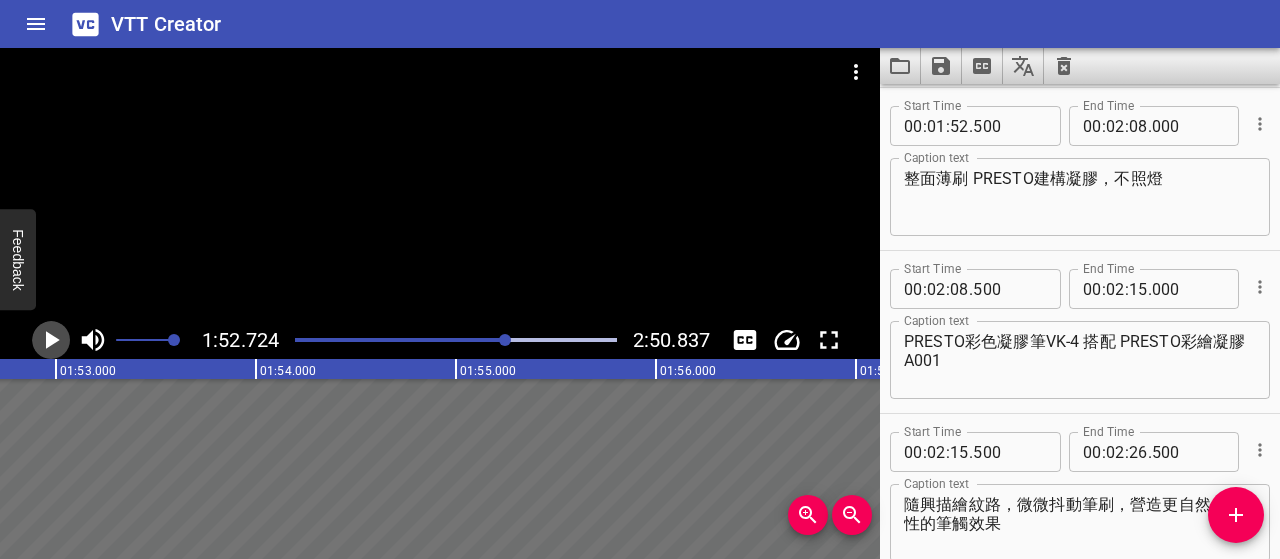 click 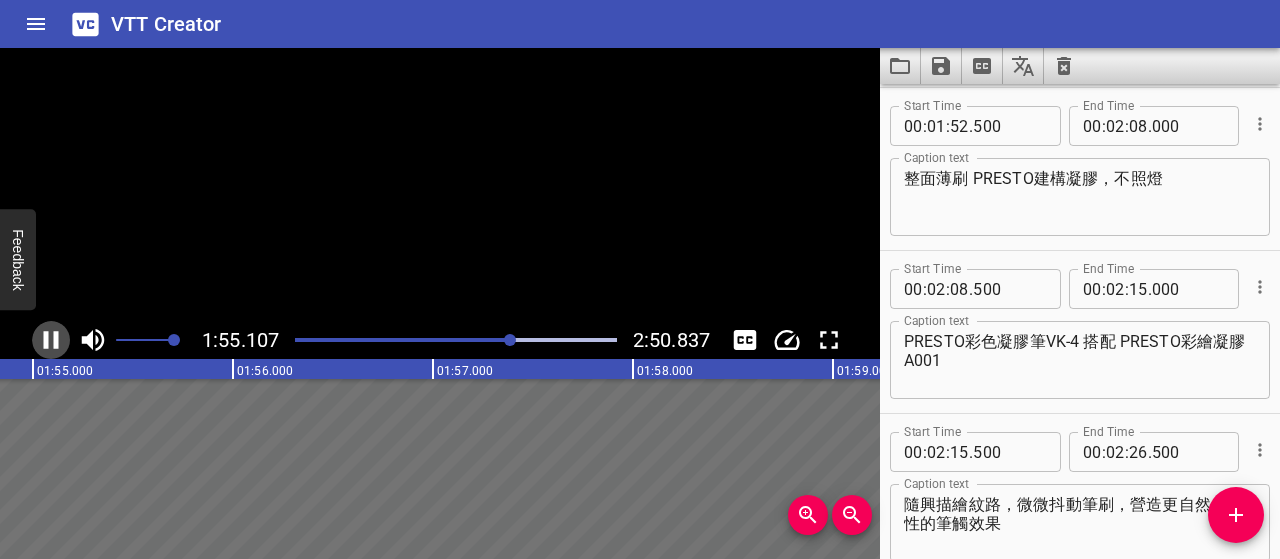 click 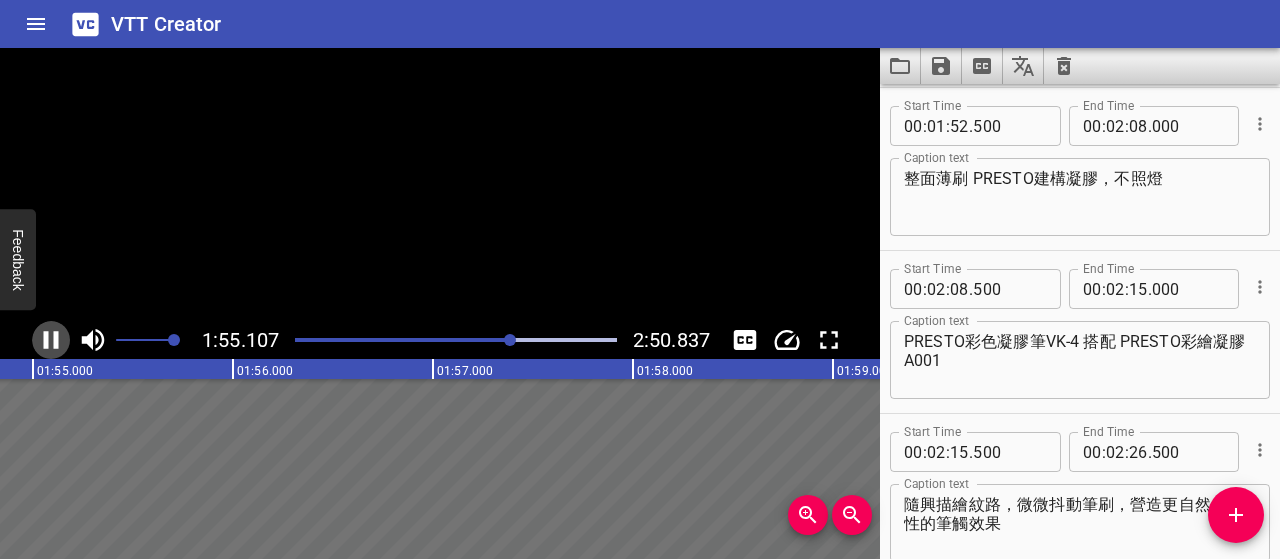 scroll, scrollTop: 0, scrollLeft: 23042, axis: horizontal 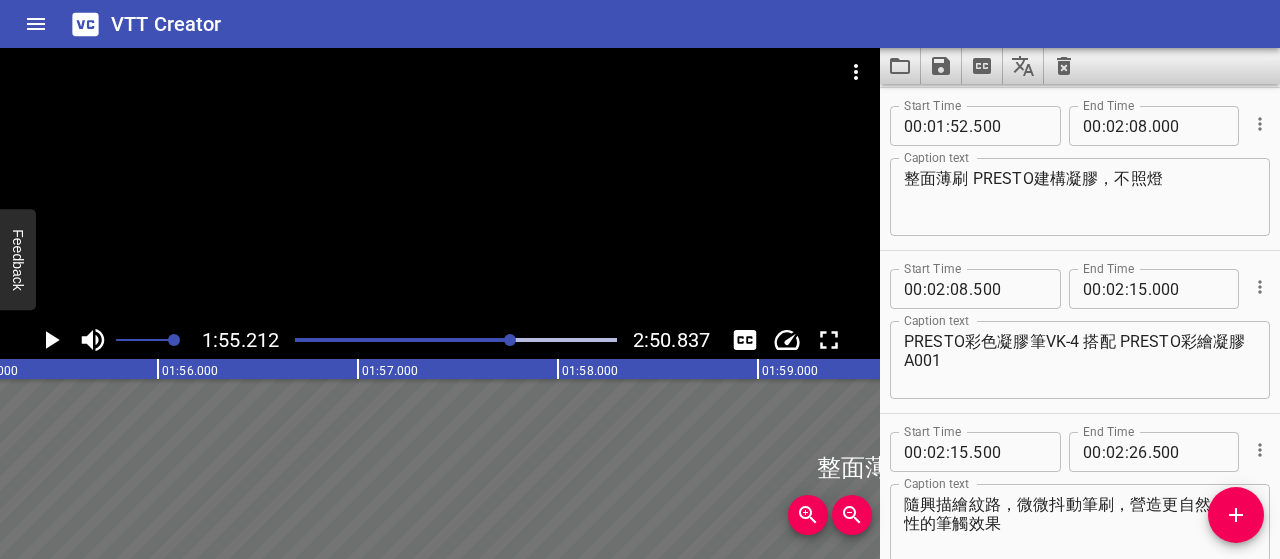 click 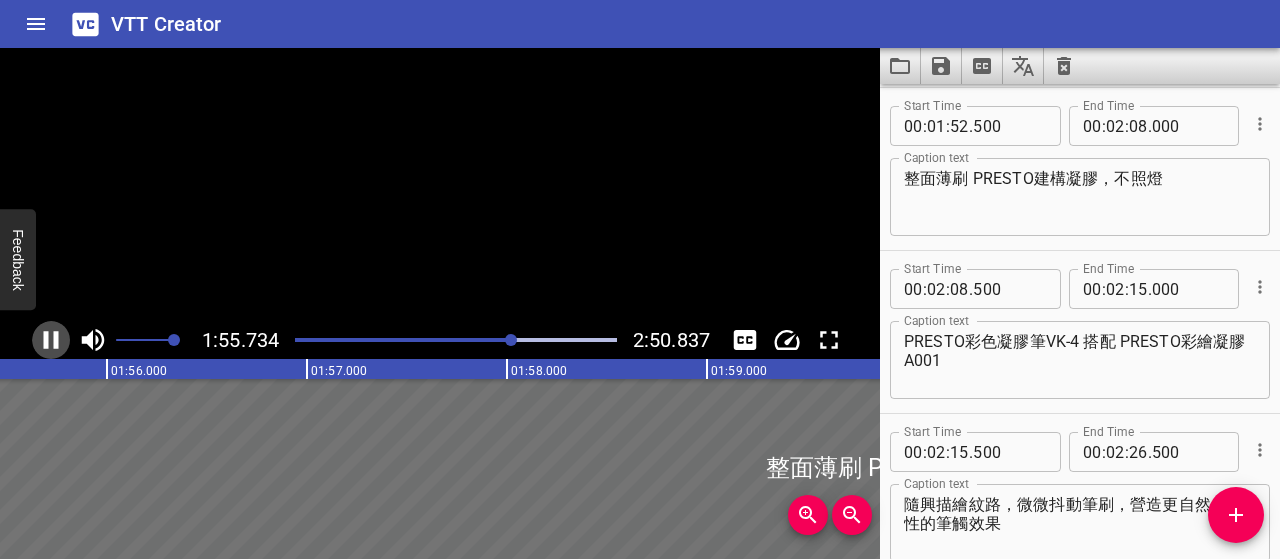 click 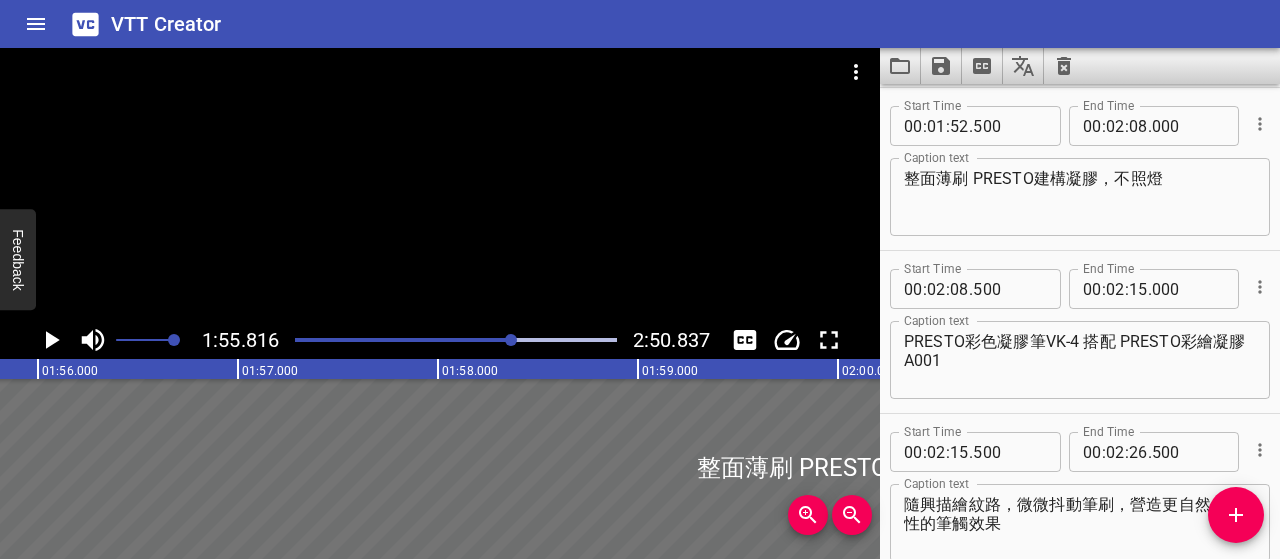 scroll, scrollTop: 0, scrollLeft: 23163, axis: horizontal 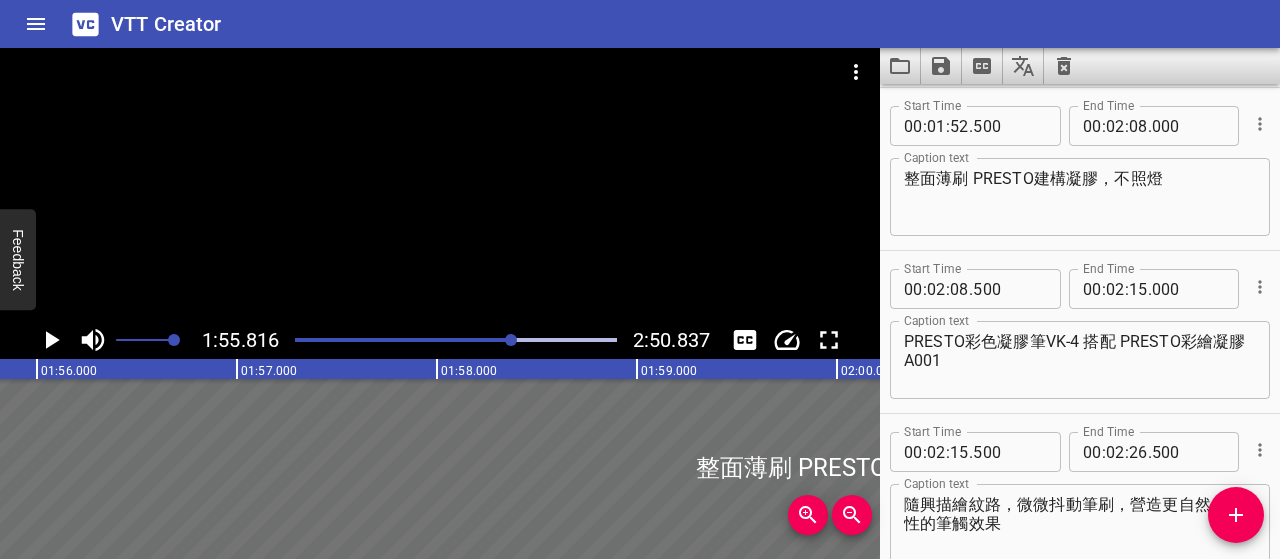 click at bounding box center [353, 340] 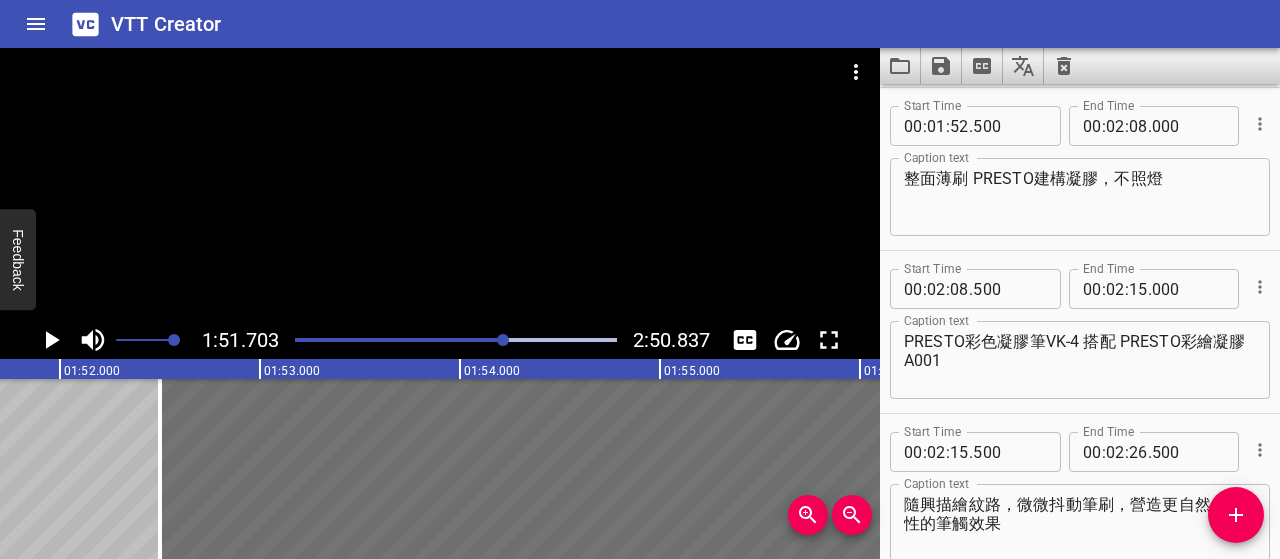 click at bounding box center (503, 340) 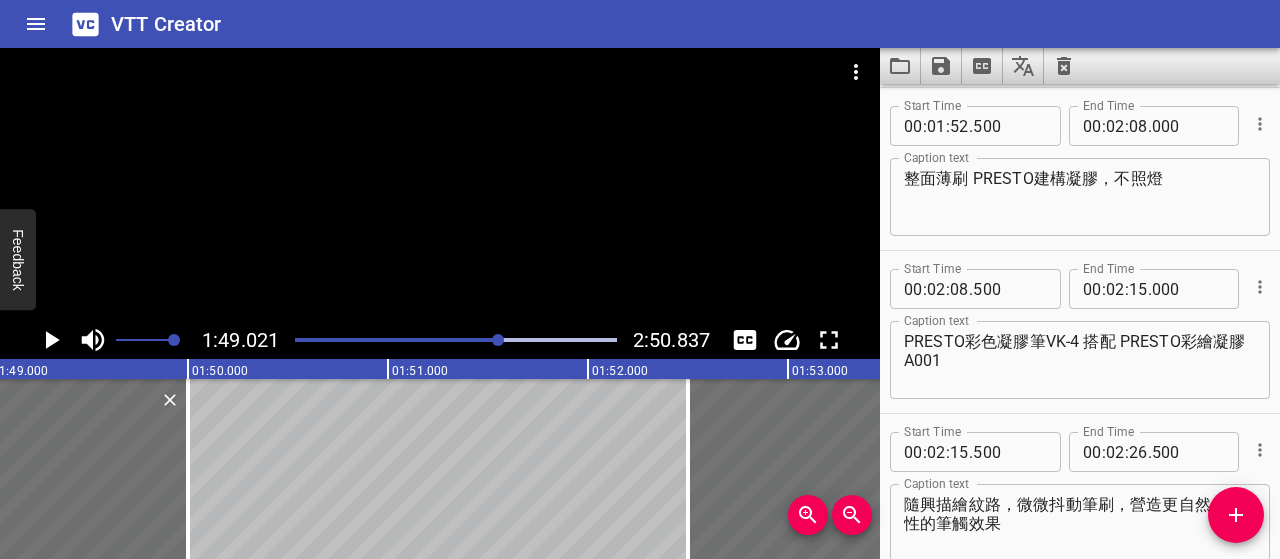 scroll, scrollTop: 0, scrollLeft: 21804, axis: horizontal 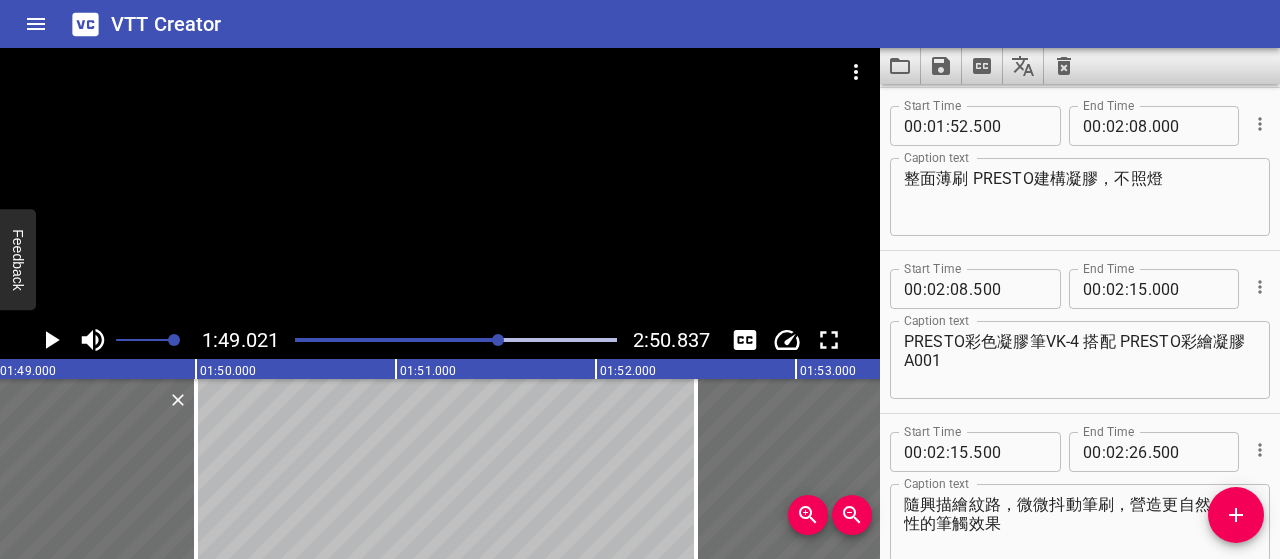 click 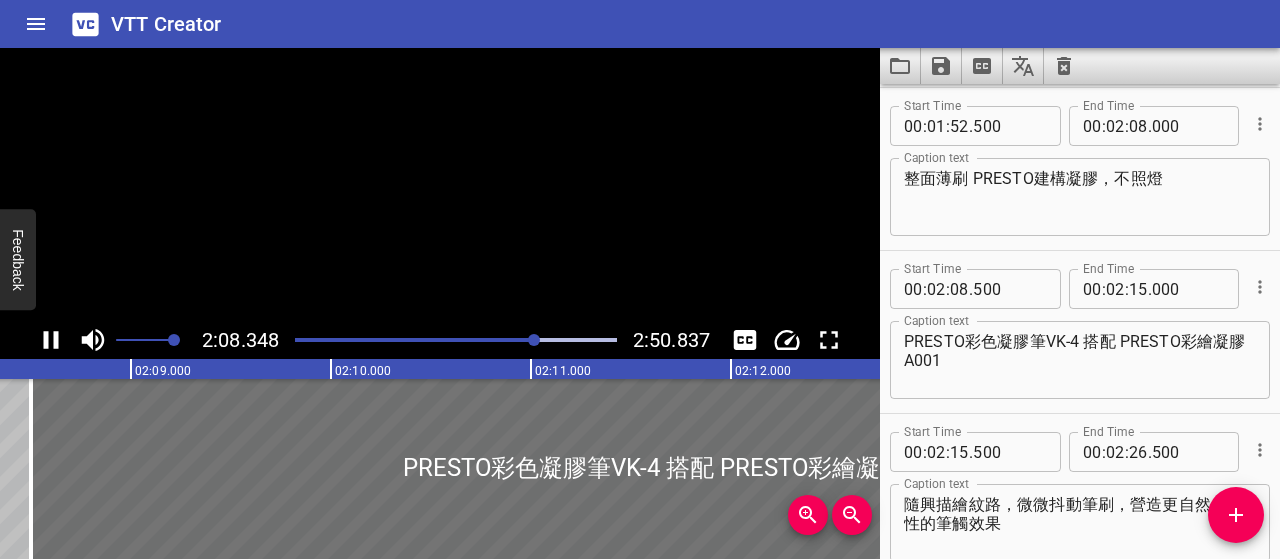 click 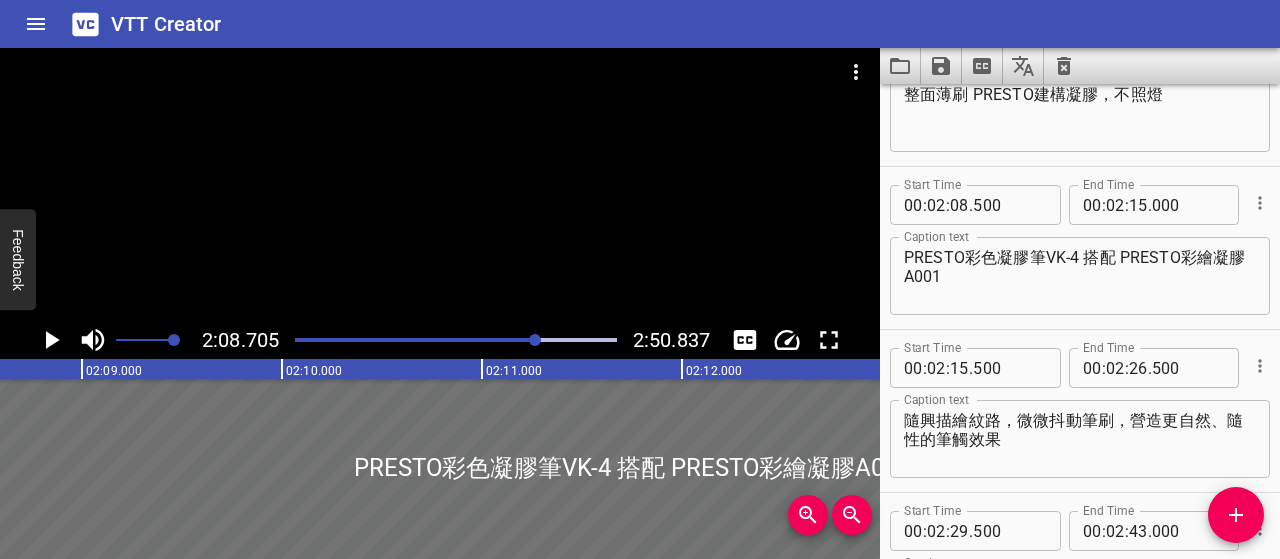 scroll, scrollTop: 0, scrollLeft: 25741, axis: horizontal 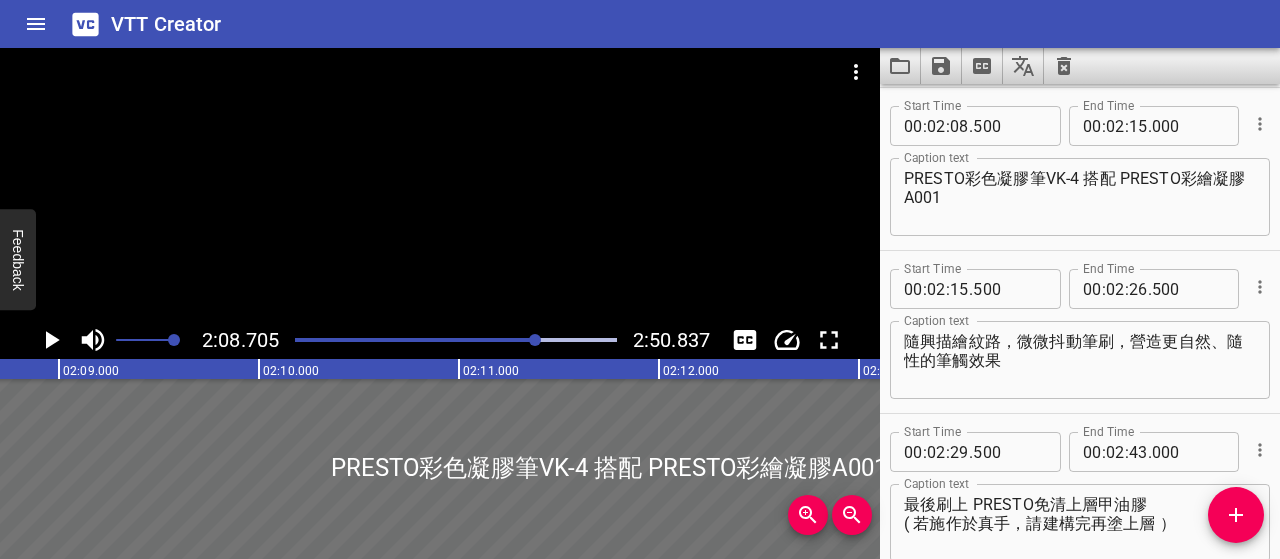 click 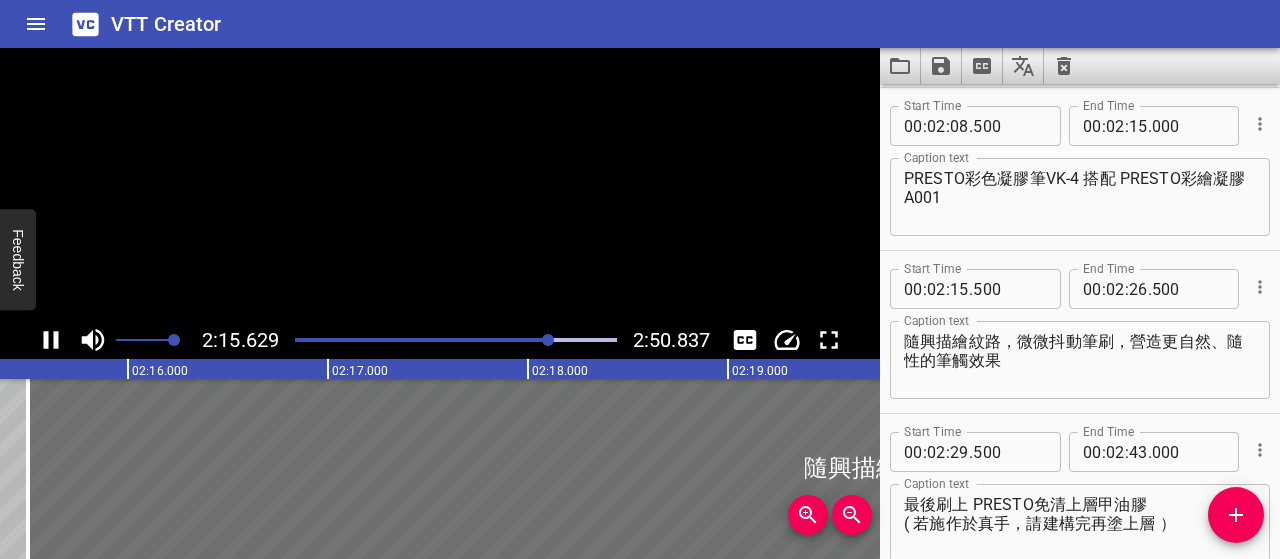 scroll, scrollTop: 0, scrollLeft: 27126, axis: horizontal 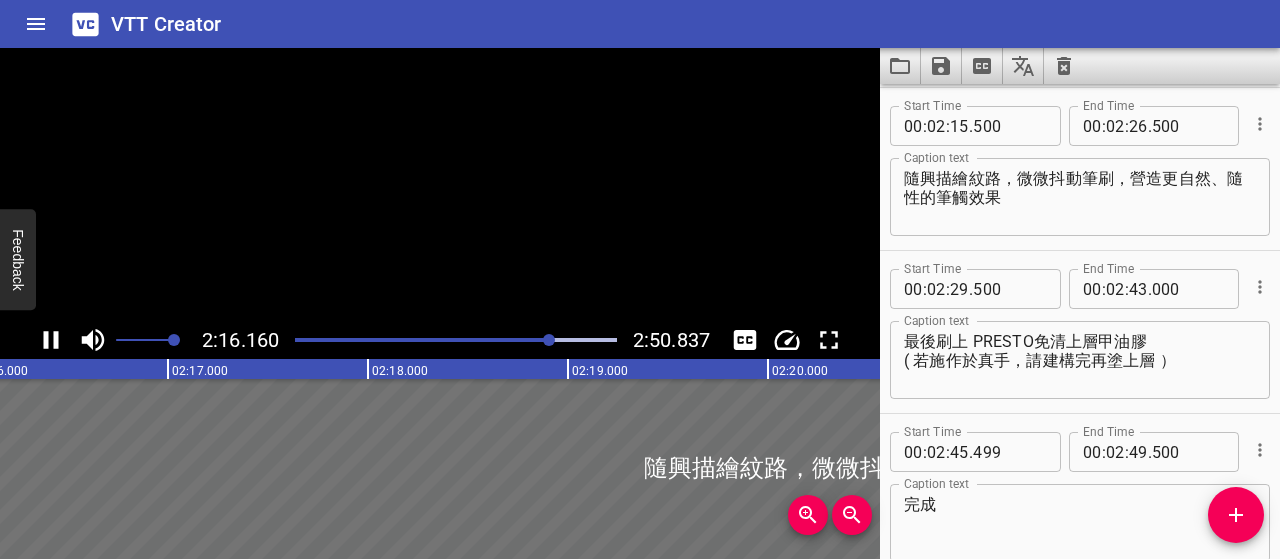 click 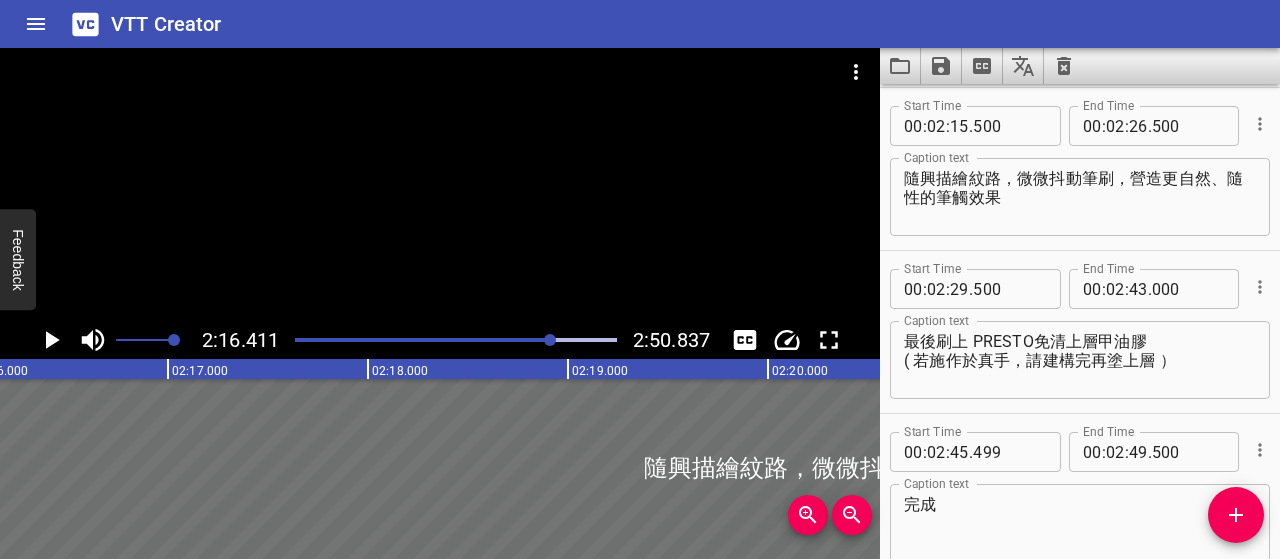 scroll, scrollTop: 0, scrollLeft: 27282, axis: horizontal 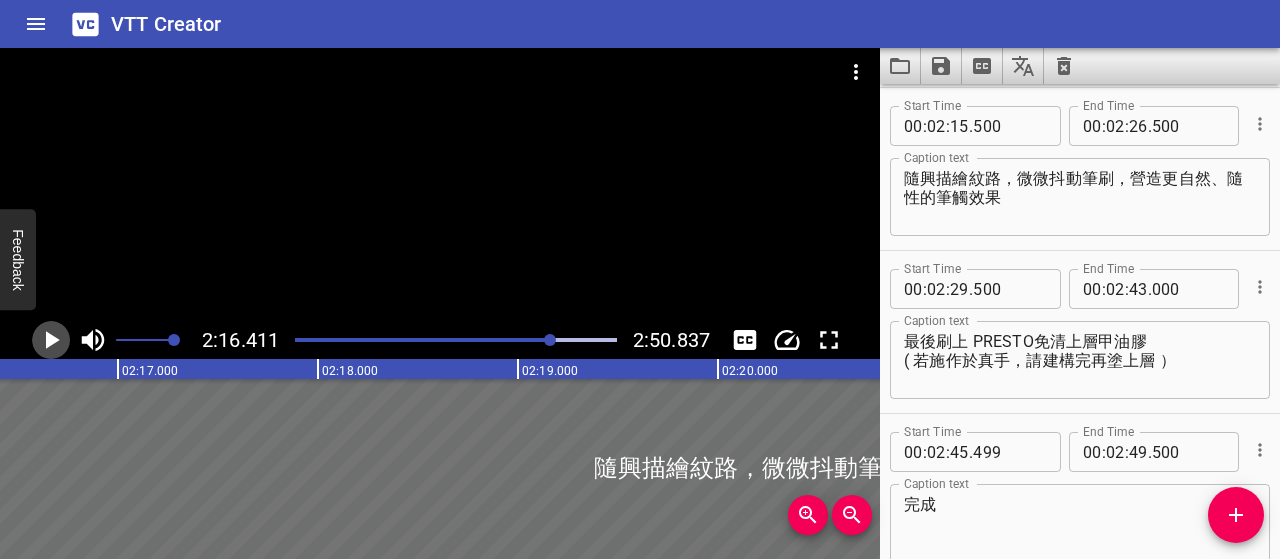 click 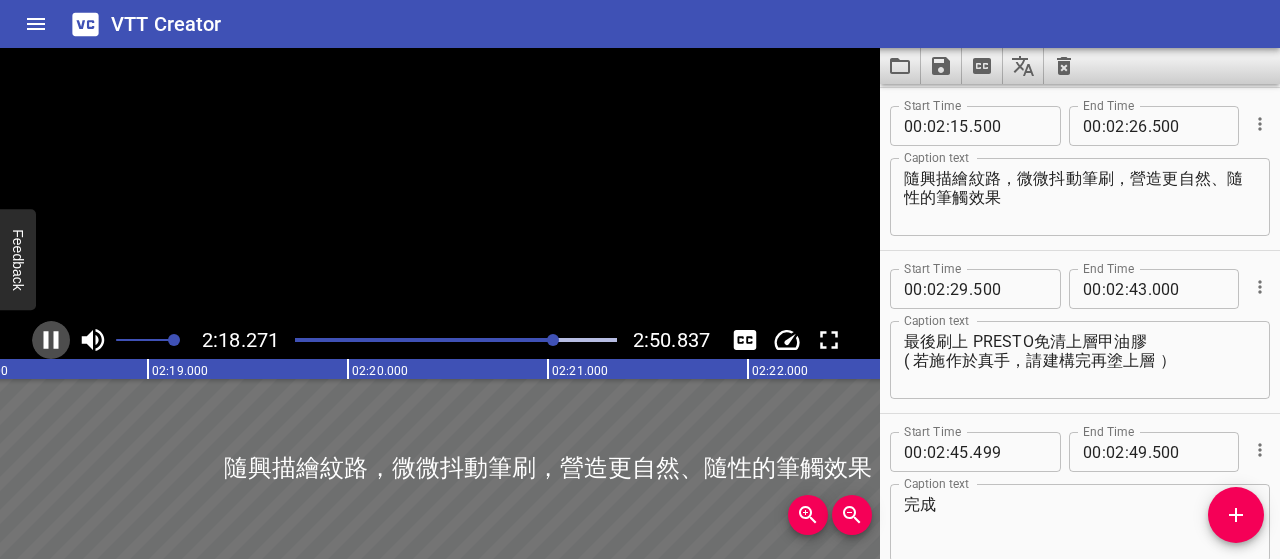 click 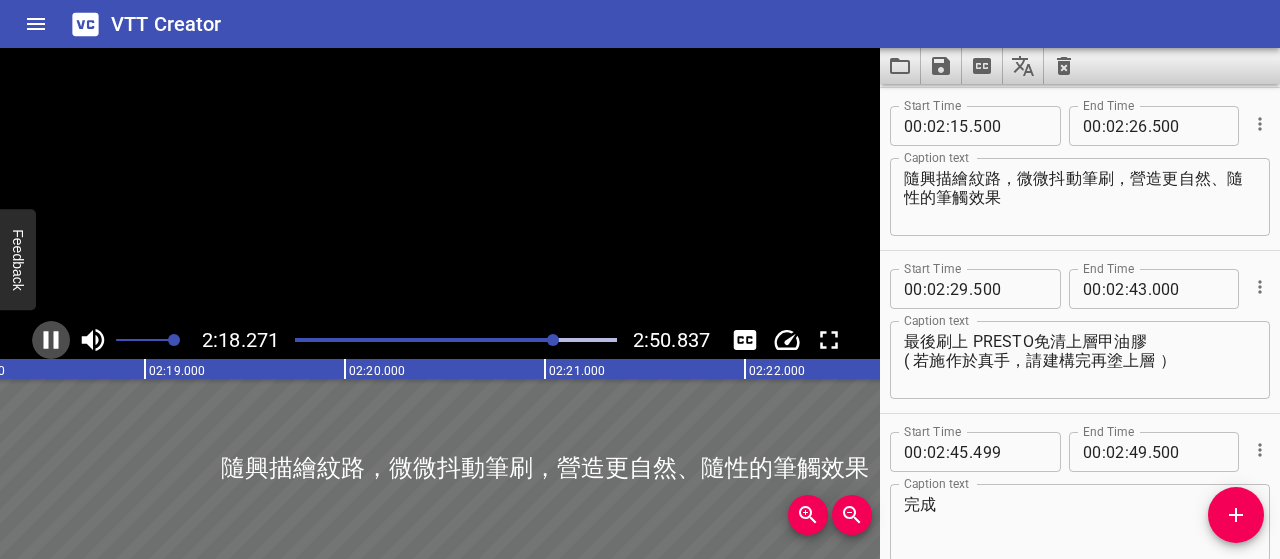 scroll, scrollTop: 0, scrollLeft: 27690, axis: horizontal 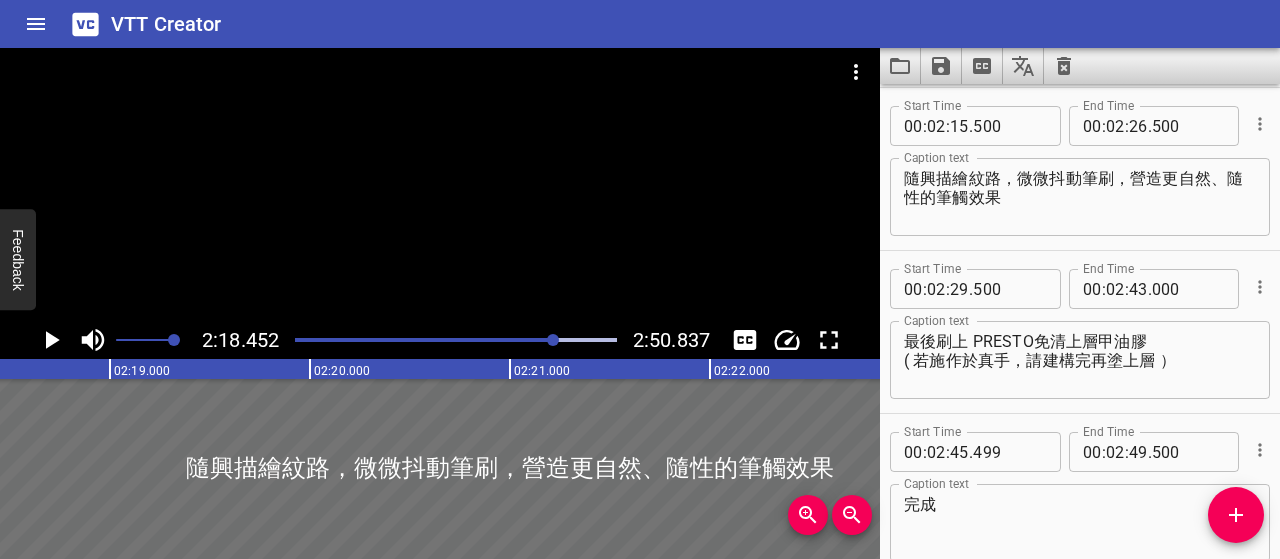 click 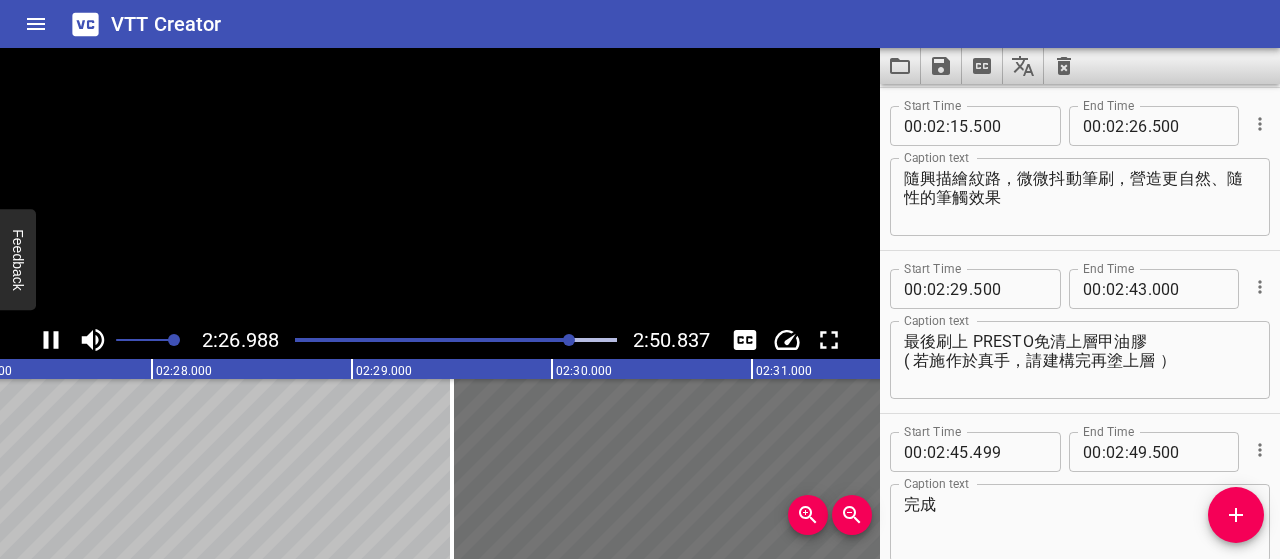 click 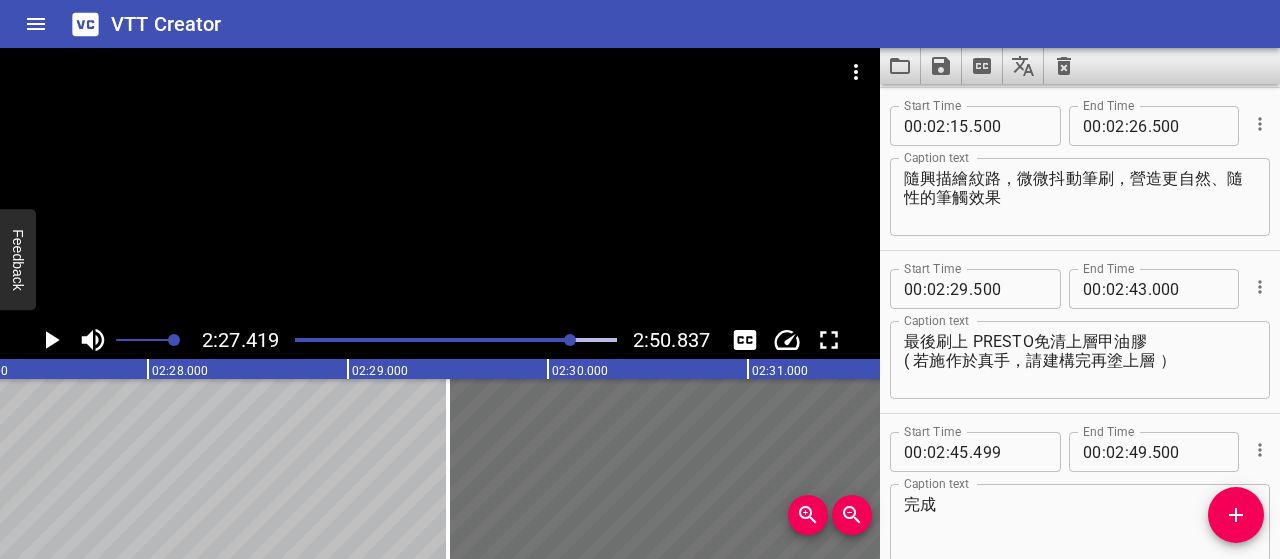 scroll, scrollTop: 0, scrollLeft: 29484, axis: horizontal 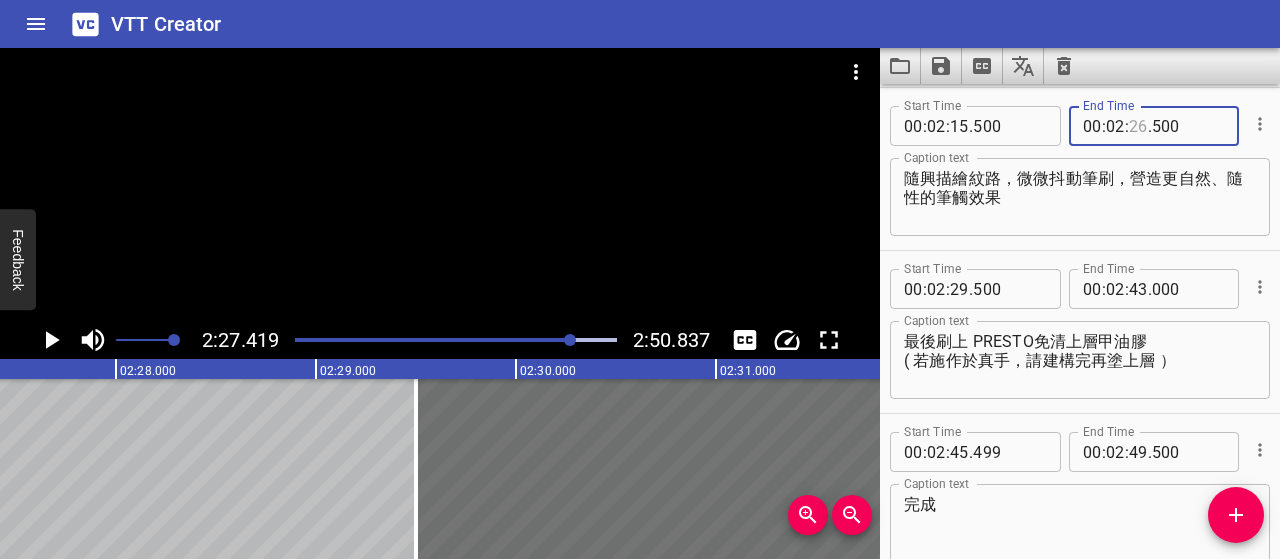 click at bounding box center (1138, 126) 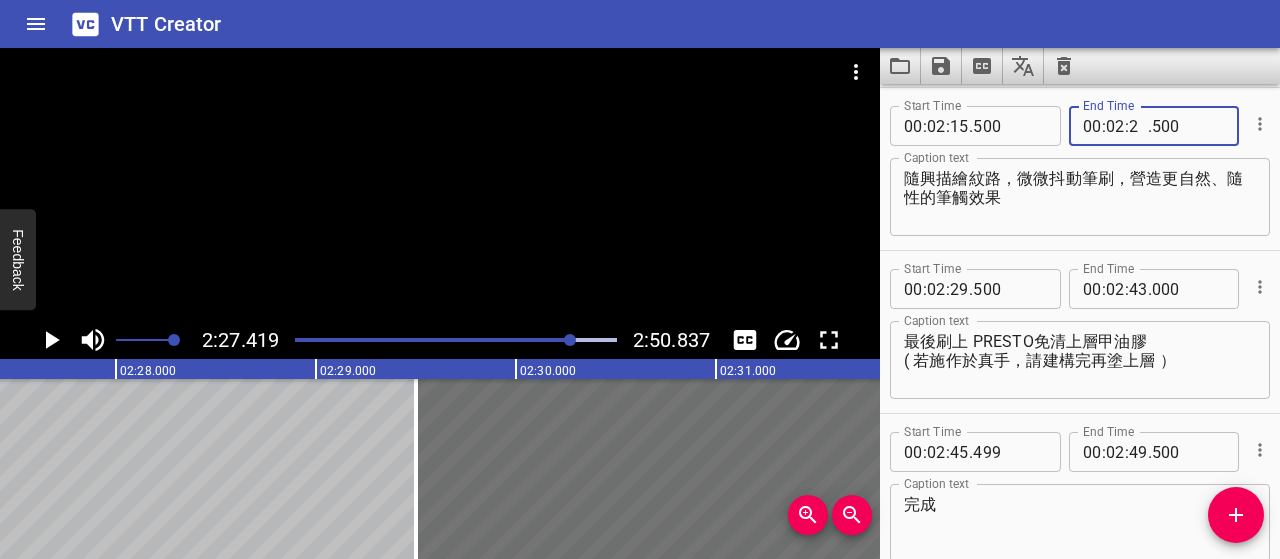 type on "27" 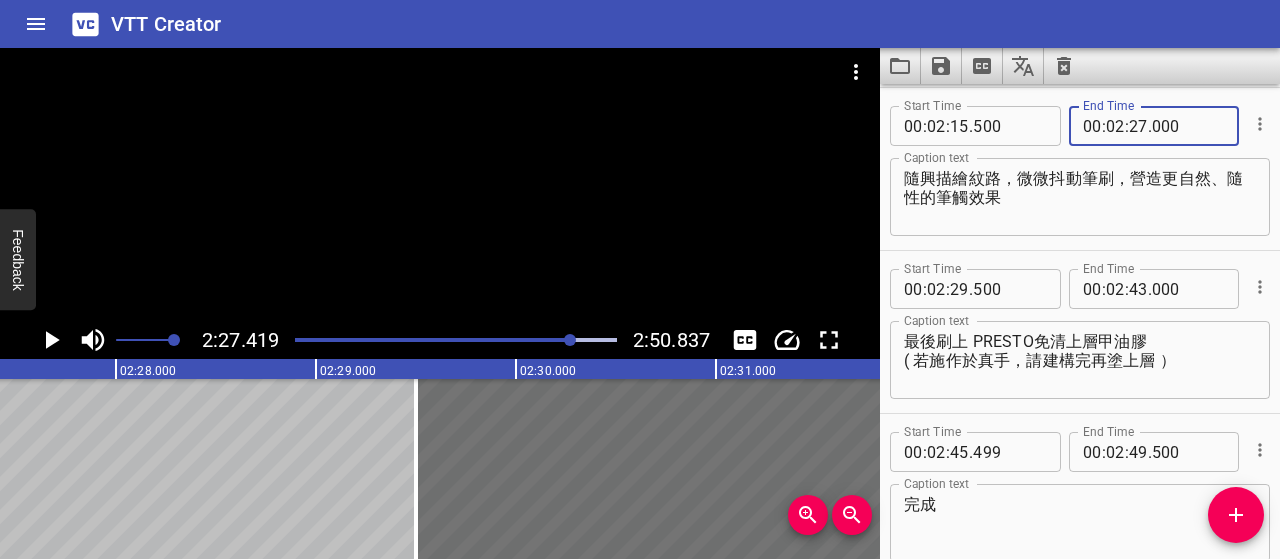 type on "000" 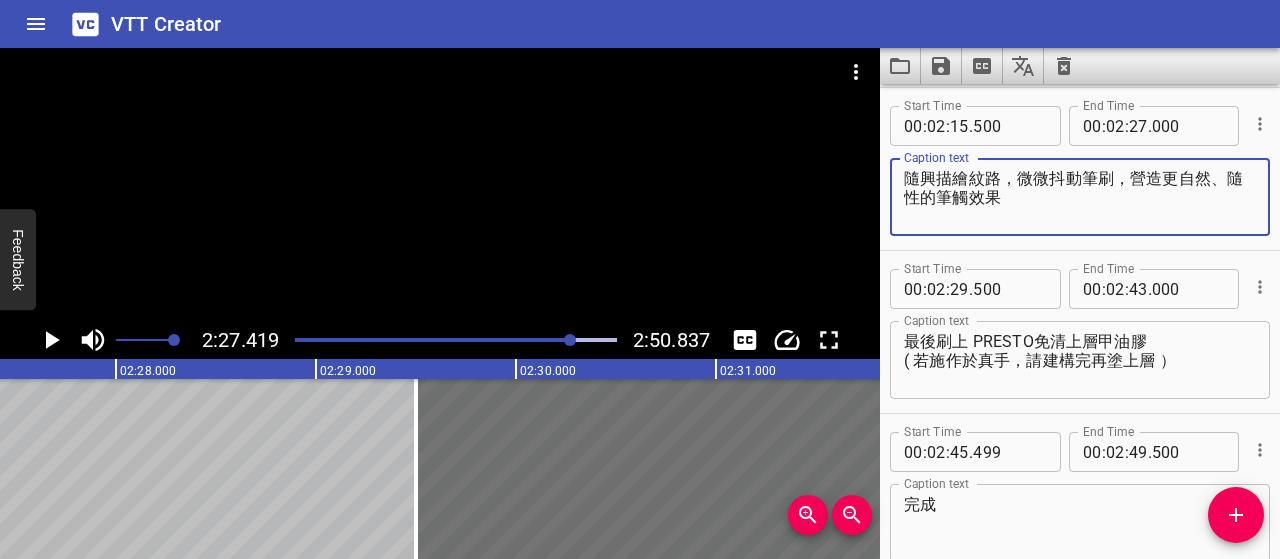click on "隨興描繪紋路，微微抖動筆刷，營造更自然、隨性的筆觸效果" at bounding box center (1080, 197) 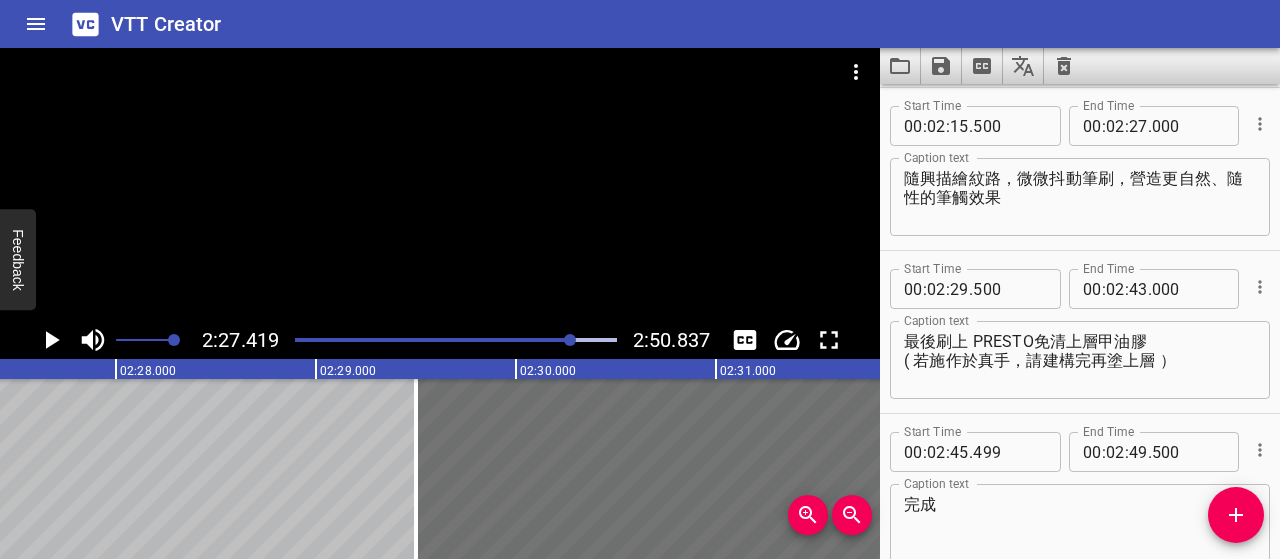 click at bounding box center (412, 340) 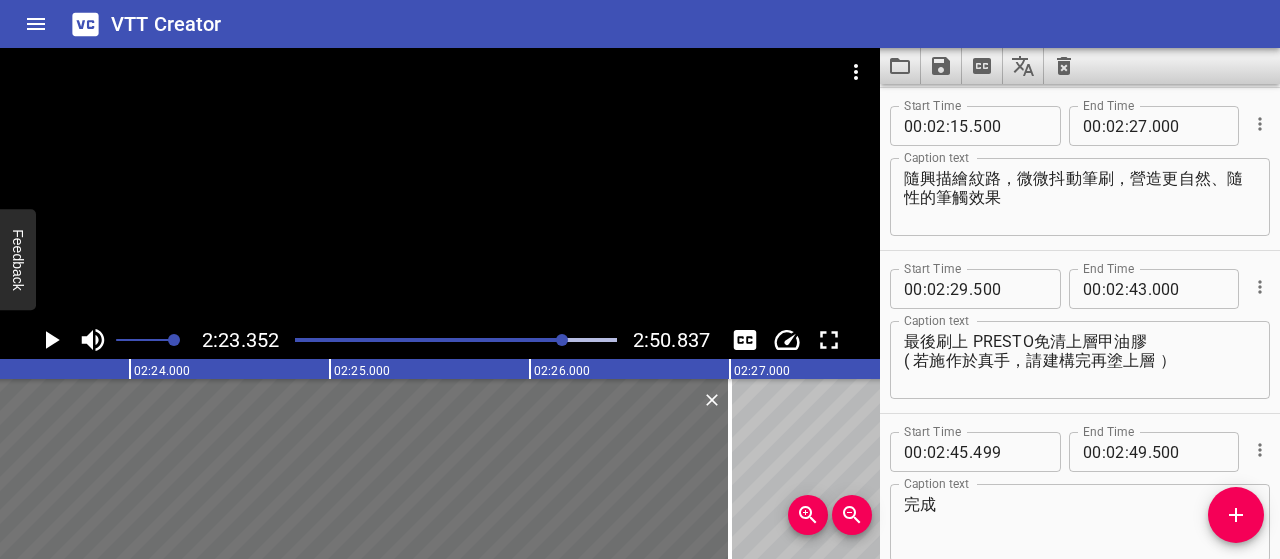 click 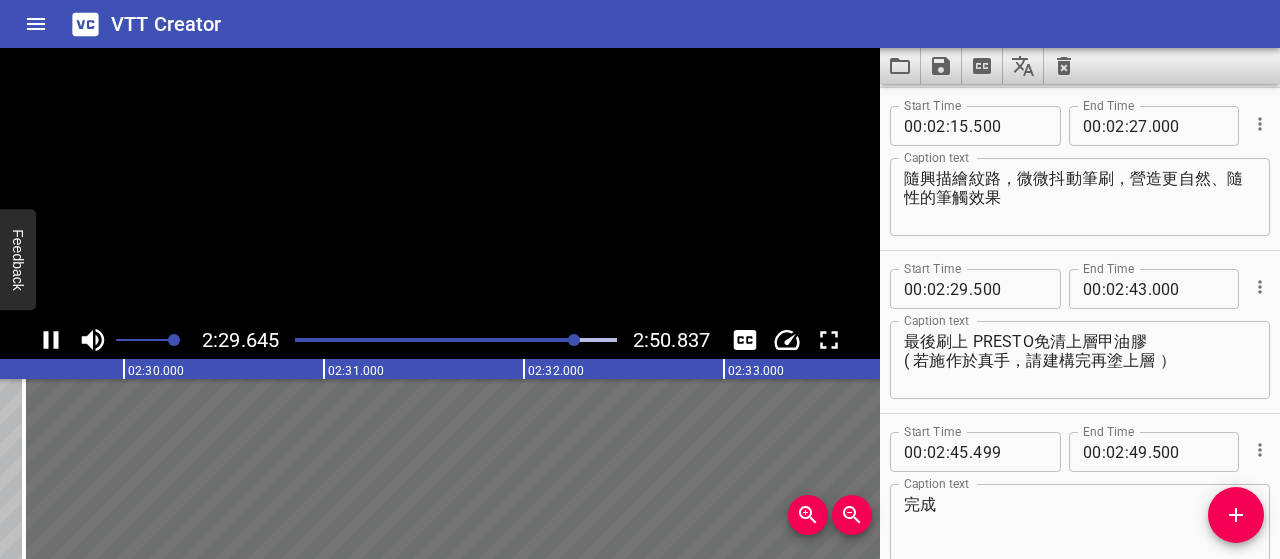 scroll, scrollTop: 0, scrollLeft: 29928, axis: horizontal 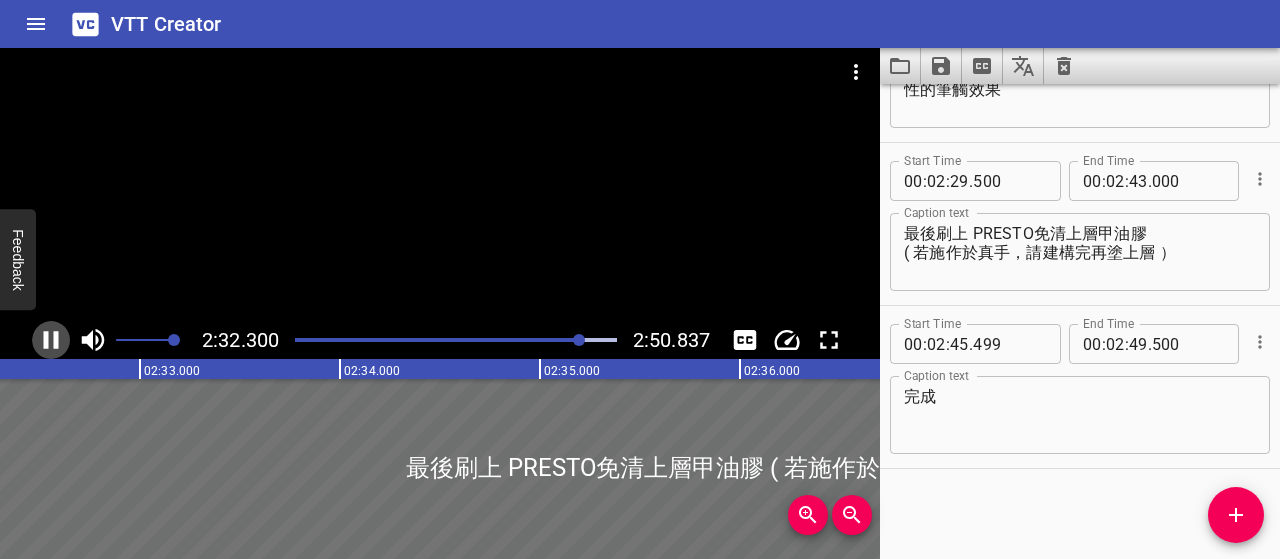 click 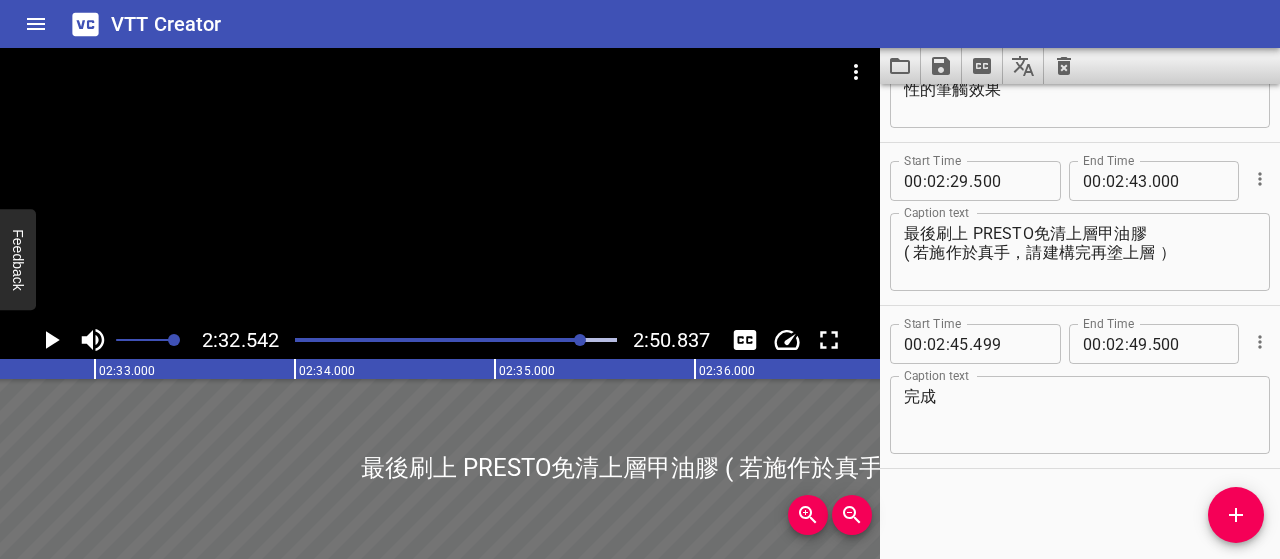 scroll, scrollTop: 0, scrollLeft: 30508, axis: horizontal 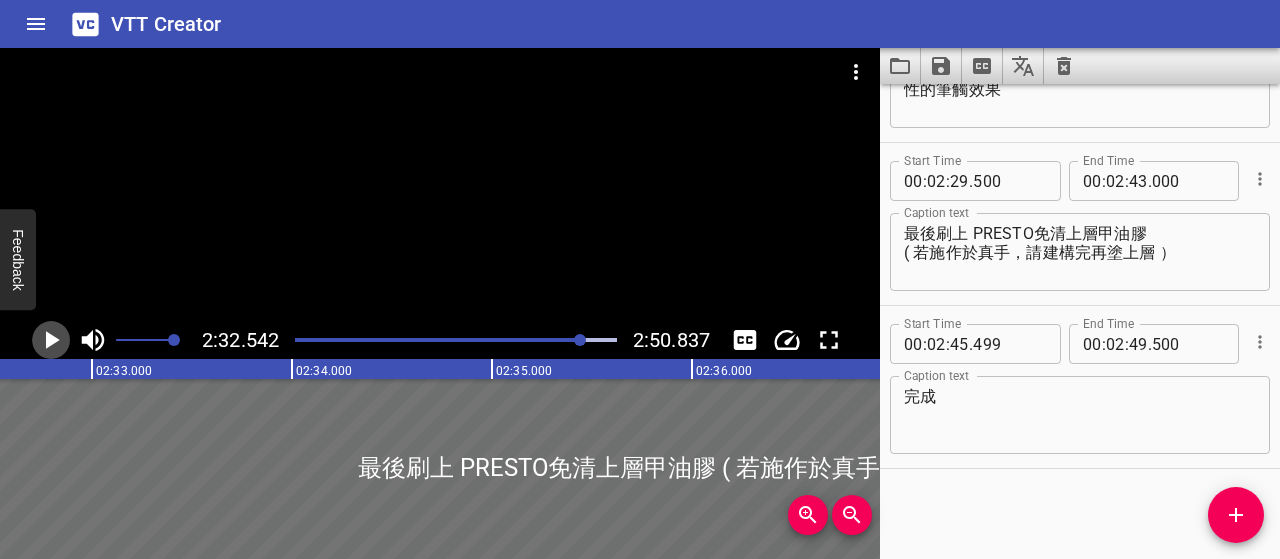 click 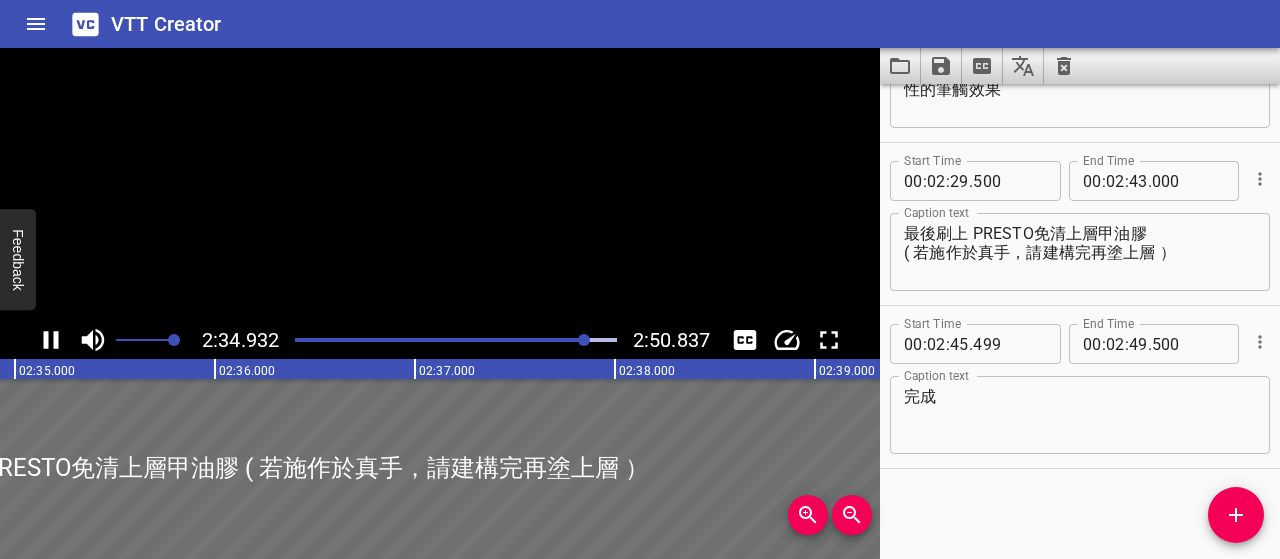 click 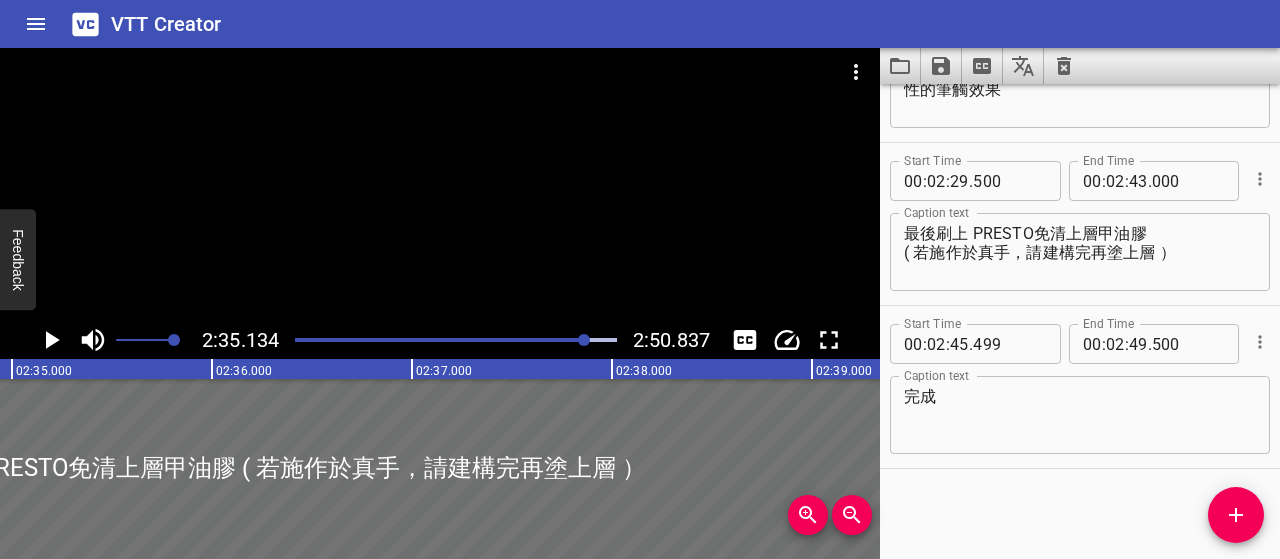 scroll, scrollTop: 0, scrollLeft: 31026, axis: horizontal 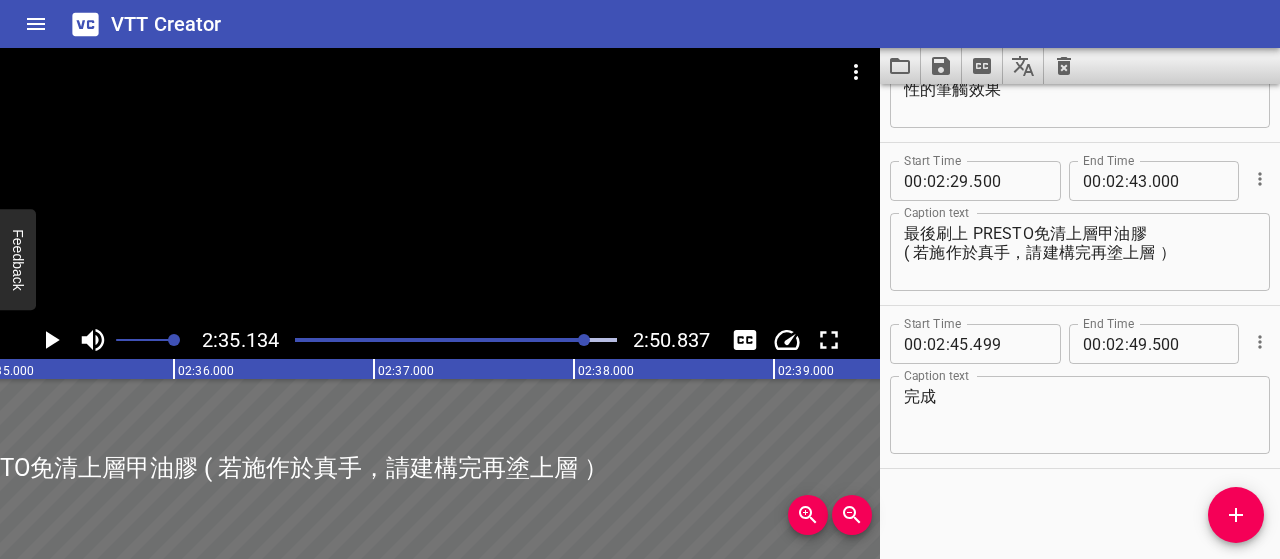 click on "最後刷上 PRESTO免清上層甲油膠
( 若施作於真手，請建構完再塗上層 ）" at bounding box center (1080, 252) 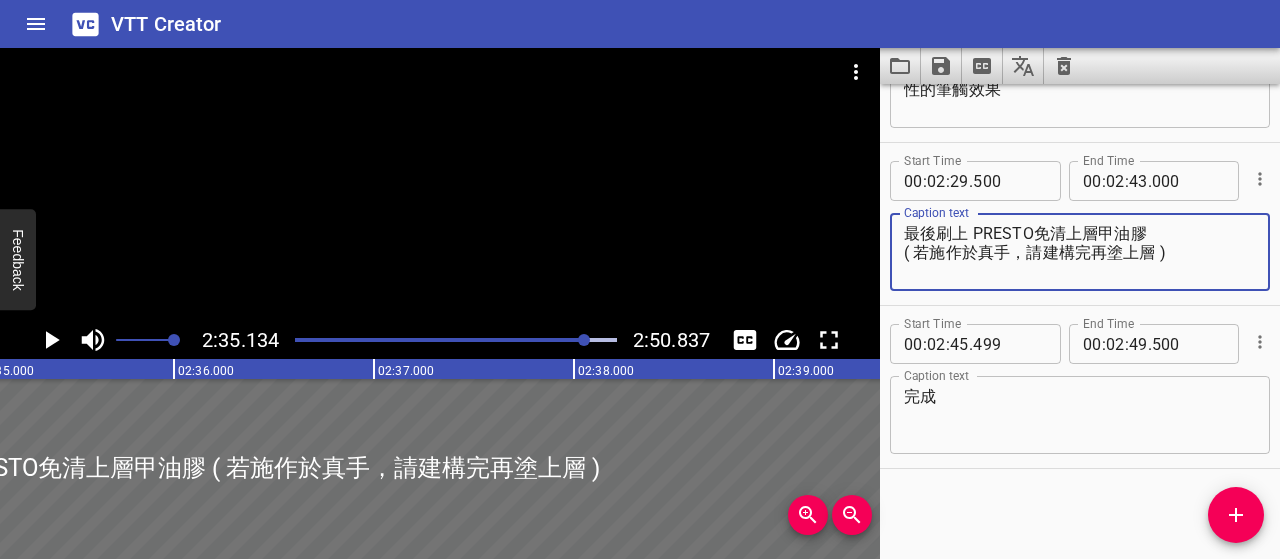 type on "最後刷上 PRESTO免清上層甲油膠
( 若施作於真手，請建構完再塗上層 )" 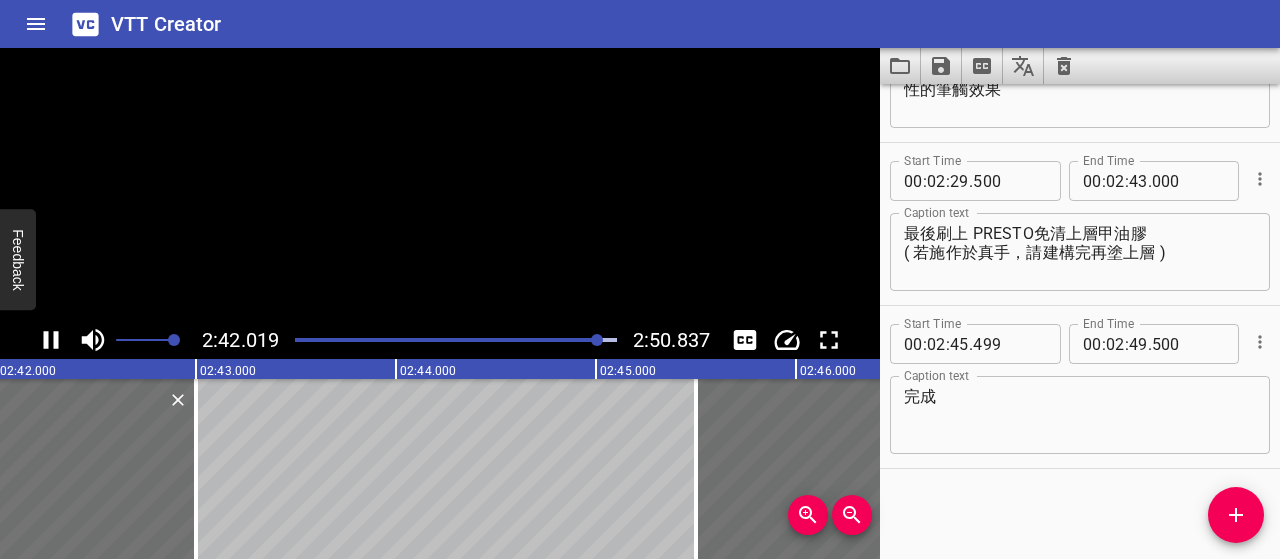 click 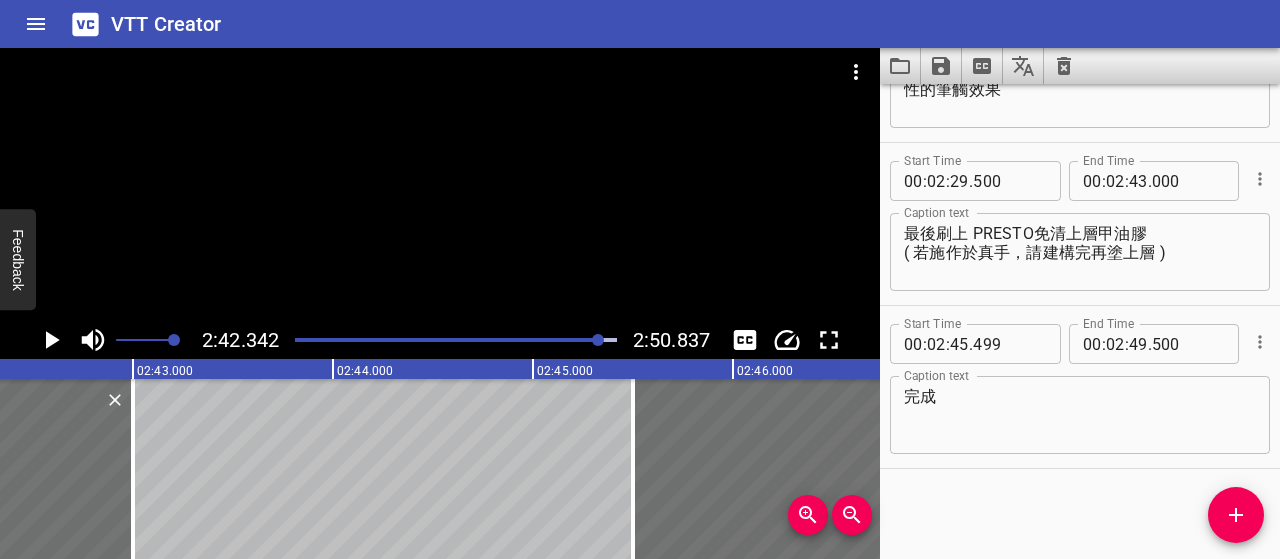 scroll, scrollTop: 0, scrollLeft: 32468, axis: horizontal 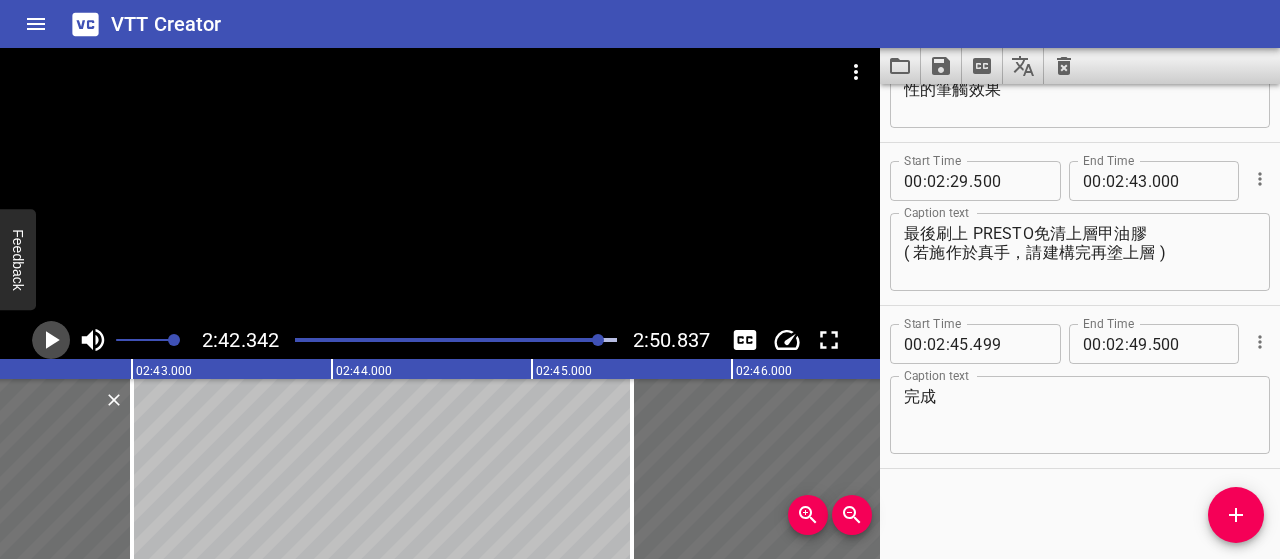 click 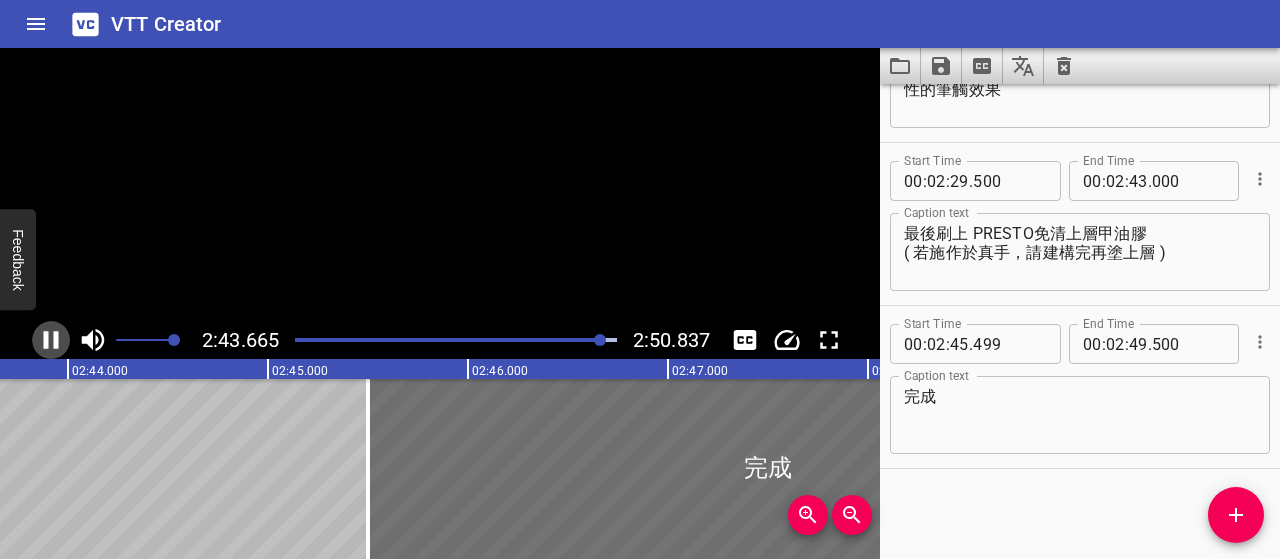 click 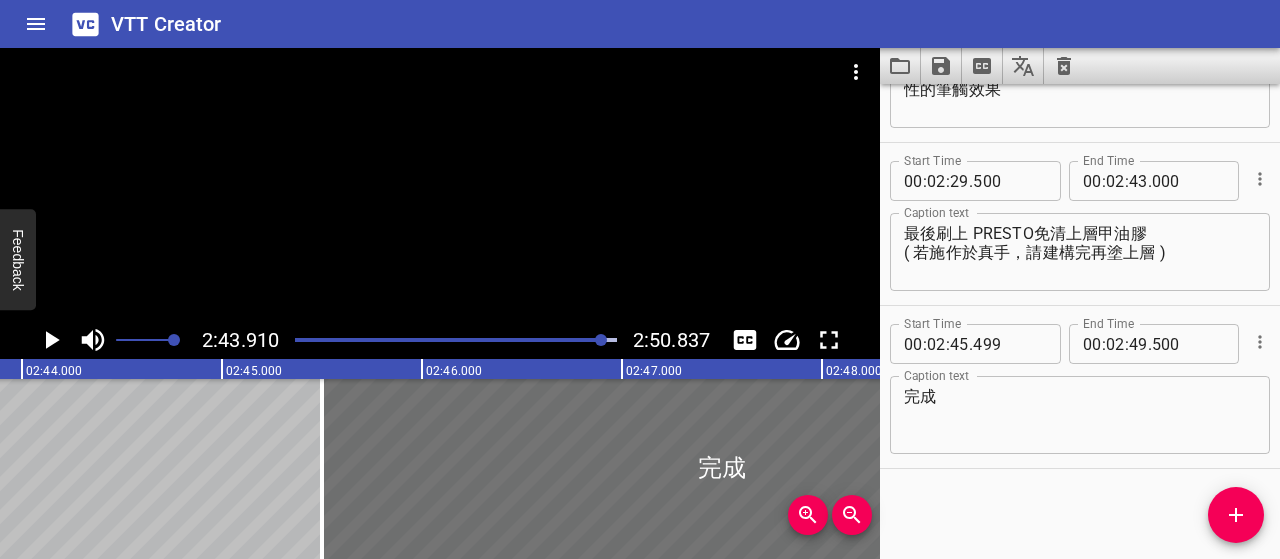 scroll, scrollTop: 0, scrollLeft: 32782, axis: horizontal 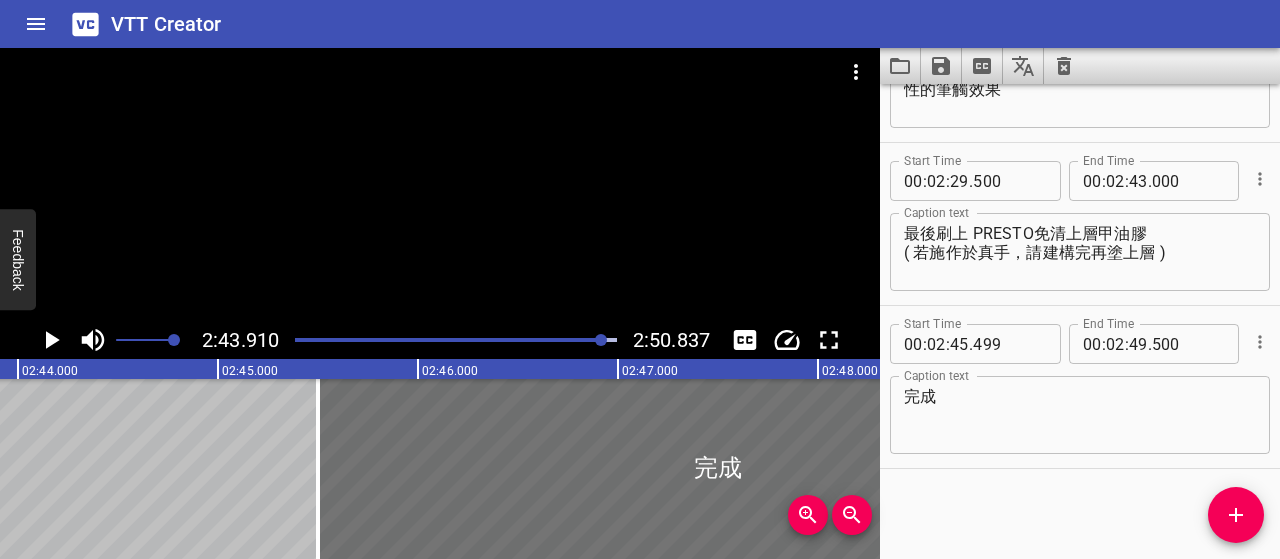 click 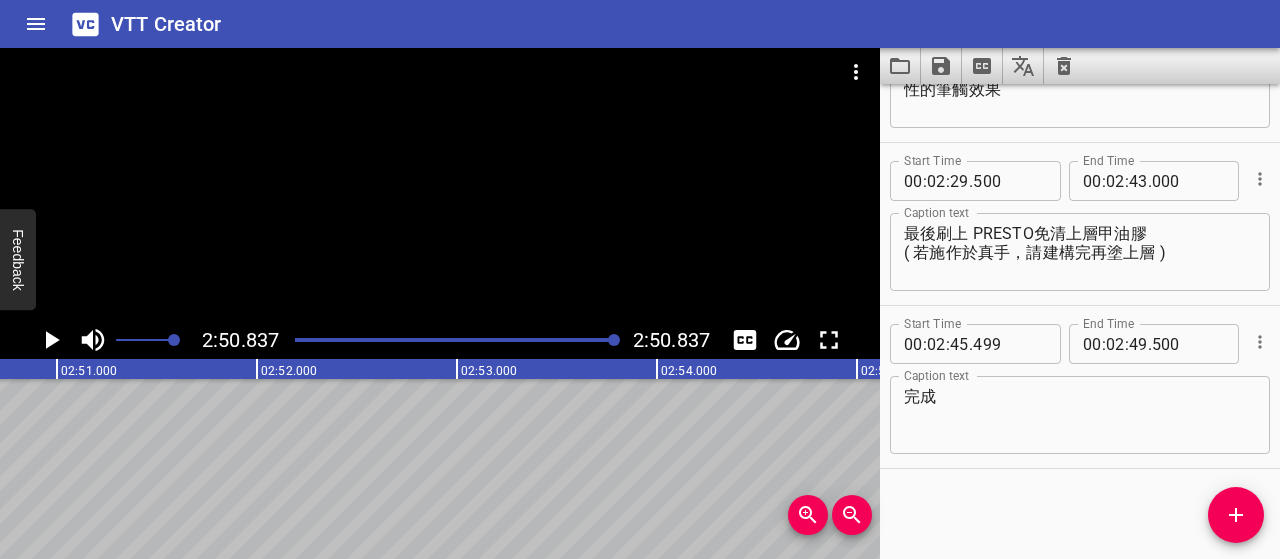 scroll, scrollTop: 0, scrollLeft: 34167, axis: horizontal 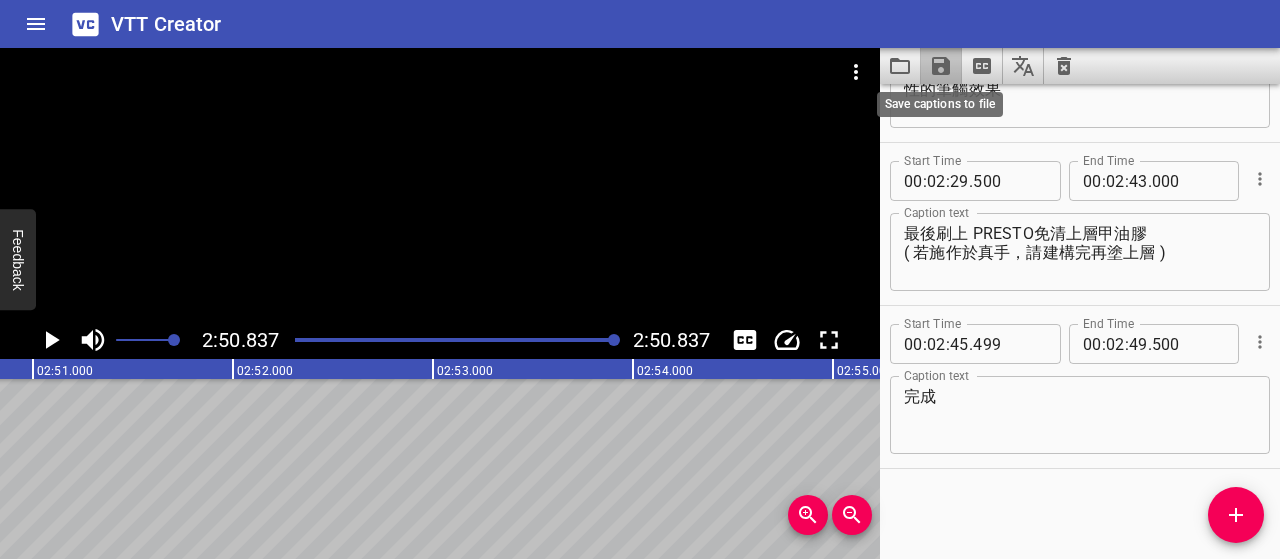 click 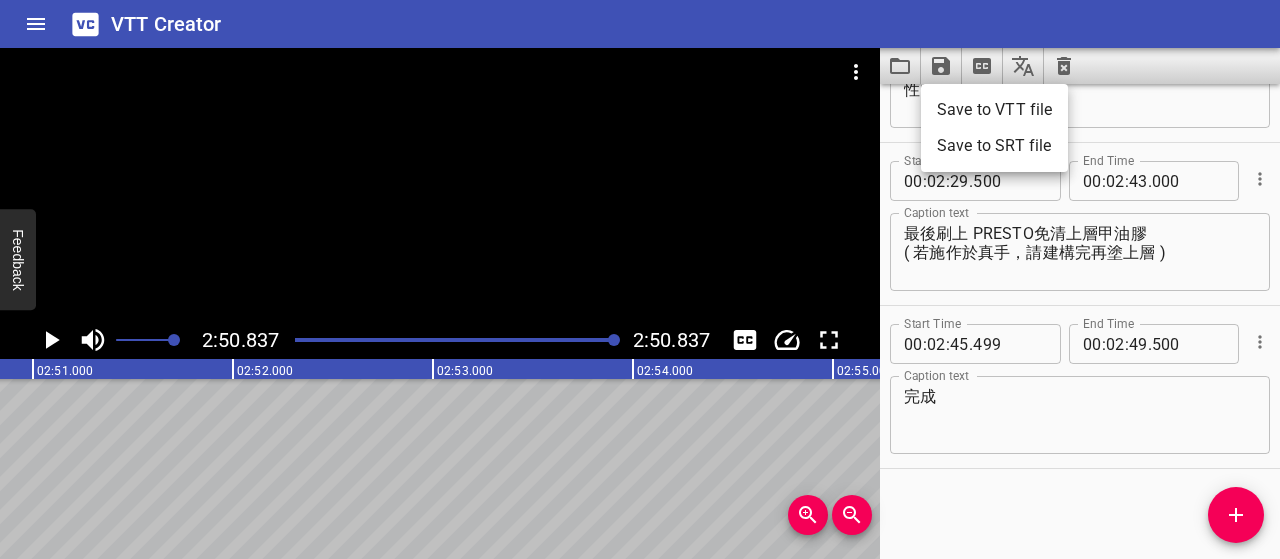 click on "Save to VTT file" at bounding box center [994, 110] 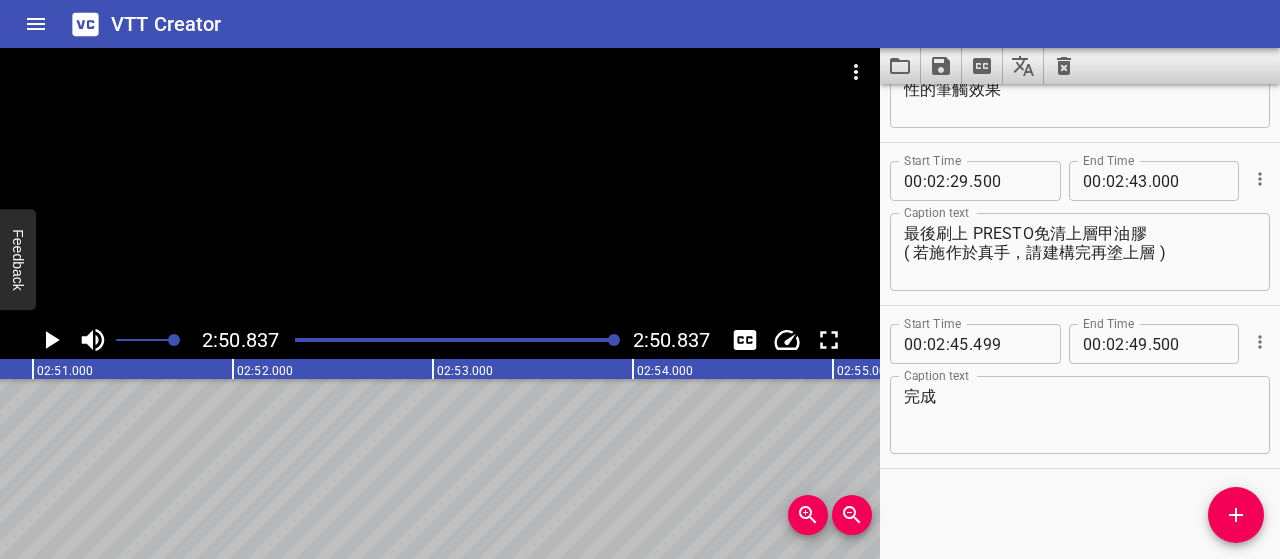 click on "VTT Creator" at bounding box center [640, 24] 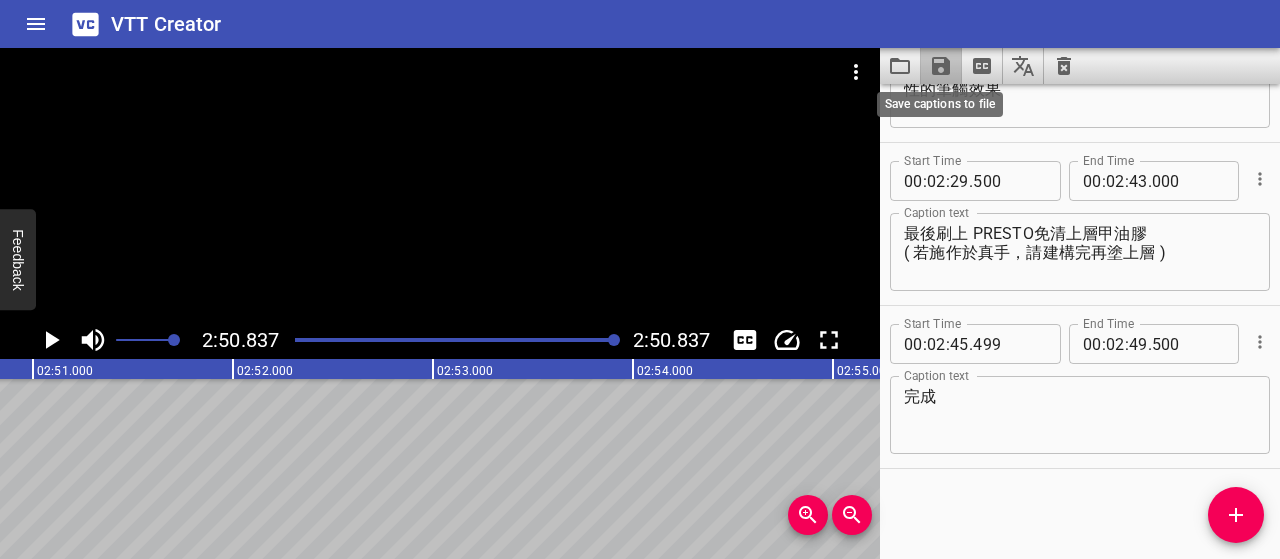 click 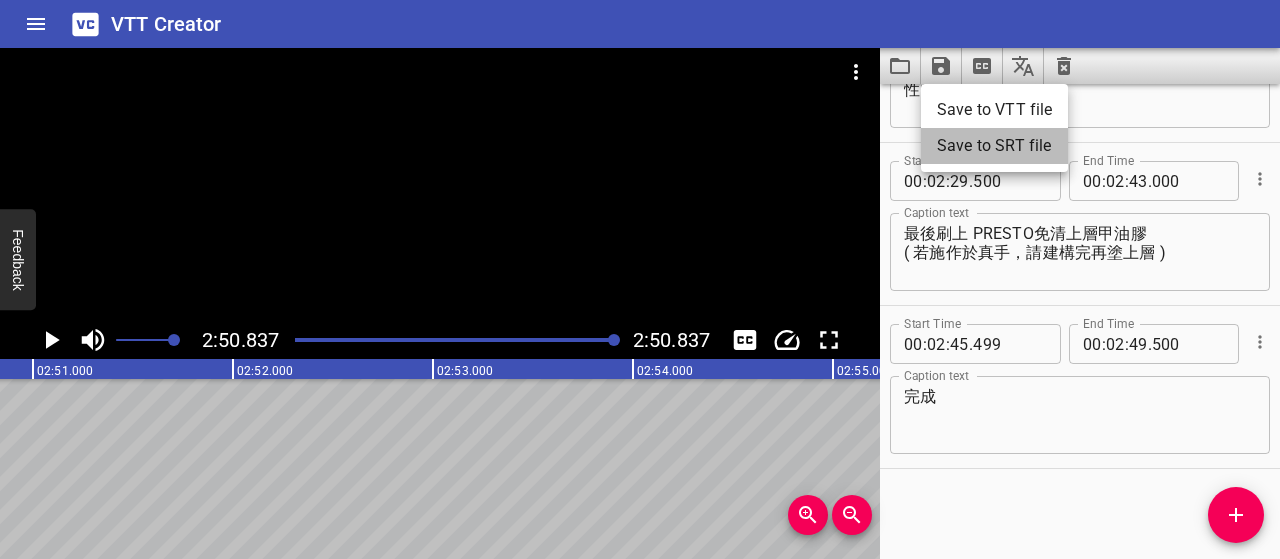 click on "Save to SRT file" at bounding box center [994, 146] 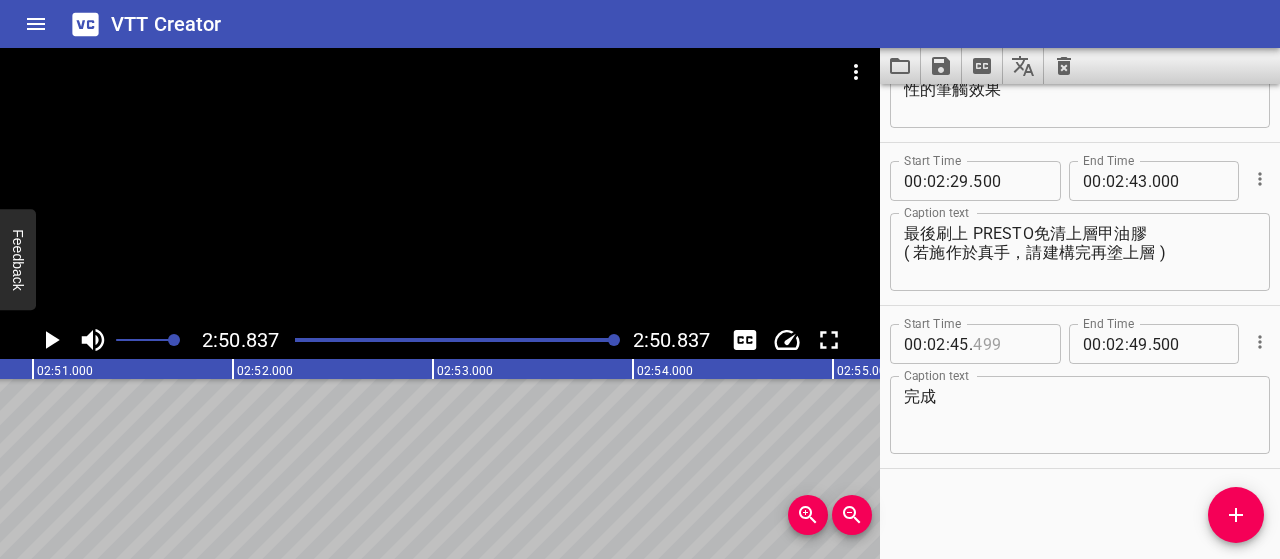 click at bounding box center [1009, 344] 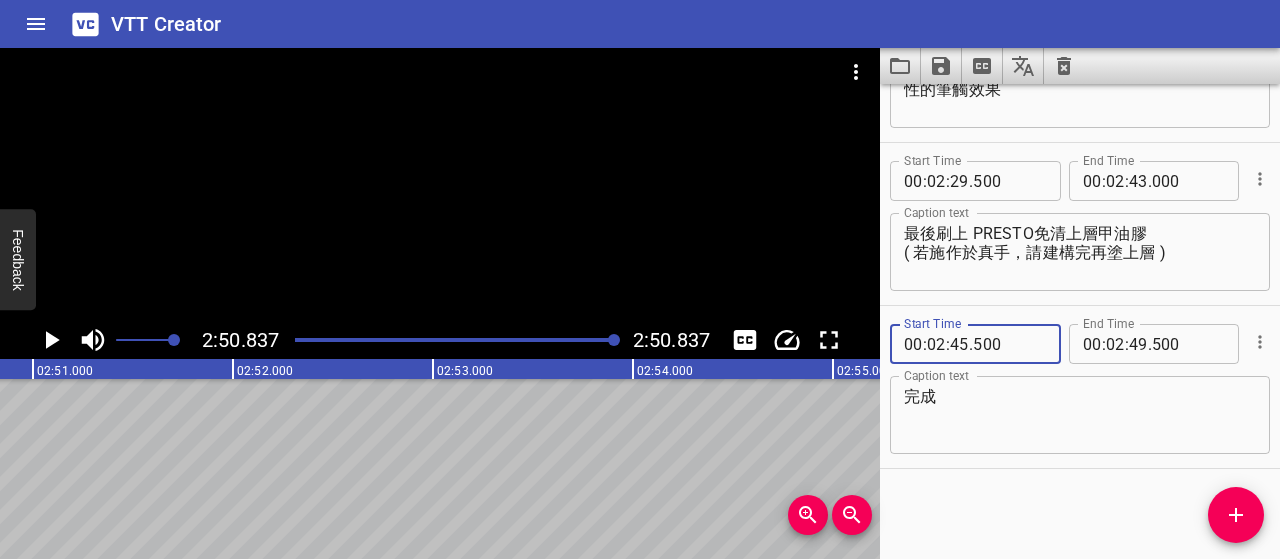 type on "500" 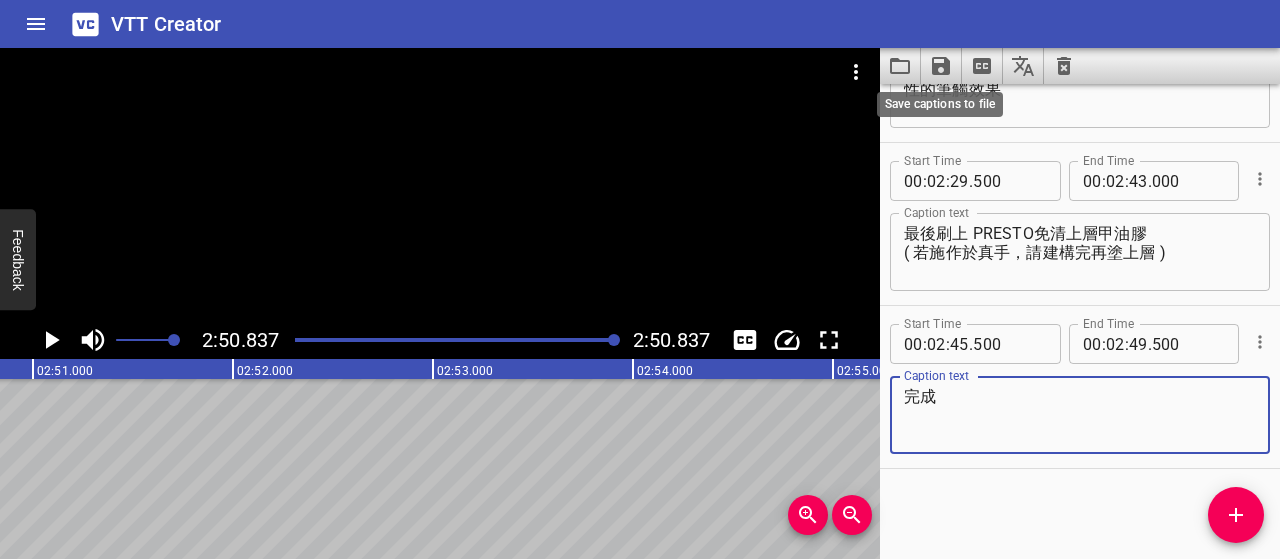 click 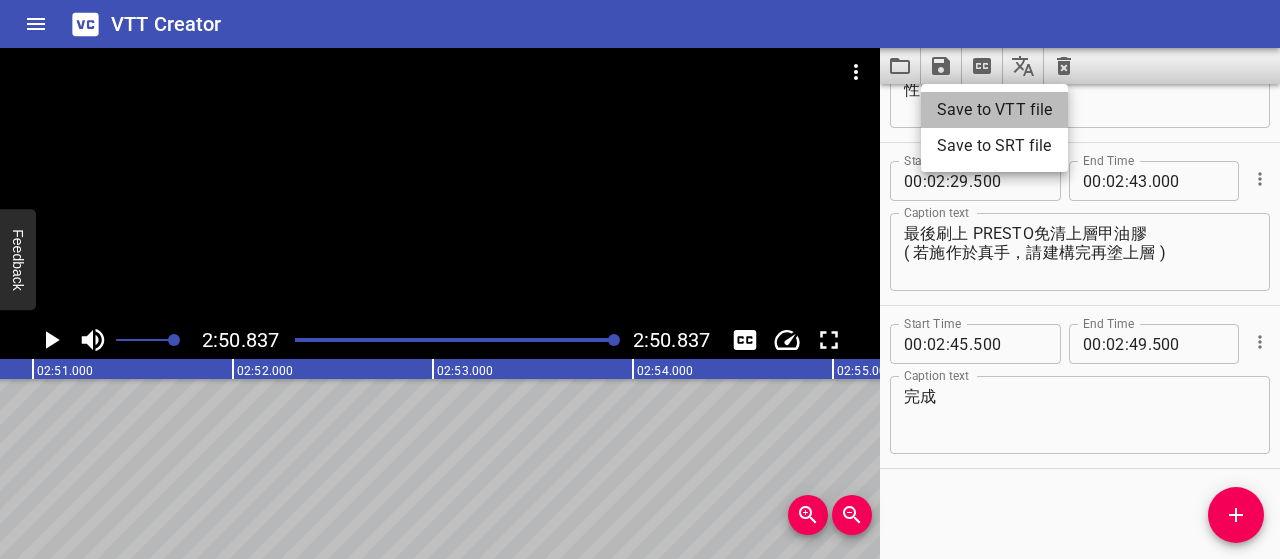 click on "Save to VTT file" at bounding box center [994, 110] 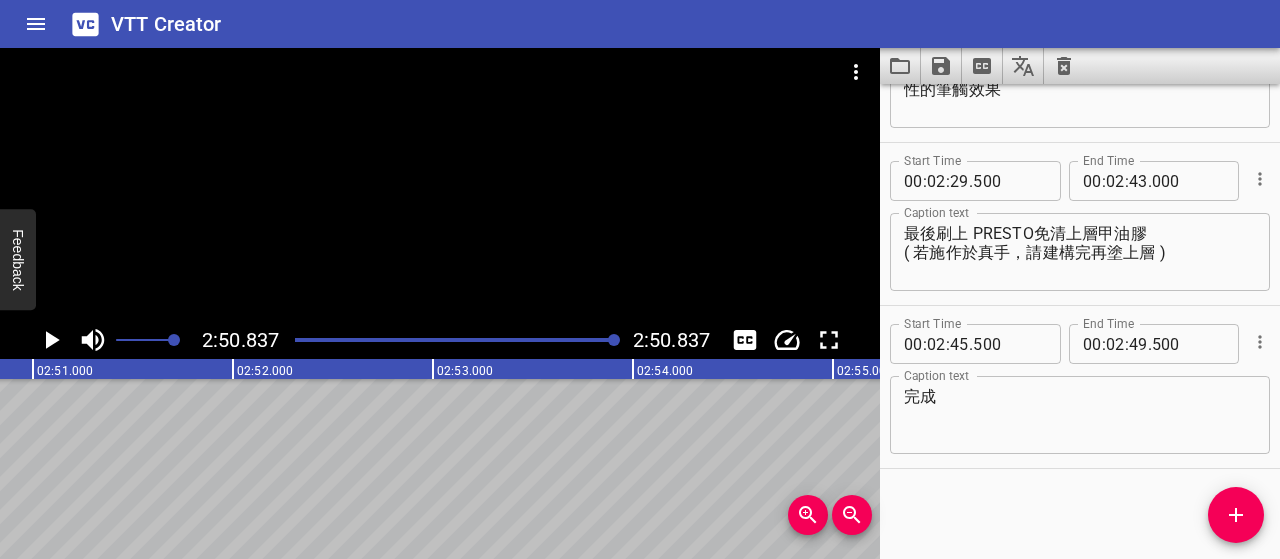 drag, startPoint x: 822, startPoint y: 17, endPoint x: 832, endPoint y: 16, distance: 10.049875 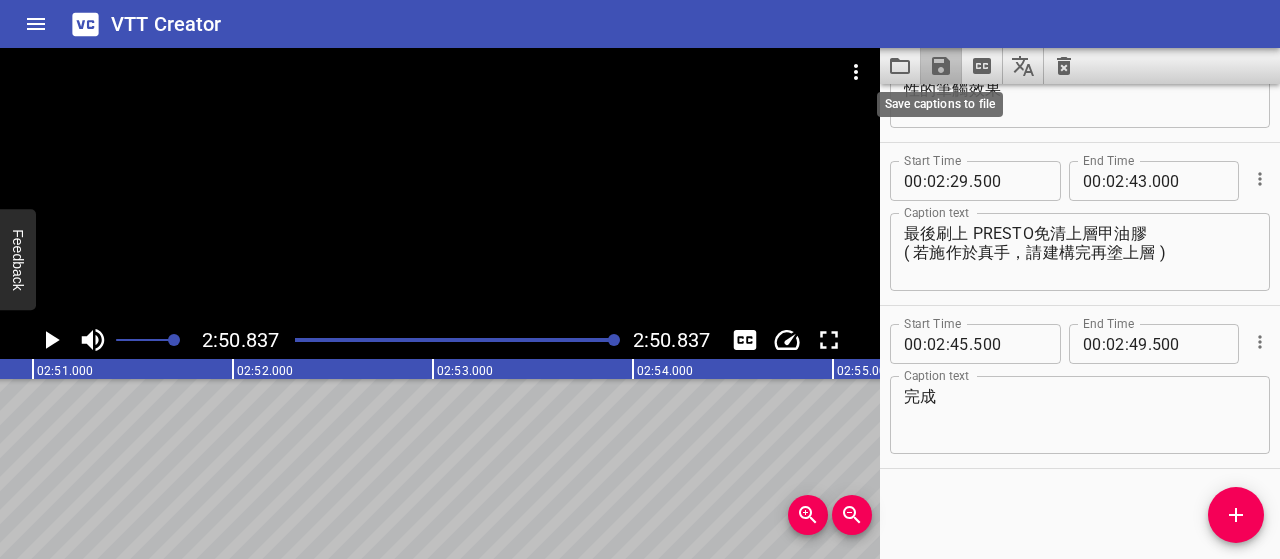 click 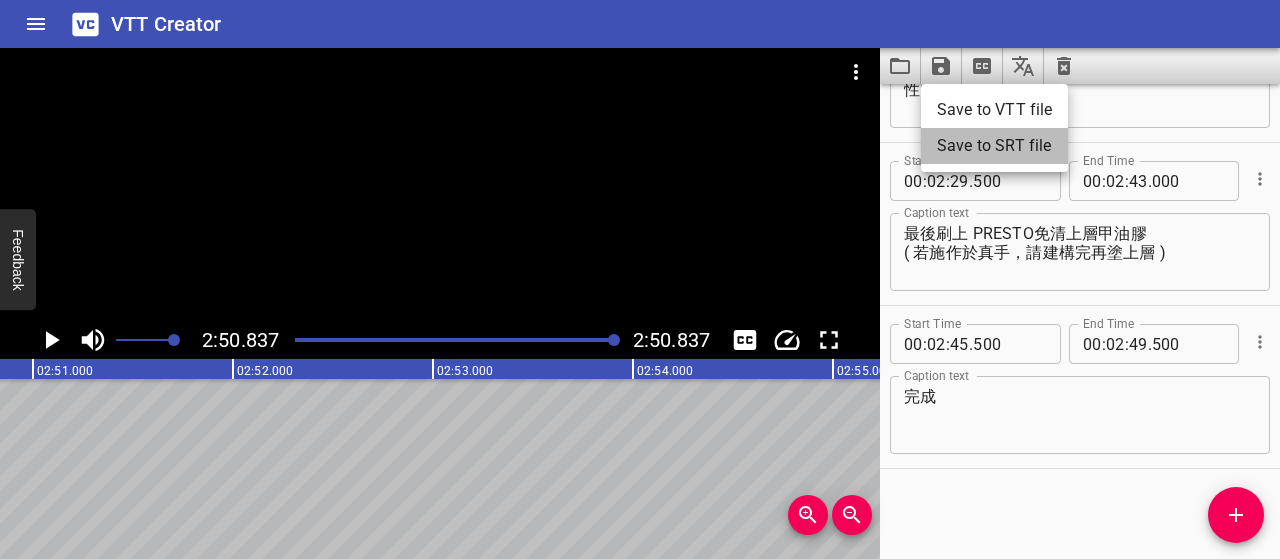 click on "Save to SRT file" at bounding box center [994, 146] 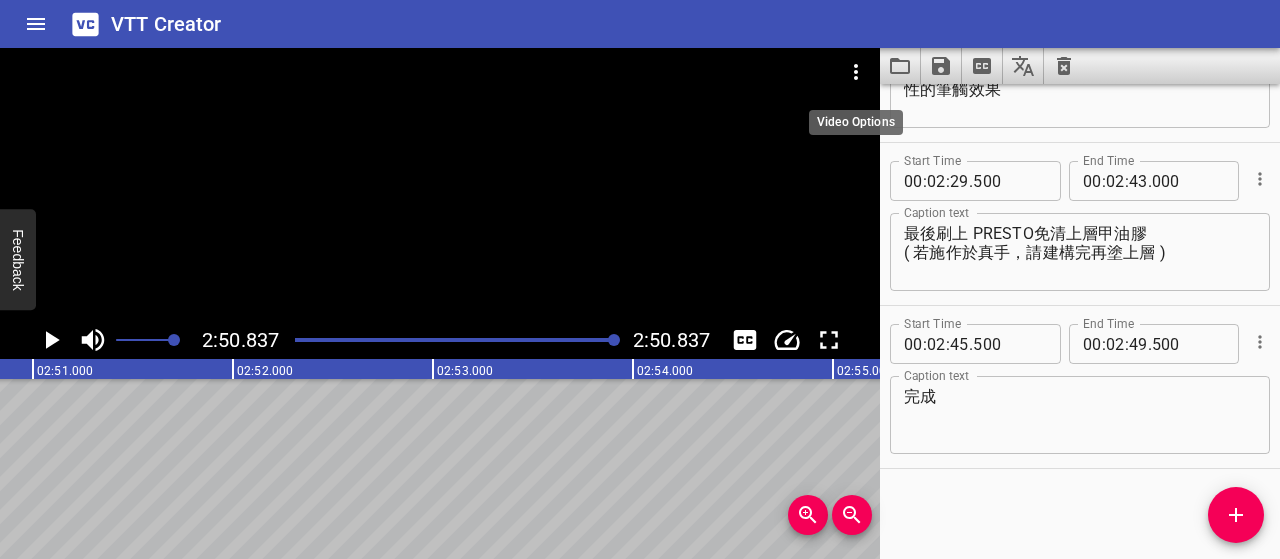click 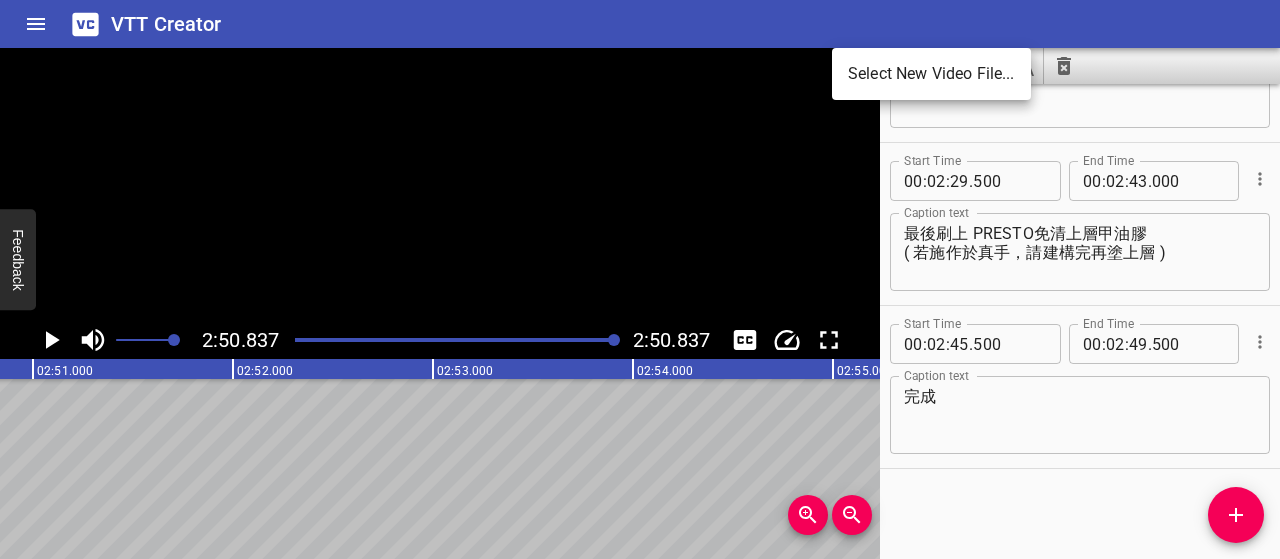 click on "Select New Video File..." at bounding box center (931, 74) 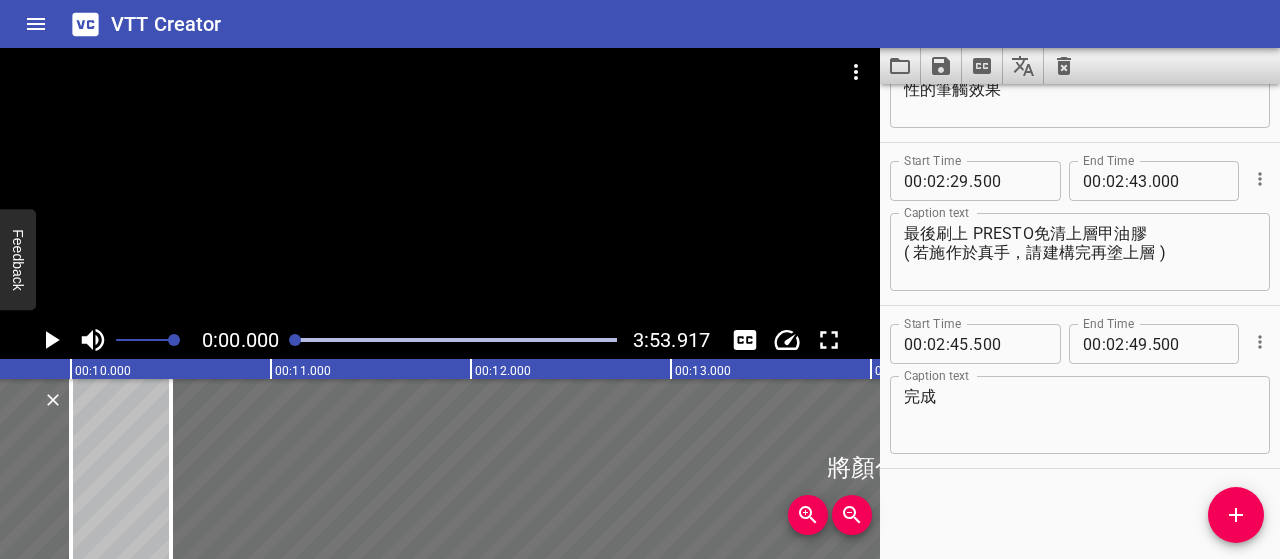 scroll, scrollTop: 0, scrollLeft: 0, axis: both 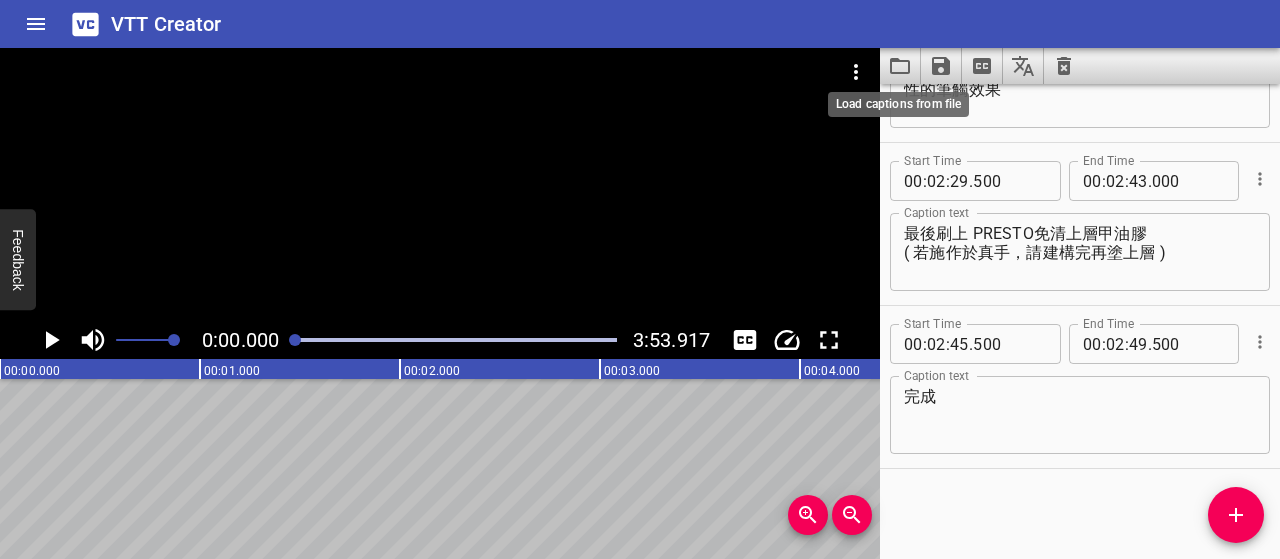 click 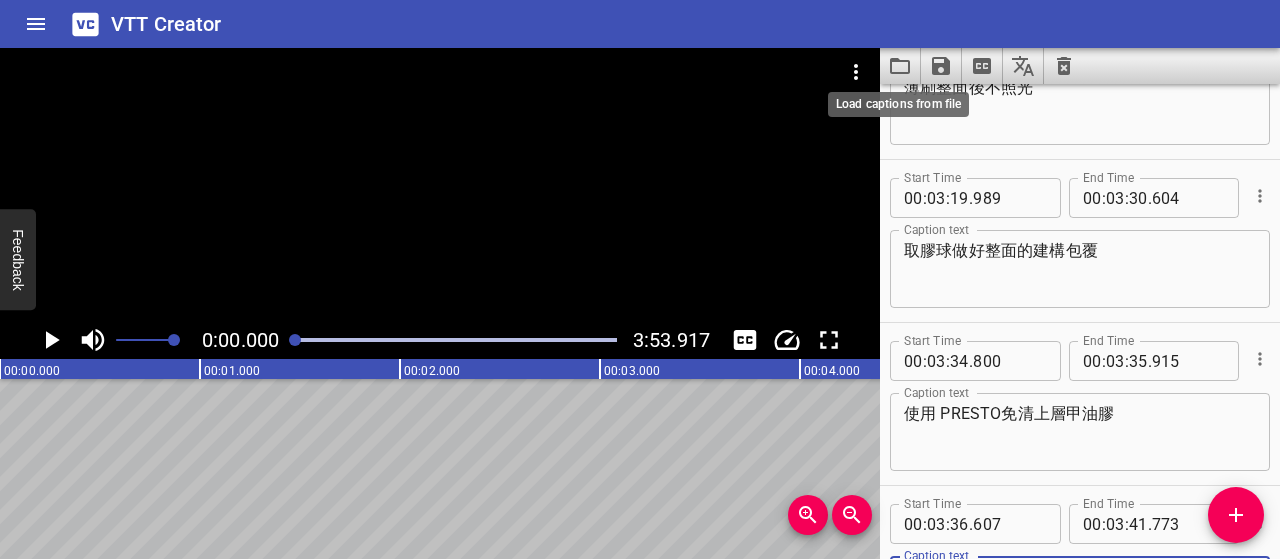 scroll, scrollTop: 4346, scrollLeft: 0, axis: vertical 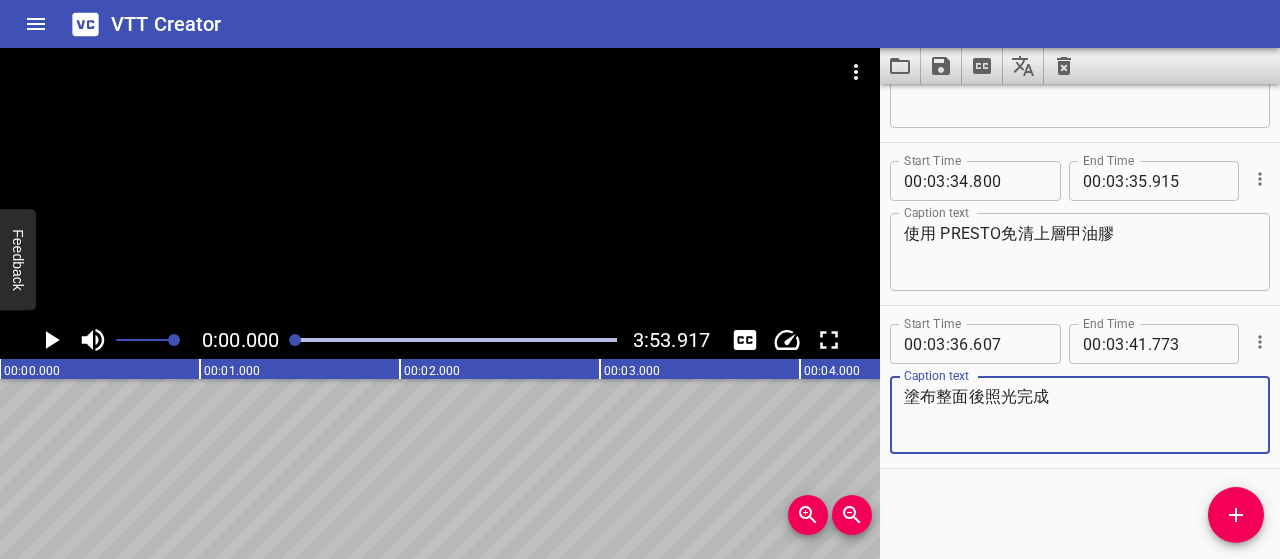 click 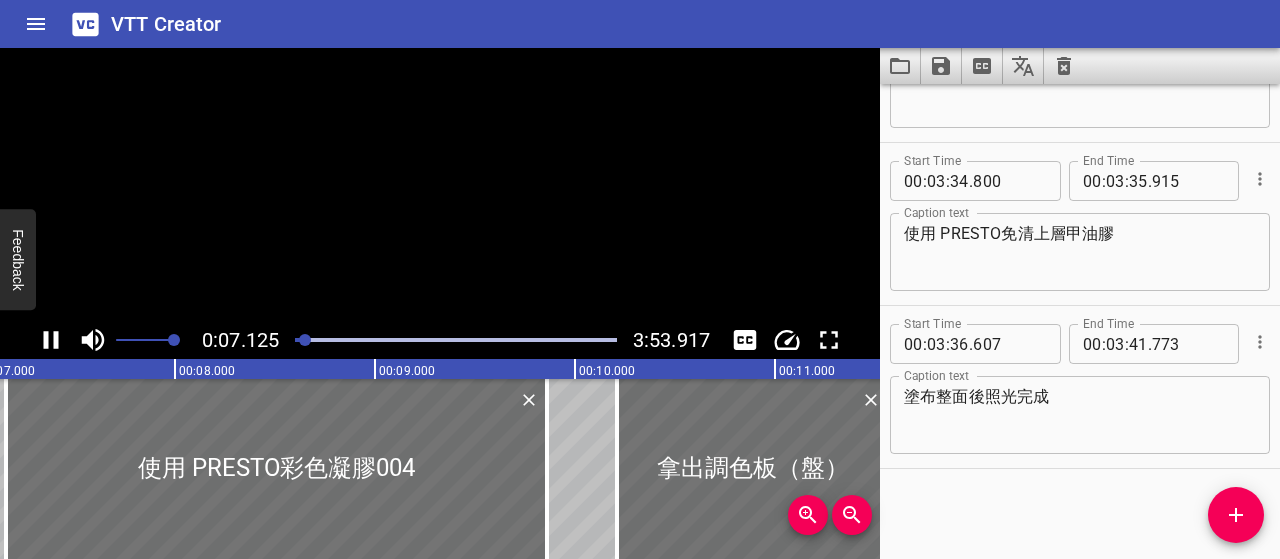 click 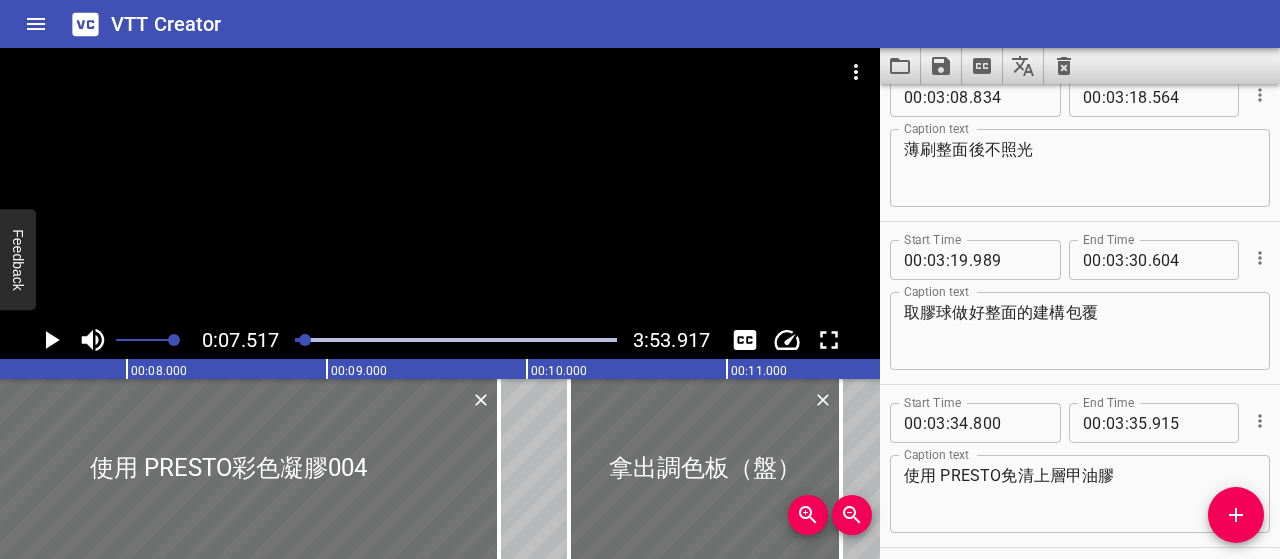 scroll, scrollTop: 0, scrollLeft: 1503, axis: horizontal 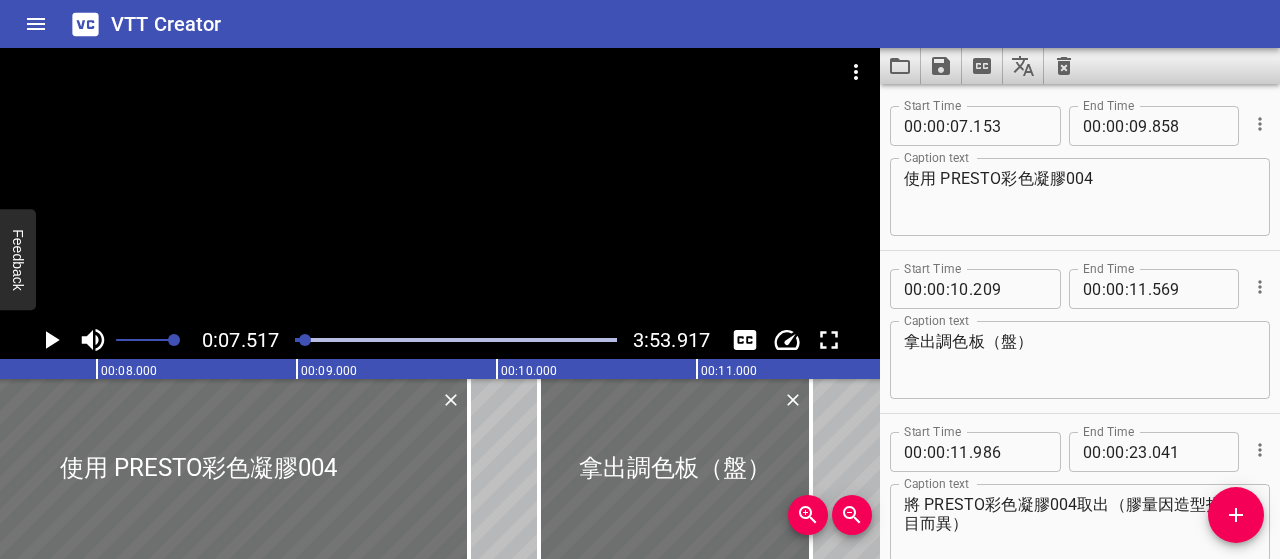 click on "使用 PRESTO彩色凝膠004" at bounding box center (1080, 197) 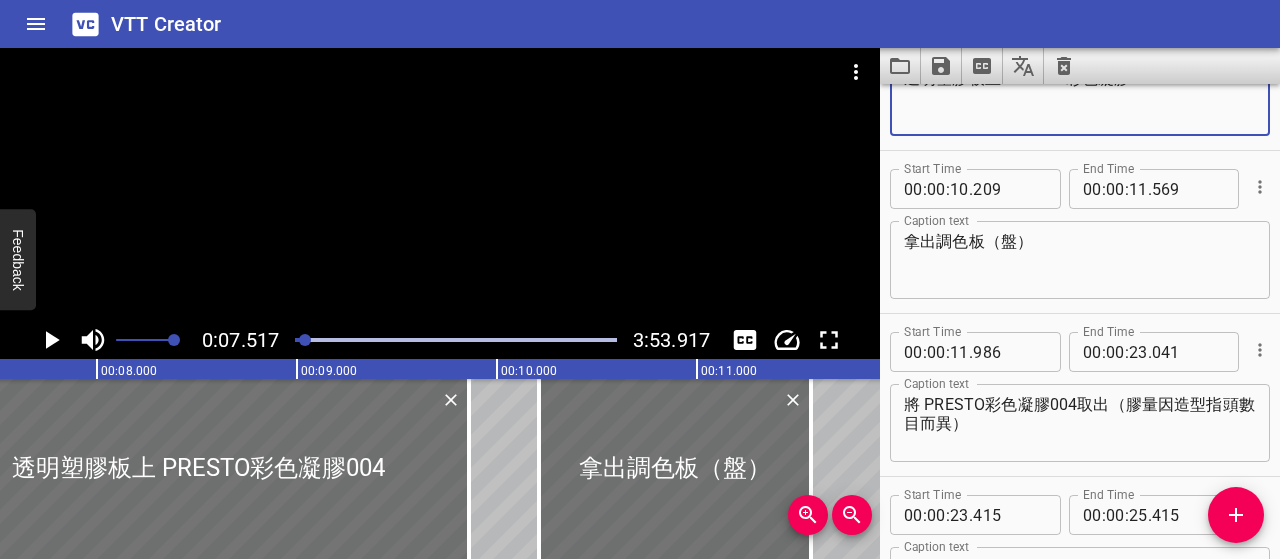 scroll, scrollTop: 0, scrollLeft: 0, axis: both 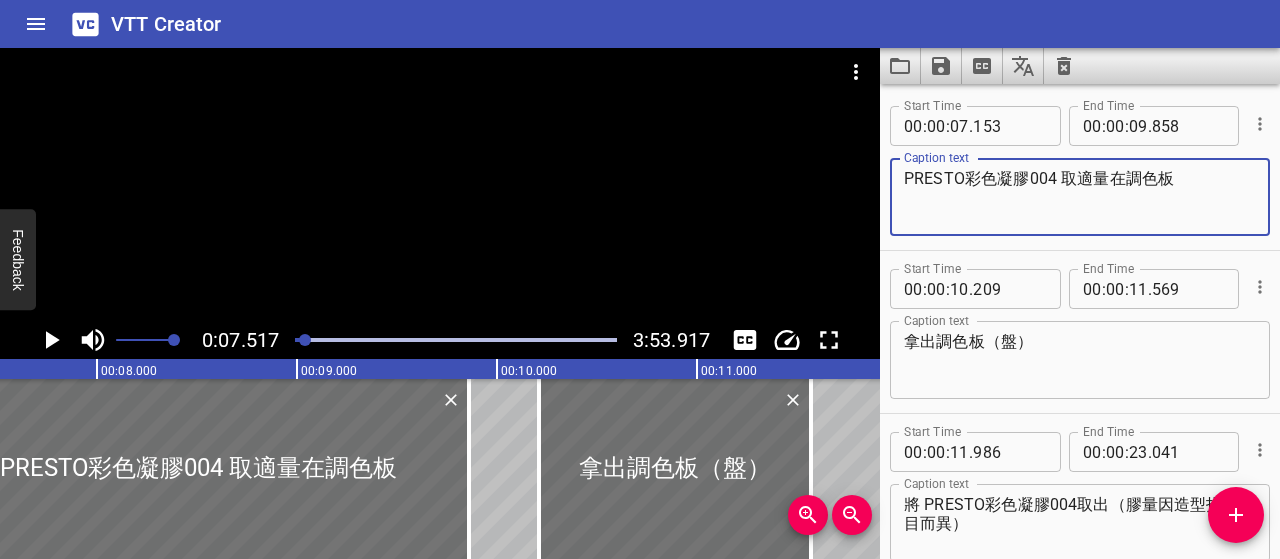 type on "PRESTO彩色凝膠004 取適量在調色板" 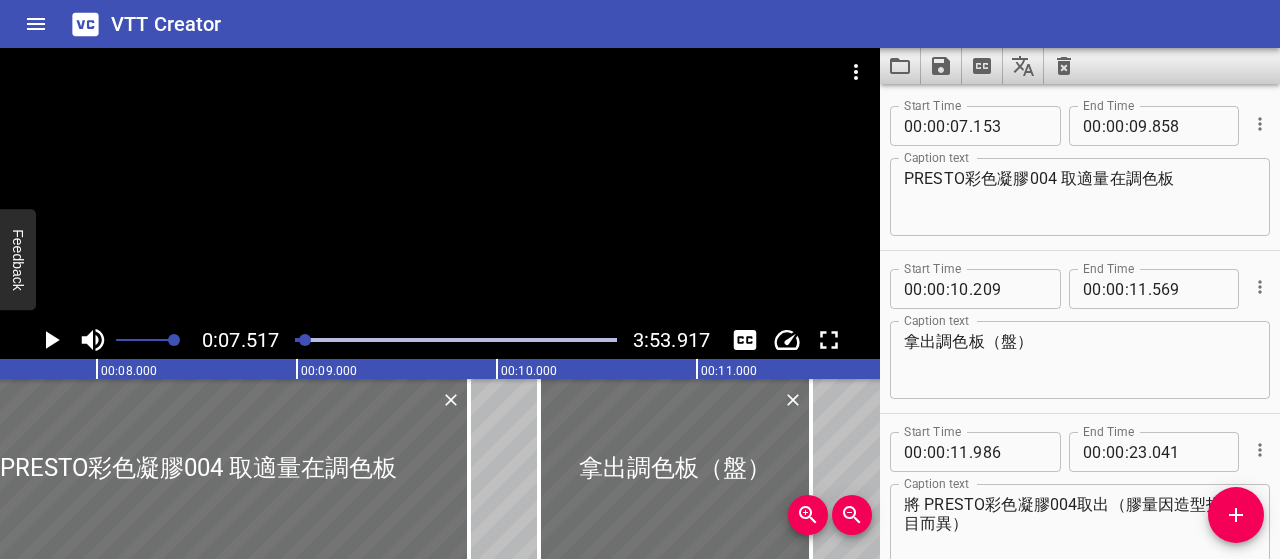 click on "." at bounding box center [1150, 126] 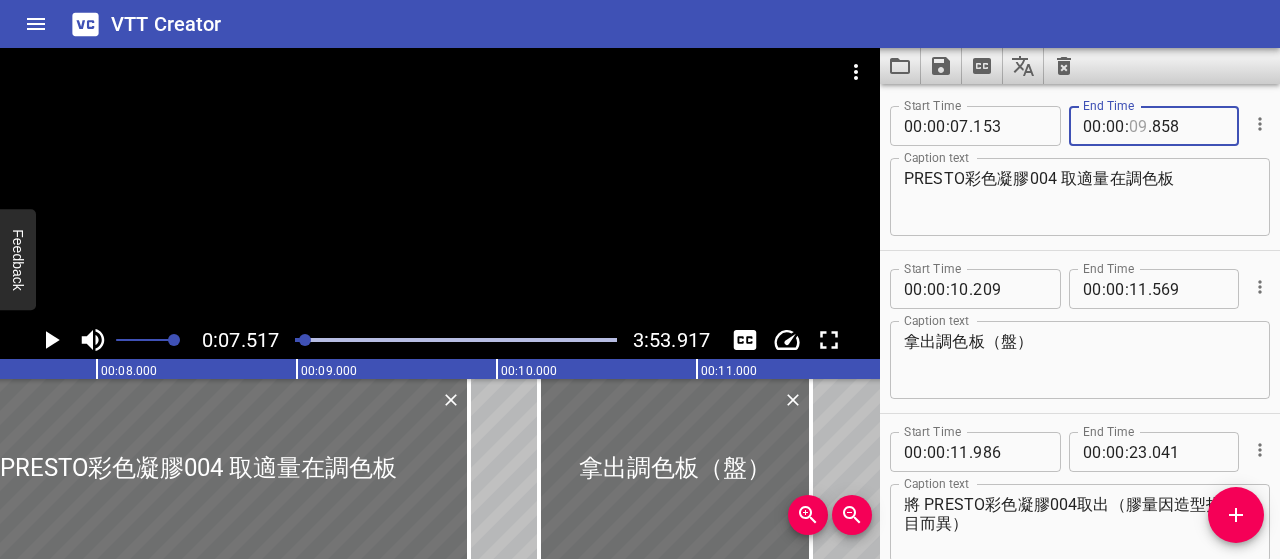 click at bounding box center [1138, 126] 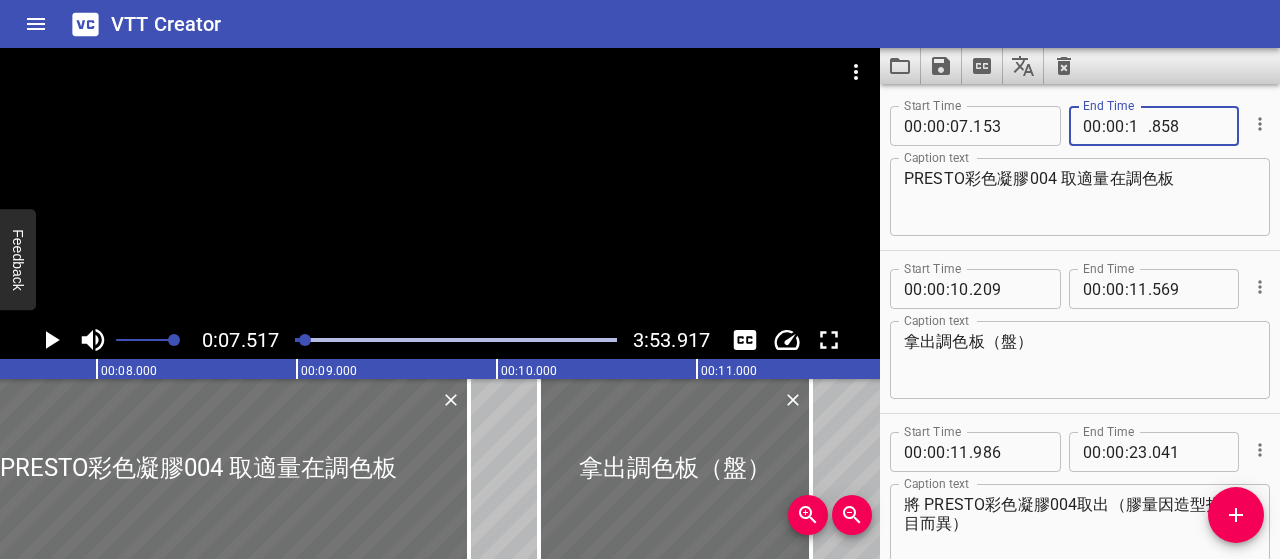 type on "11" 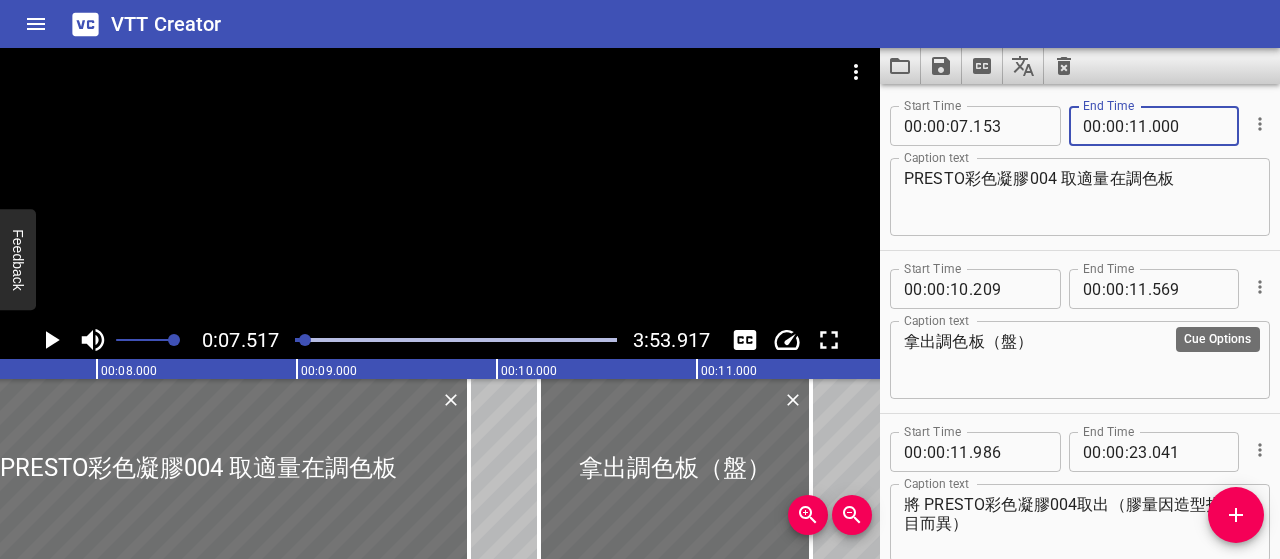 type on "000" 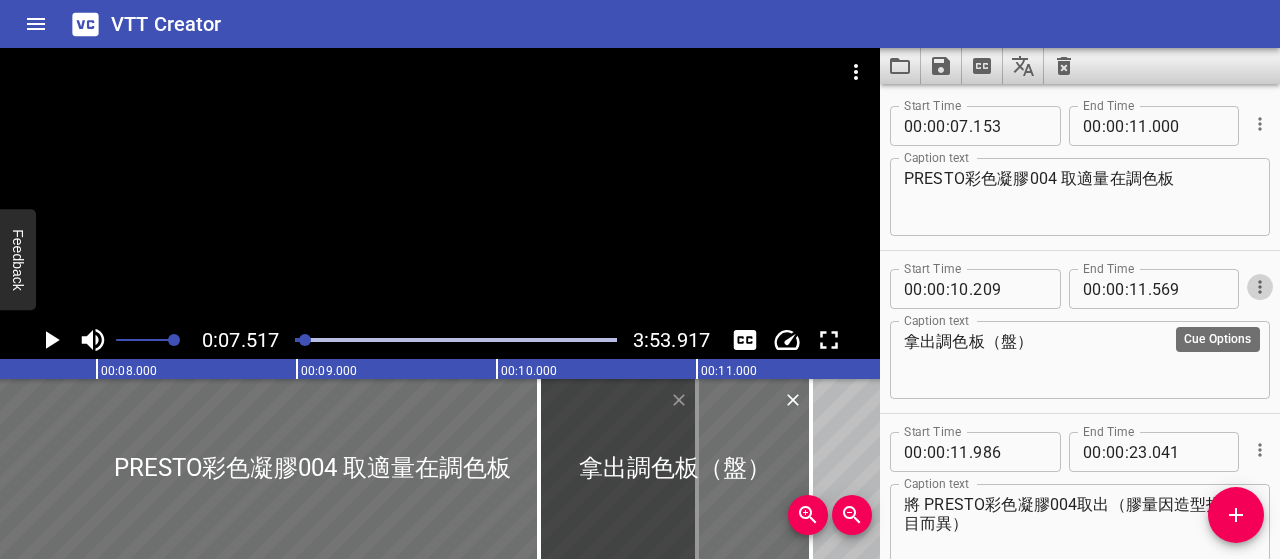 click 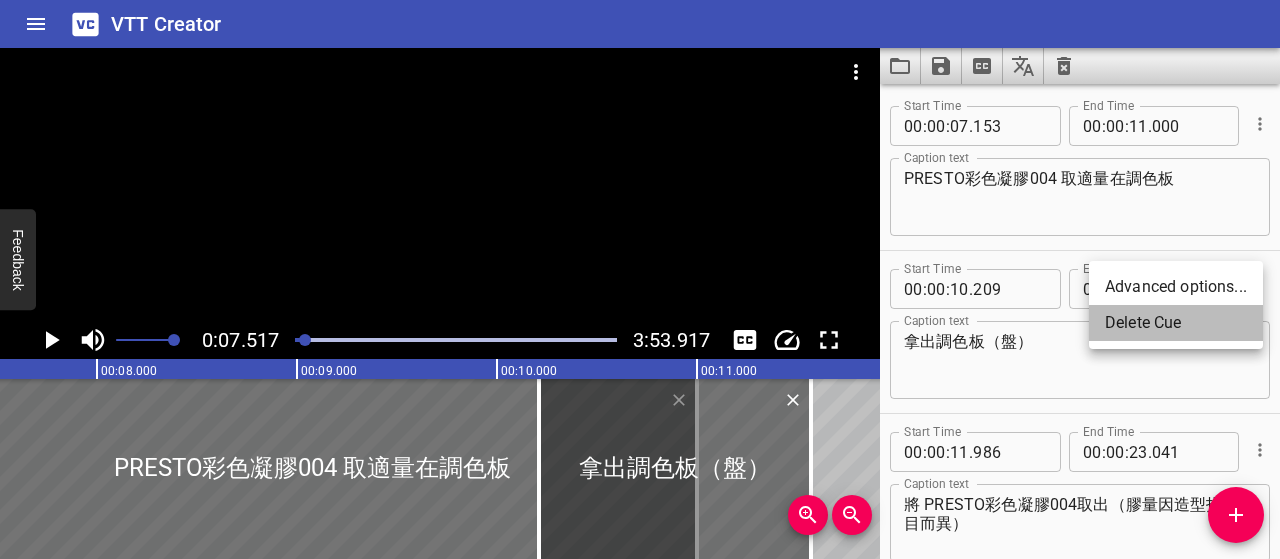 click on "Delete Cue" at bounding box center (1176, 323) 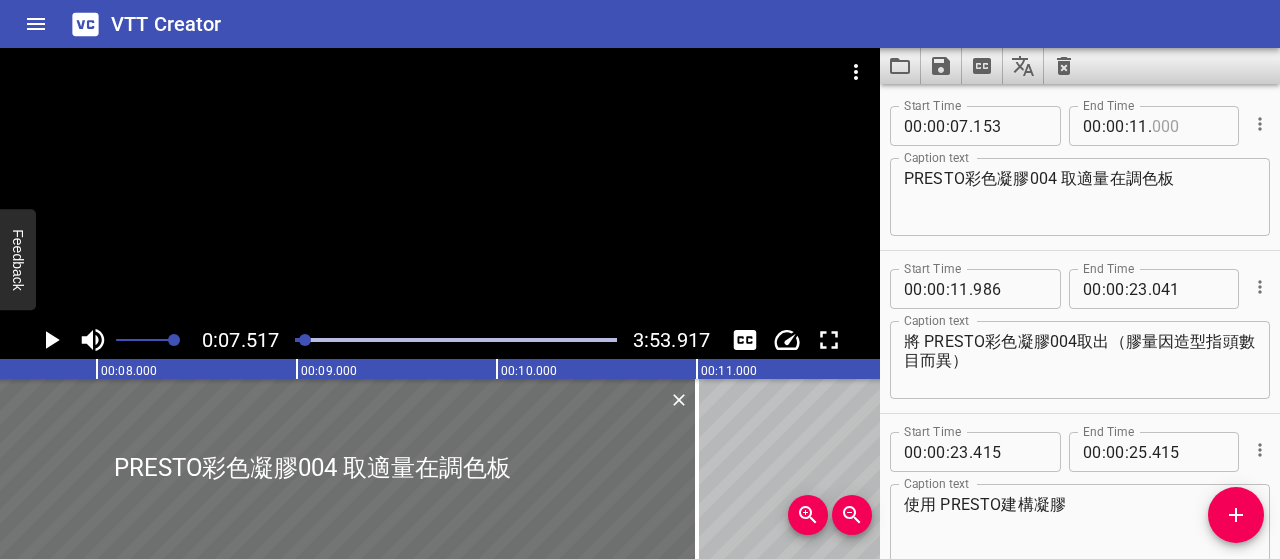 click at bounding box center [1188, 126] 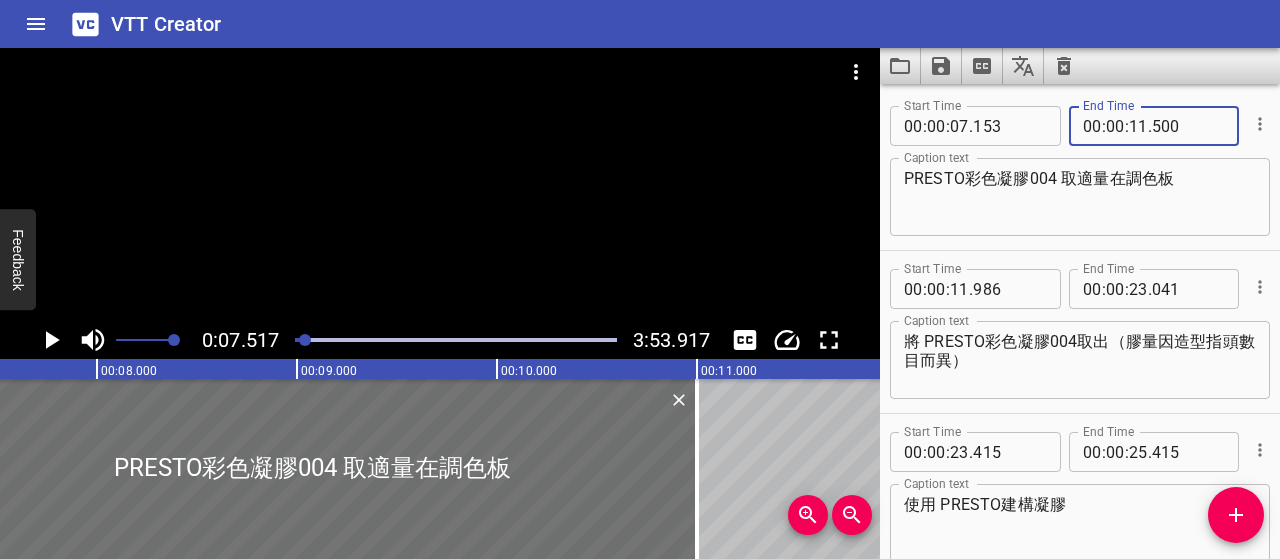 type on "500" 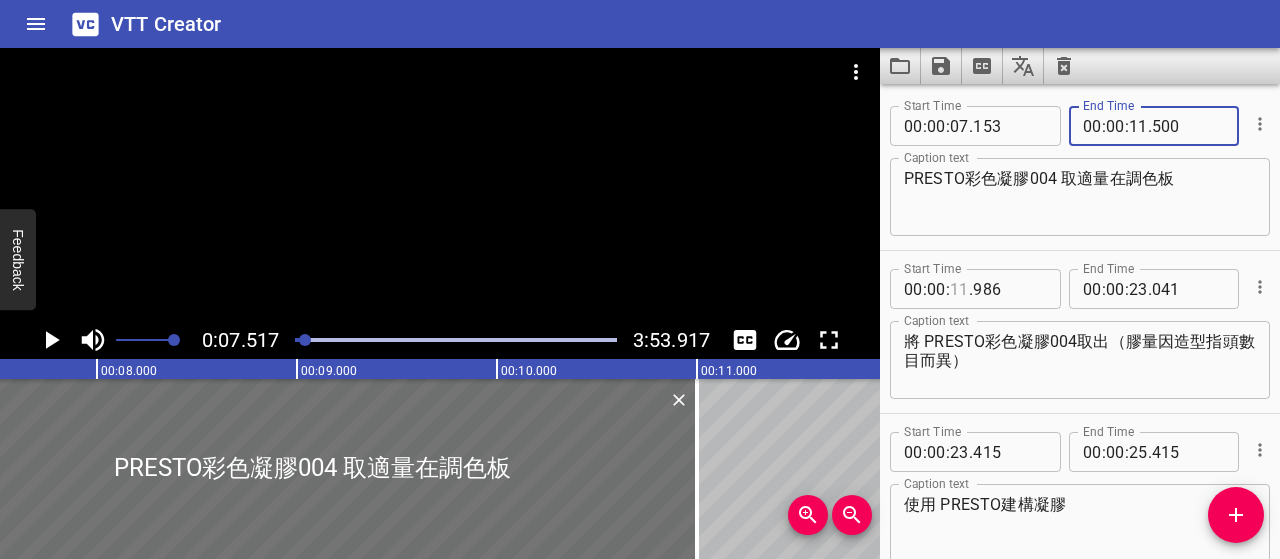 click at bounding box center [959, 289] 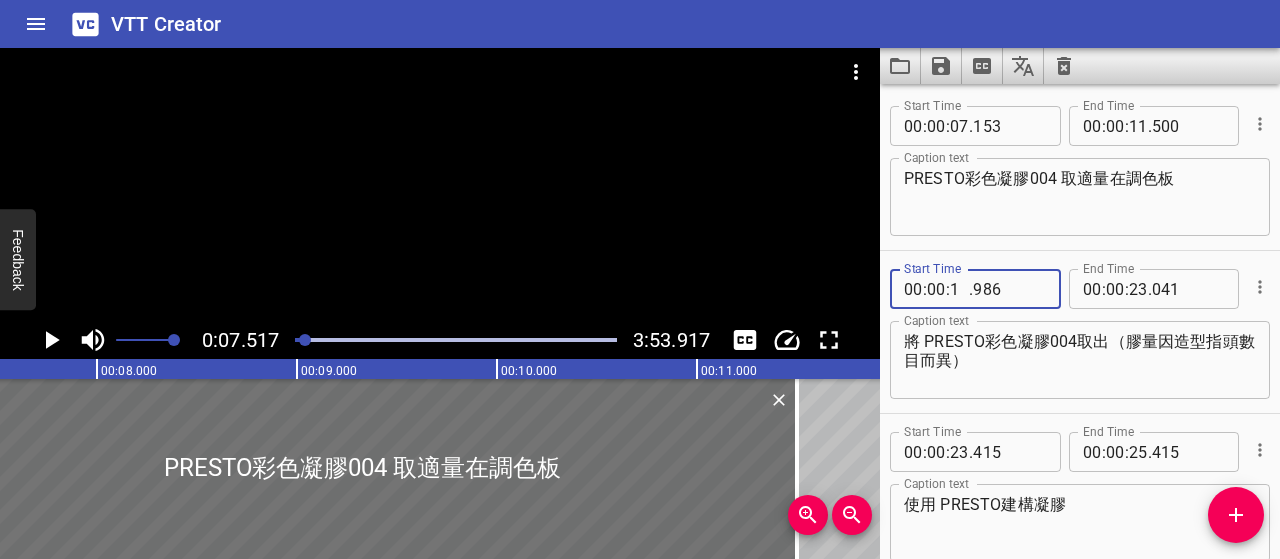 type on "12" 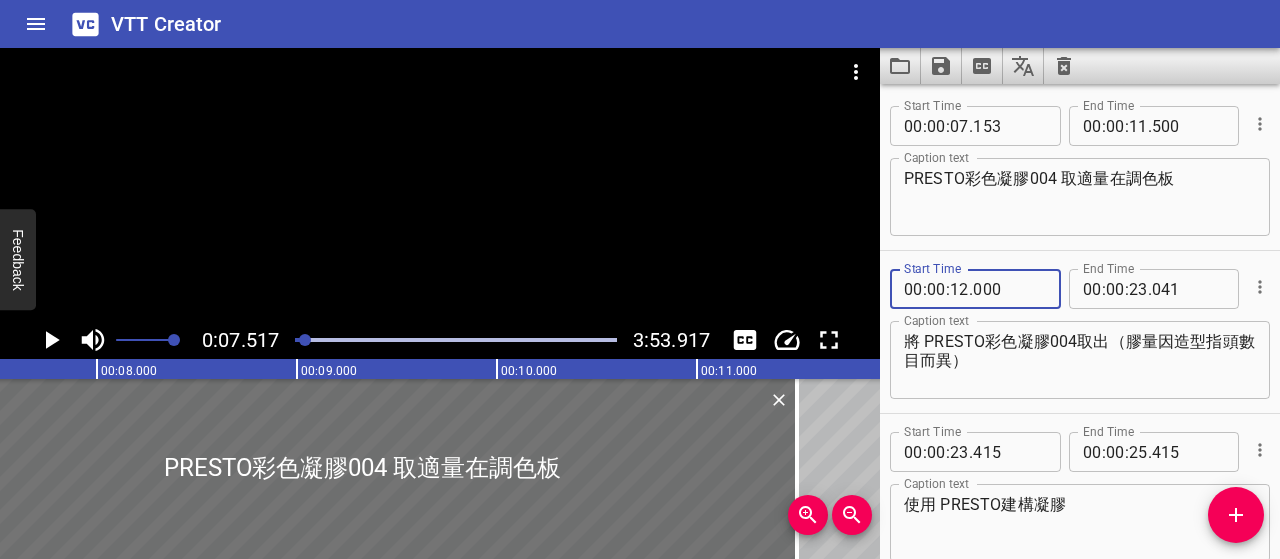 type on "000" 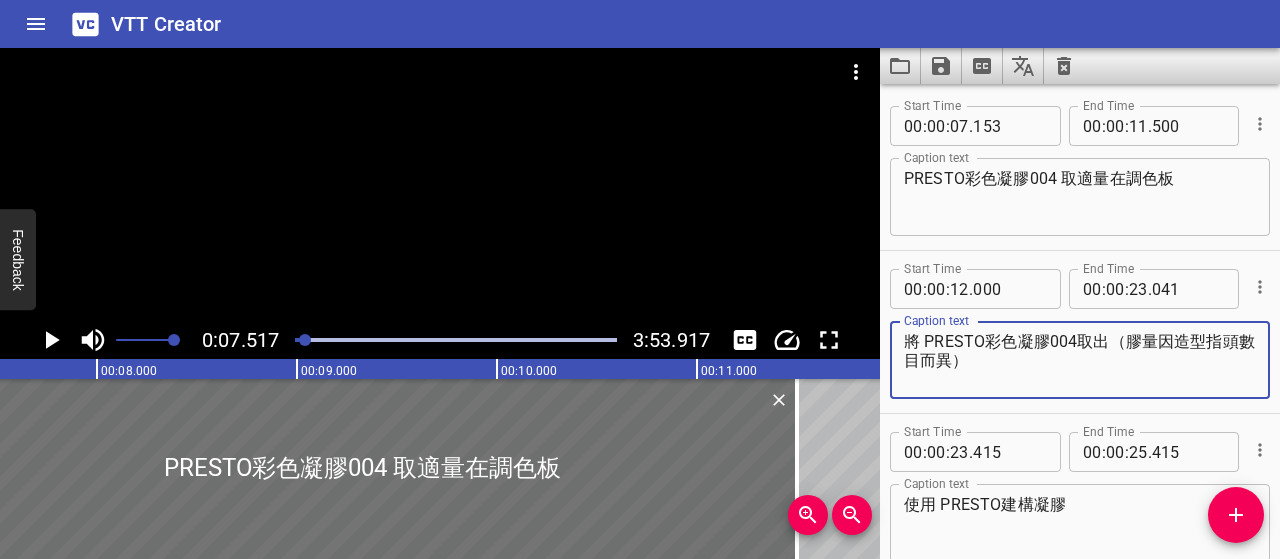 click on "將 PRESTO彩色凝膠004取出（膠量因造型指頭數目而異）" at bounding box center [1080, 360] 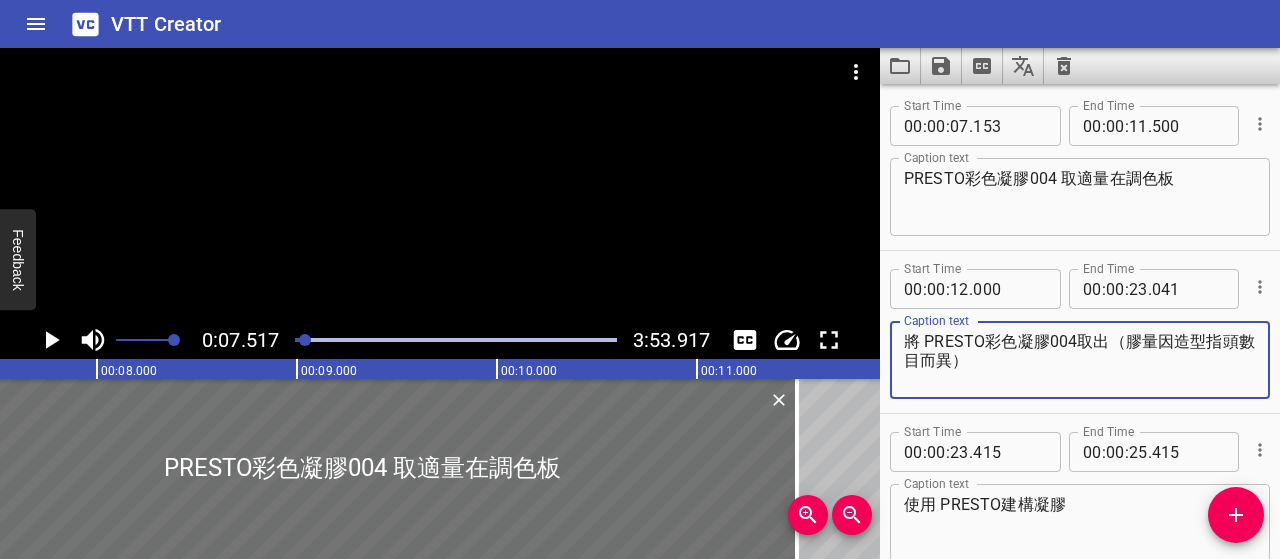 drag, startPoint x: 1117, startPoint y: 338, endPoint x: 1120, endPoint y: 381, distance: 43.104523 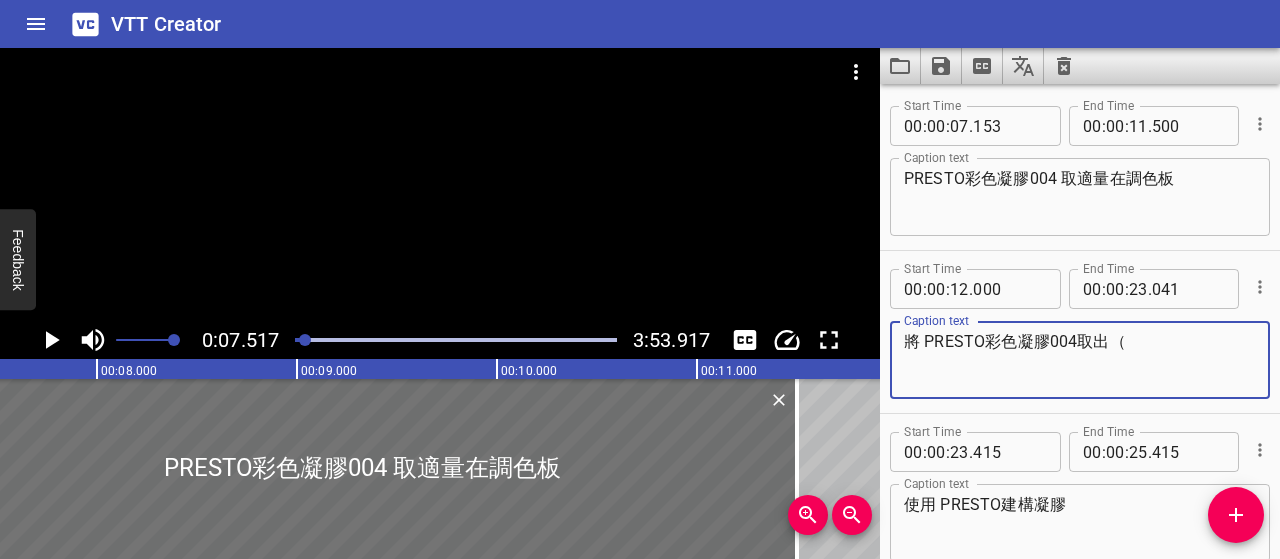 type on "將 PRESTO彩色凝膠004取出（" 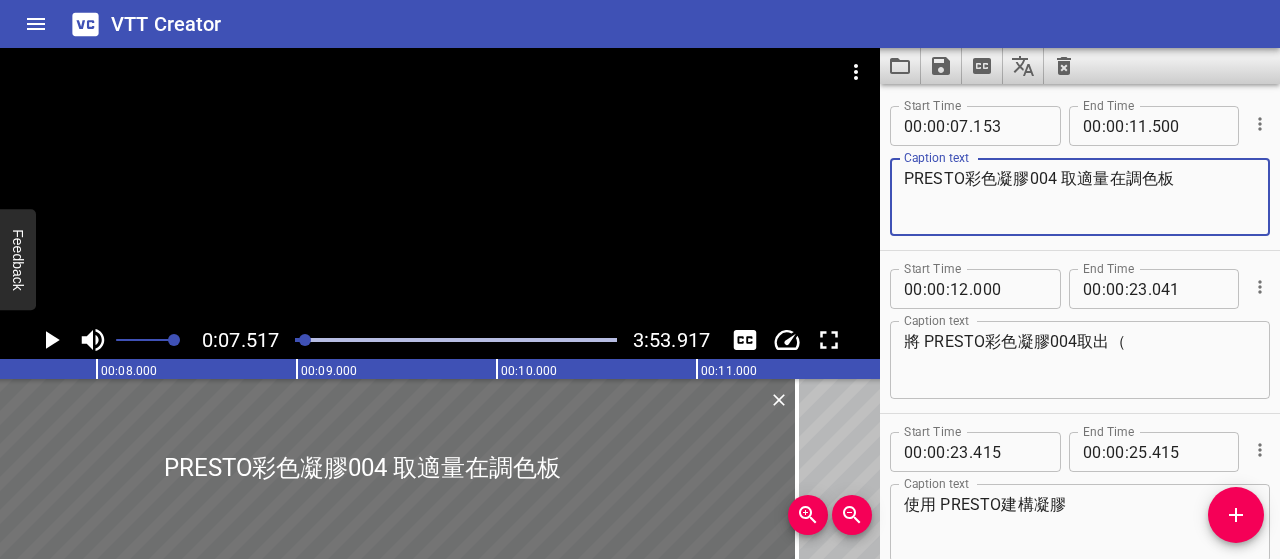 paste on "膠量因造型指頭數目而異）" 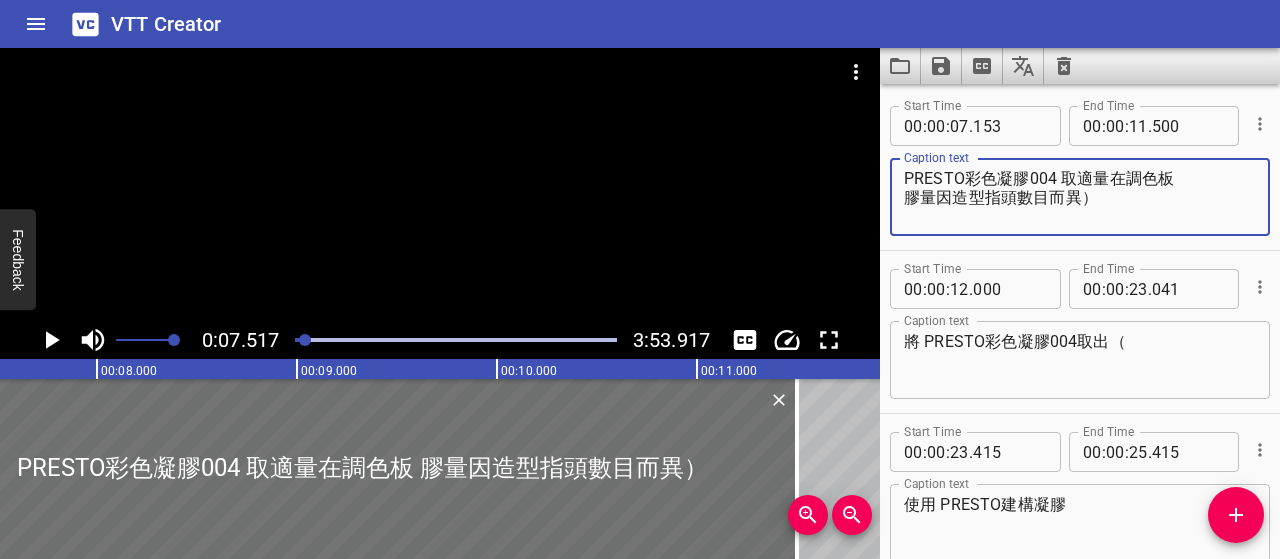 click on "PRESTO彩色凝膠004 取適量在調色板
膠量因造型指頭數目而異）" at bounding box center [1080, 197] 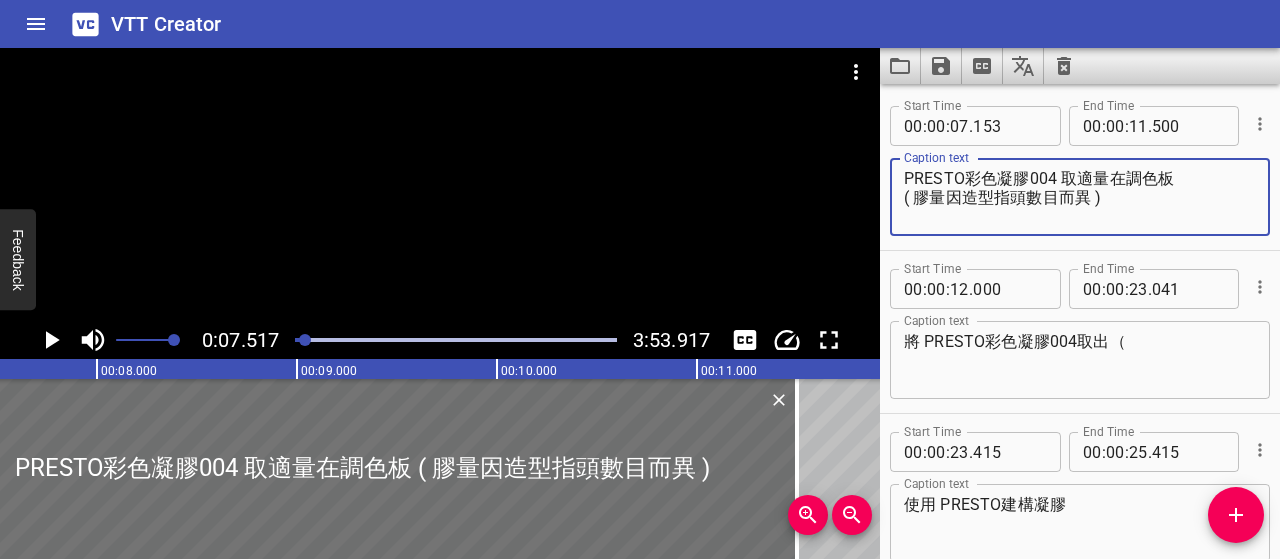 type on "PRESTO彩色凝膠004 取適量在調色板
( 膠量因造型指頭數目而異 )" 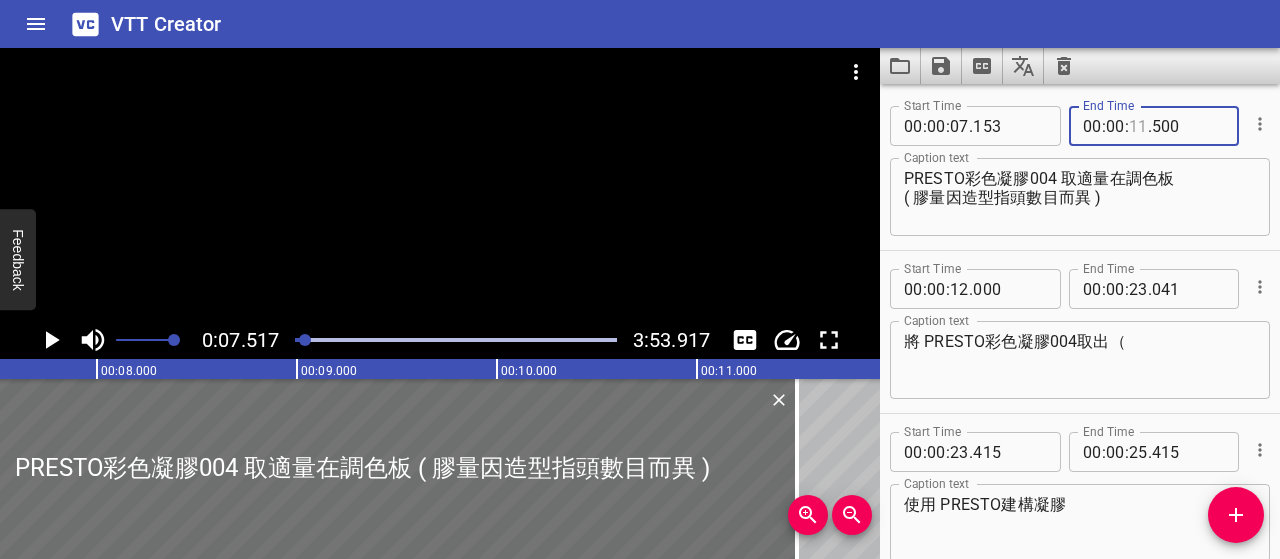click at bounding box center [1138, 126] 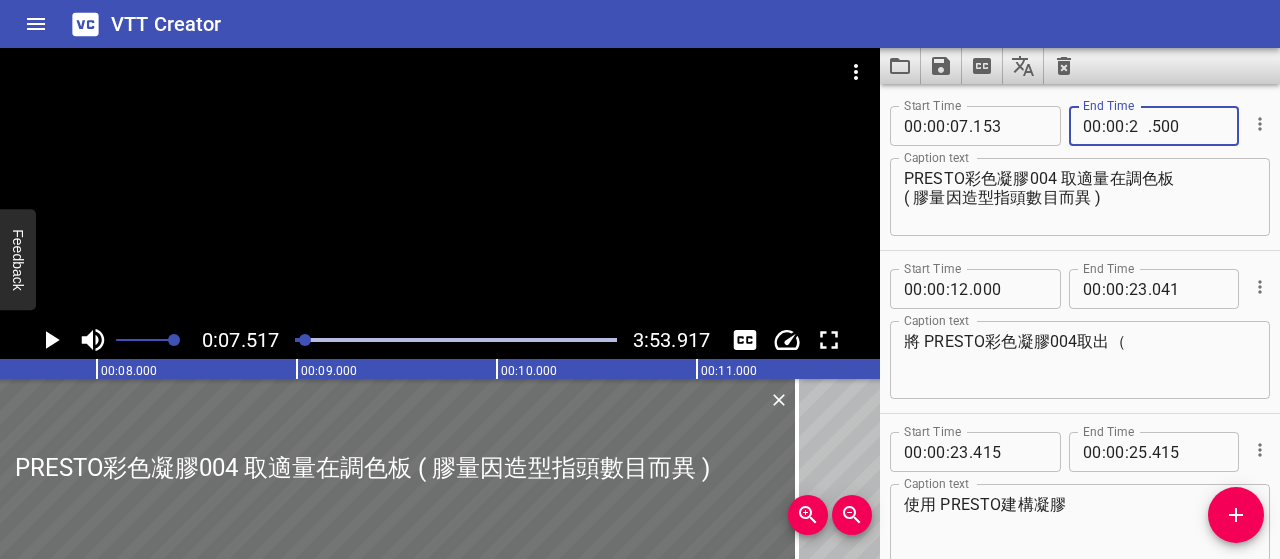 type on "23" 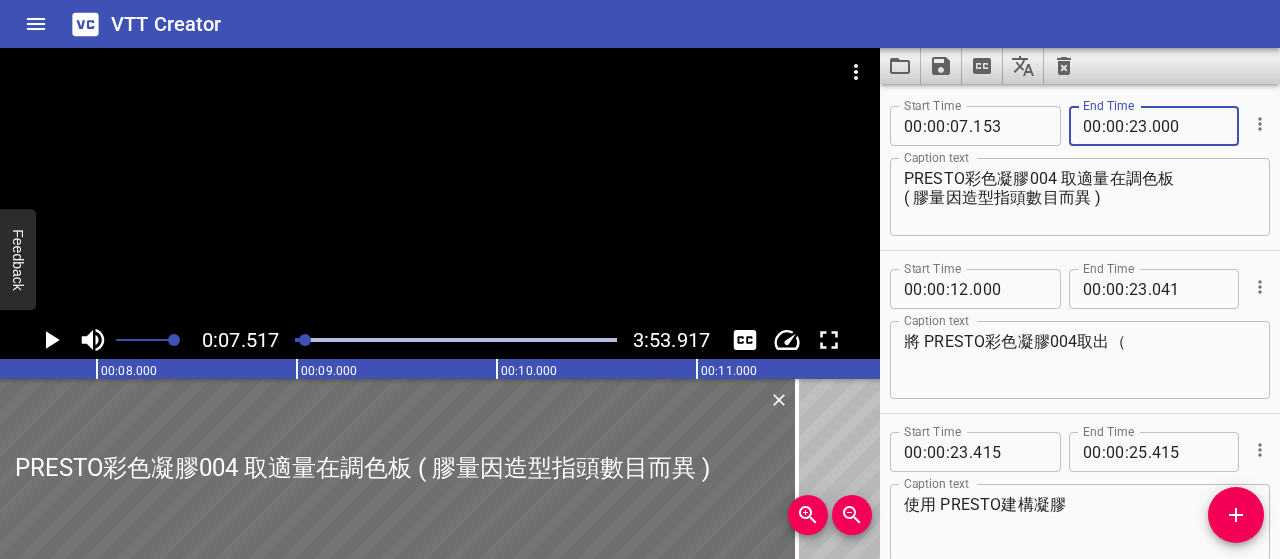 type on "000" 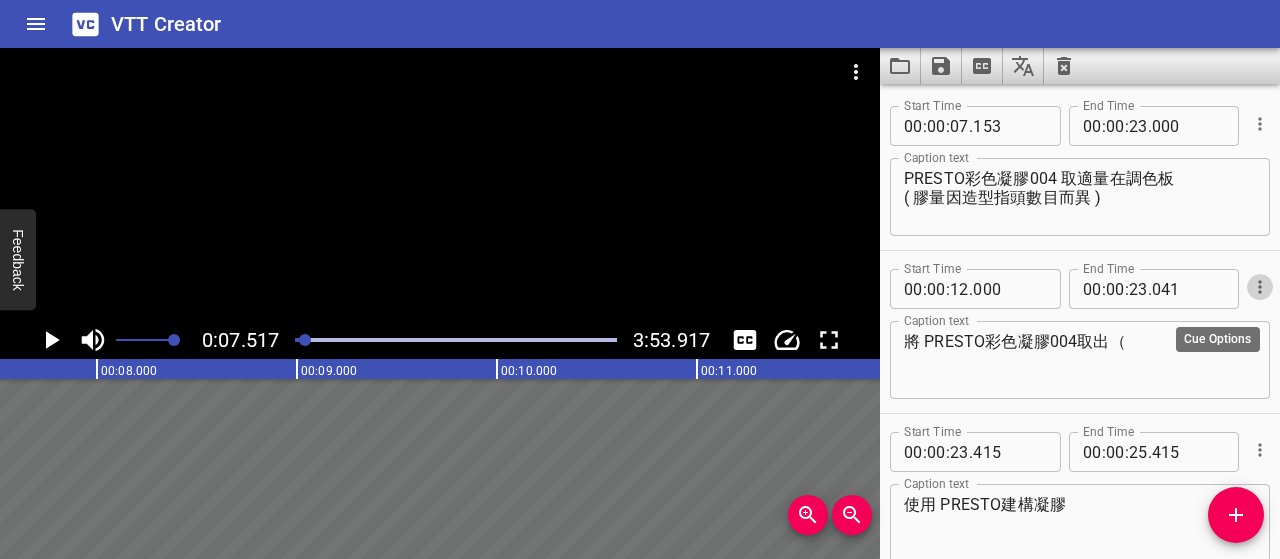 click 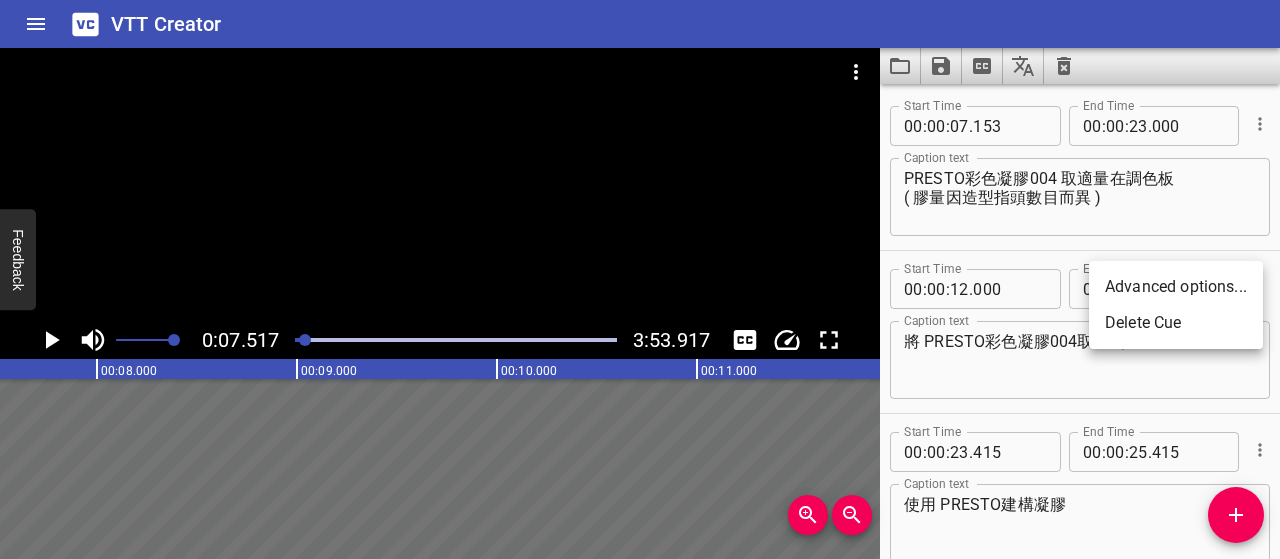 click on "Delete Cue" at bounding box center [1176, 323] 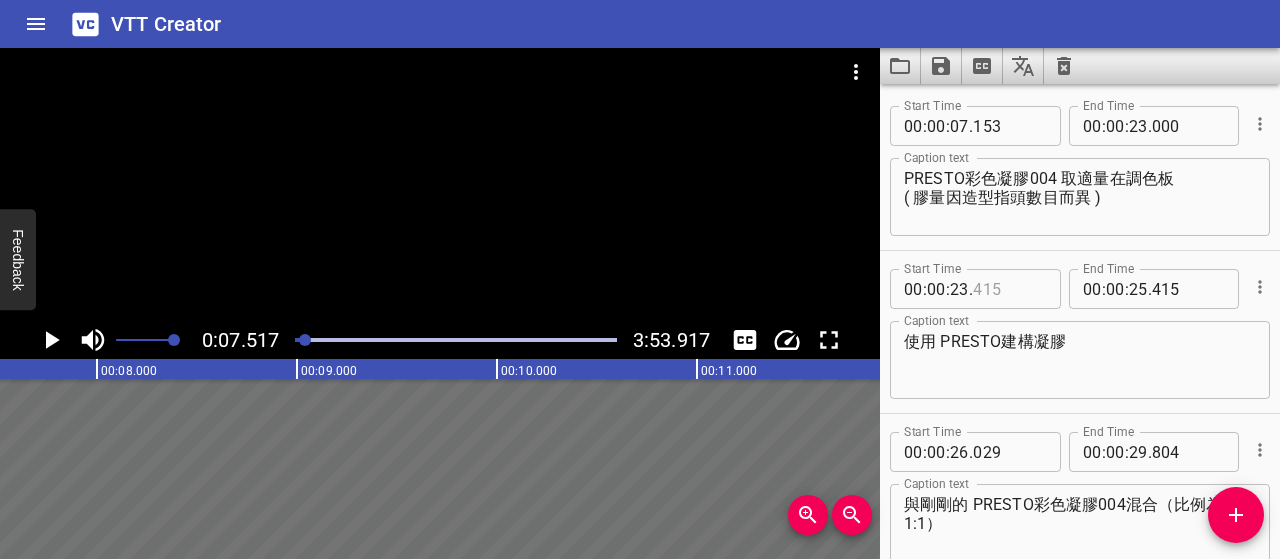 click at bounding box center (1009, 289) 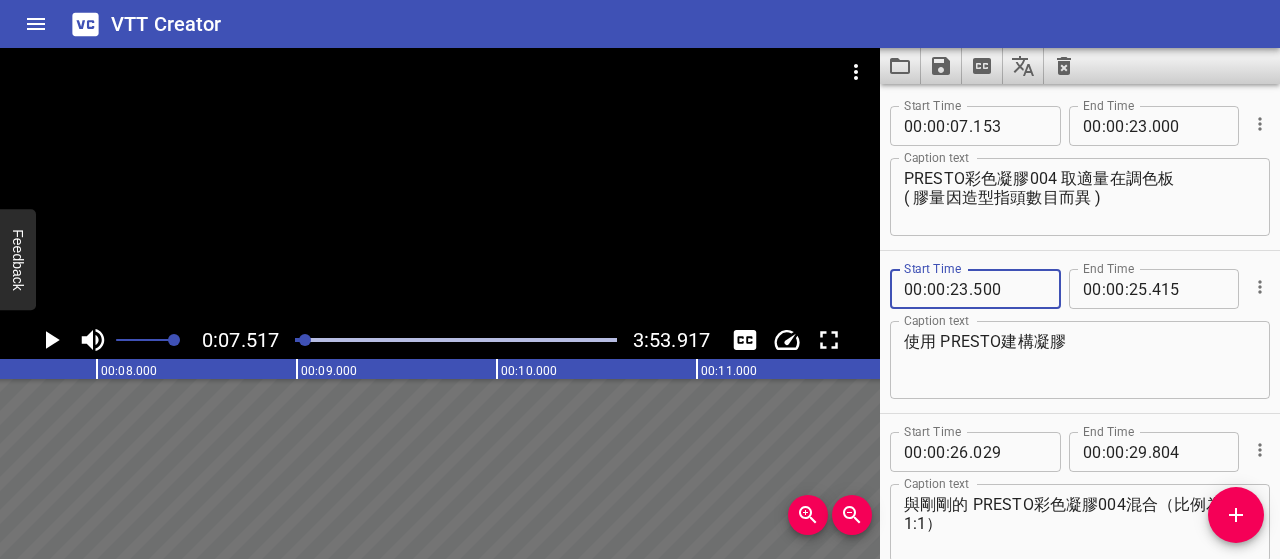 type on "500" 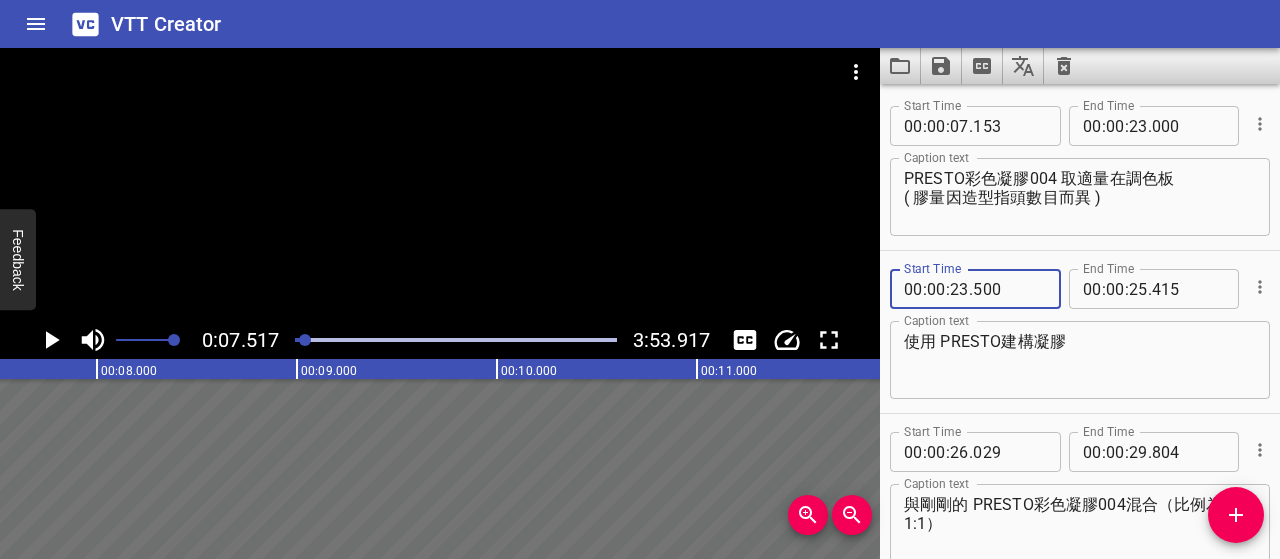 click on "使用 PRESTO建構凝膠" at bounding box center [1080, 360] 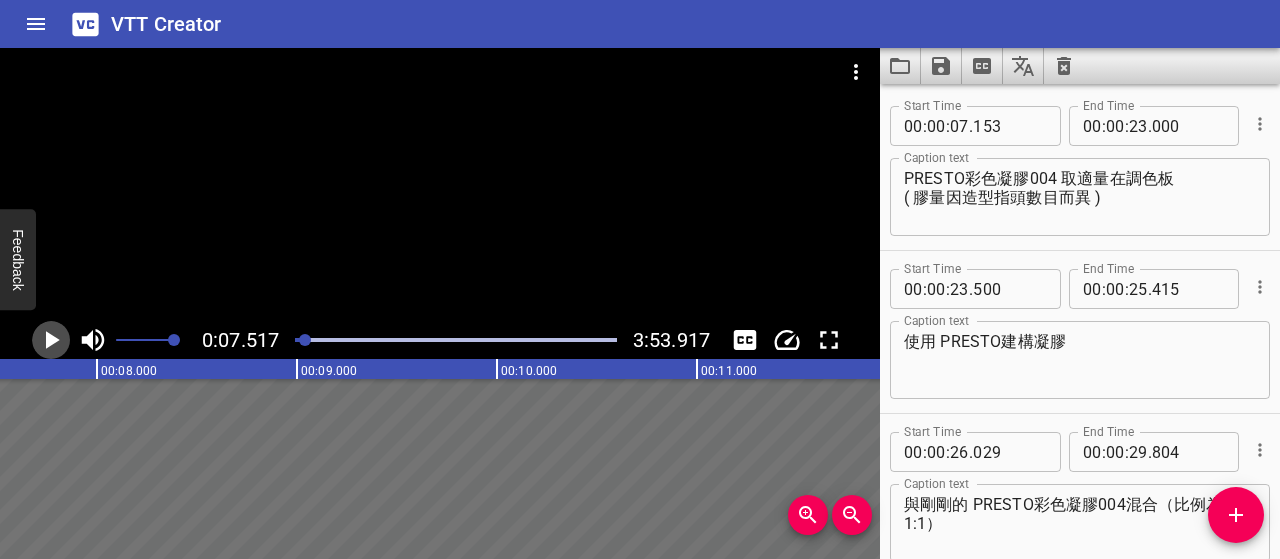 click 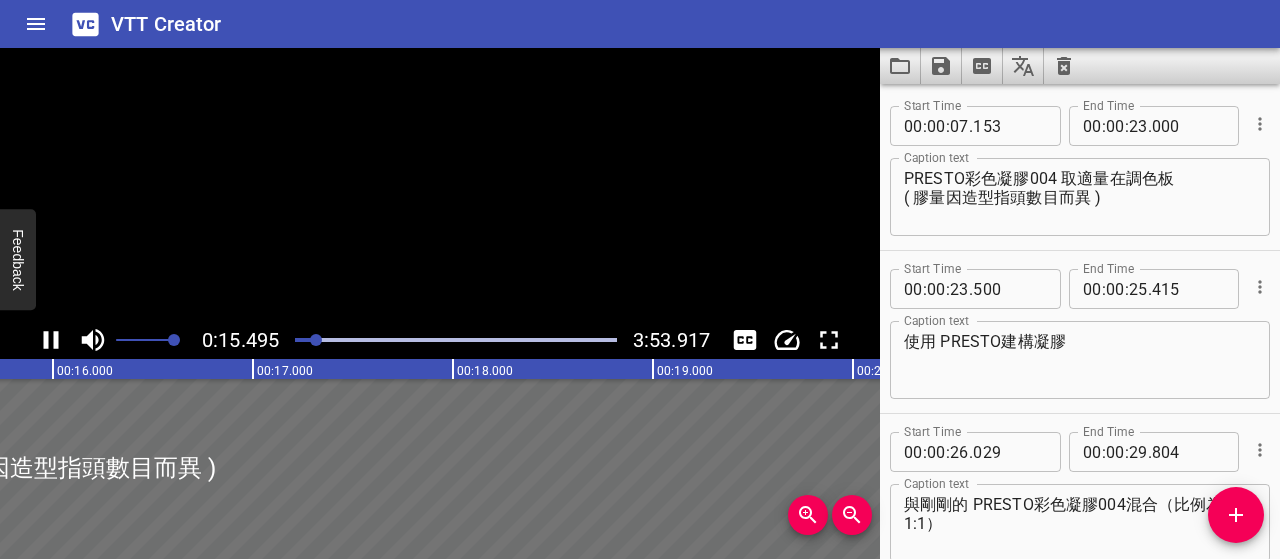 click 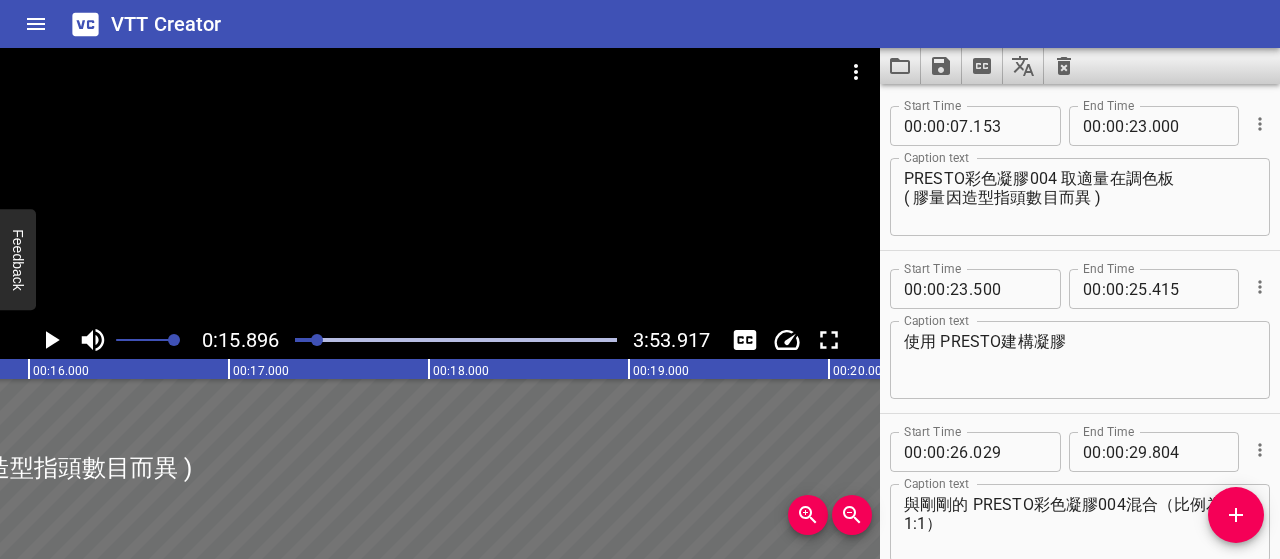 scroll, scrollTop: 0, scrollLeft: 3179, axis: horizontal 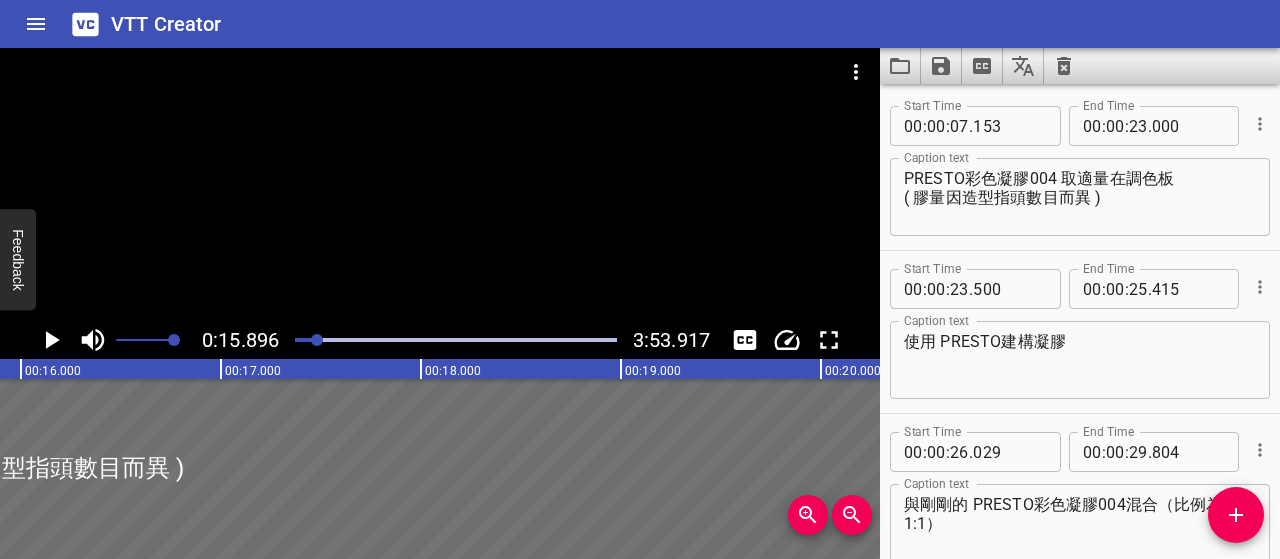 click 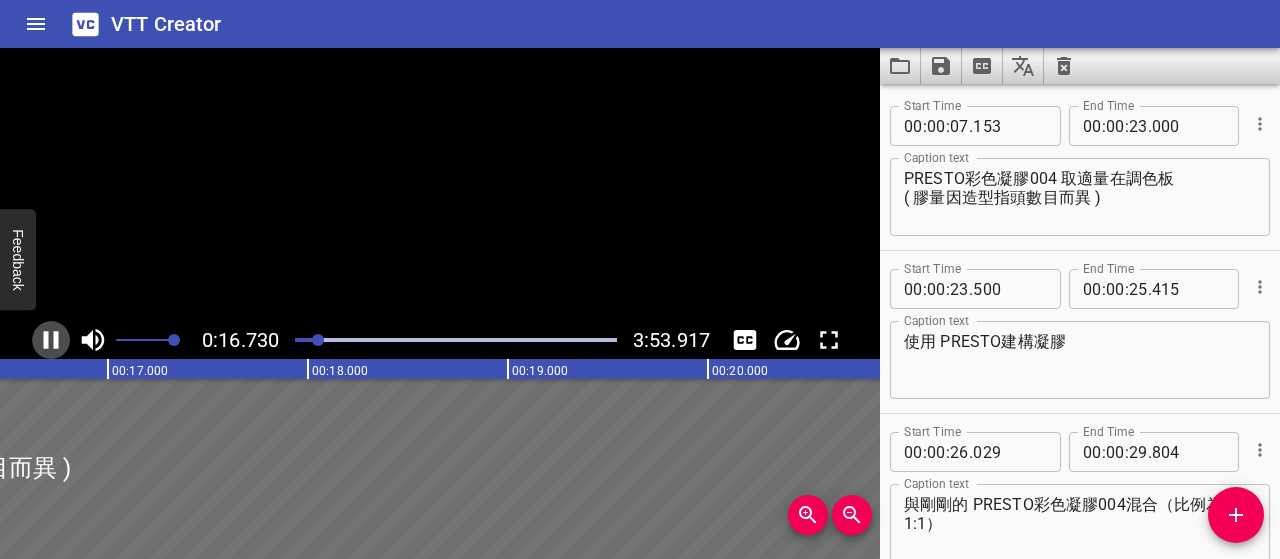 click 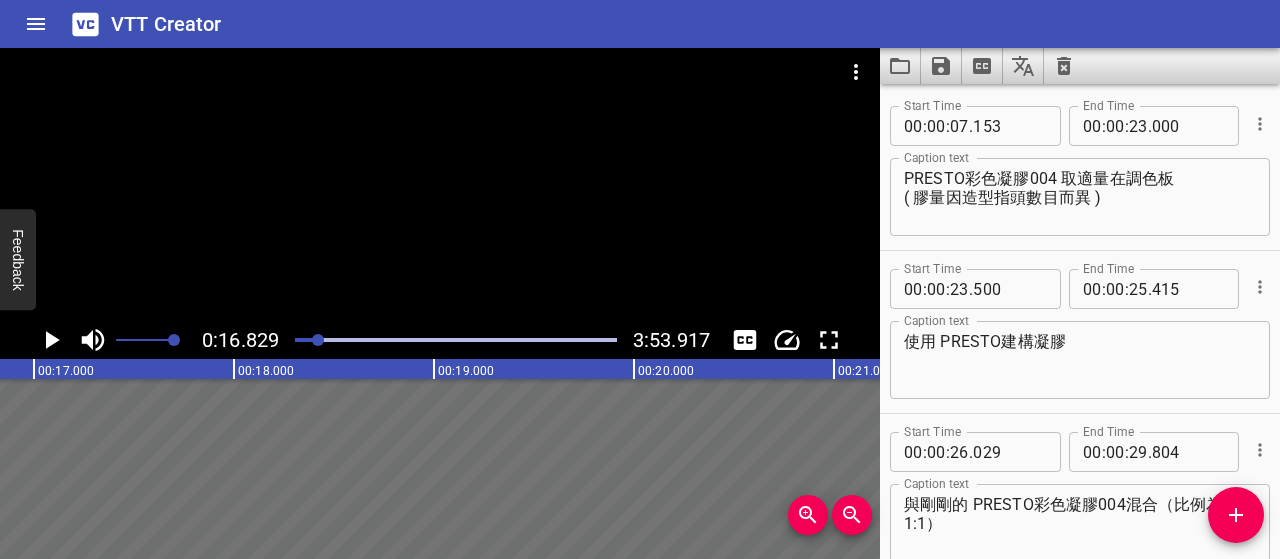 click 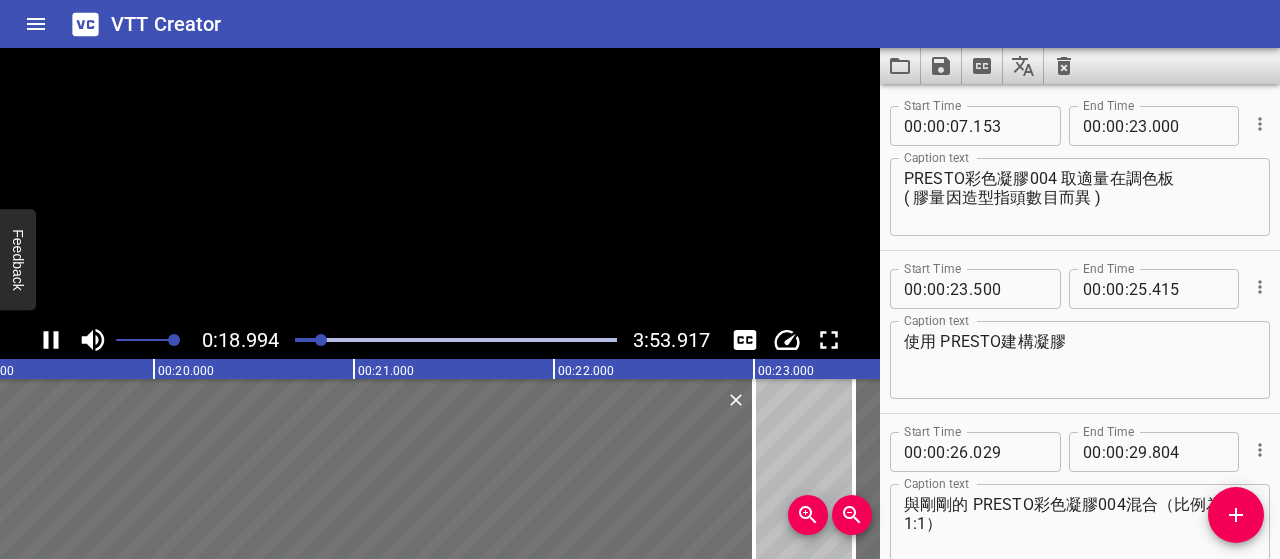 click 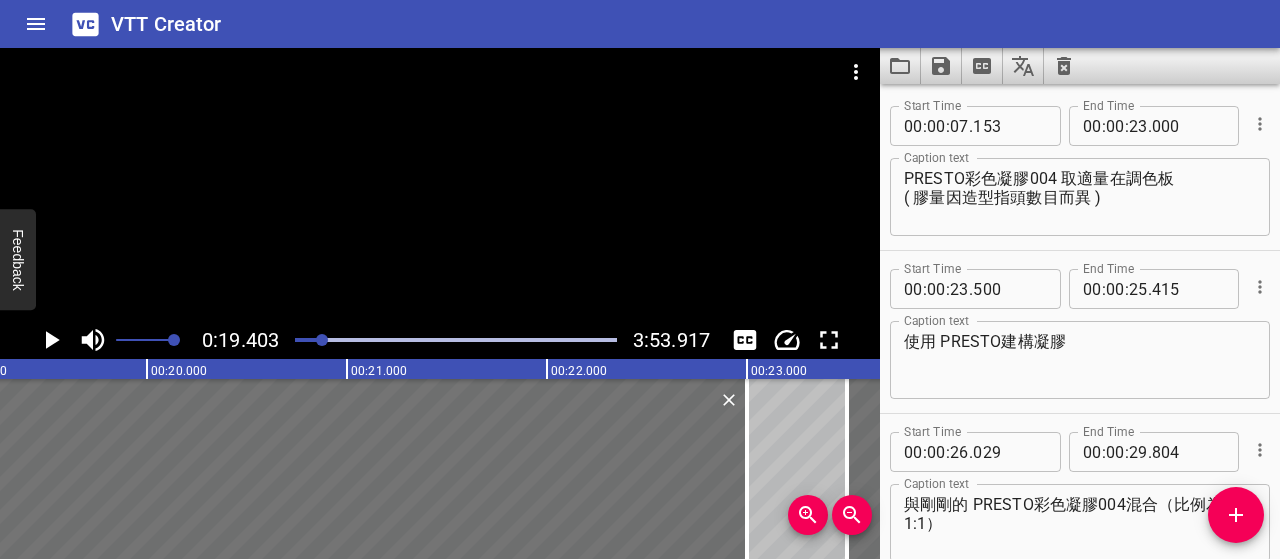 scroll, scrollTop: 0, scrollLeft: 3880, axis: horizontal 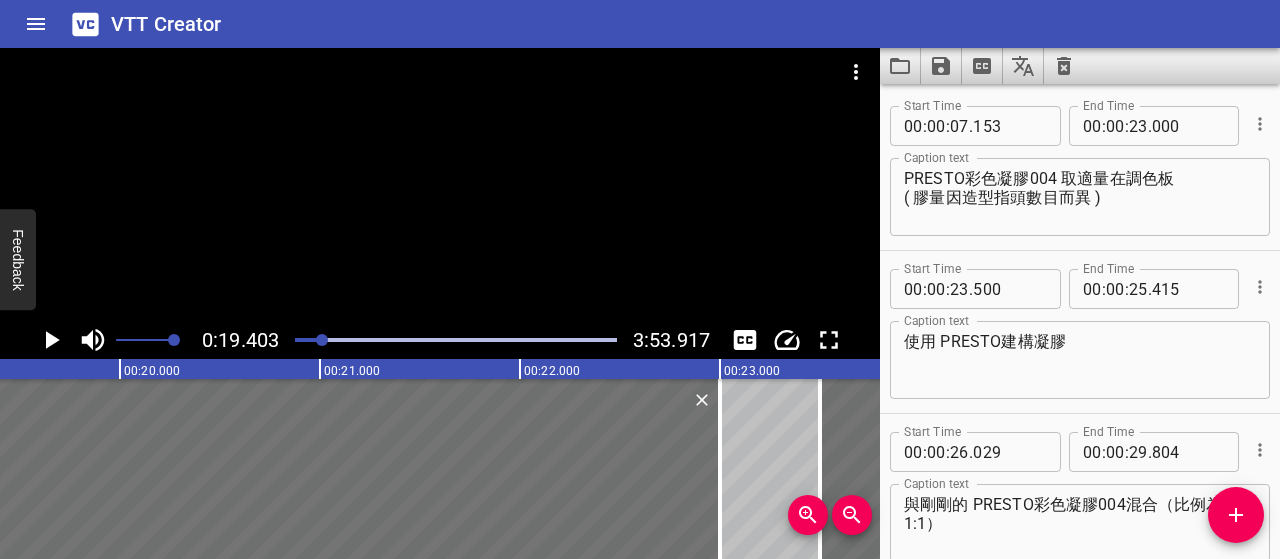 click on "PRESTO彩色凝膠004 取適量在調色板
( 膠量因造型指頭數目而異 )" at bounding box center (1080, 197) 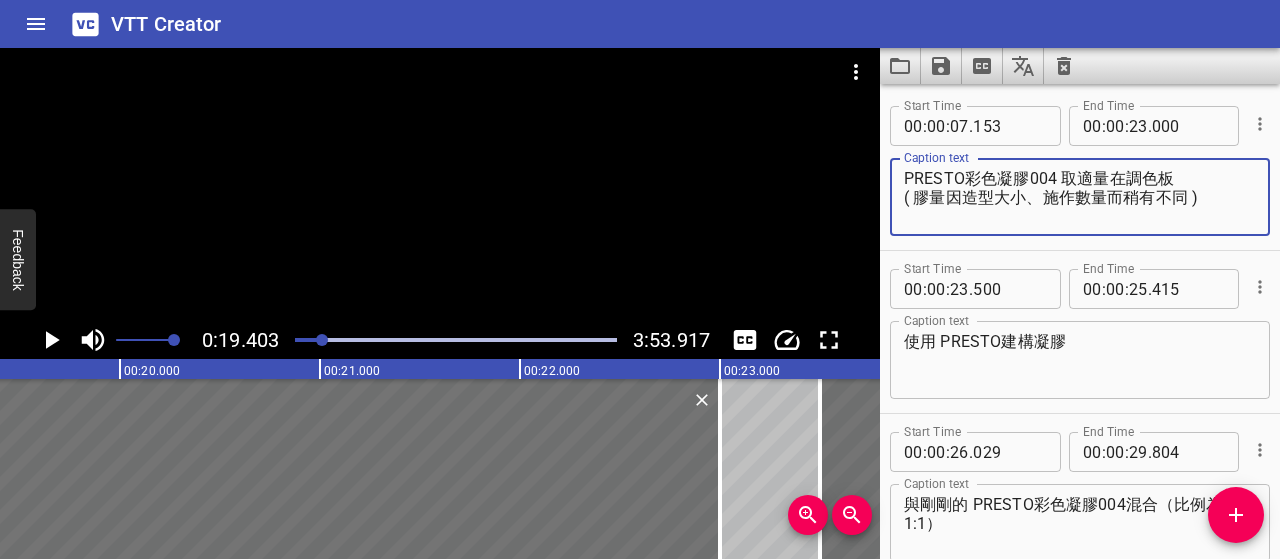 click on "PRESTO彩色凝膠004 取適量在調色板
( 膠量因造型大小、施作數量而稍有不同 )" at bounding box center [1080, 197] 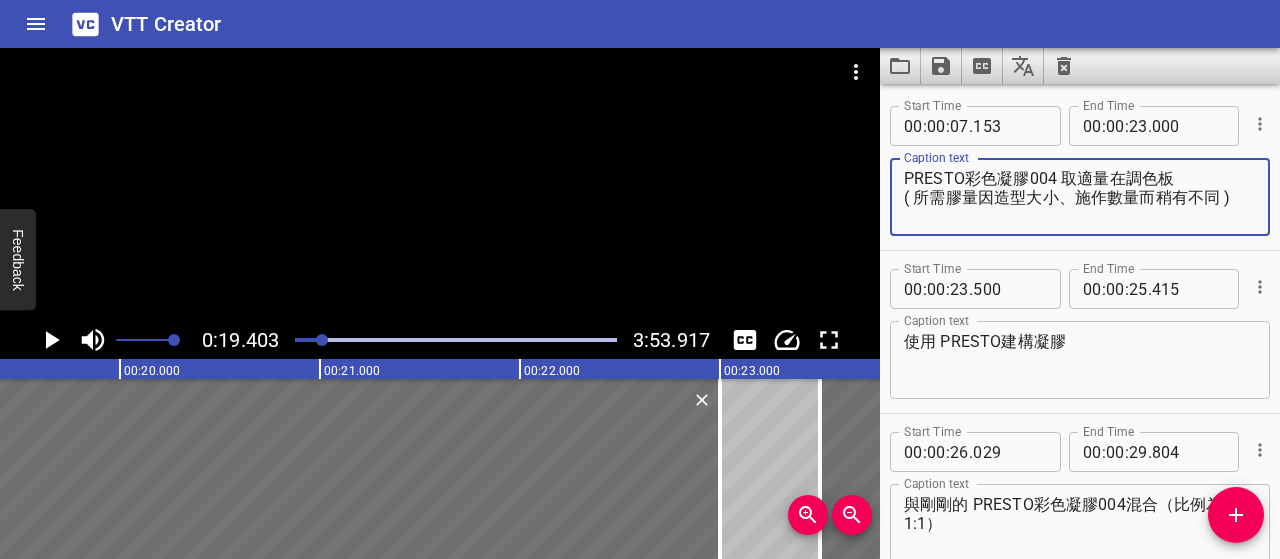 type on "PRESTO彩色凝膠004 取適量在調色板
( 所需膠量因造型大小、施作數量而稍有不同 )" 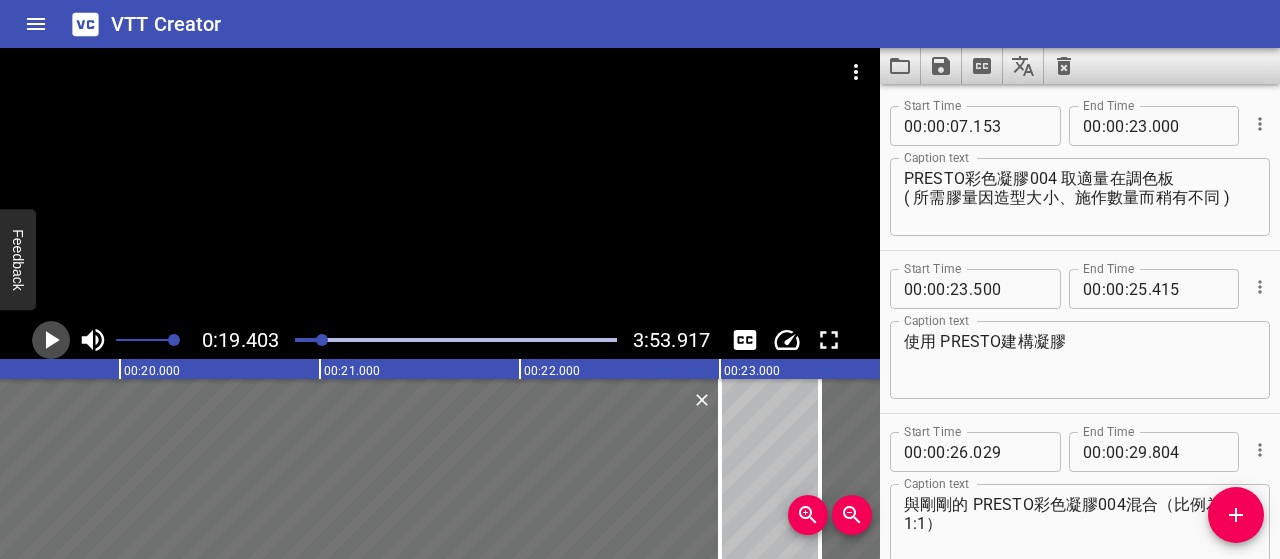 click 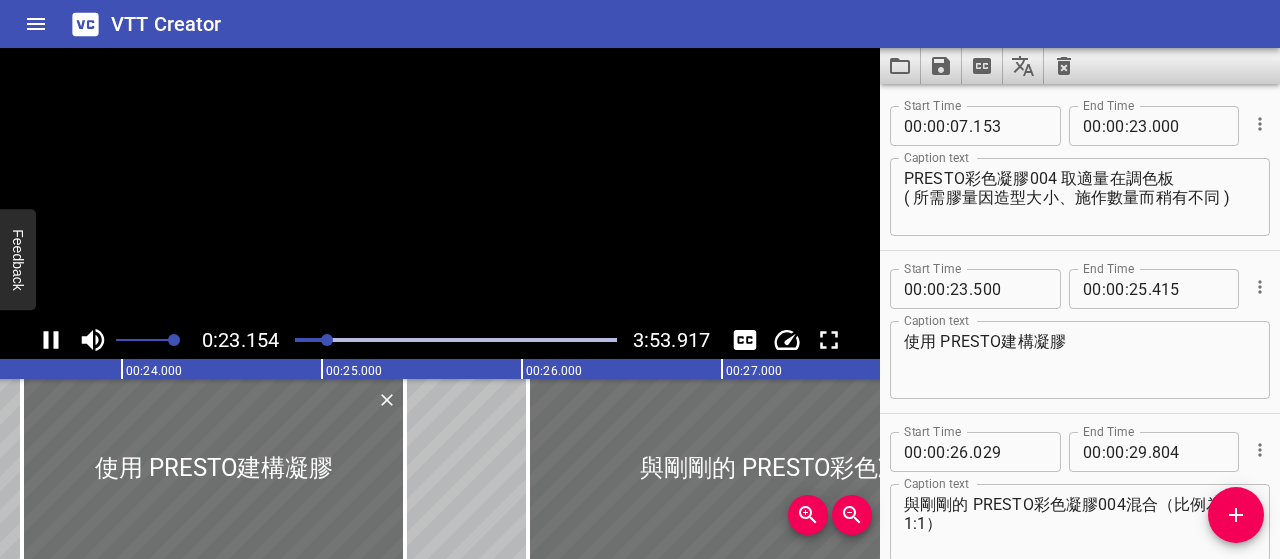 click 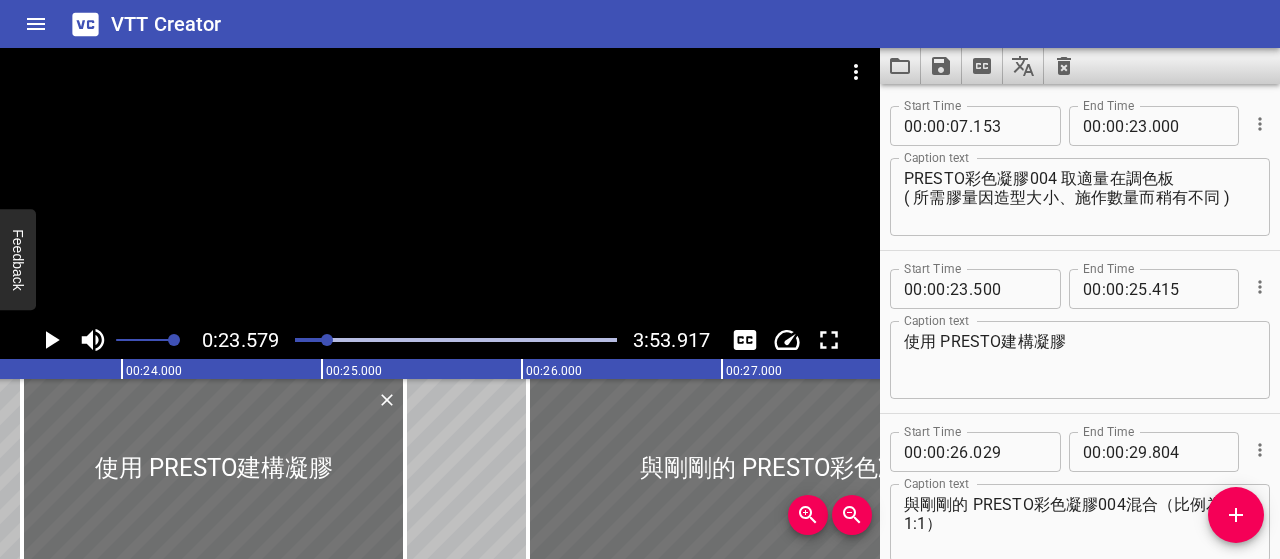 scroll, scrollTop: 0, scrollLeft: 4704, axis: horizontal 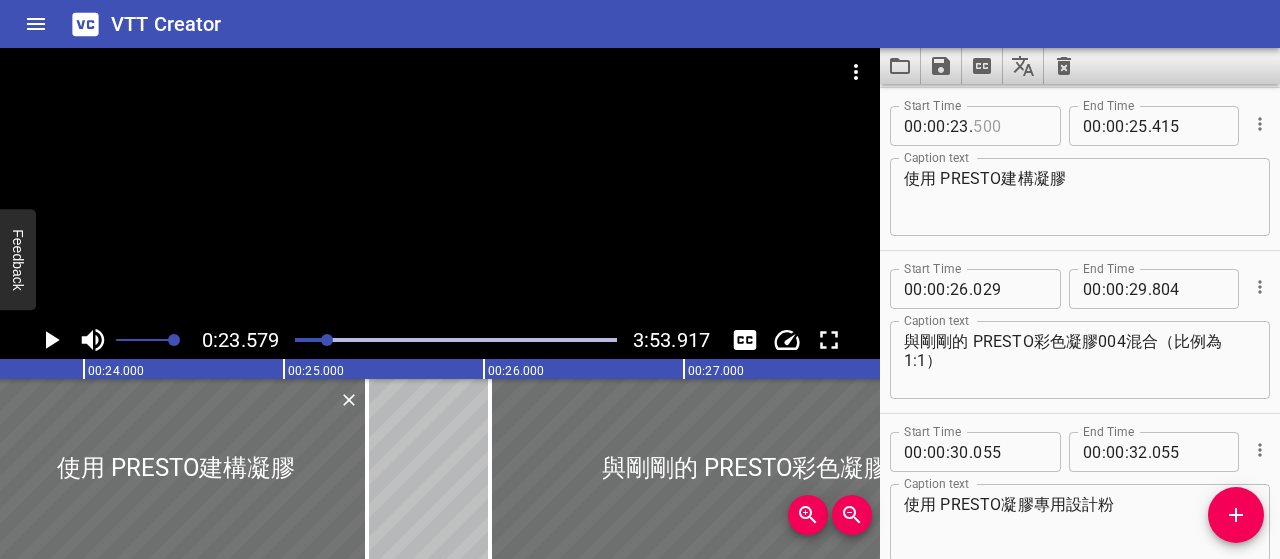 click at bounding box center (1009, 126) 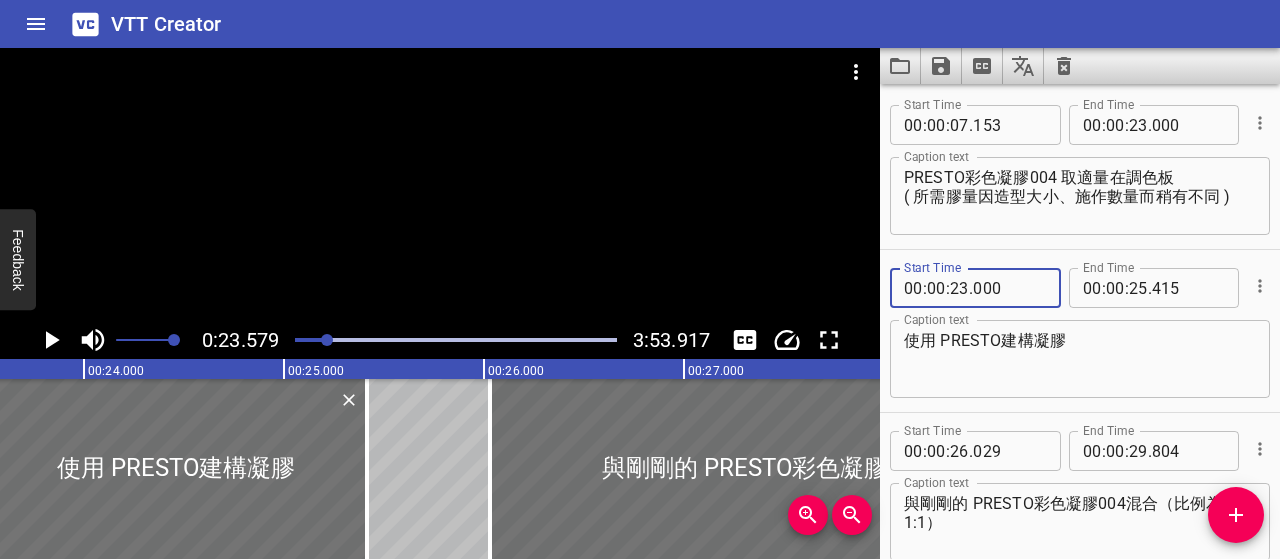 scroll, scrollTop: 0, scrollLeft: 0, axis: both 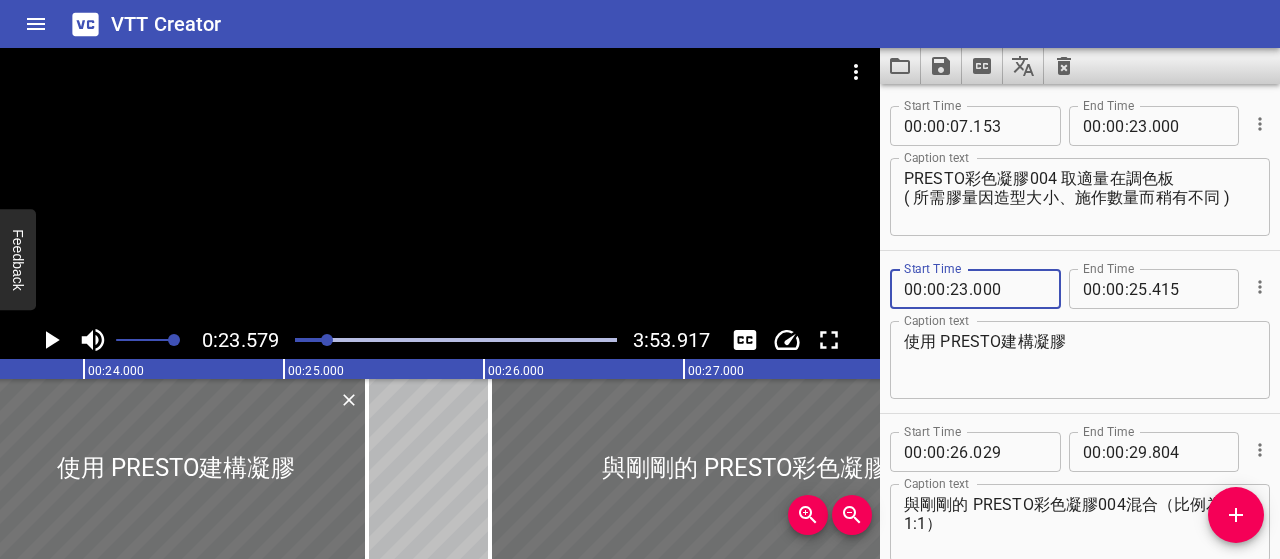 type on "000" 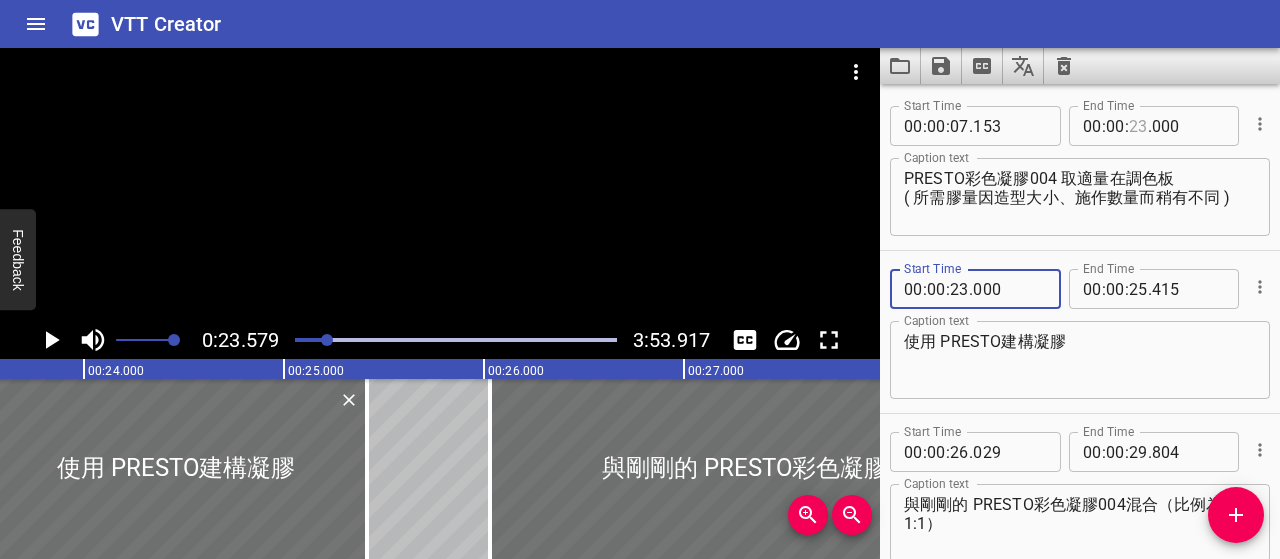 click at bounding box center (1138, 126) 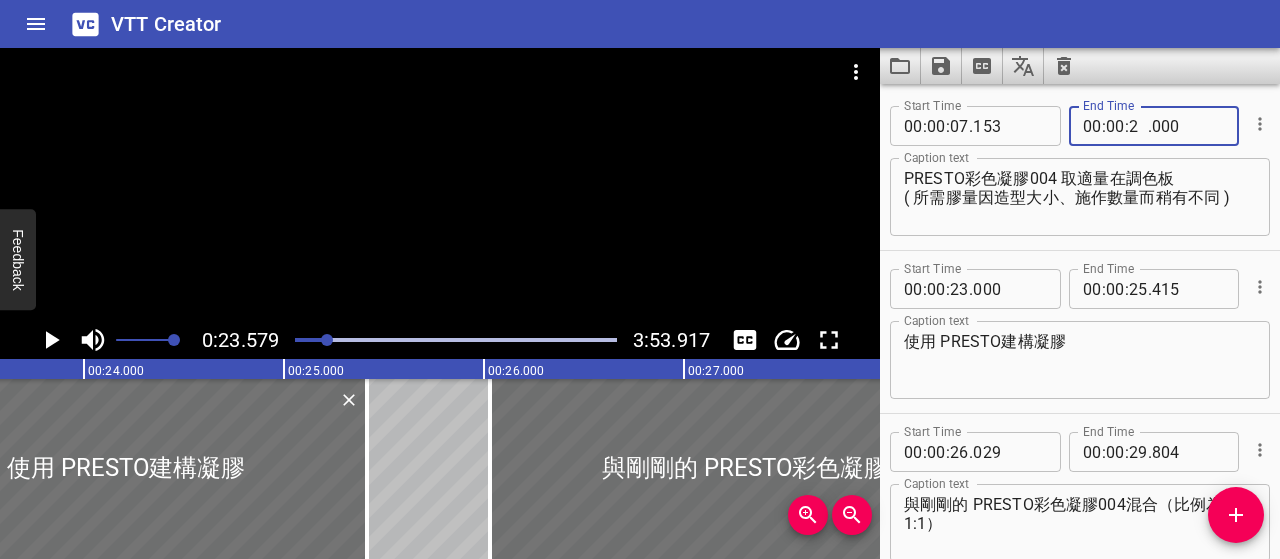 type on "22" 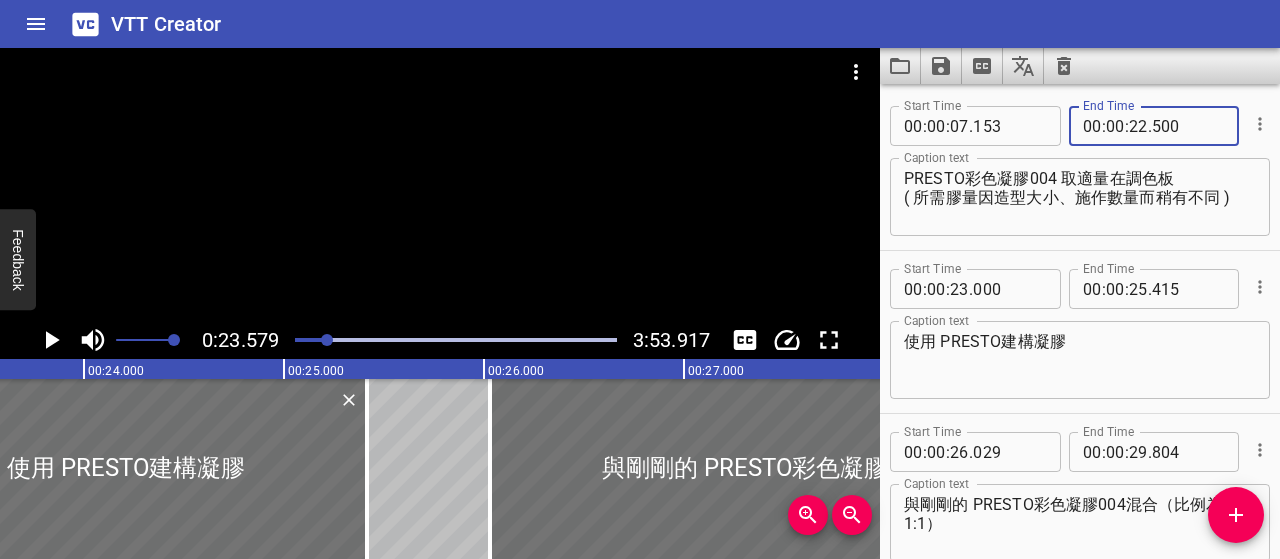 type on "500" 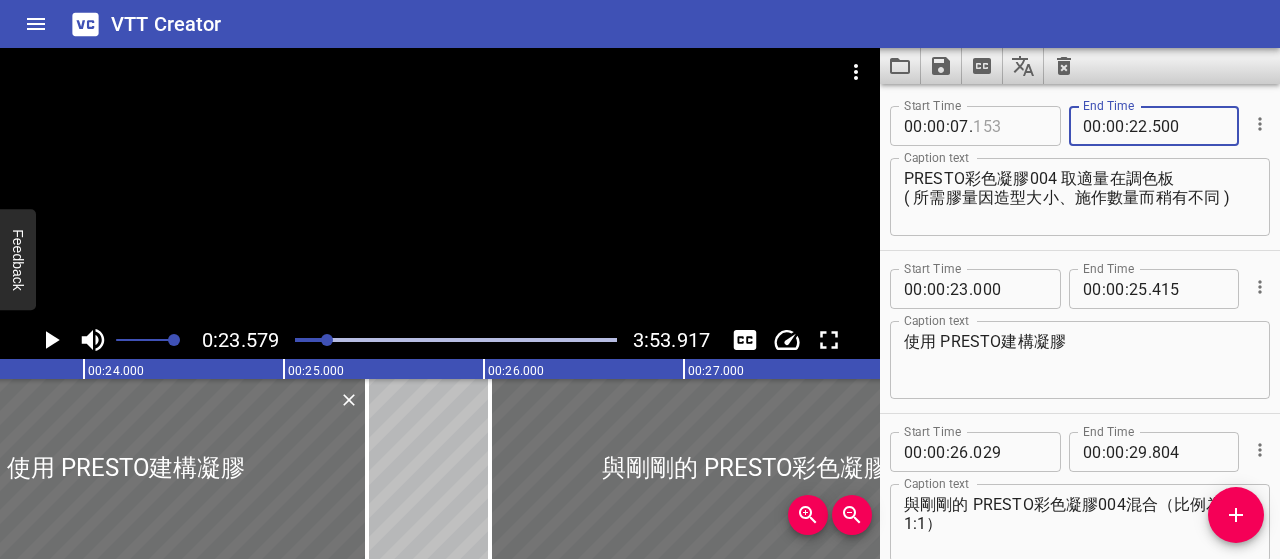 click at bounding box center [1009, 126] 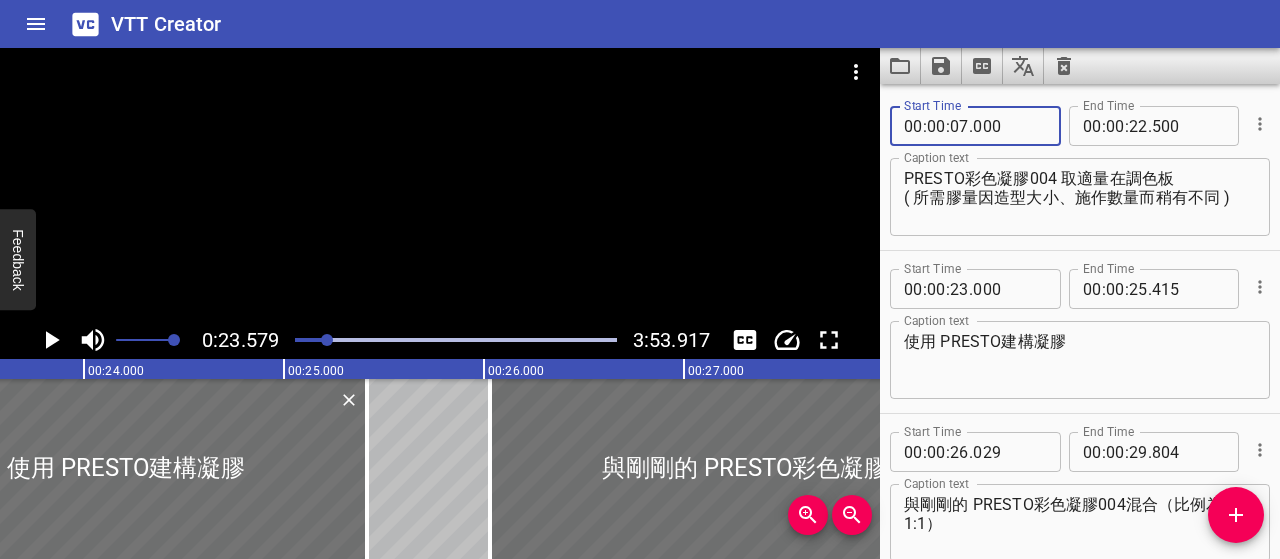 type on "000" 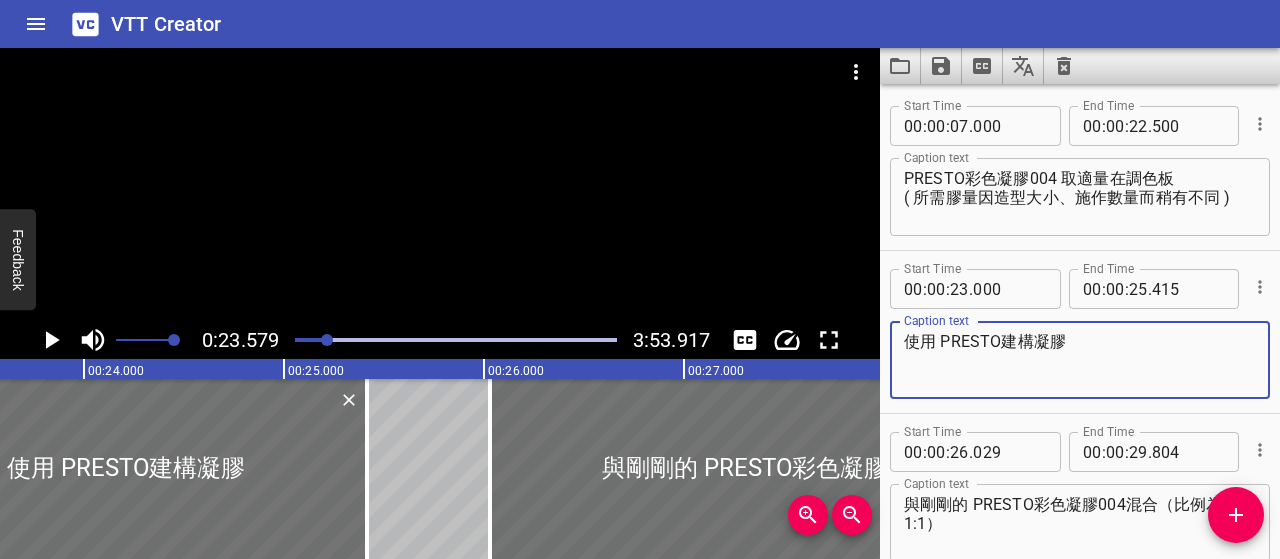 click on "使用 PRESTO建構凝膠" at bounding box center (1080, 360) 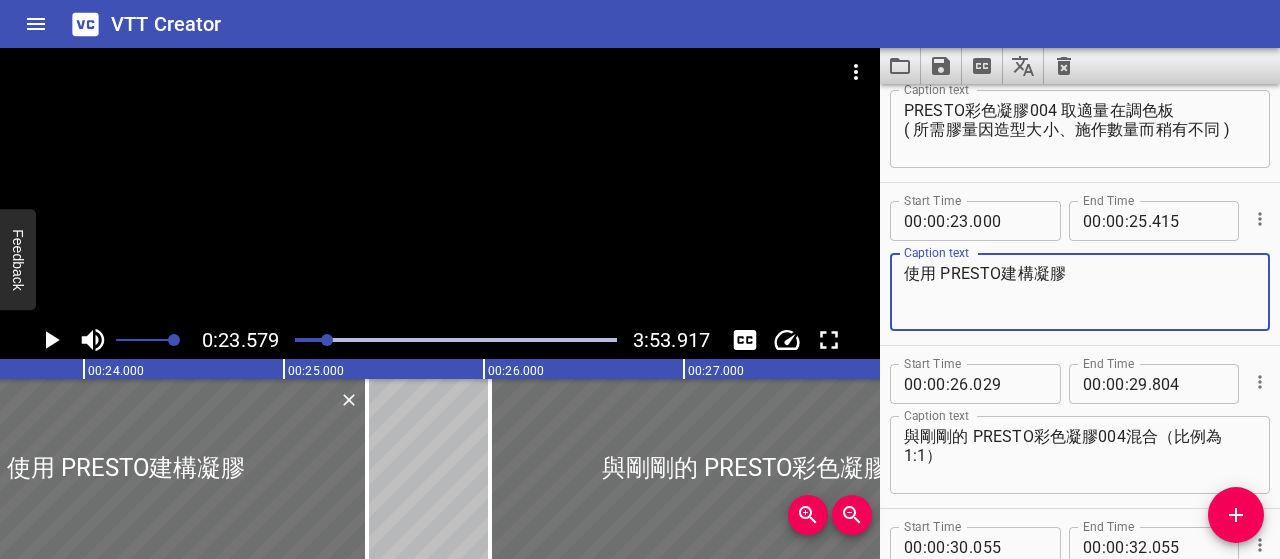 scroll, scrollTop: 100, scrollLeft: 0, axis: vertical 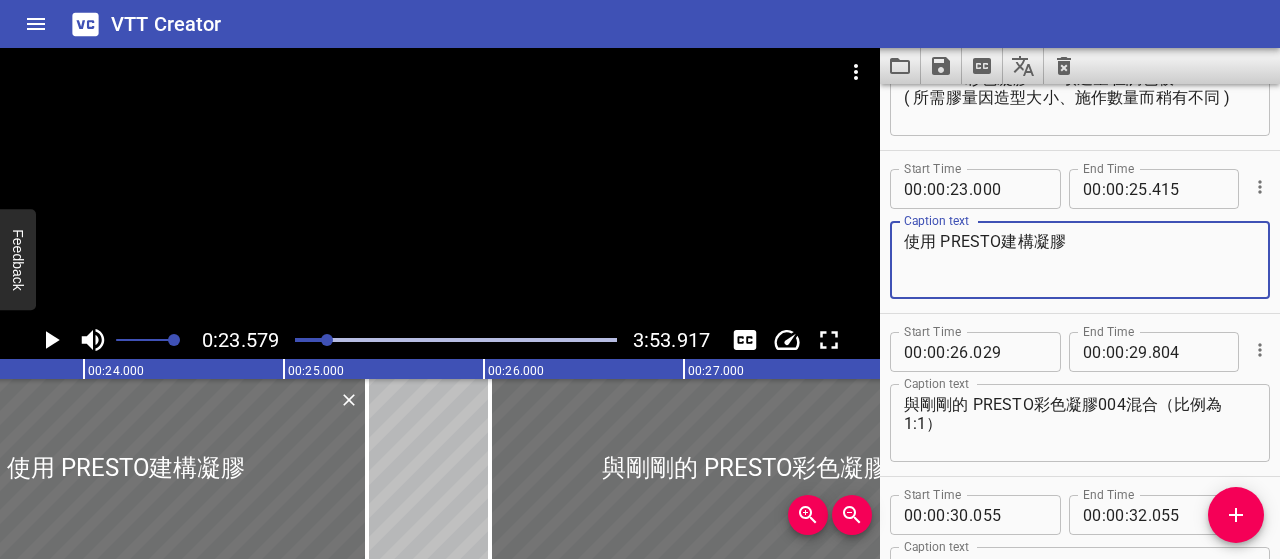 click on "使用 PRESTO建構凝膠" at bounding box center (1080, 260) 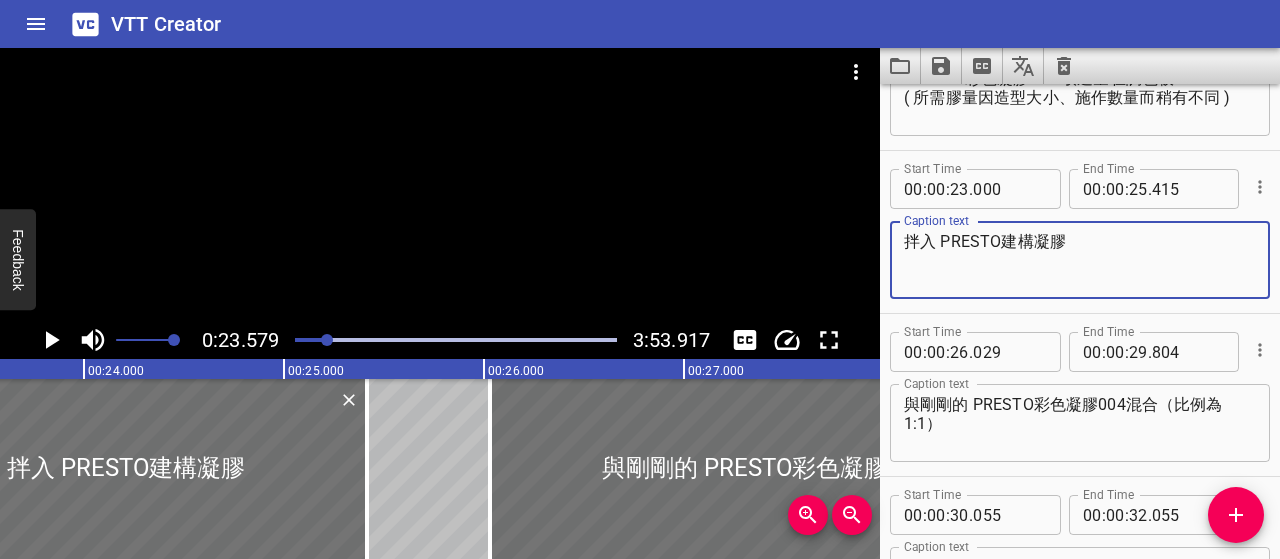 type on "拌入 PRESTO建構凝膠" 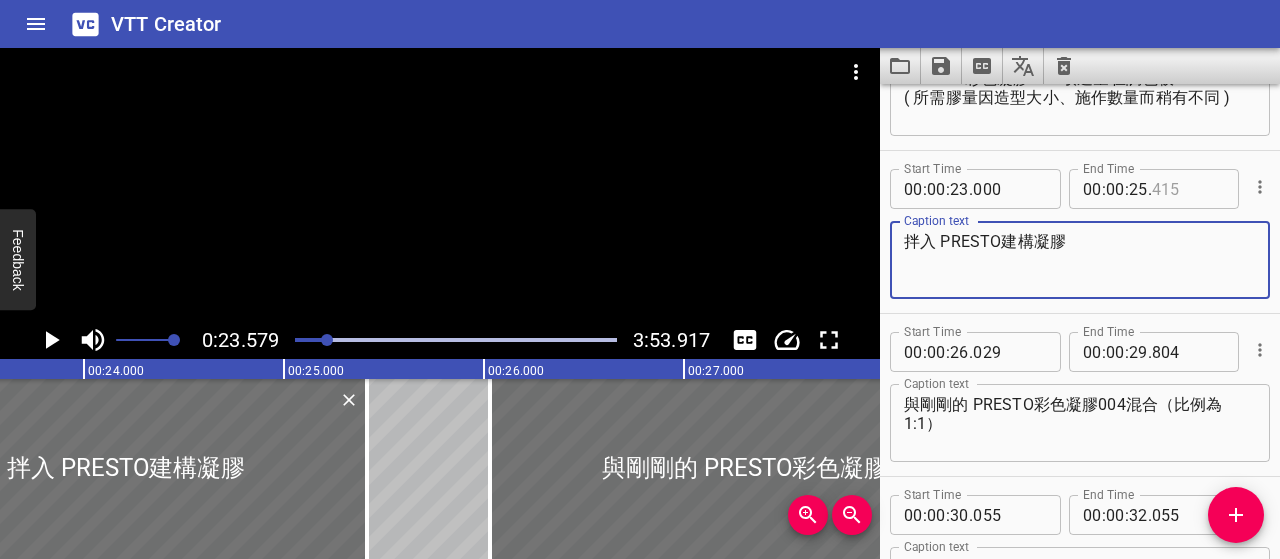 click at bounding box center (1188, 189) 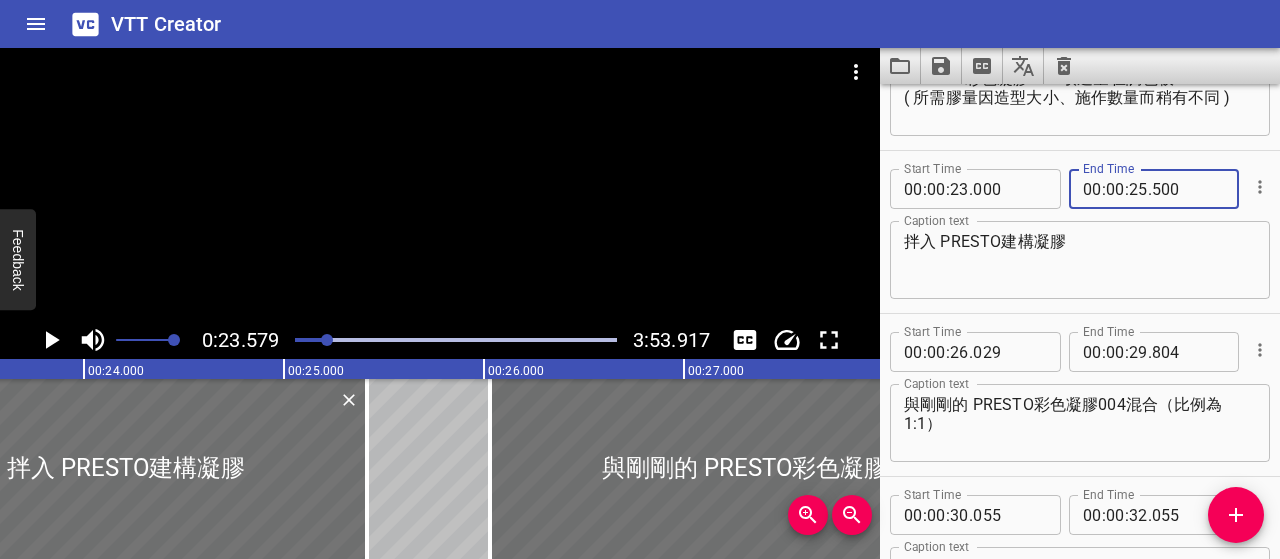 type on "500" 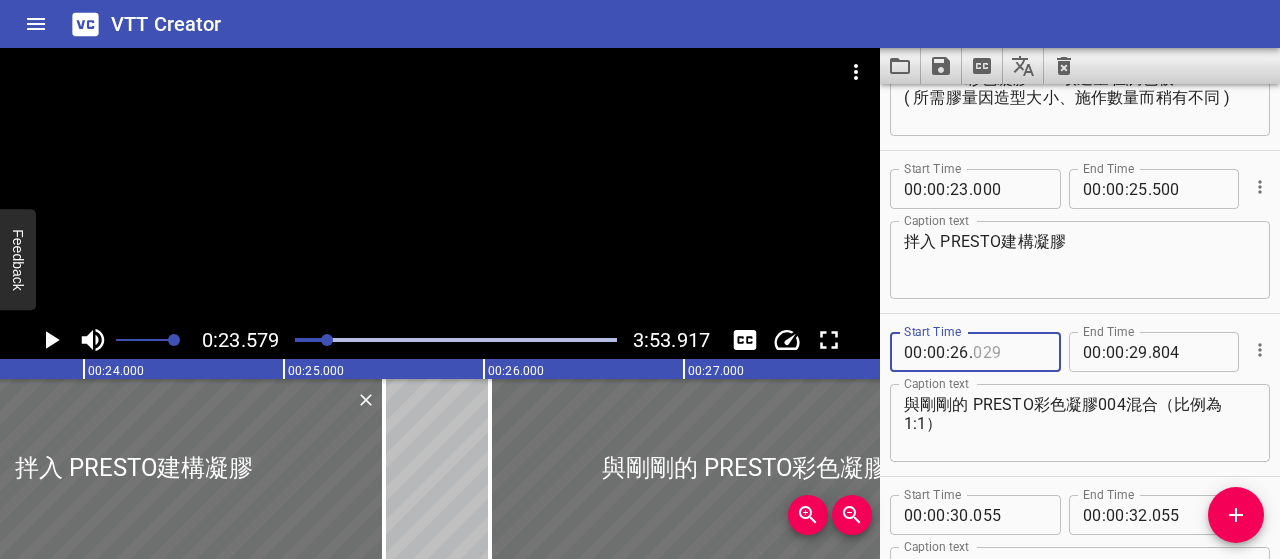click at bounding box center [1009, 352] 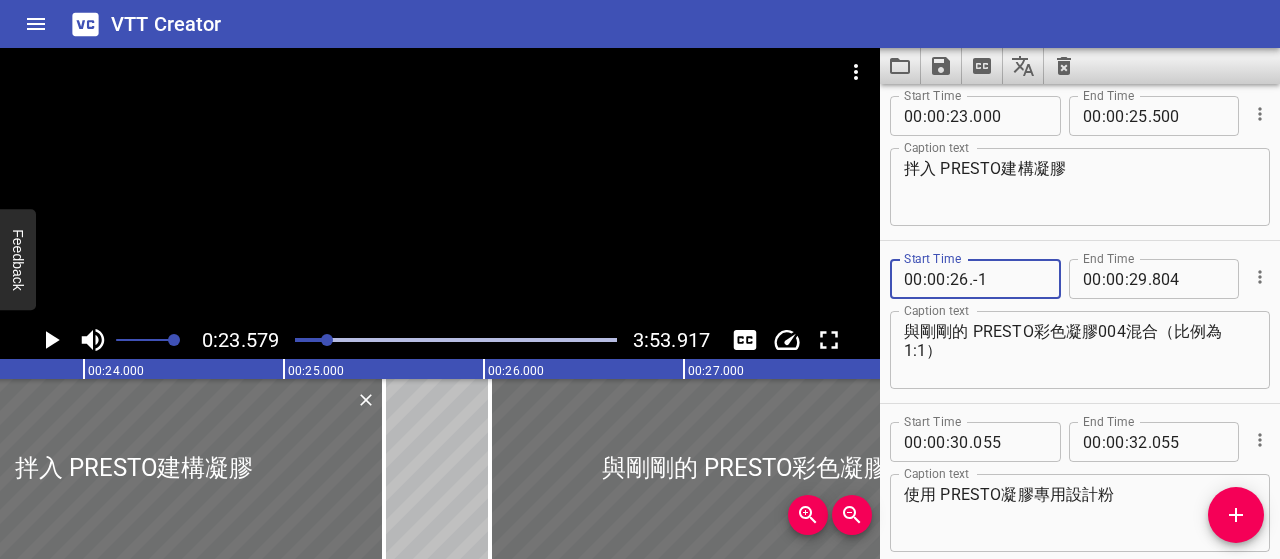 scroll, scrollTop: 200, scrollLeft: 0, axis: vertical 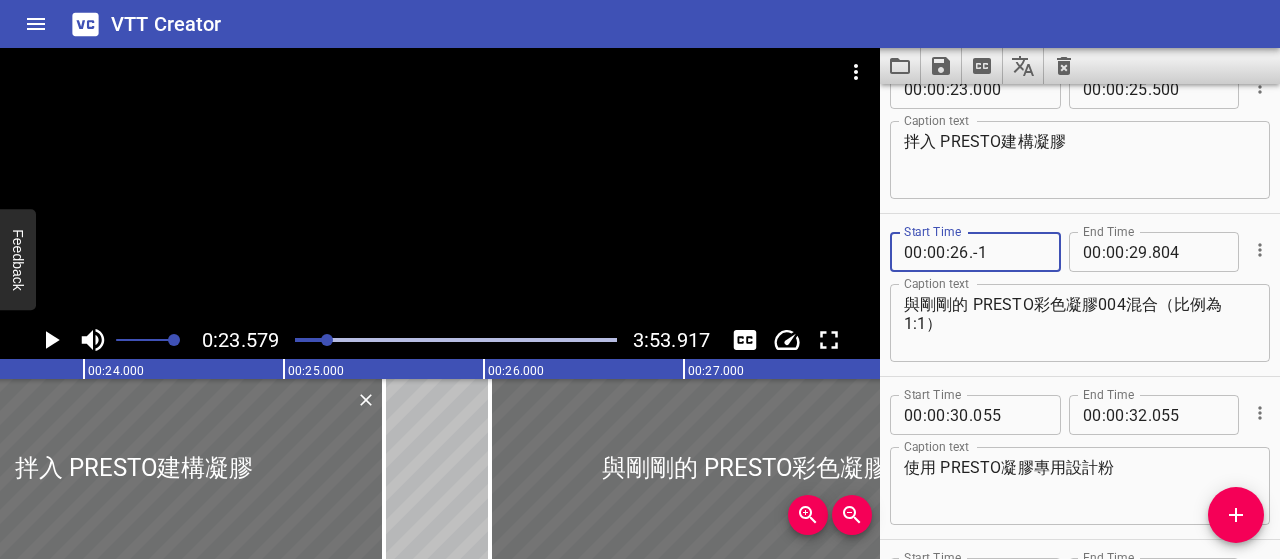 type on "-1" 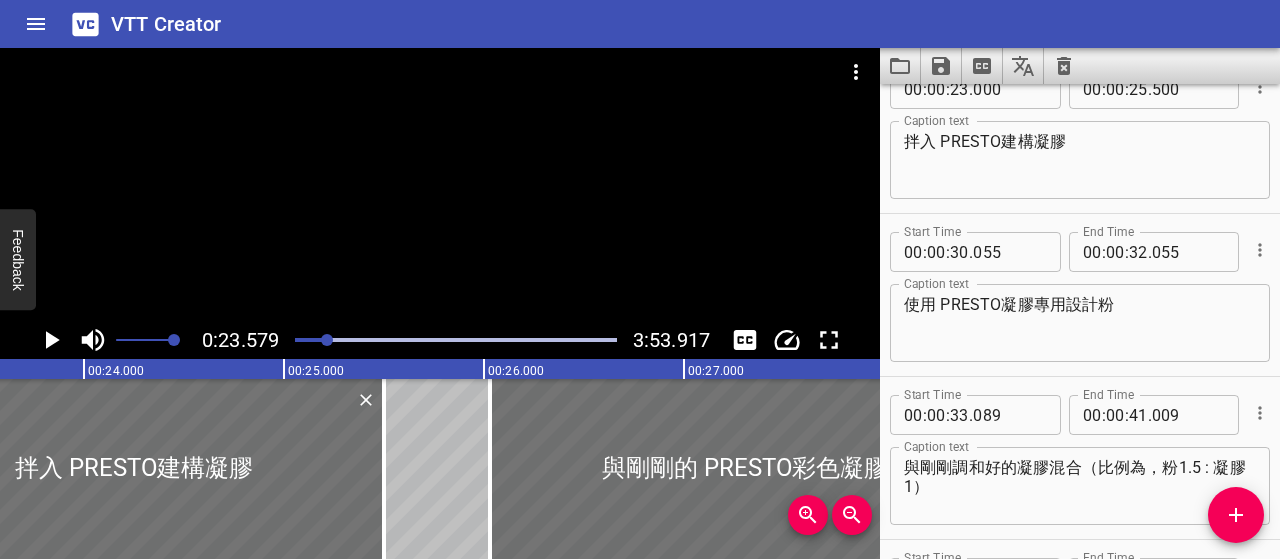 drag, startPoint x: 1174, startPoint y: 304, endPoint x: 923, endPoint y: 309, distance: 251.04979 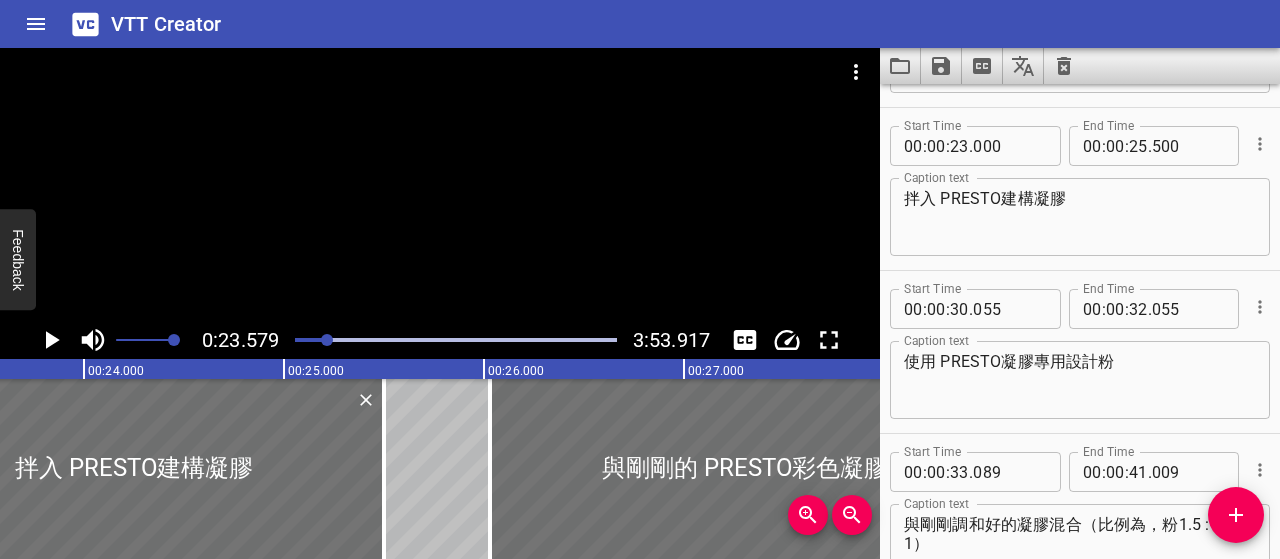 scroll, scrollTop: 100, scrollLeft: 0, axis: vertical 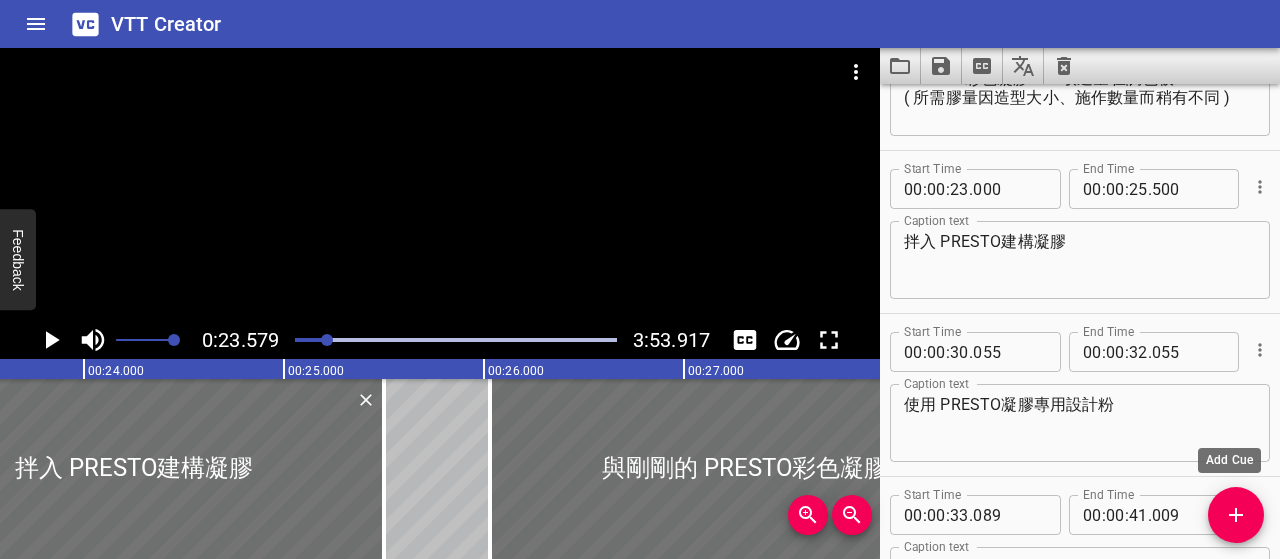 click 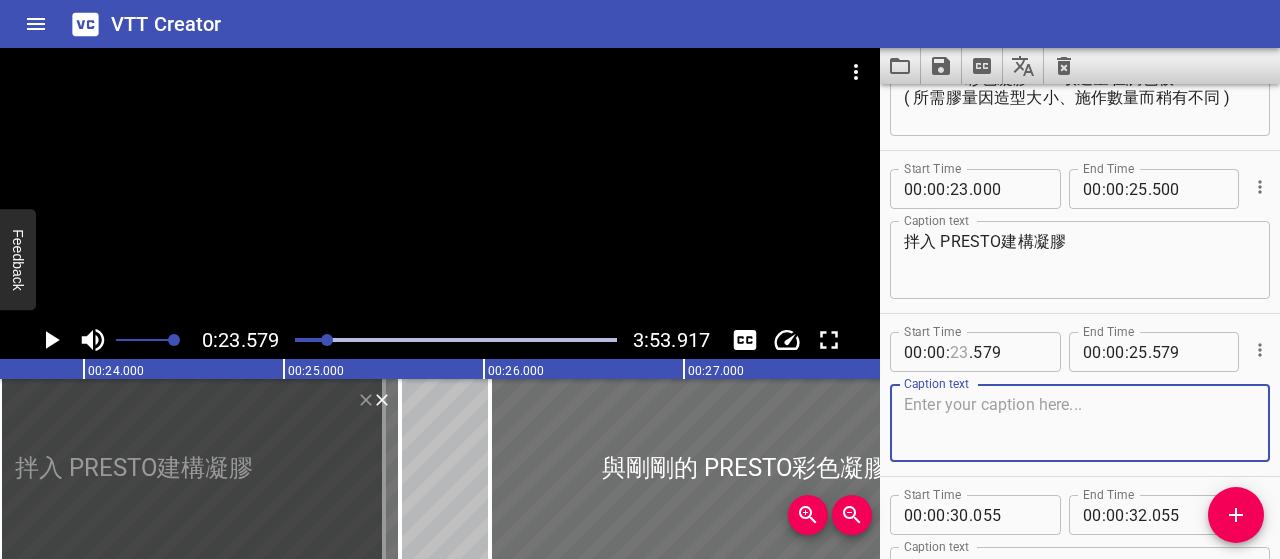 click at bounding box center (959, 352) 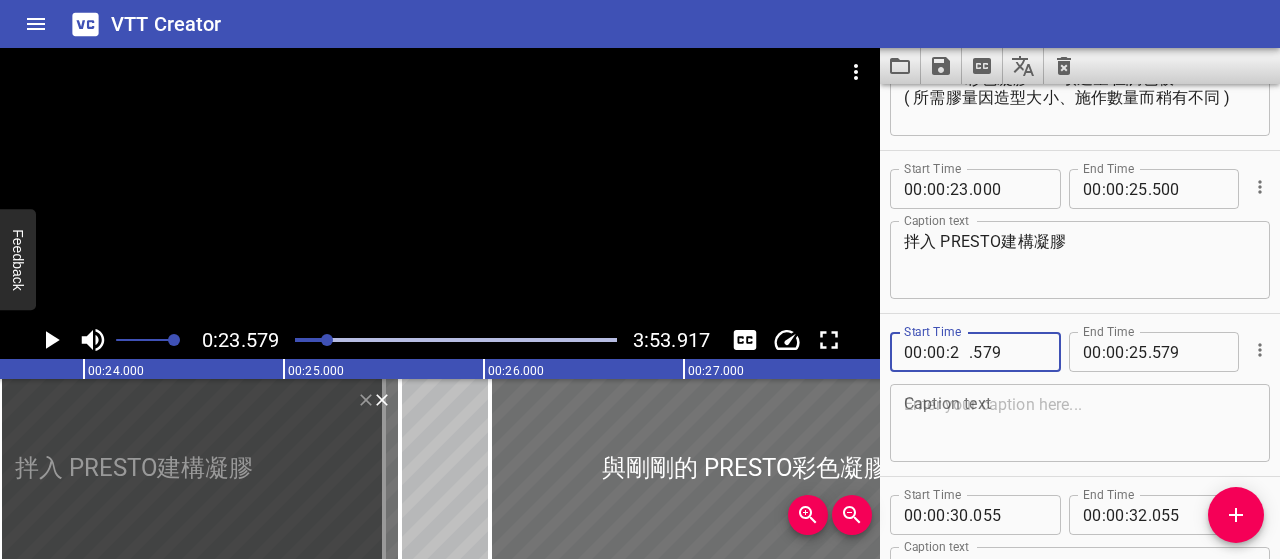 type on "26" 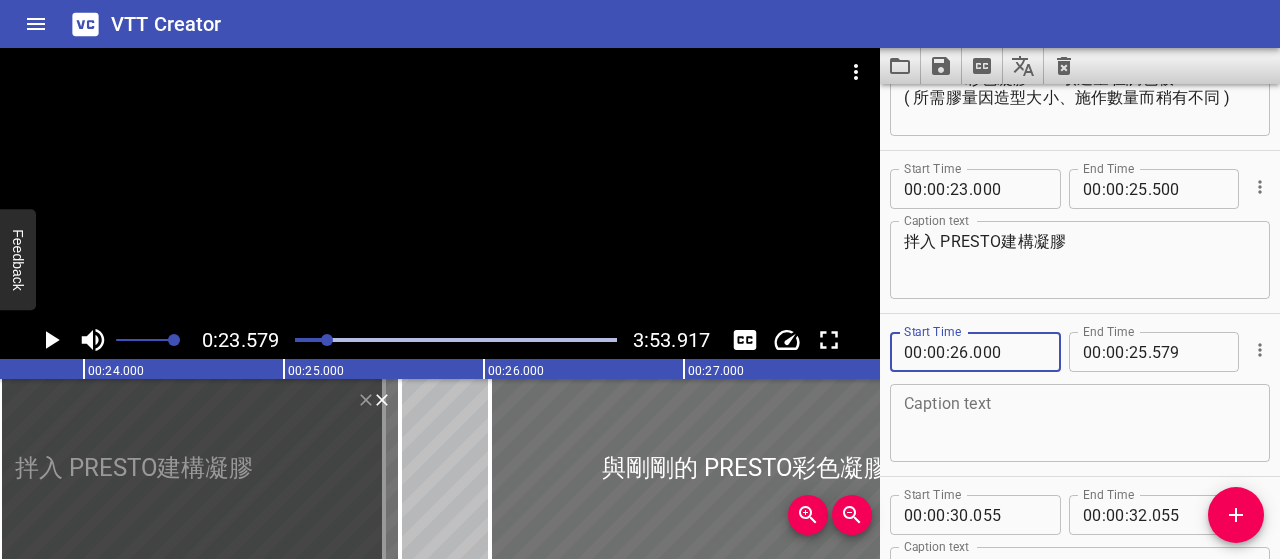 type on "000" 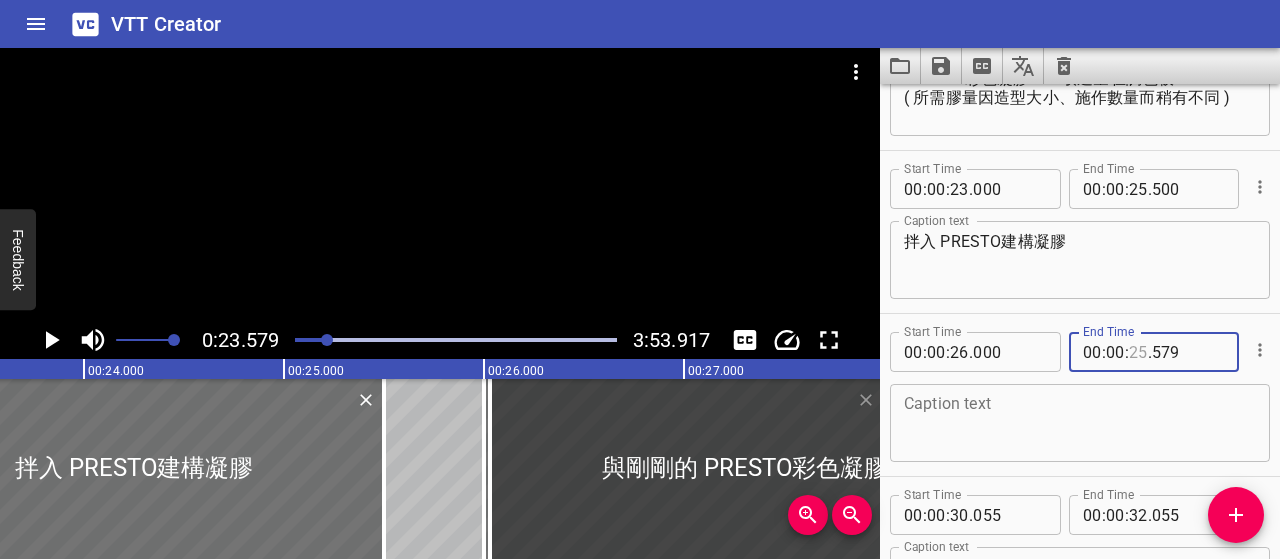 click at bounding box center (1138, 352) 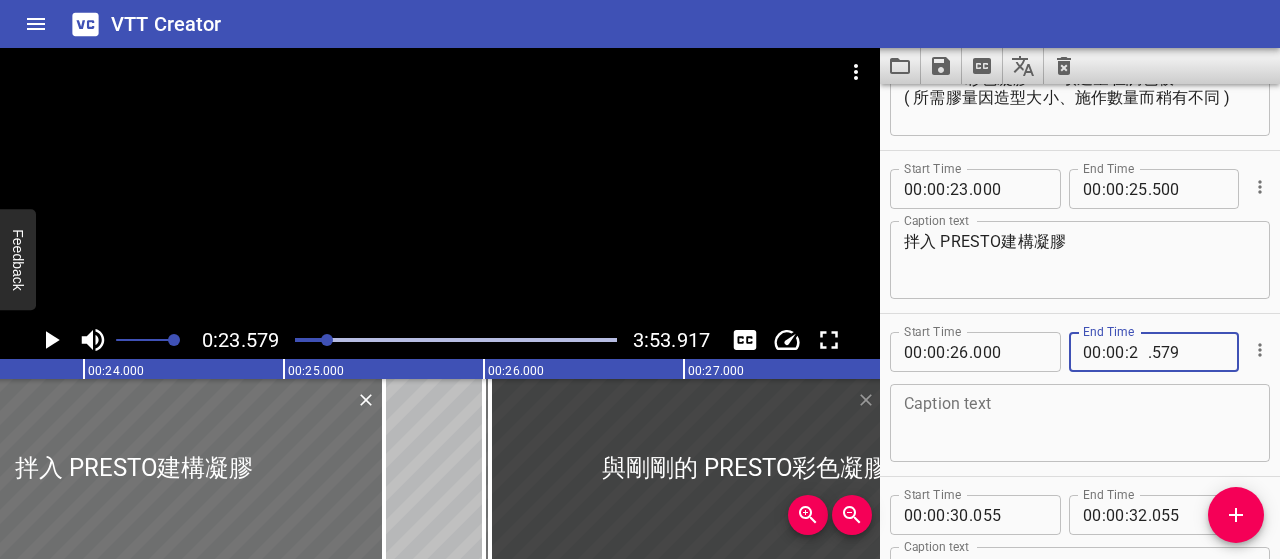 type on "29" 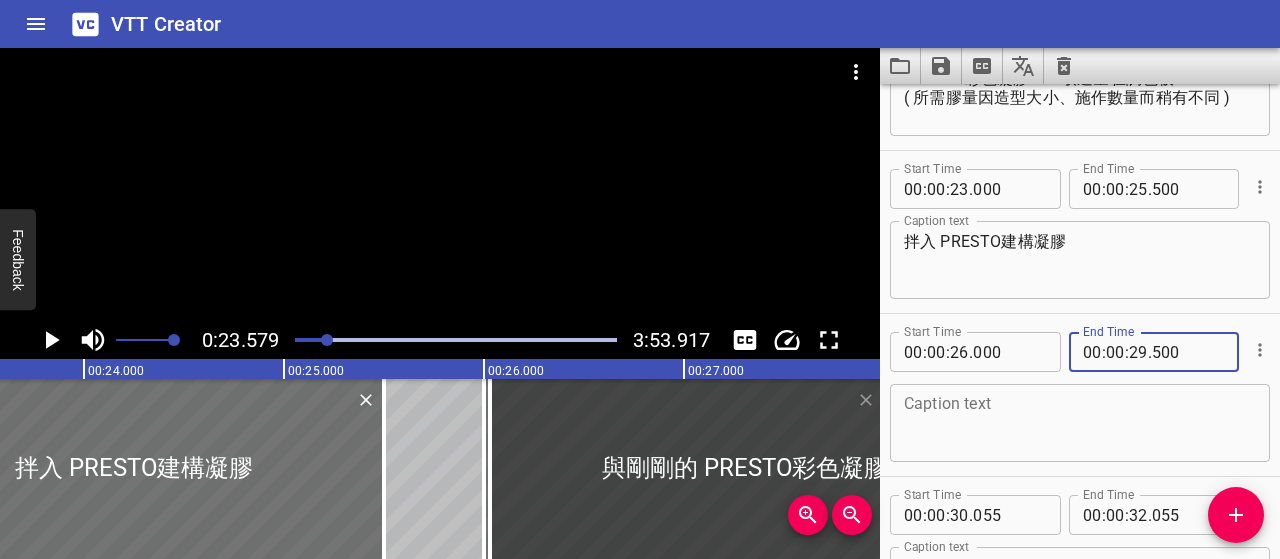type on "500" 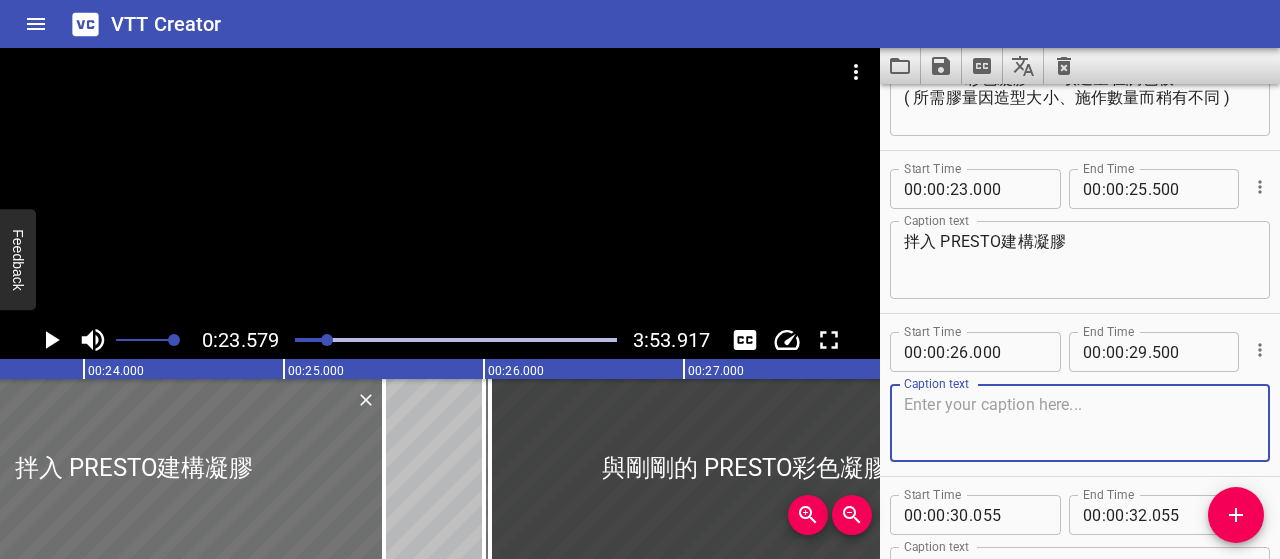 click at bounding box center (1080, 423) 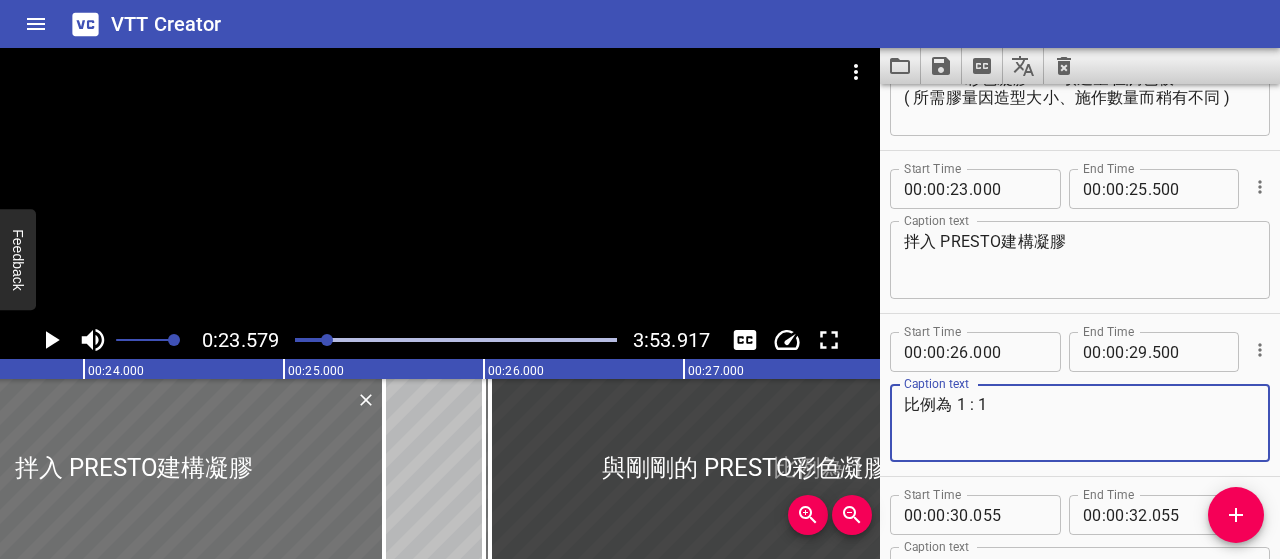 drag, startPoint x: 1043, startPoint y: 433, endPoint x: 1061, endPoint y: 415, distance: 25.455845 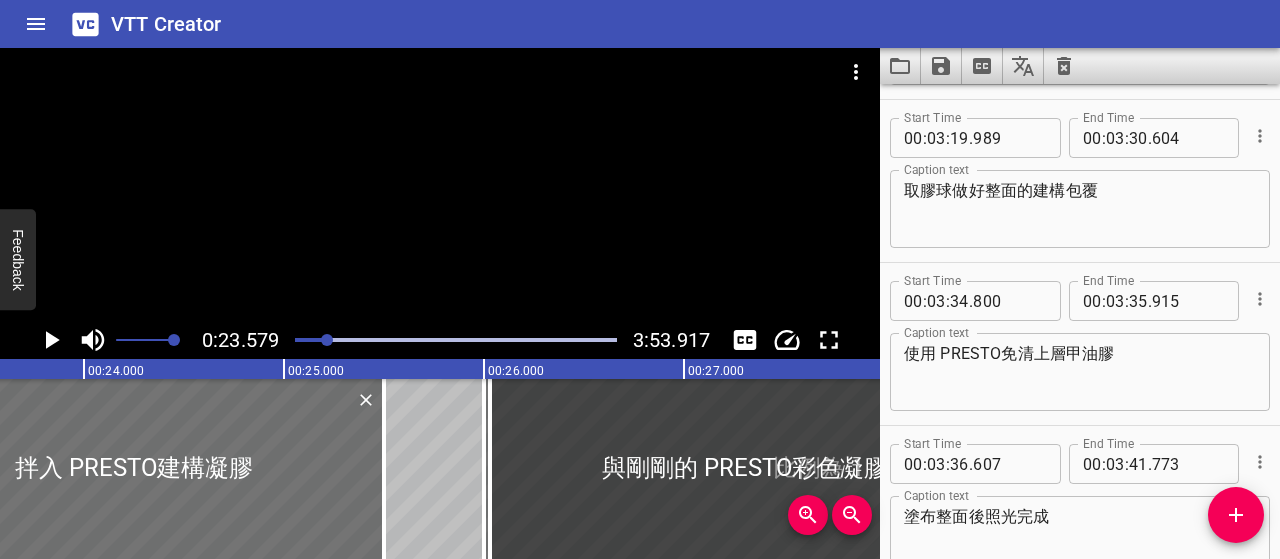 scroll, scrollTop: 4182, scrollLeft: 0, axis: vertical 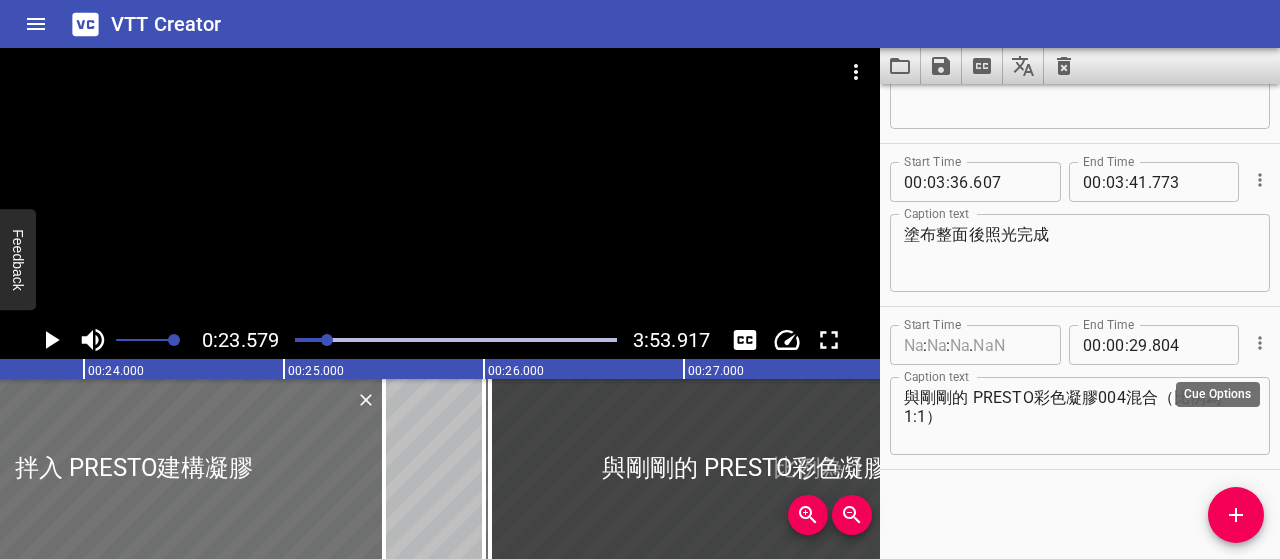 click 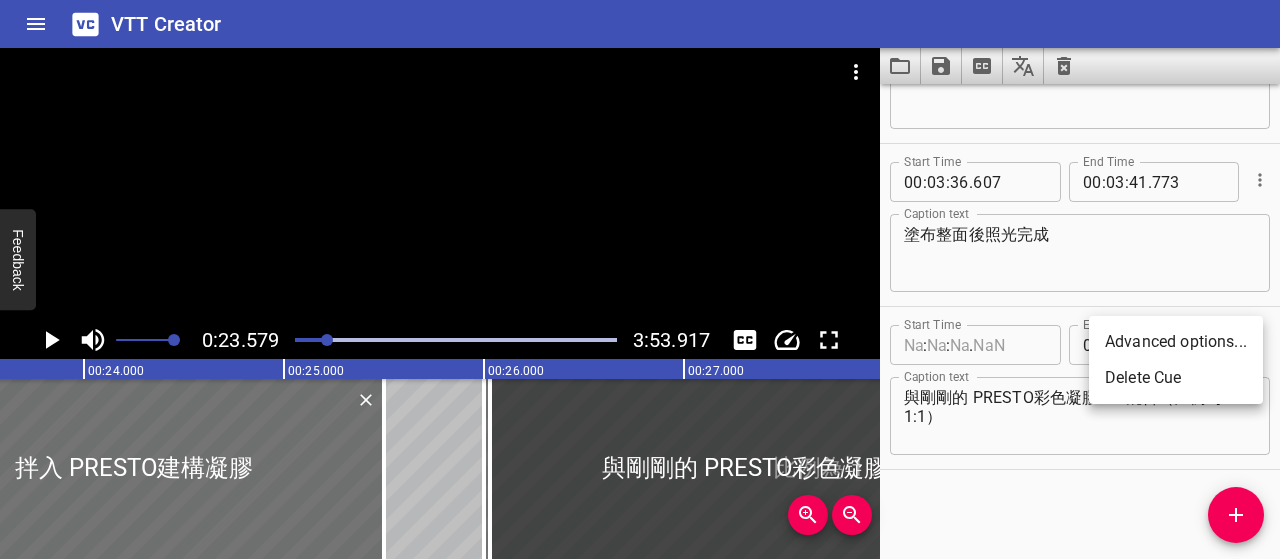 click on "Delete Cue" at bounding box center (1176, 378) 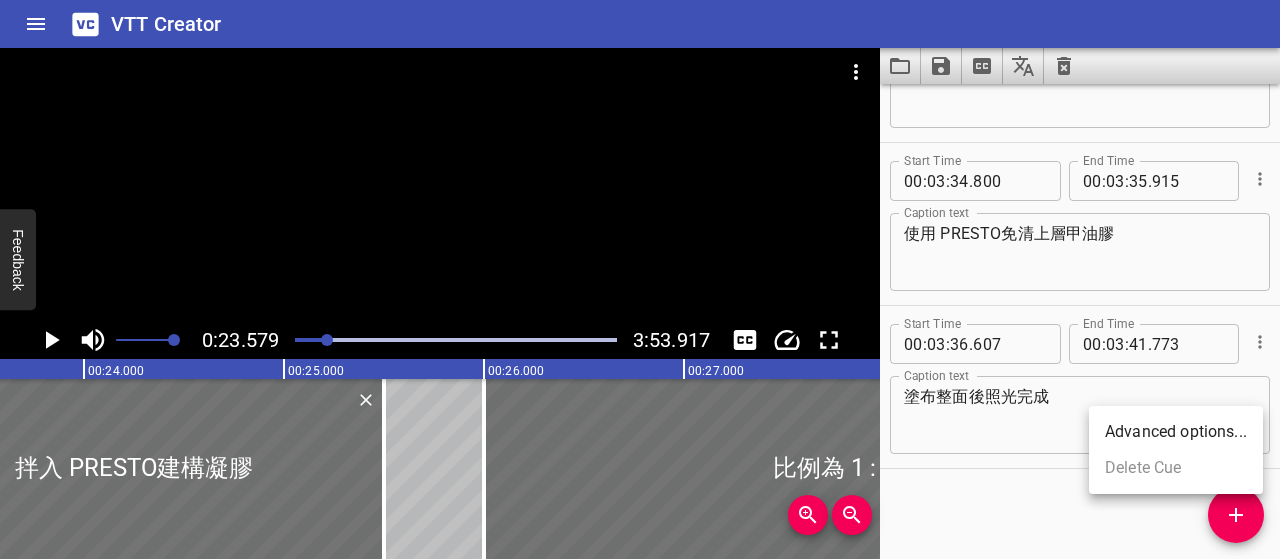 scroll, scrollTop: 4020, scrollLeft: 0, axis: vertical 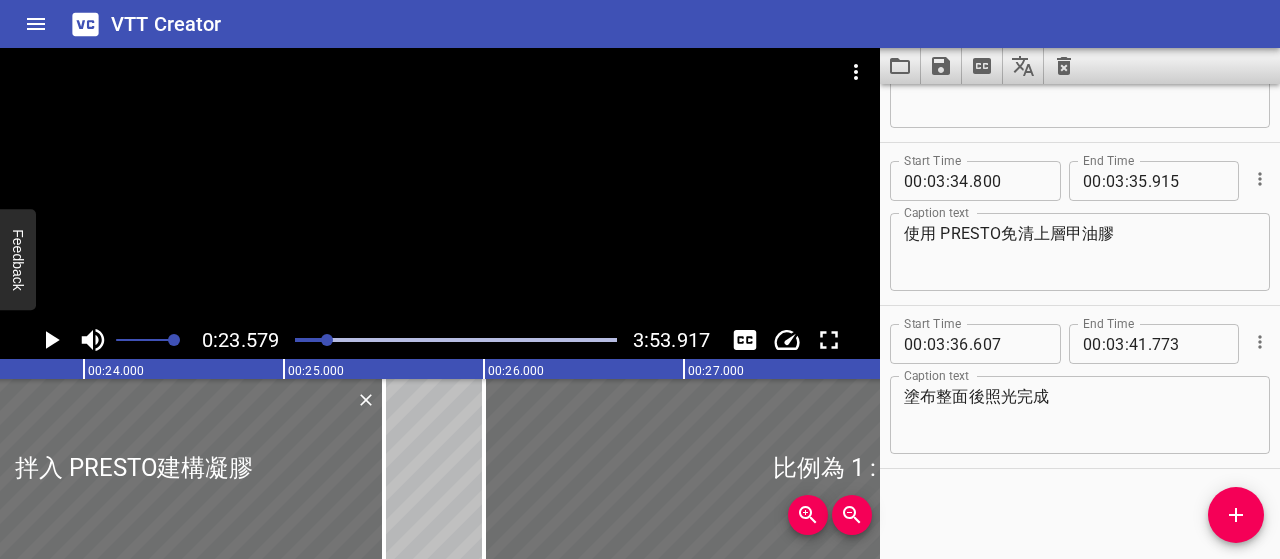 click 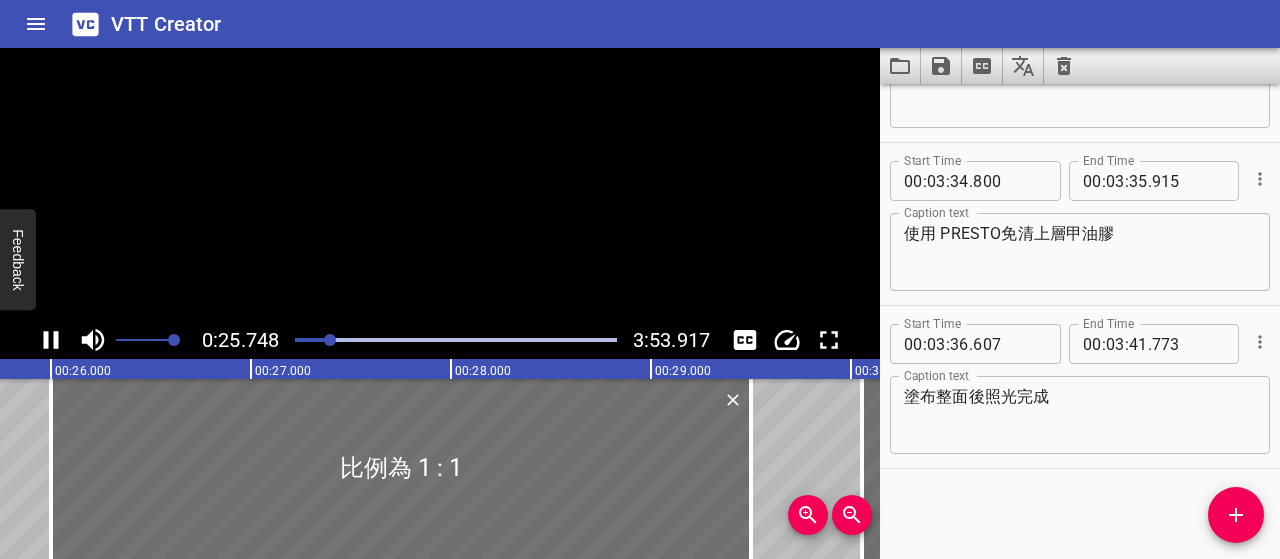 scroll, scrollTop: 0, scrollLeft: 5197, axis: horizontal 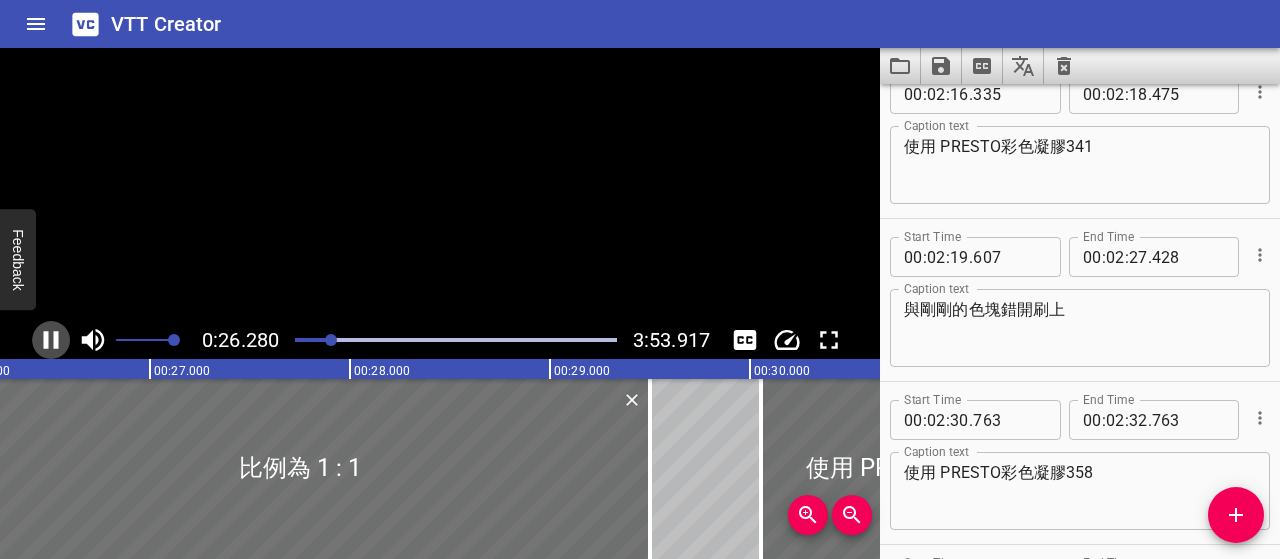 click 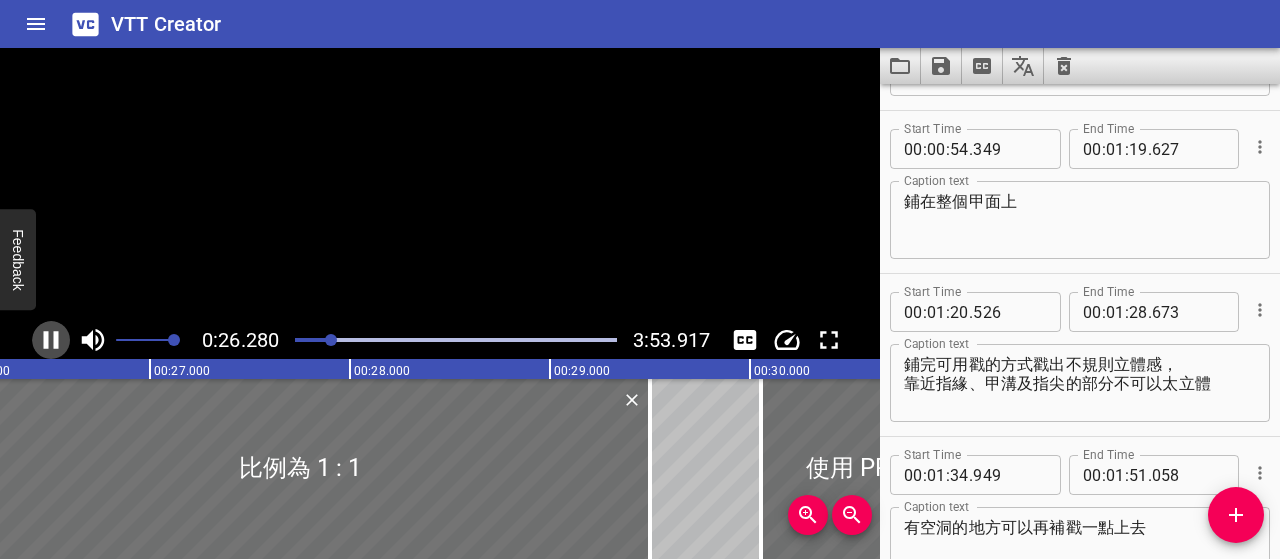 scroll, scrollTop: 0, scrollLeft: 5286, axis: horizontal 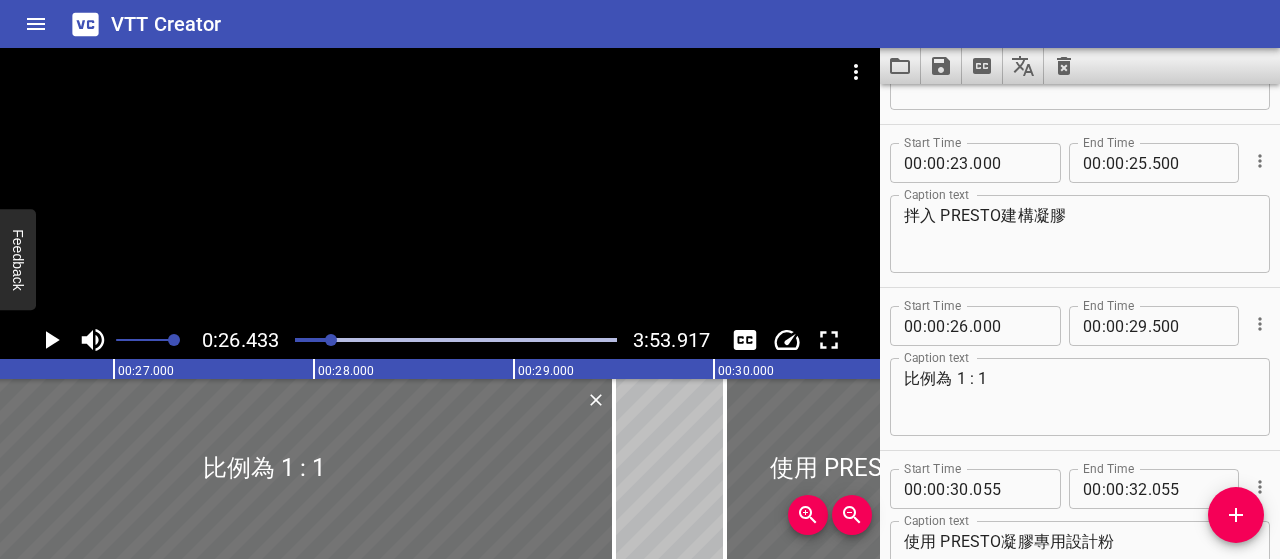 click on "拌入 PRESTO建構凝膠" at bounding box center (1080, 234) 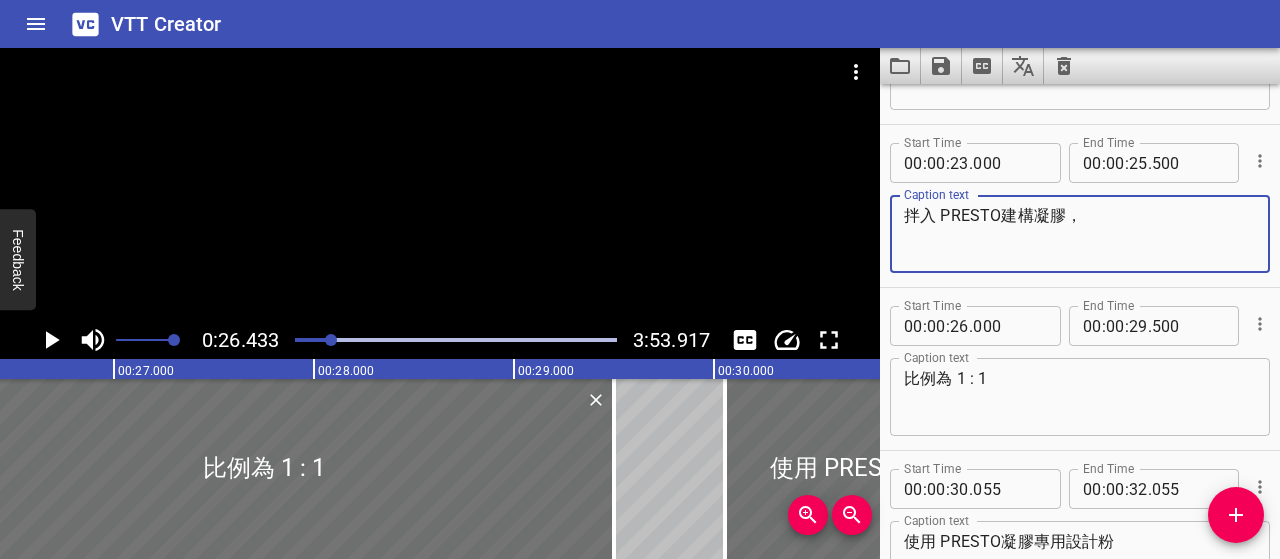 type on "拌入 PRESTO建構凝膠，" 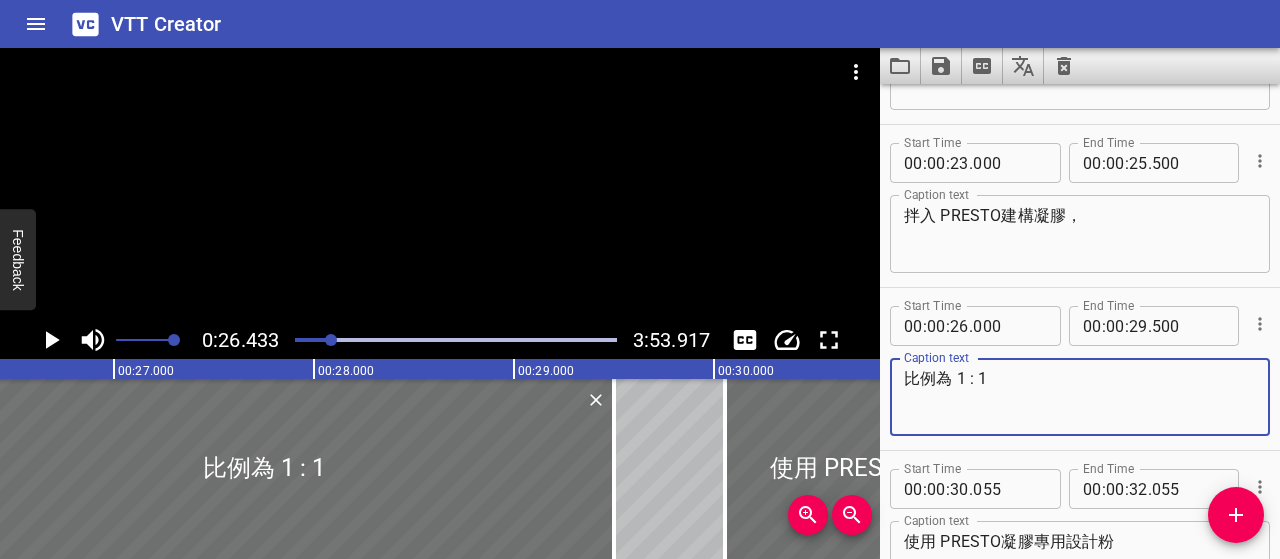 drag, startPoint x: 1002, startPoint y: 373, endPoint x: 910, endPoint y: 371, distance: 92.021736 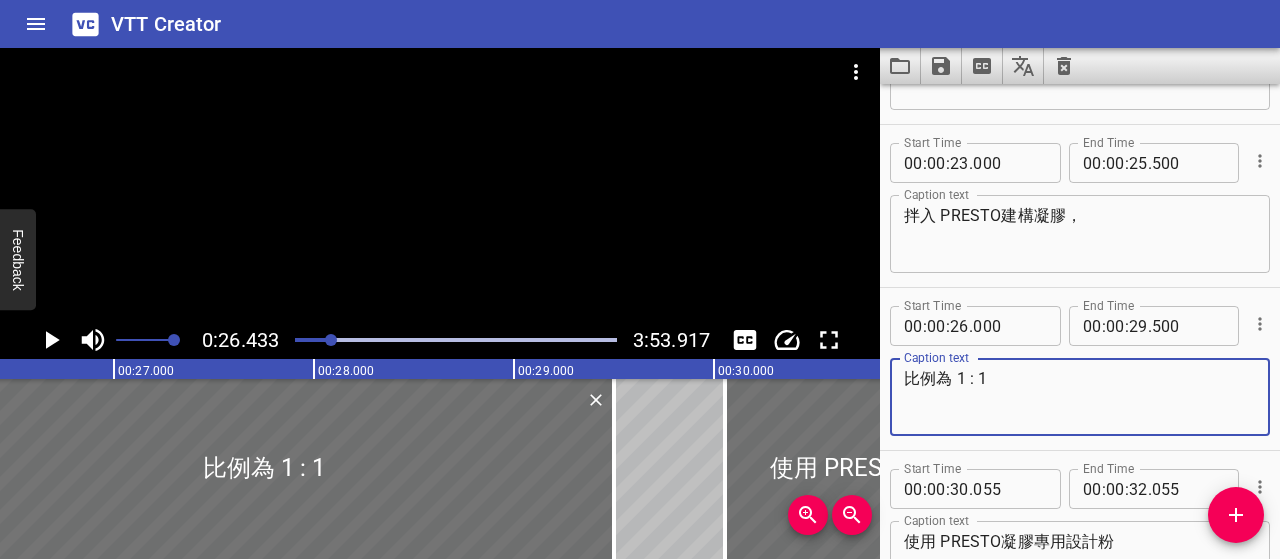 click on "比例為 1 : 1" at bounding box center (1080, 397) 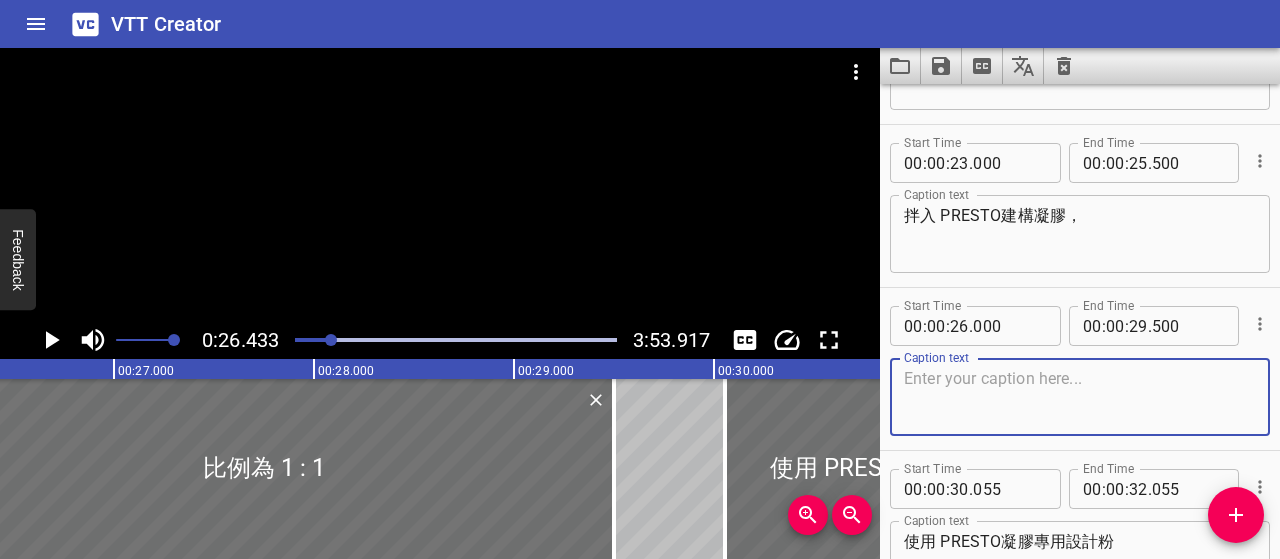type 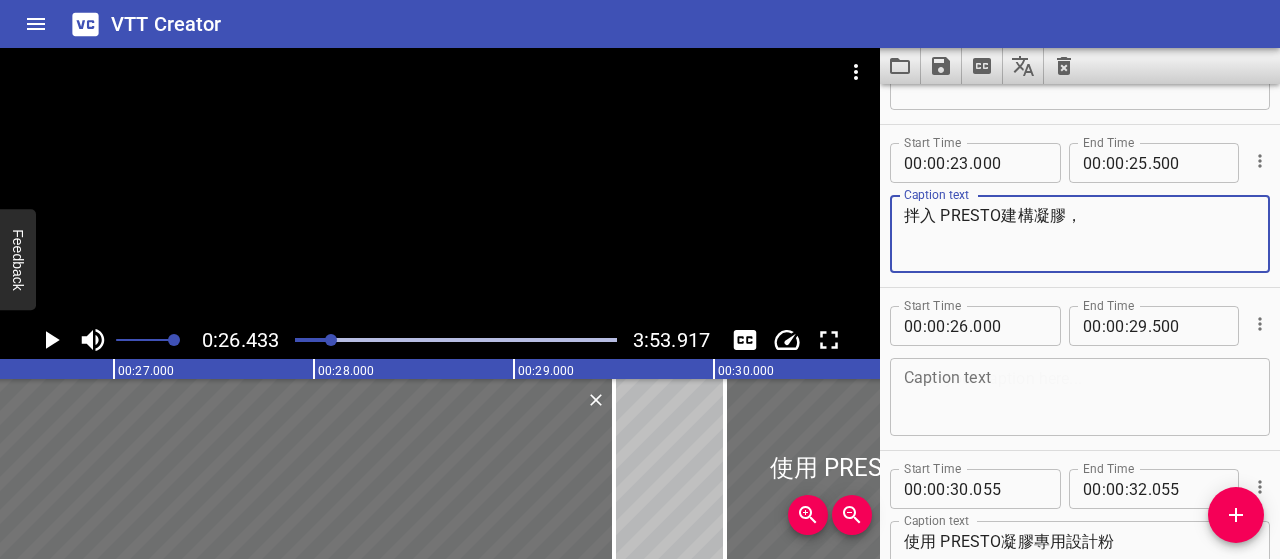 click on "拌入 PRESTO建構凝膠，" at bounding box center (1080, 234) 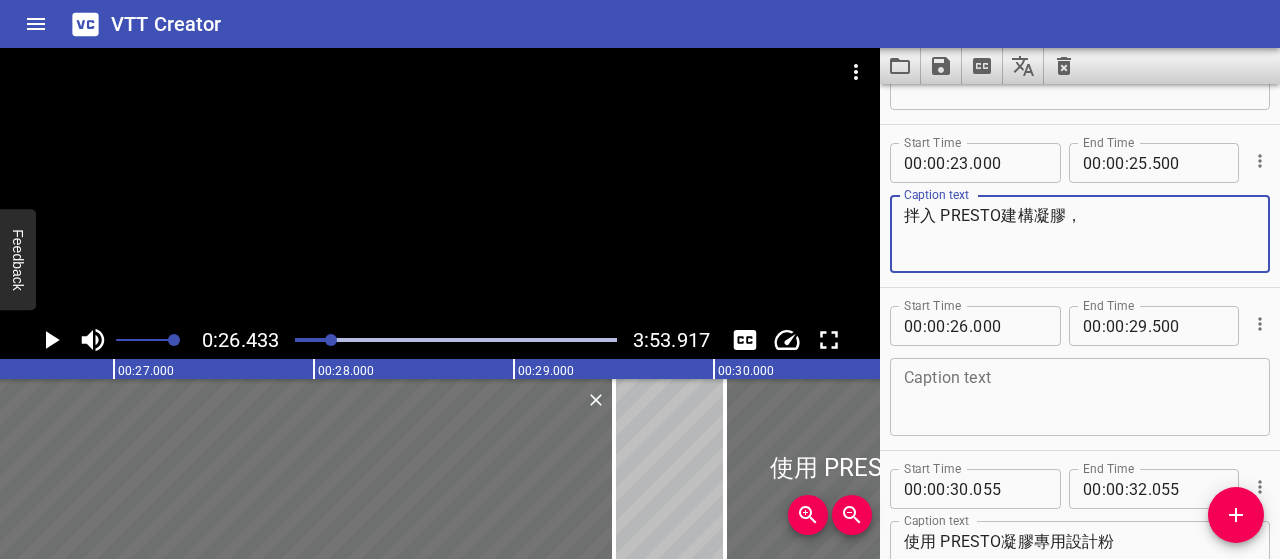 paste on "比例為 1 : 1" 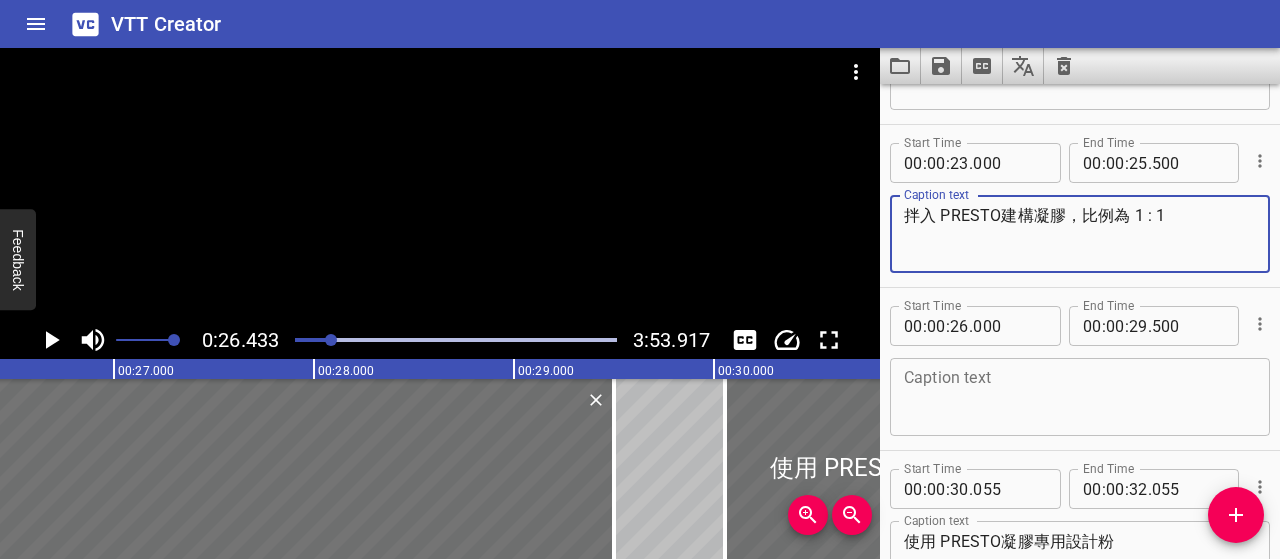 type on "拌入 PRESTO建構凝膠，比例為 1 : 1" 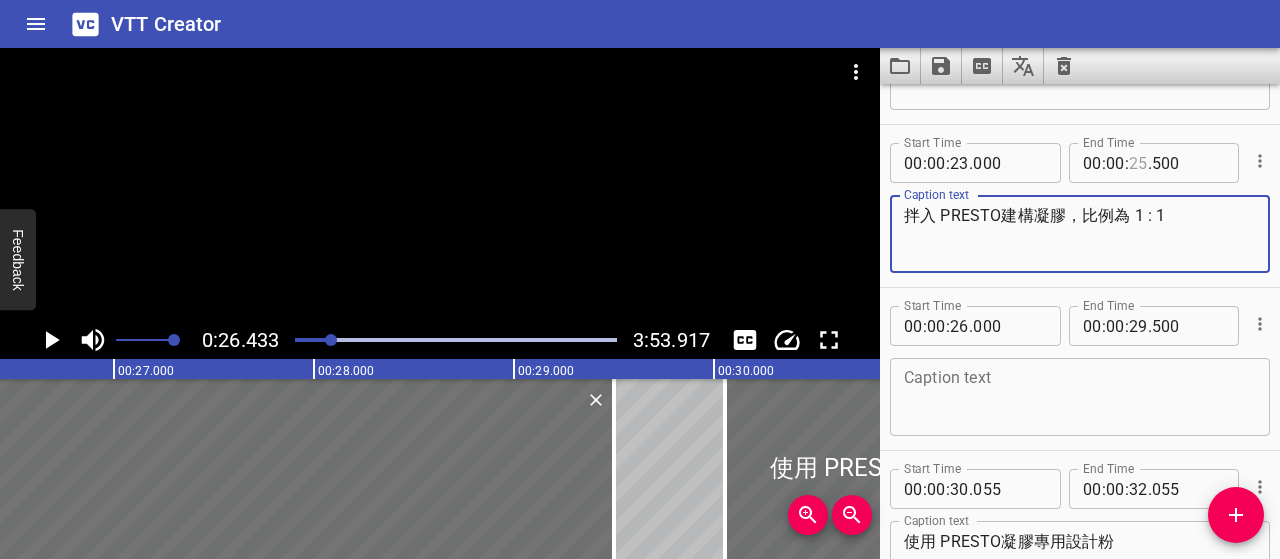 click at bounding box center [1138, 163] 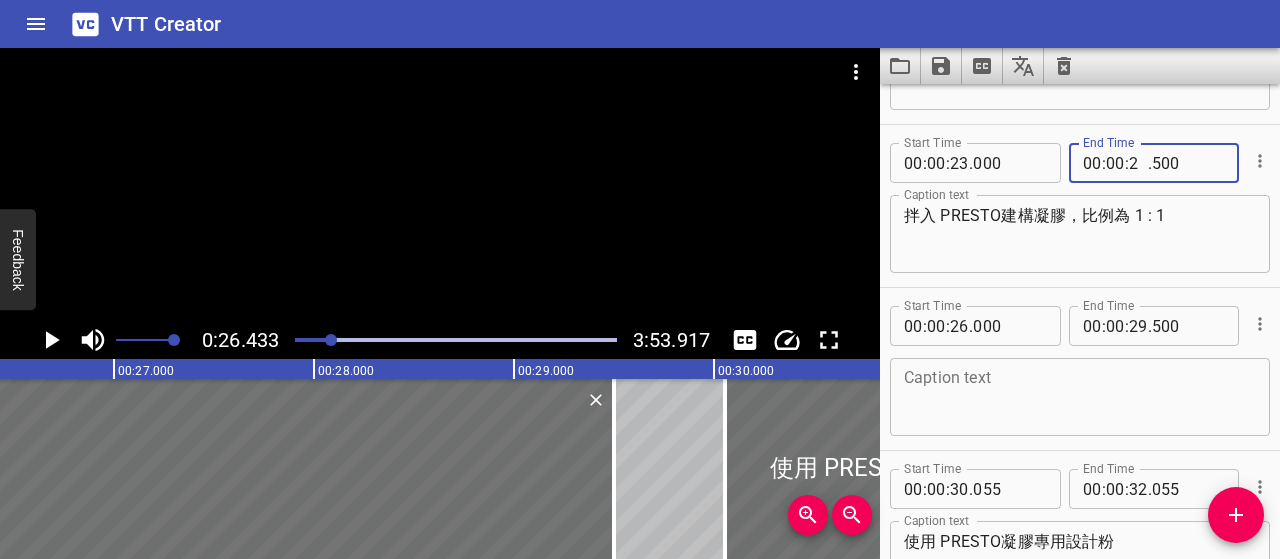 type on "29" 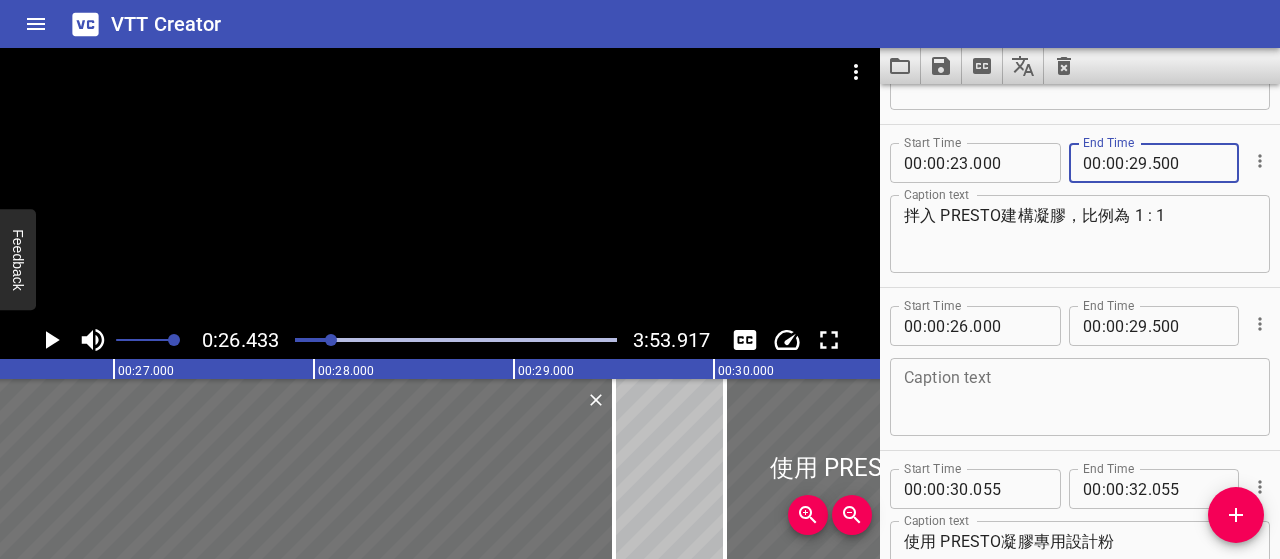 type on "500" 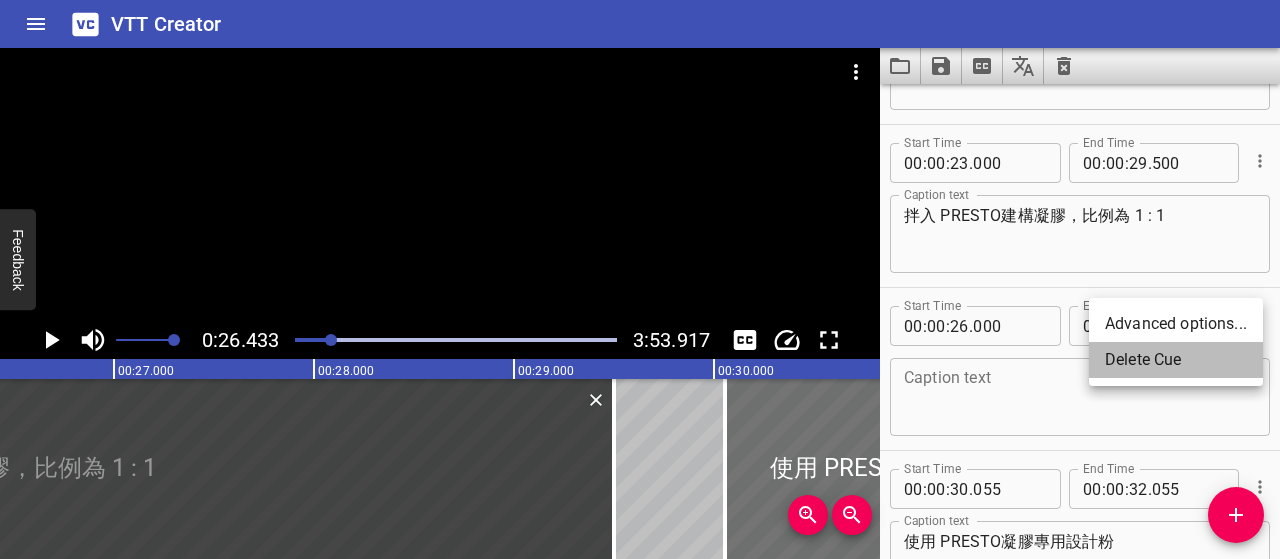 click on "Delete Cue" at bounding box center (1176, 360) 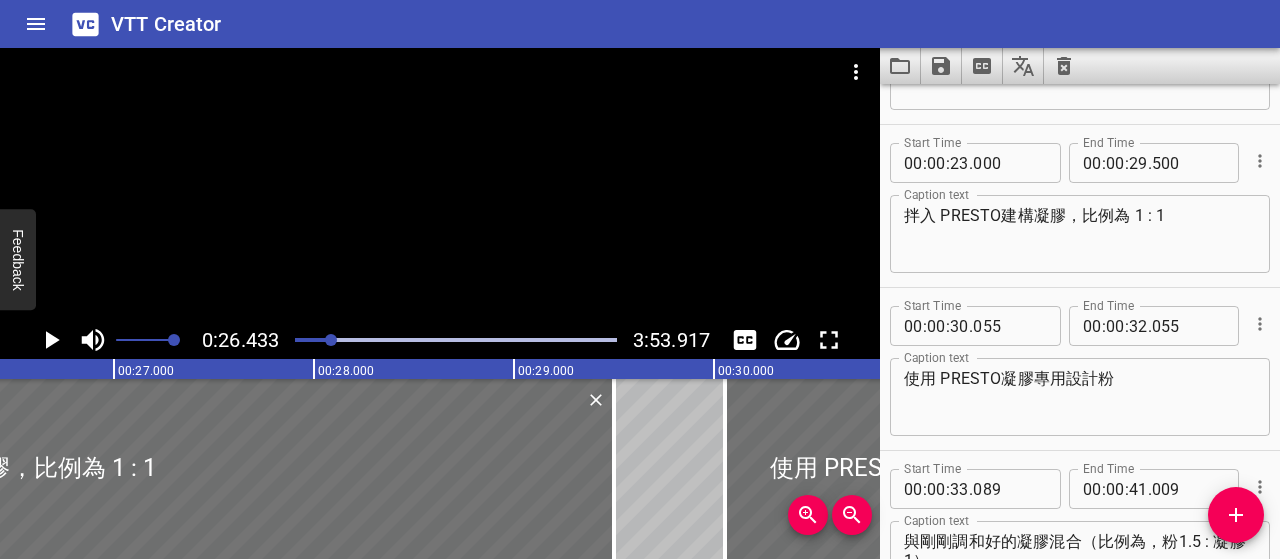 click 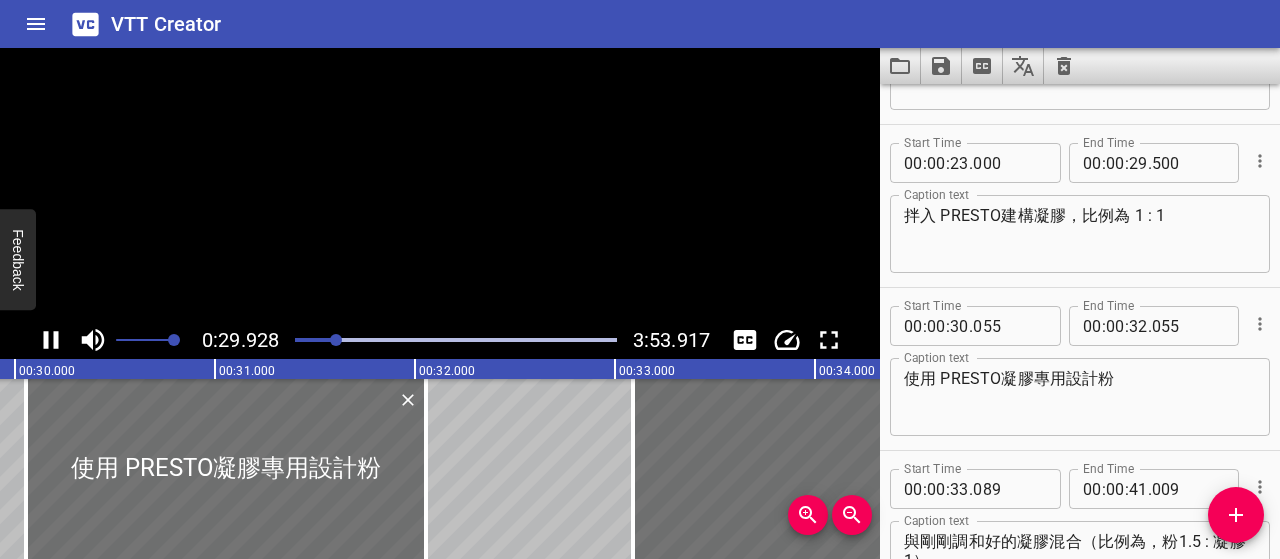 click 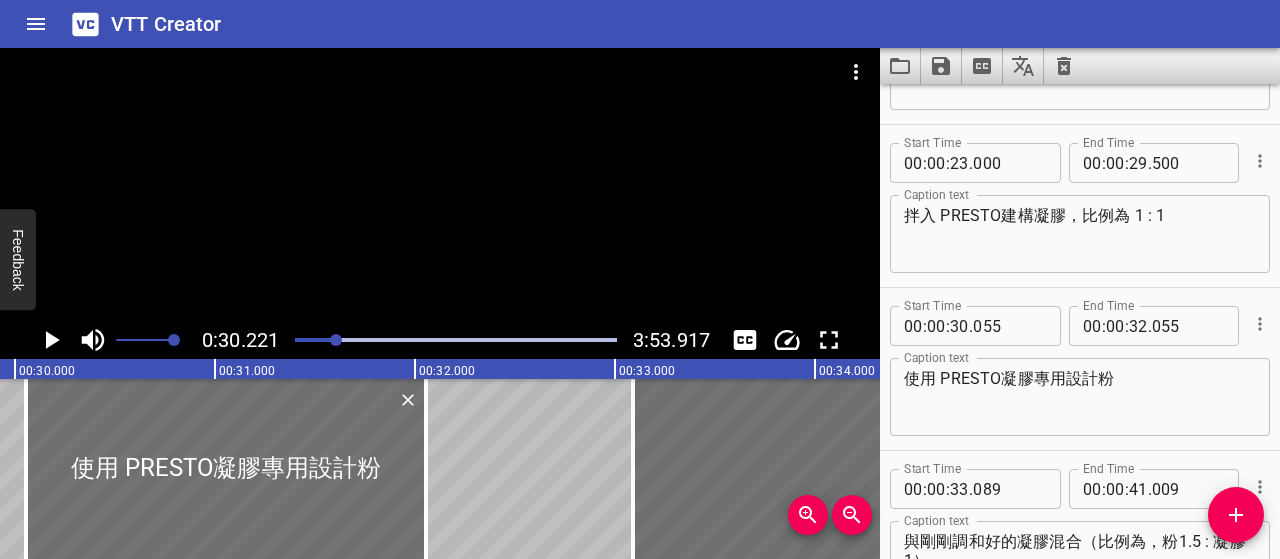 scroll, scrollTop: 0, scrollLeft: 6044, axis: horizontal 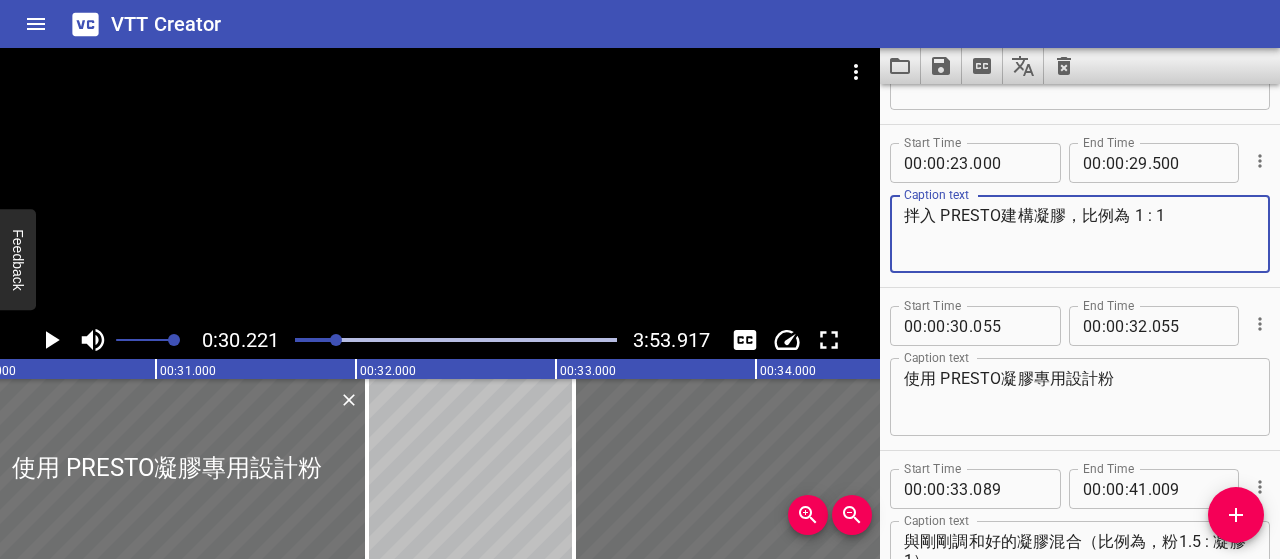 drag, startPoint x: 1170, startPoint y: 217, endPoint x: 1064, endPoint y: 216, distance: 106.004715 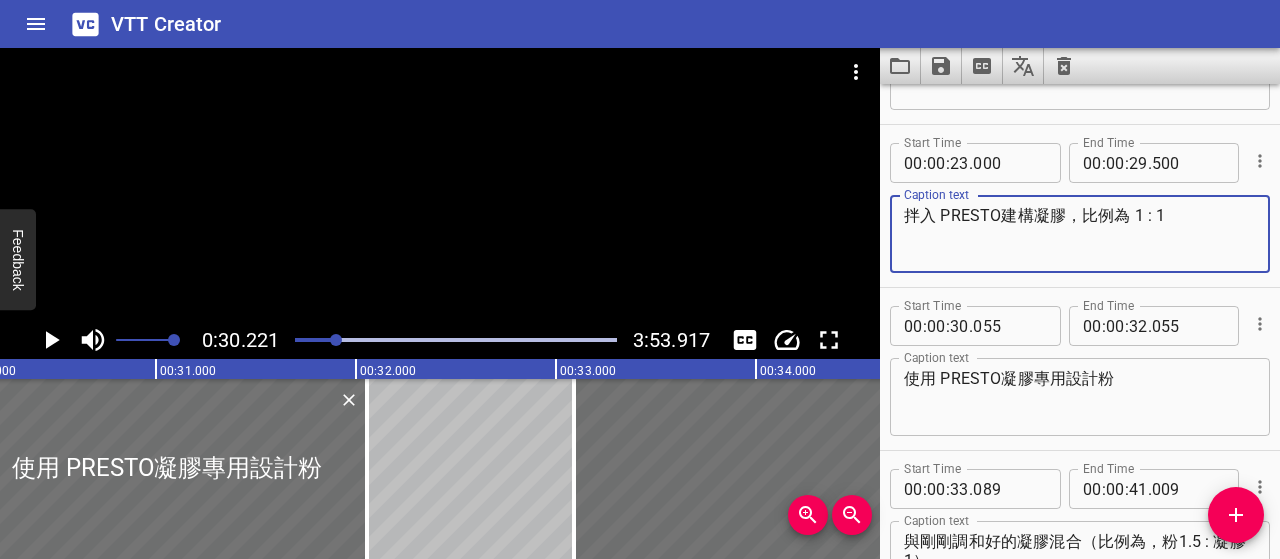 click on "拌入 PRESTO建構凝膠，比例為 1 : 1" at bounding box center [1080, 234] 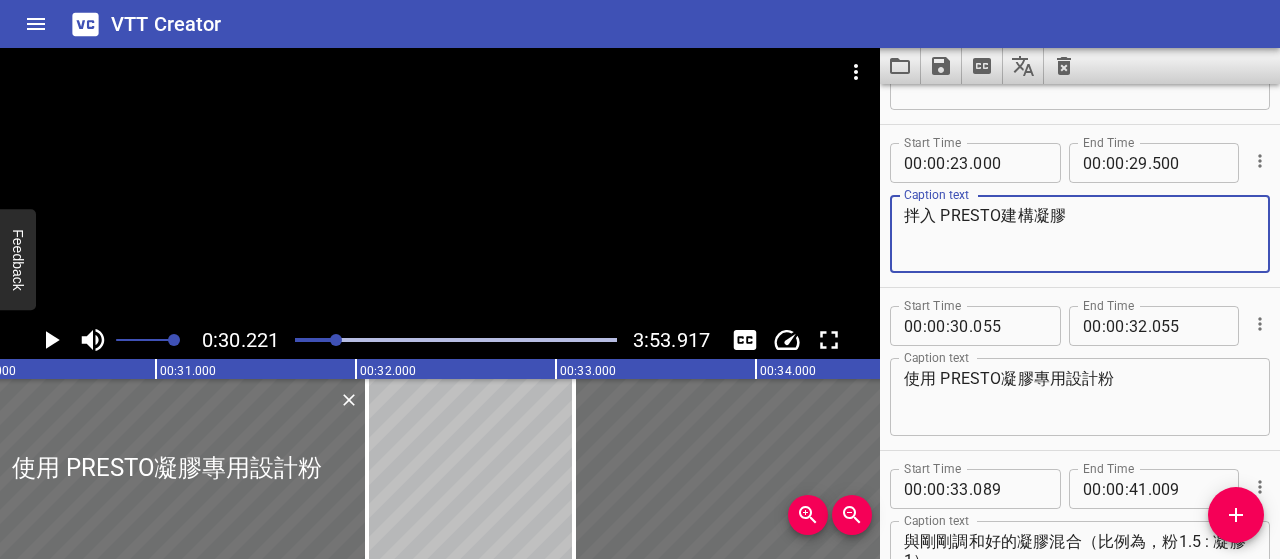 click on "拌入 PRESTO建構凝膠" at bounding box center [1080, 234] 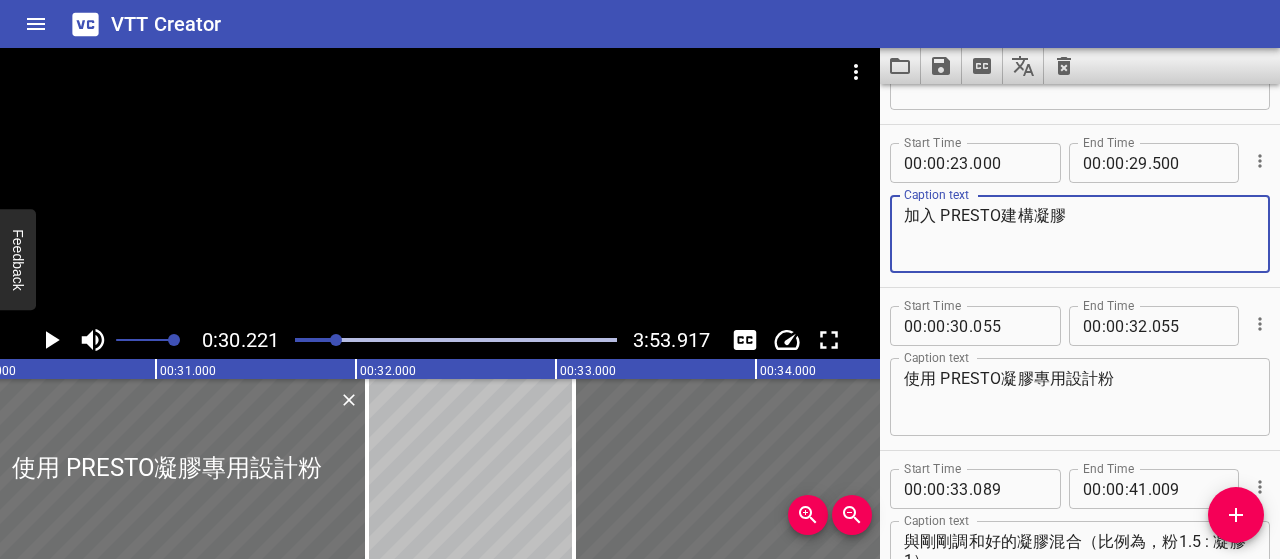type on "加入 PRESTO建構凝膠" 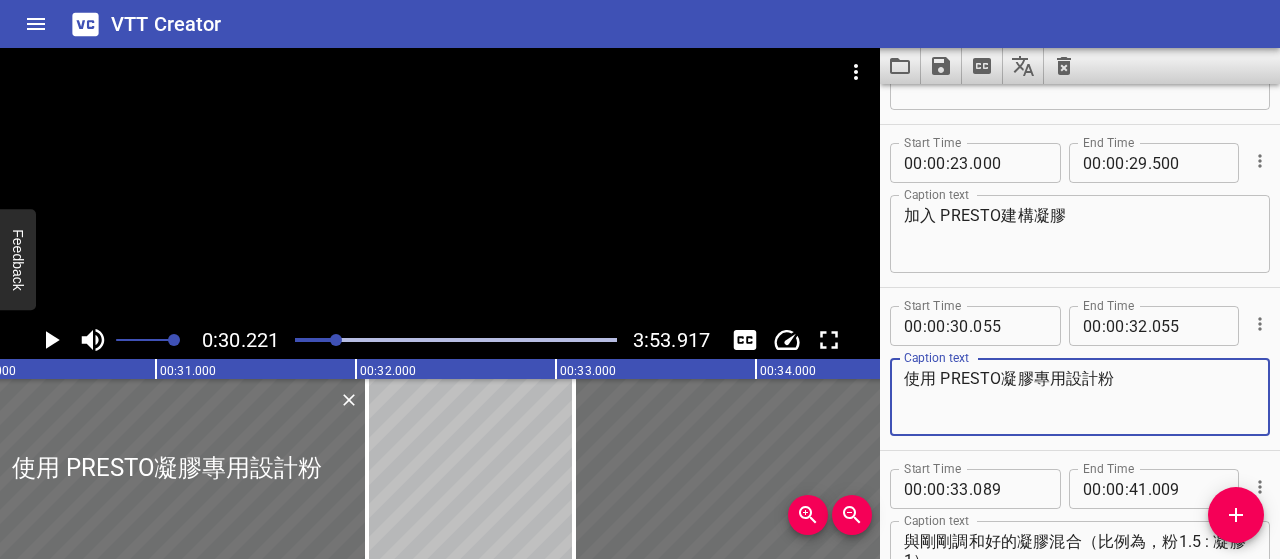 click on "使用 PRESTO凝膠專用設計粉" at bounding box center [1080, 397] 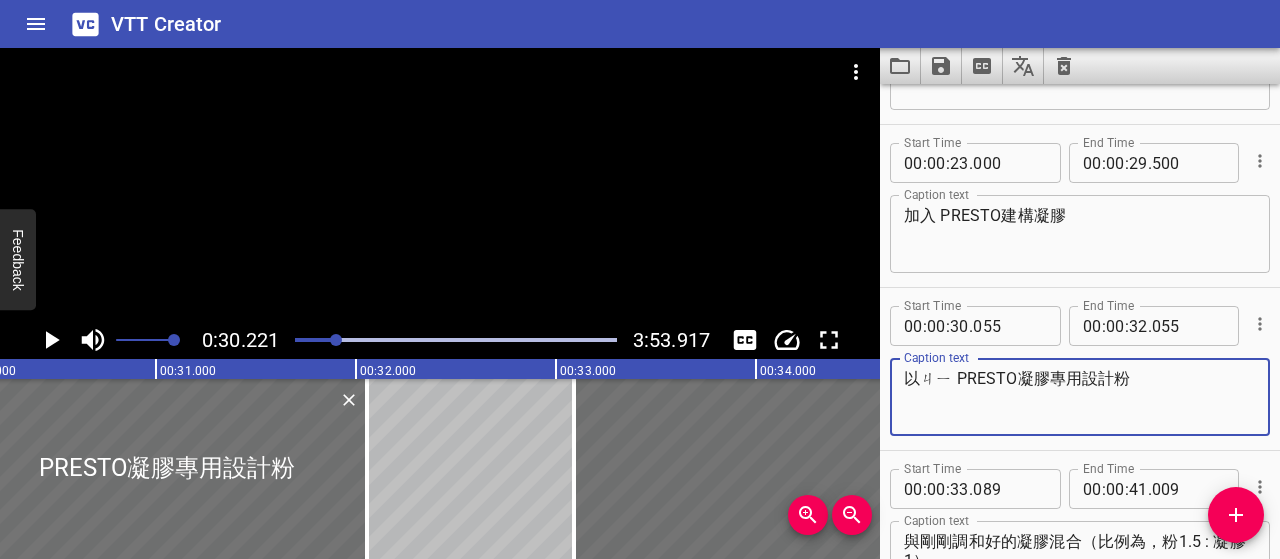 type on "以及 PRESTO凝膠專用設計粉" 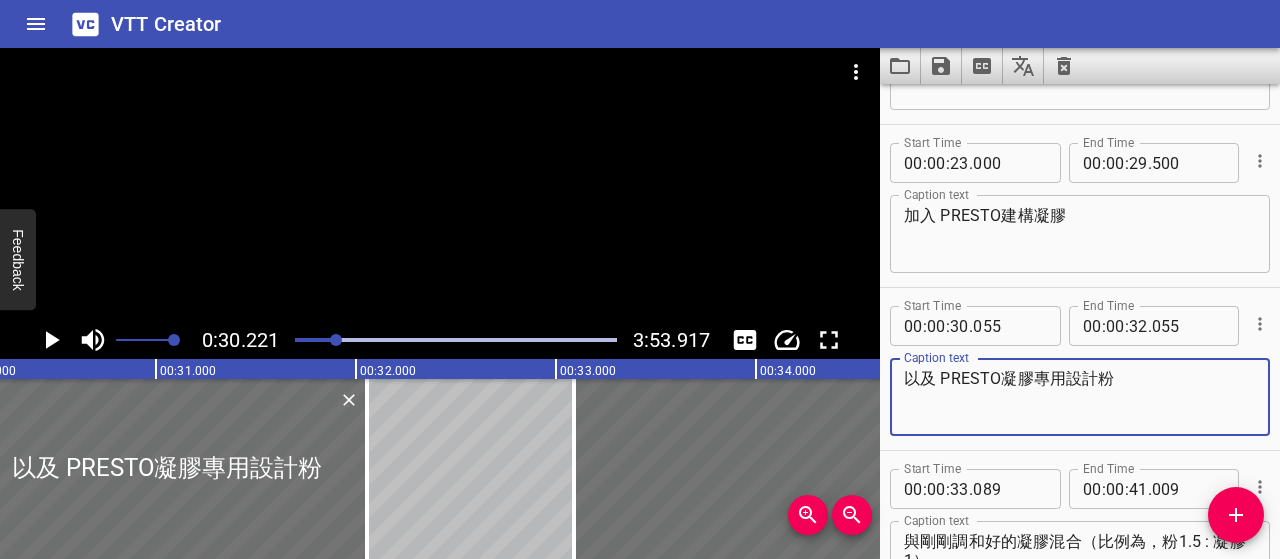 drag, startPoint x: 910, startPoint y: 373, endPoint x: 1122, endPoint y: 367, distance: 212.08488 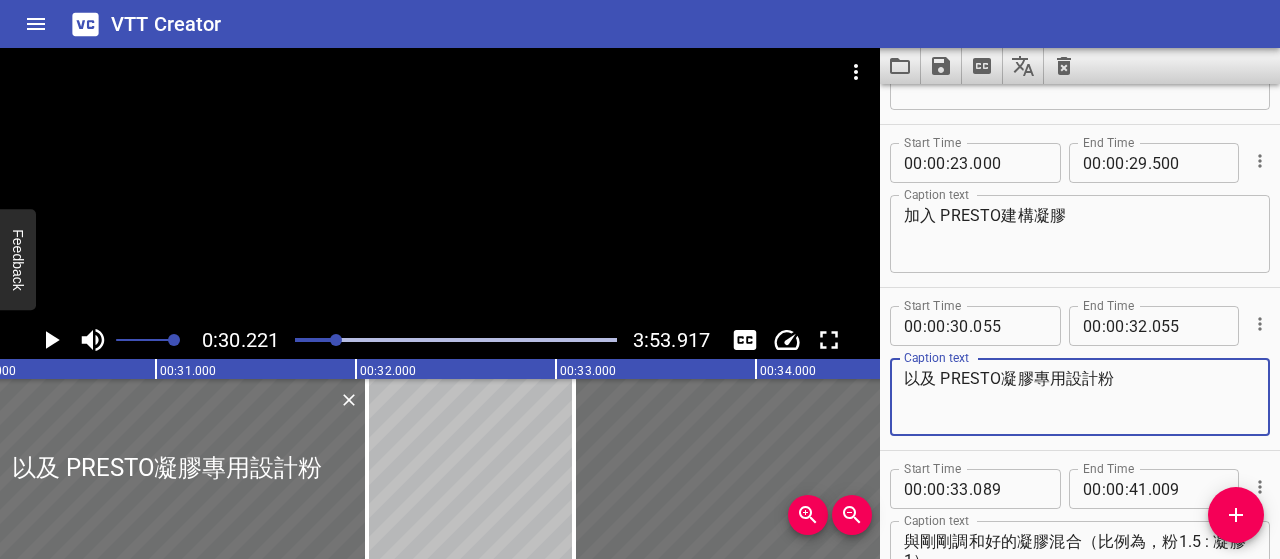click on "以及 PRESTO凝膠專用設計粉 Caption text" at bounding box center [1080, 397] 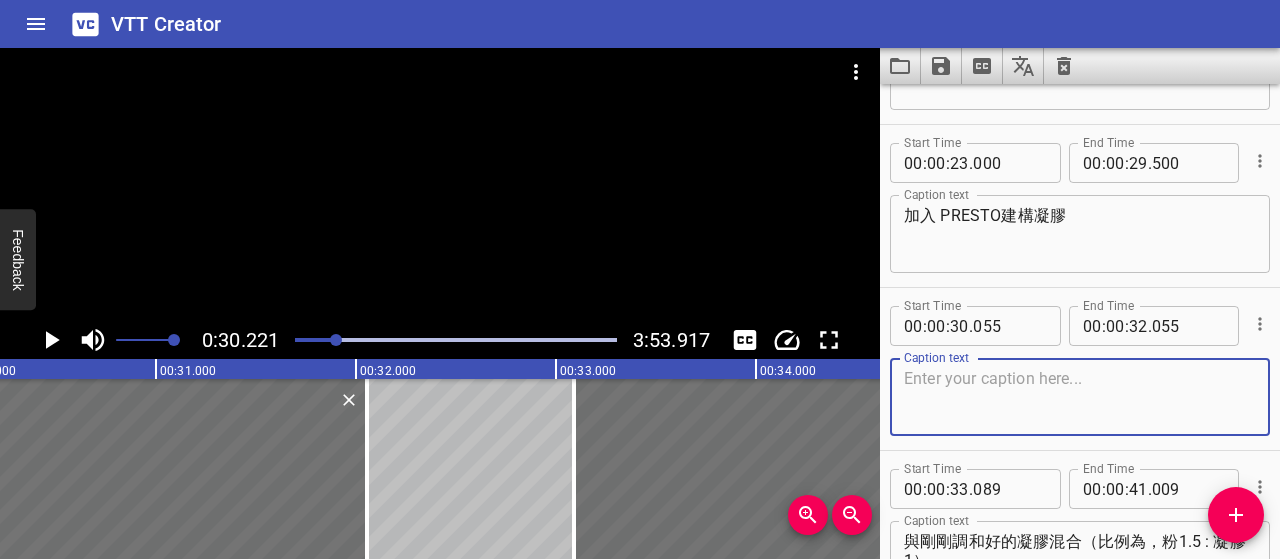 type 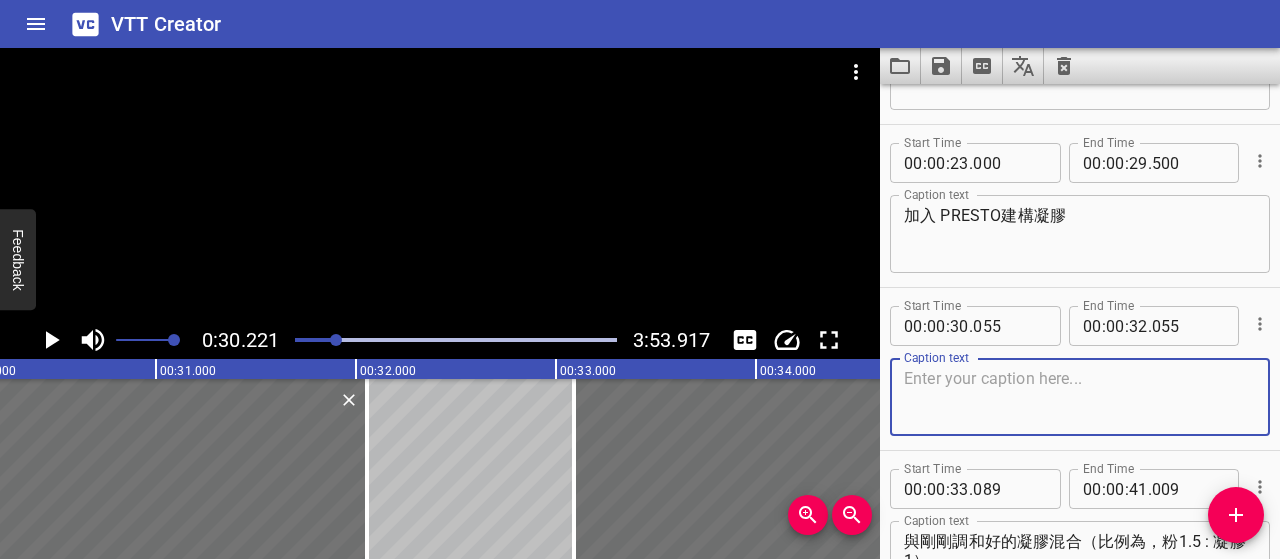 click on "加入 PRESTO建構凝膠" at bounding box center (1080, 234) 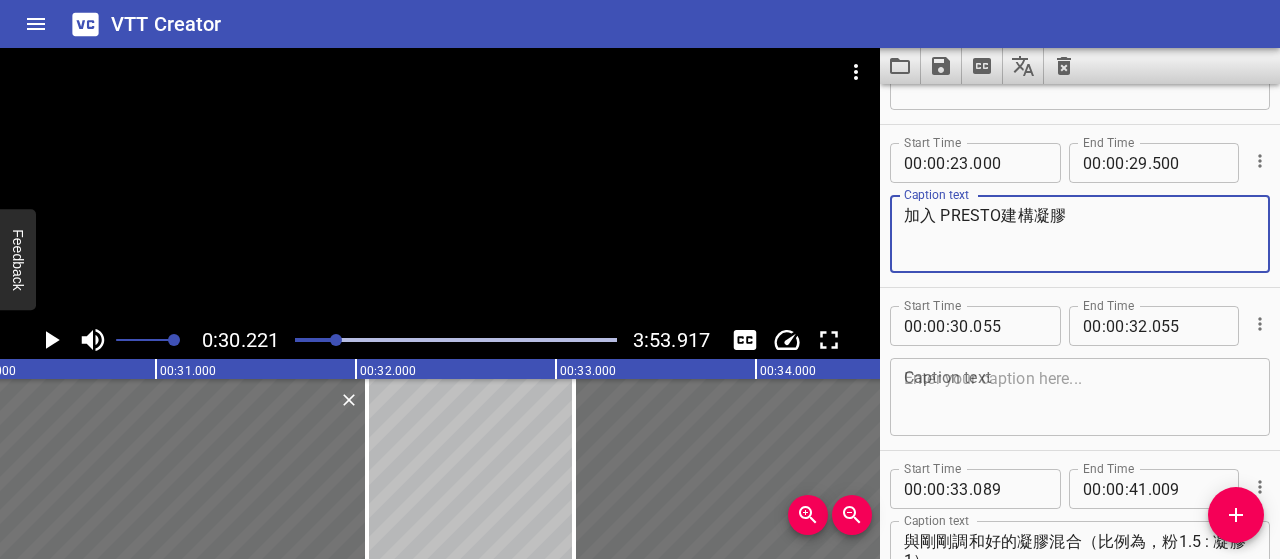 paste on "以及 PRESTO凝膠專用設計粉" 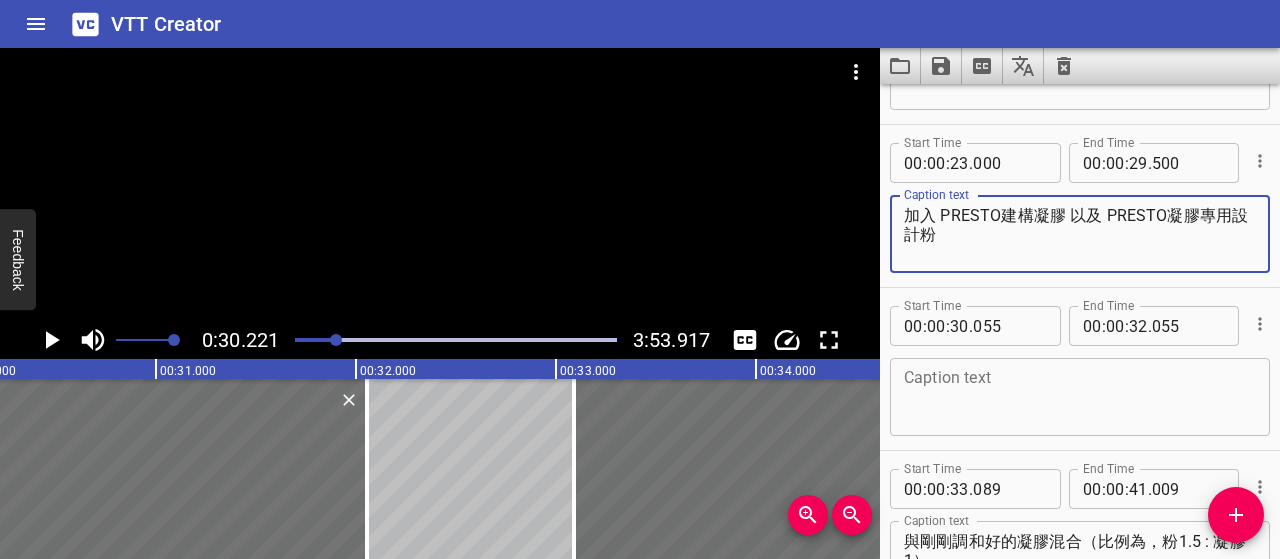 type on "加入 PRESTO建構凝膠 以及 PRESTO凝膠專用設計粉" 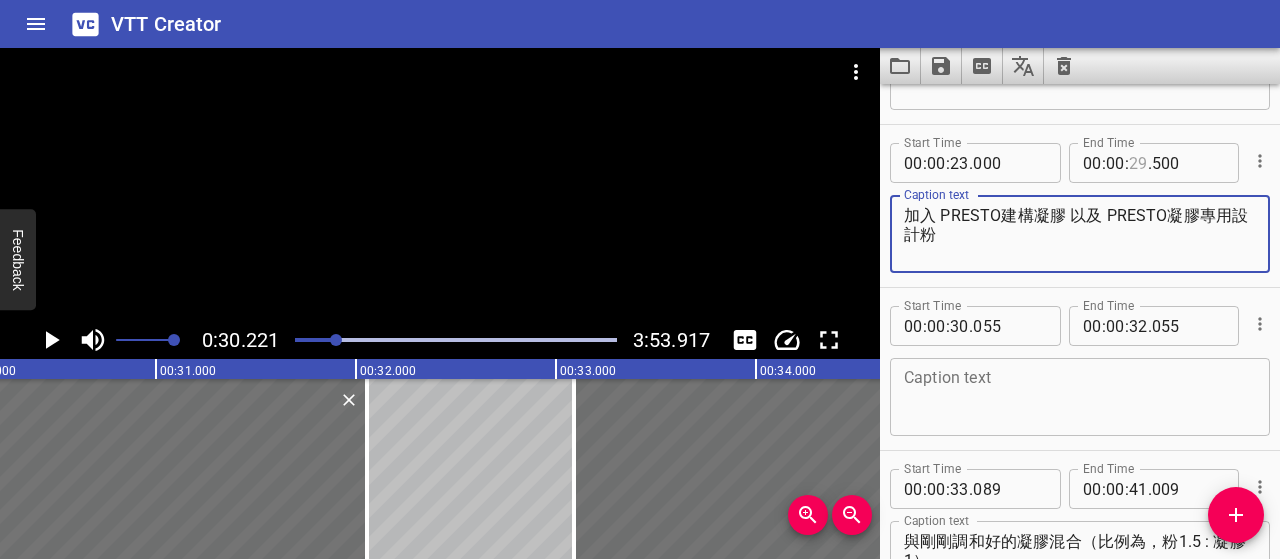 click at bounding box center [1138, 163] 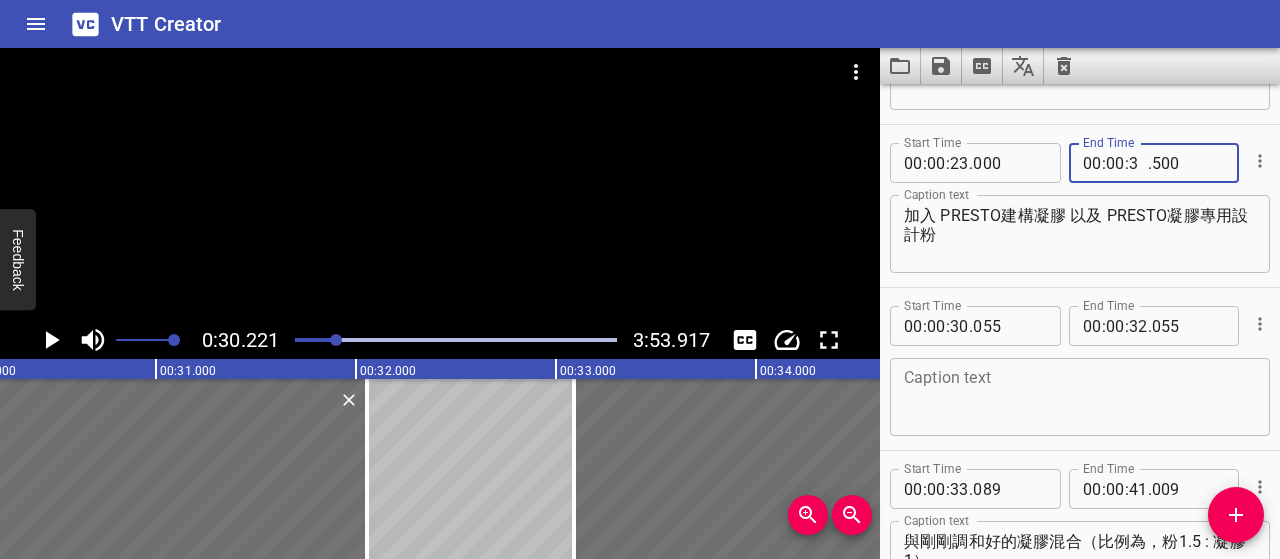 type on "32" 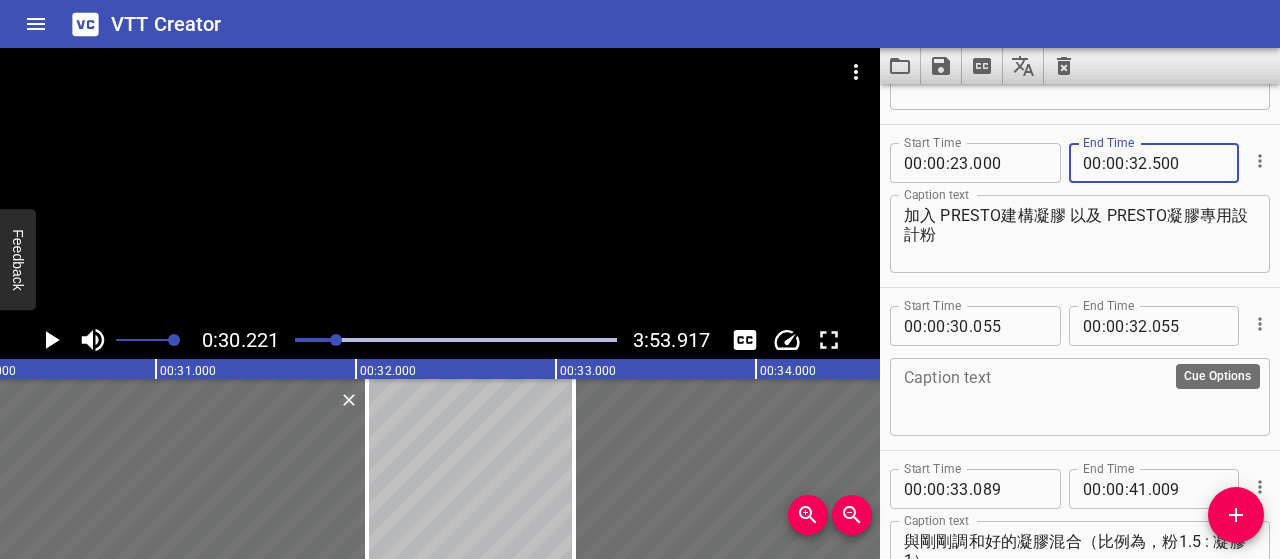 type on "500" 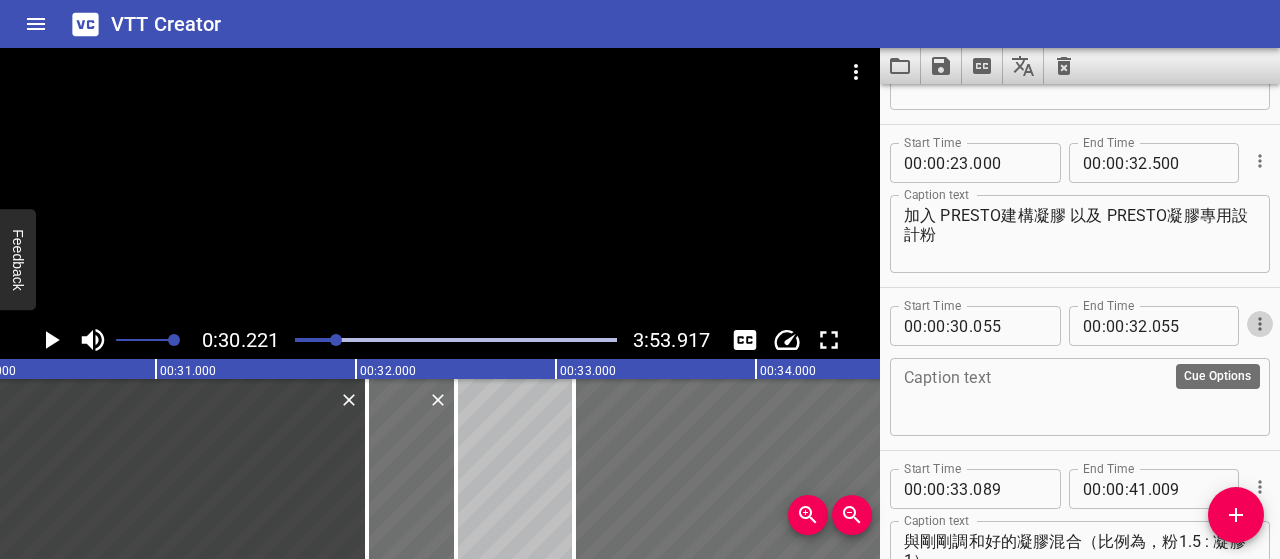 click 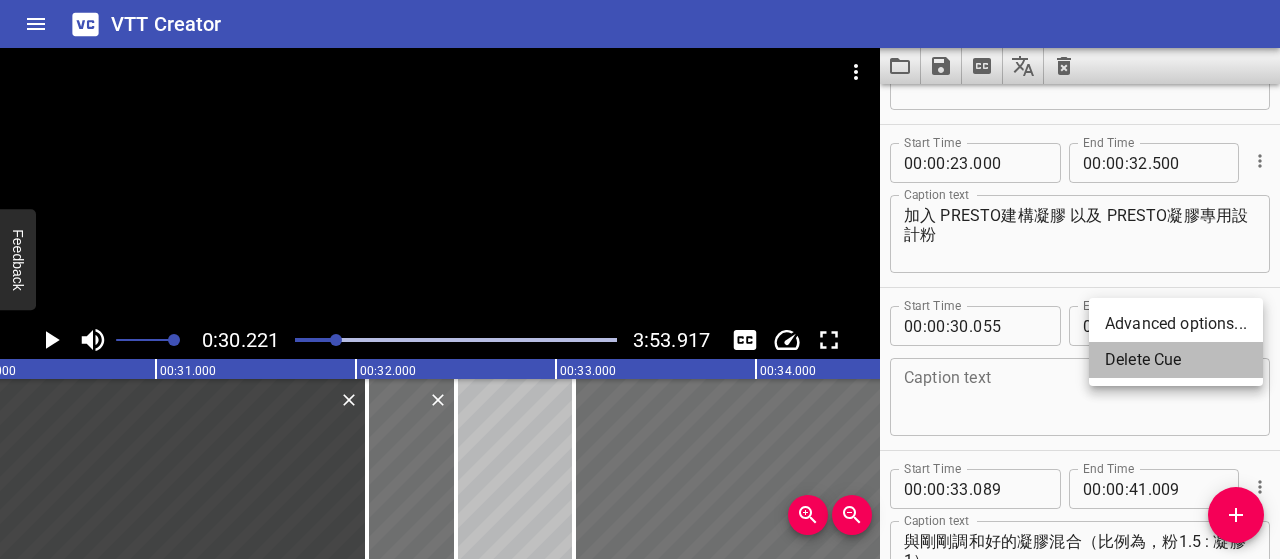 click on "Delete Cue" at bounding box center (1176, 360) 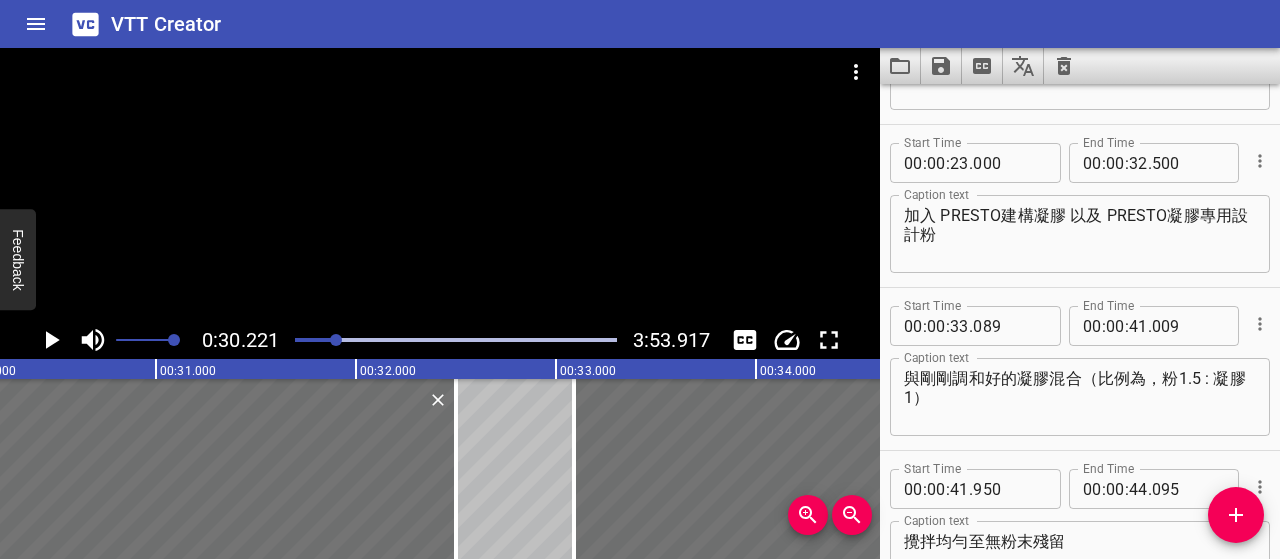 click 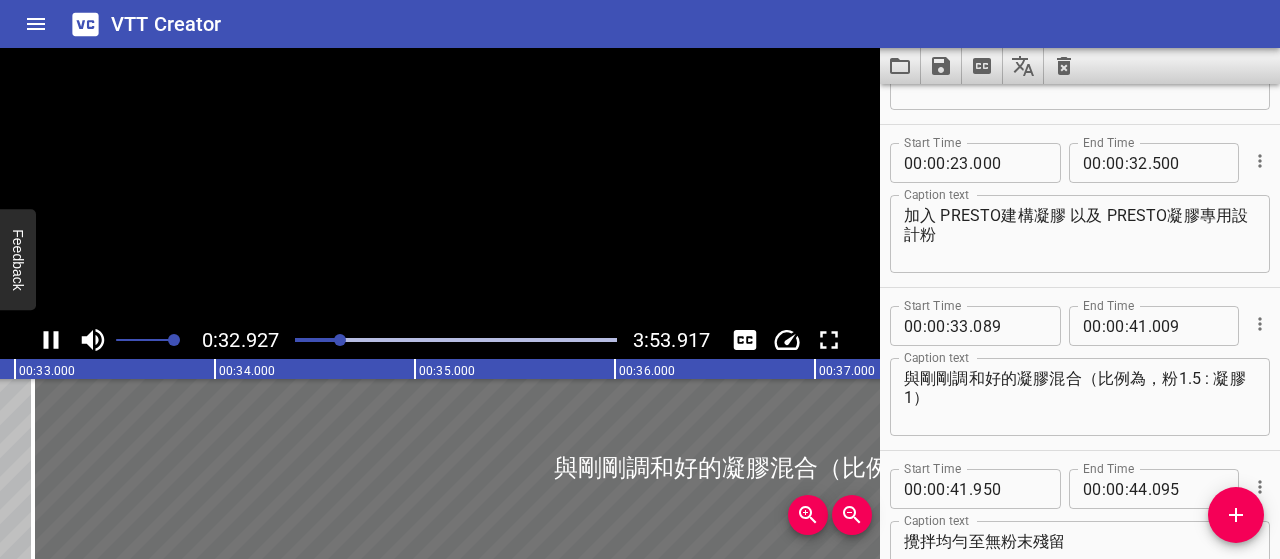 click 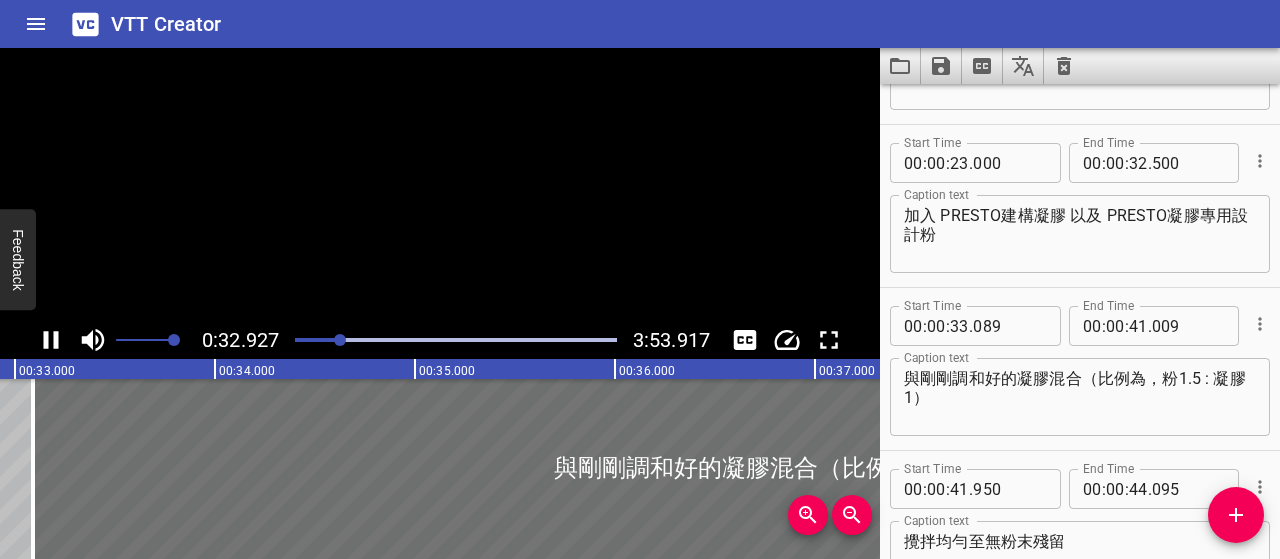 scroll, scrollTop: 0, scrollLeft: 6608, axis: horizontal 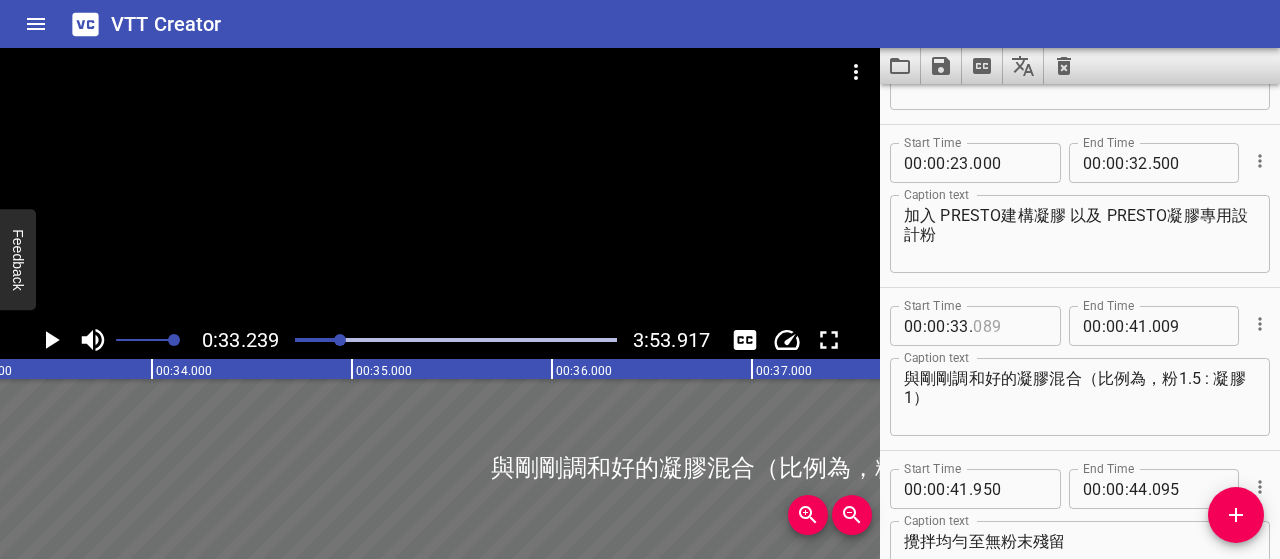 click at bounding box center [1009, 326] 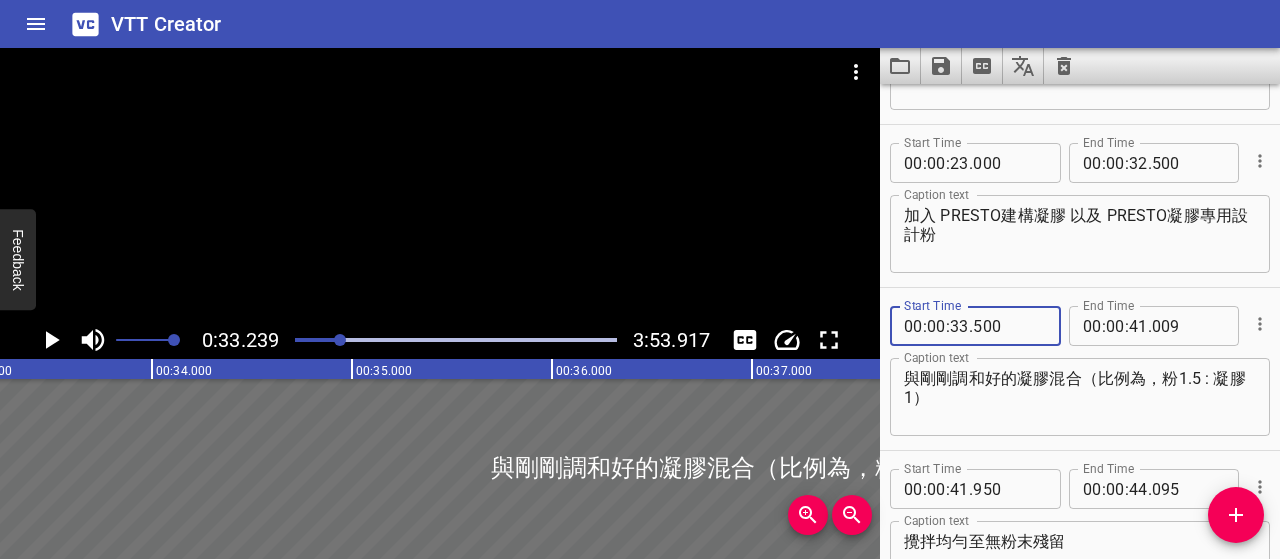 type on "500" 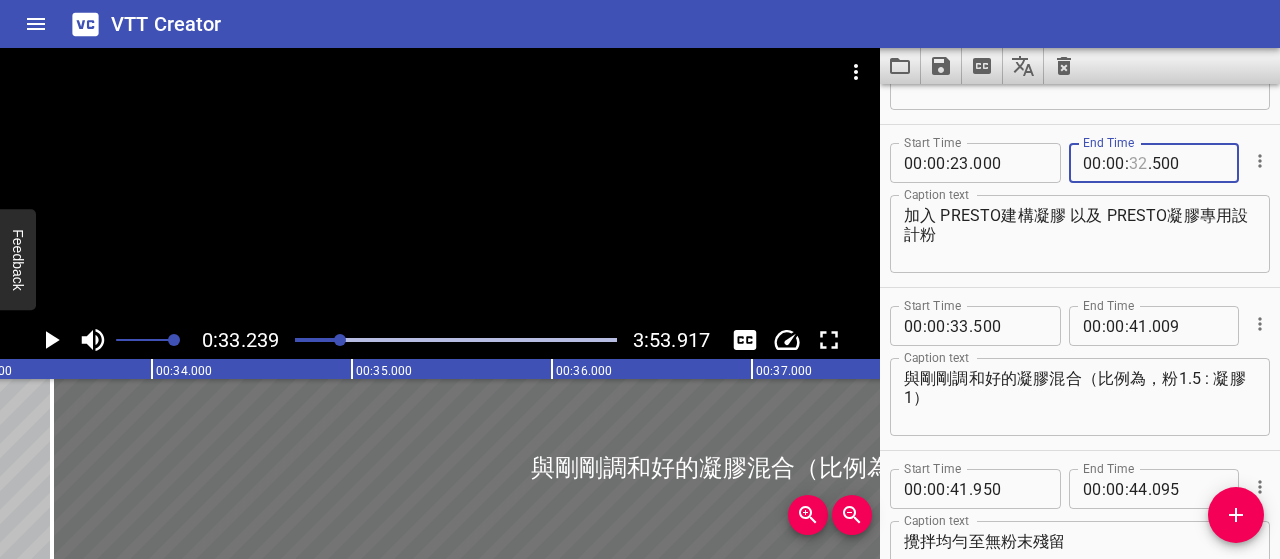 click at bounding box center (1138, 163) 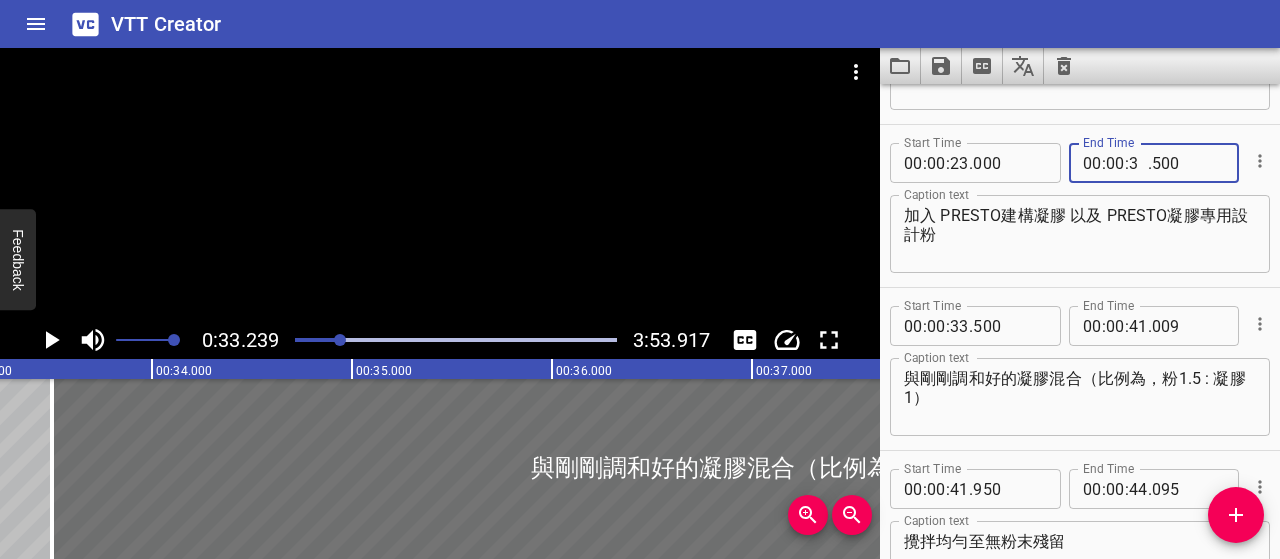 type on "33" 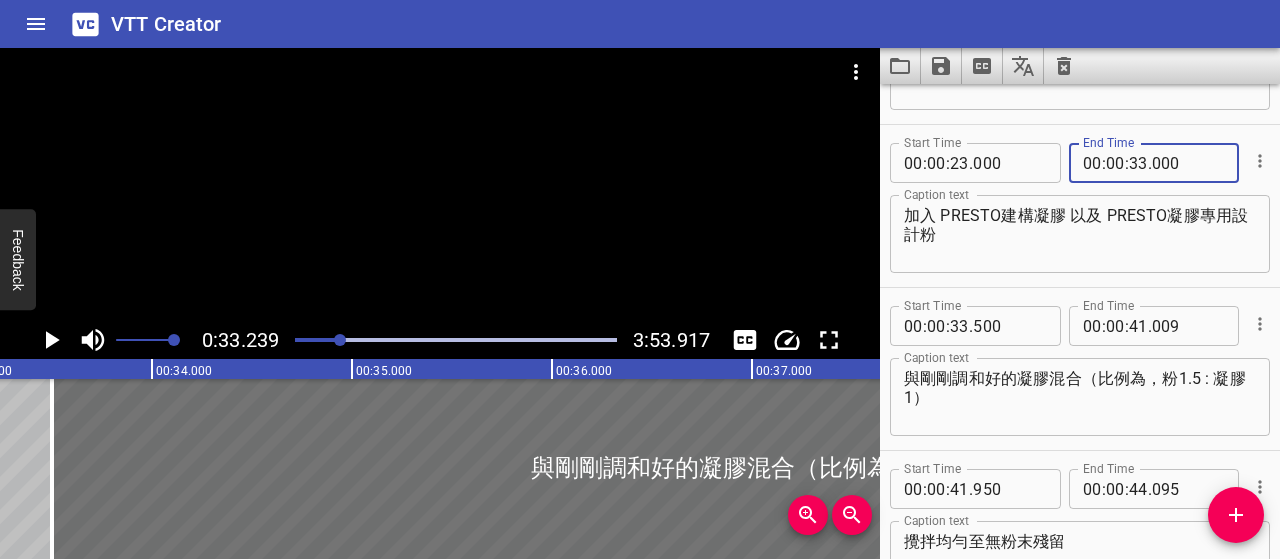 type on "000" 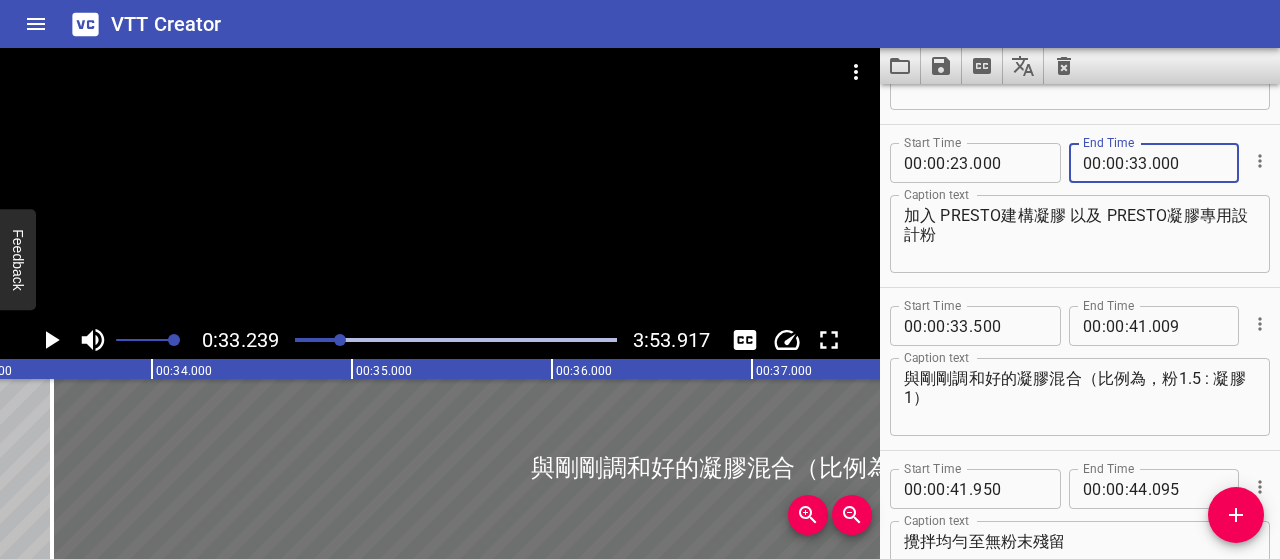 click on "與剛剛調和好的凝膠混合（比例為，粉1.5 : 凝膠1）" at bounding box center [1080, 397] 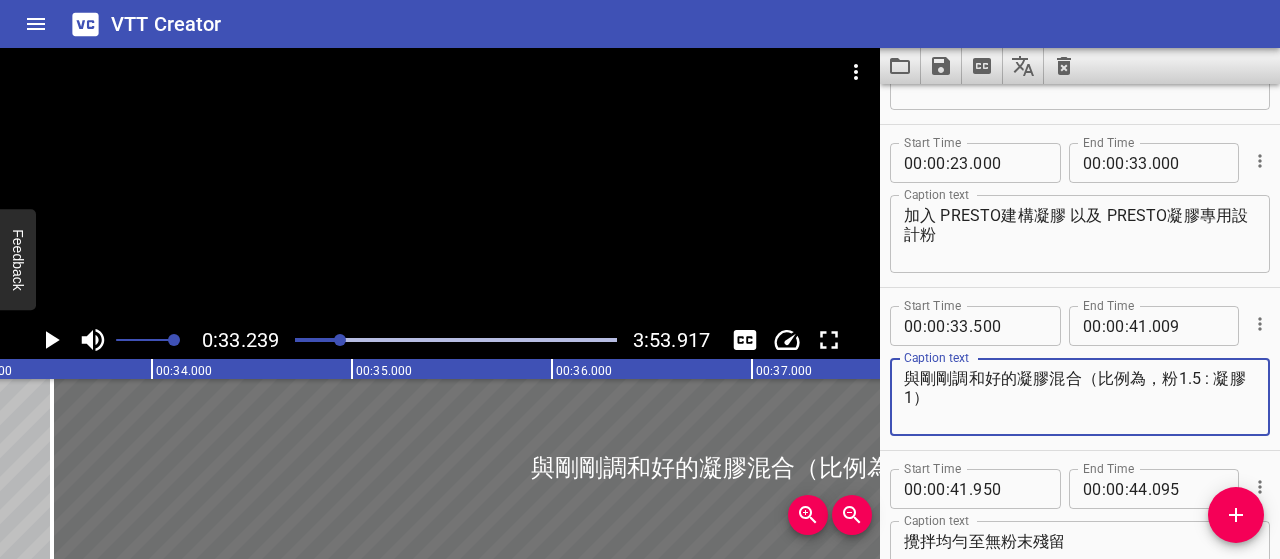 scroll, scrollTop: 226, scrollLeft: 0, axis: vertical 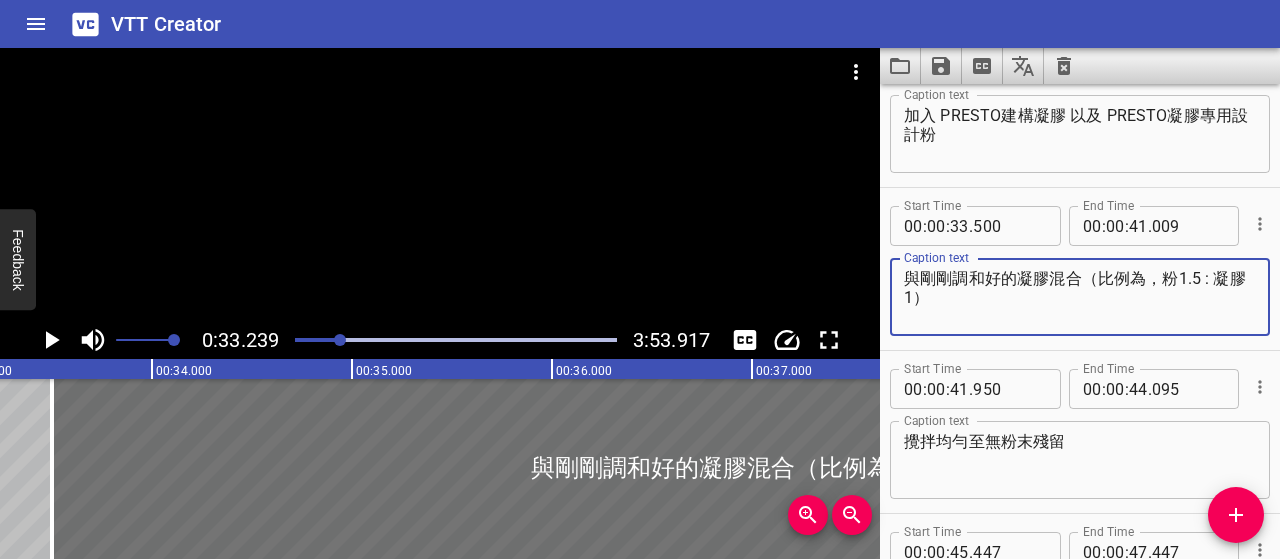 drag, startPoint x: 1098, startPoint y: 279, endPoint x: 860, endPoint y: 279, distance: 238 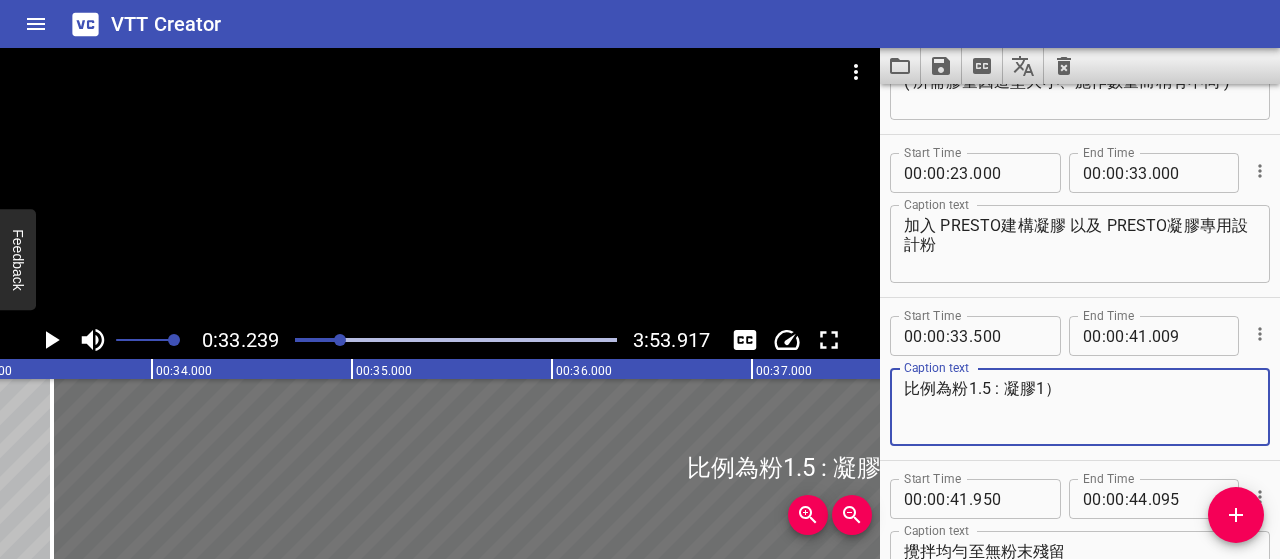 scroll, scrollTop: 0, scrollLeft: 0, axis: both 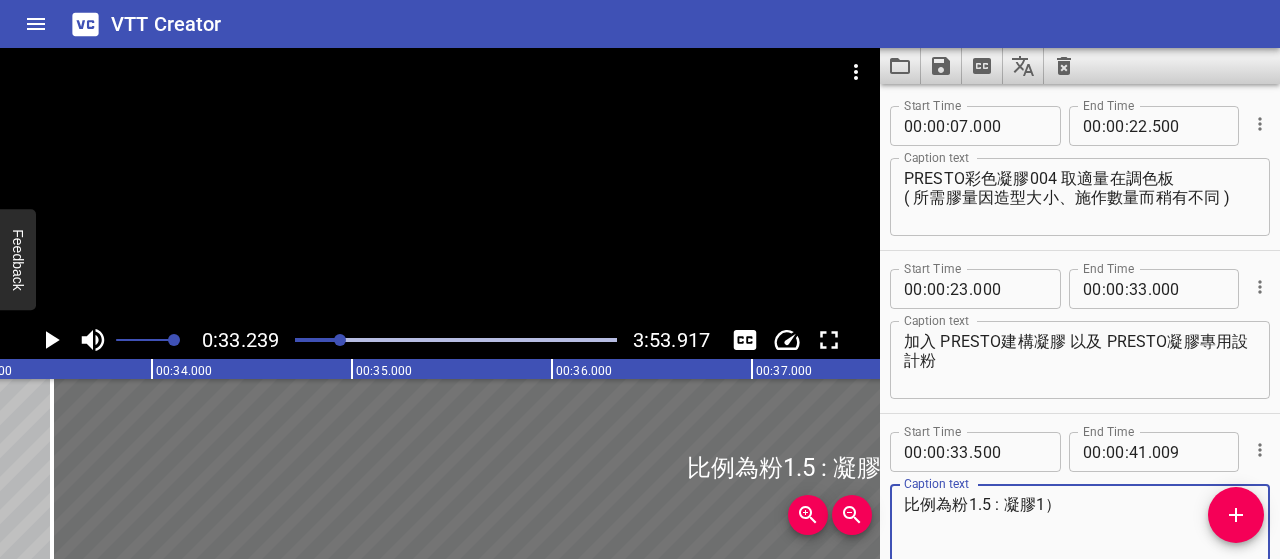 type on "比例為粉1.5 : 凝膠1）" 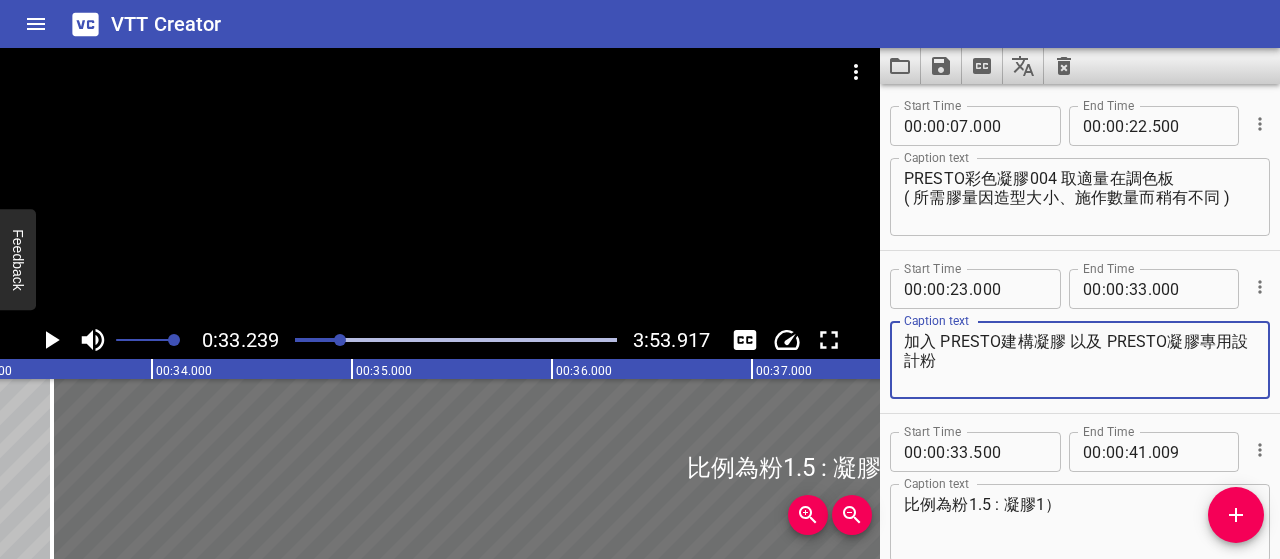 click on "加入 PRESTO建構凝膠 以及 PRESTO凝膠專用設計粉" at bounding box center [1080, 360] 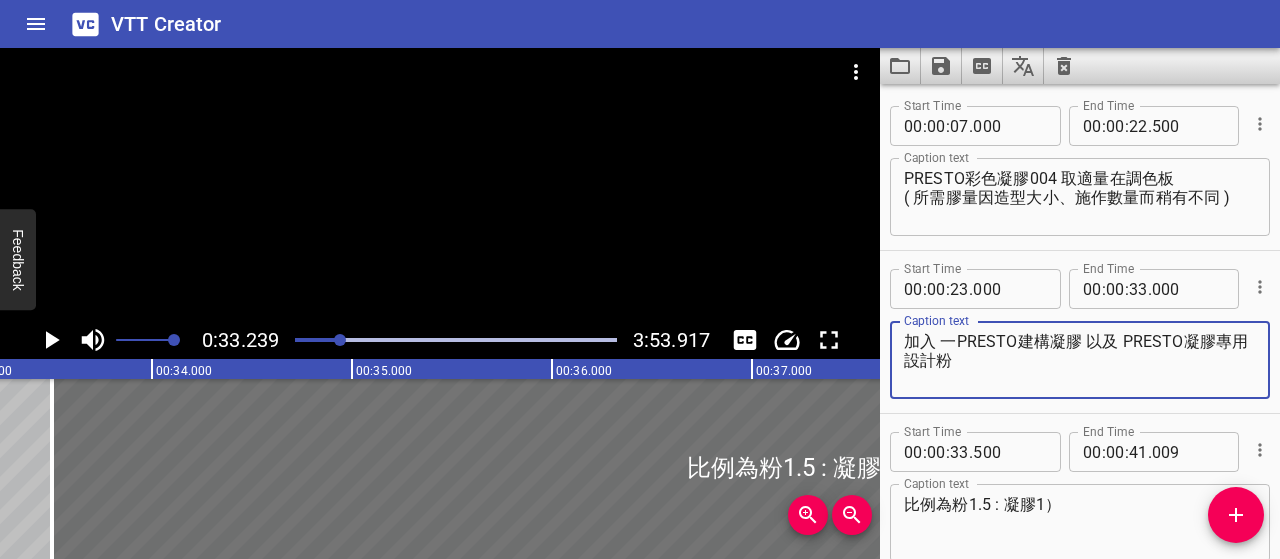 type on "加入 PRESTO建構凝膠 以及 PRESTO凝膠專用設計粉" 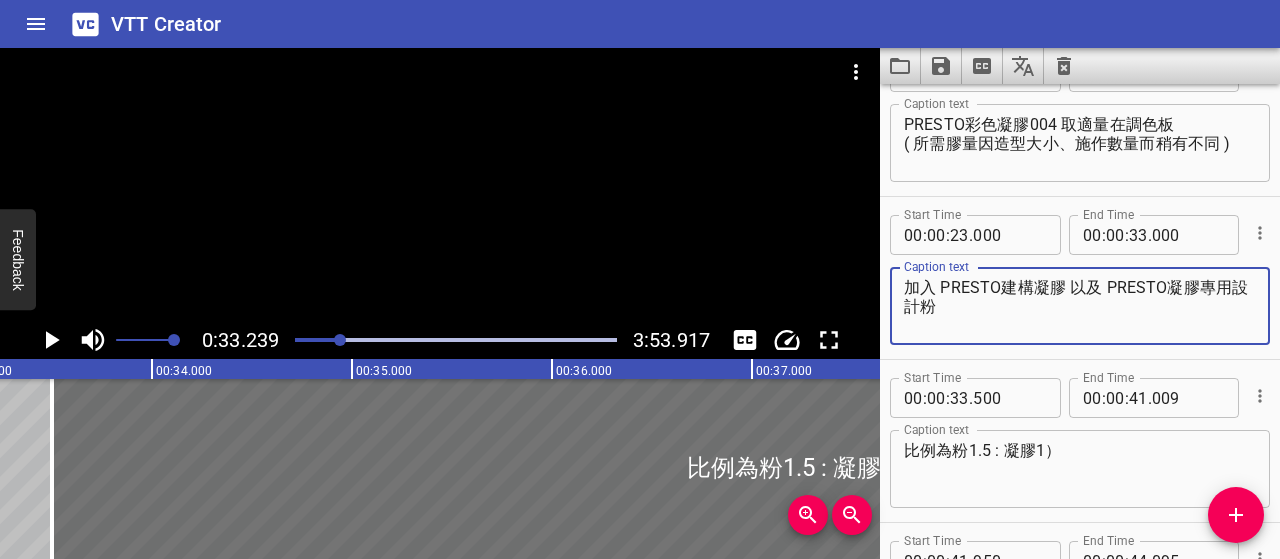 scroll, scrollTop: 100, scrollLeft: 0, axis: vertical 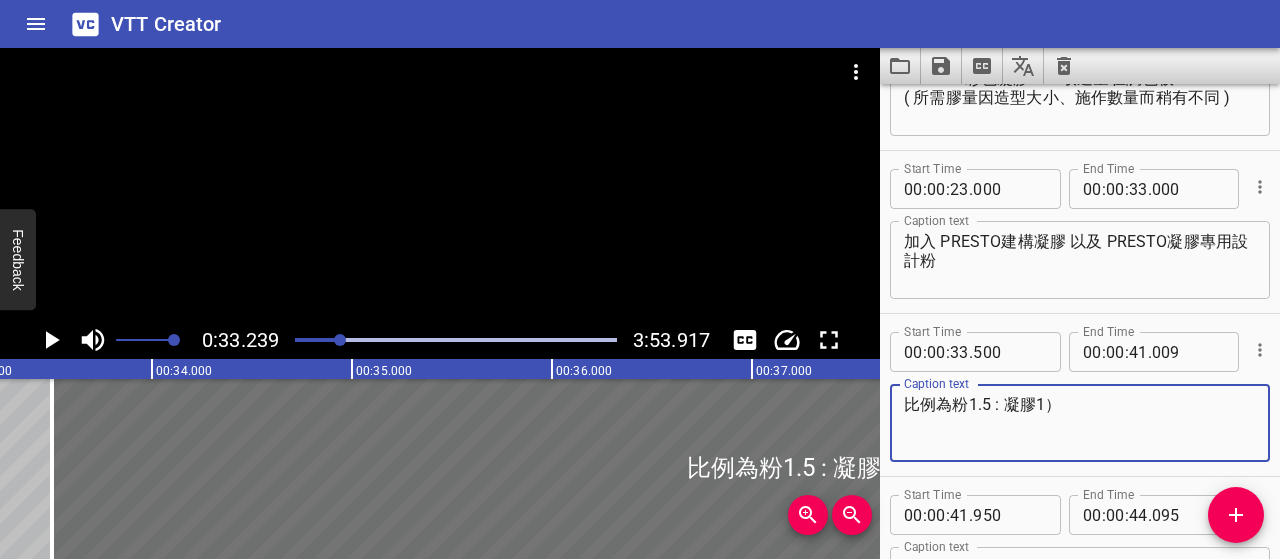 click on "比例為粉1.5 : 凝膠1）" at bounding box center [1080, 423] 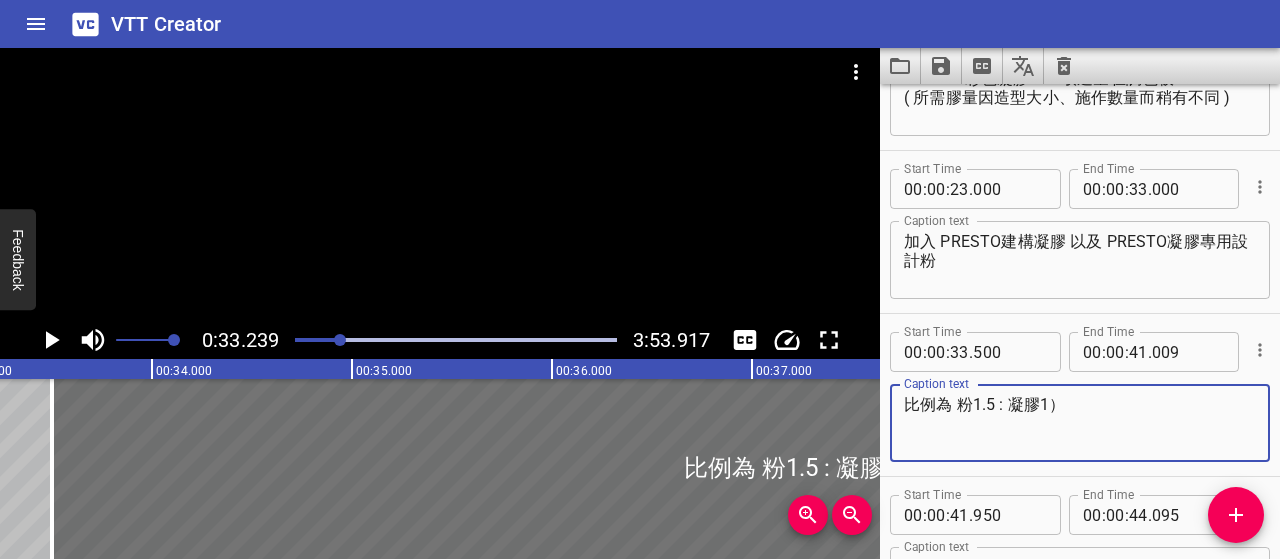 click on "比例為 粉1.5 : 凝膠1）" at bounding box center [1080, 423] 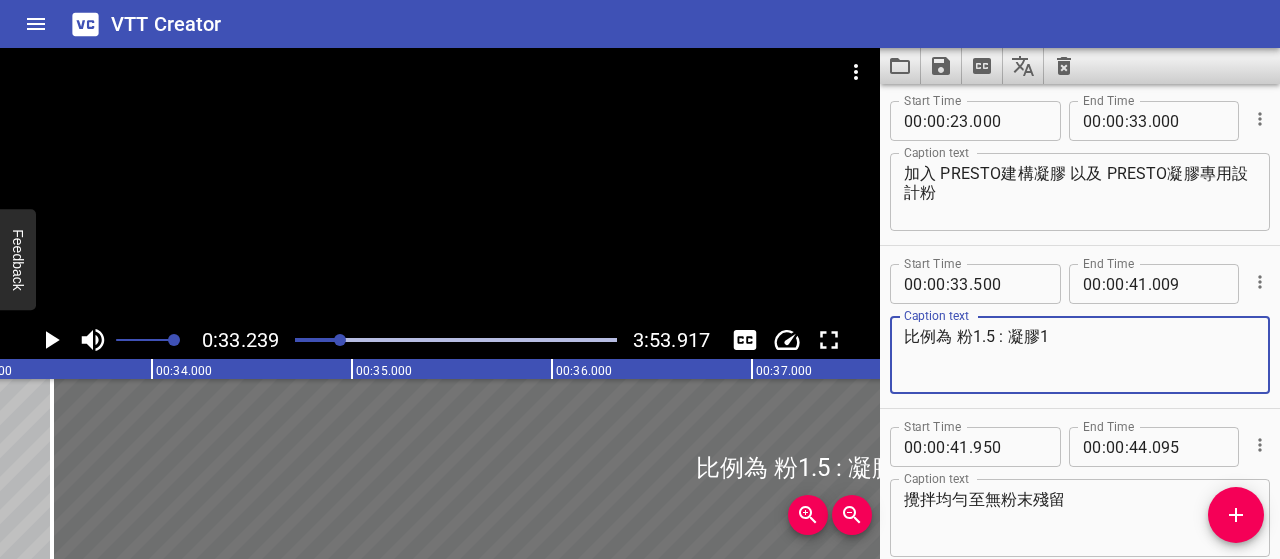 scroll, scrollTop: 200, scrollLeft: 0, axis: vertical 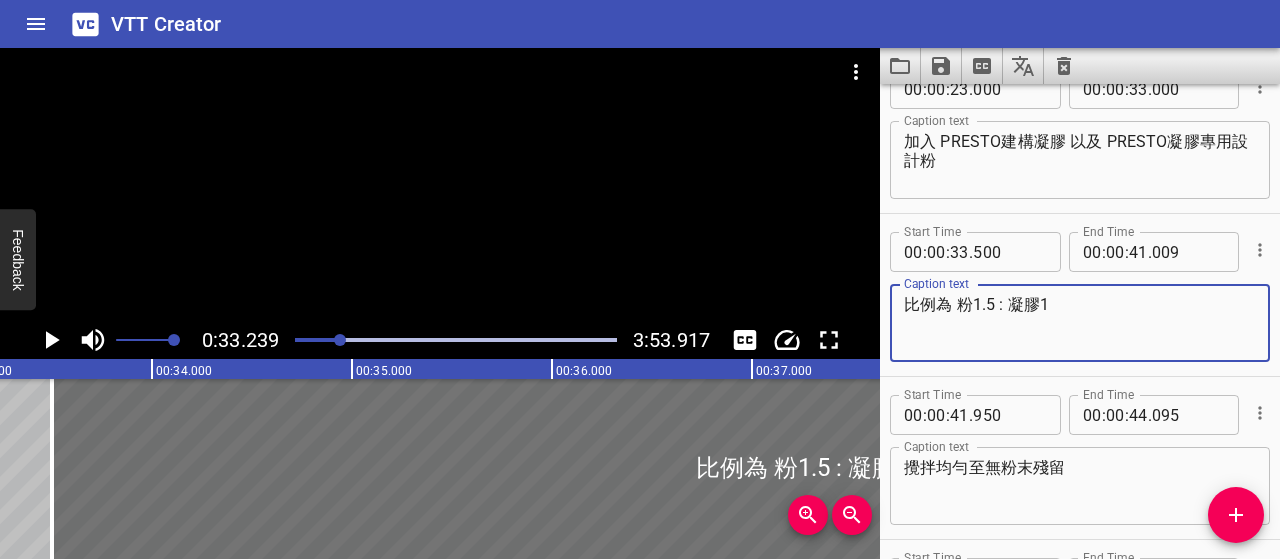 type on "比例為 粉1.5 : 凝膠1" 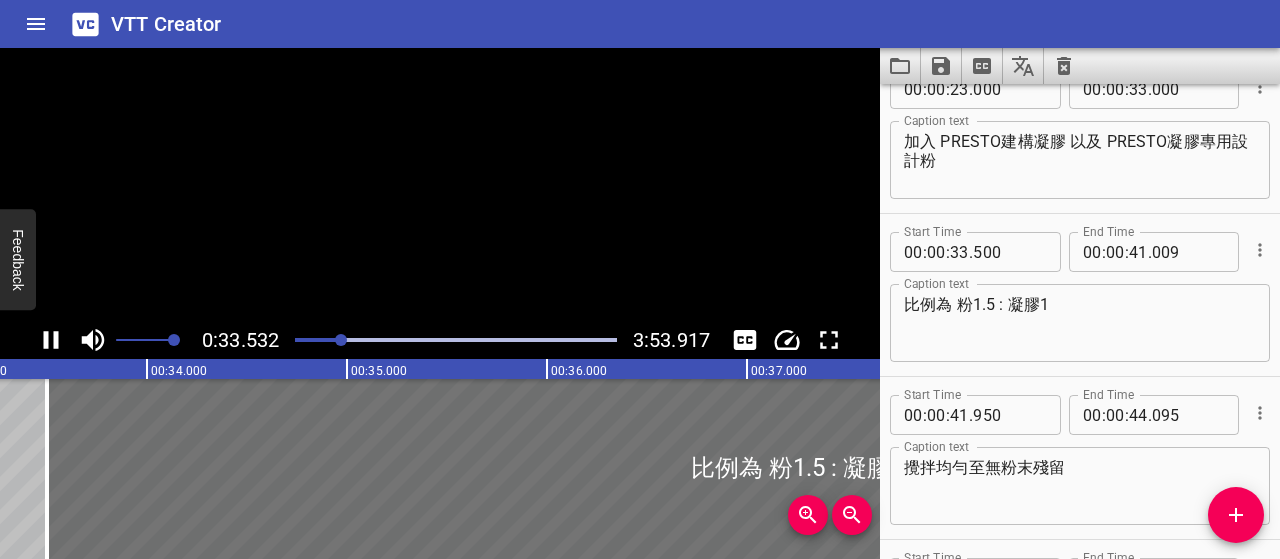 scroll, scrollTop: 0, scrollLeft: 6706, axis: horizontal 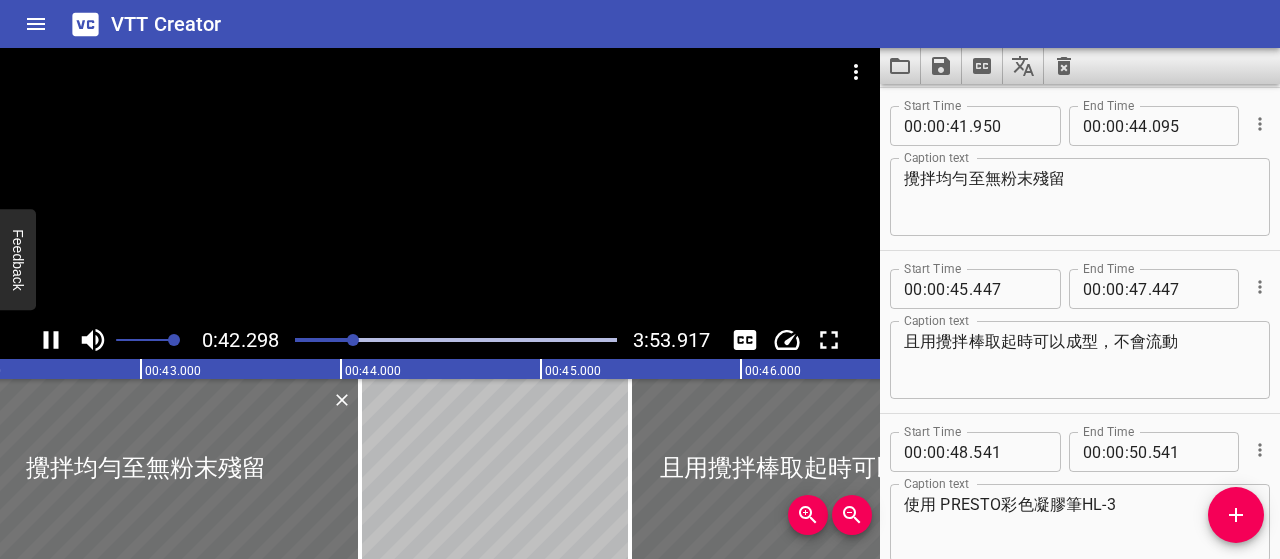 click 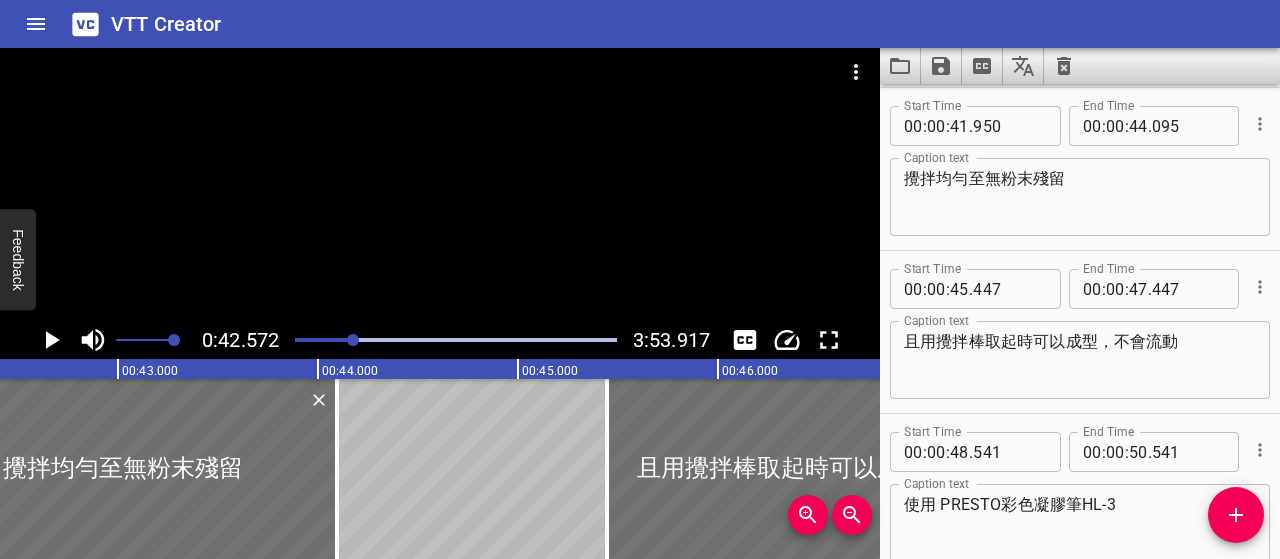 scroll, scrollTop: 0, scrollLeft: 8514, axis: horizontal 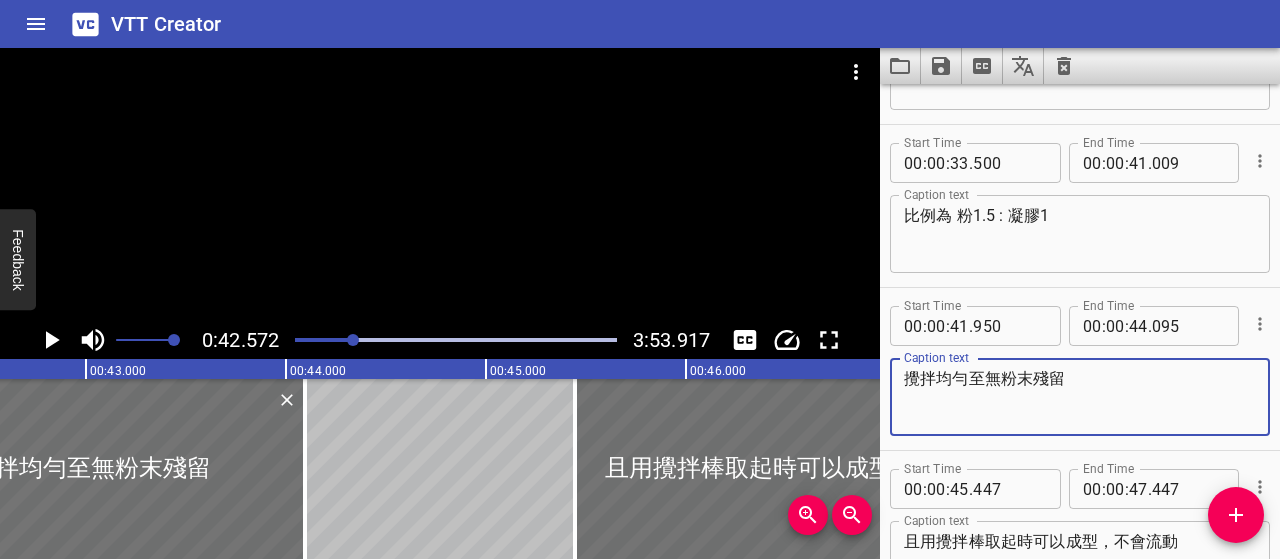 click on "攪拌均勻至無粉末殘留" at bounding box center [1080, 397] 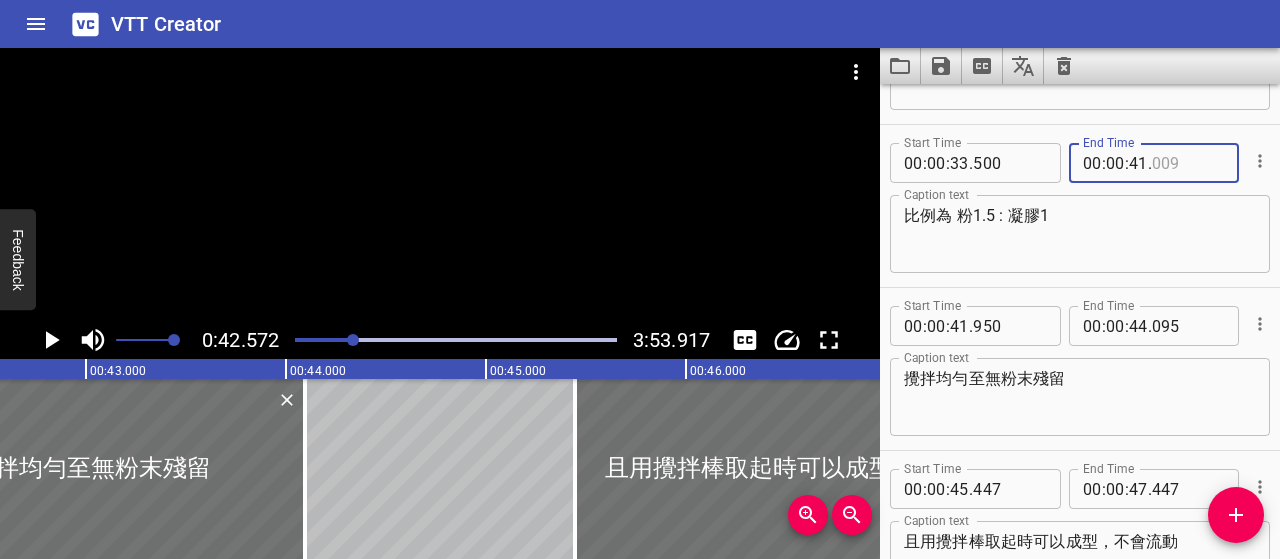click at bounding box center [1188, 163] 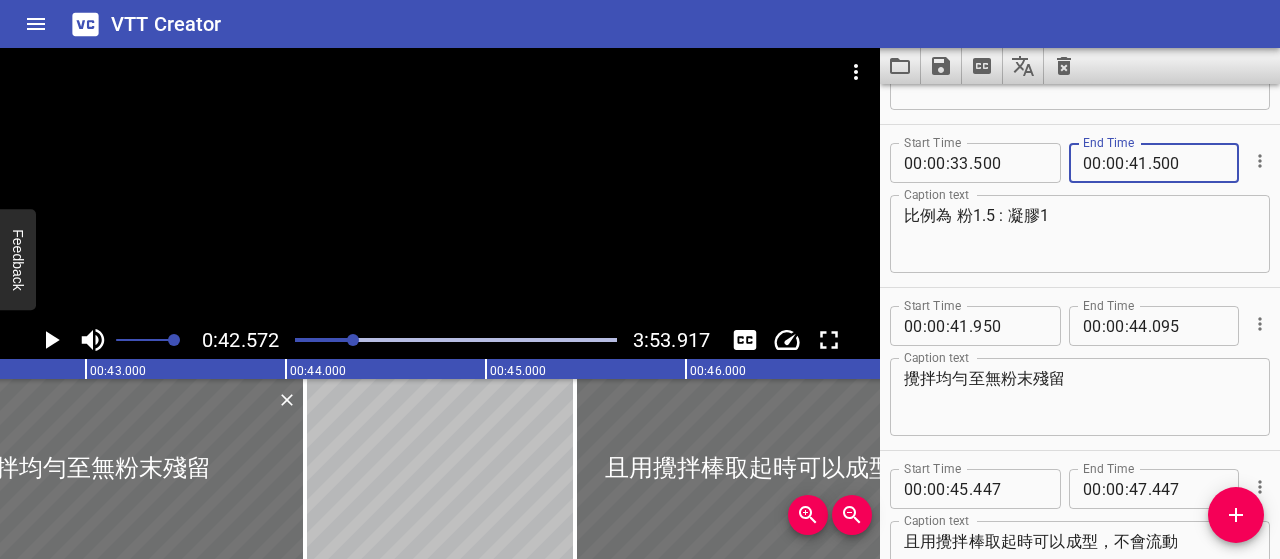type on "500" 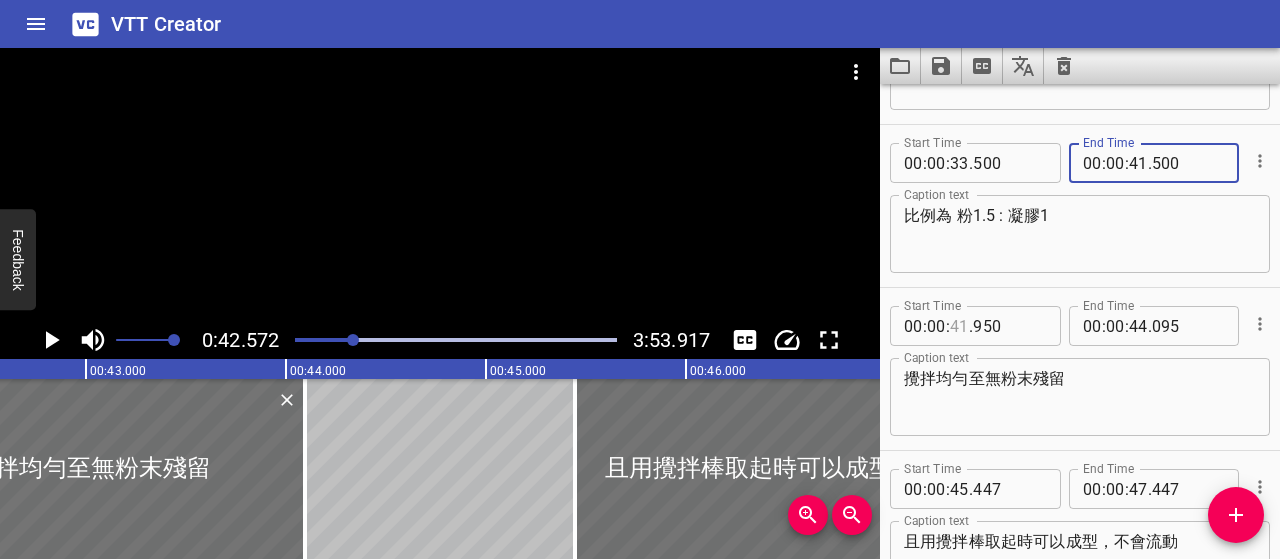 click at bounding box center [959, 326] 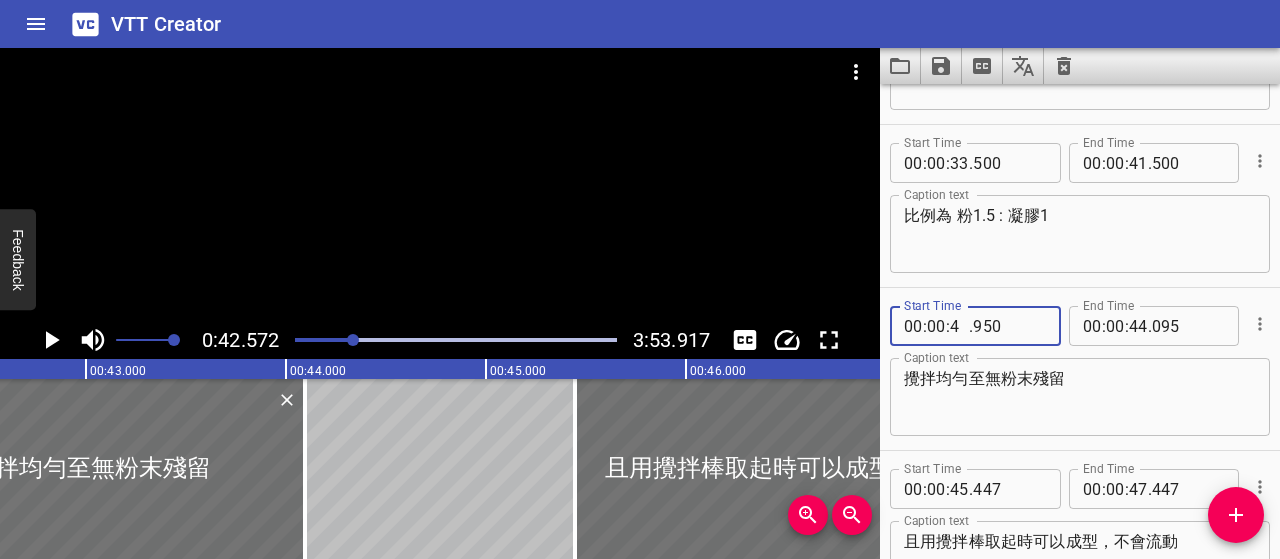 type on "42" 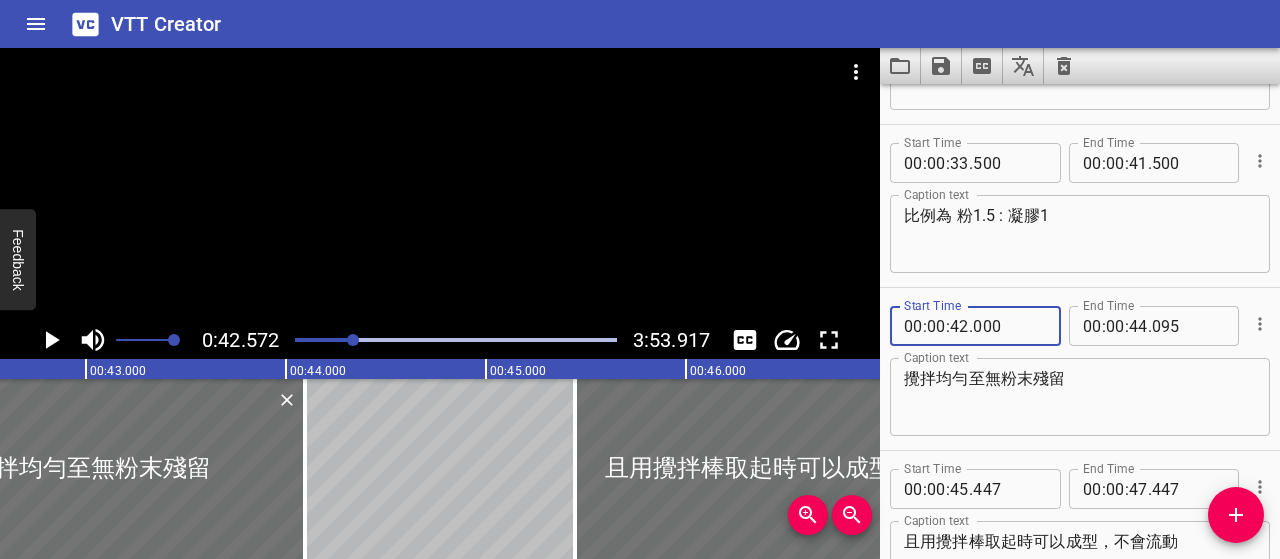 type on "000" 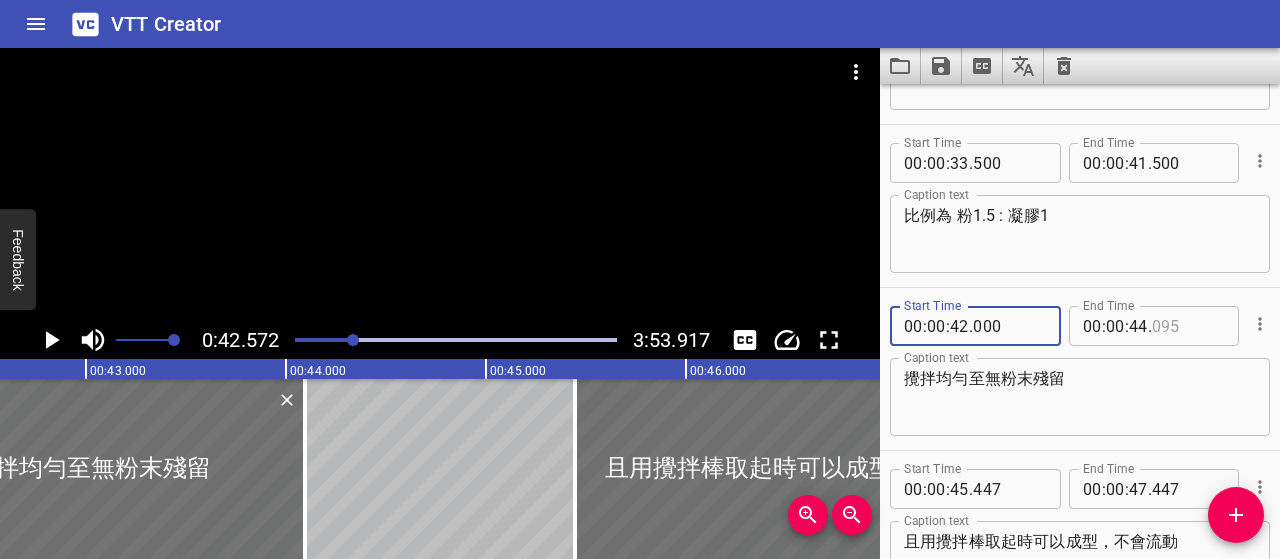click at bounding box center [1188, 326] 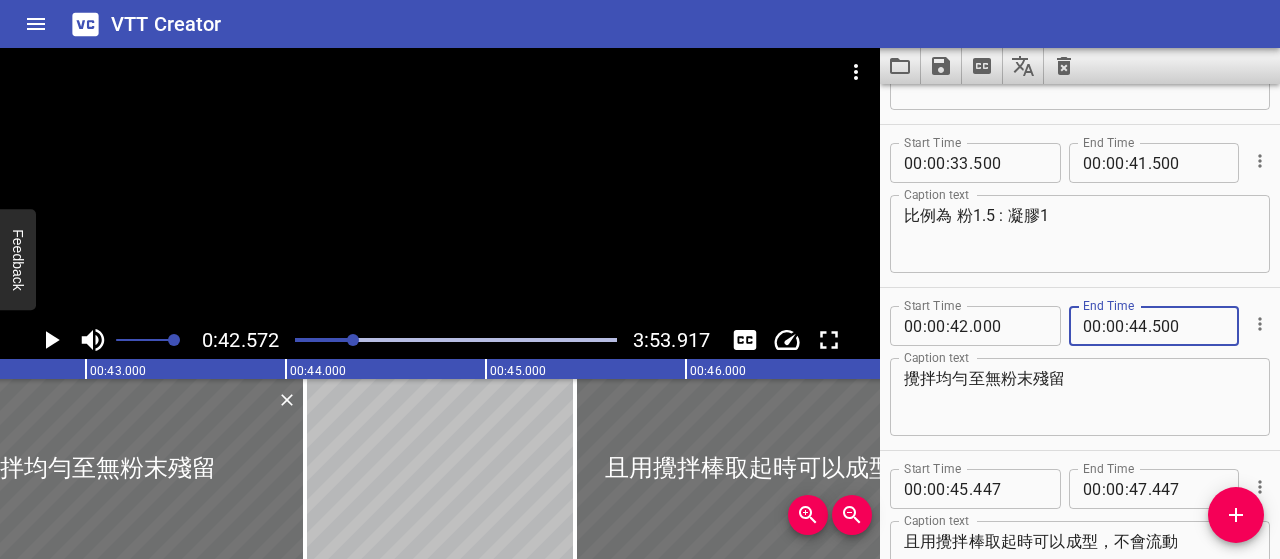 type on "500" 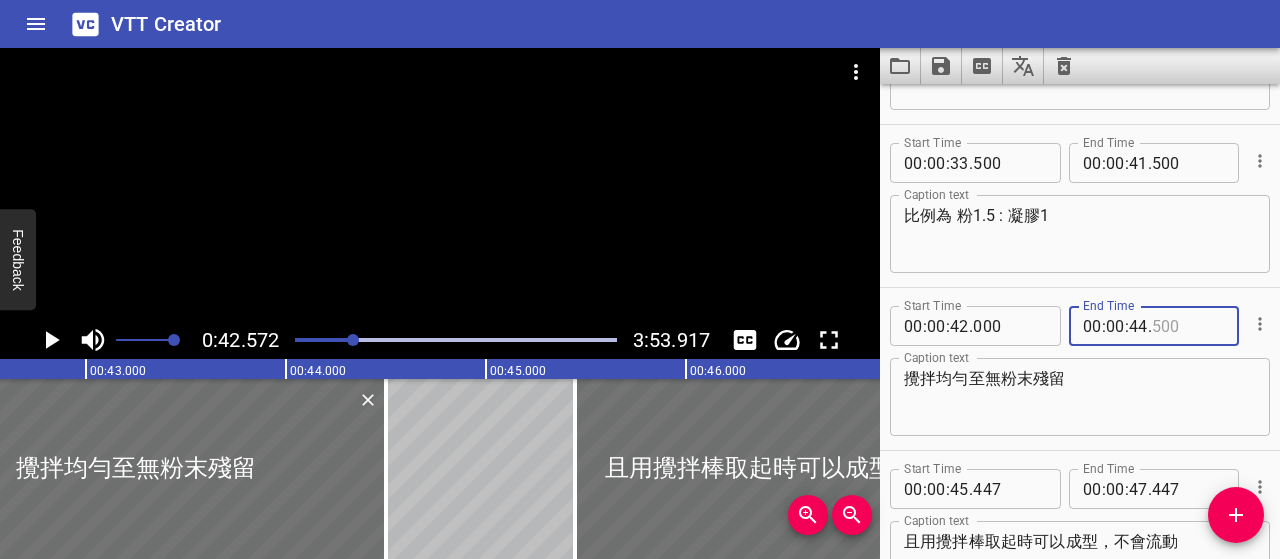 type on "500" 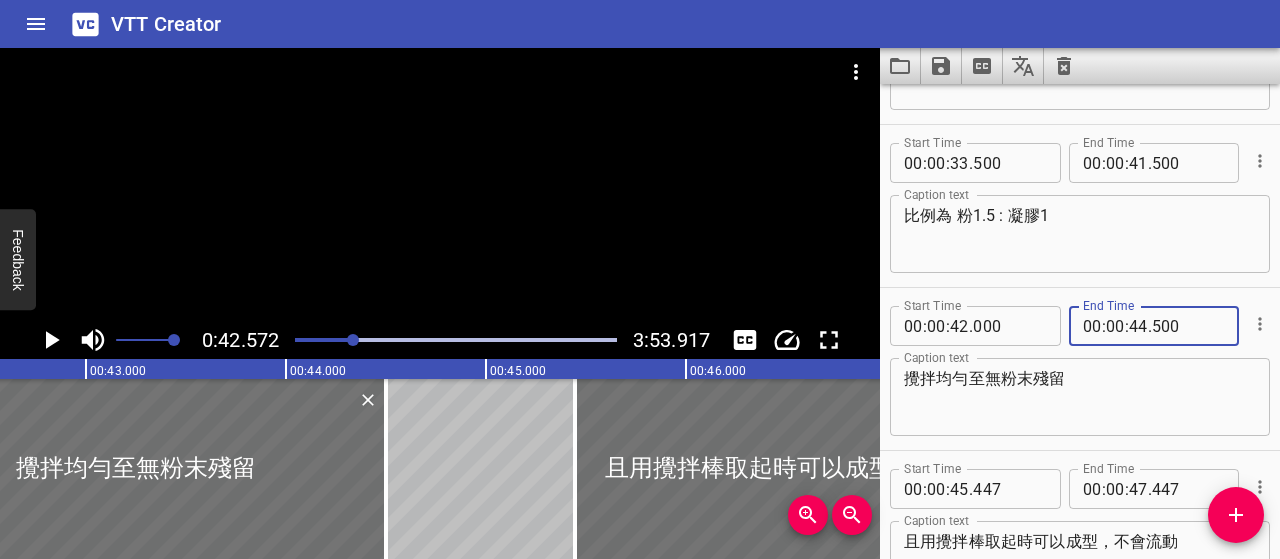 click 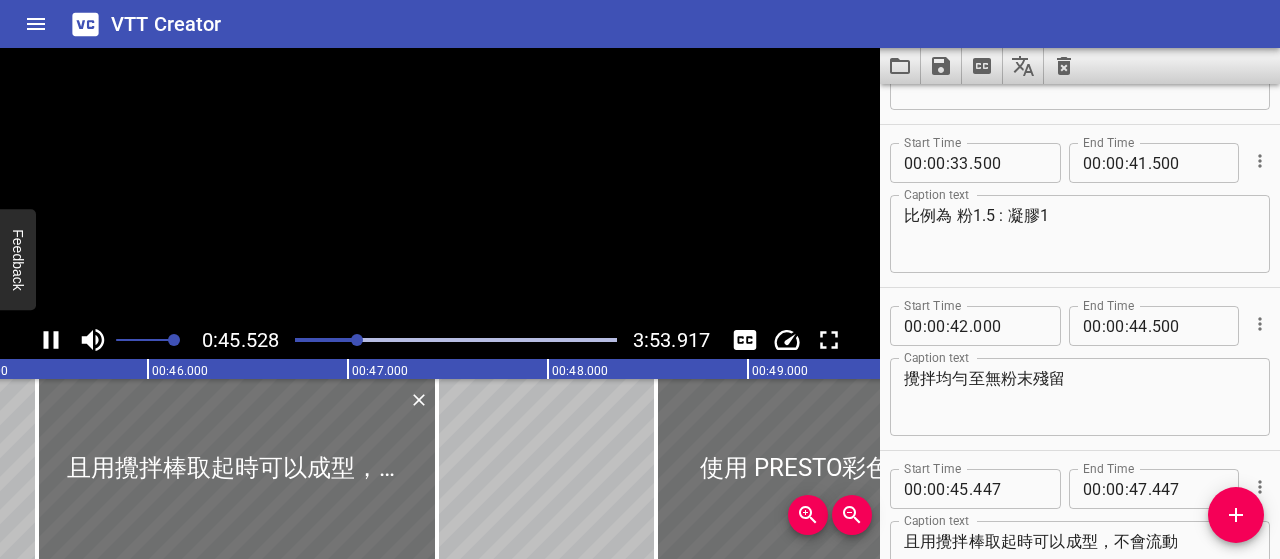 scroll, scrollTop: 0, scrollLeft: 9105, axis: horizontal 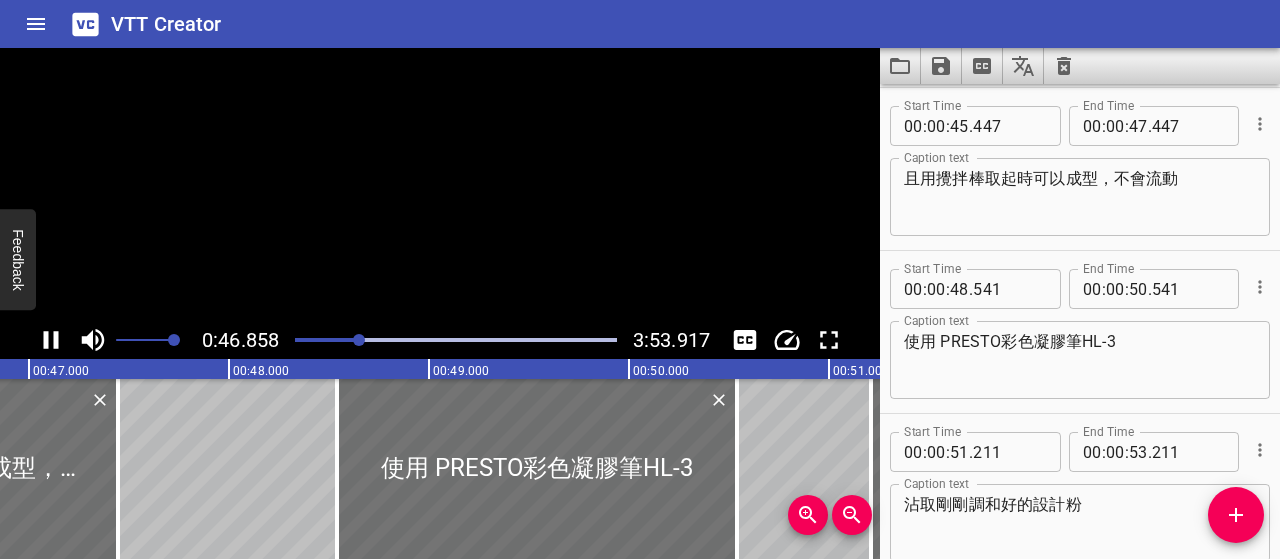 click 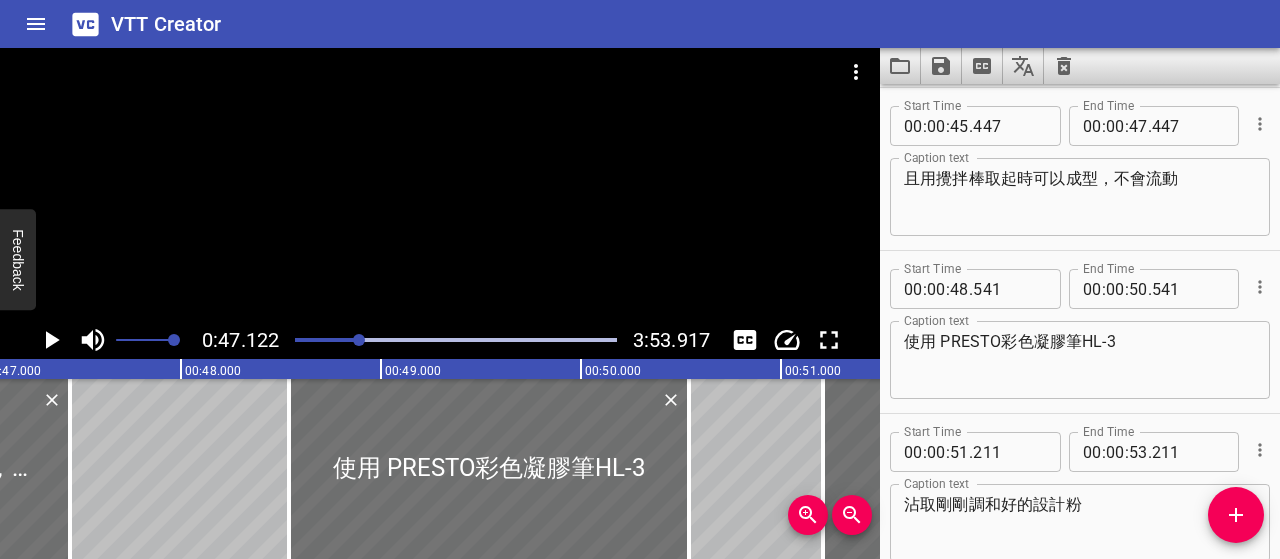 scroll, scrollTop: 0, scrollLeft: 9424, axis: horizontal 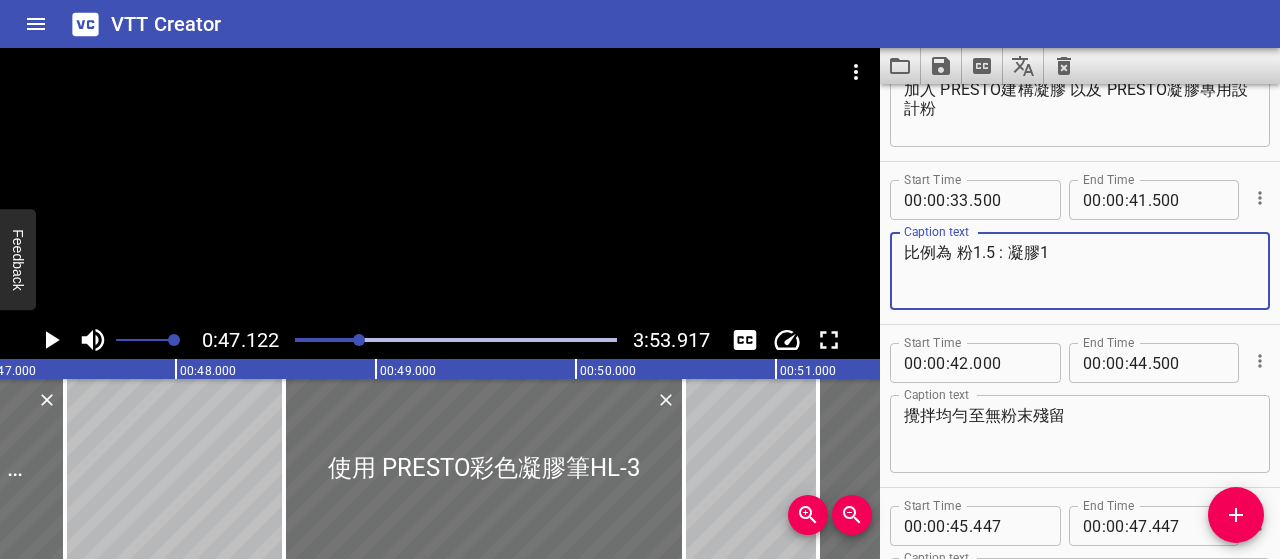 click on "比例為 粉1.5 : 凝膠1" at bounding box center (1080, 271) 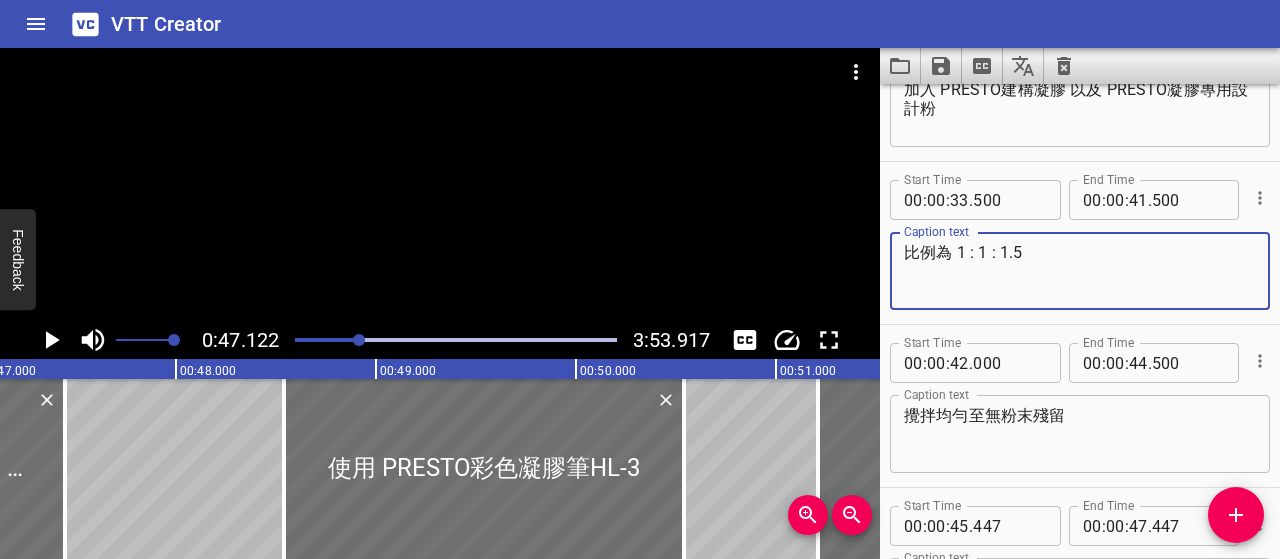 click on "比例為 1 : 1 : 1.5" at bounding box center (1080, 271) 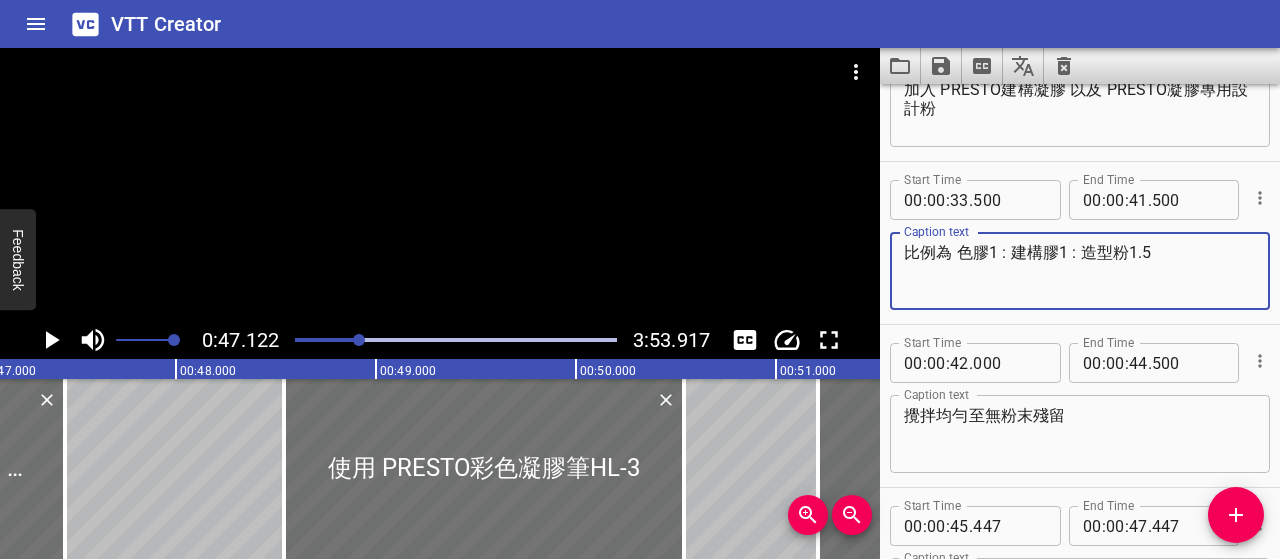 drag, startPoint x: 1178, startPoint y: 252, endPoint x: 891, endPoint y: 249, distance: 287.0157 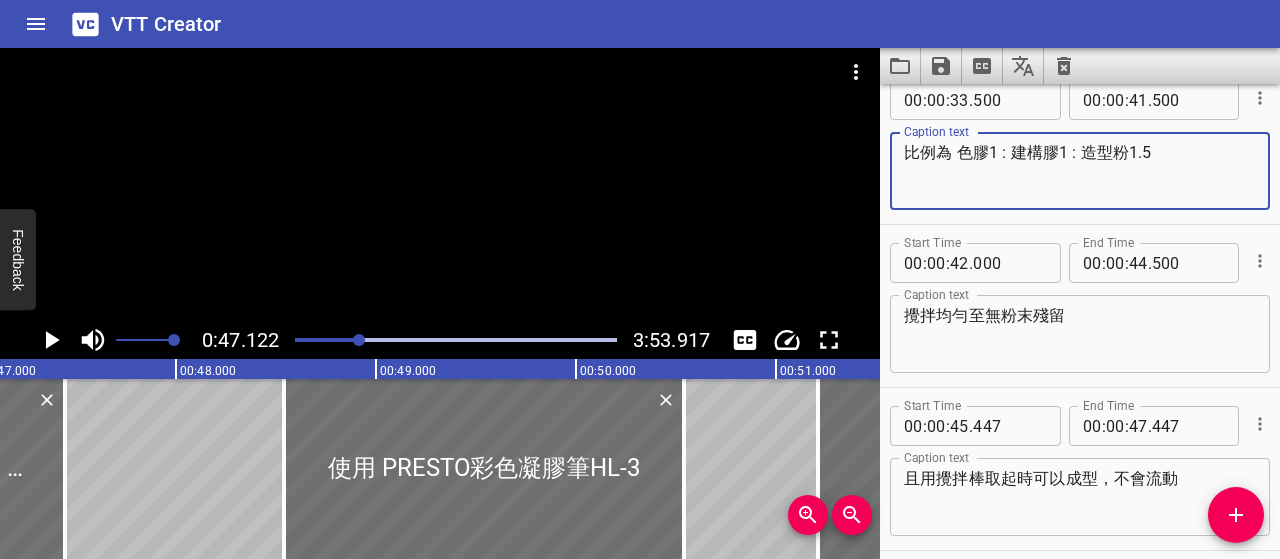 scroll, scrollTop: 452, scrollLeft: 0, axis: vertical 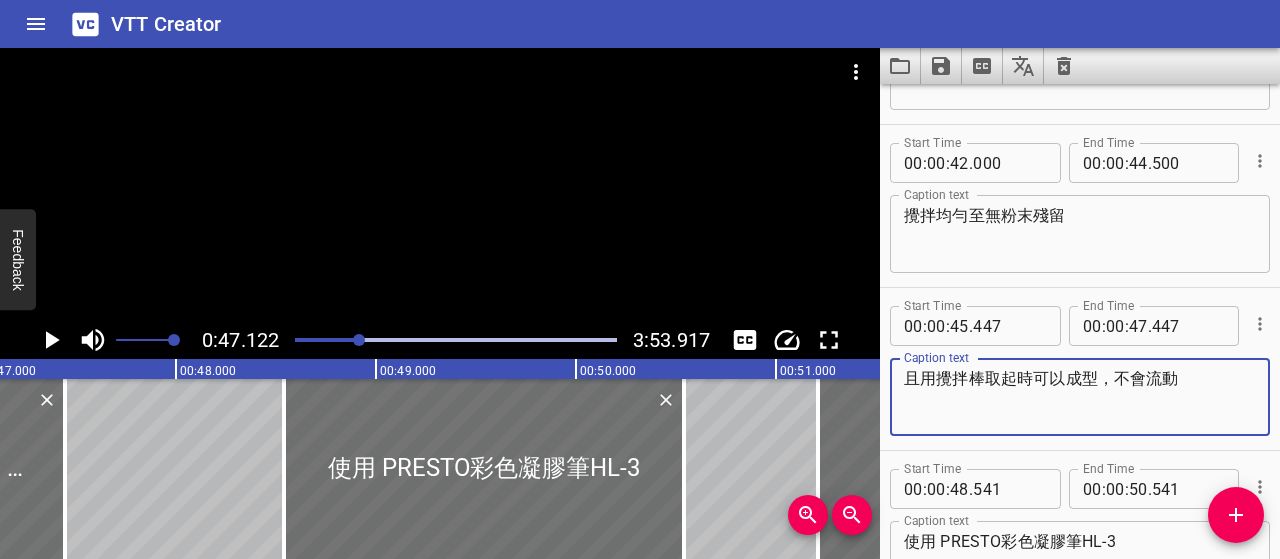 click on "且用攪拌棒取起時可以成型，不會流動" at bounding box center (1080, 397) 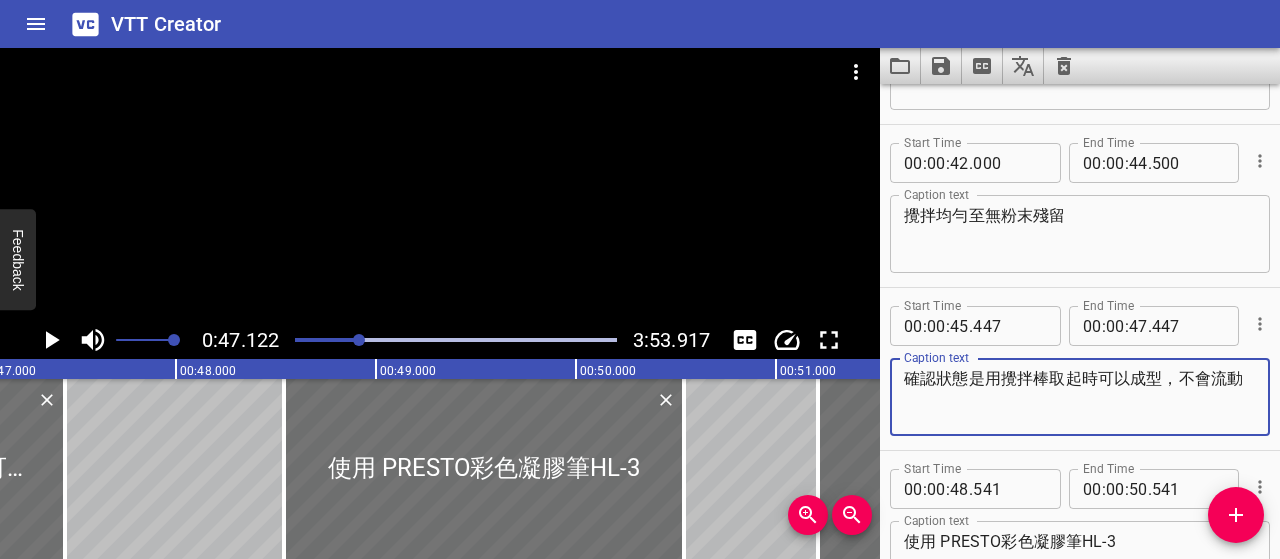 type on "確認狀態是用攪拌棒取起時可以成型，不會流動" 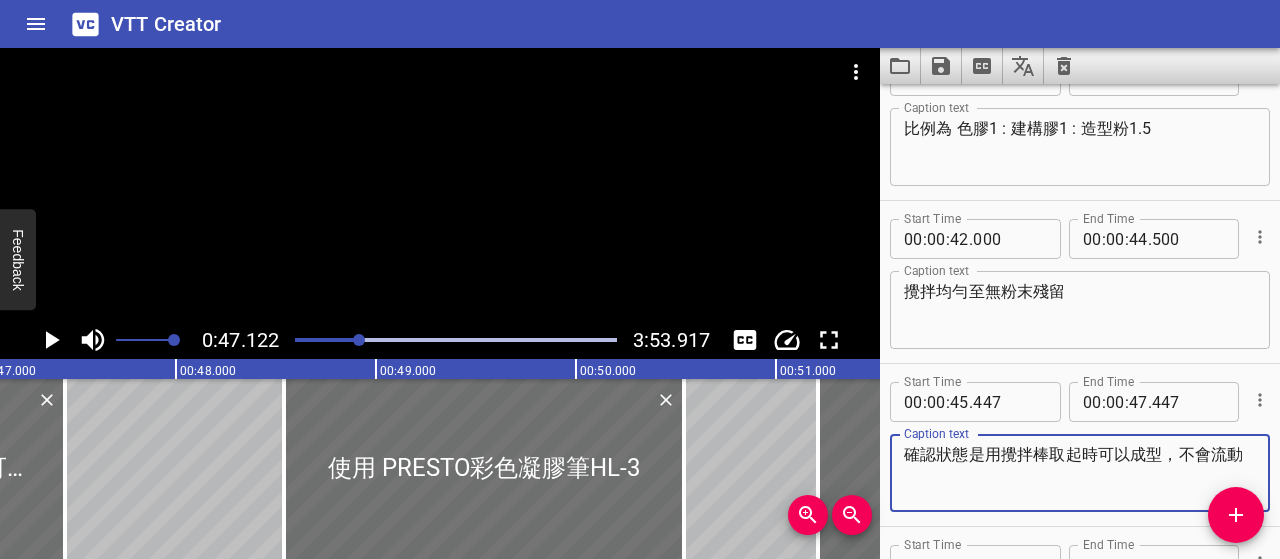 scroll, scrollTop: 252, scrollLeft: 0, axis: vertical 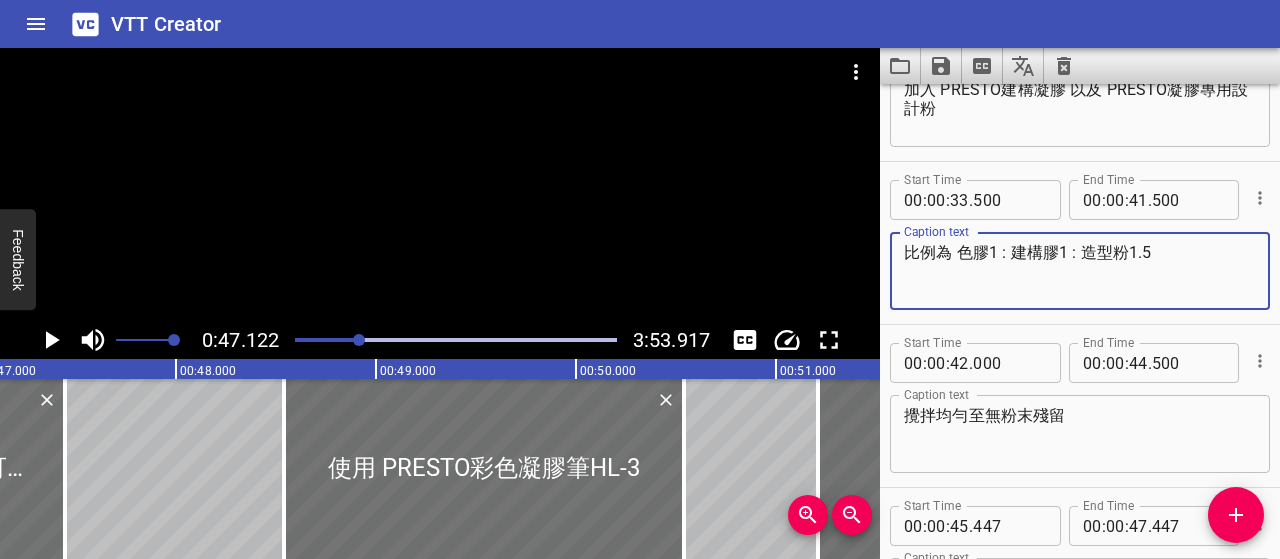 drag, startPoint x: 1008, startPoint y: 251, endPoint x: 854, endPoint y: 257, distance: 154.11684 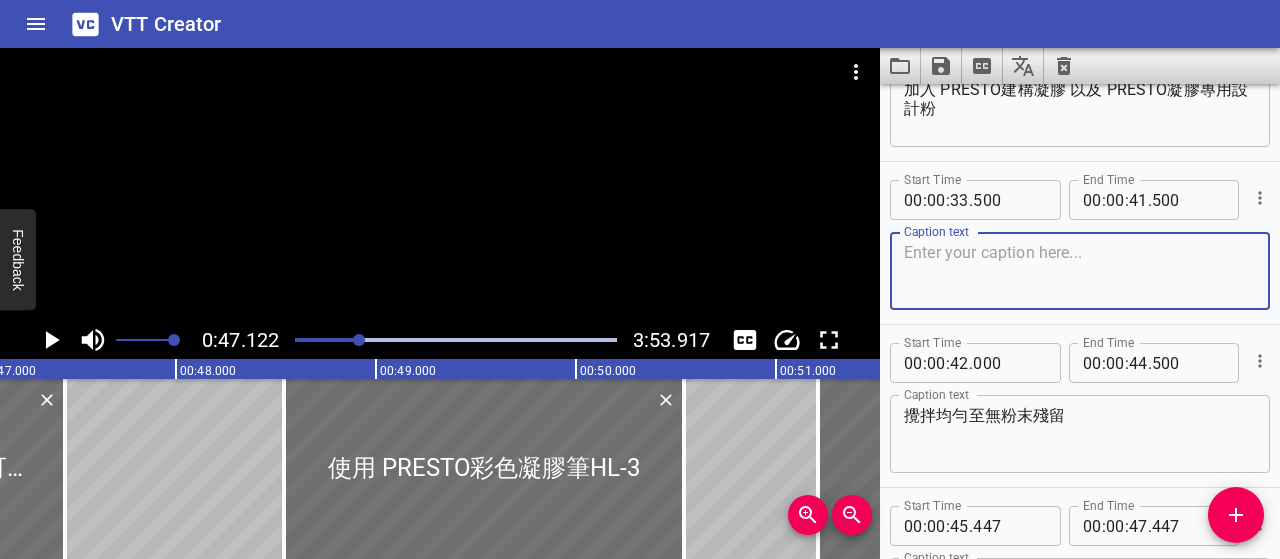 paste on "使用比例為：色膠 1 份、建構膠 1 份、造型粉 1.5 份" 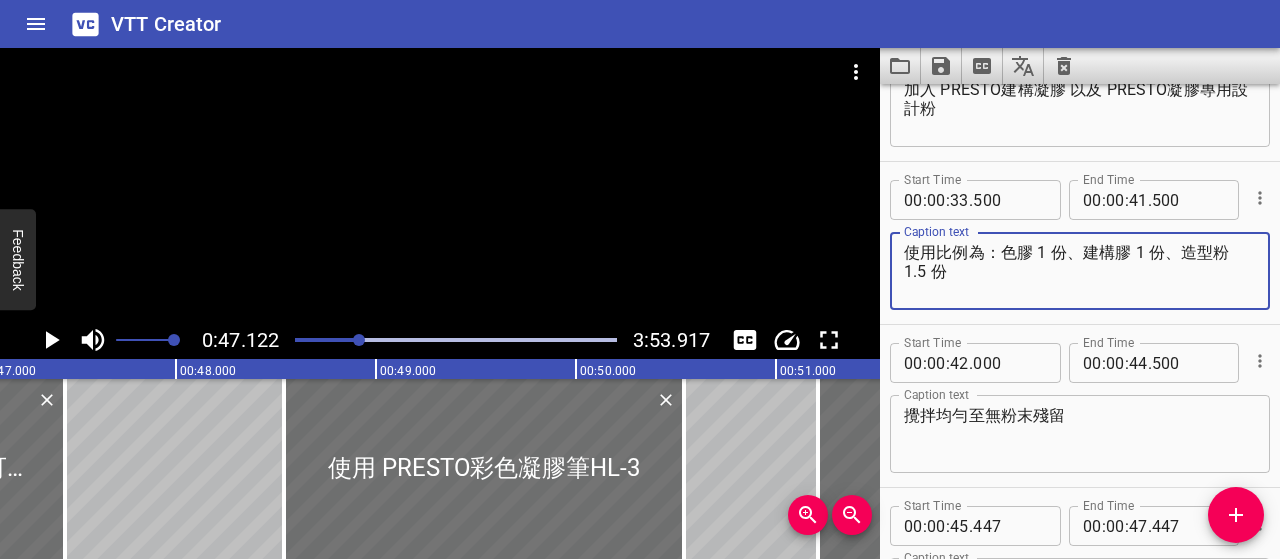 type on "使用比例為：色膠 1 份、建構膠 1 份、造型粉 1.5 份" 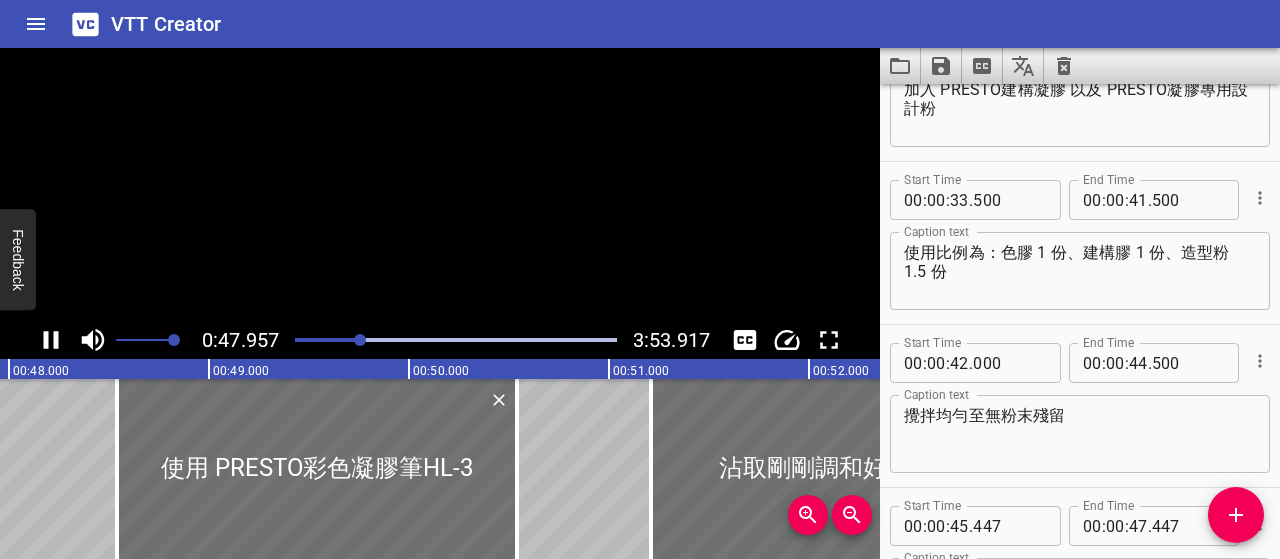 click 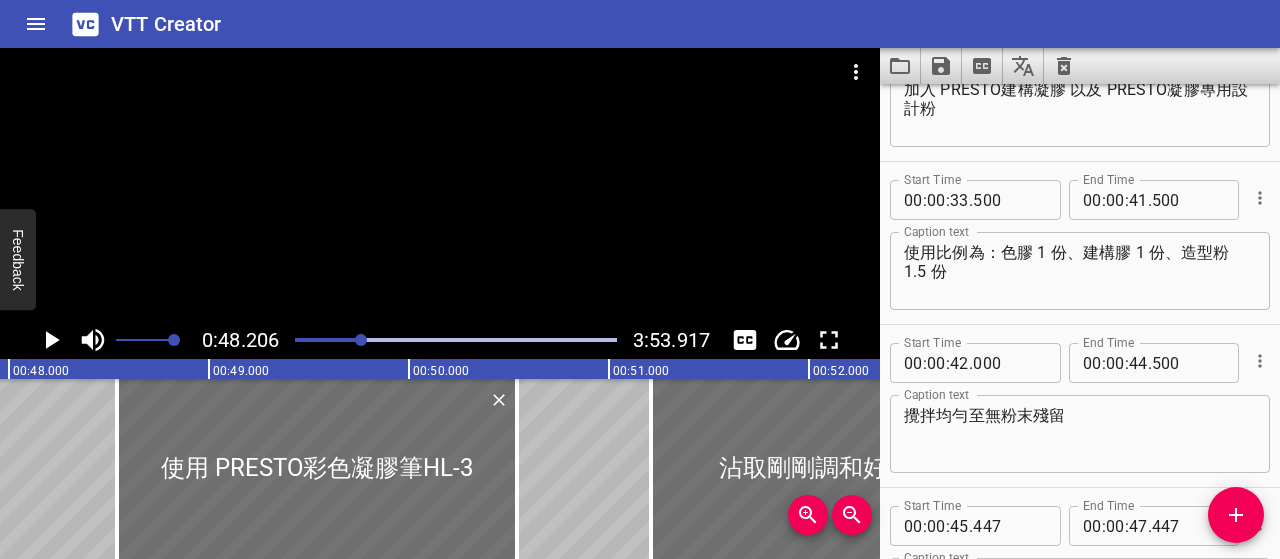 scroll, scrollTop: 0, scrollLeft: 9641, axis: horizontal 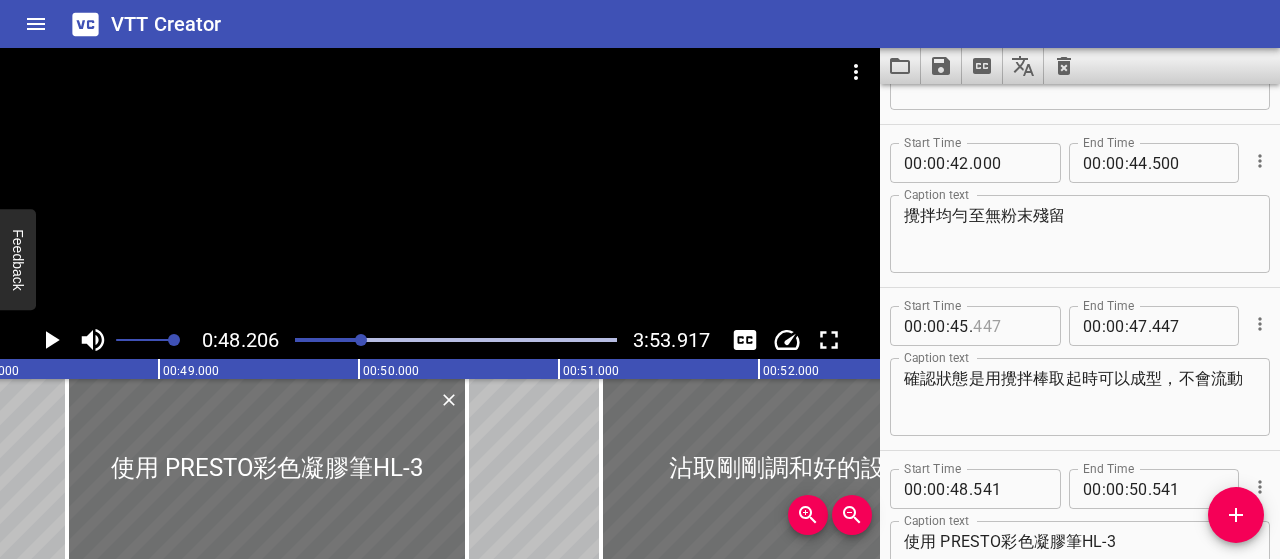 click at bounding box center [1009, 326] 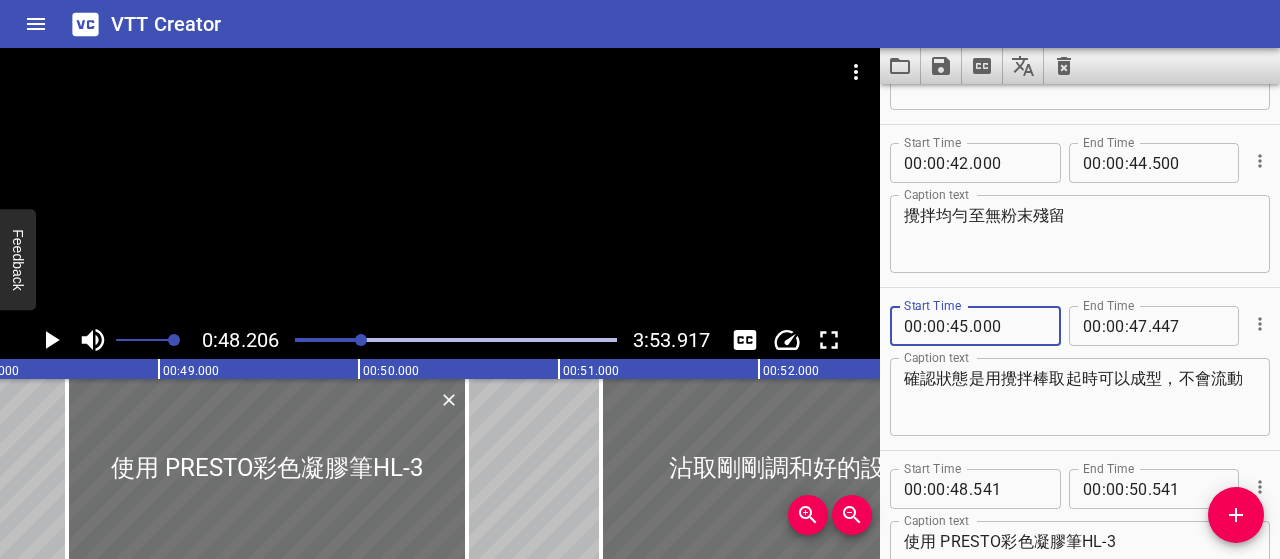 type on "000" 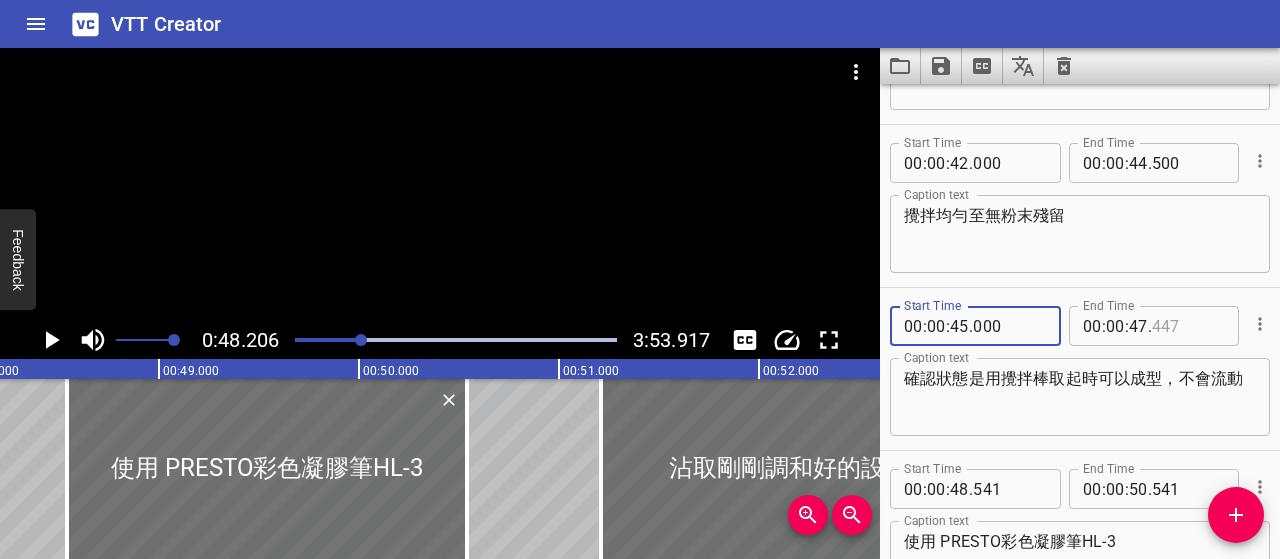 click at bounding box center [1188, 326] 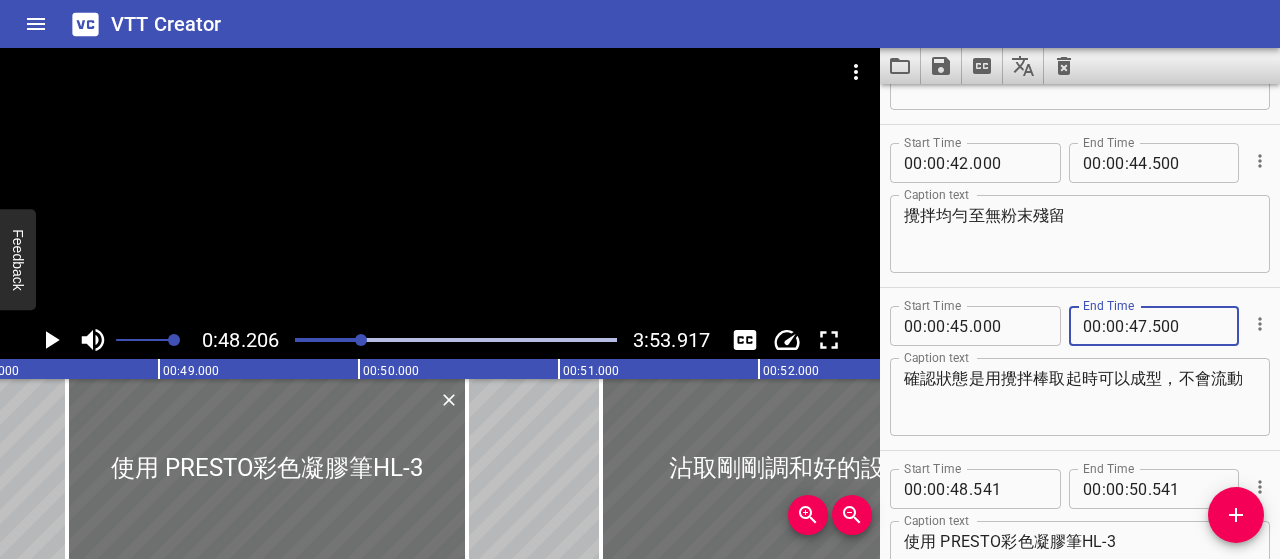 type on "500" 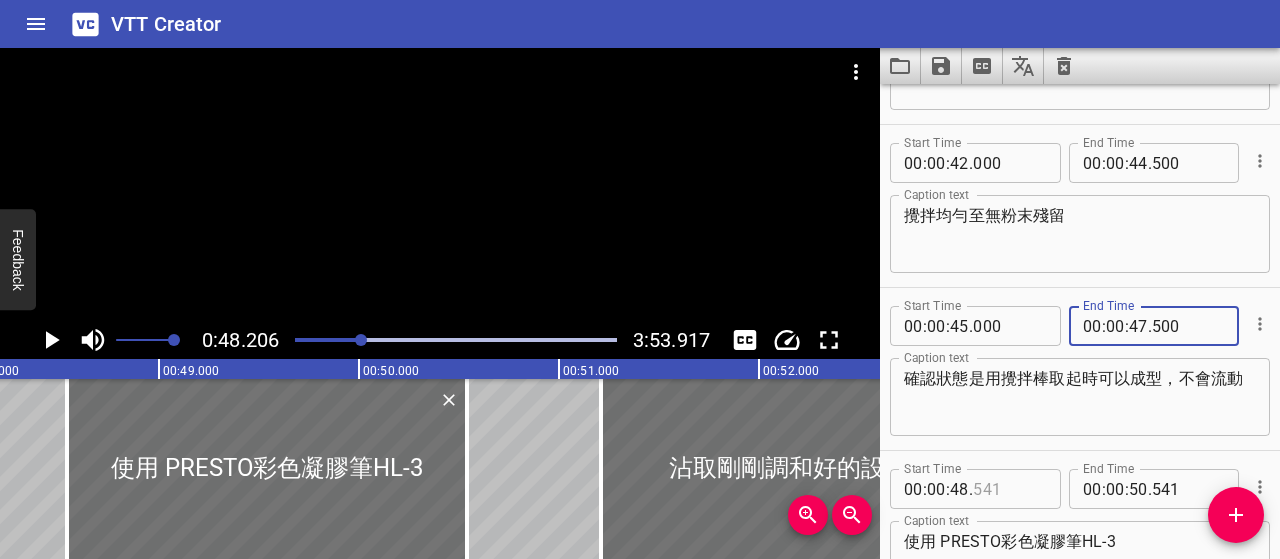 click at bounding box center (1009, 489) 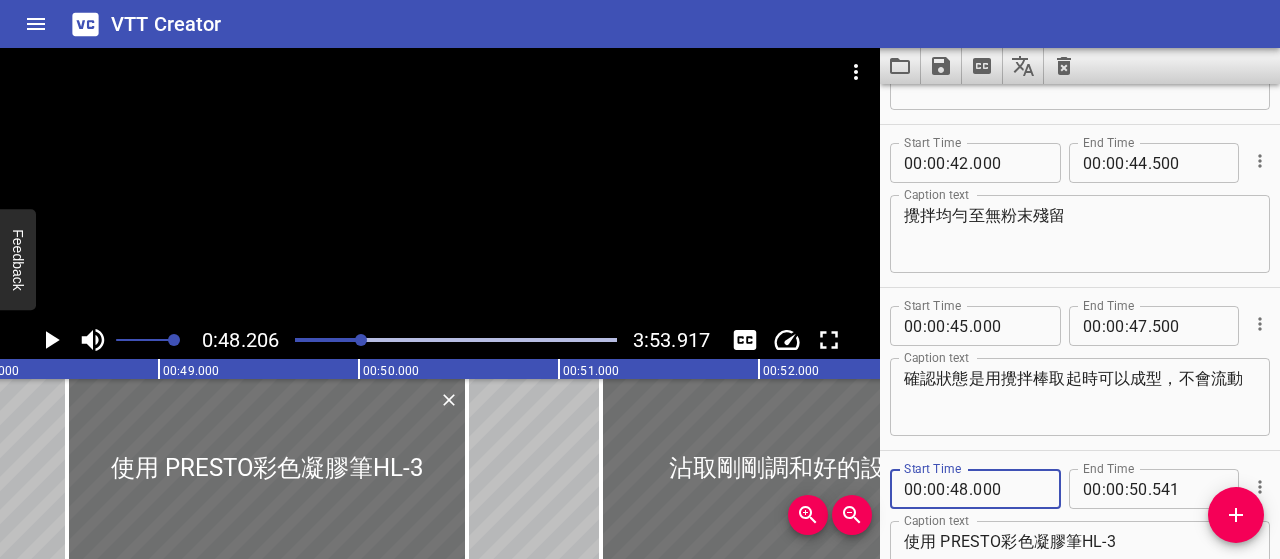 type on "000" 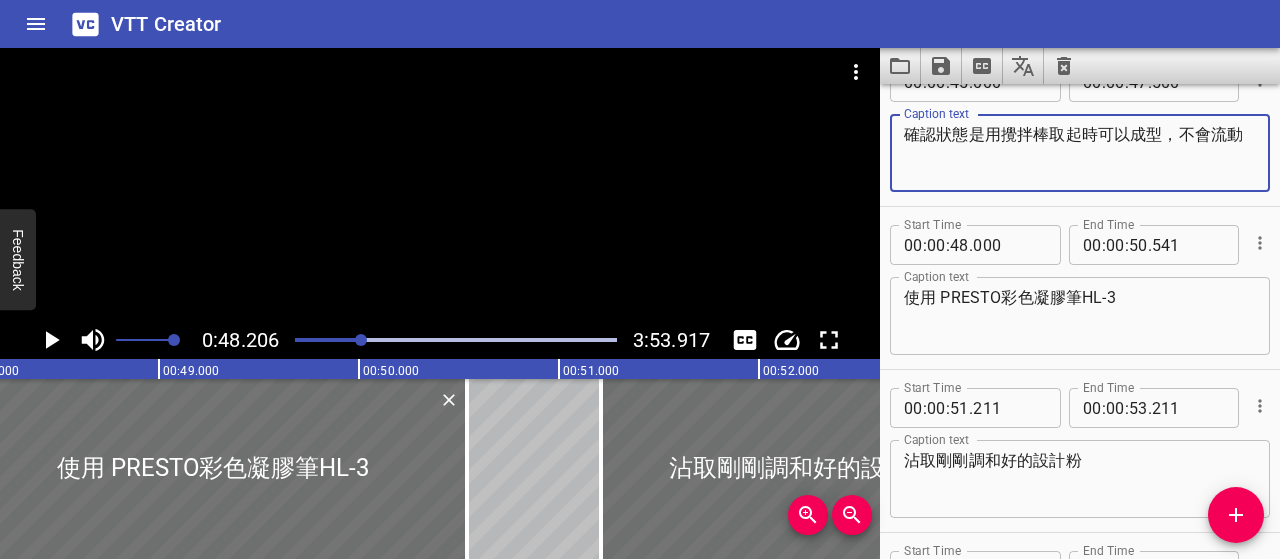 scroll, scrollTop: 752, scrollLeft: 0, axis: vertical 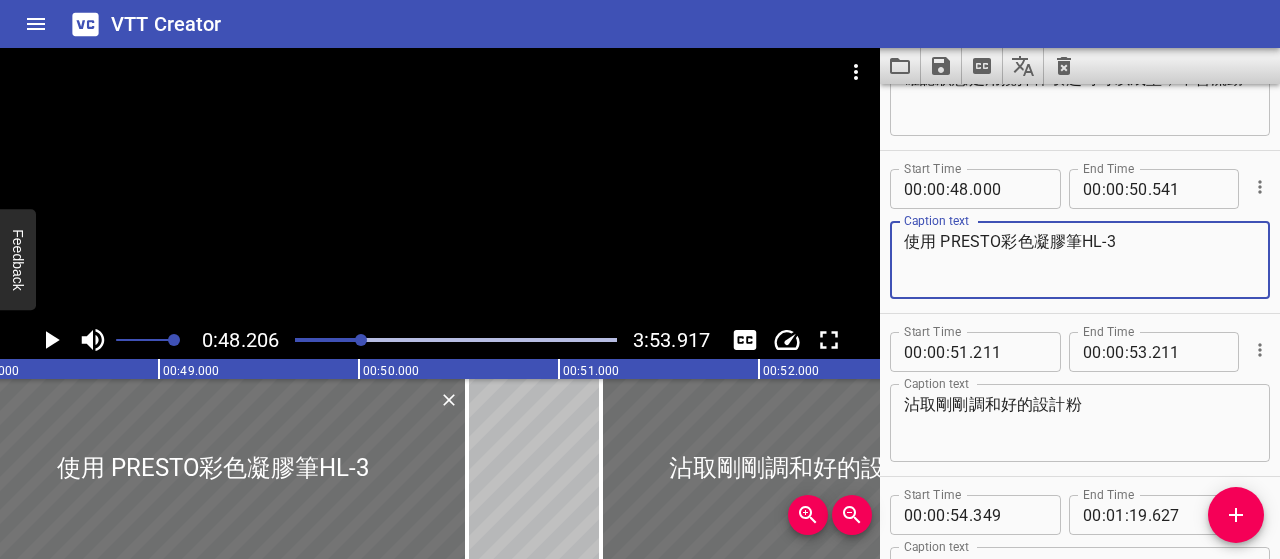 drag, startPoint x: 938, startPoint y: 243, endPoint x: 902, endPoint y: 243, distance: 36 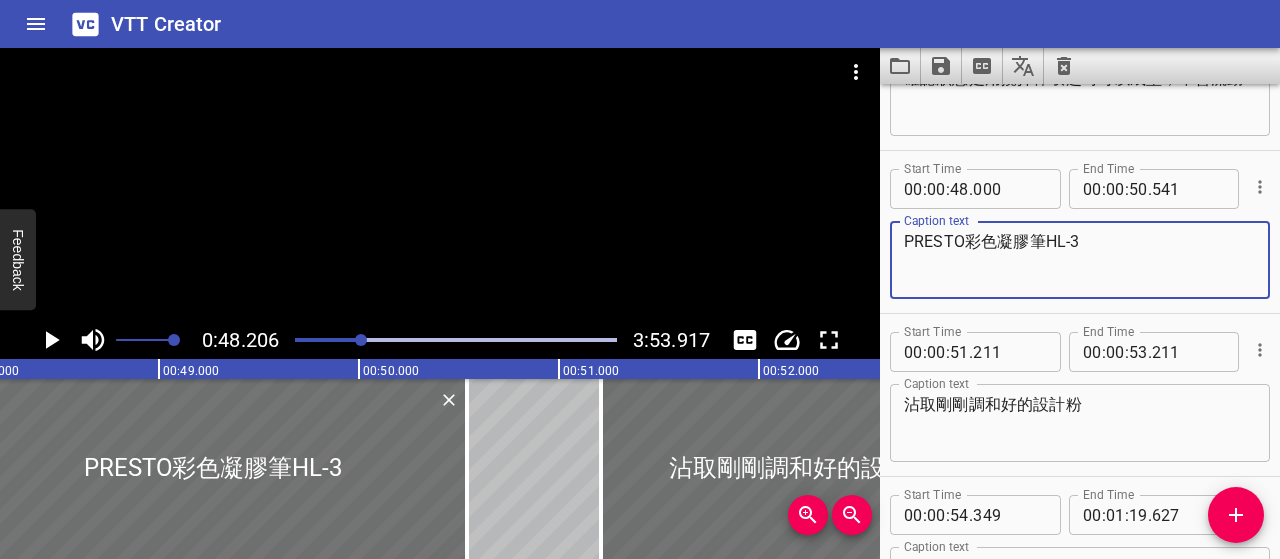 type on "PRESTO彩色凝膠筆HL-3" 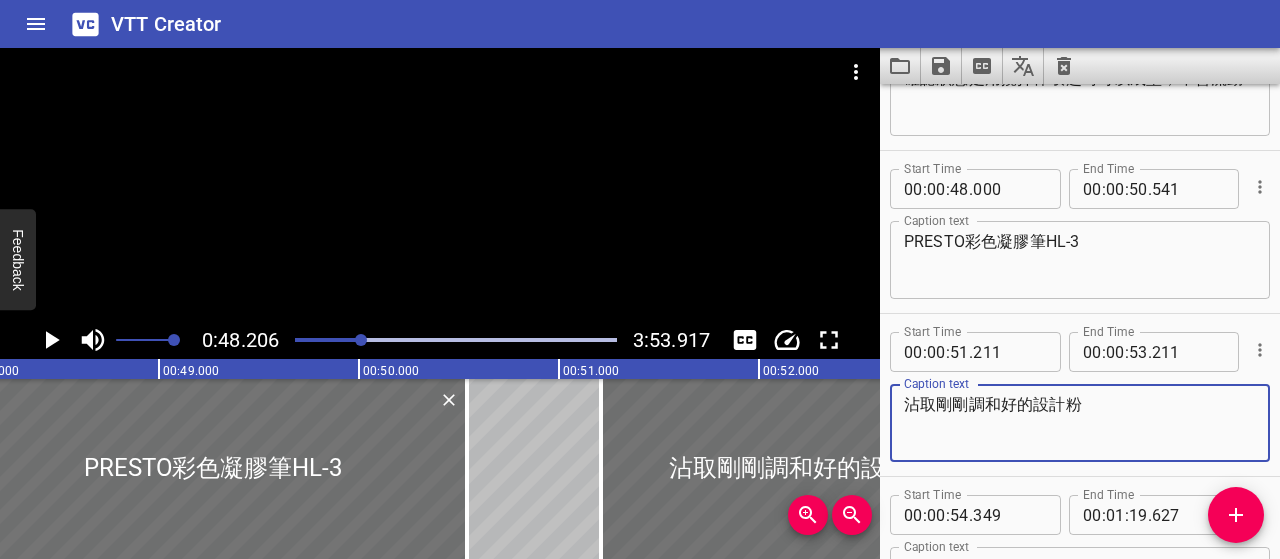 drag, startPoint x: 1107, startPoint y: 399, endPoint x: 905, endPoint y: 401, distance: 202.0099 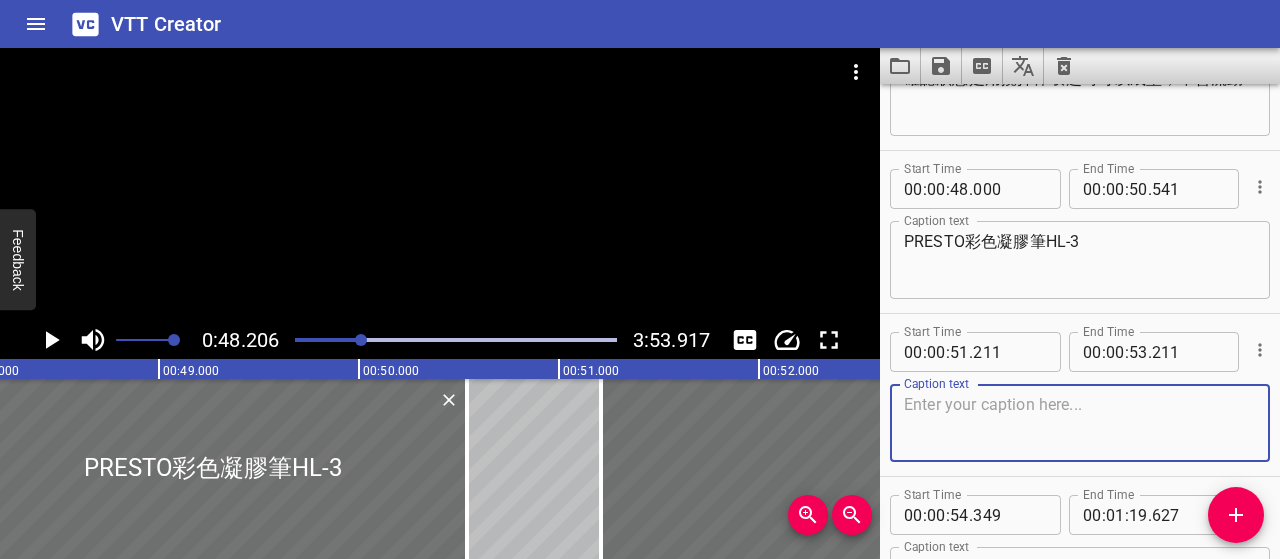 type 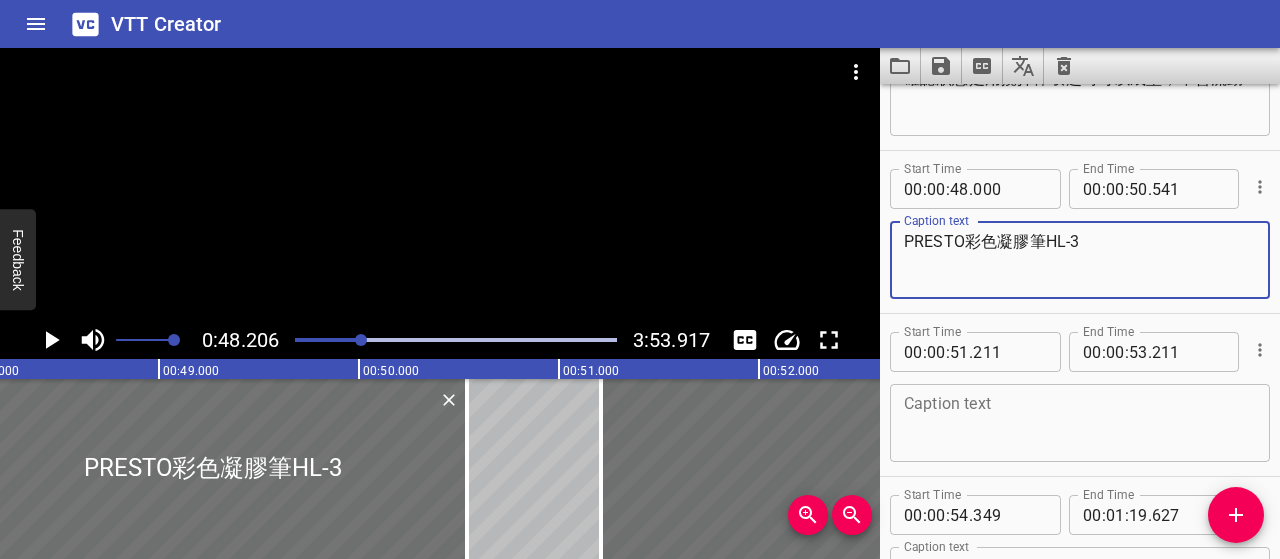 paste on "沾取剛剛調和好的設計粉" 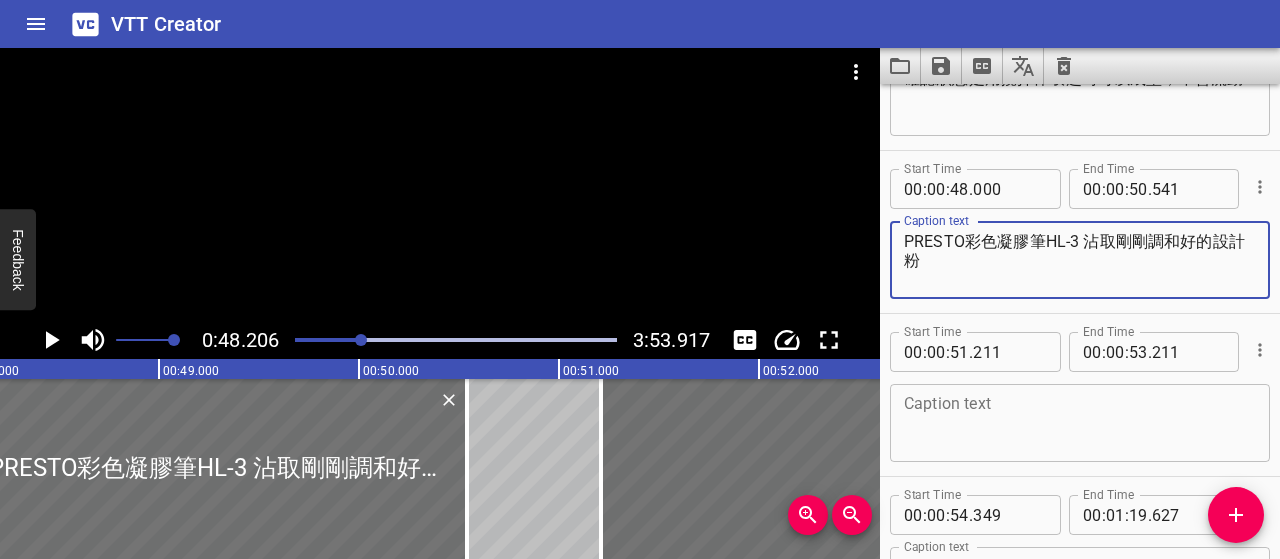 type on "PRESTO彩色凝膠筆HL-3 沾取剛剛調和好的設計粉" 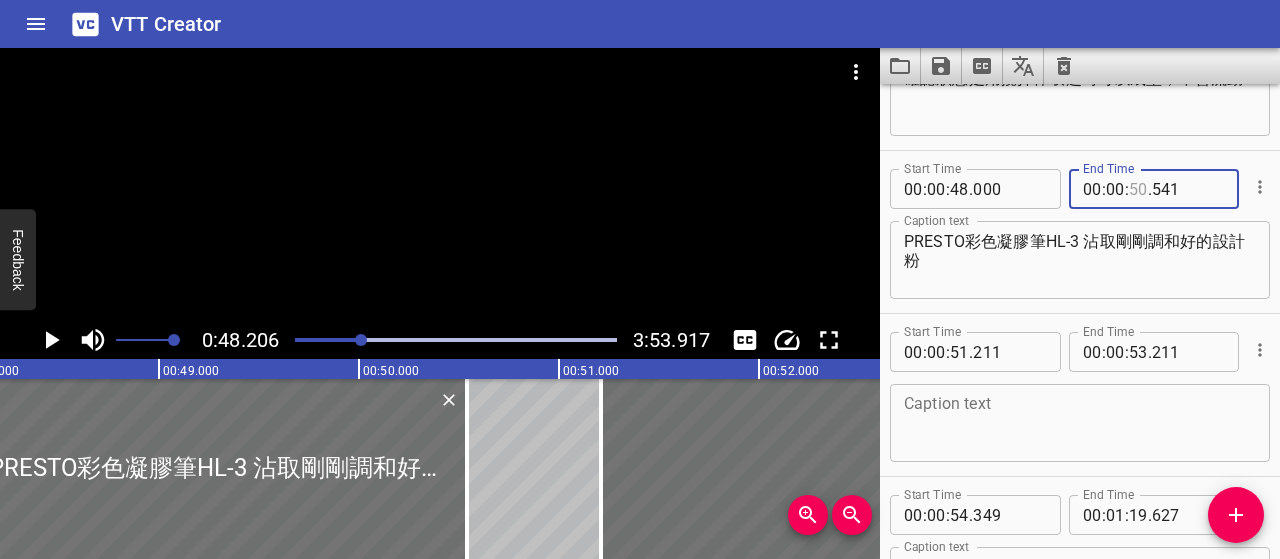 click at bounding box center (1138, 189) 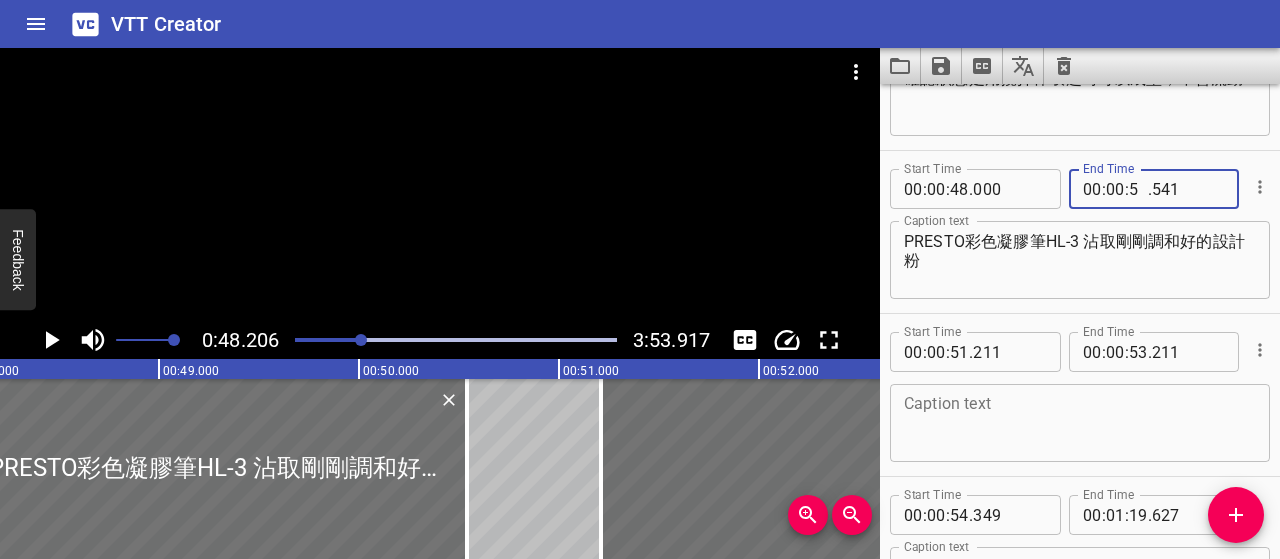 type on "53" 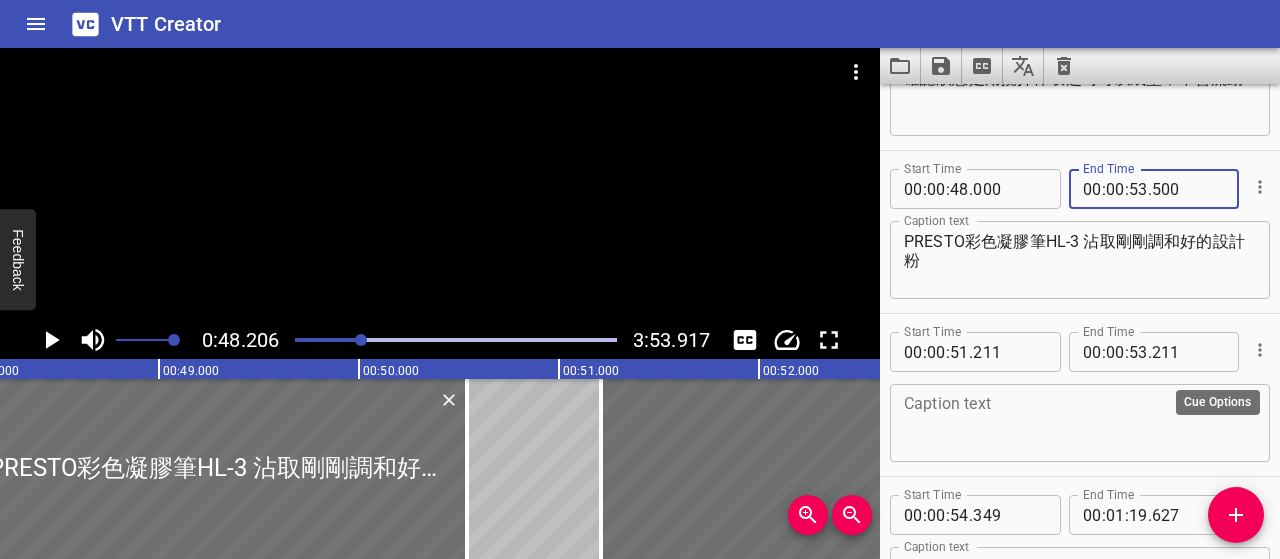 type on "500" 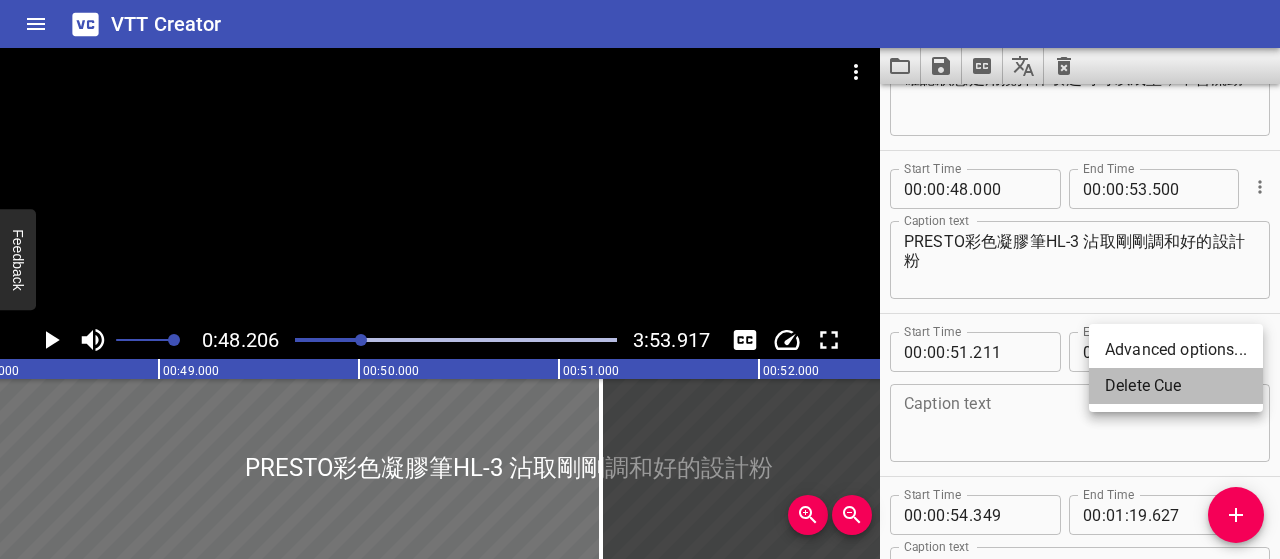 click on "Delete Cue" at bounding box center [1176, 386] 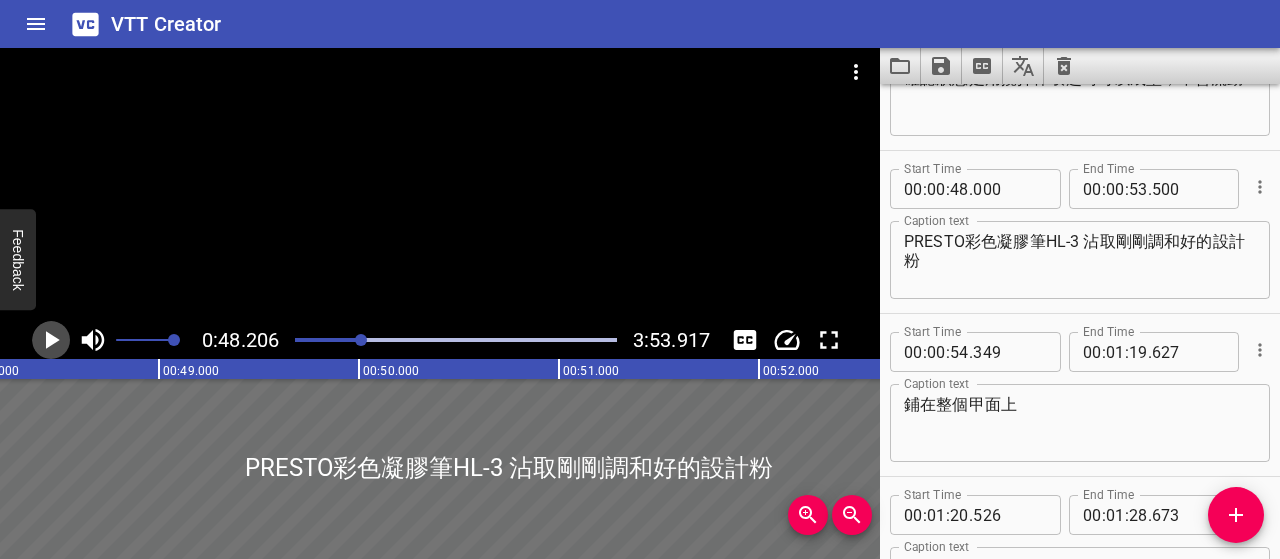 click 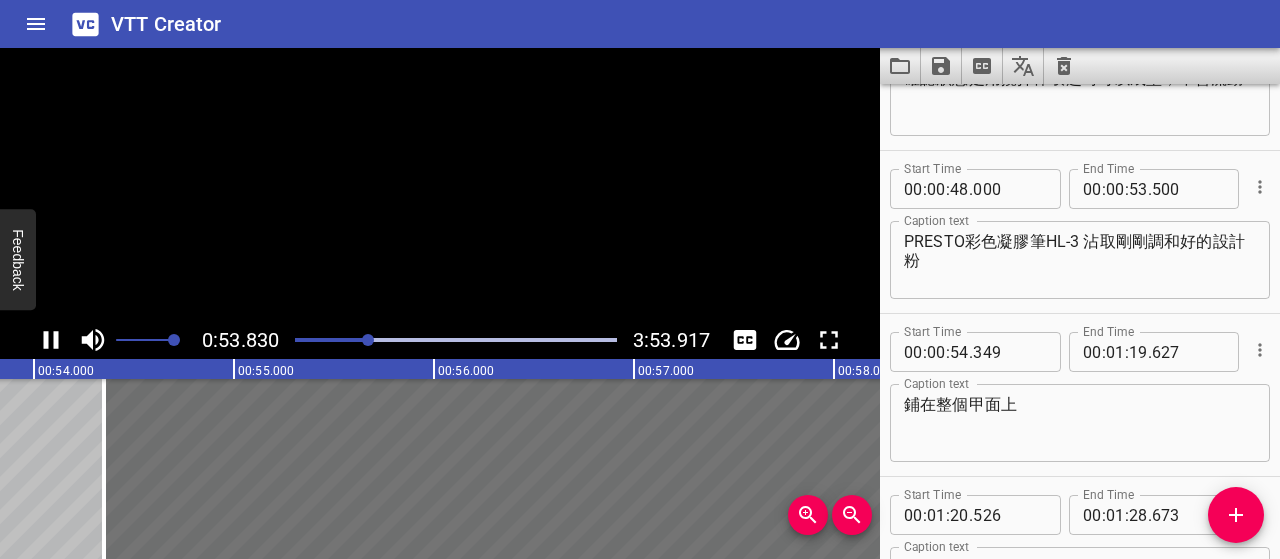 click 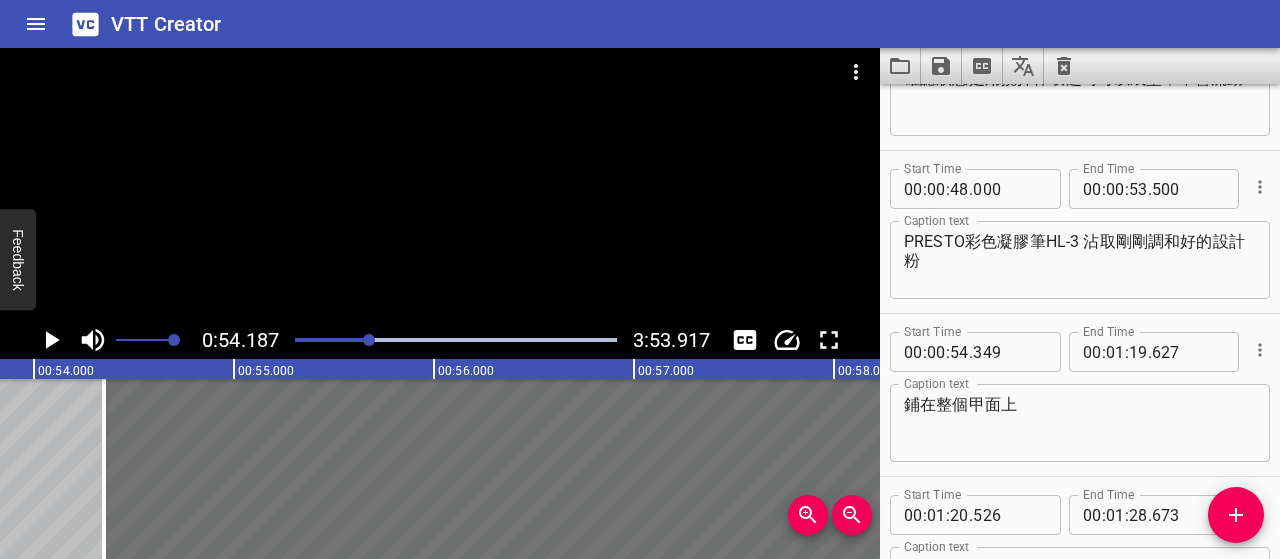 scroll, scrollTop: 0, scrollLeft: 10837, axis: horizontal 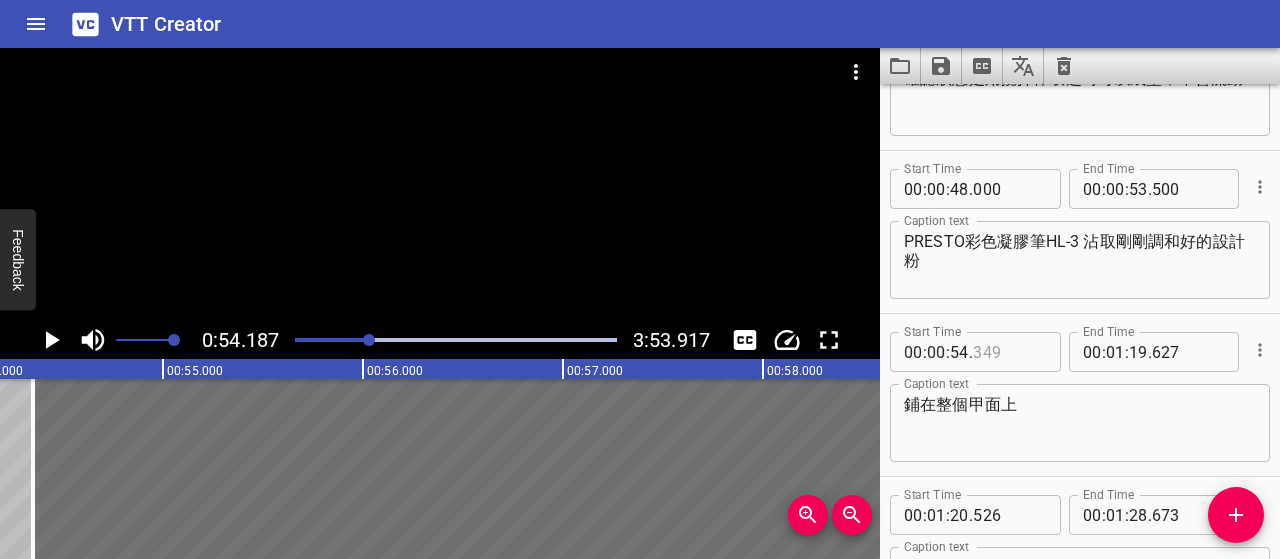click at bounding box center (1009, 352) 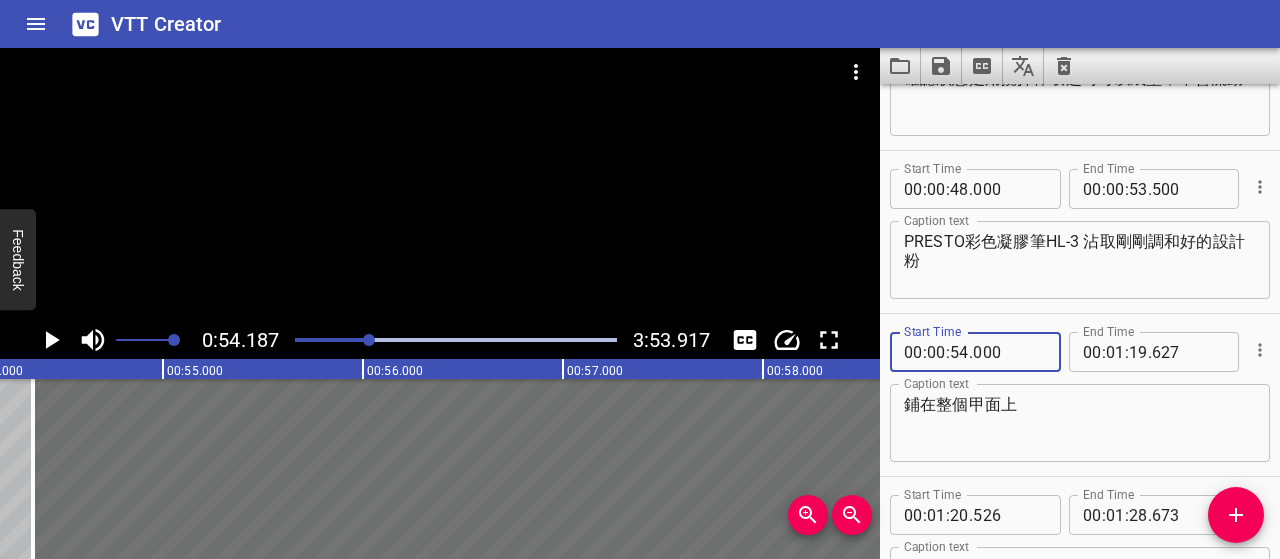 type on "000" 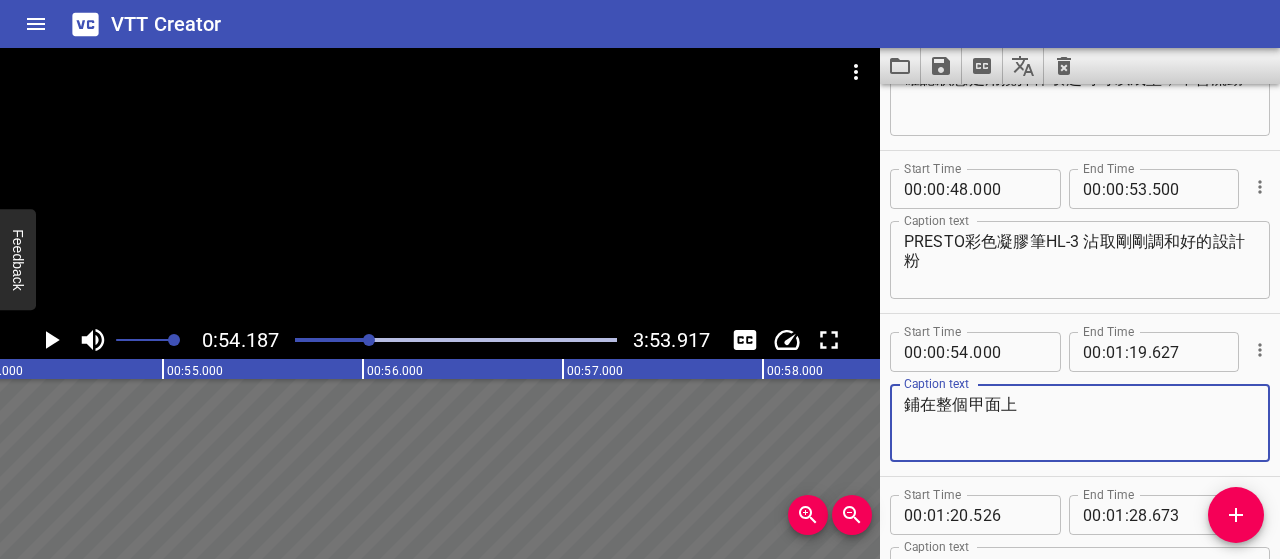 click on "鋪在整個甲面上" at bounding box center (1080, 423) 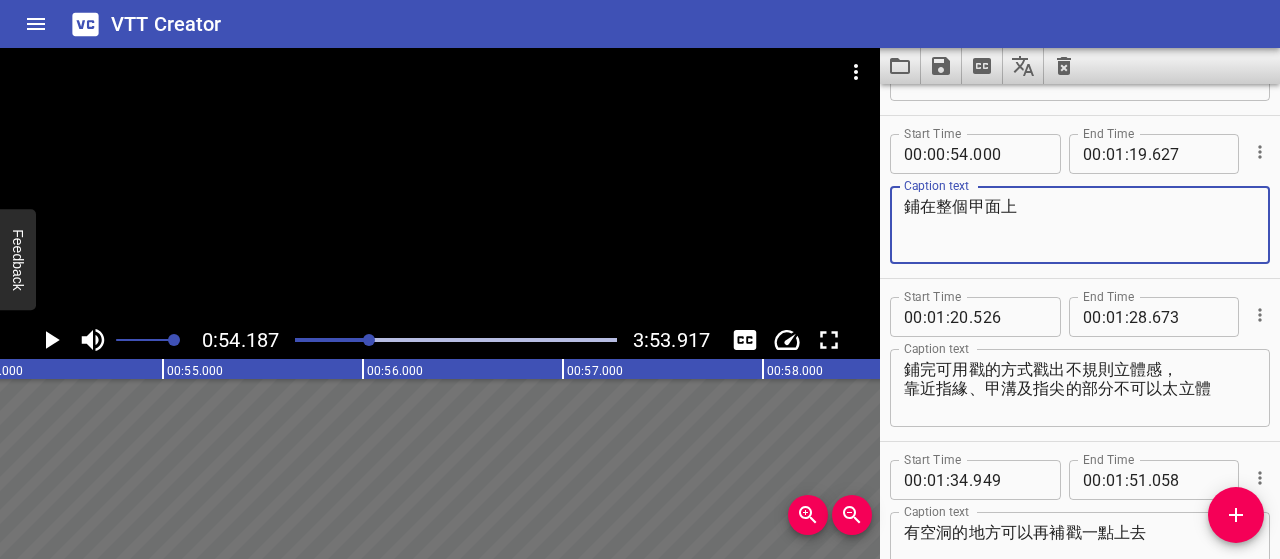 scroll, scrollTop: 952, scrollLeft: 0, axis: vertical 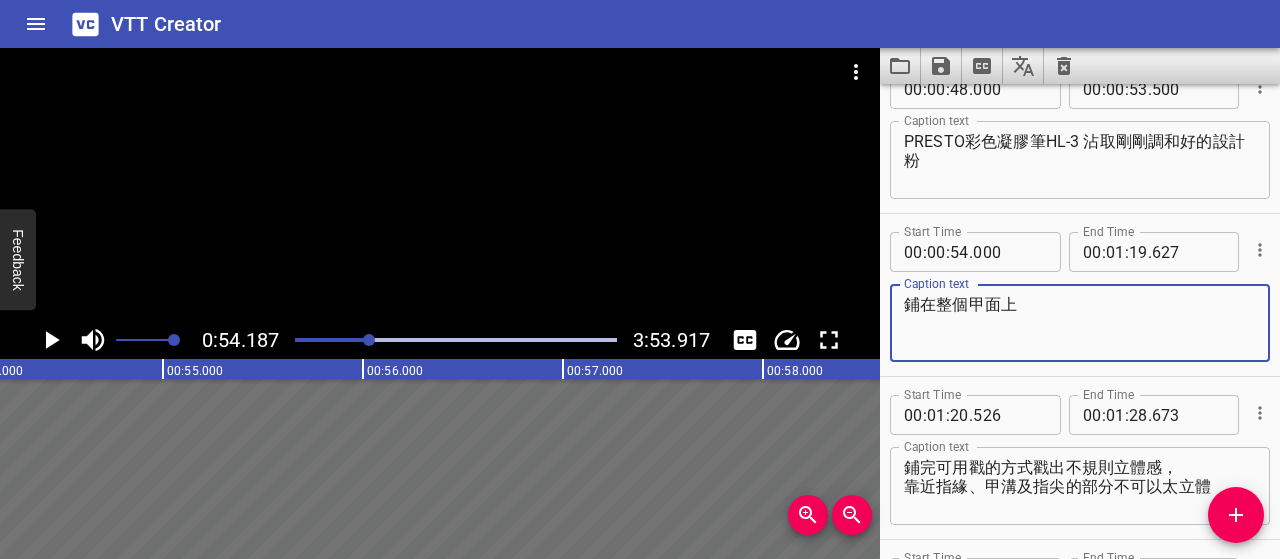 drag, startPoint x: 1024, startPoint y: 304, endPoint x: 906, endPoint y: 303, distance: 118.004234 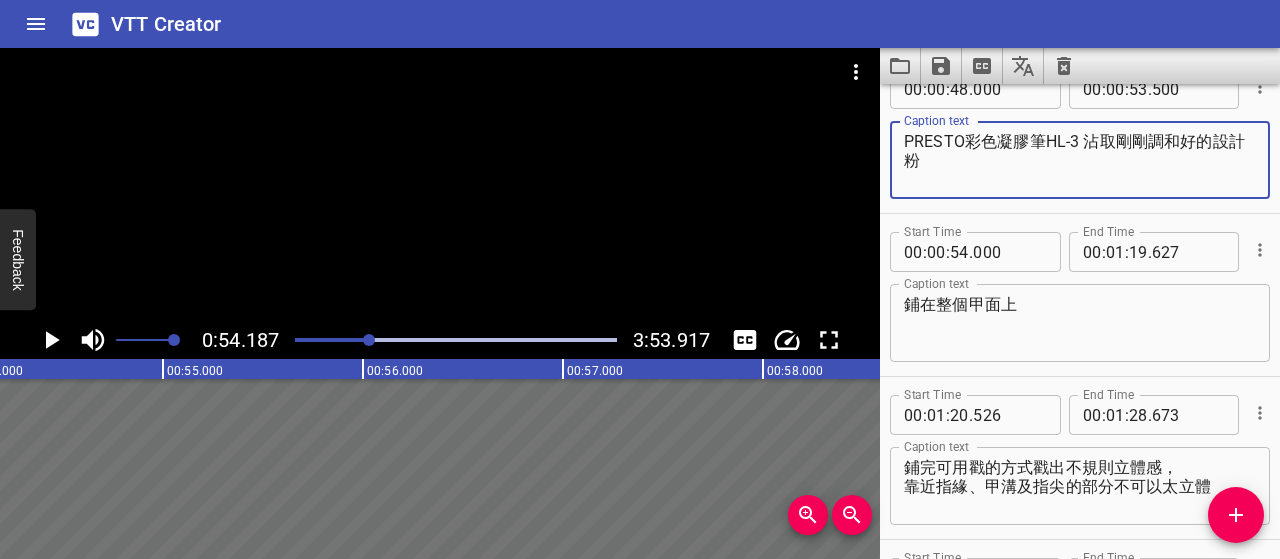 click on "PRESTO彩色凝膠筆HL-3 沾取剛剛調和好的設計粉" at bounding box center (1080, 160) 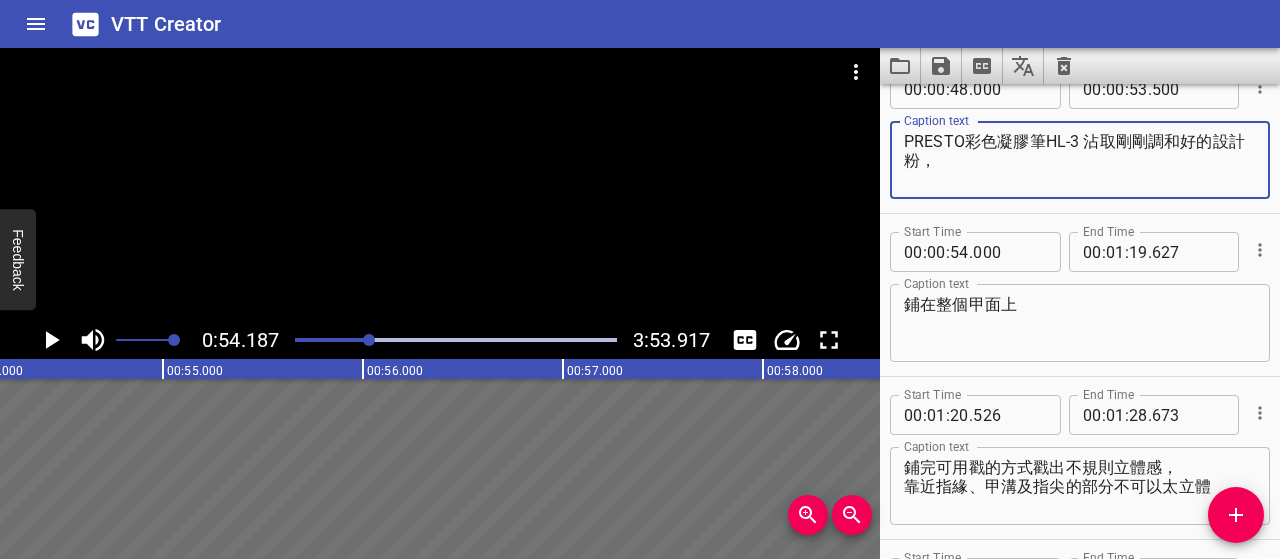 paste on "鋪在整個甲面上" 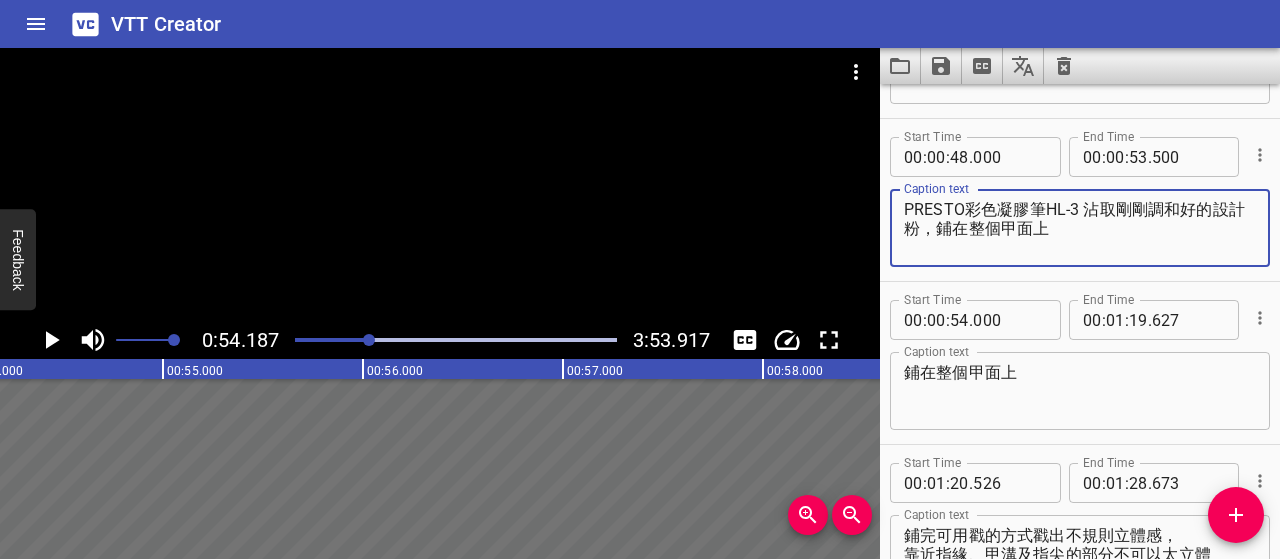 scroll, scrollTop: 752, scrollLeft: 0, axis: vertical 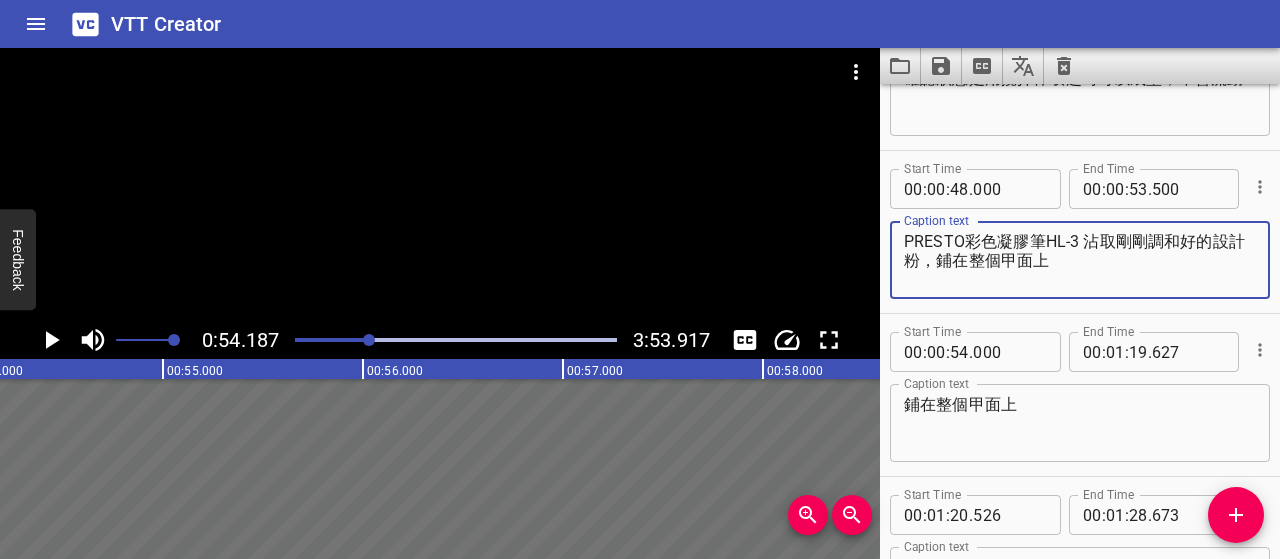 type on "PRESTO彩色凝膠筆HL-3 沾取剛剛調和好的設計粉，鋪在整個甲面上" 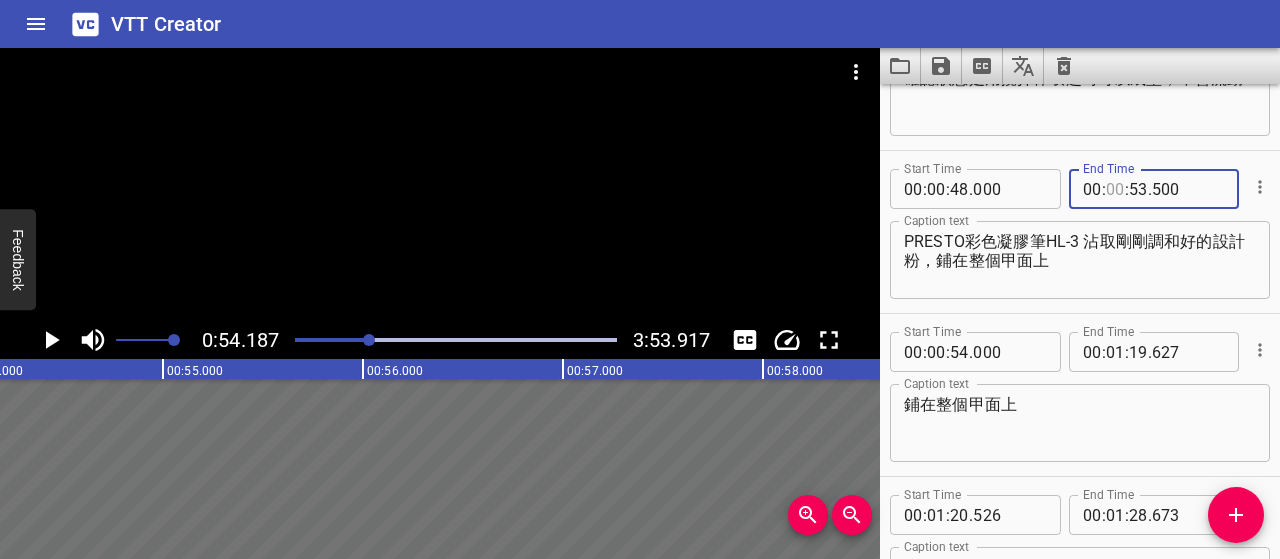 click at bounding box center (1115, 189) 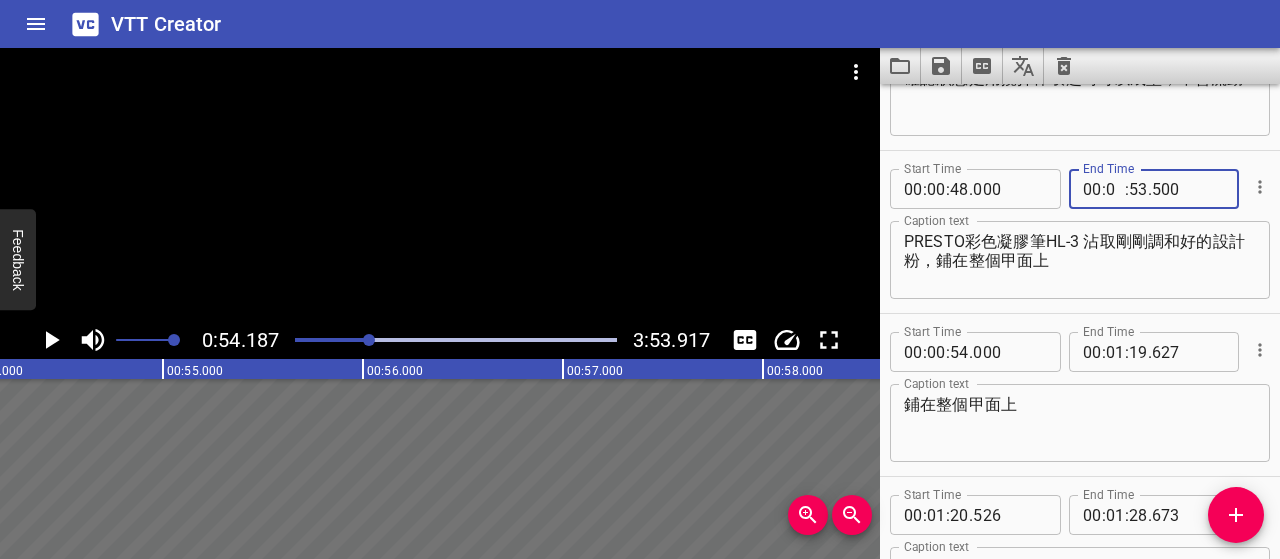 type on "01" 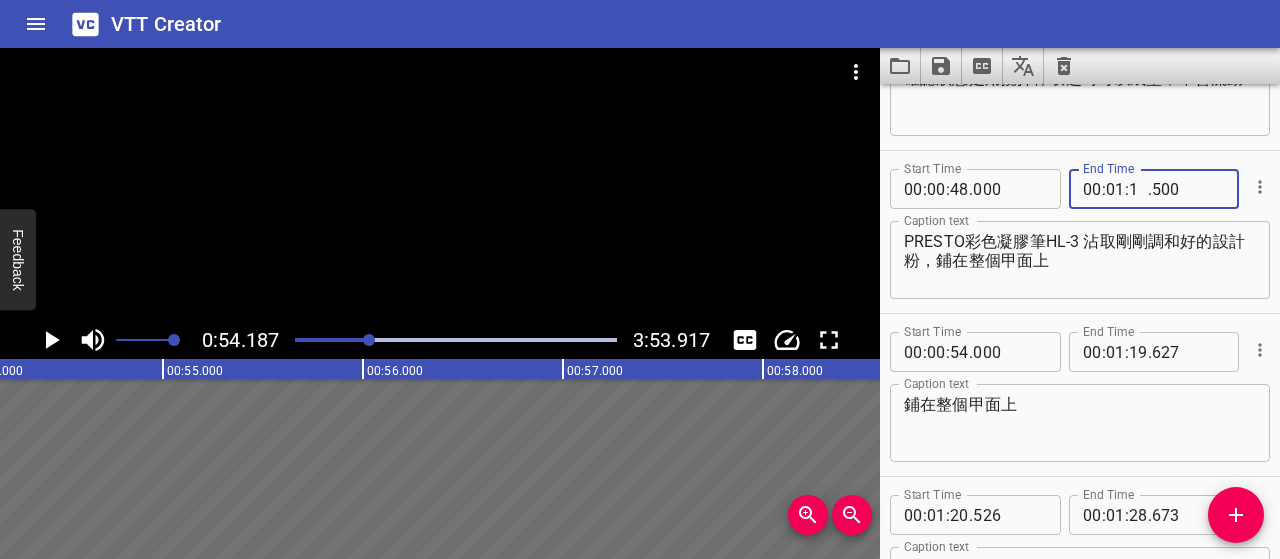 type on "19" 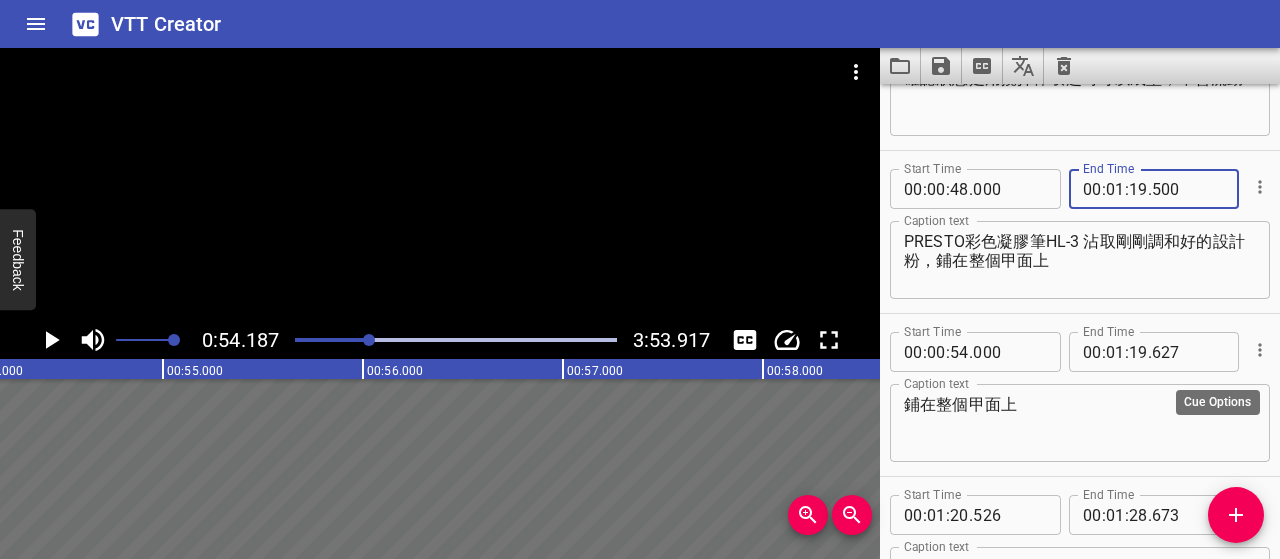 type on "500" 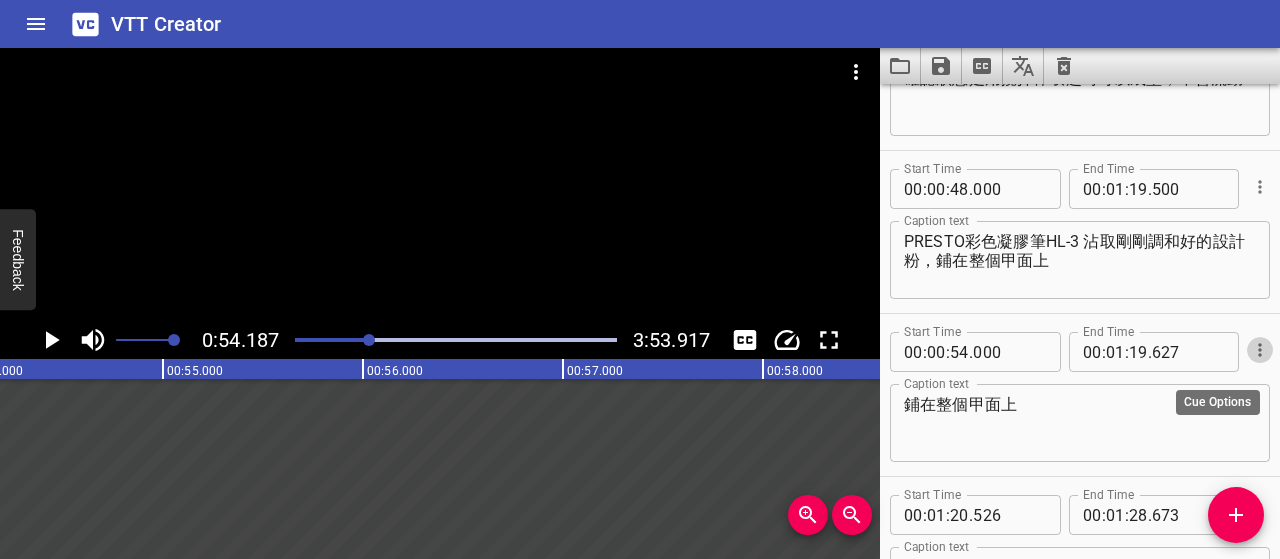 click 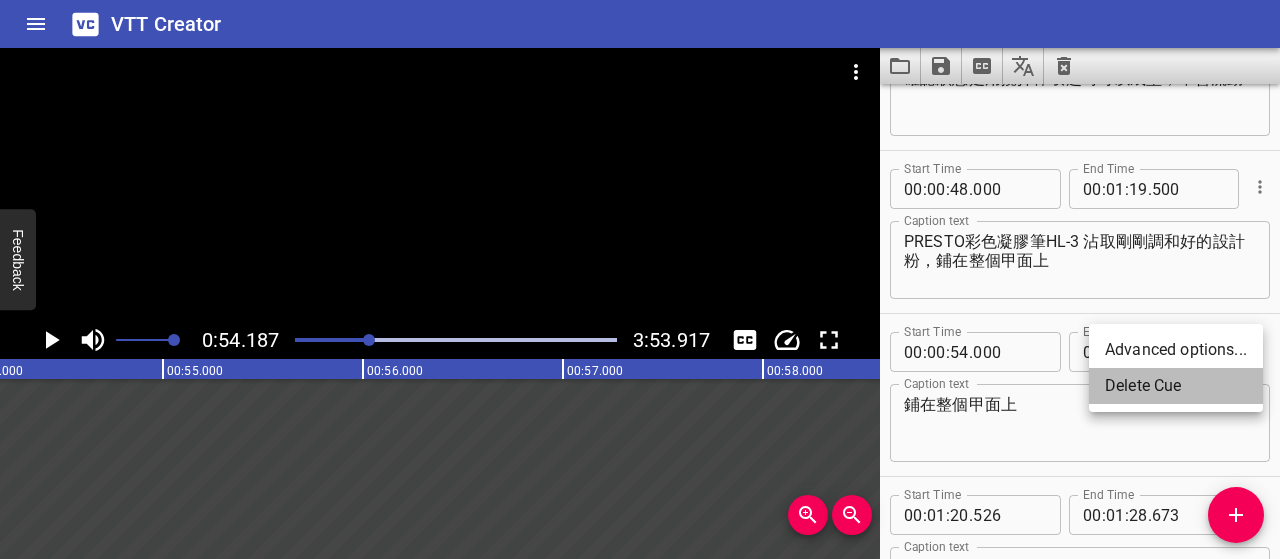 click on "Delete Cue" at bounding box center (1176, 386) 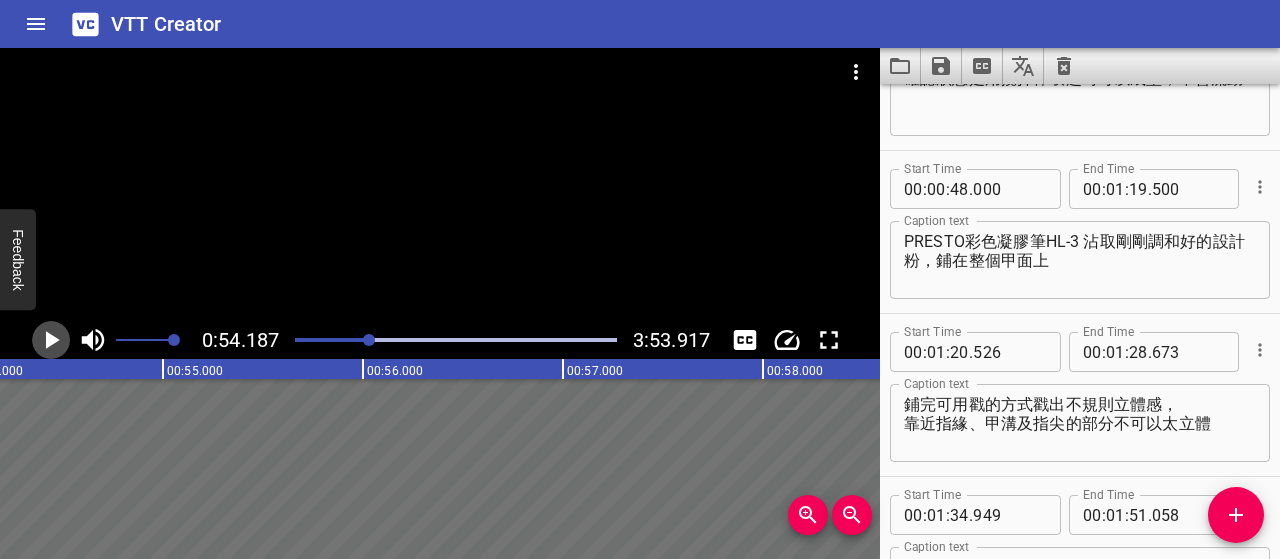 click 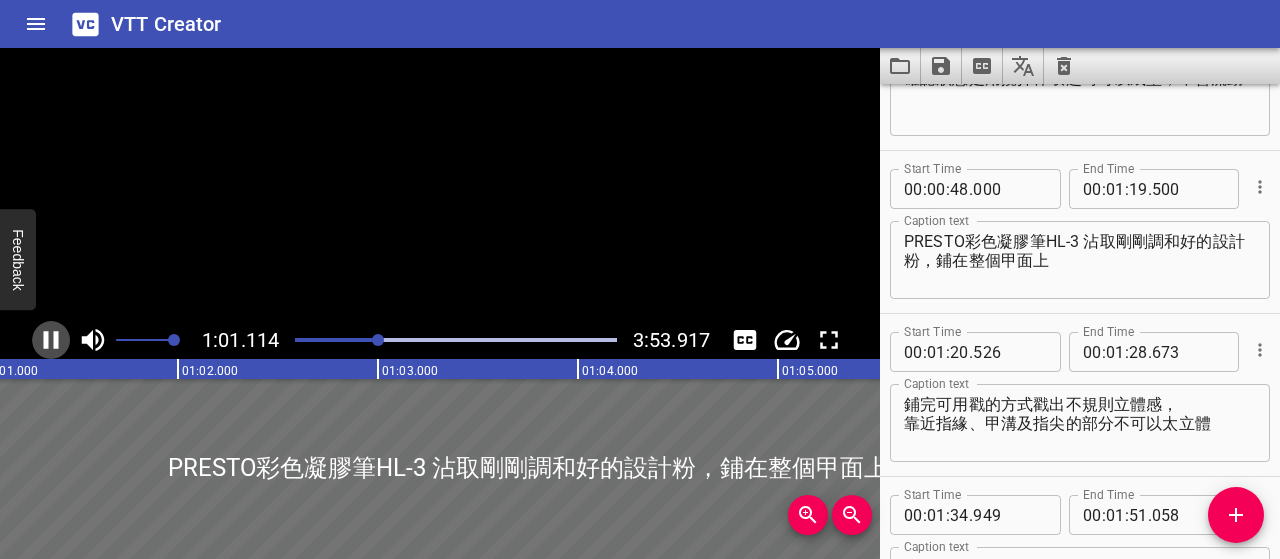click 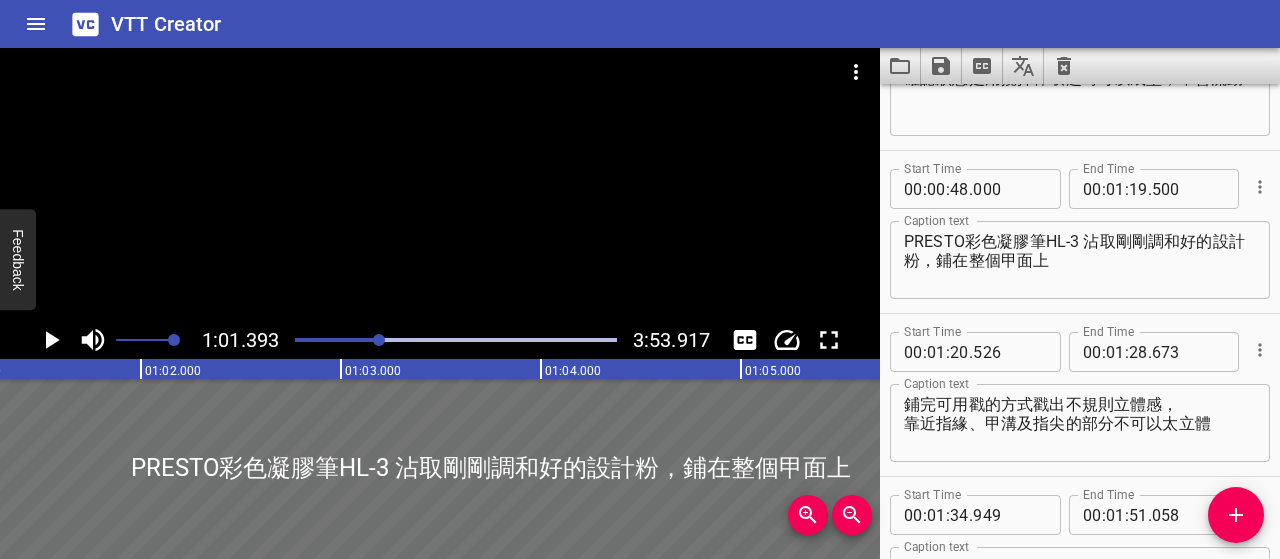 scroll, scrollTop: 0, scrollLeft: 12278, axis: horizontal 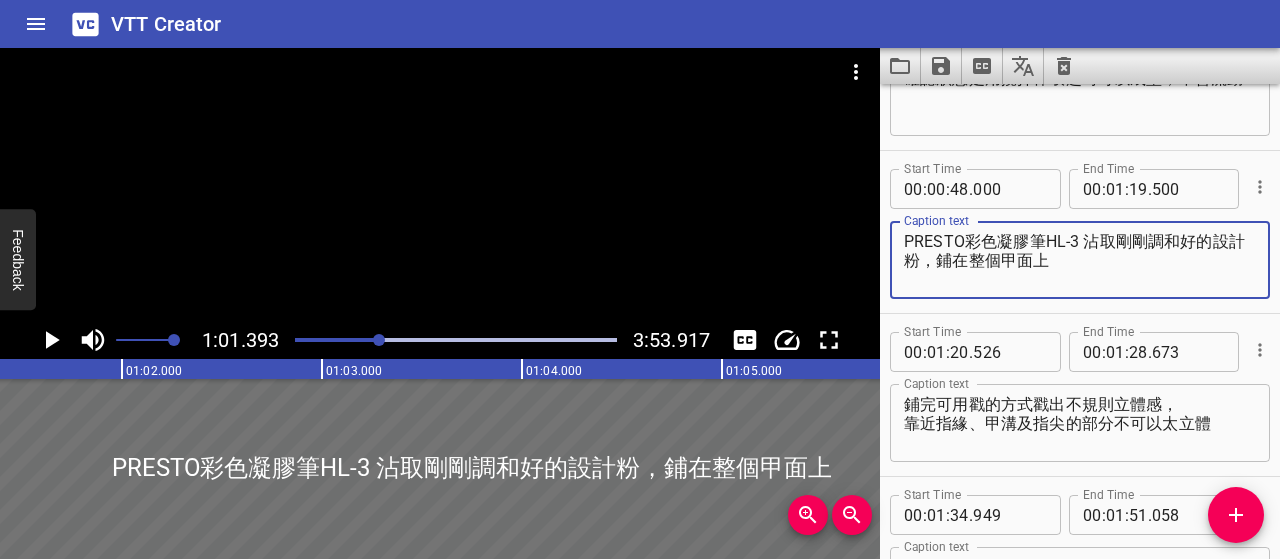 drag, startPoint x: 904, startPoint y: 234, endPoint x: 1094, endPoint y: 253, distance: 190.94763 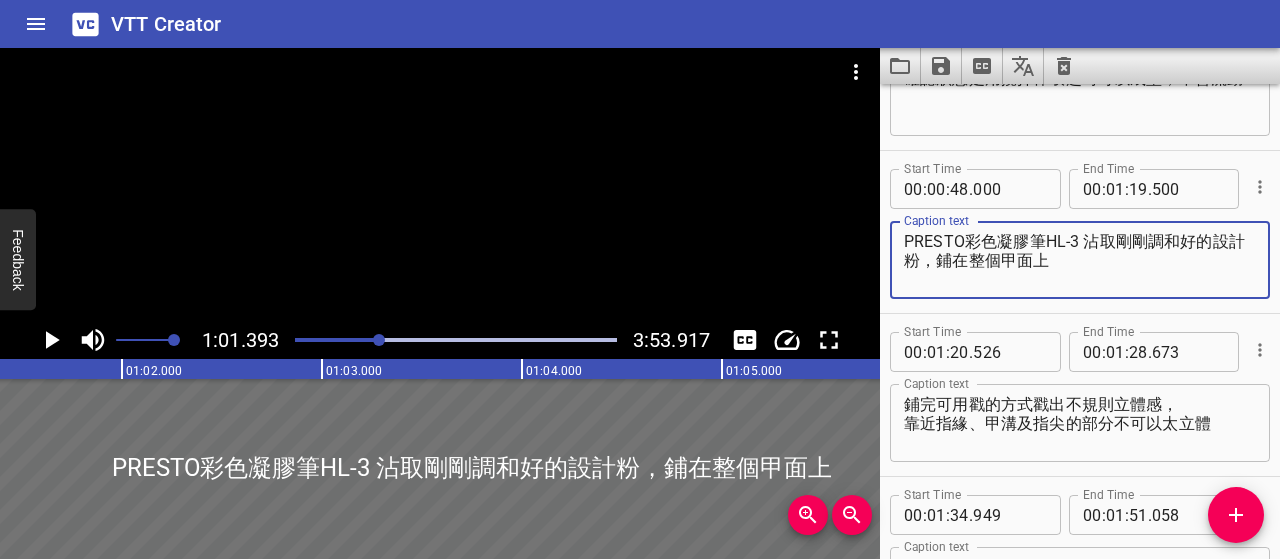 click on "PRESTO彩色凝膠筆HL-3 沾取剛剛調和好的設計粉，鋪在整個甲面上" at bounding box center [1080, 260] 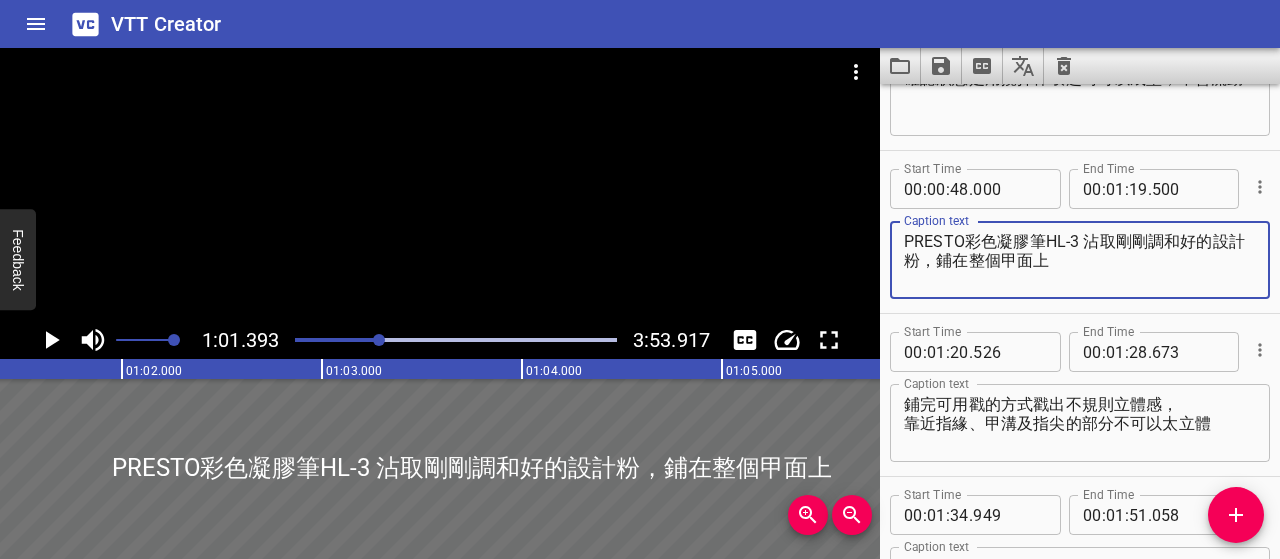 click on "PRESTO彩色凝膠筆HL-3 沾取剛剛調和好的設計粉，鋪在整個甲面上" at bounding box center [1080, 260] 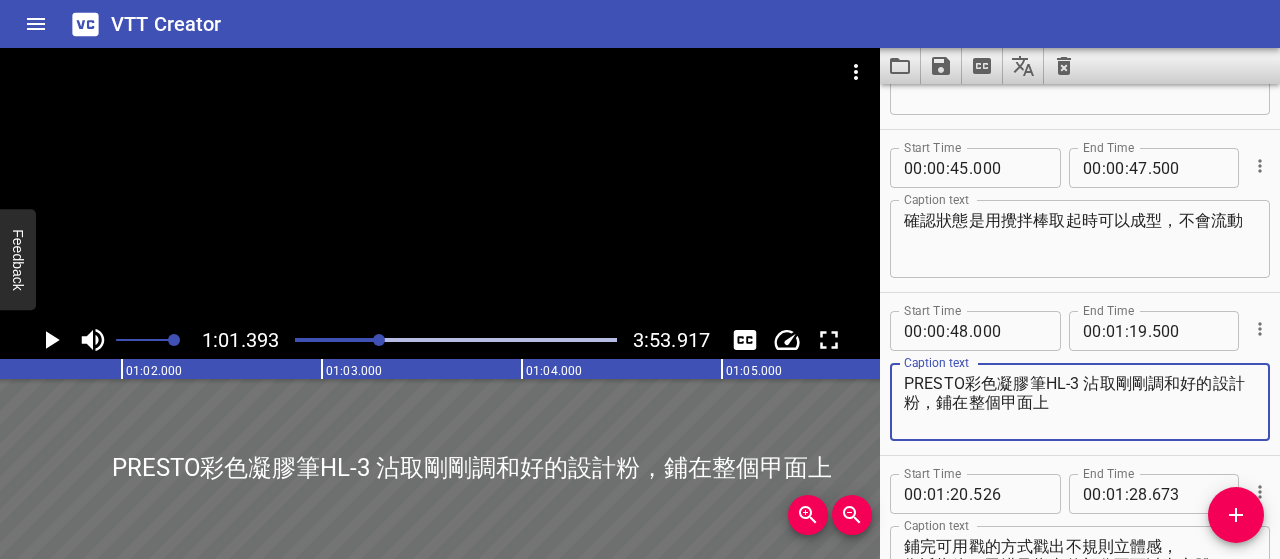 scroll, scrollTop: 552, scrollLeft: 0, axis: vertical 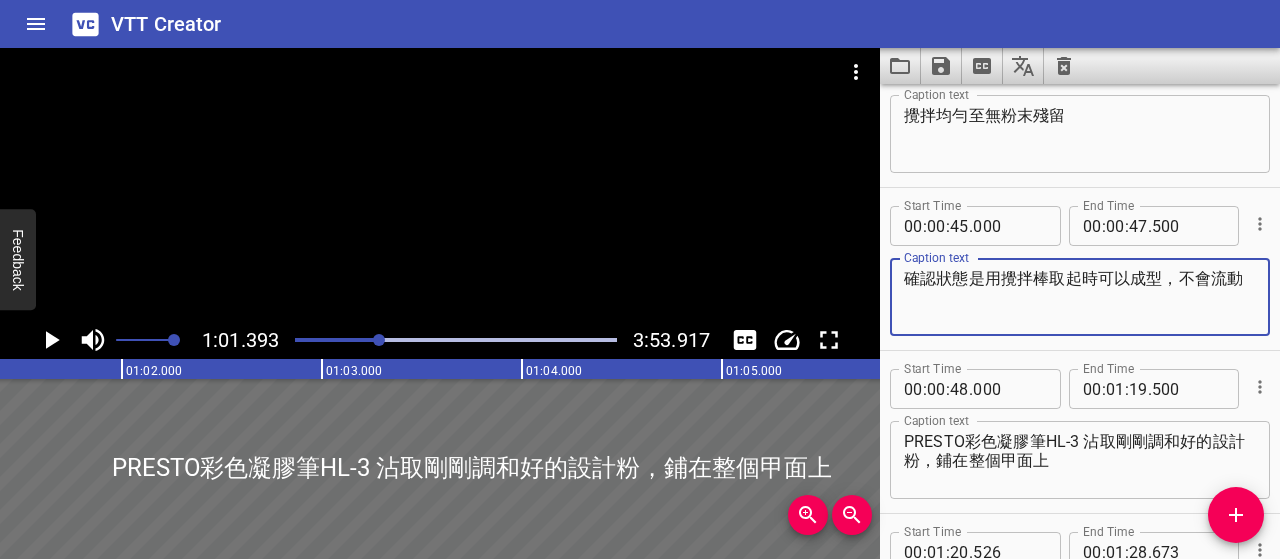 drag, startPoint x: 913, startPoint y: 279, endPoint x: 928, endPoint y: 287, distance: 17 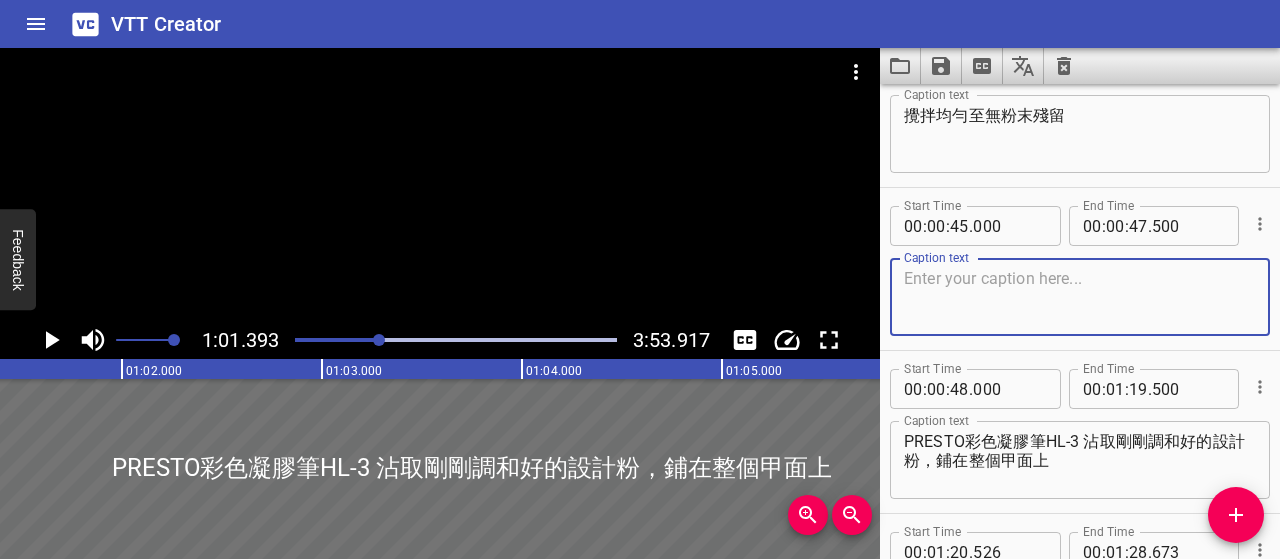 paste on "用攪拌棒取一些起來看看，能成型又不會流動，" 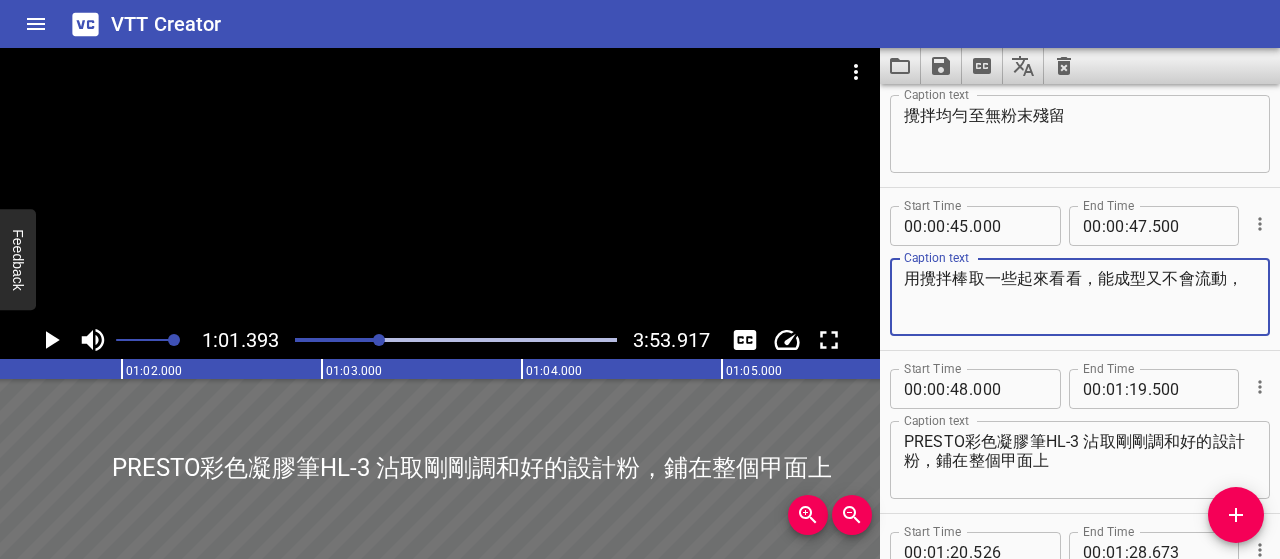 paste on "即表示質地已達理想" 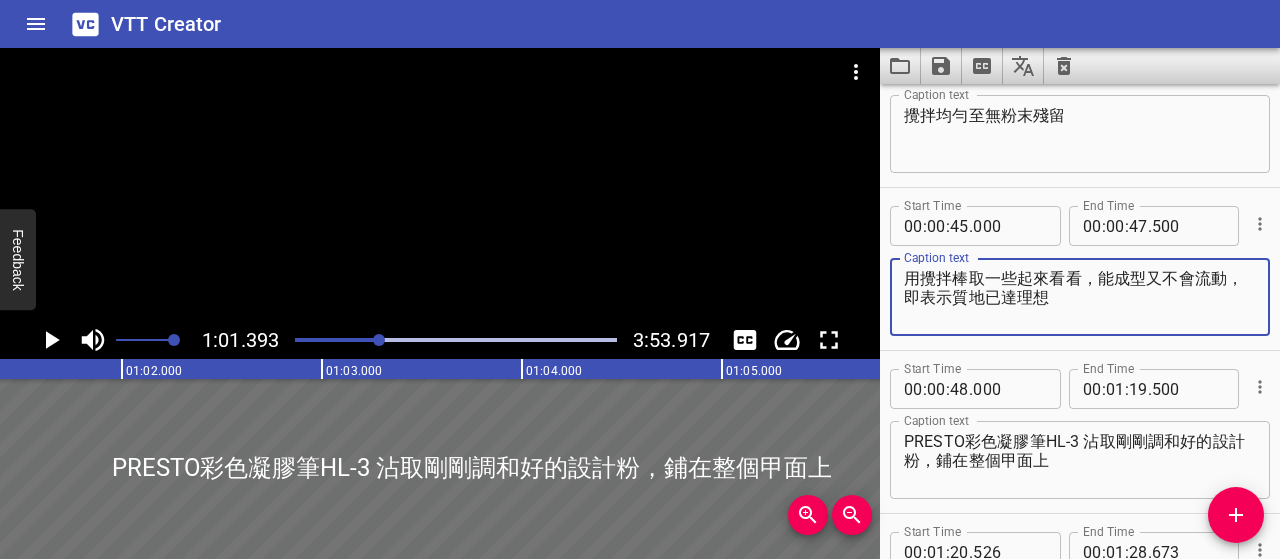 click on "用攪拌棒取一些起來看看，能成型又不會流動，即表示質地已達理想" at bounding box center [1080, 297] 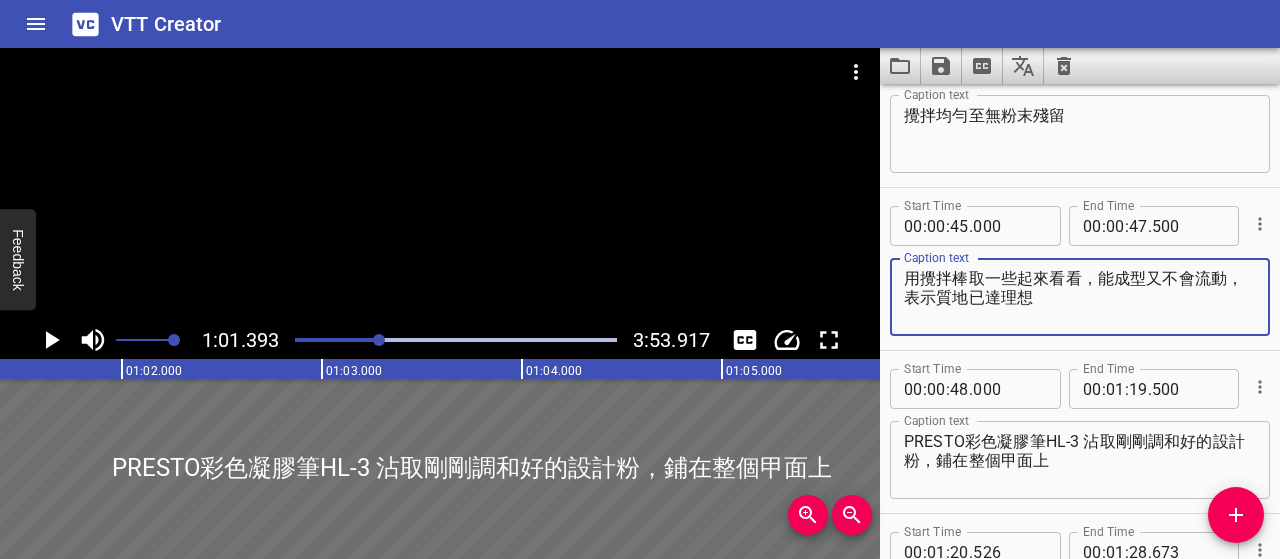 type on "用攪拌棒取一些起來看看，能成型又不會流動，表示質地已達理想" 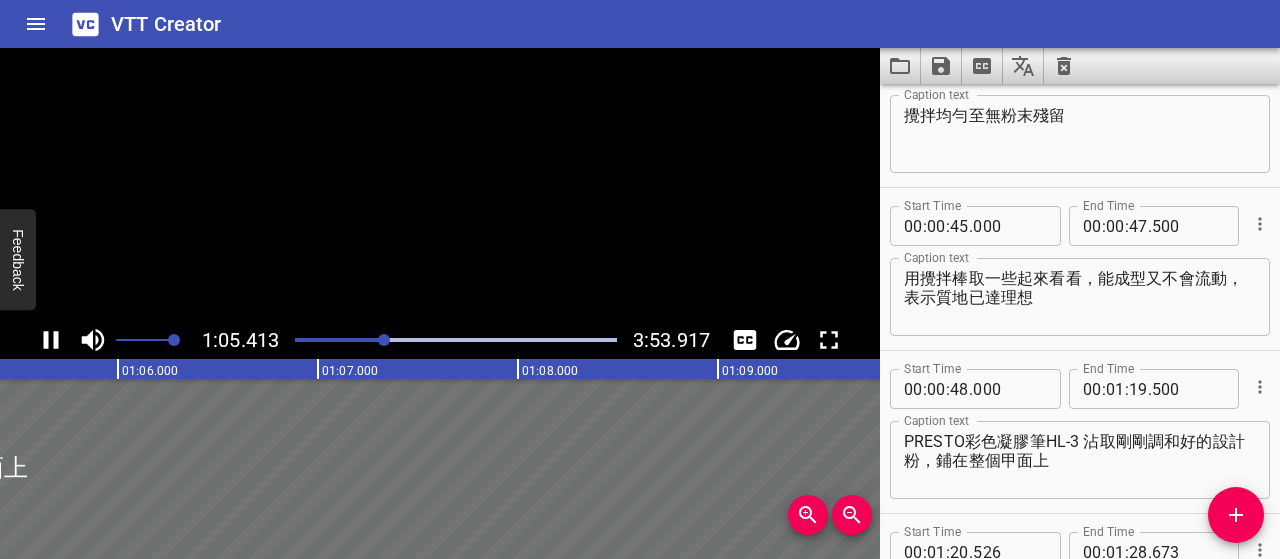 click 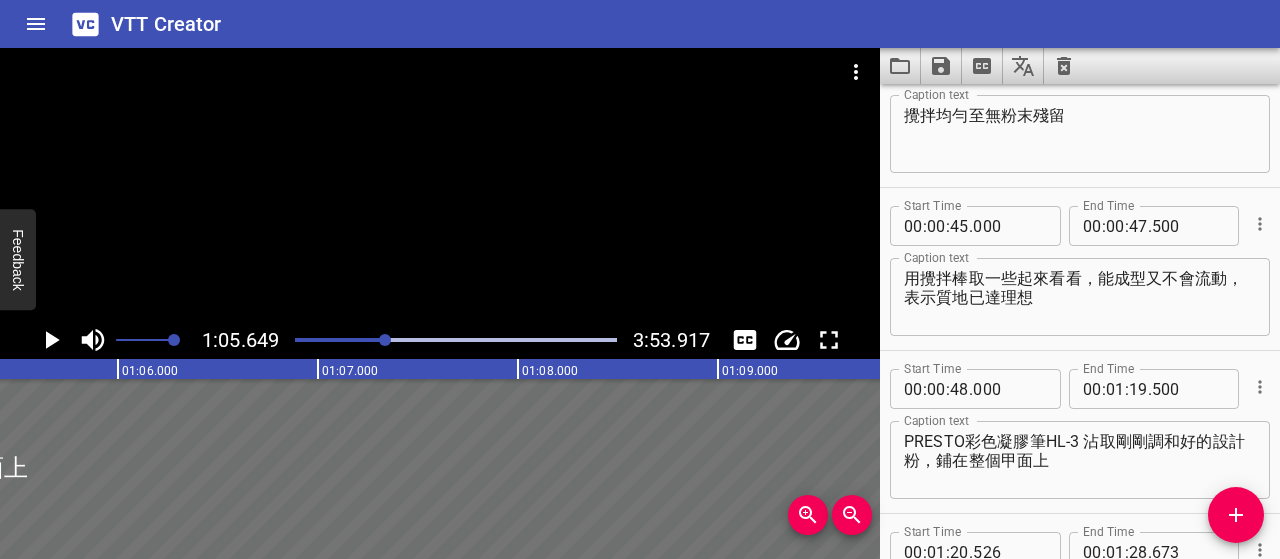 scroll, scrollTop: 0, scrollLeft: 13130, axis: horizontal 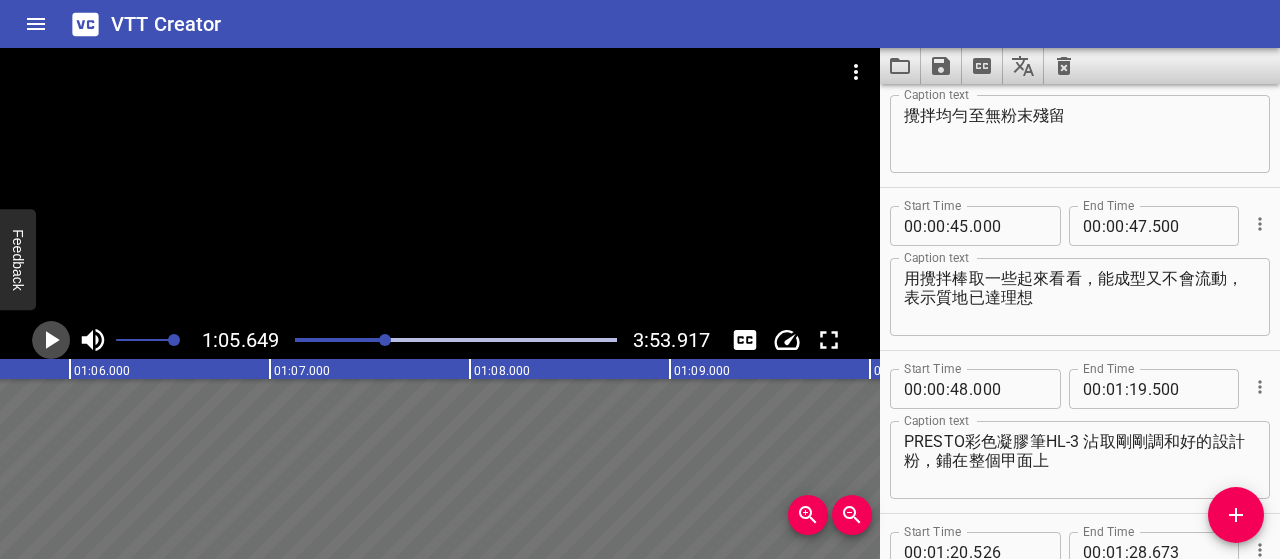 click 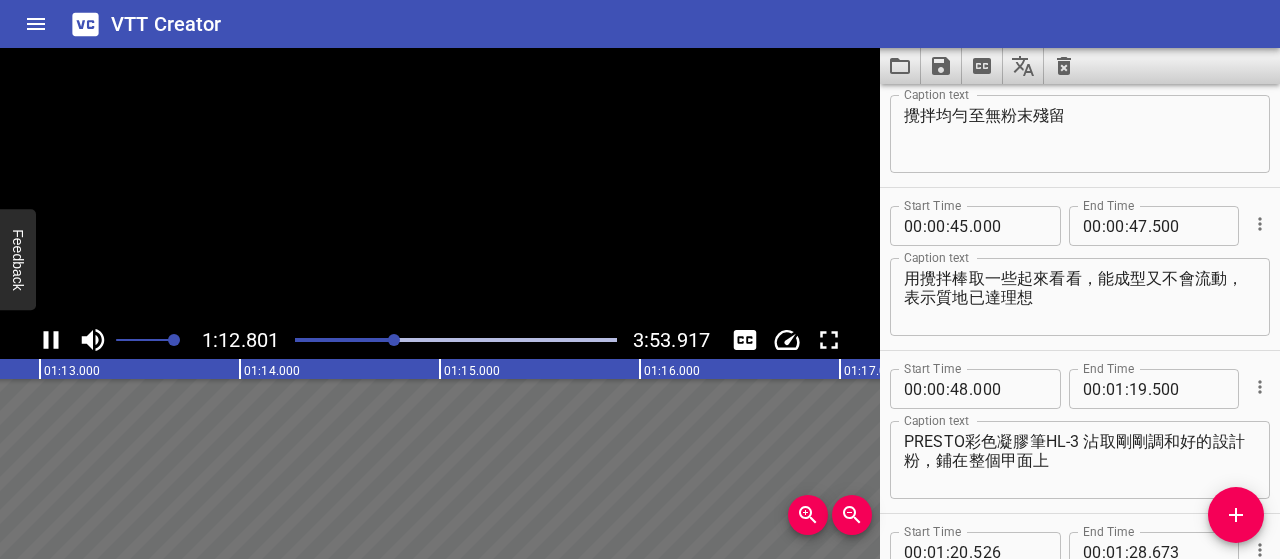 click 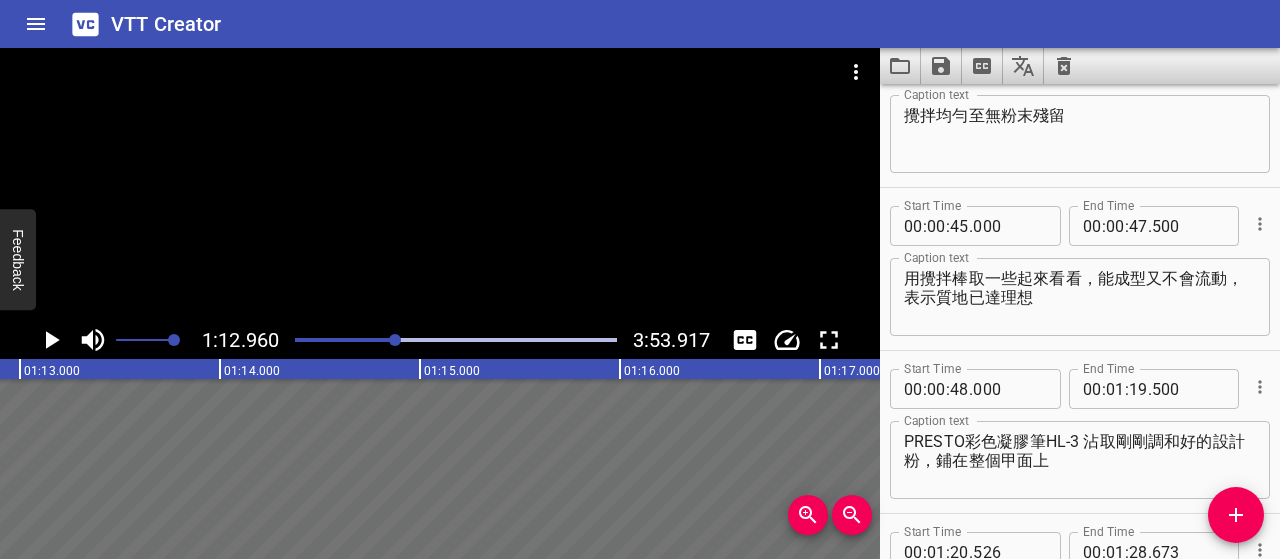 scroll, scrollTop: 0, scrollLeft: 14592, axis: horizontal 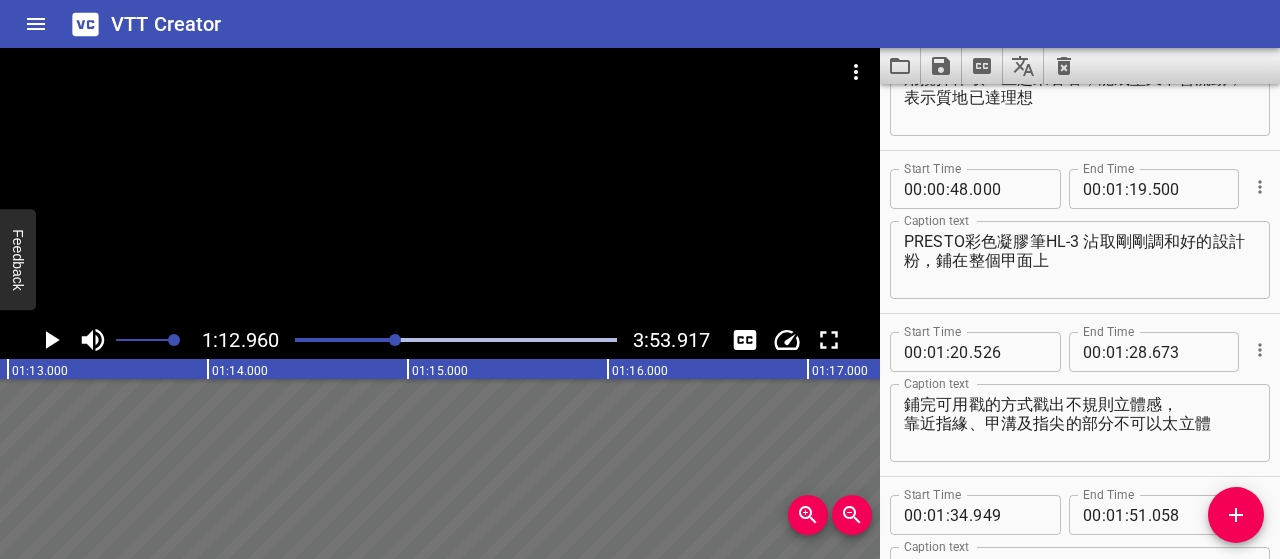 click 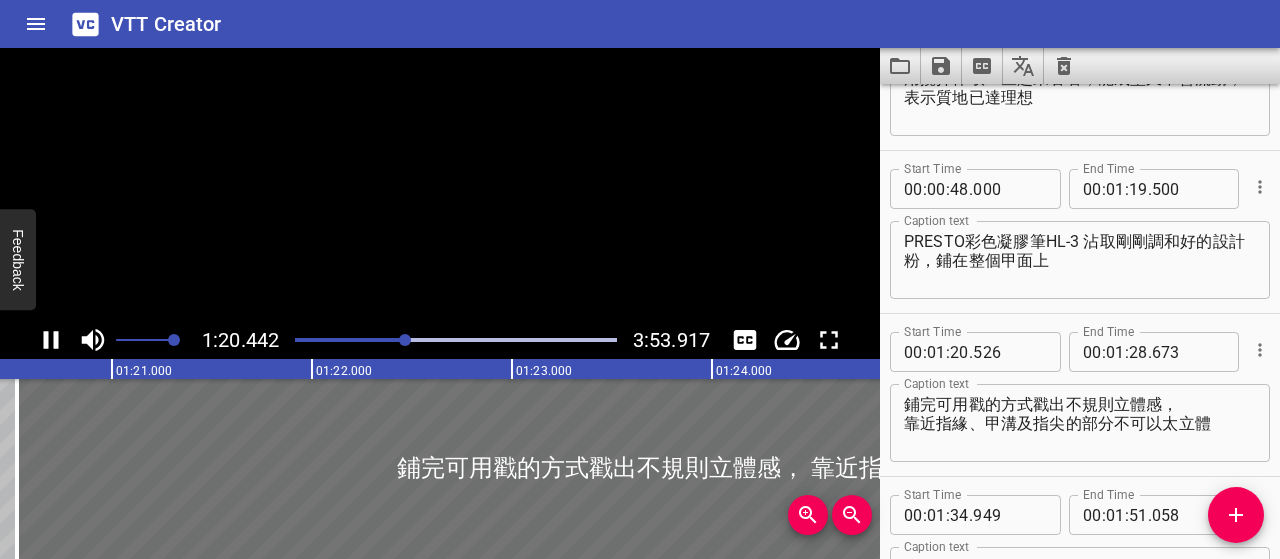 click 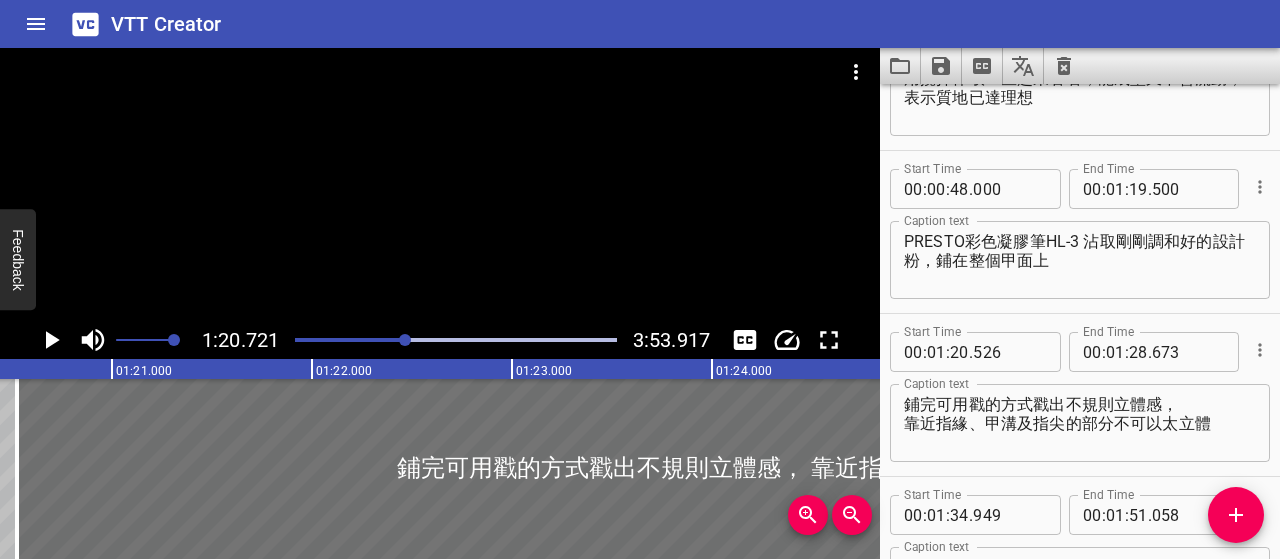 scroll, scrollTop: 0, scrollLeft: 16144, axis: horizontal 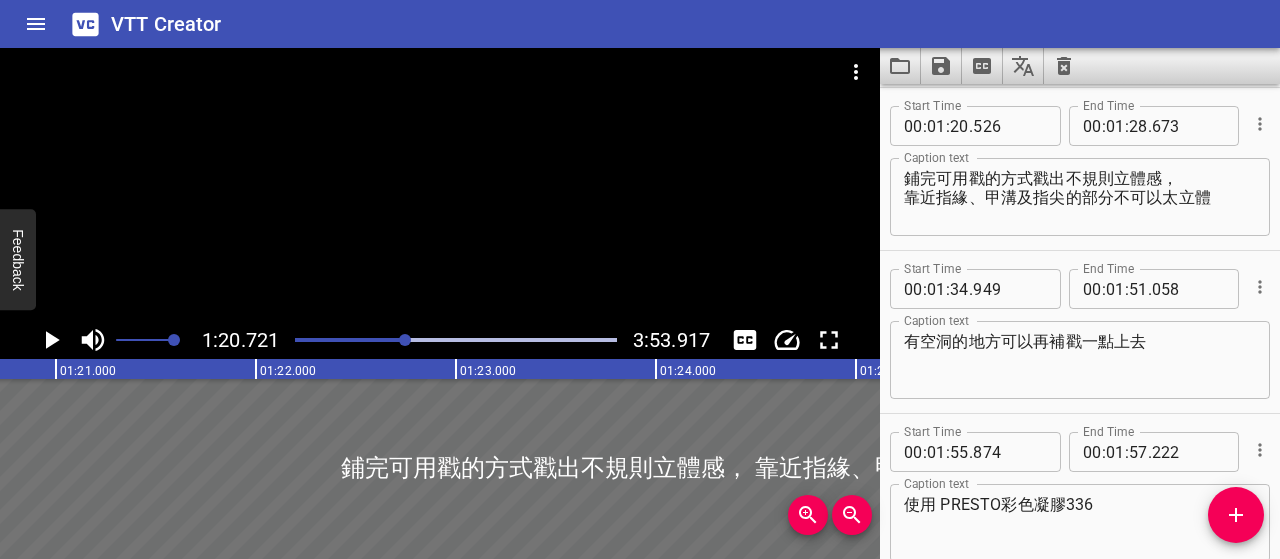 click 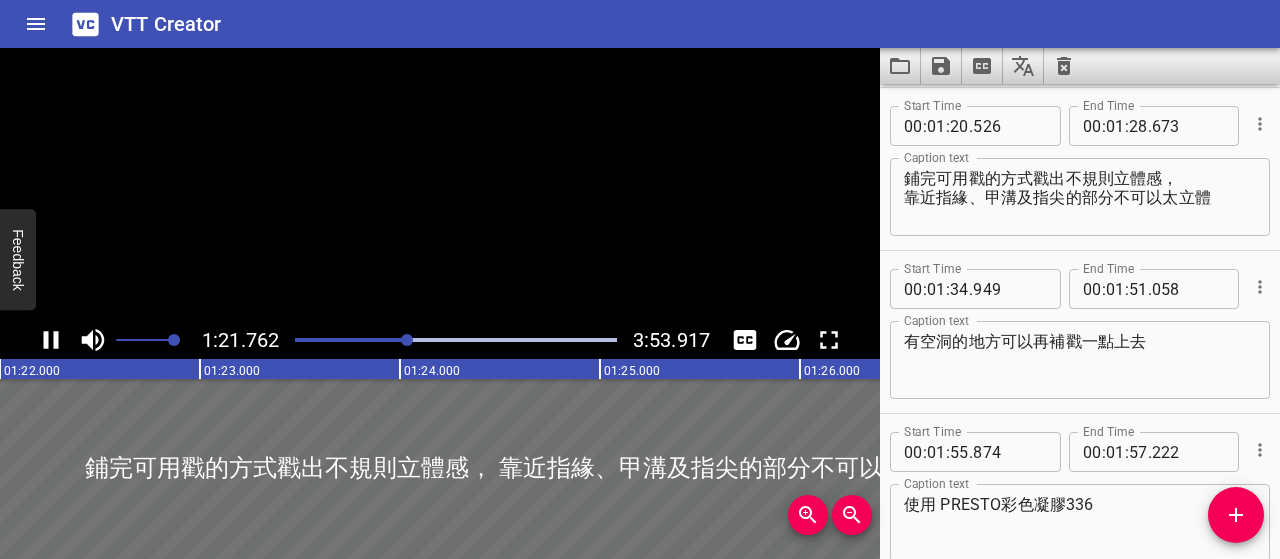 click 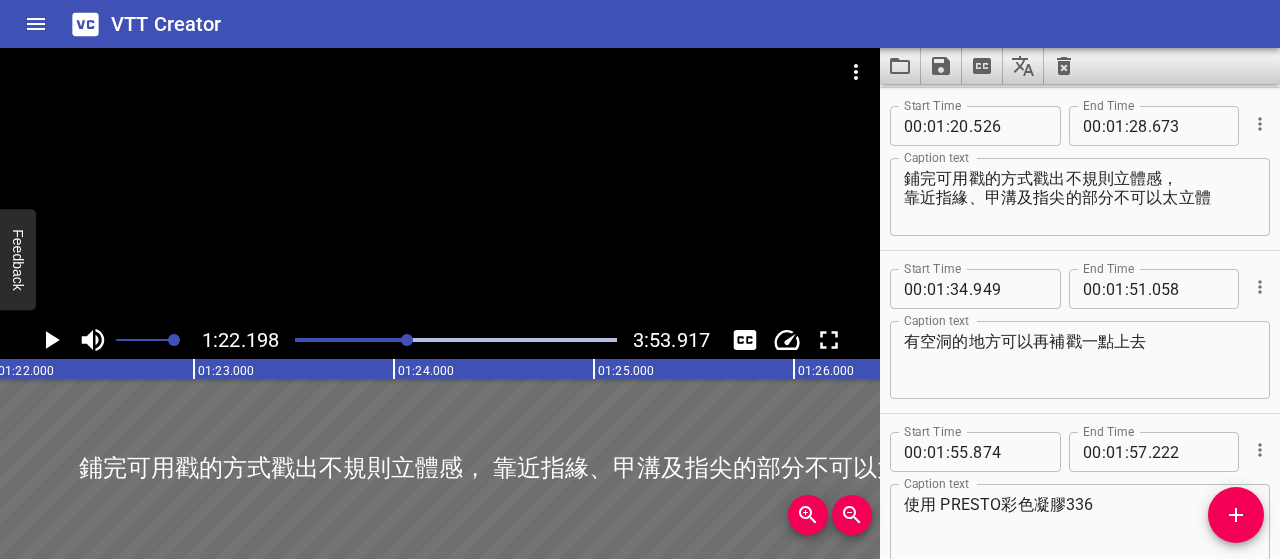 scroll, scrollTop: 0, scrollLeft: 16439, axis: horizontal 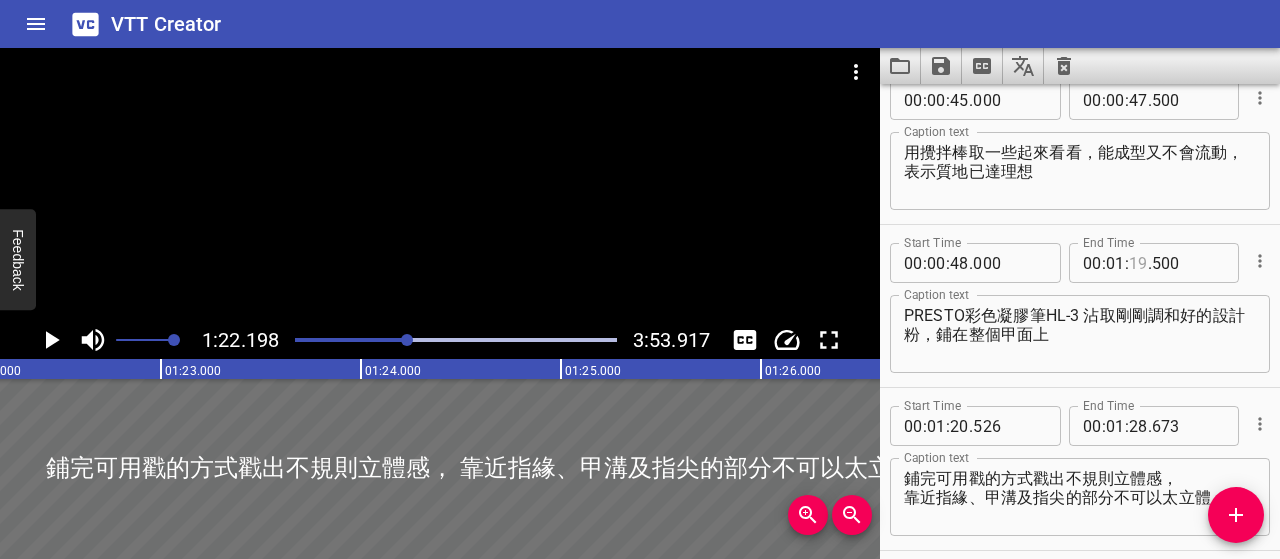 click at bounding box center (1138, 263) 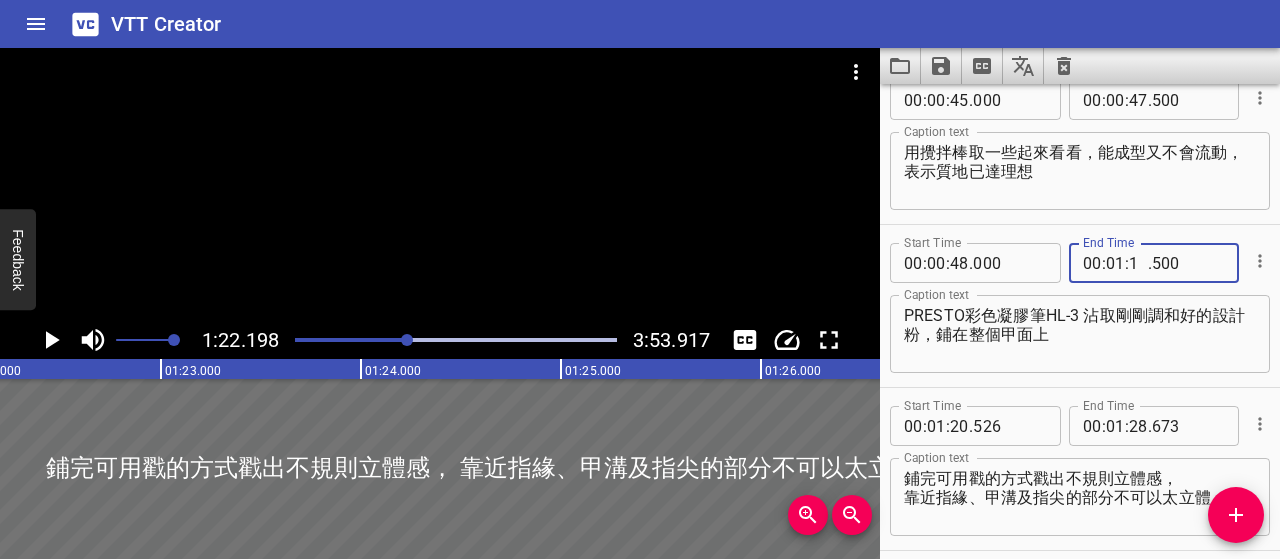 type on "18" 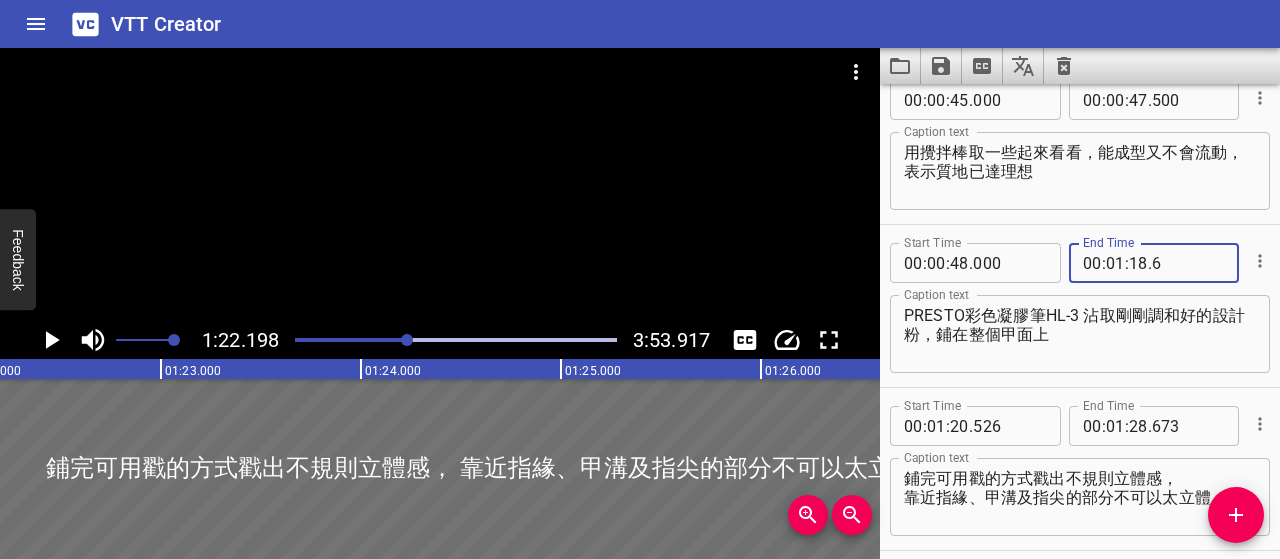 click on "6" at bounding box center (1188, 263) 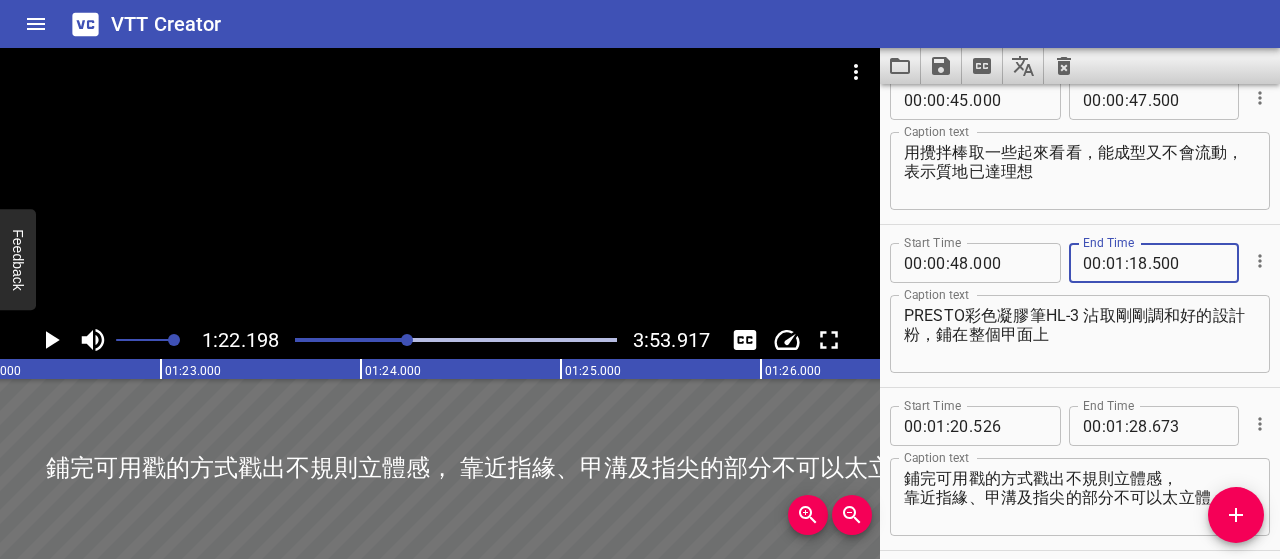 type on "500" 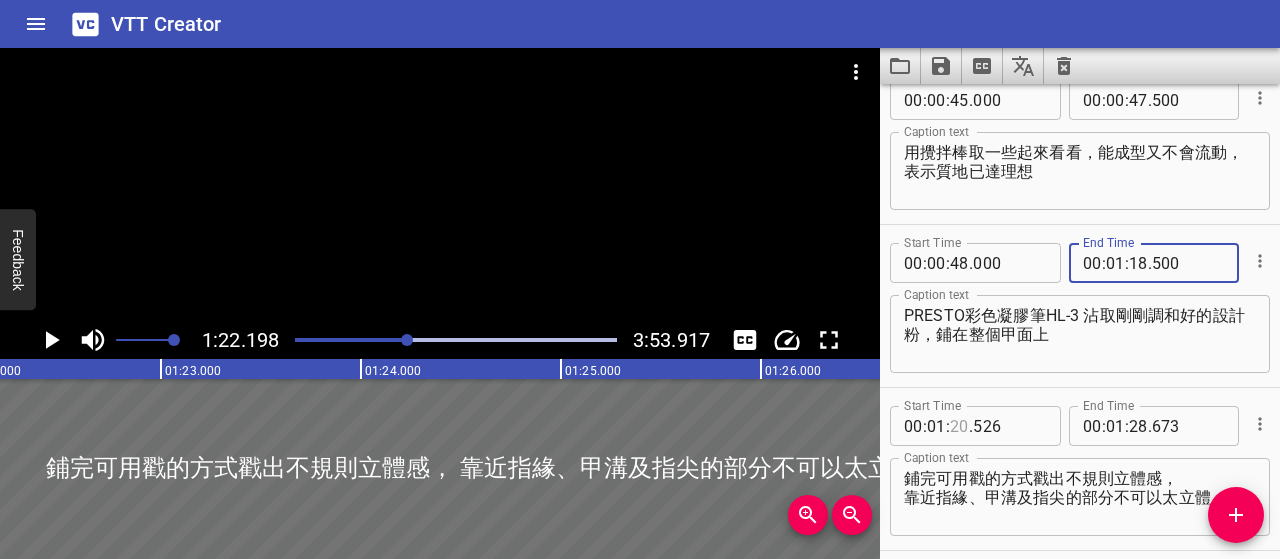 click at bounding box center [959, 426] 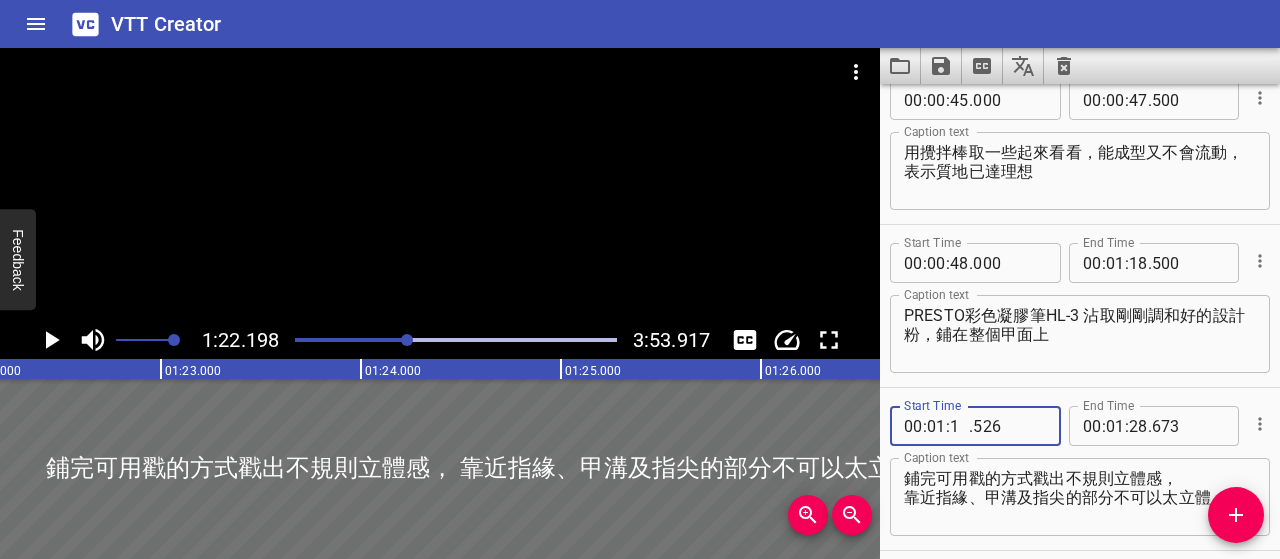 type on "19" 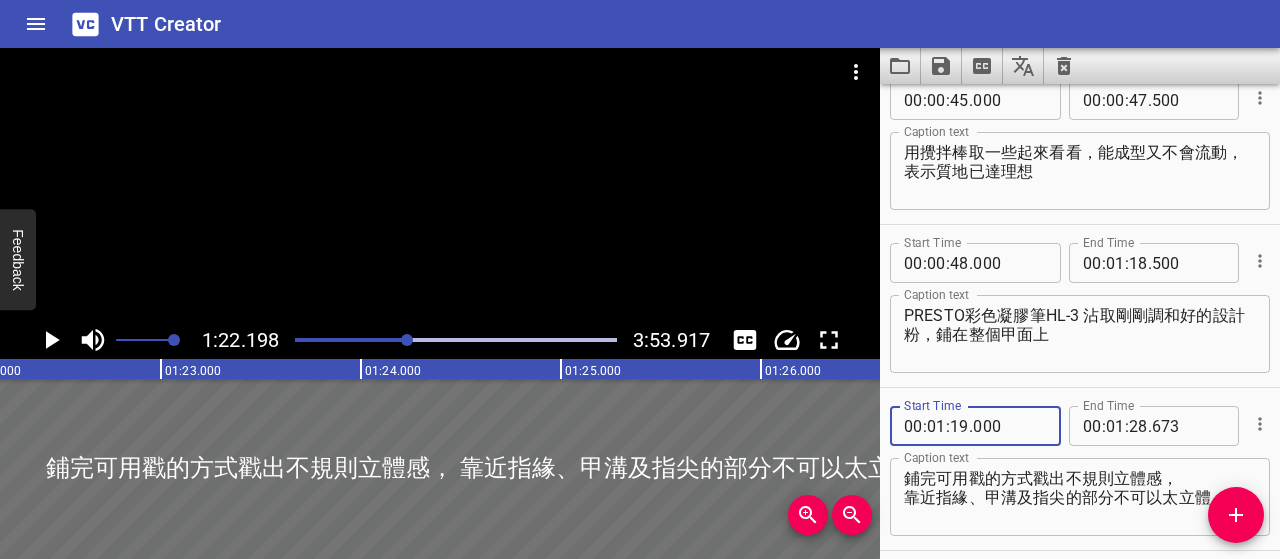 type on "000" 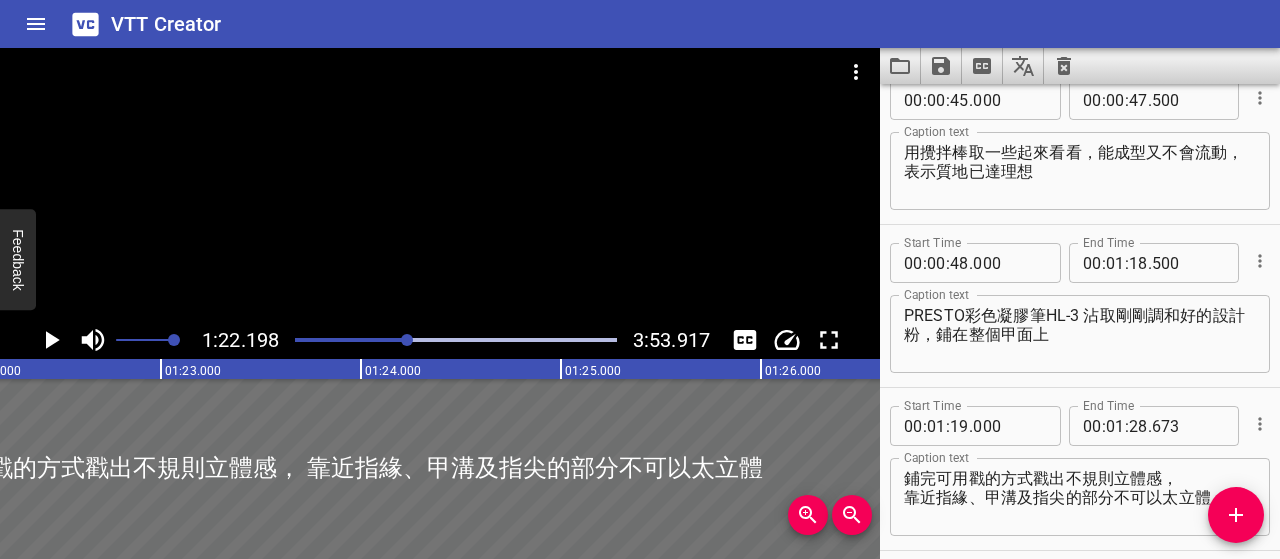 scroll, scrollTop: 378, scrollLeft: 0, axis: vertical 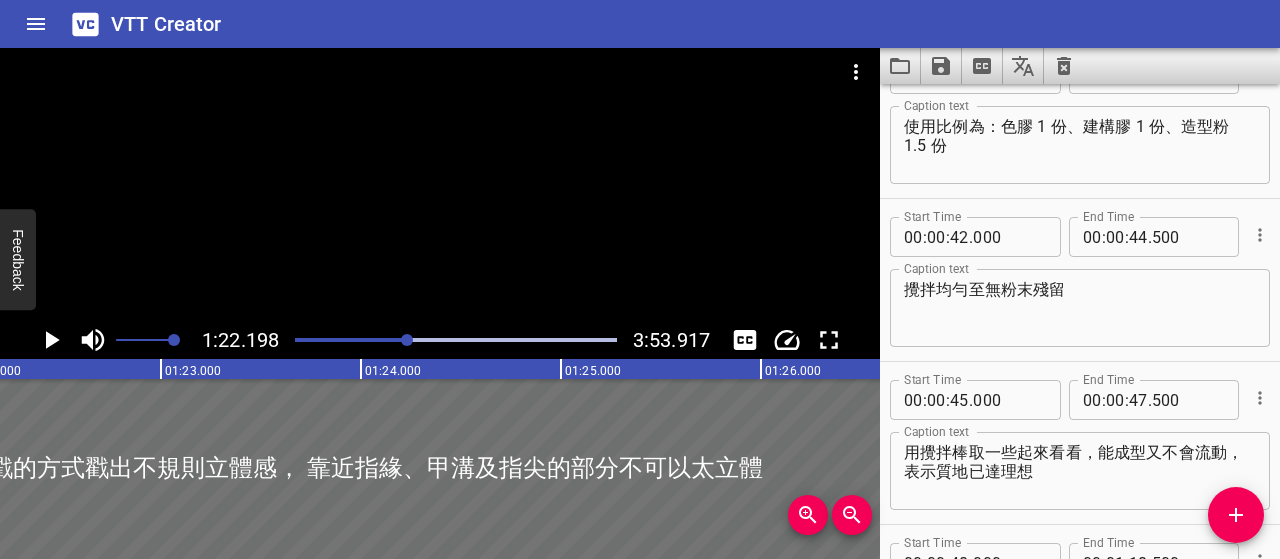 drag, startPoint x: 1103, startPoint y: 519, endPoint x: 900, endPoint y: 598, distance: 217.83022 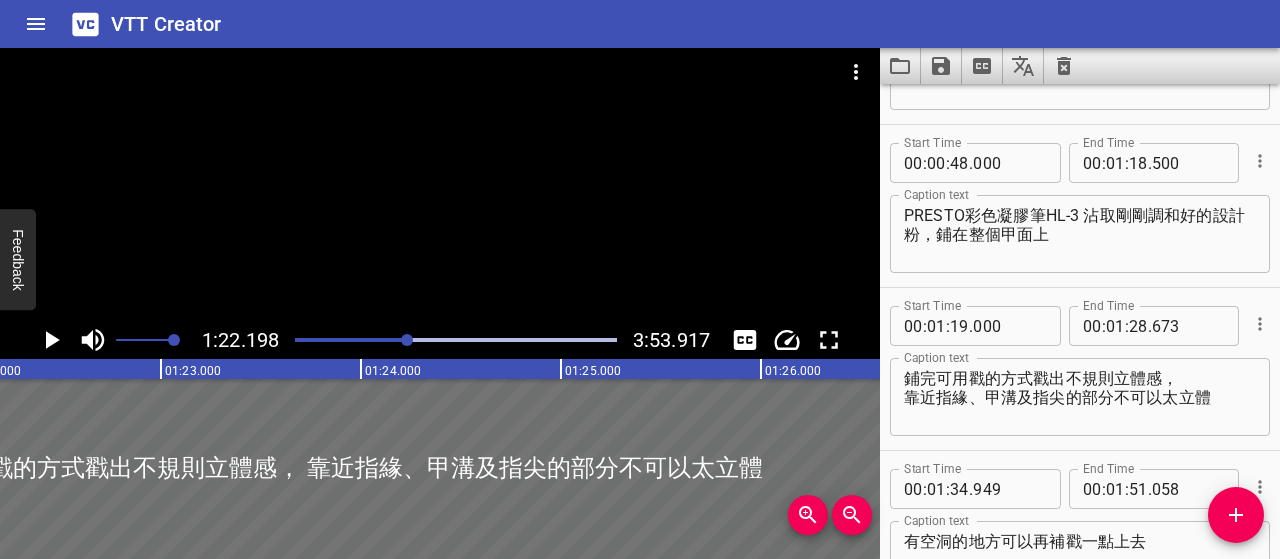 scroll, scrollTop: 878, scrollLeft: 0, axis: vertical 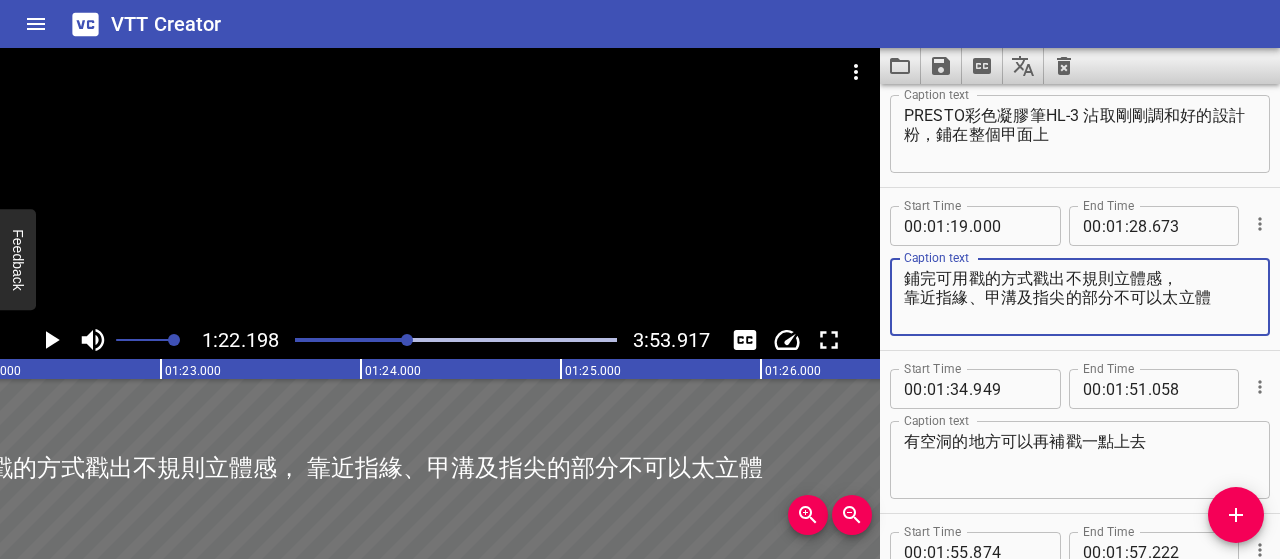 drag, startPoint x: 905, startPoint y: 279, endPoint x: 1229, endPoint y: 306, distance: 325.12305 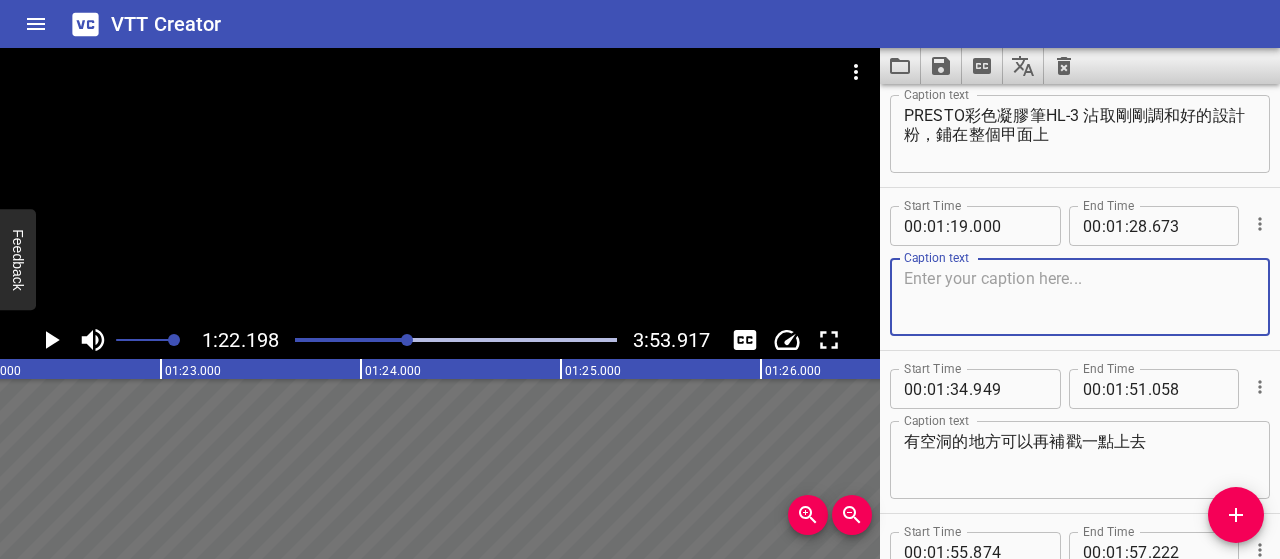 paste on "膠鋪好後，可用點戳的方式營造不規則的立體感" 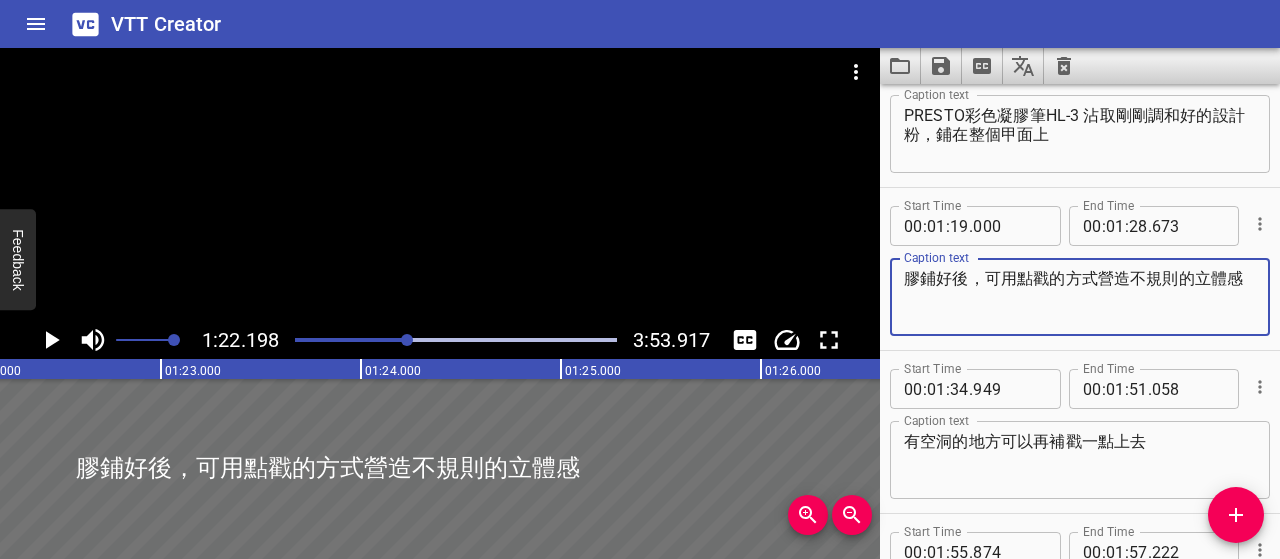 type on "膠鋪好後，可用點戳的方式營造不規則的立體感" 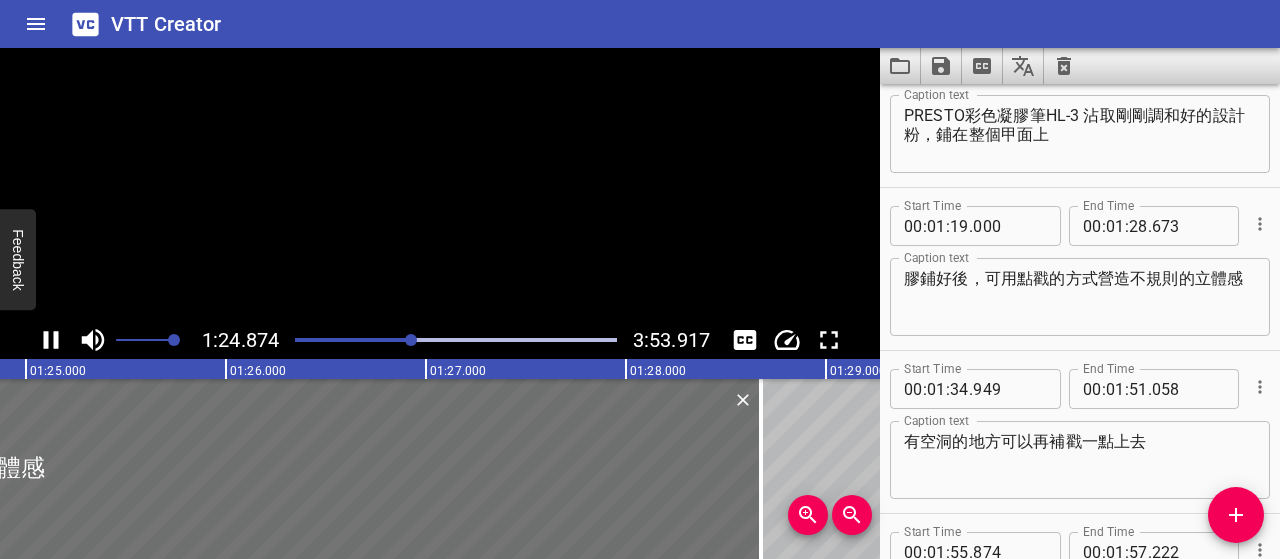 click 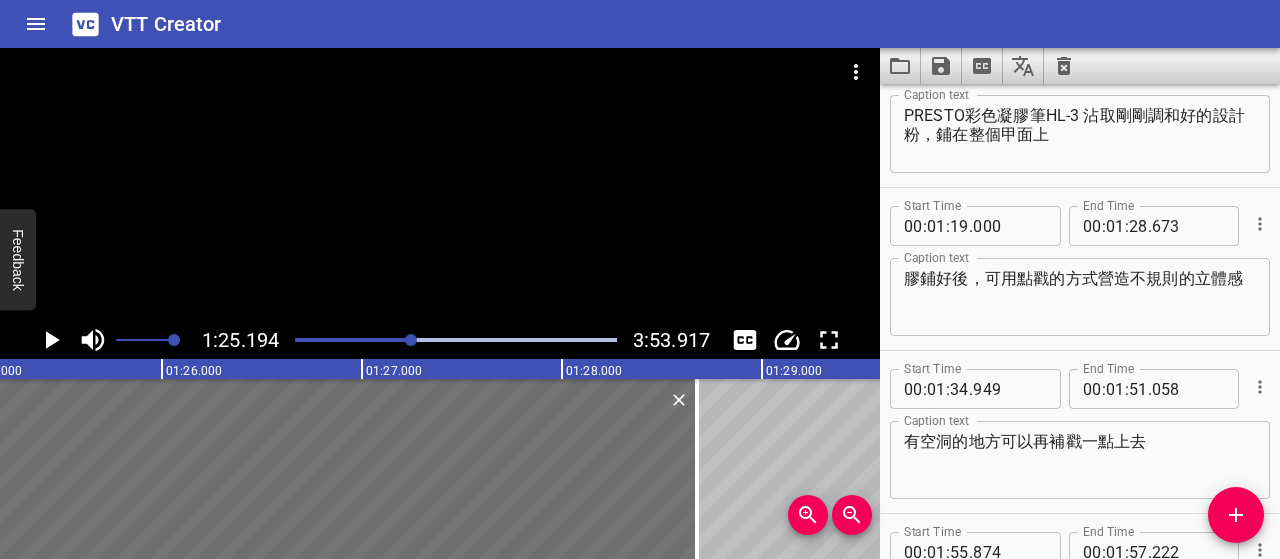 click 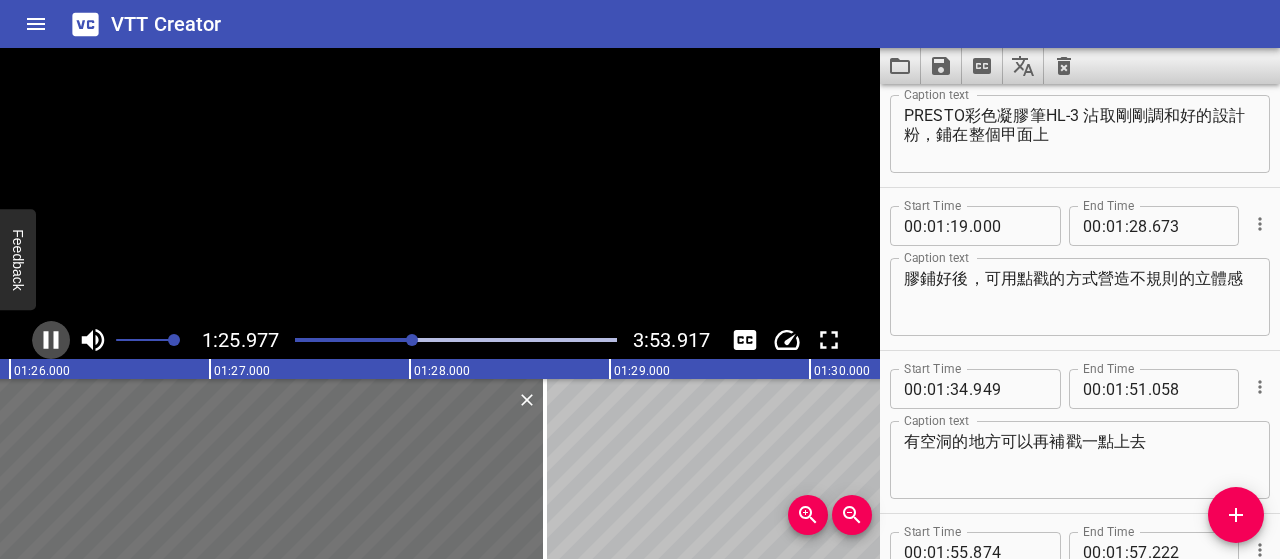 click 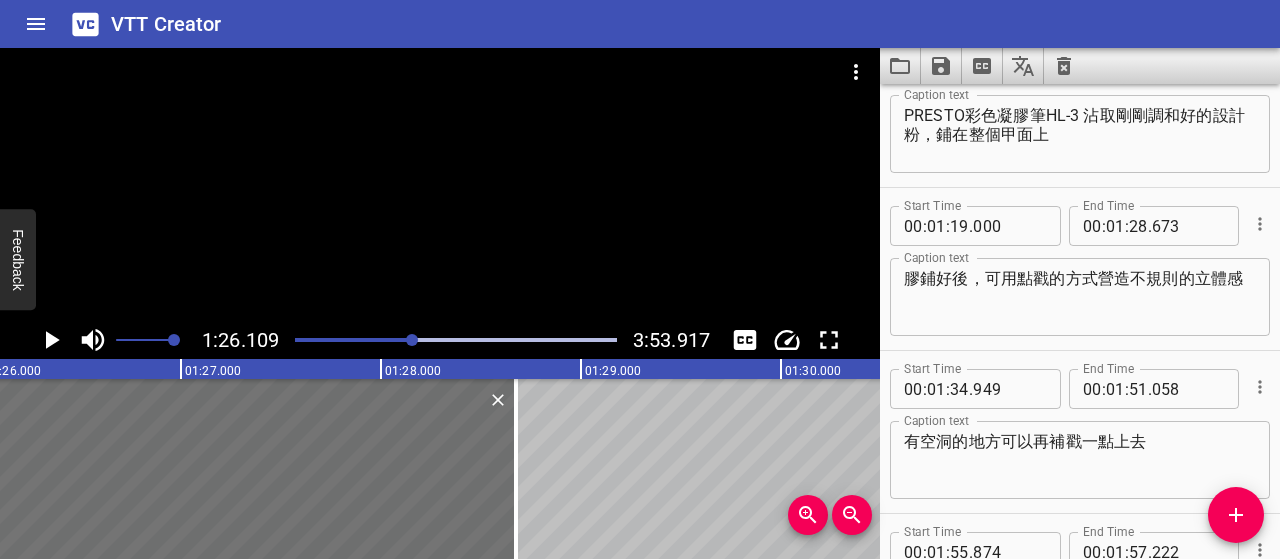 scroll, scrollTop: 0, scrollLeft: 17222, axis: horizontal 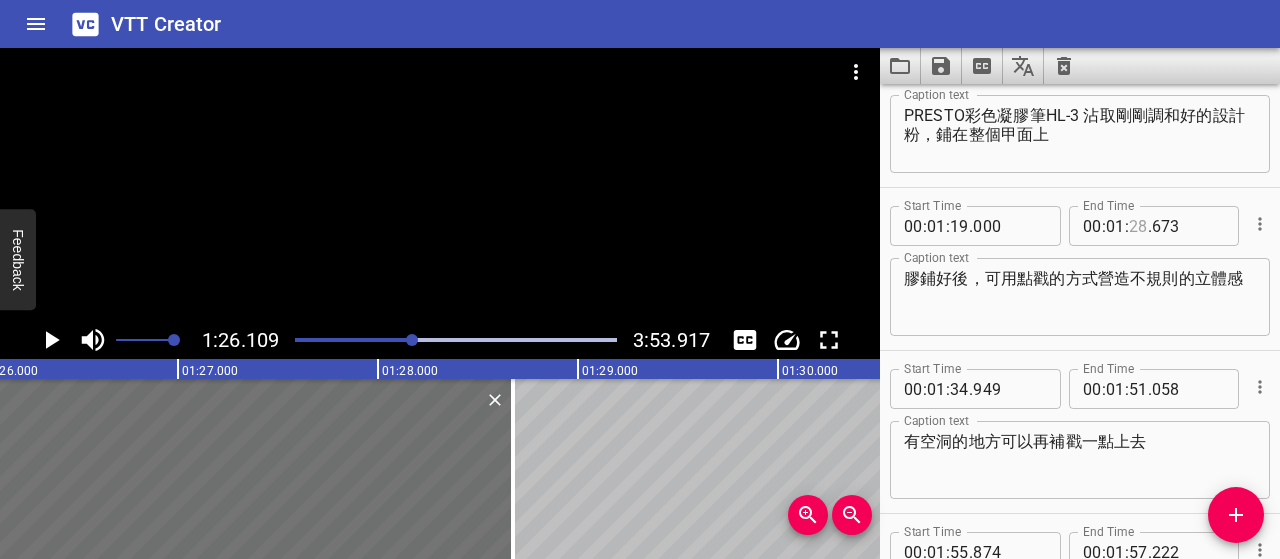 click at bounding box center [1138, 226] 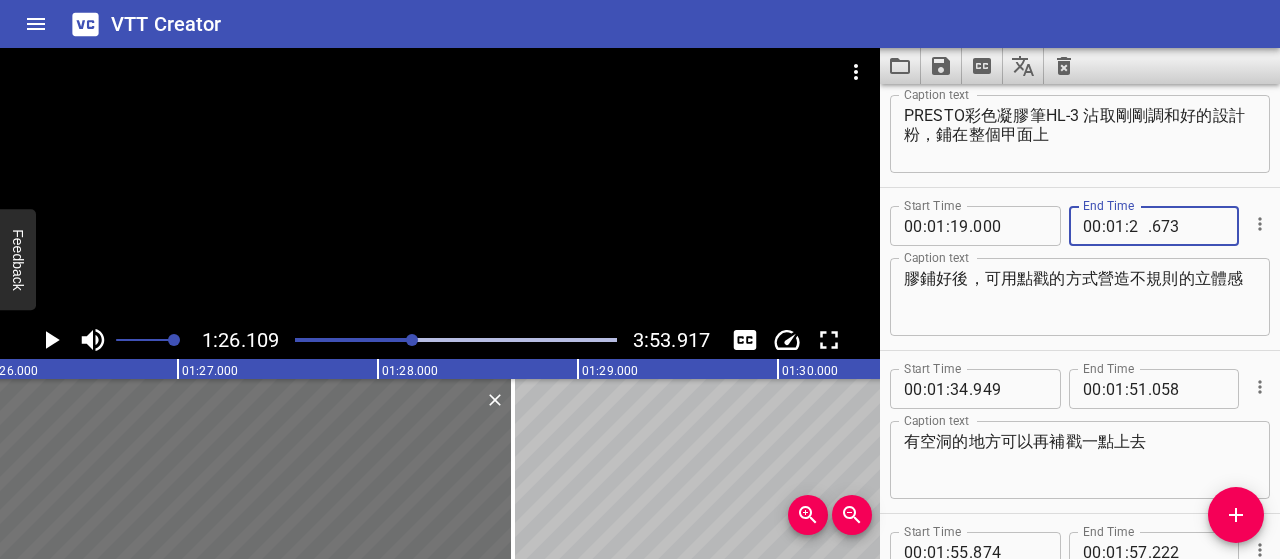 type on "24" 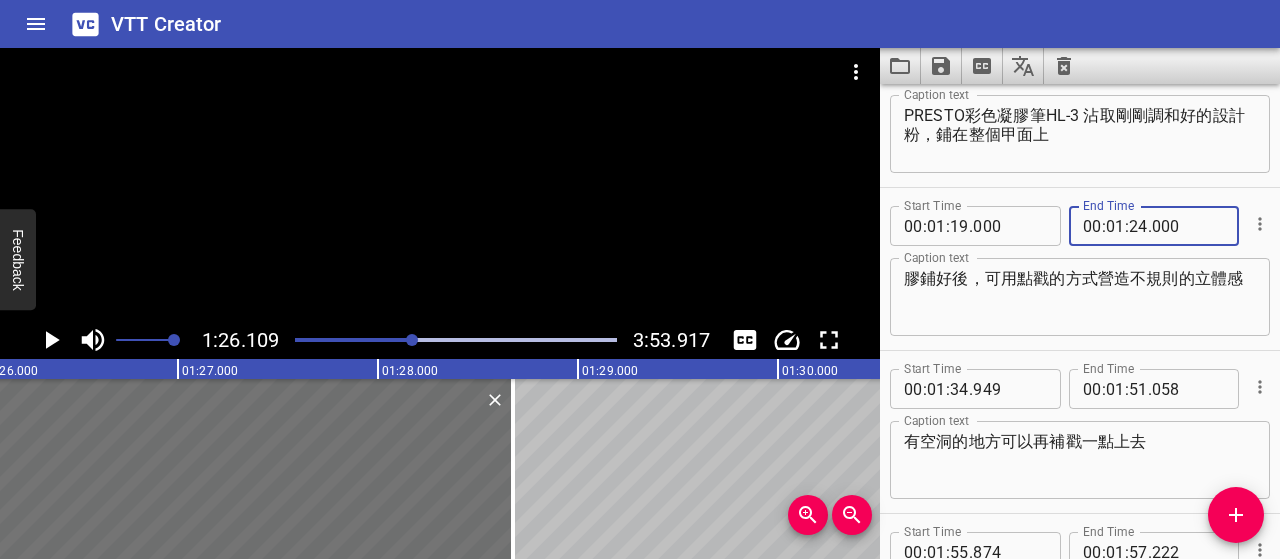 type on "000" 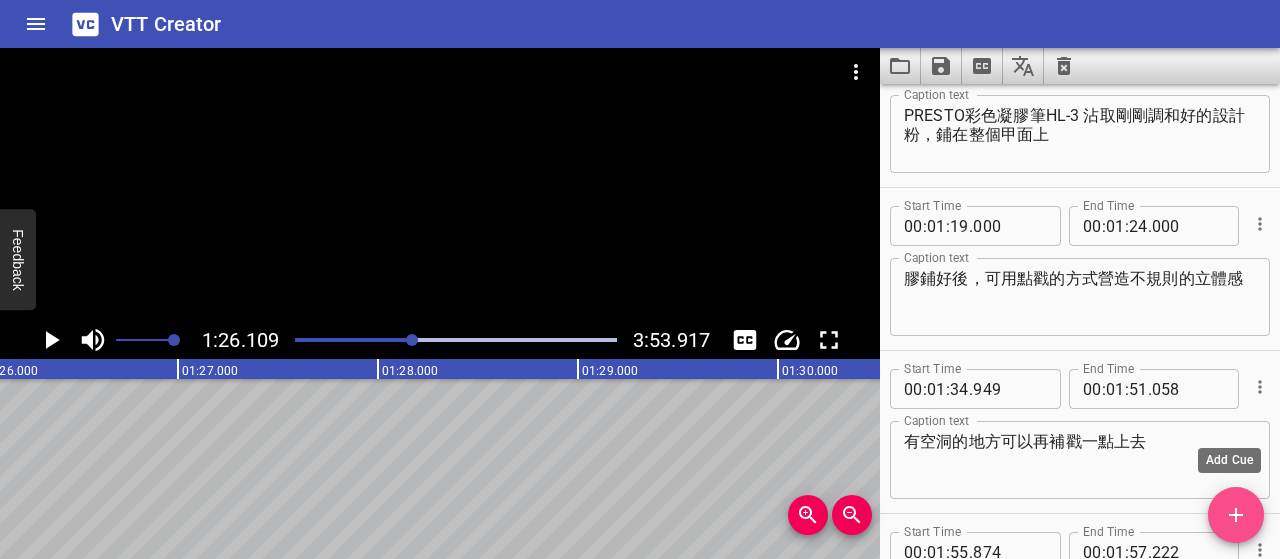 click 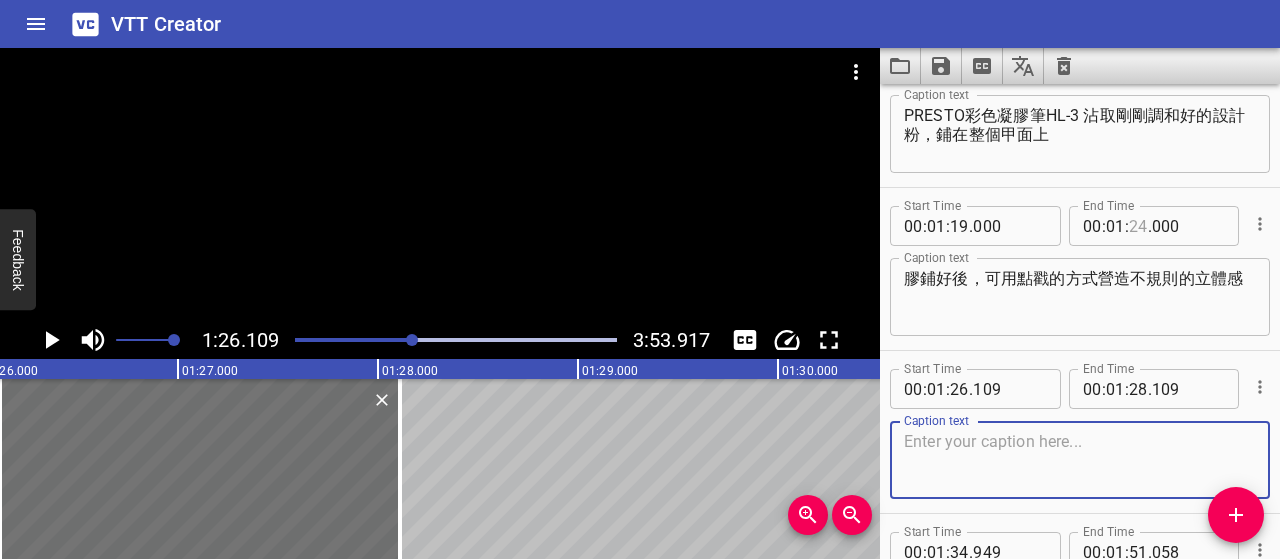 click at bounding box center (1138, 226) 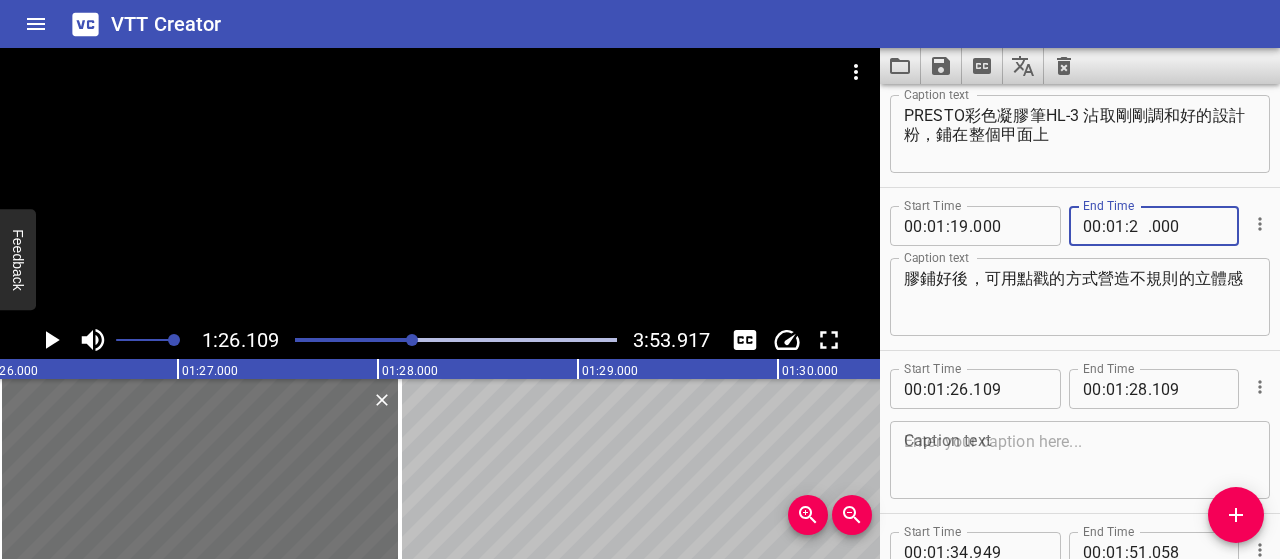 type on "24" 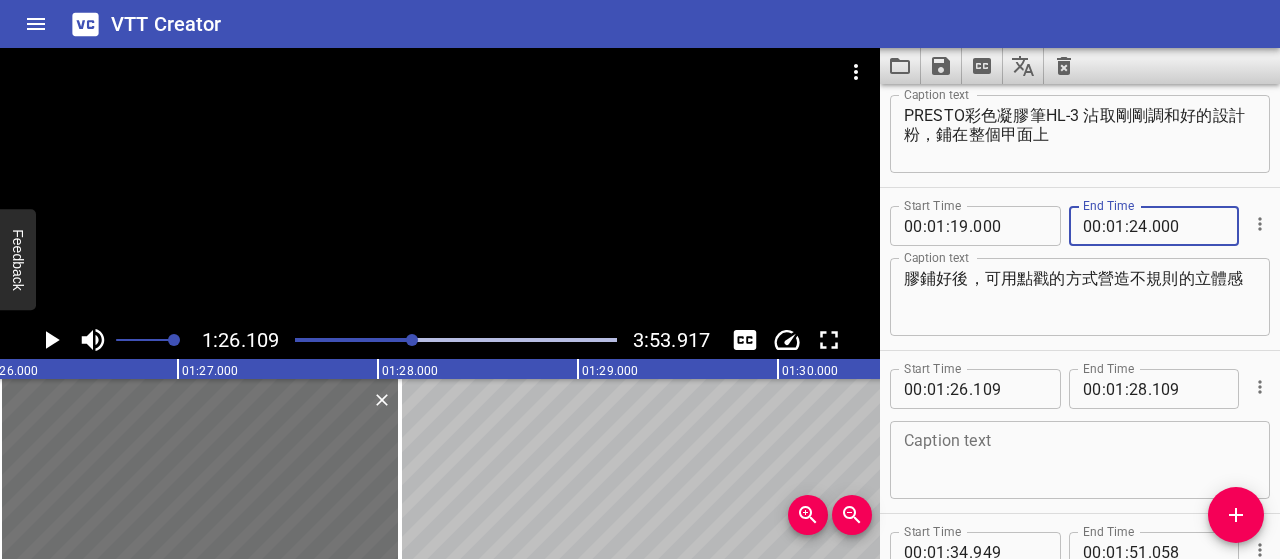 type 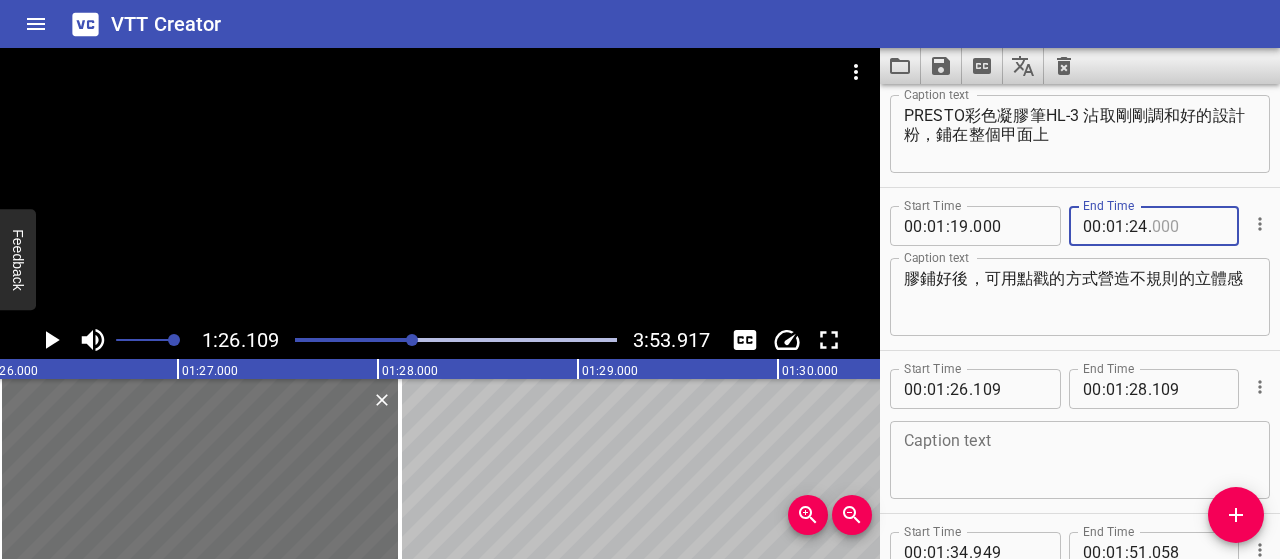 type 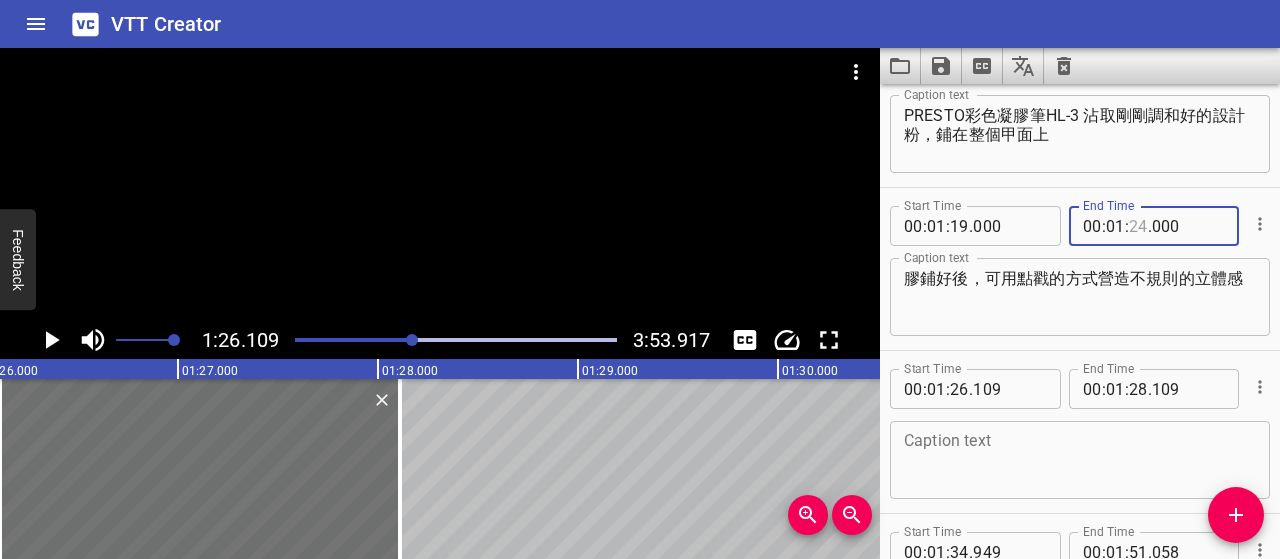 click at bounding box center (1138, 226) 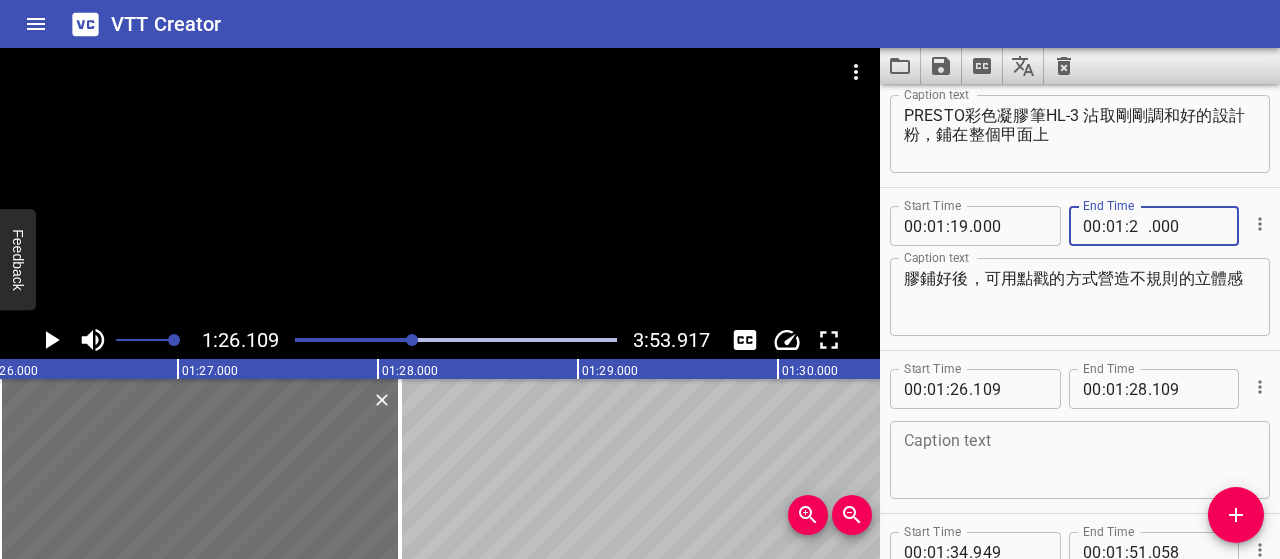type on "25" 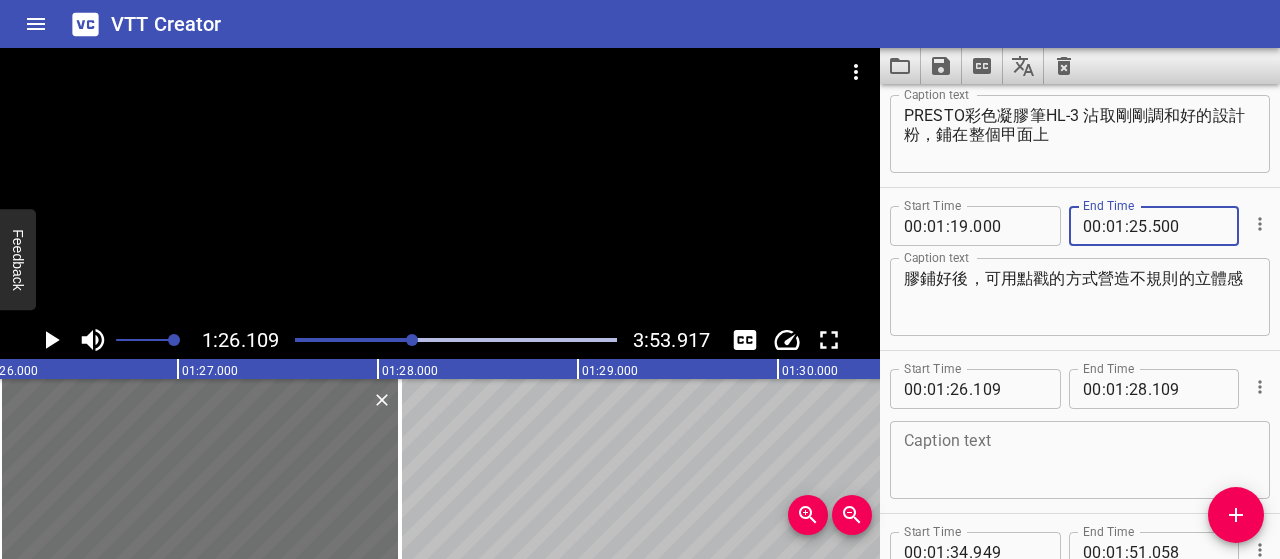 type on "500" 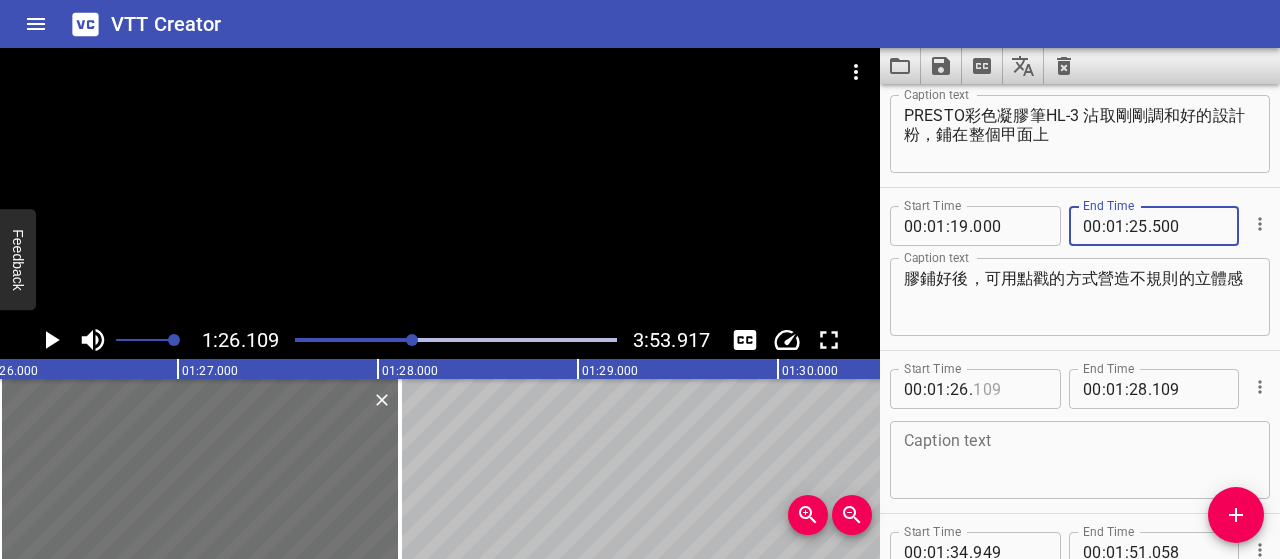 click at bounding box center (1009, 389) 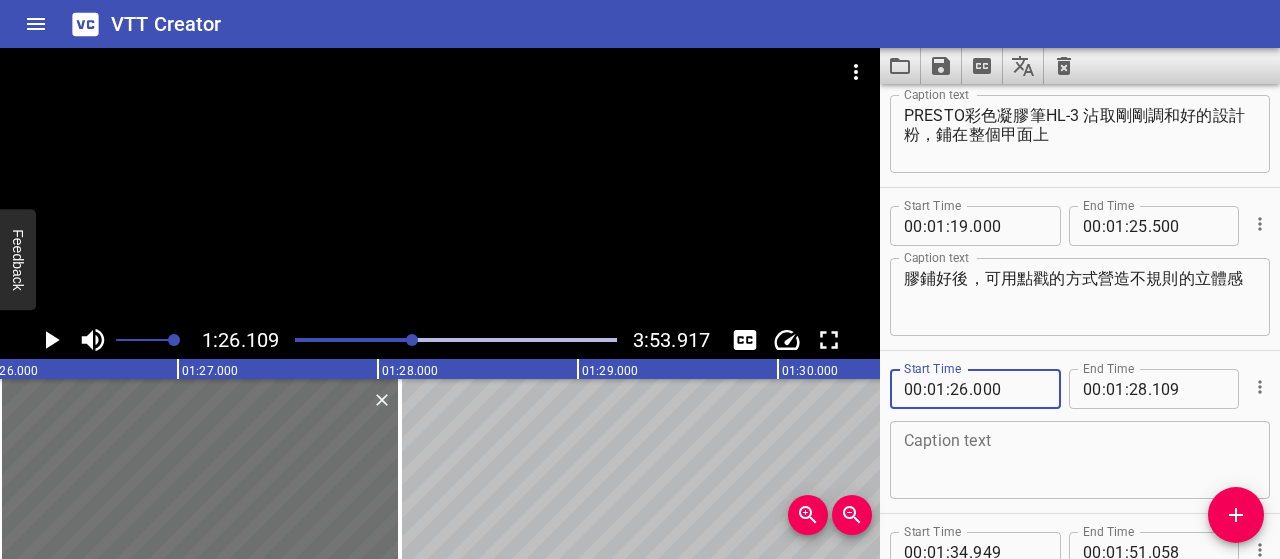 type on "000" 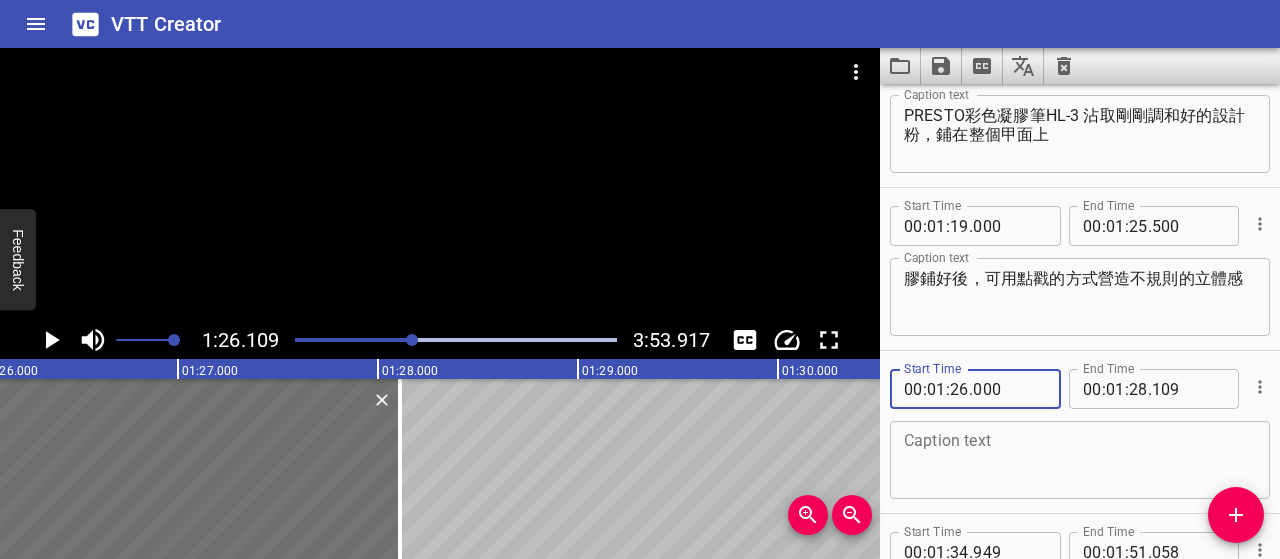 type on "000" 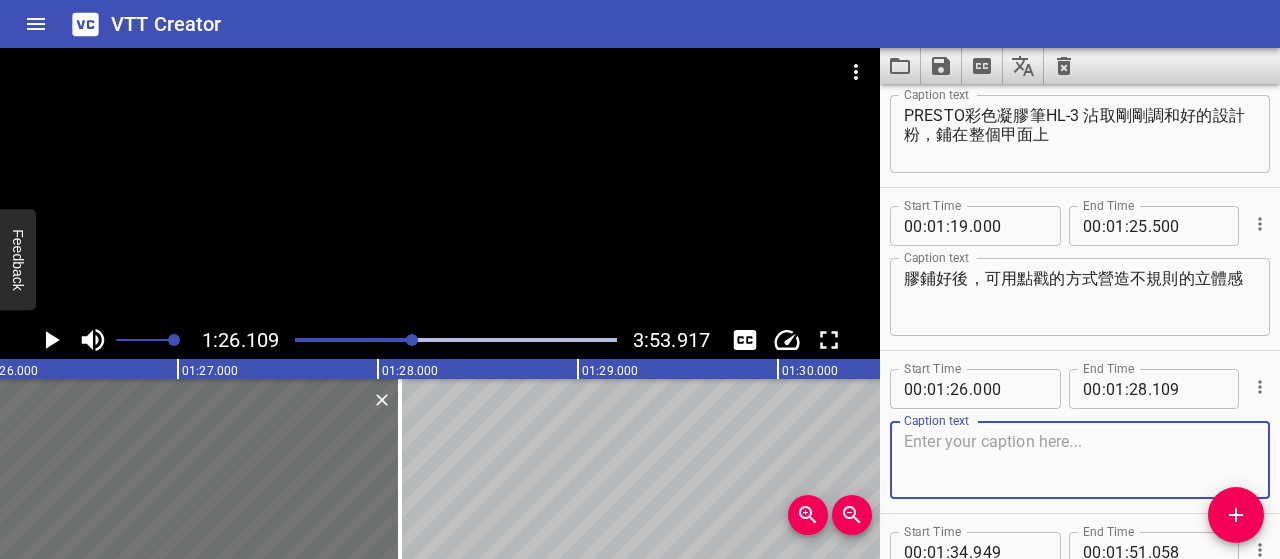 paste on "需特別注意指緣、甲溝及指尖部位，避免堆疊過厚" 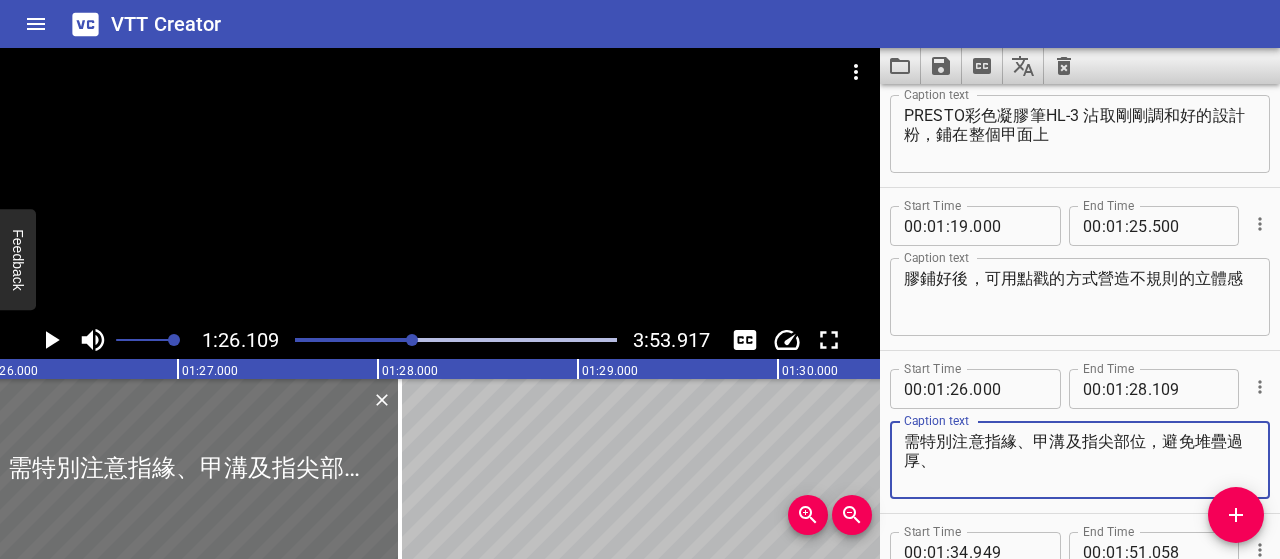 click on "需特別注意指緣、甲溝及指尖部位，避免堆疊過厚、" at bounding box center [1080, 460] 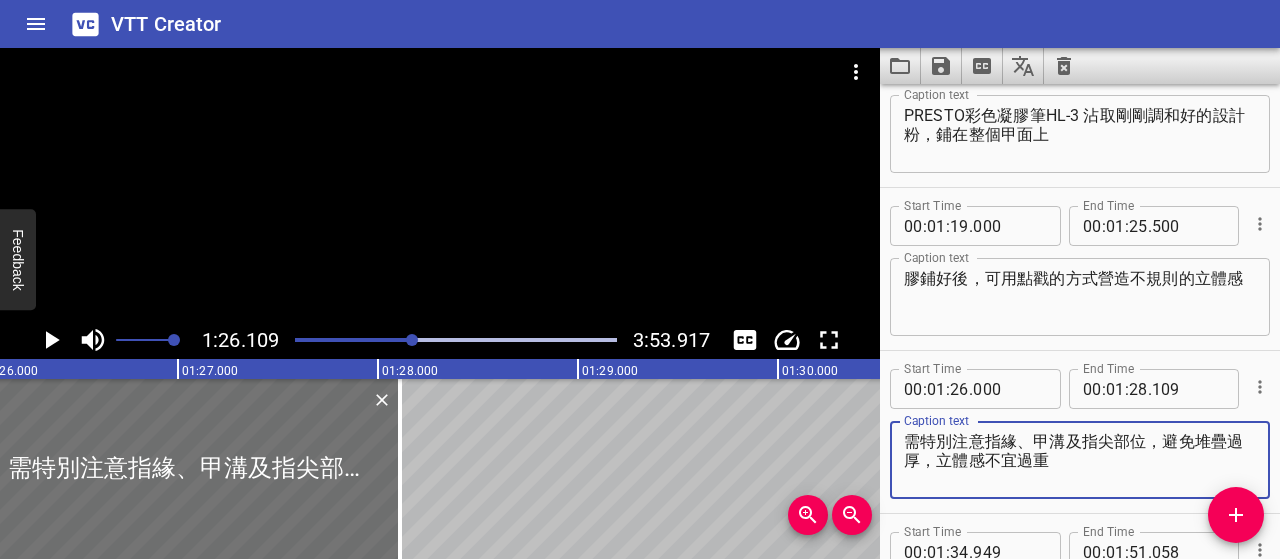 drag, startPoint x: 1075, startPoint y: 464, endPoint x: 936, endPoint y: 462, distance: 139.01439 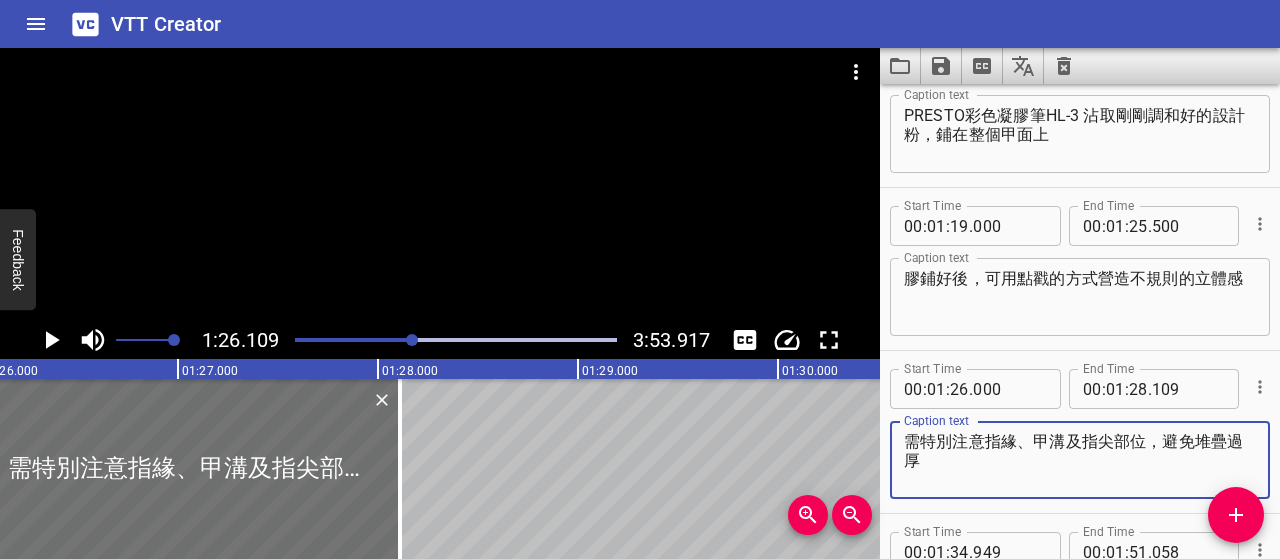 type on "需特別注意指緣、甲溝及指尖部位，避免堆疊過厚" 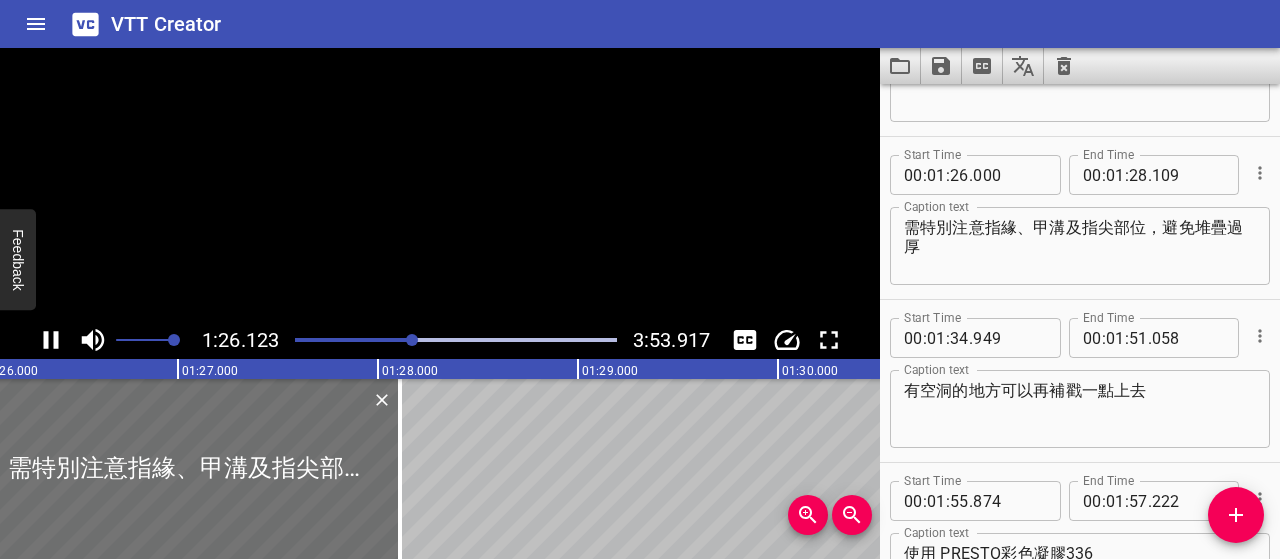 scroll, scrollTop: 1140, scrollLeft: 0, axis: vertical 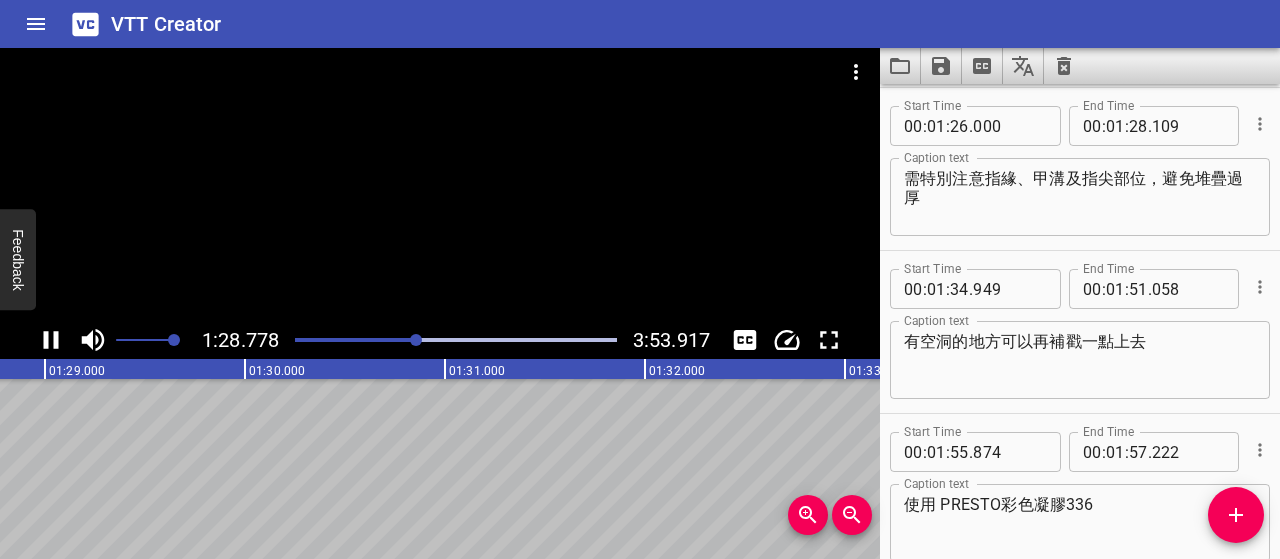 drag, startPoint x: 52, startPoint y: 339, endPoint x: 43, endPoint y: 310, distance: 30.364452 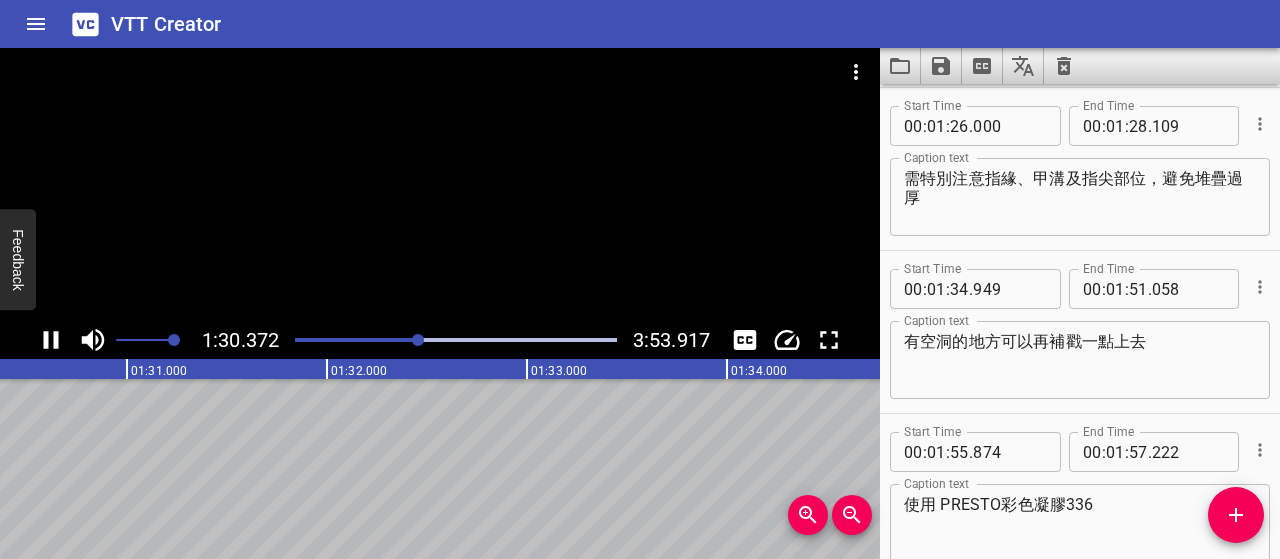 click 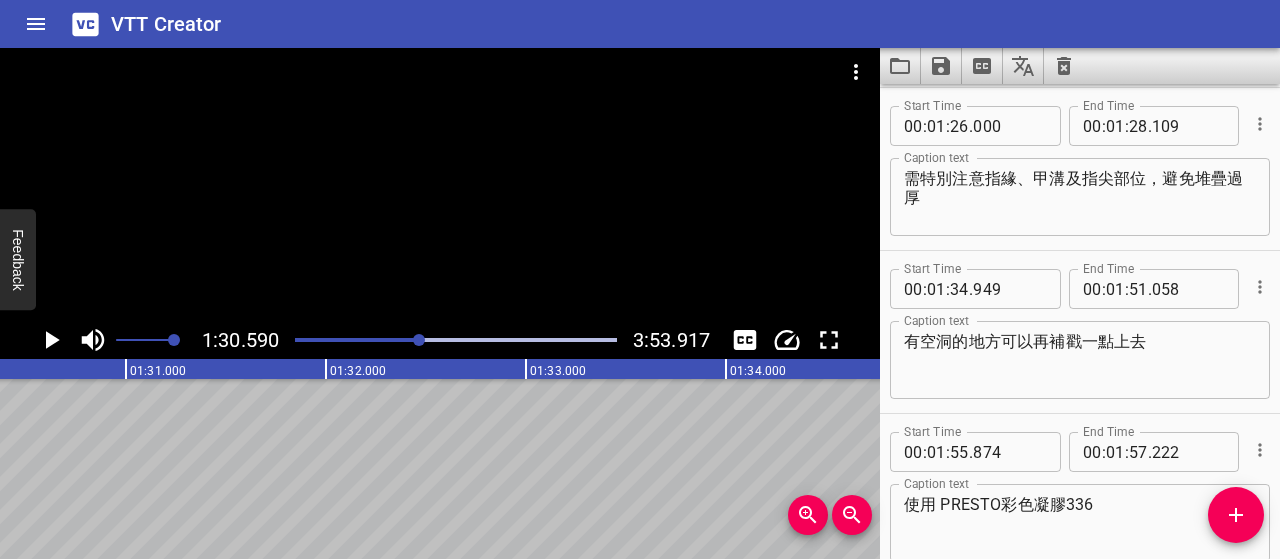 scroll, scrollTop: 0, scrollLeft: 18118, axis: horizontal 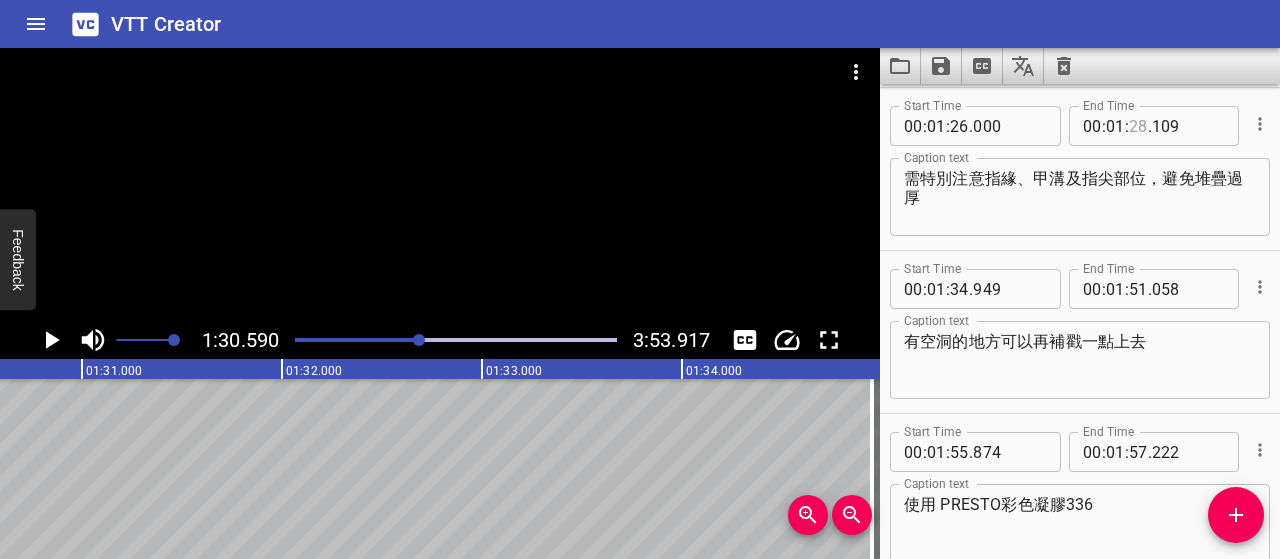 click at bounding box center (1138, 126) 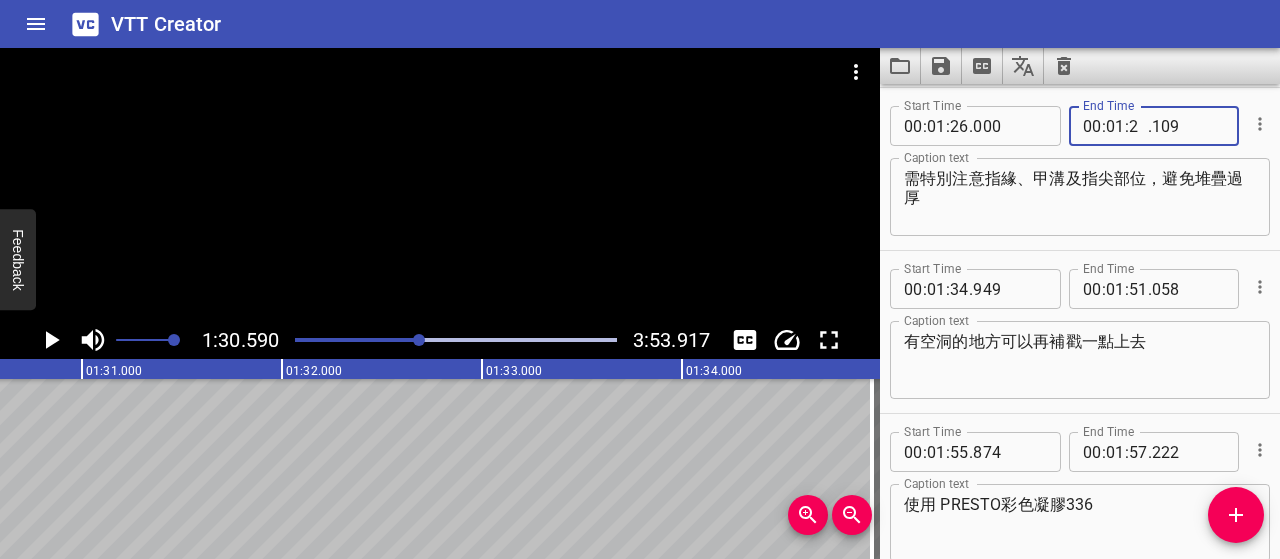 type on "29" 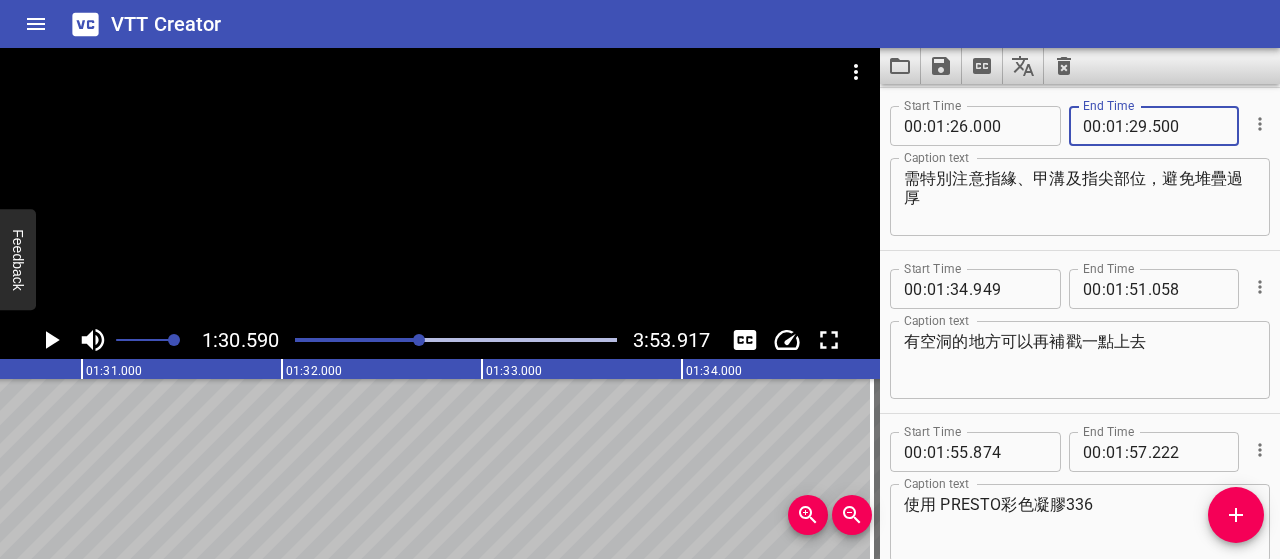 type on "500" 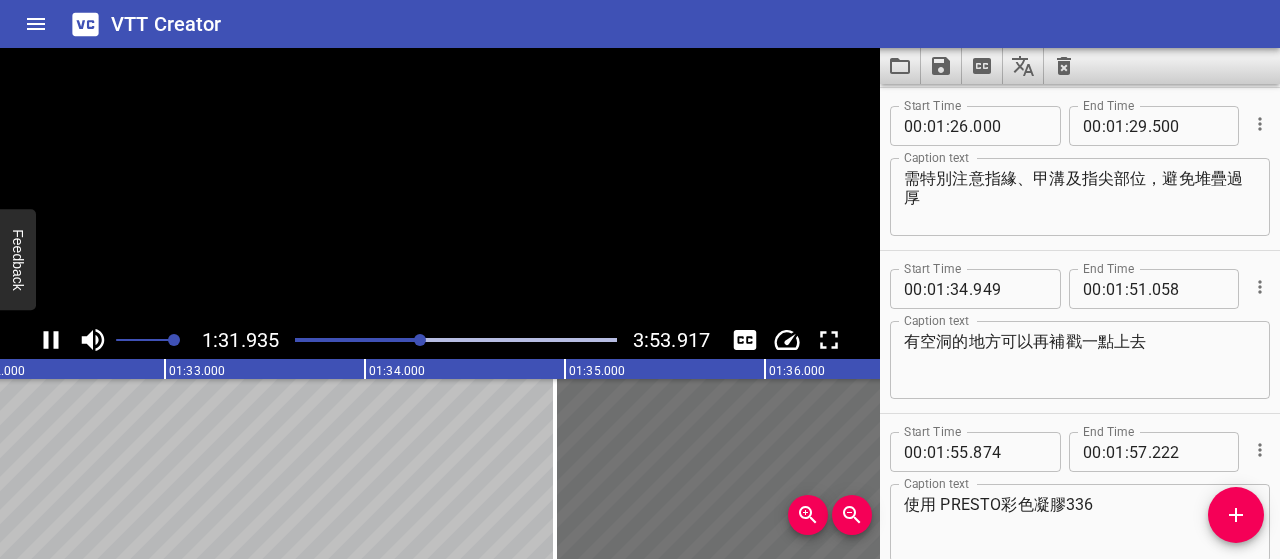drag, startPoint x: 54, startPoint y: 338, endPoint x: 54, endPoint y: 365, distance: 27 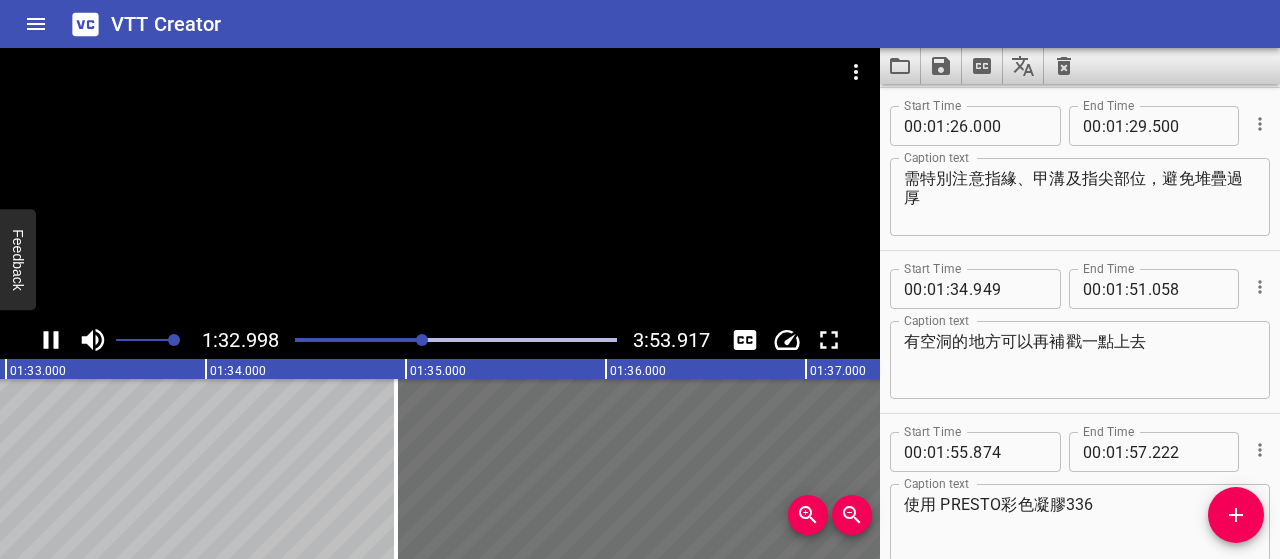 click 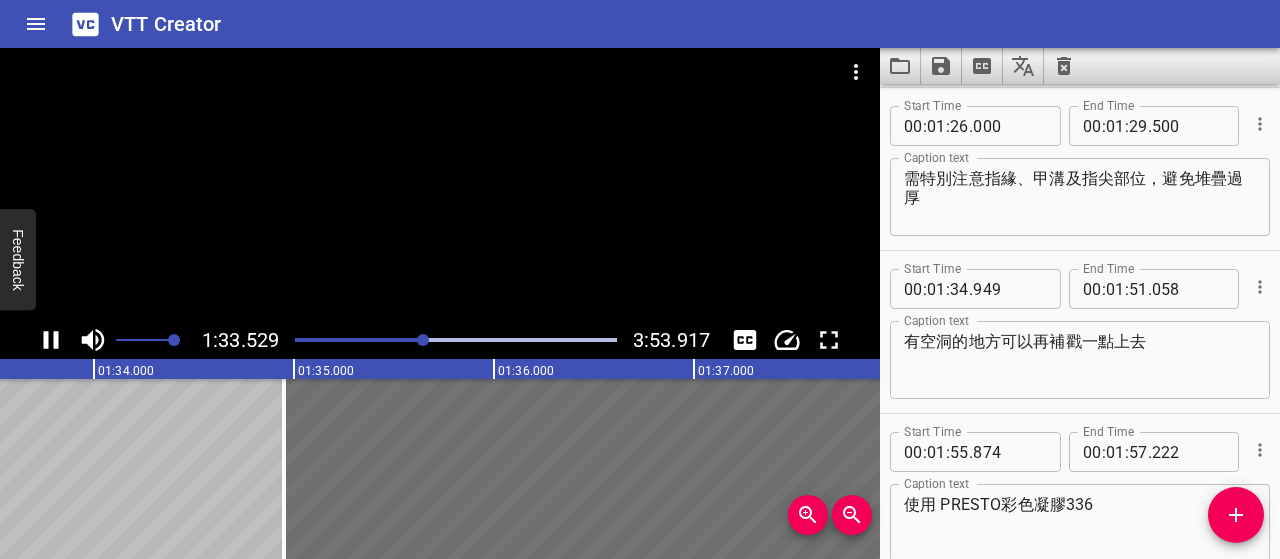 click 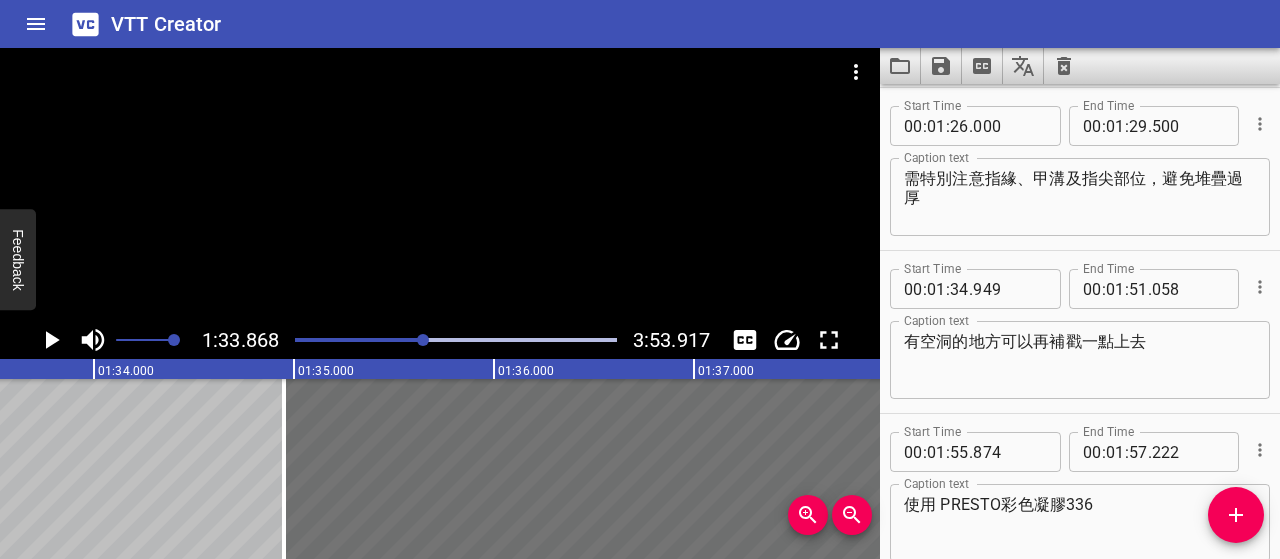 scroll, scrollTop: 0, scrollLeft: 18773, axis: horizontal 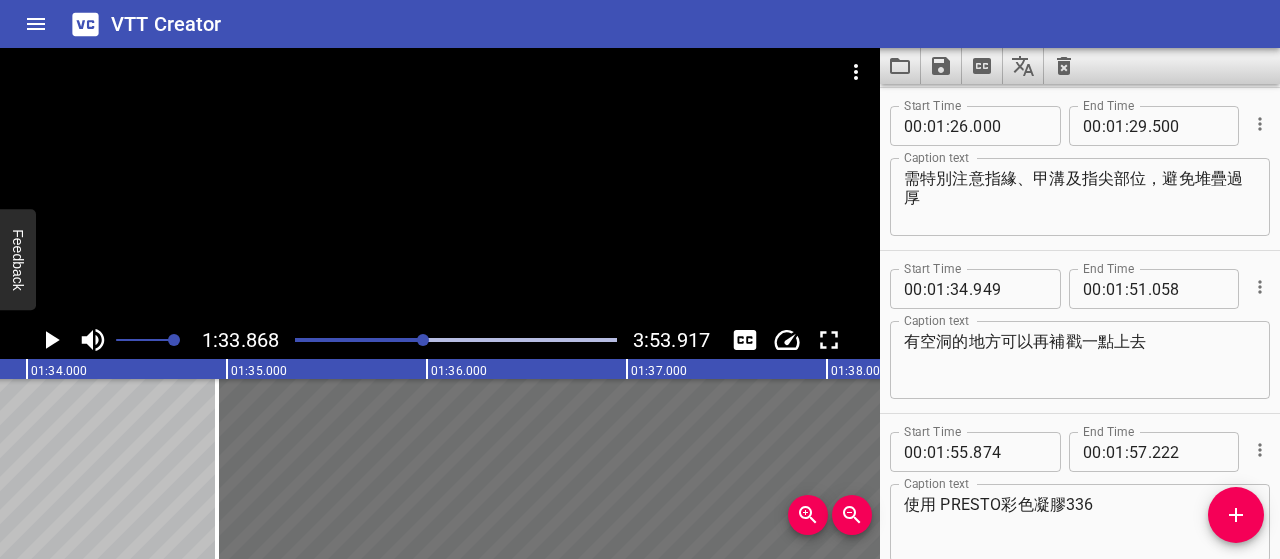click at bounding box center (423, 340) 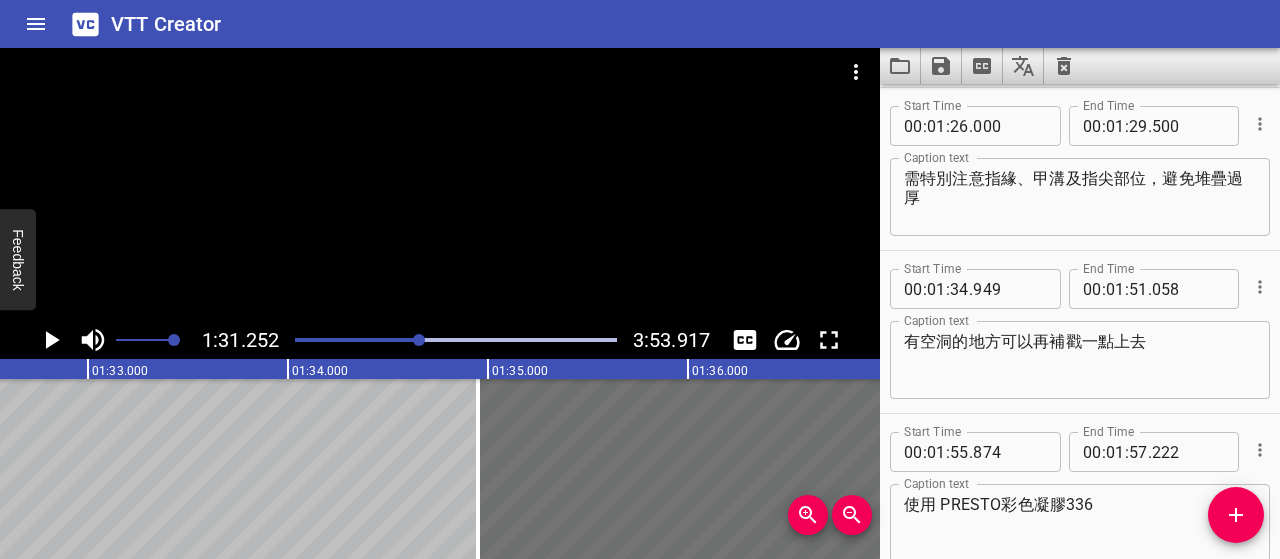 scroll, scrollTop: 0, scrollLeft: 18250, axis: horizontal 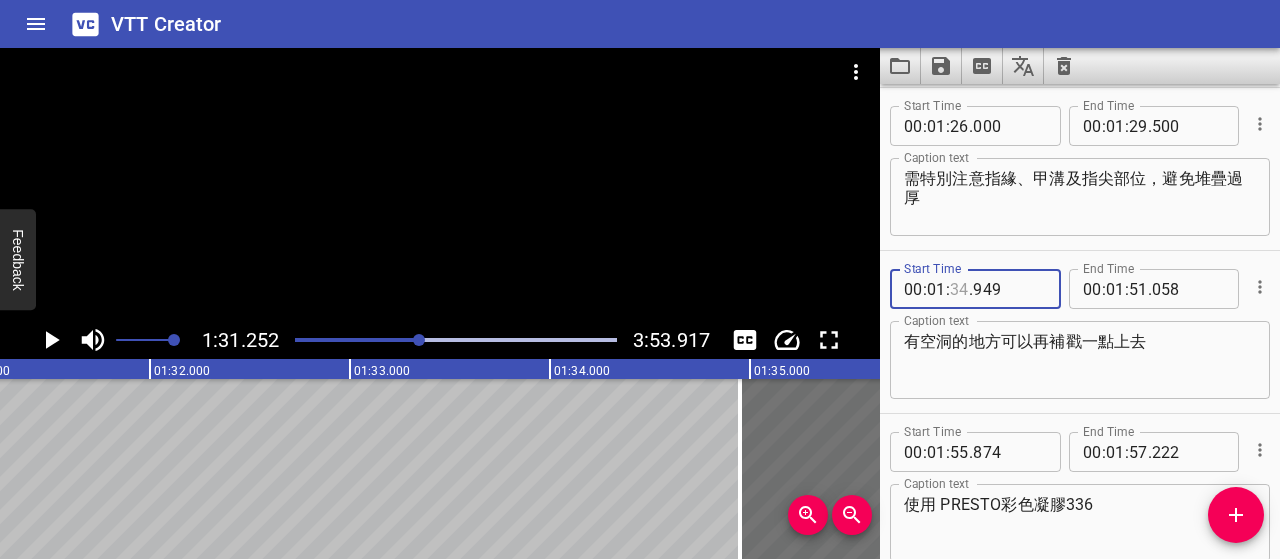 click at bounding box center [959, 289] 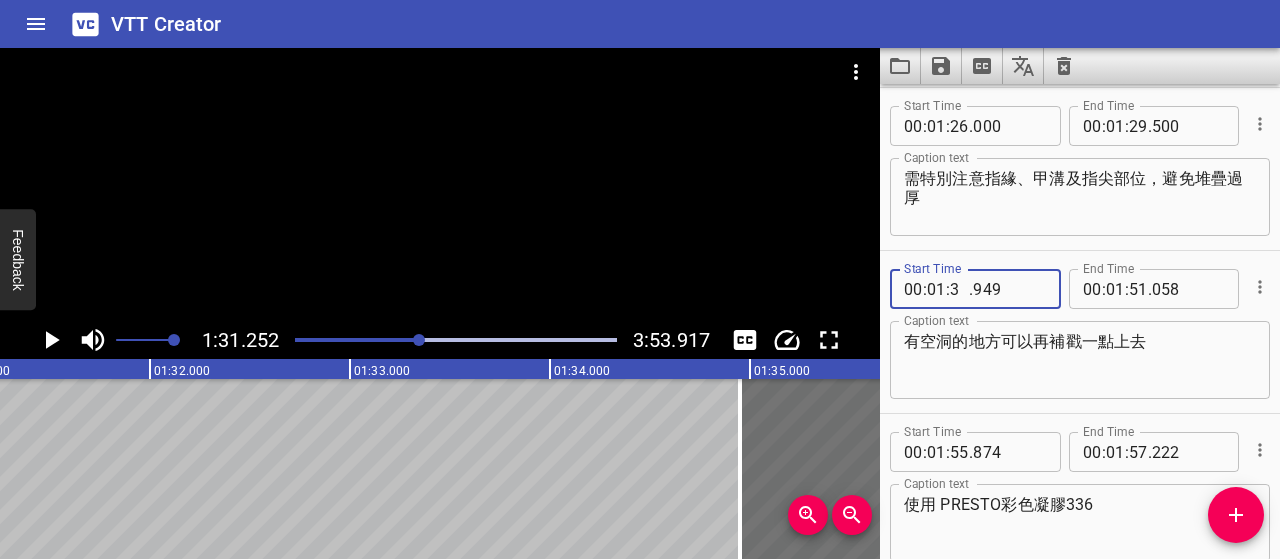 type on "32" 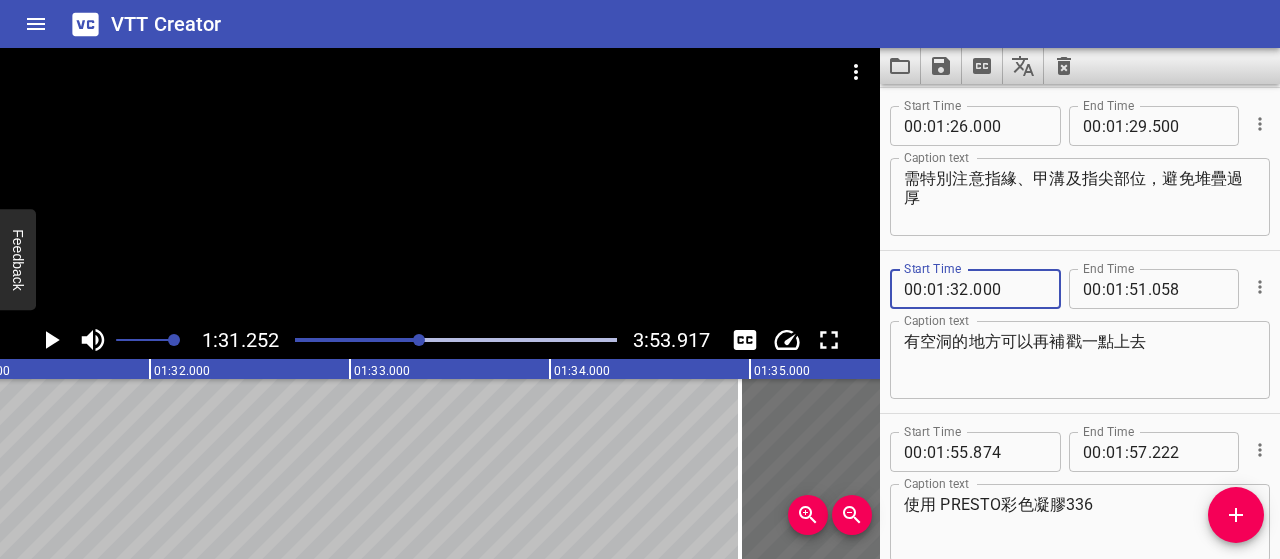 type on "000" 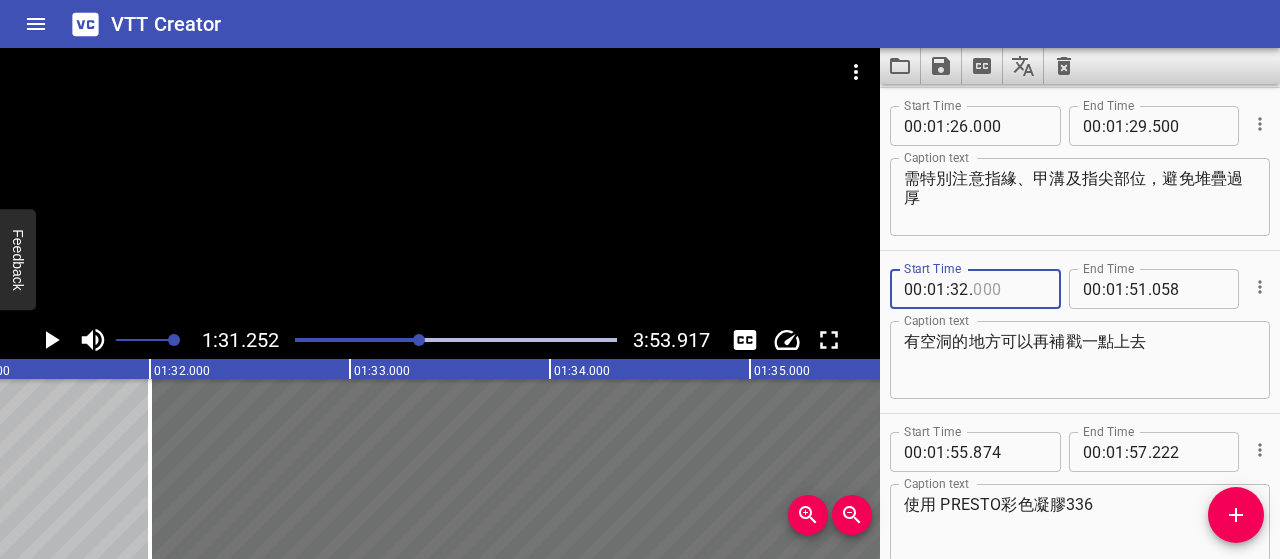 type on "000" 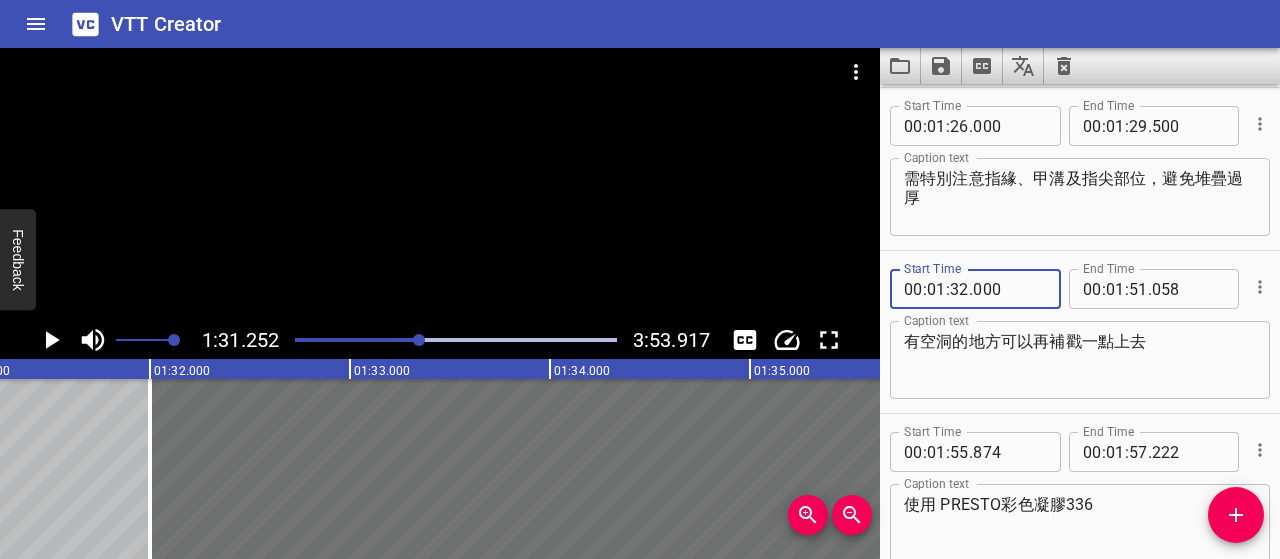 type on "000" 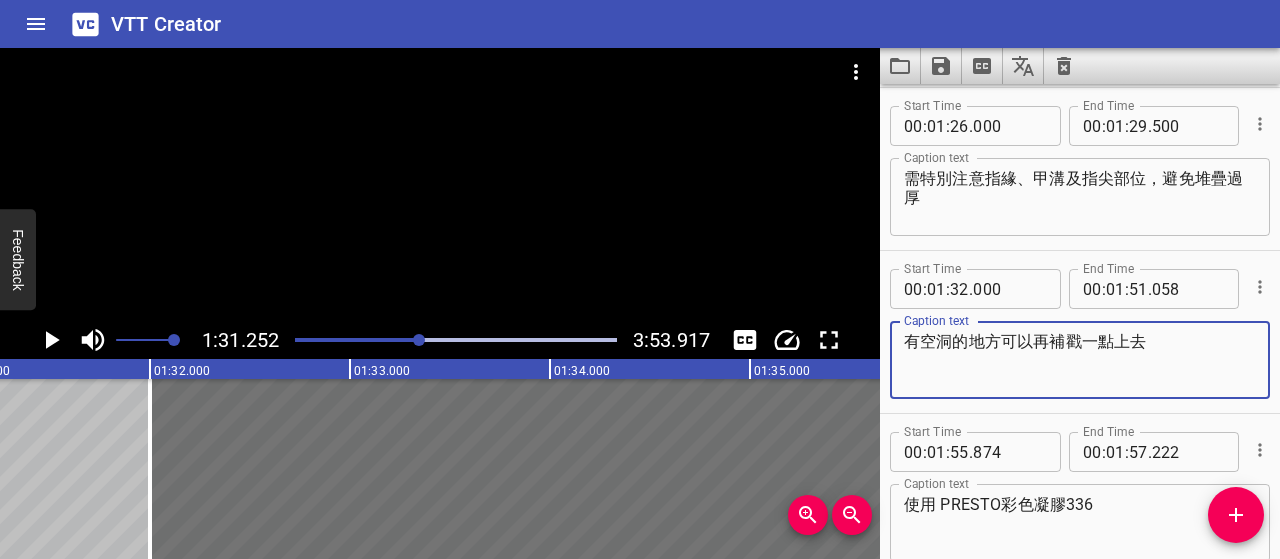 drag, startPoint x: 1152, startPoint y: 340, endPoint x: 932, endPoint y: 341, distance: 220.00227 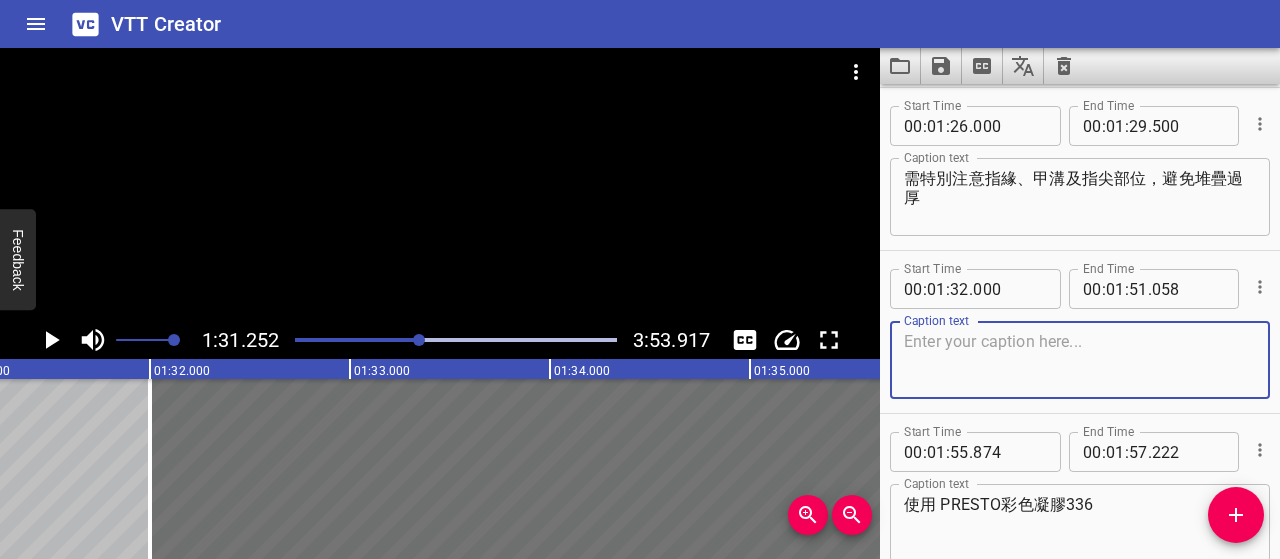 paste on "若有空洞的地方，可以再補一點膠，" 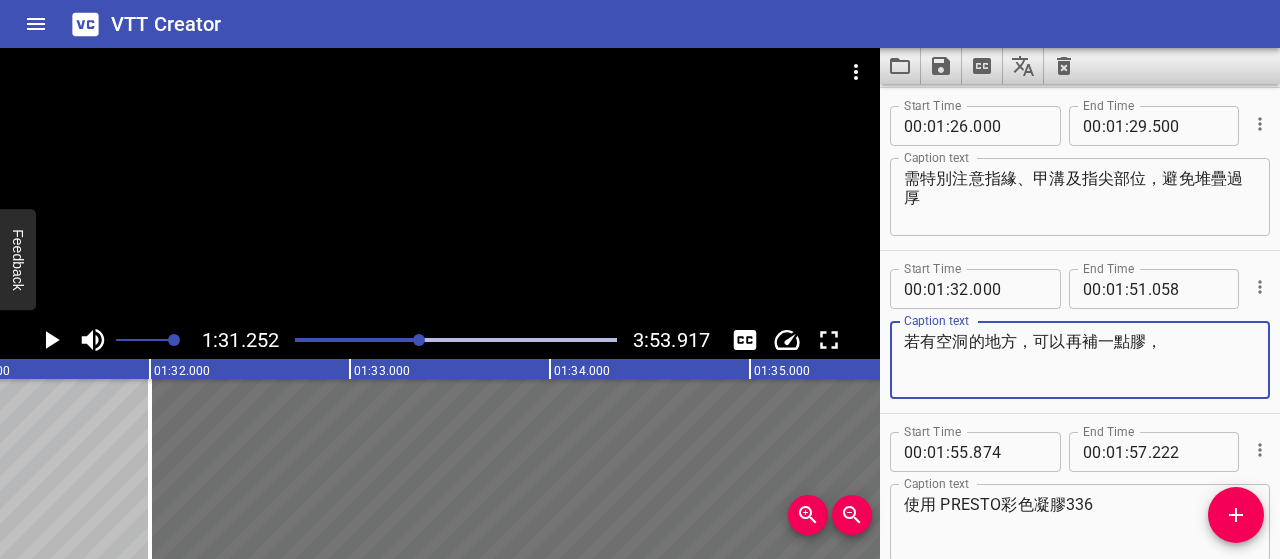 paste on "以戳點方式填實，讓整體更均勻" 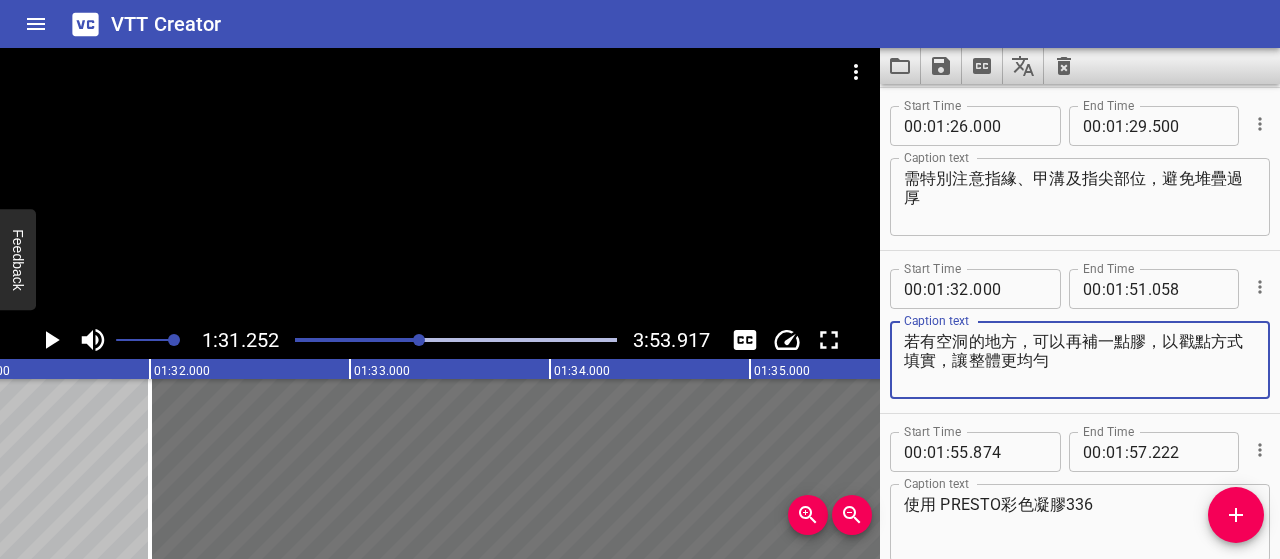 type on "若有空洞的地方，可以再補一點膠，以戳點方式填實，讓整體更均勻" 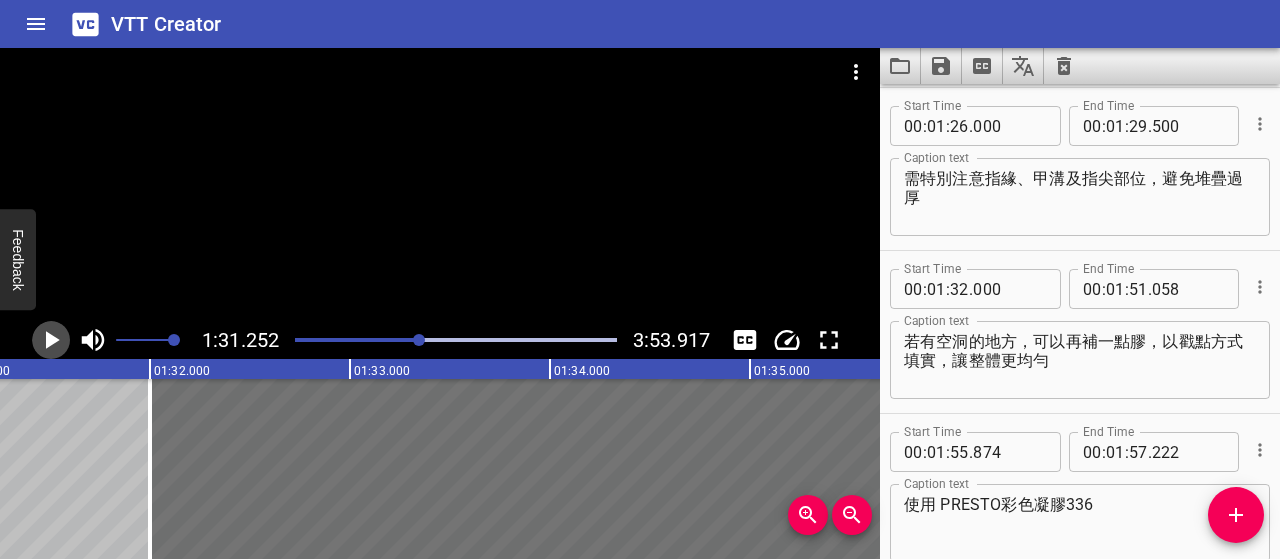 click 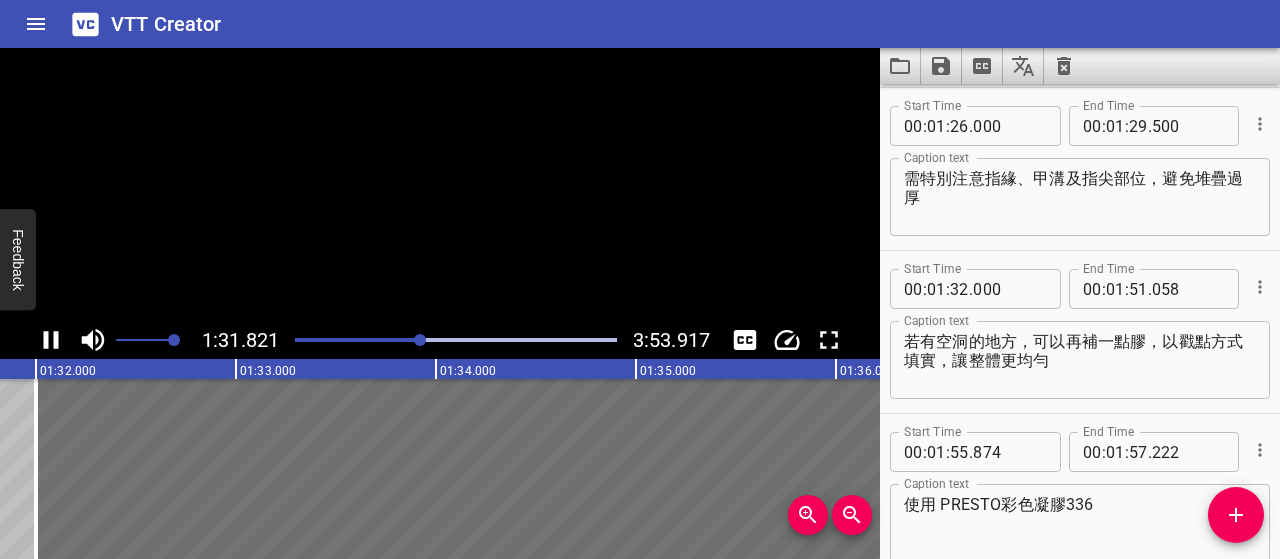 scroll, scrollTop: 0, scrollLeft: 18412, axis: horizontal 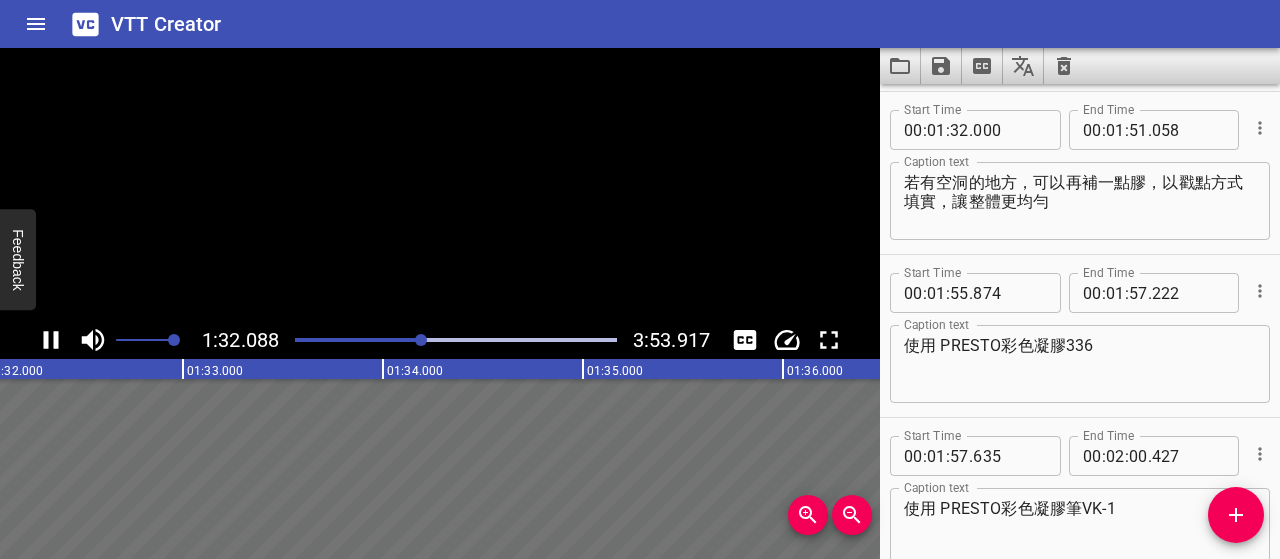 click 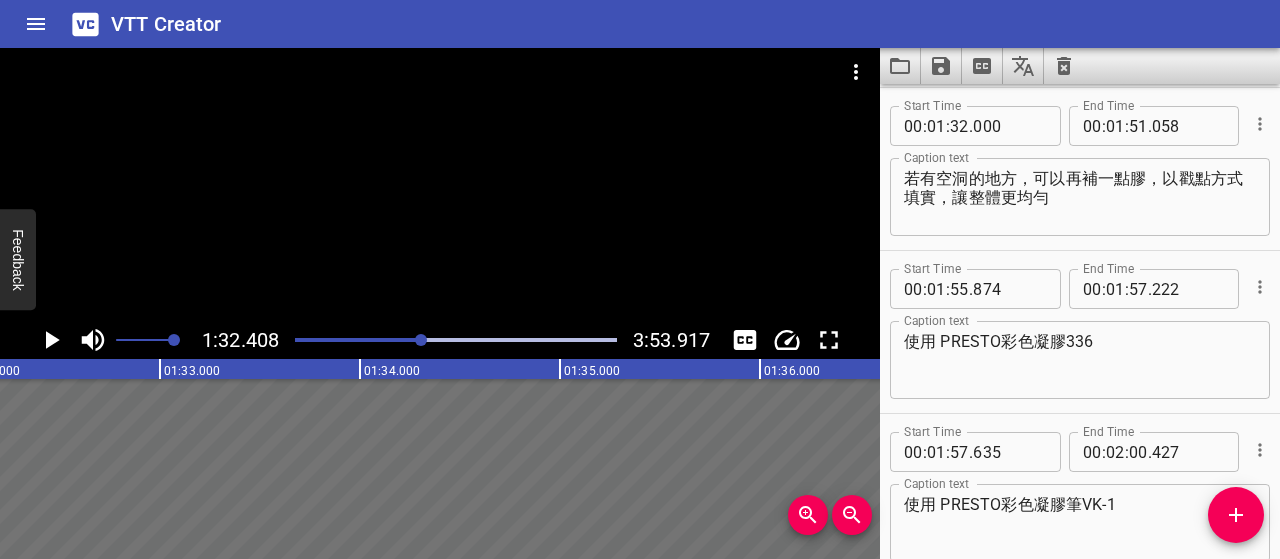 scroll, scrollTop: 0, scrollLeft: 18481, axis: horizontal 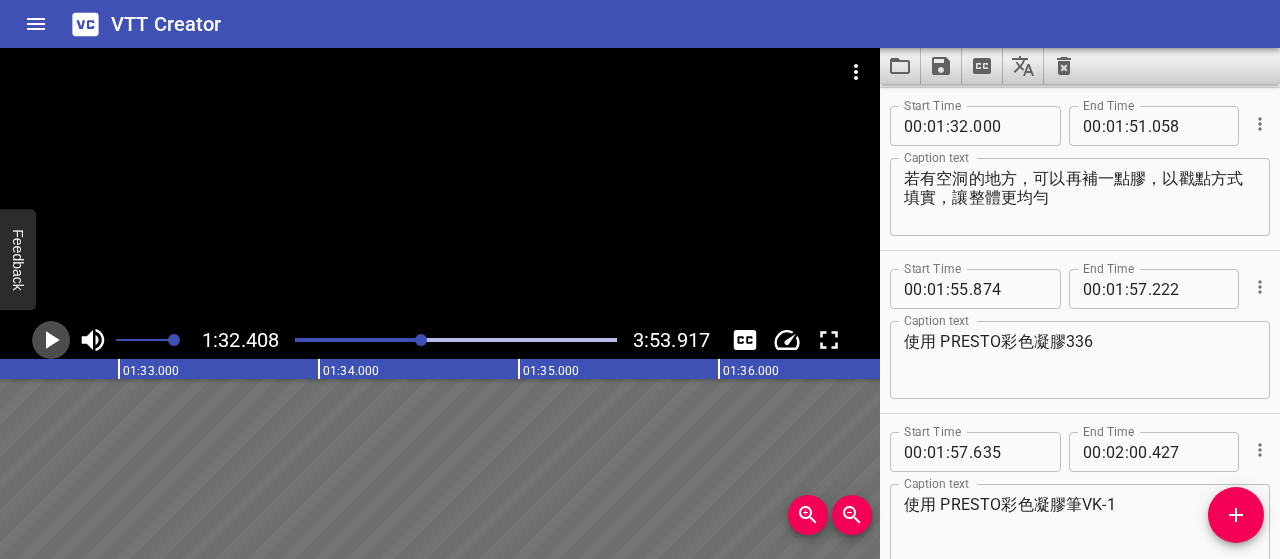 click 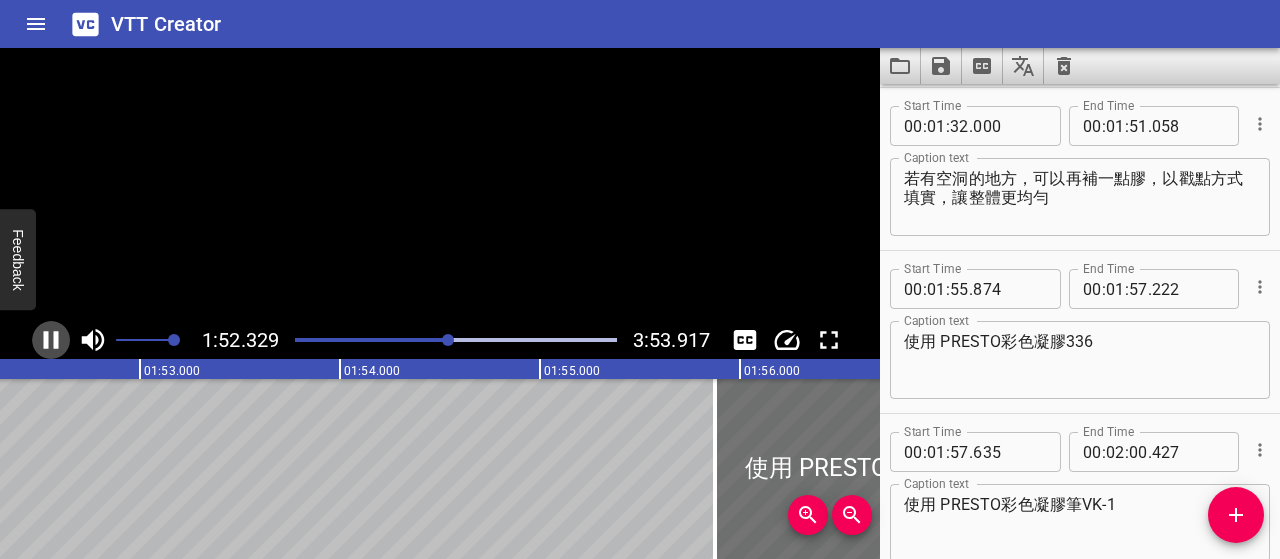 click 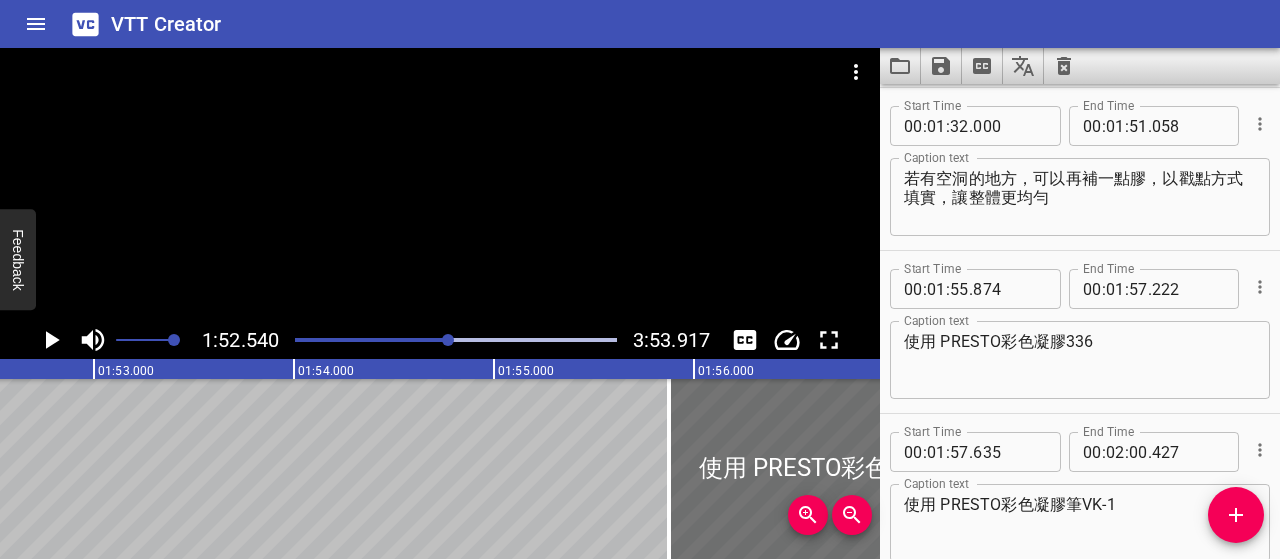 scroll, scrollTop: 0, scrollLeft: 22508, axis: horizontal 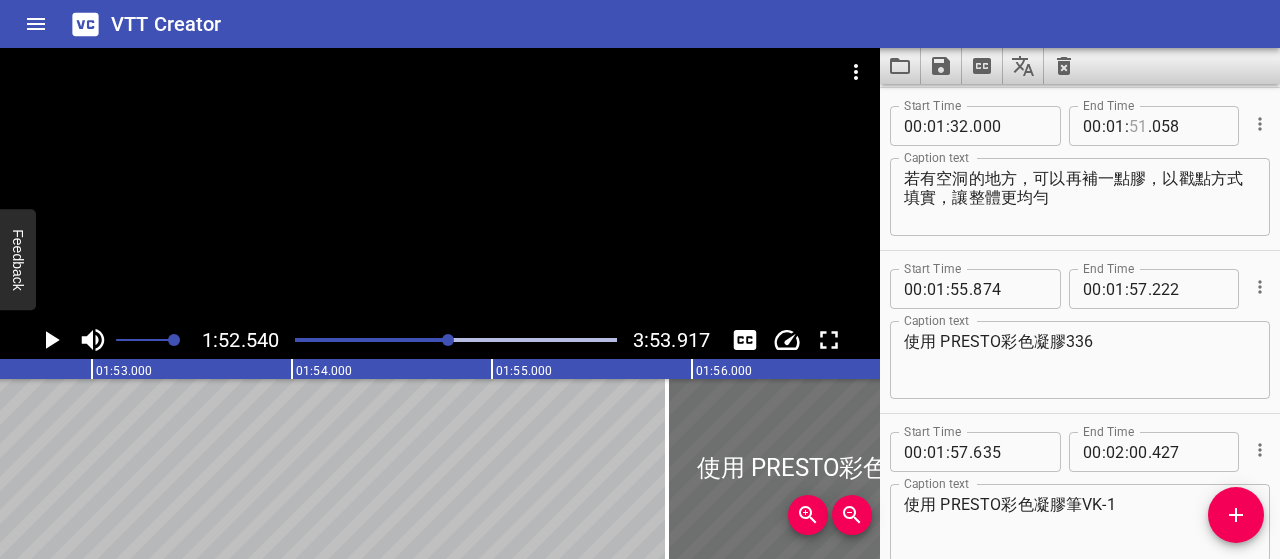 click at bounding box center [1138, 126] 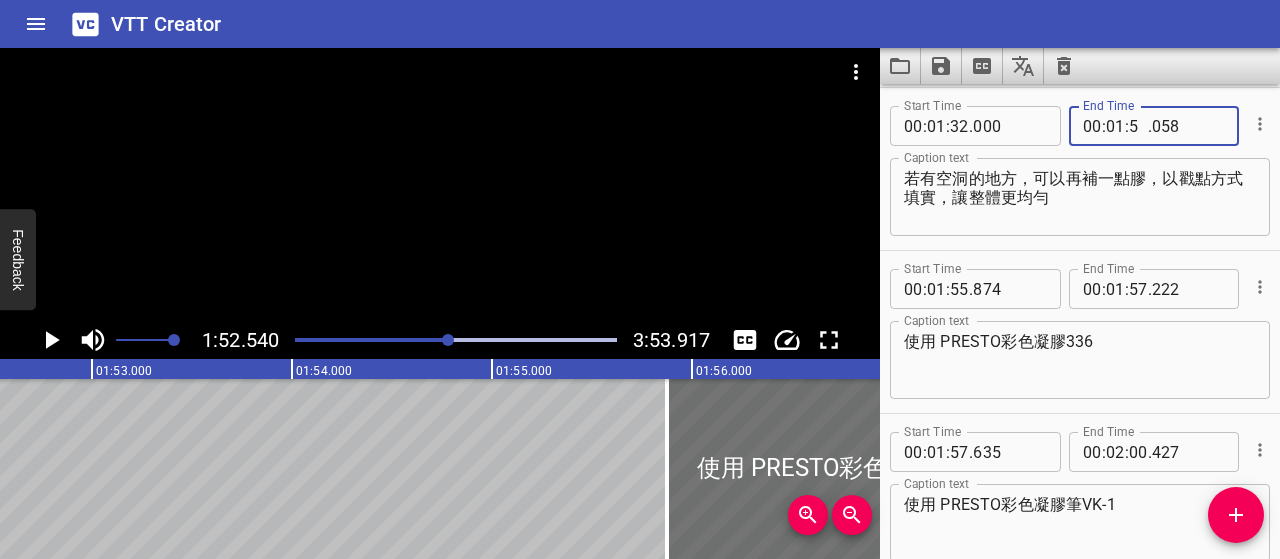 type on "52" 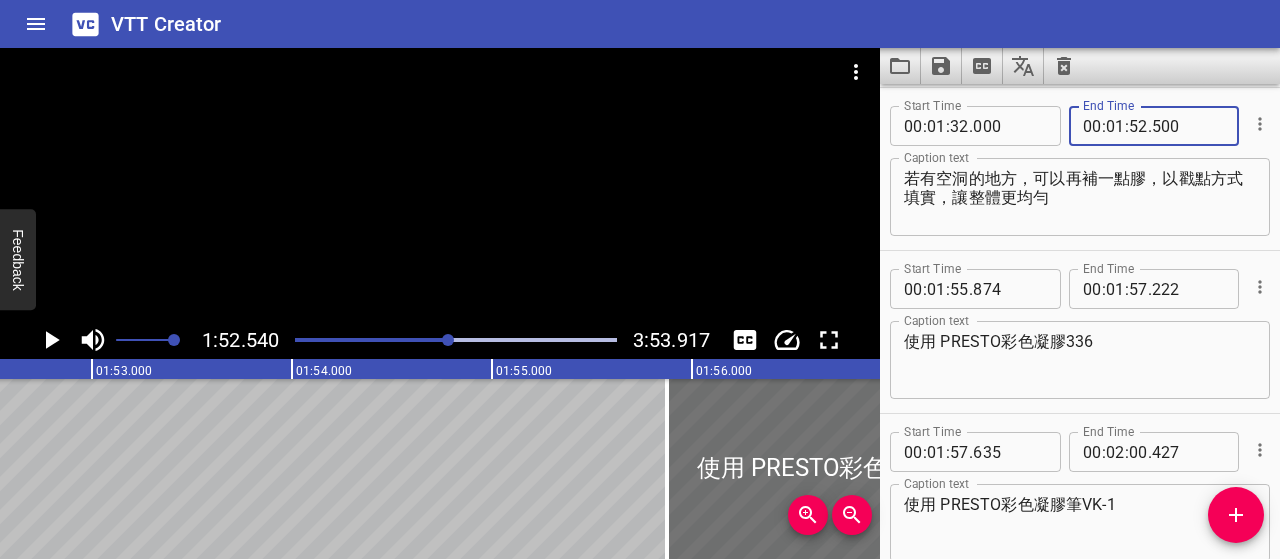type 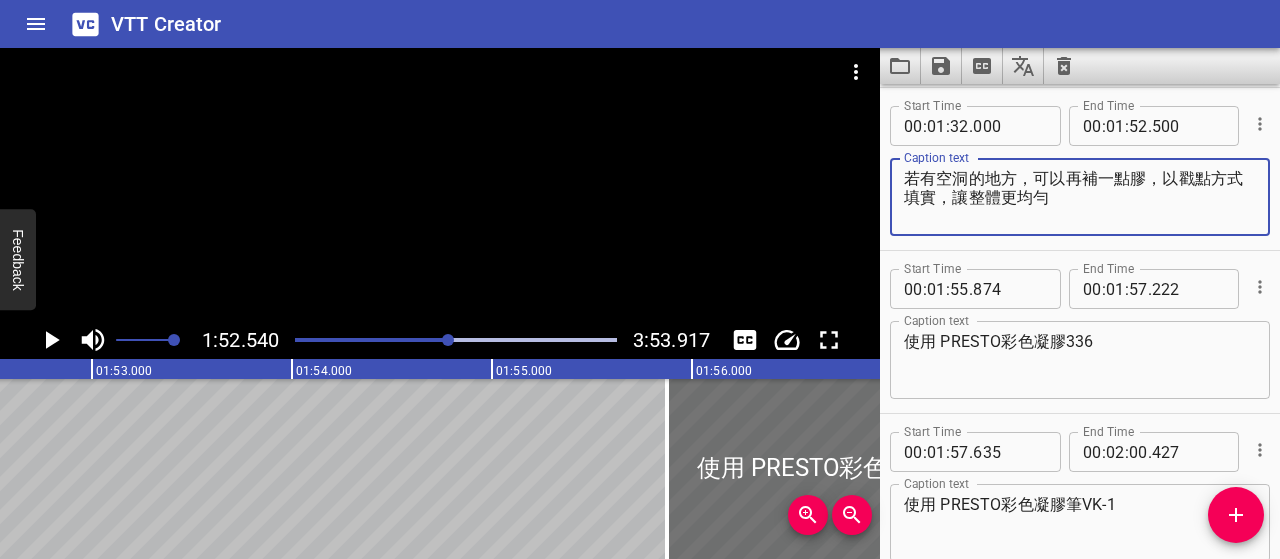 click 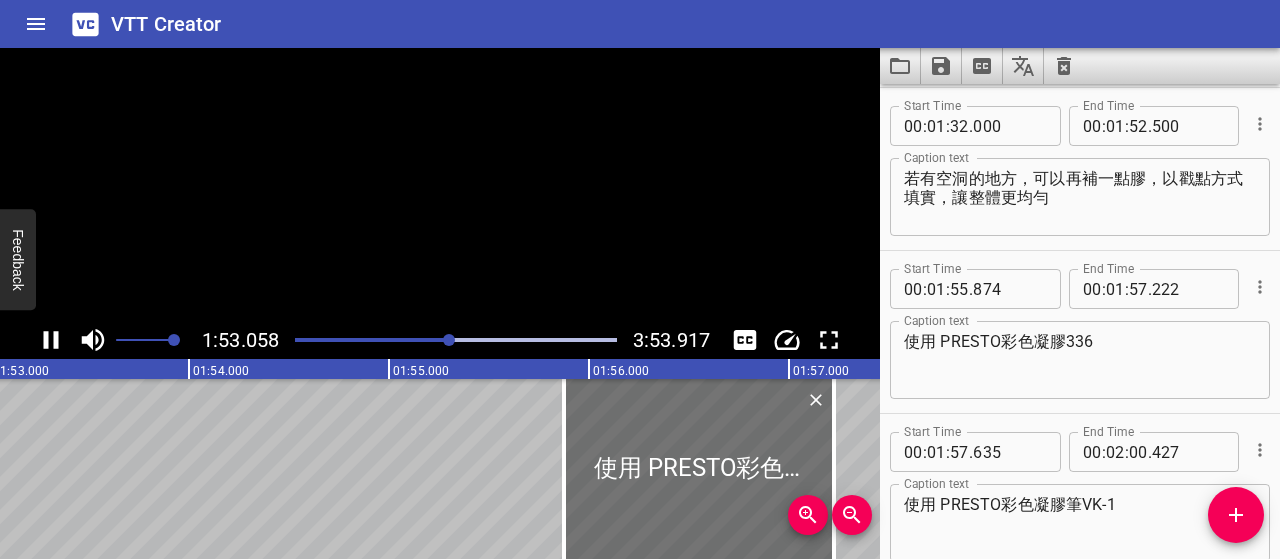 click 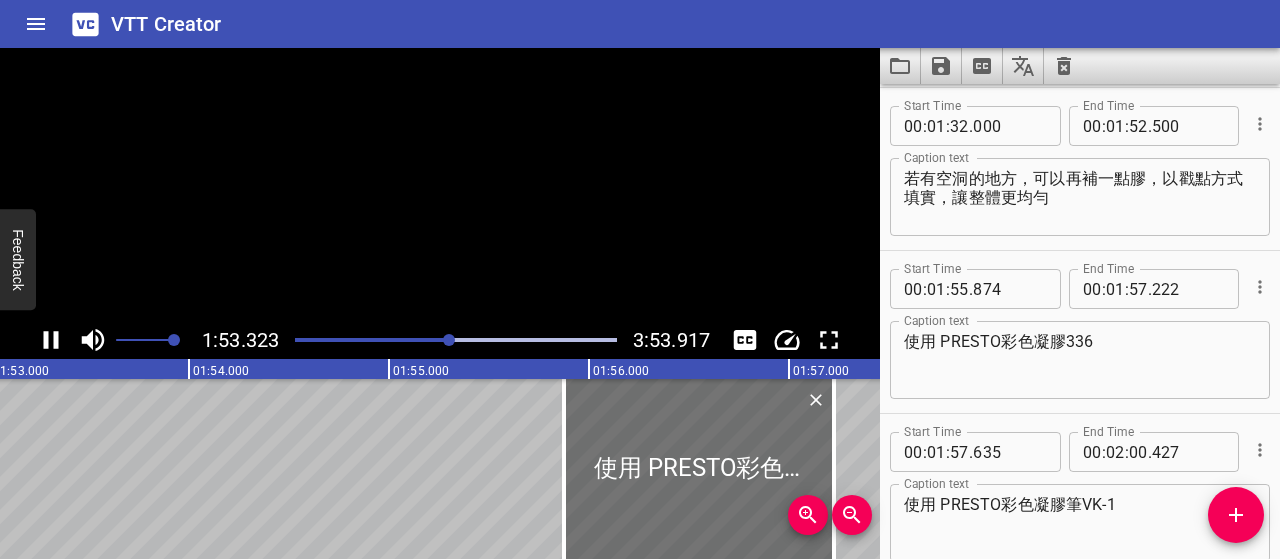 scroll, scrollTop: 0, scrollLeft: 22682, axis: horizontal 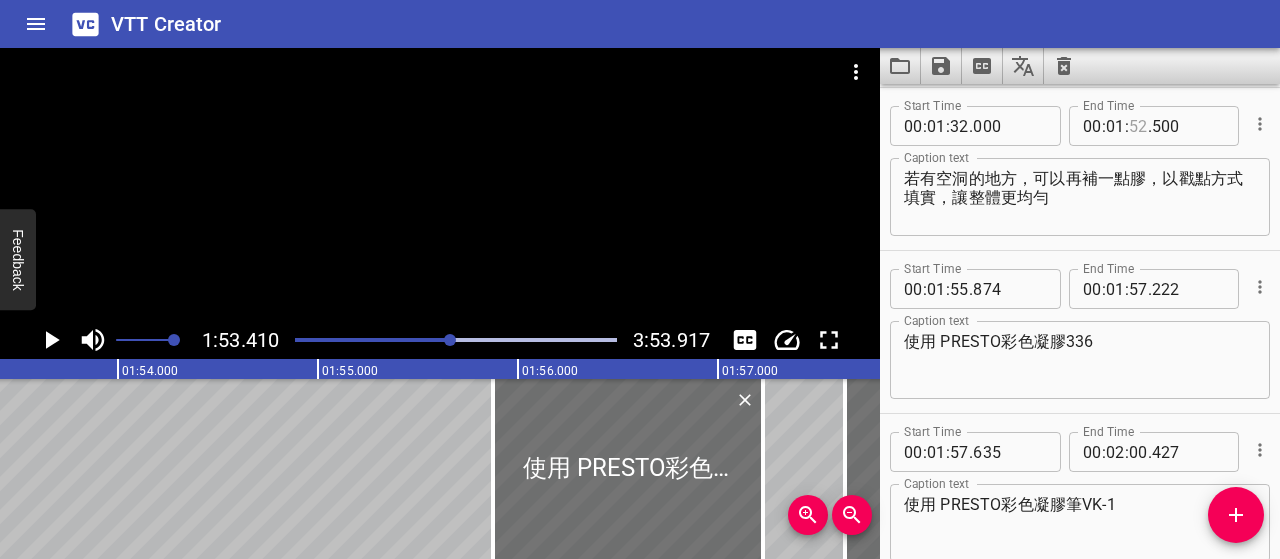 click at bounding box center [1138, 126] 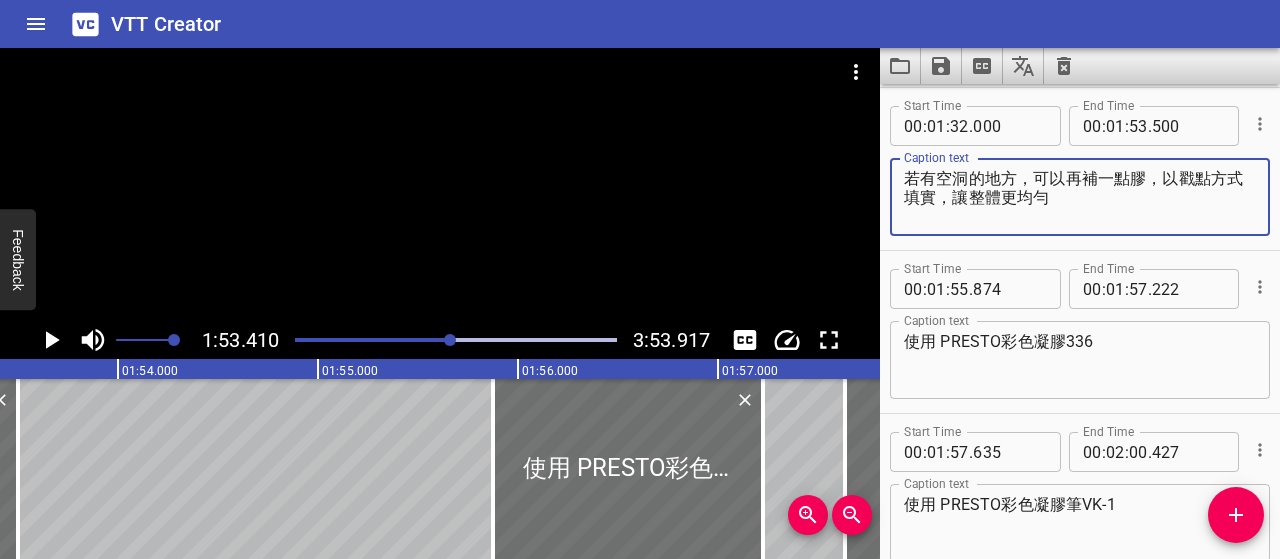 click on "若有空洞的地方，可以再補一點膠，以戳點方式填實，讓整體更均勻" at bounding box center [1080, 197] 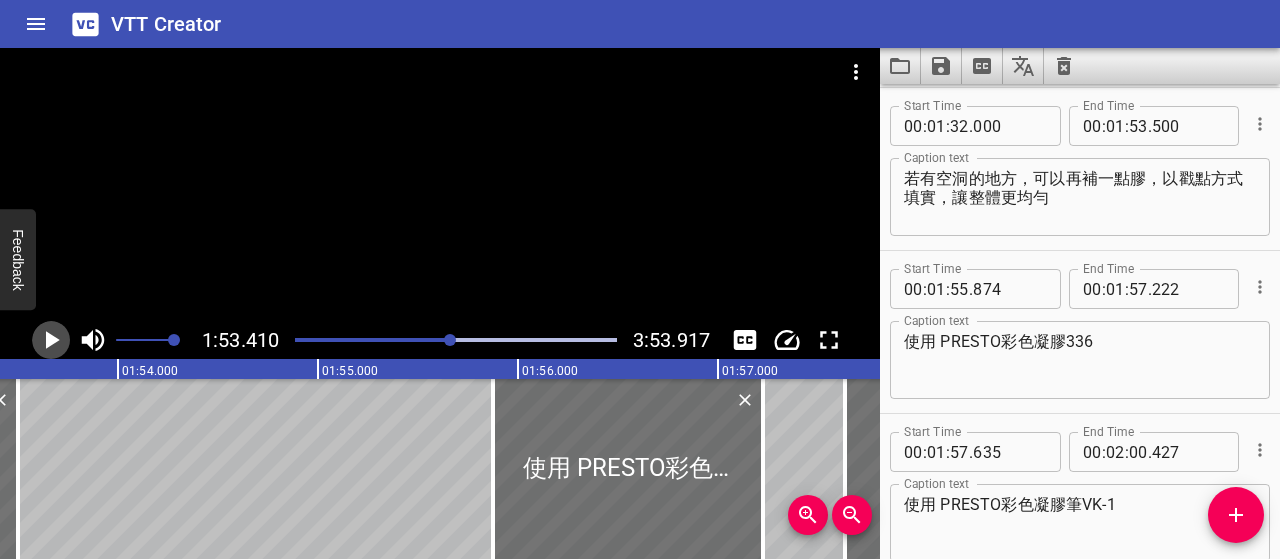 click 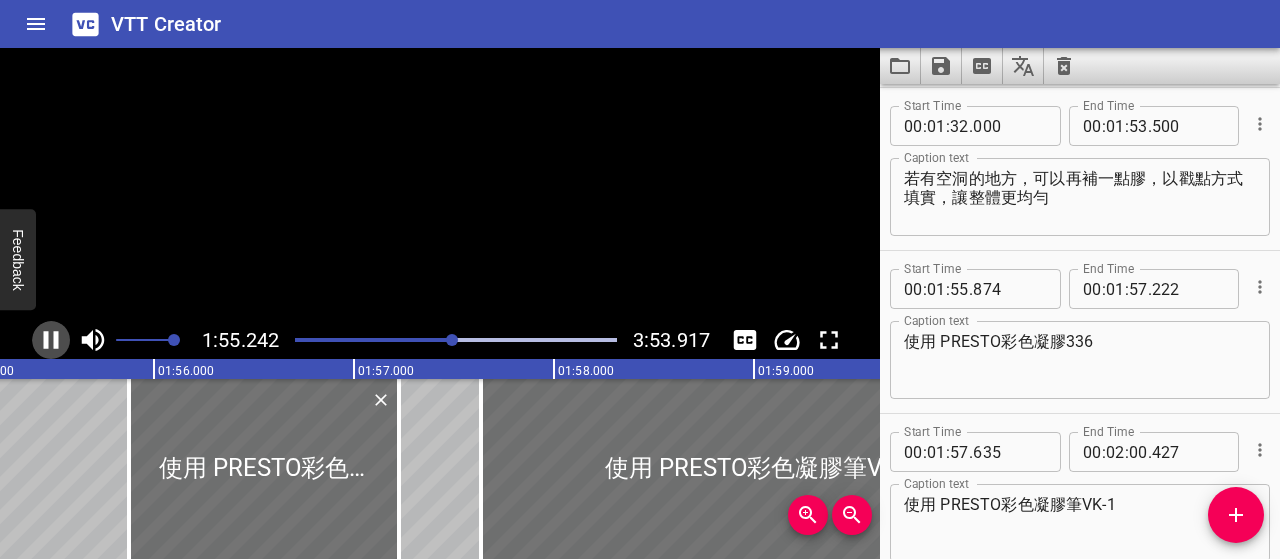 click 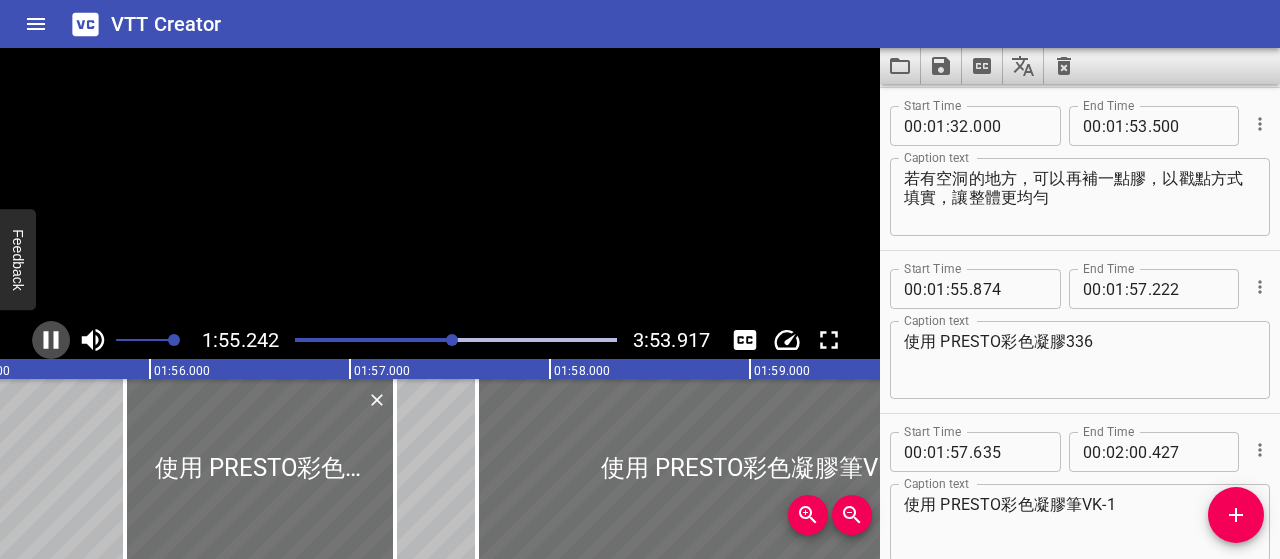 scroll, scrollTop: 0, scrollLeft: 23082, axis: horizontal 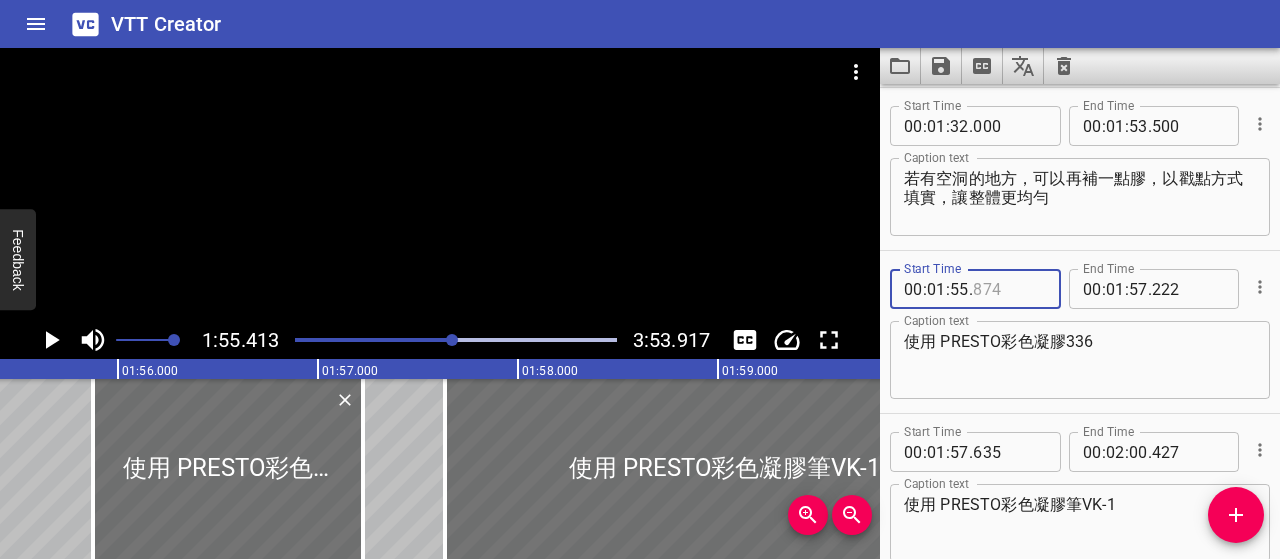 click at bounding box center [1009, 289] 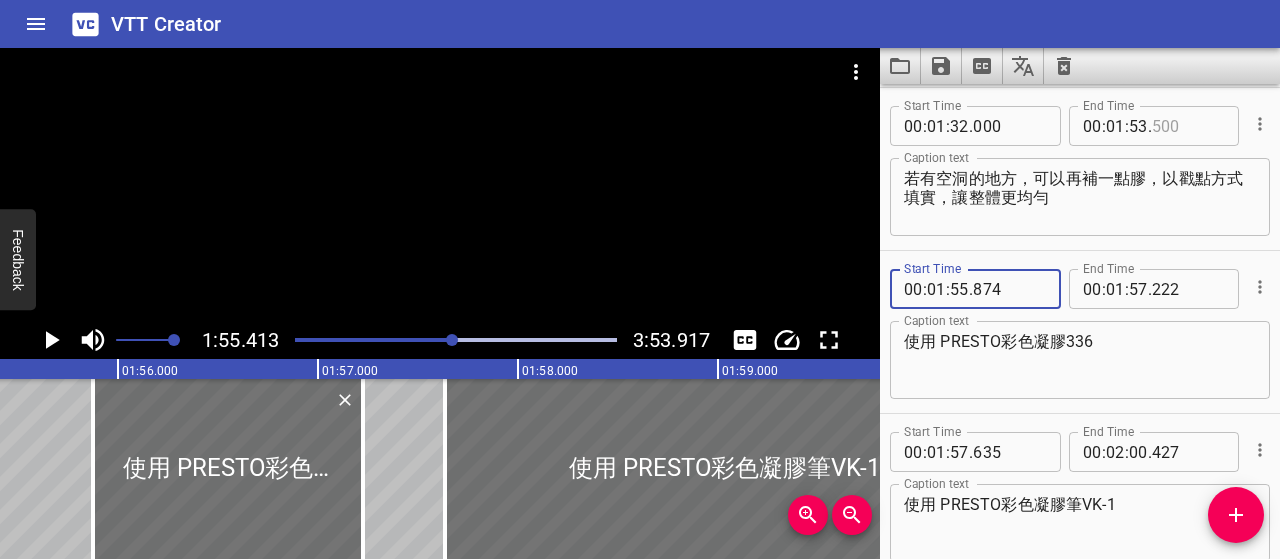 click at bounding box center [1188, 126] 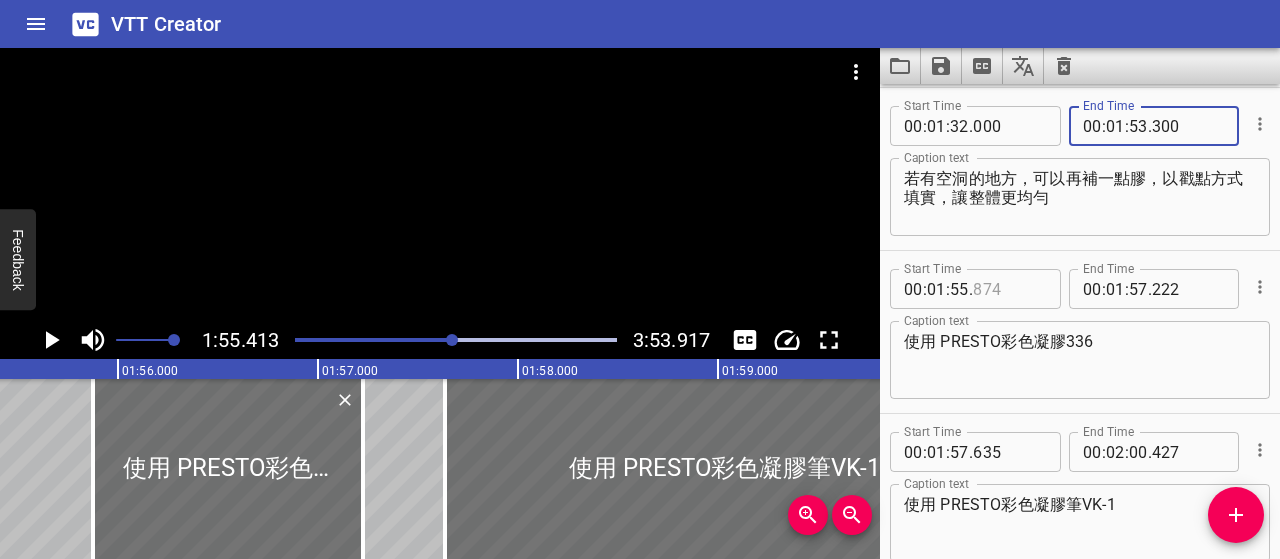 click at bounding box center (1009, 289) 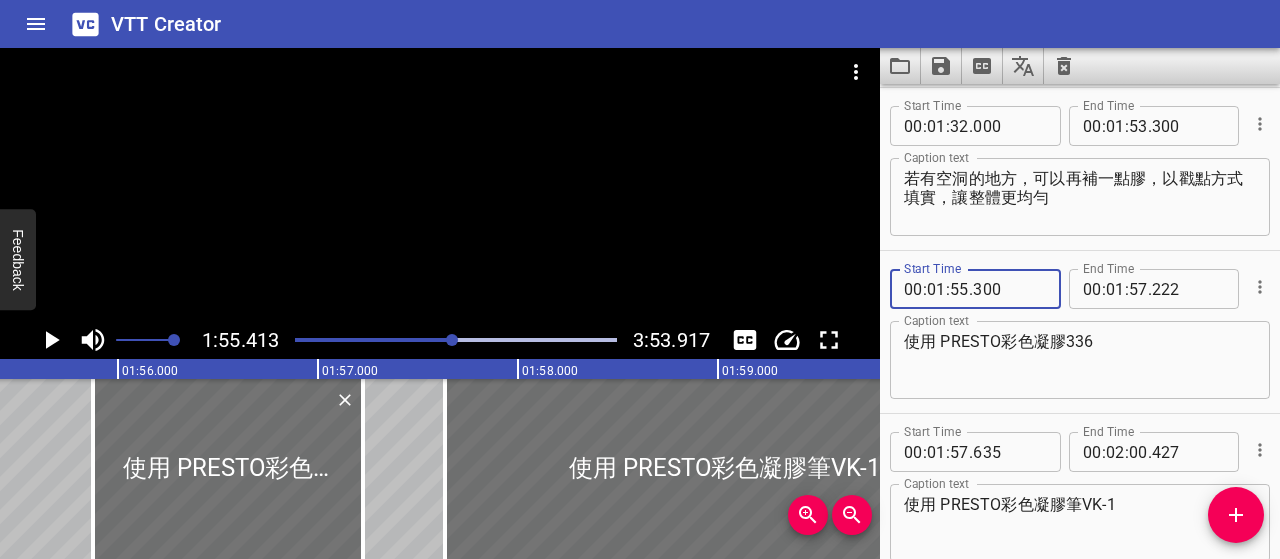 click on "使用 PRESTO彩色凝膠336" at bounding box center (1080, 360) 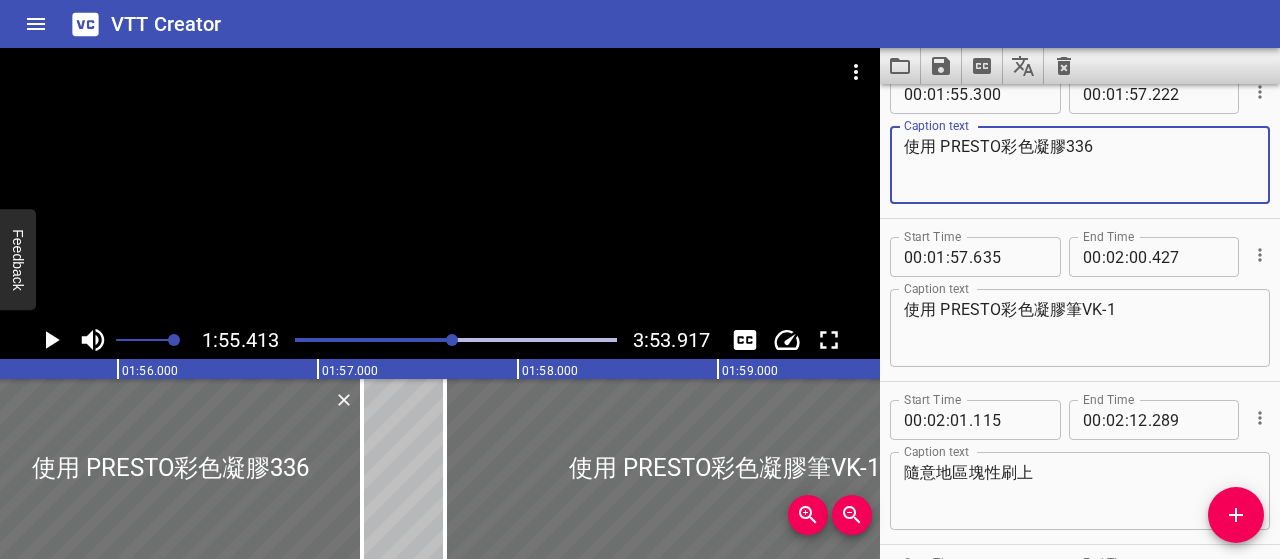 scroll, scrollTop: 1504, scrollLeft: 0, axis: vertical 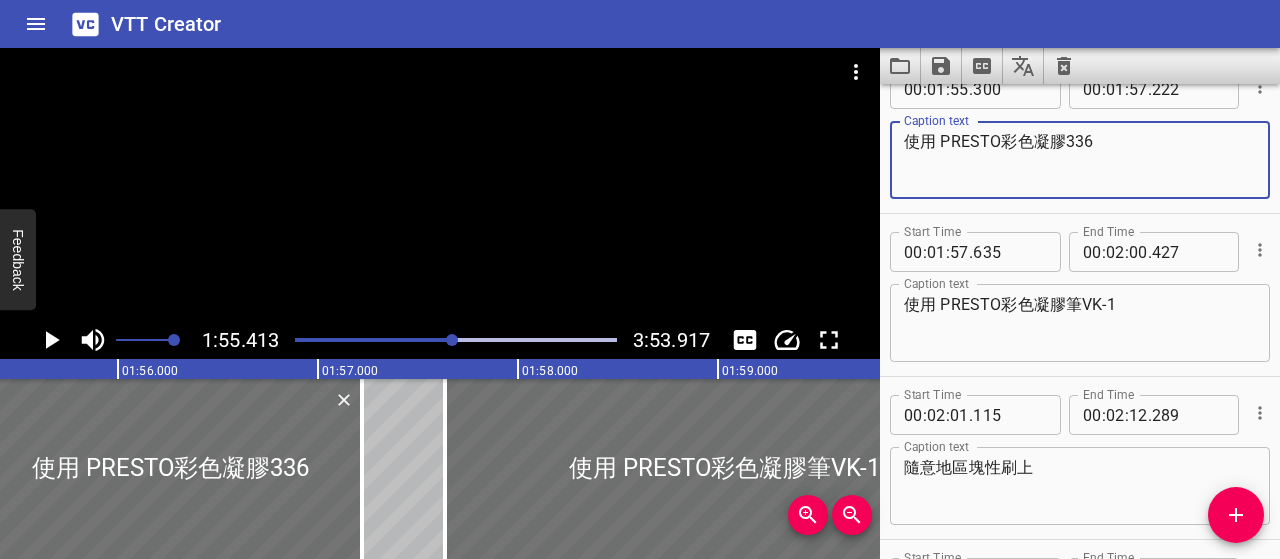 click on "使用 PRESTO彩色凝膠336" at bounding box center [1080, 160] 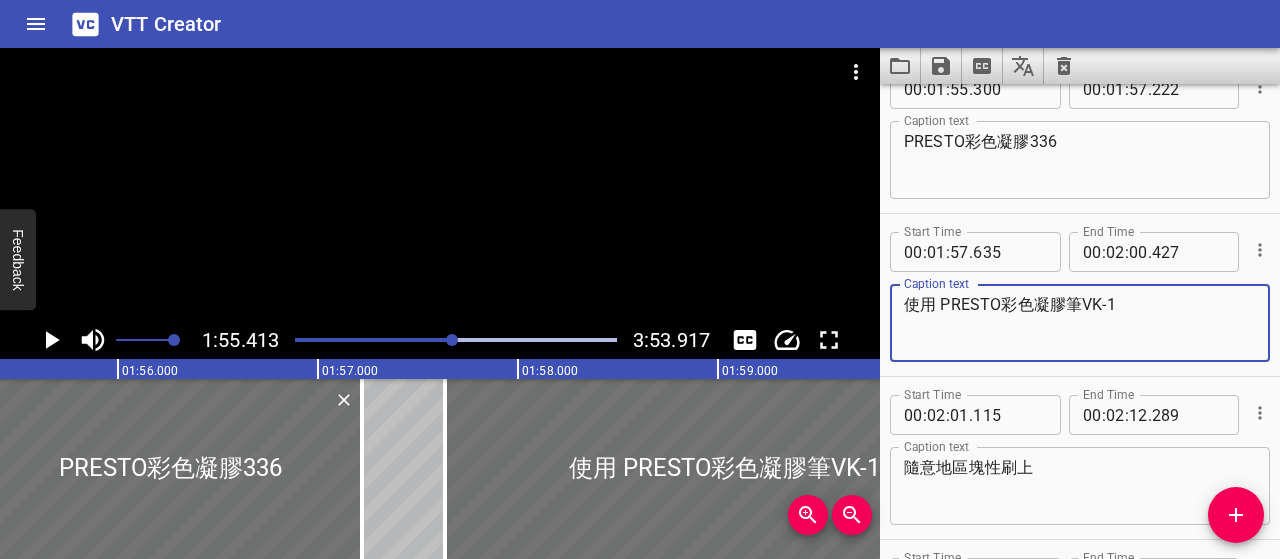 click on "使用 PRESTO彩色凝膠筆VK-1" at bounding box center (1080, 323) 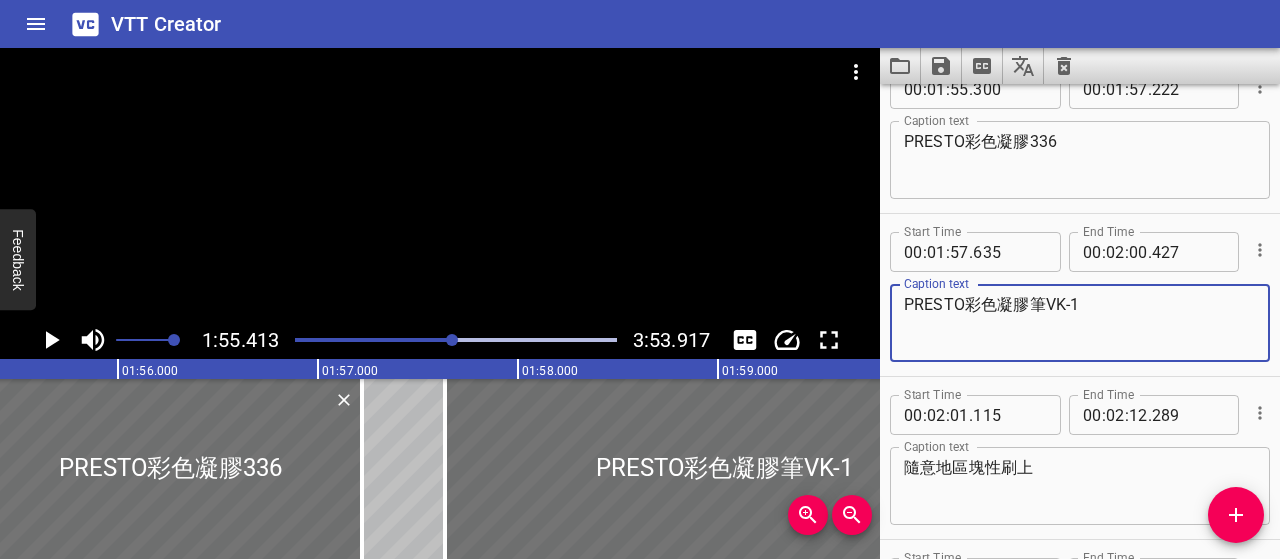drag, startPoint x: 1084, startPoint y: 305, endPoint x: 882, endPoint y: 301, distance: 202.0396 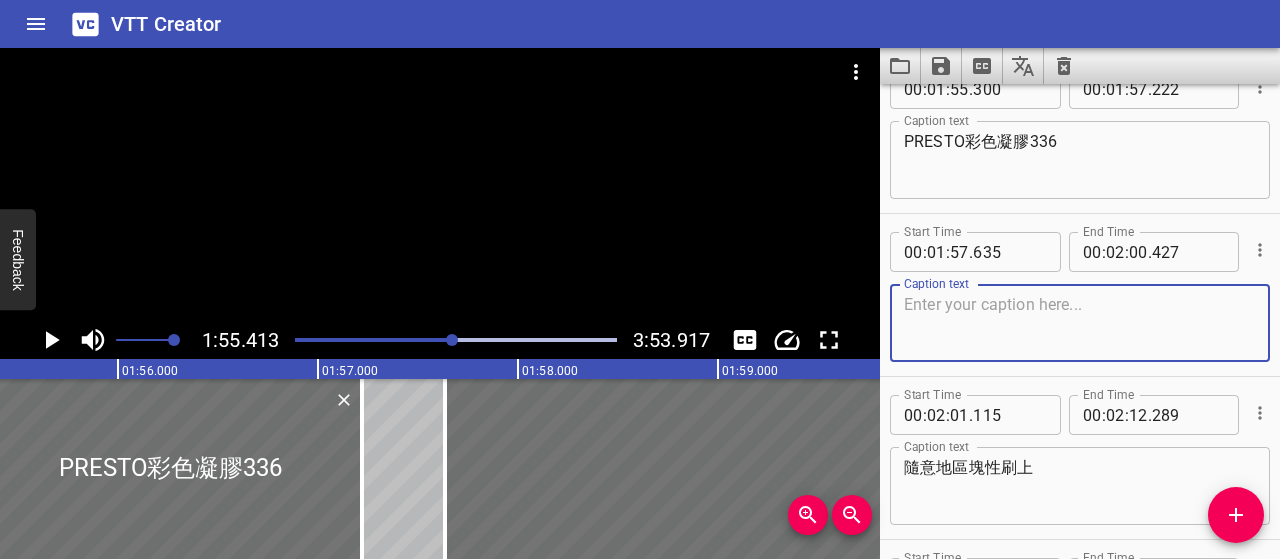 click on "PRESTO彩色凝膠336" at bounding box center [1080, 160] 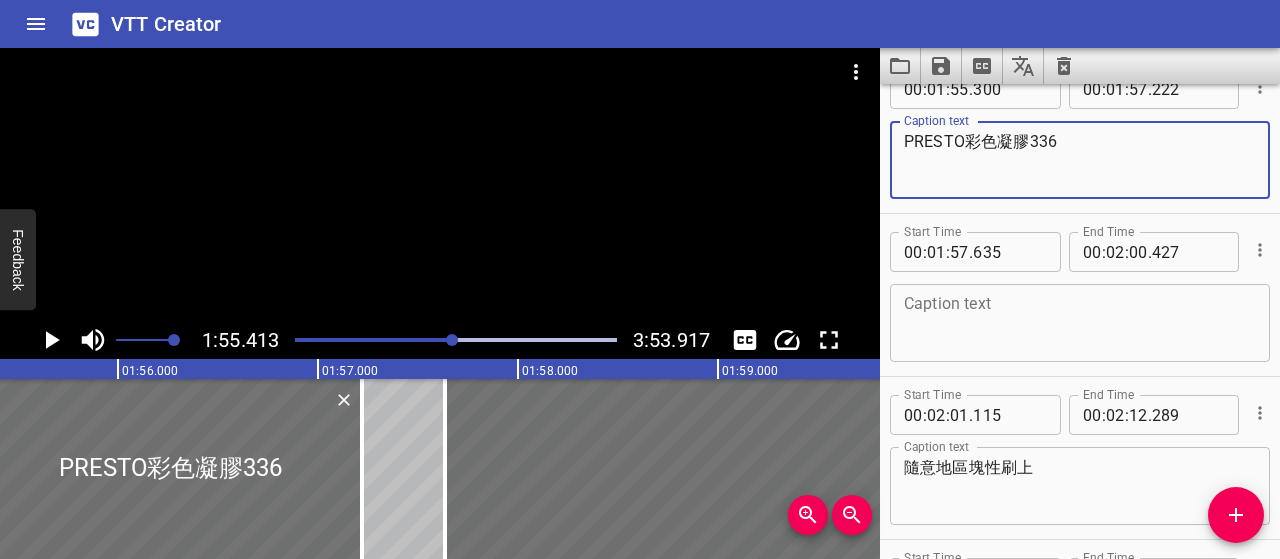 paste on "PRESTO彩色凝膠筆VK-1" 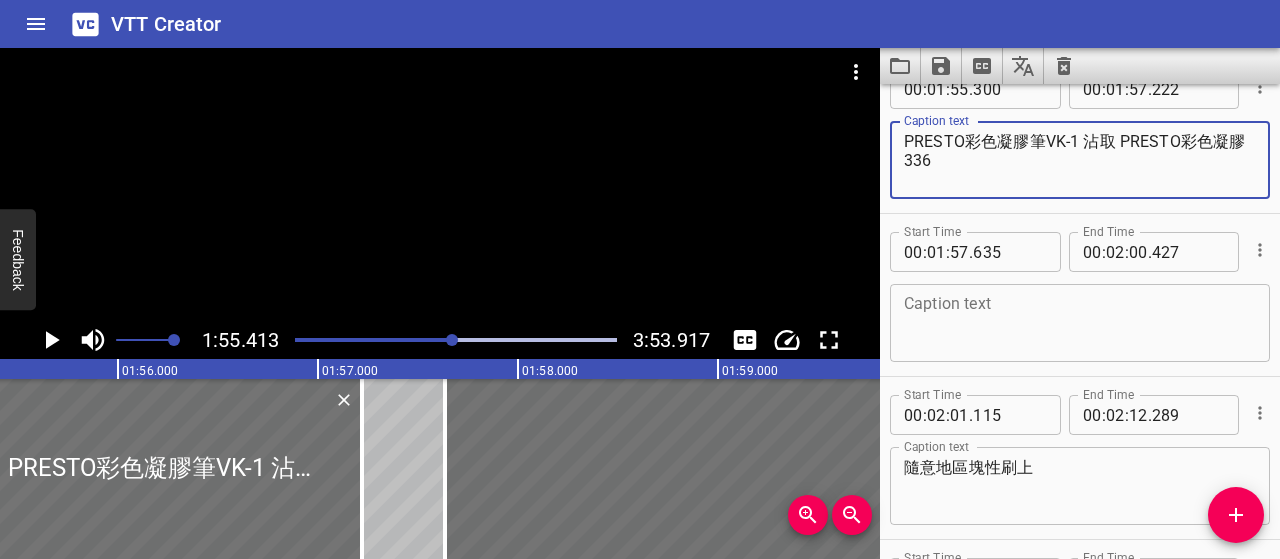 click on "PRESTO彩色凝膠筆VK-1 沾取 PRESTO彩色凝膠336" at bounding box center [1080, 160] 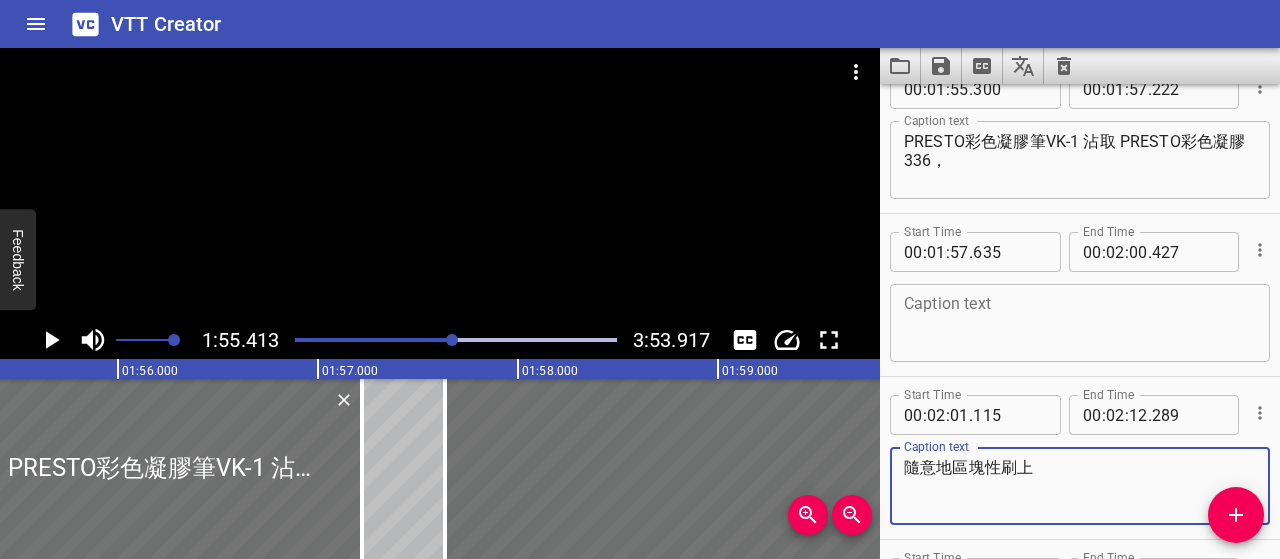 drag, startPoint x: 1038, startPoint y: 469, endPoint x: 887, endPoint y: 469, distance: 151 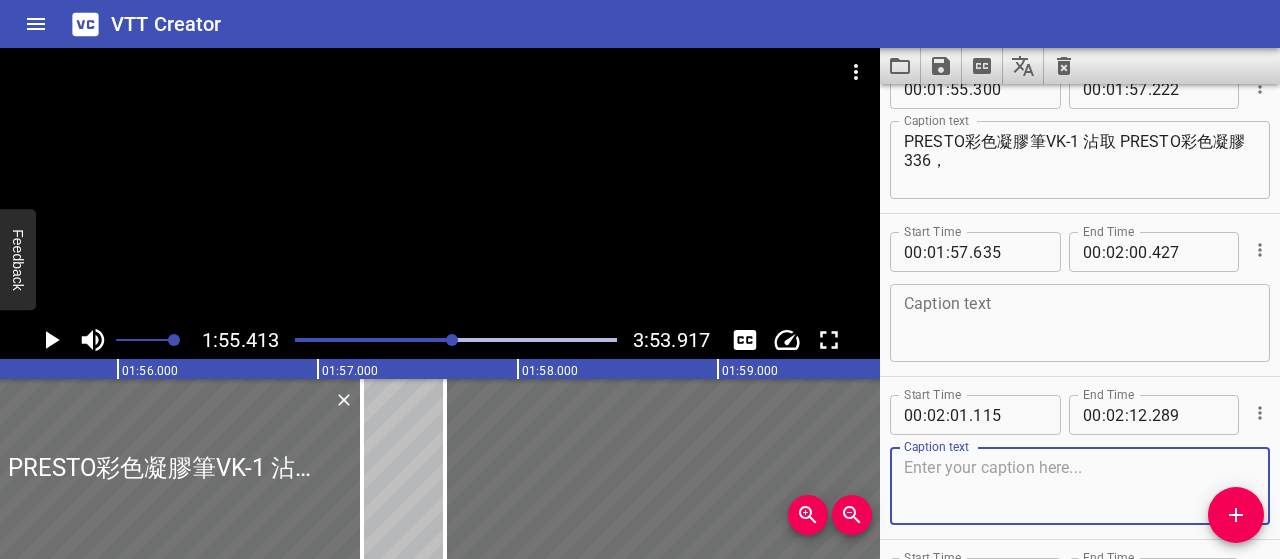 click on "PRESTO彩色凝膠筆VK-1 沾取 PRESTO彩色凝膠336，" at bounding box center (1080, 160) 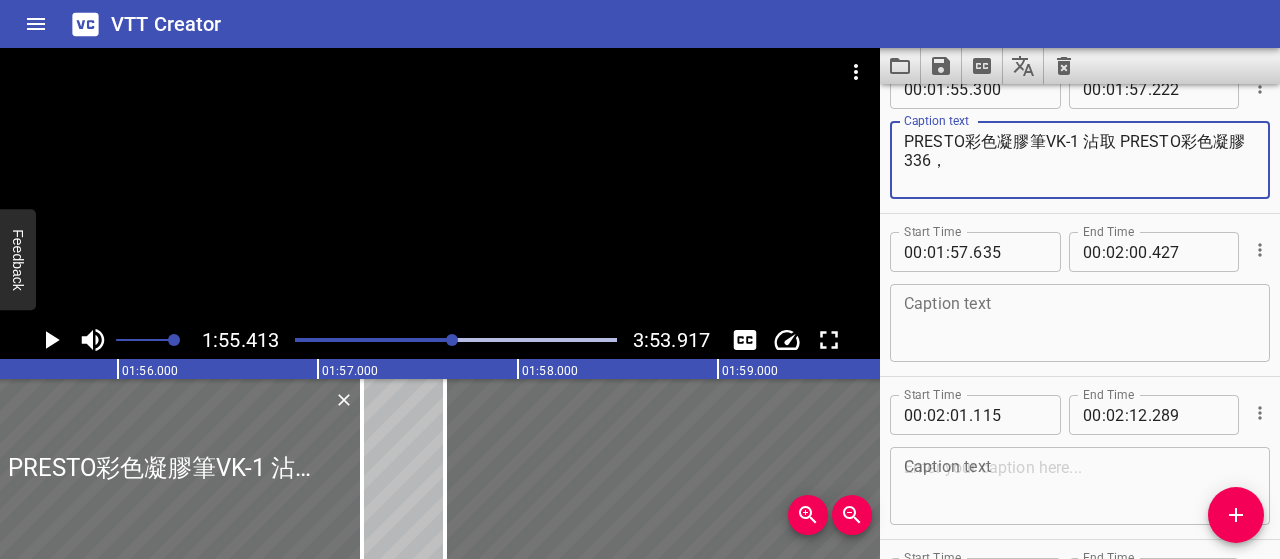 paste on "隨意地區塊性刷上" 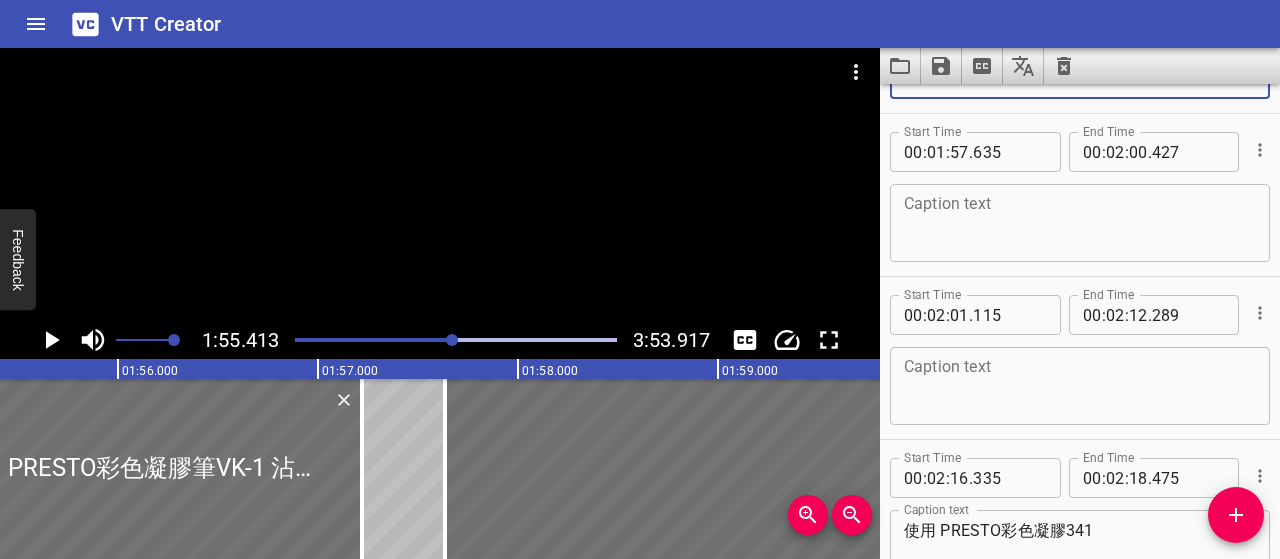 scroll, scrollTop: 1404, scrollLeft: 0, axis: vertical 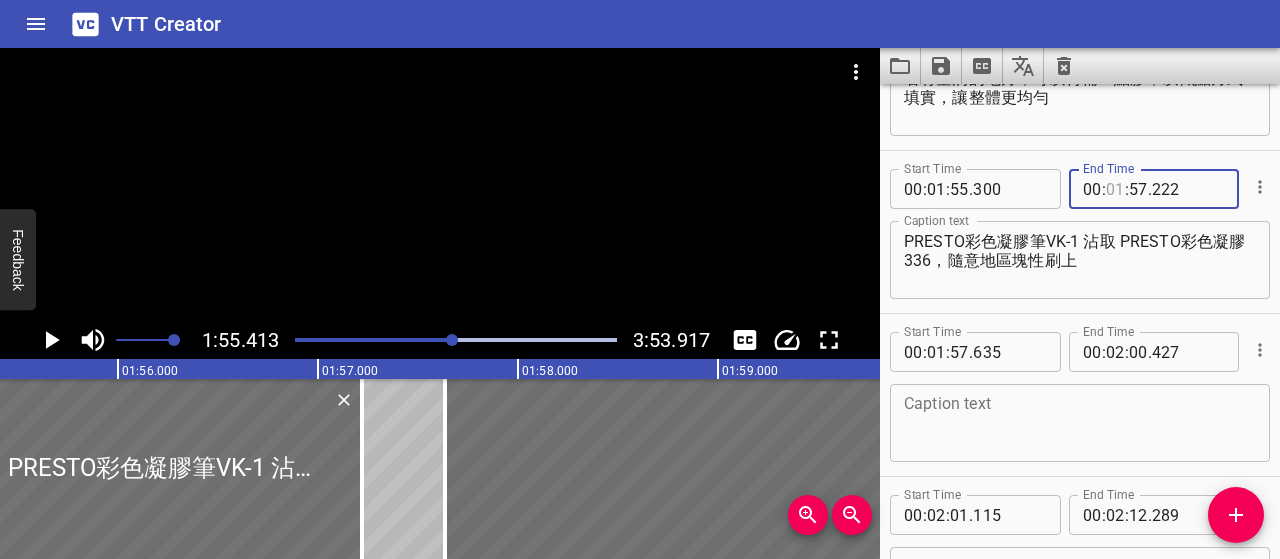 click at bounding box center [1115, 189] 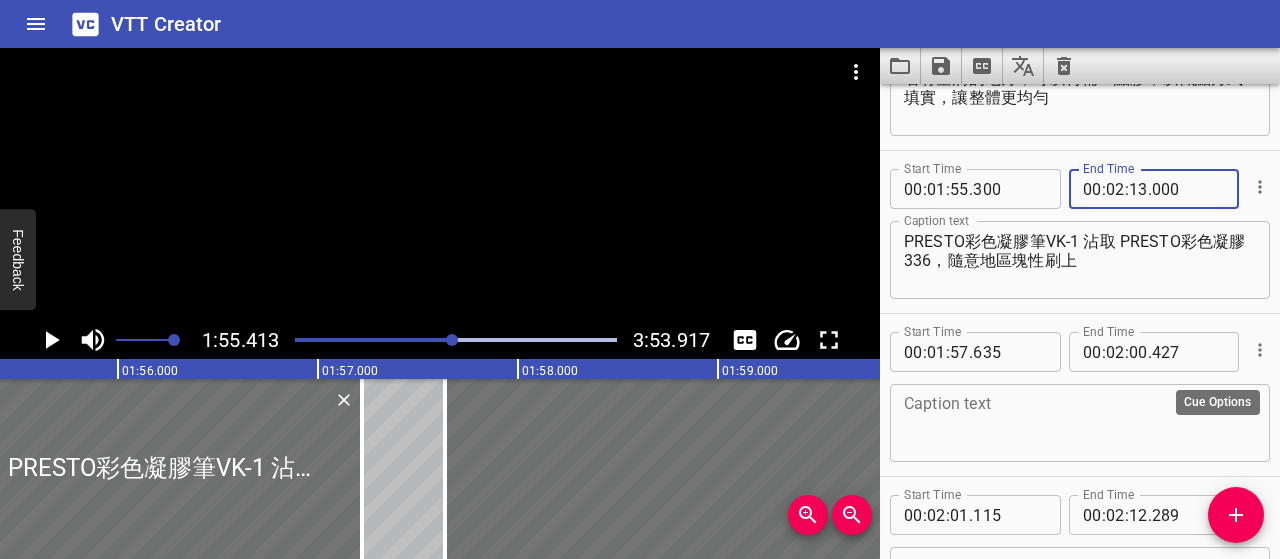 click 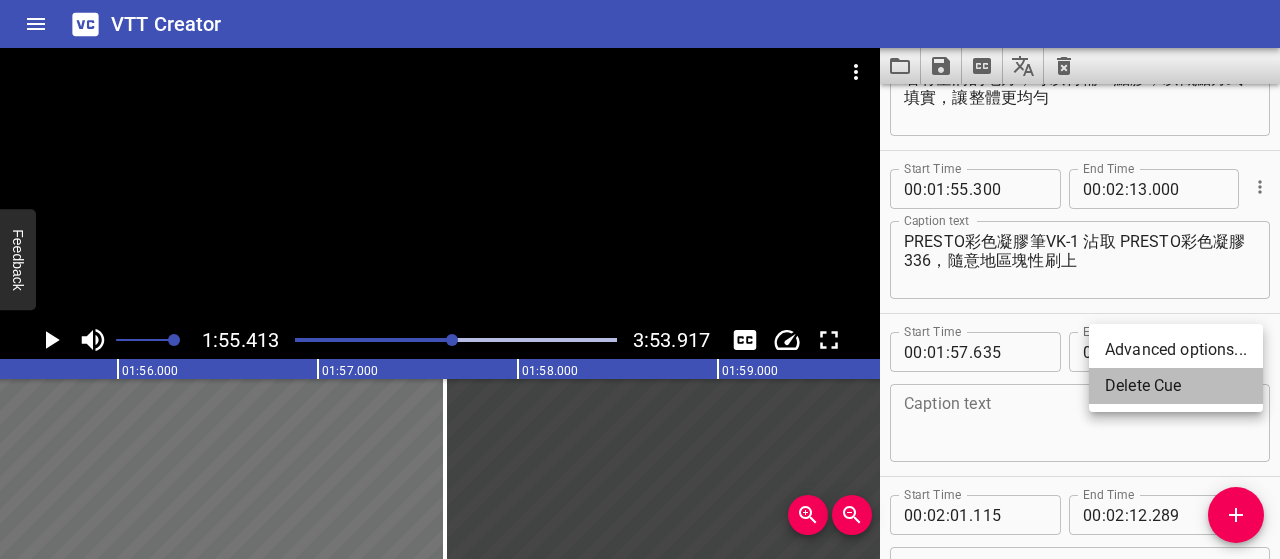 click on "Delete Cue" at bounding box center (1176, 386) 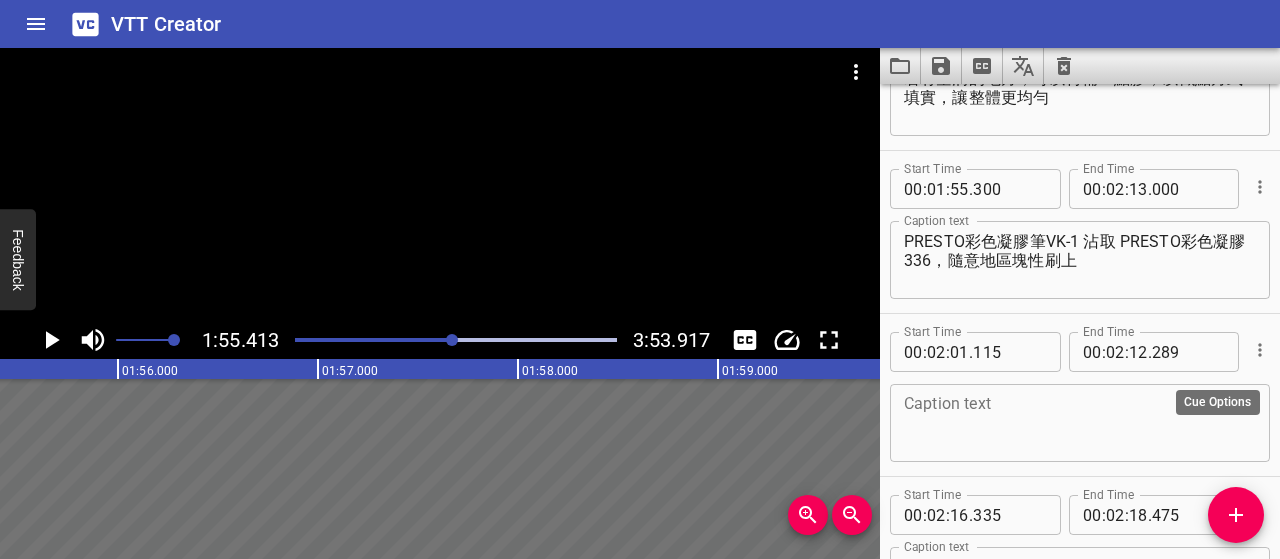 click 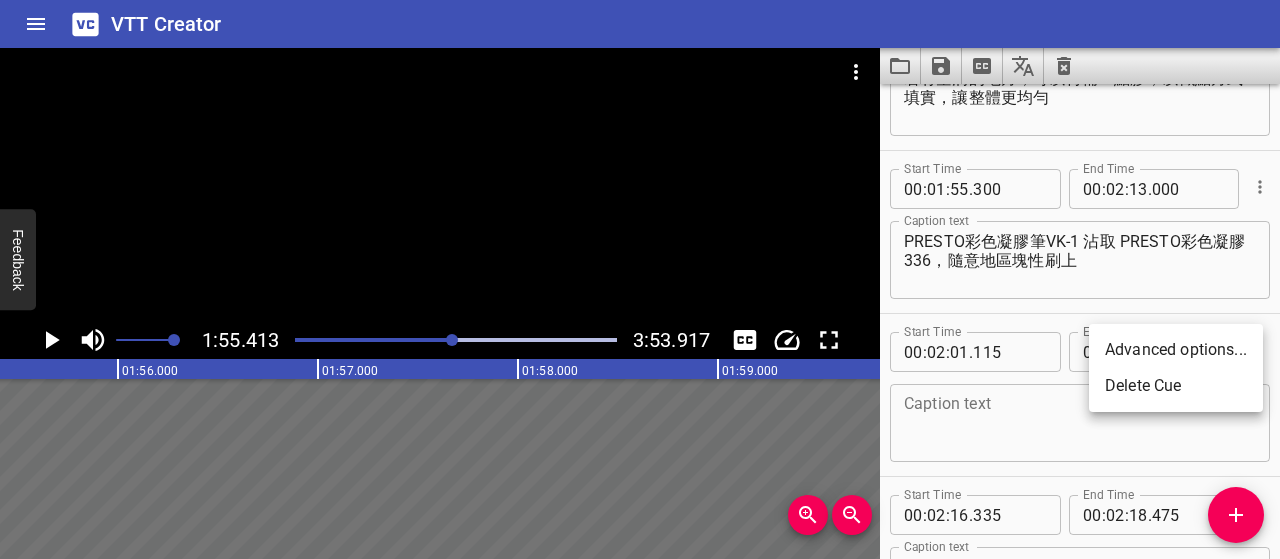 click on "Delete Cue" at bounding box center [1176, 386] 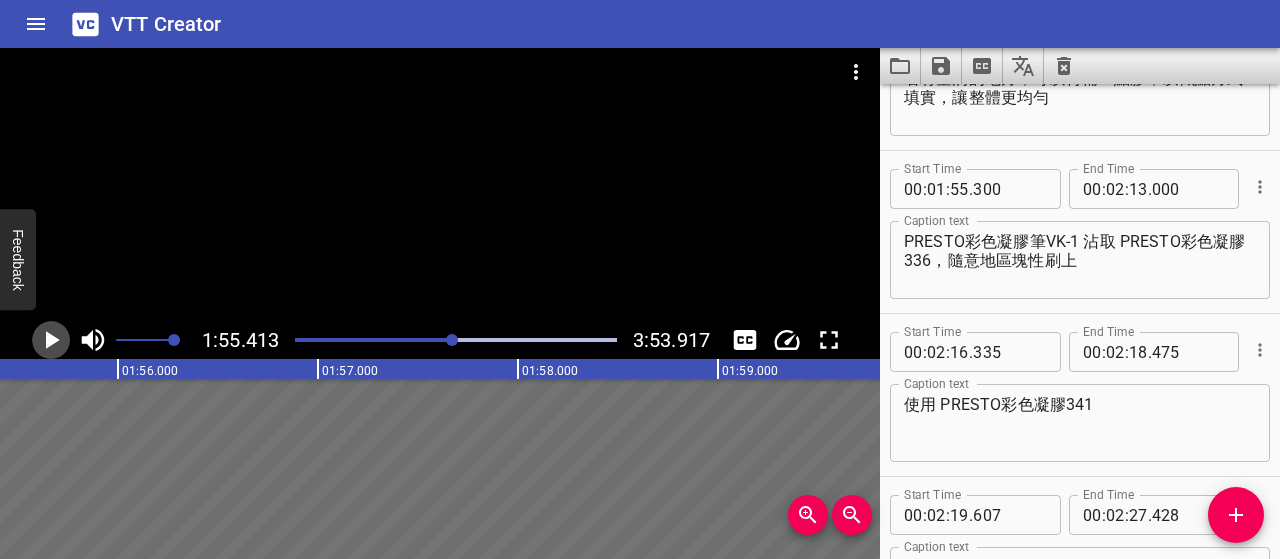 click 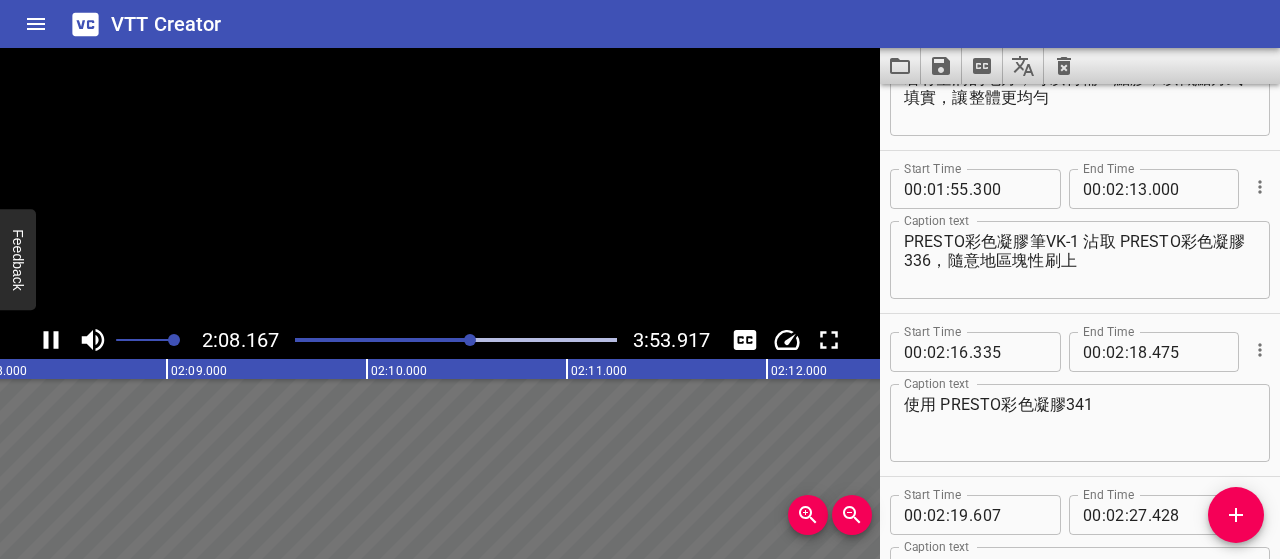 click 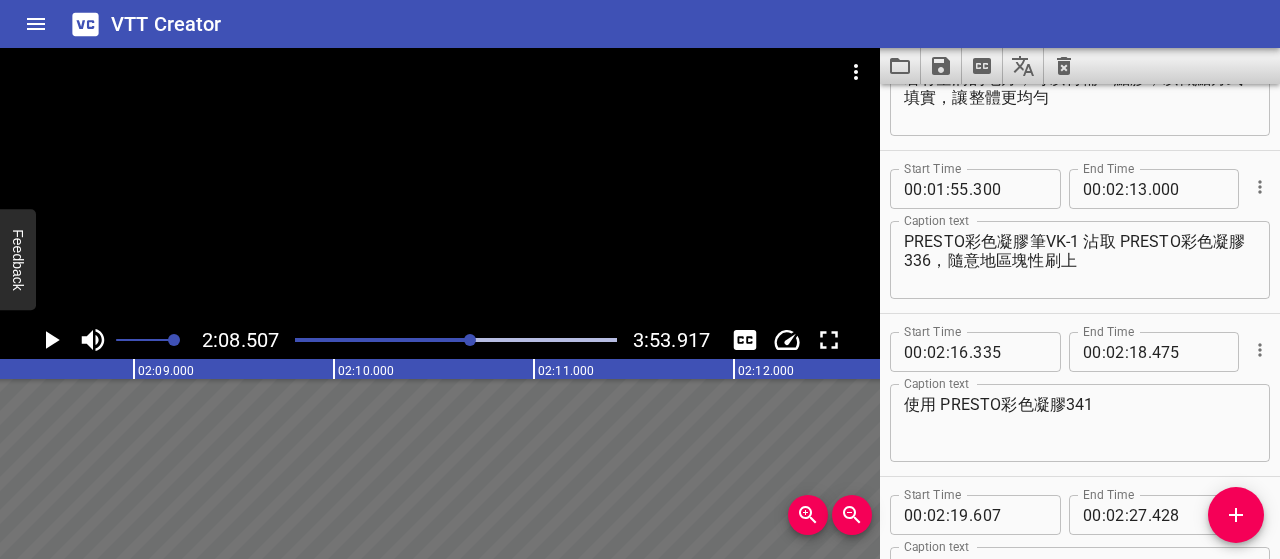 scroll, scrollTop: 0, scrollLeft: 25701, axis: horizontal 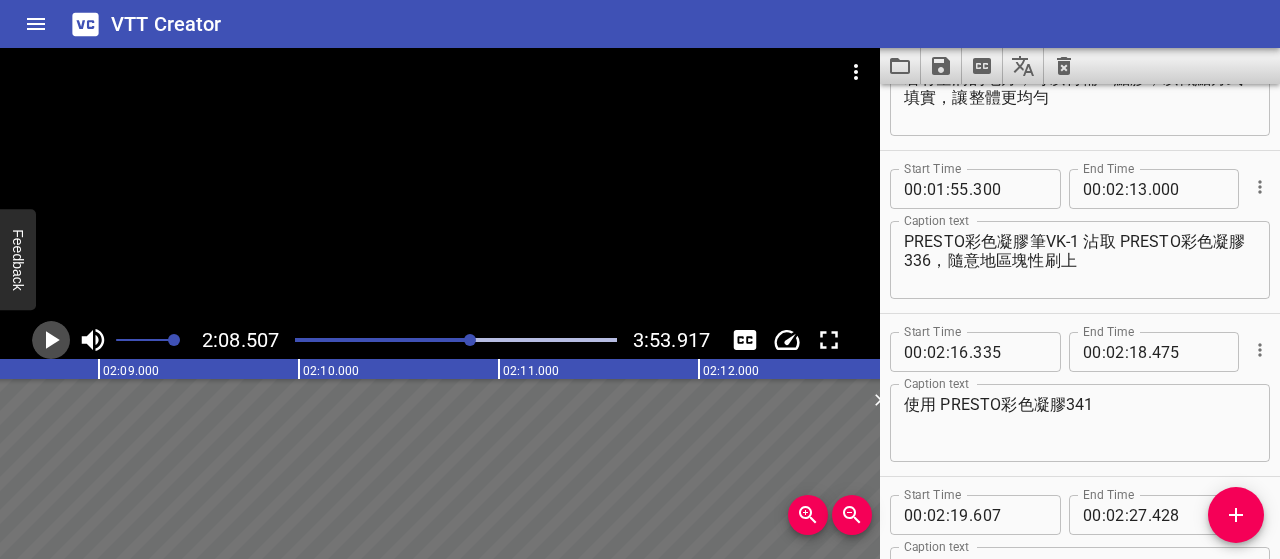 click 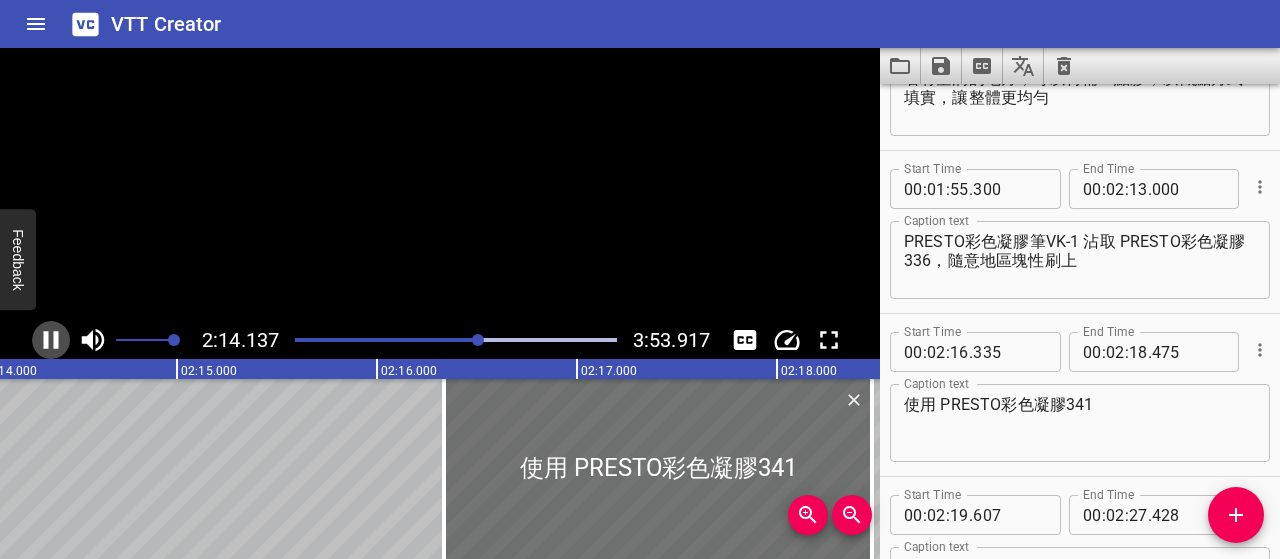 click 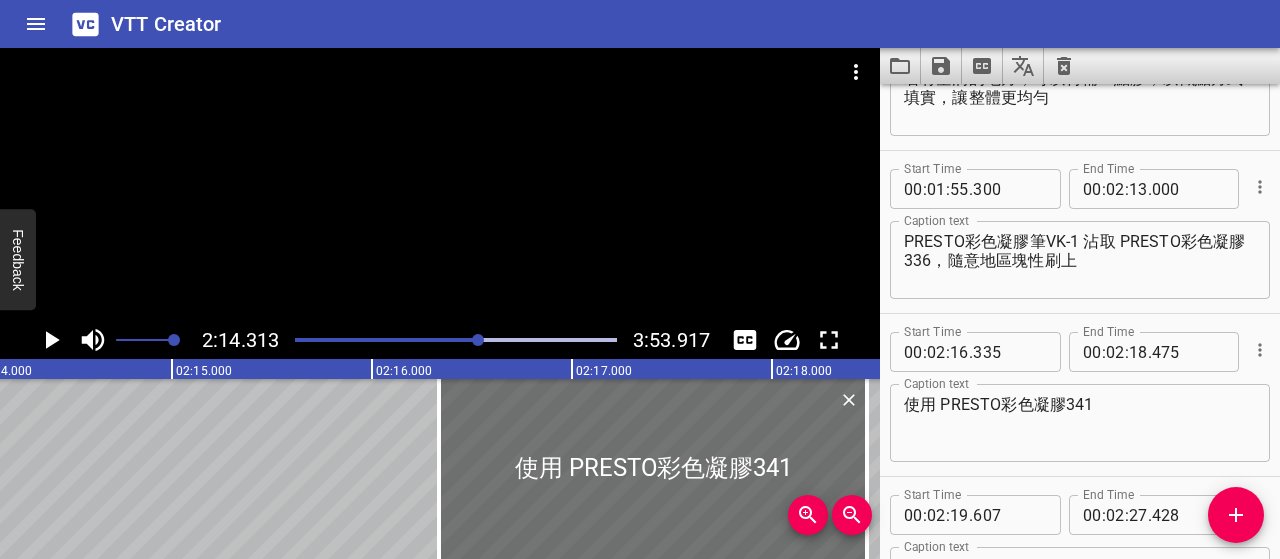 scroll, scrollTop: 0, scrollLeft: 26862, axis: horizontal 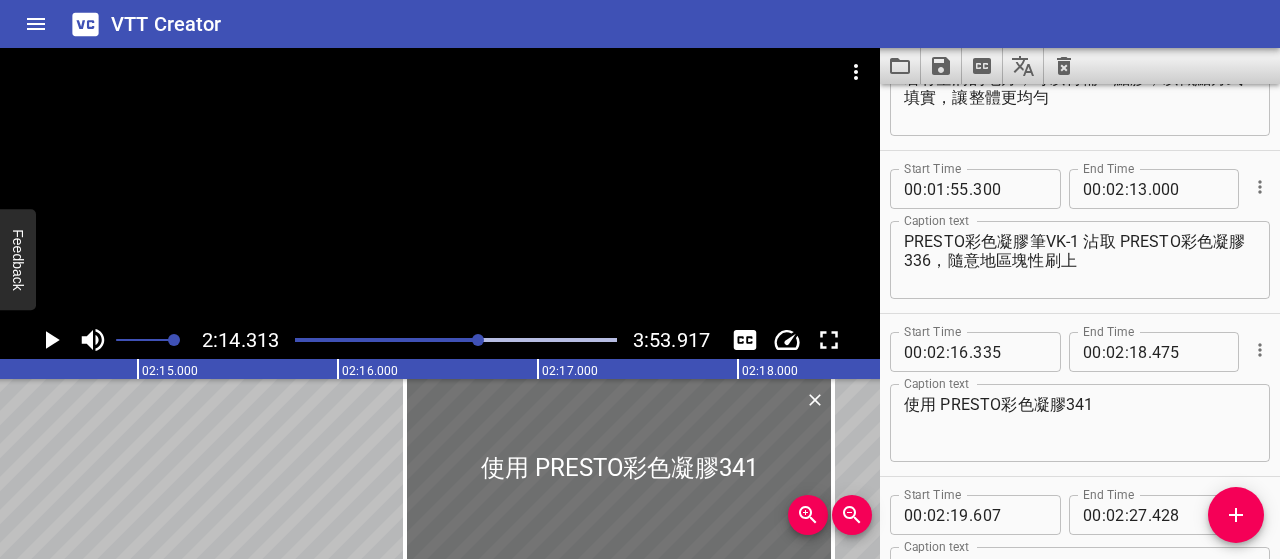 click on "PRESTO彩色凝膠筆VK-1 沾取 PRESTO彩色凝膠336，隨意地區塊性刷上" at bounding box center [1080, 260] 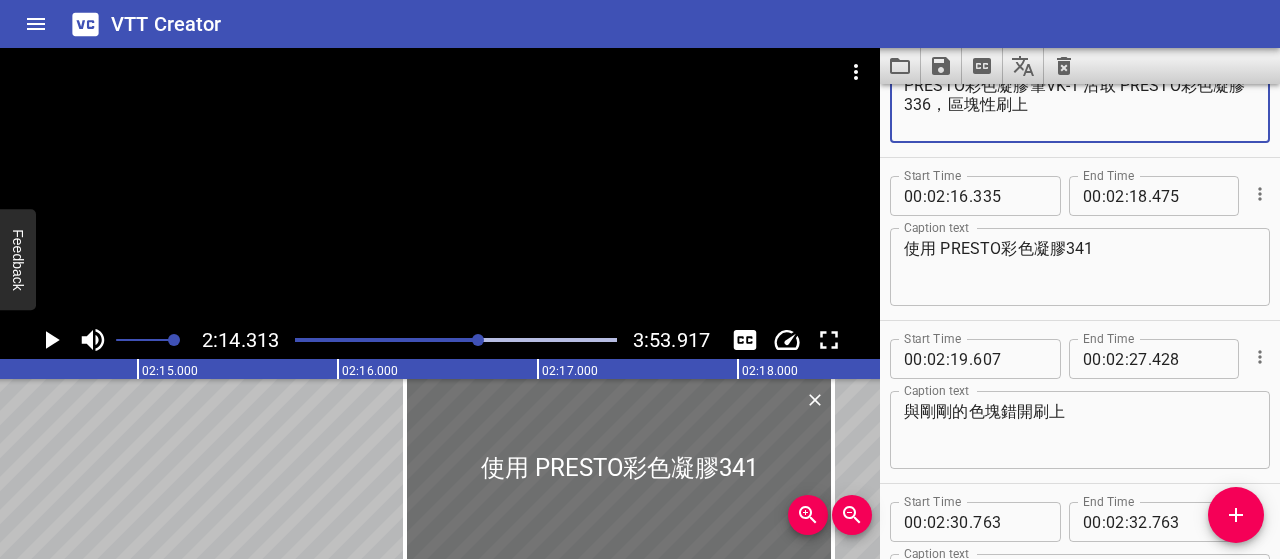scroll, scrollTop: 1604, scrollLeft: 0, axis: vertical 